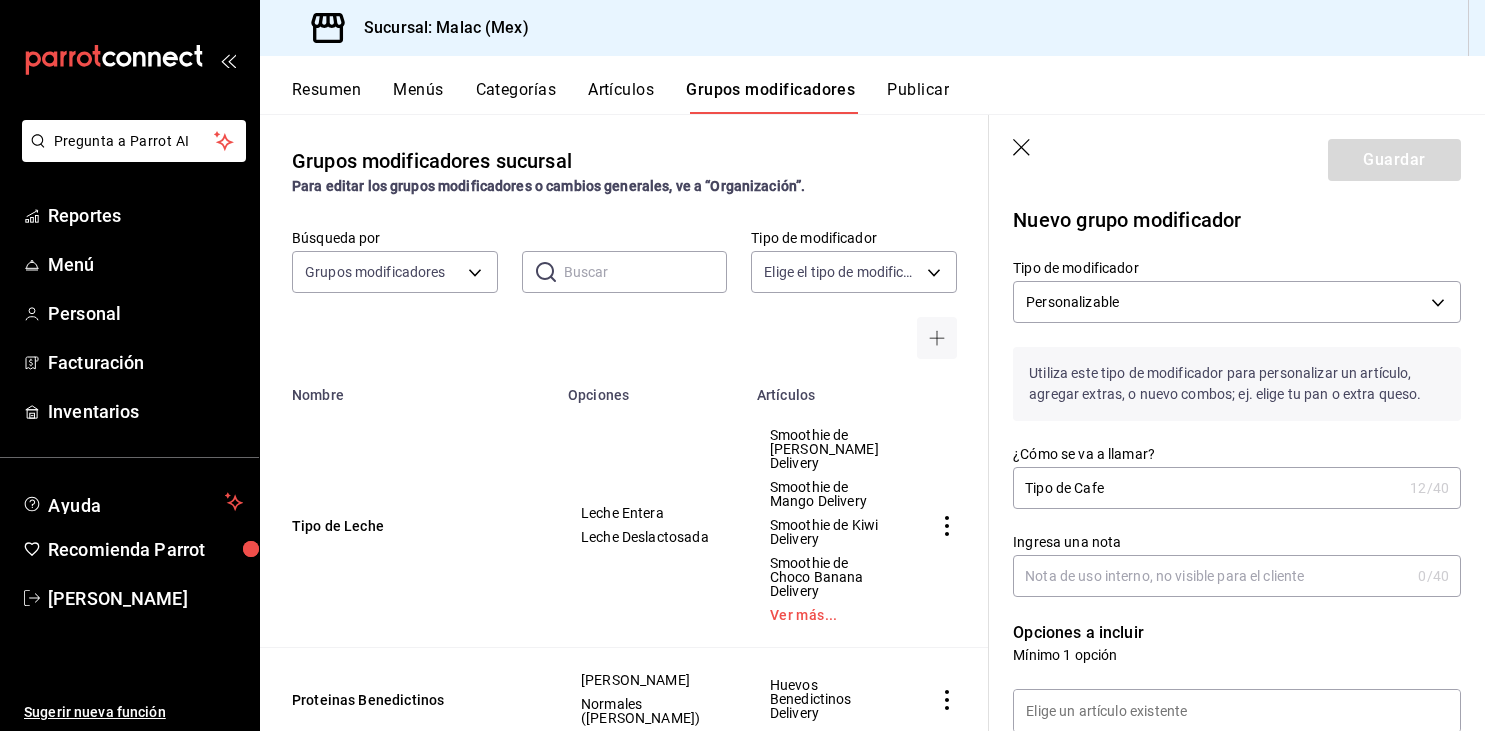 scroll, scrollTop: 0, scrollLeft: 0, axis: both 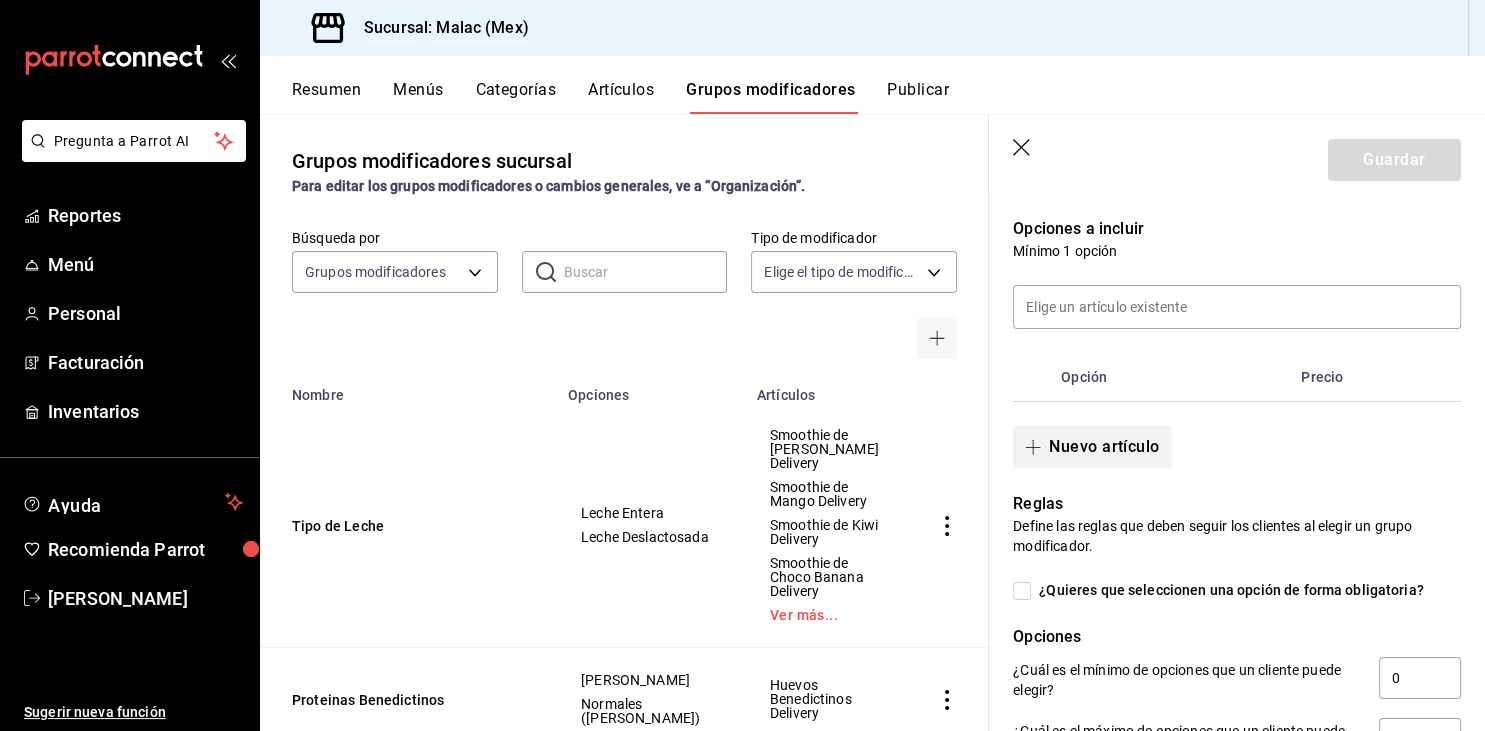 click on "Nuevo artículo" at bounding box center [1092, 447] 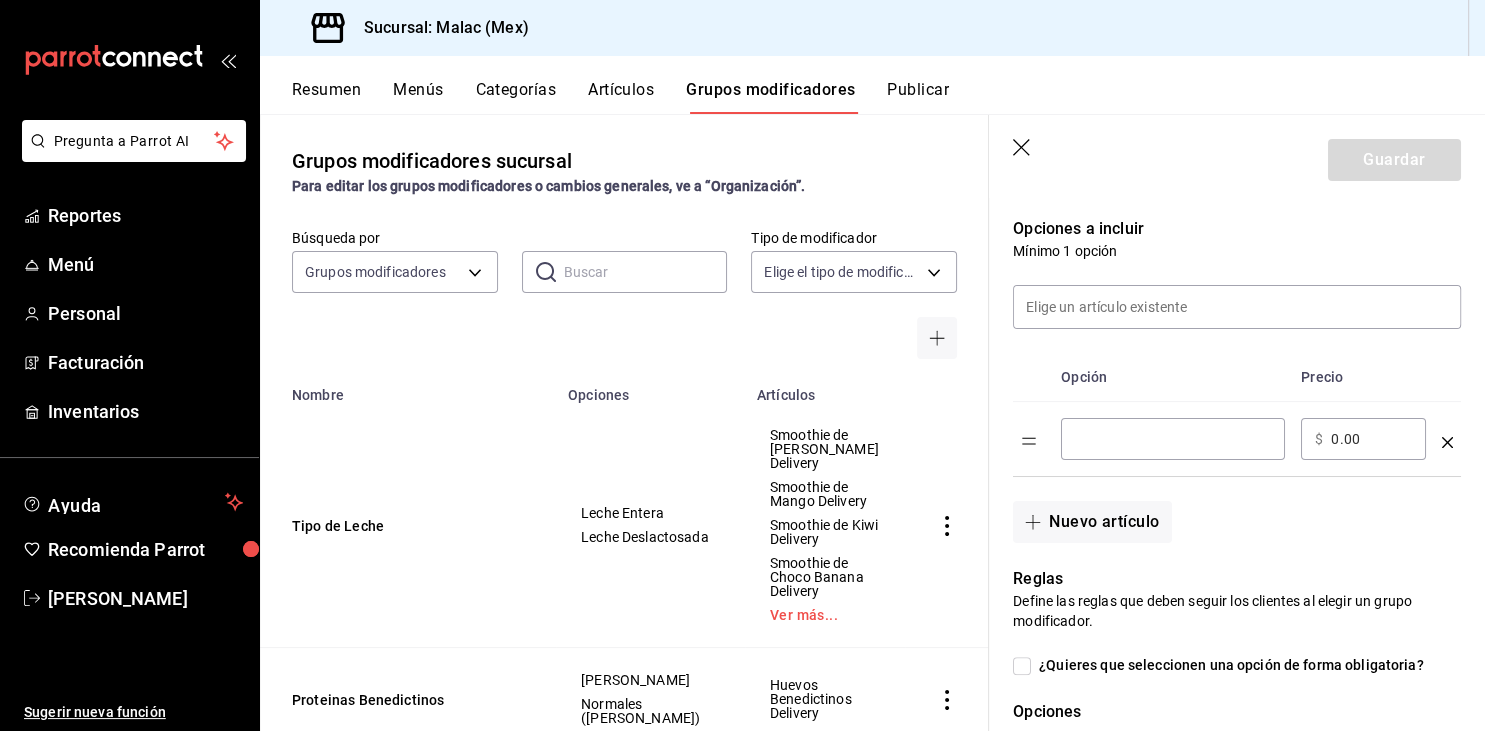 click at bounding box center [1173, 439] 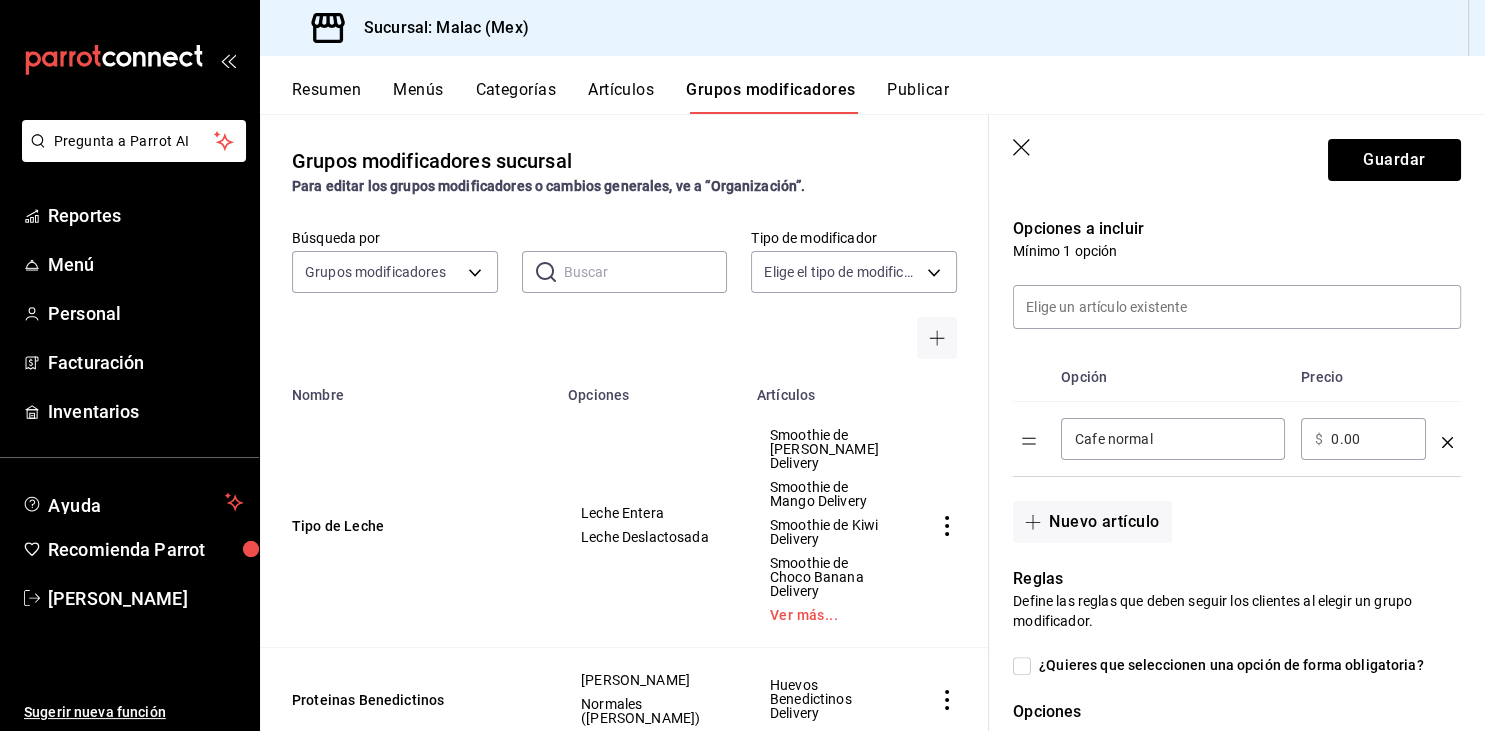 click on "Cafe normal" at bounding box center (1173, 439) 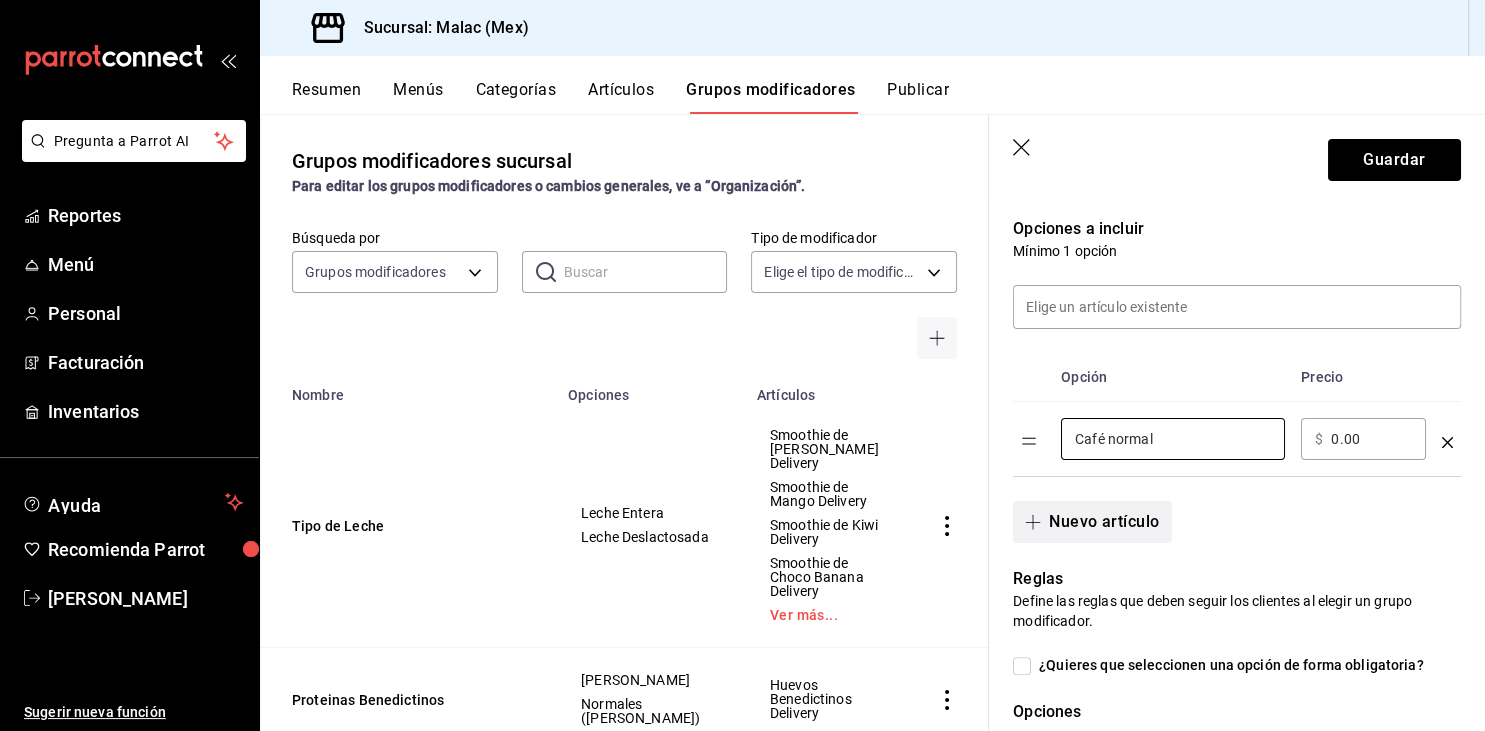 type on "Café normal" 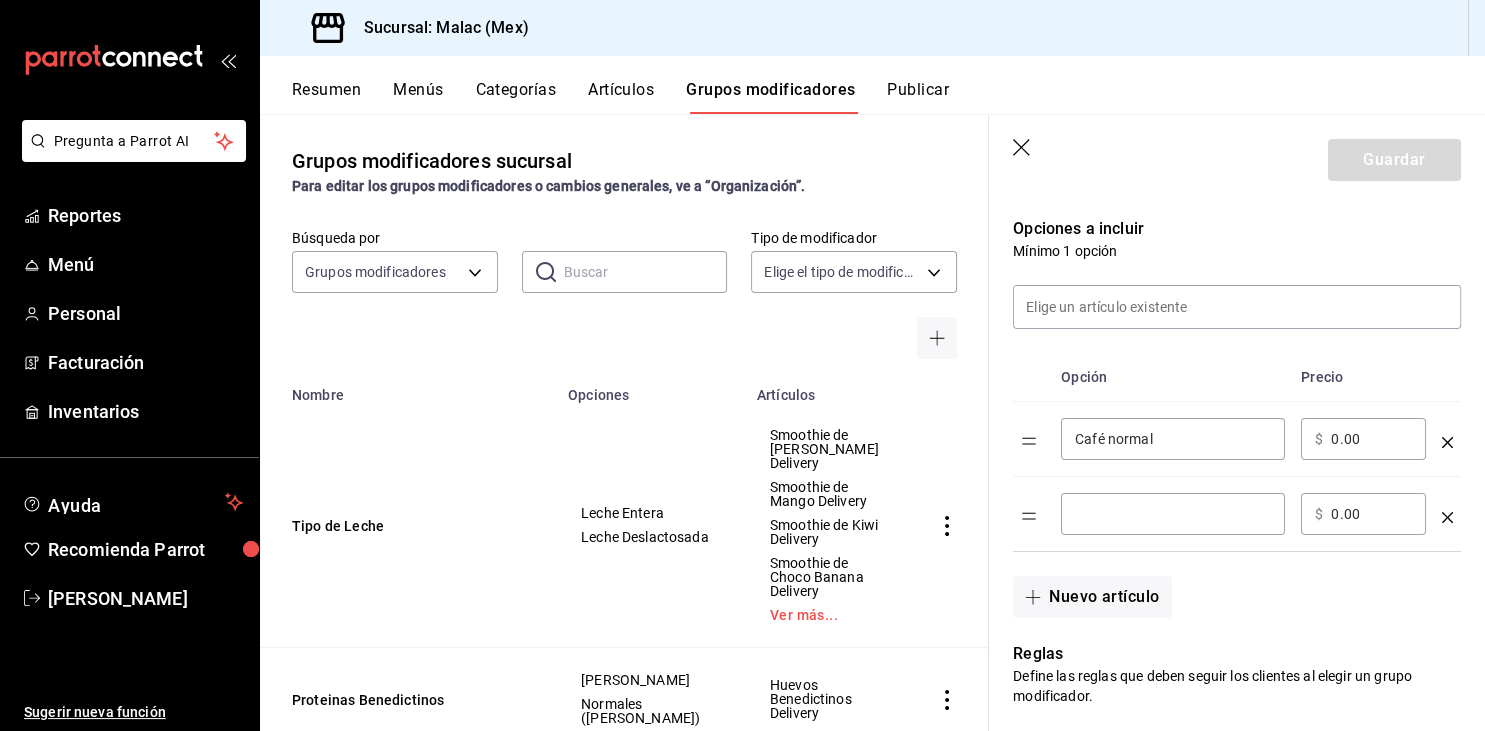 click at bounding box center [1173, 514] 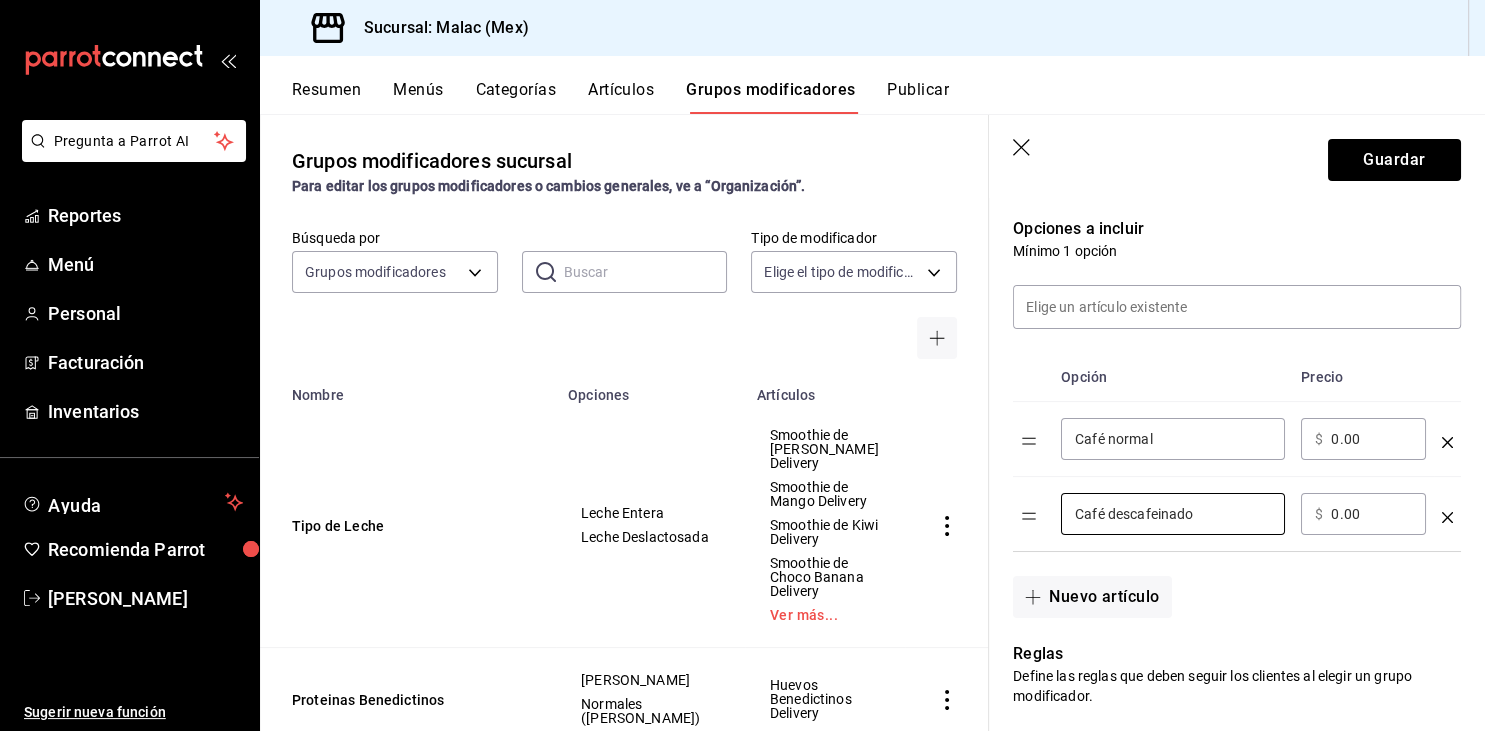type on "Café descafeinado" 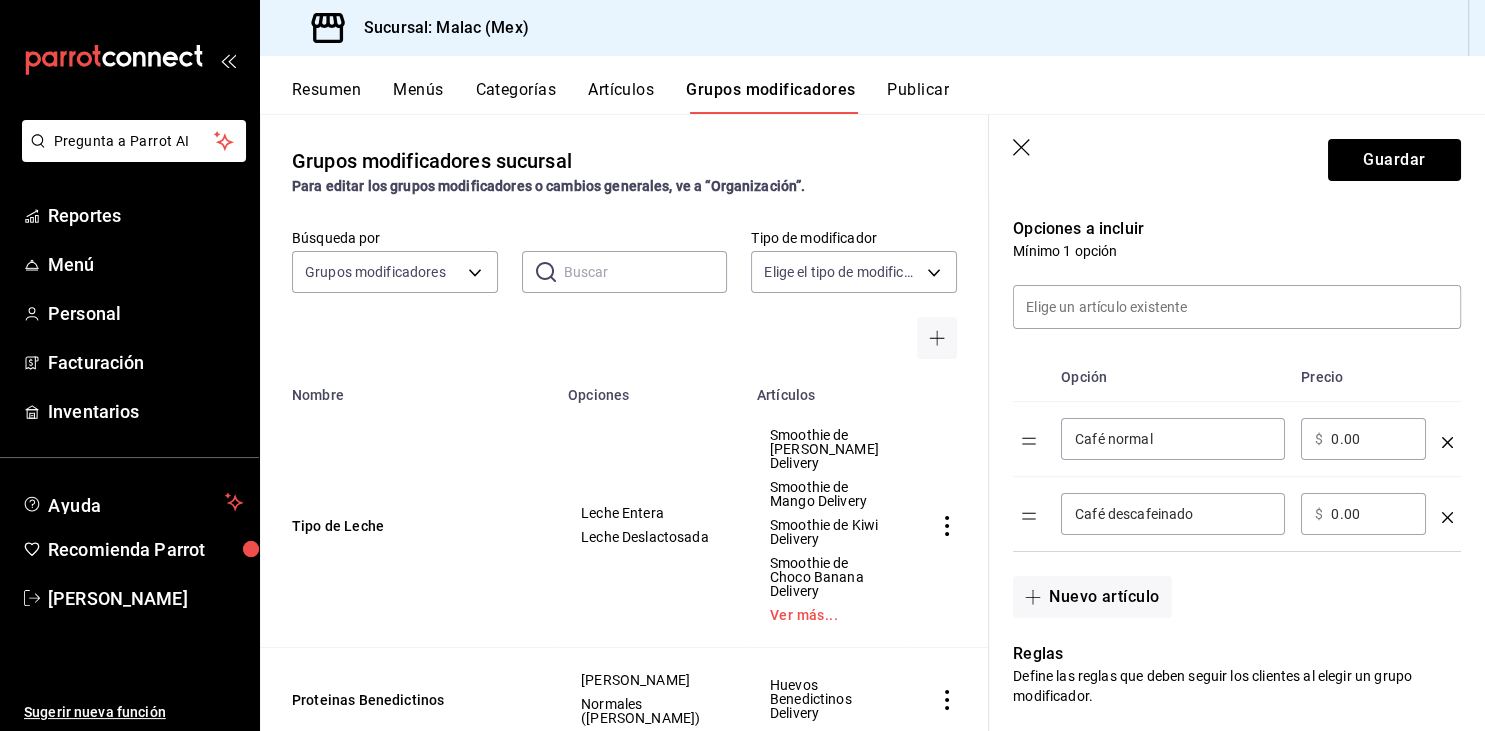 click on "Nuevo artículo" at bounding box center [1225, 585] 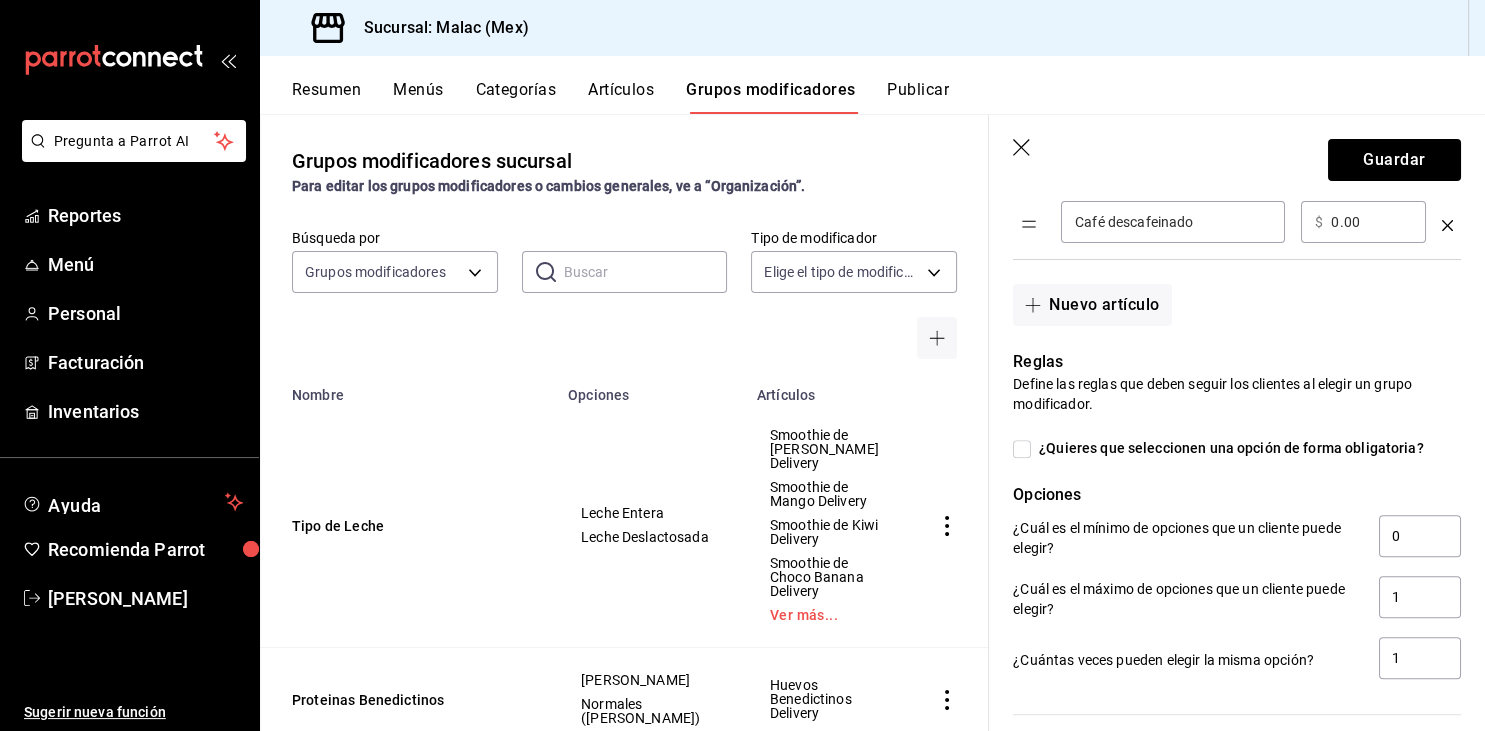 scroll, scrollTop: 700, scrollLeft: 0, axis: vertical 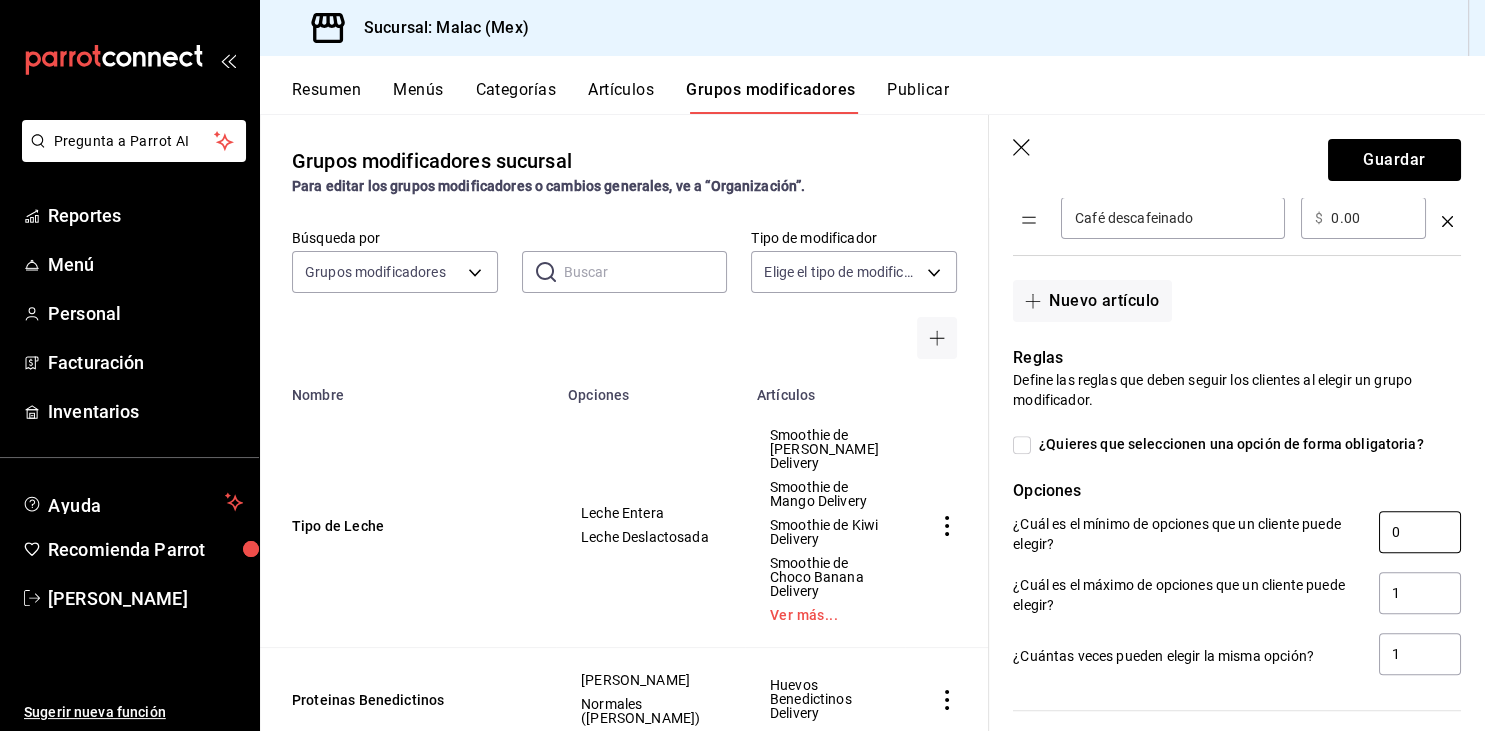 click on "0" at bounding box center [1420, 532] 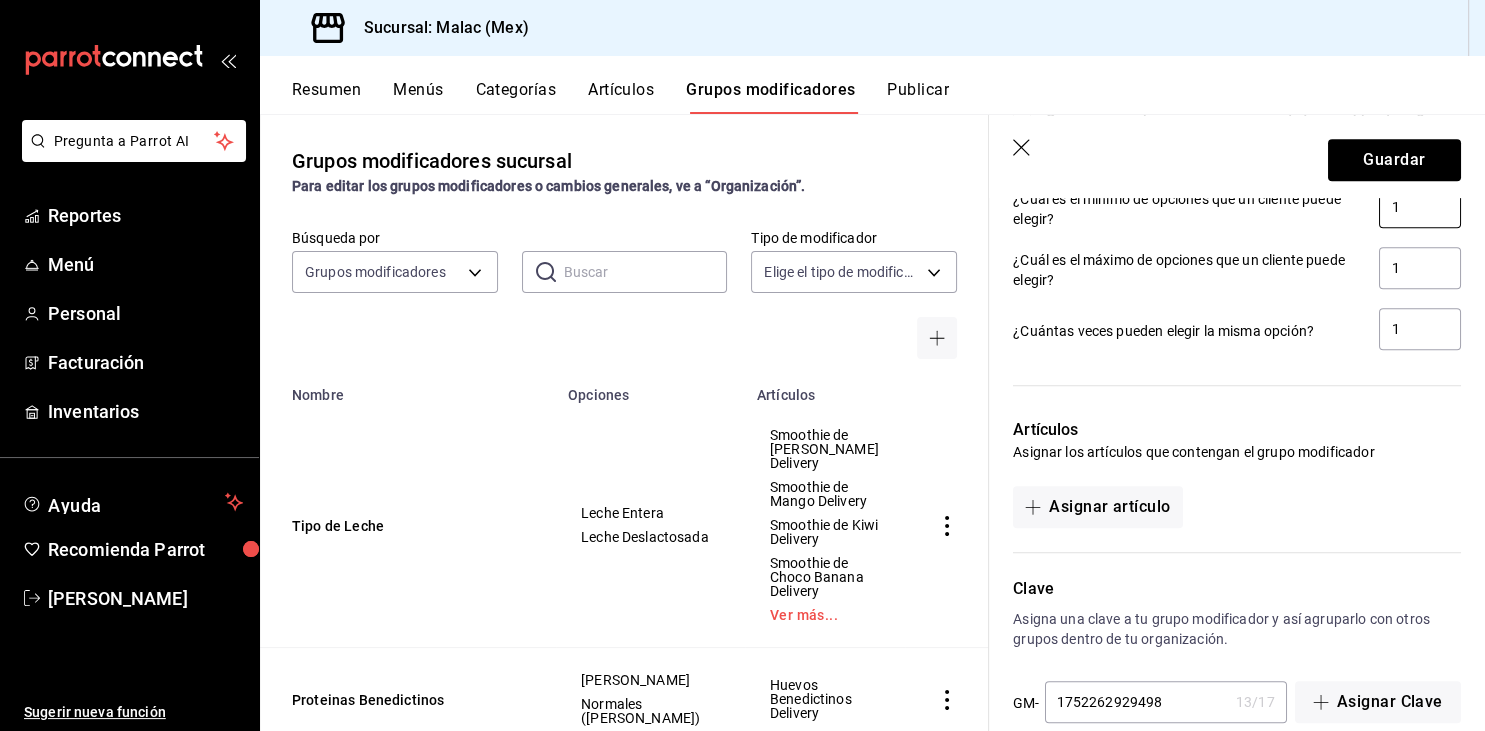 scroll, scrollTop: 1024, scrollLeft: 0, axis: vertical 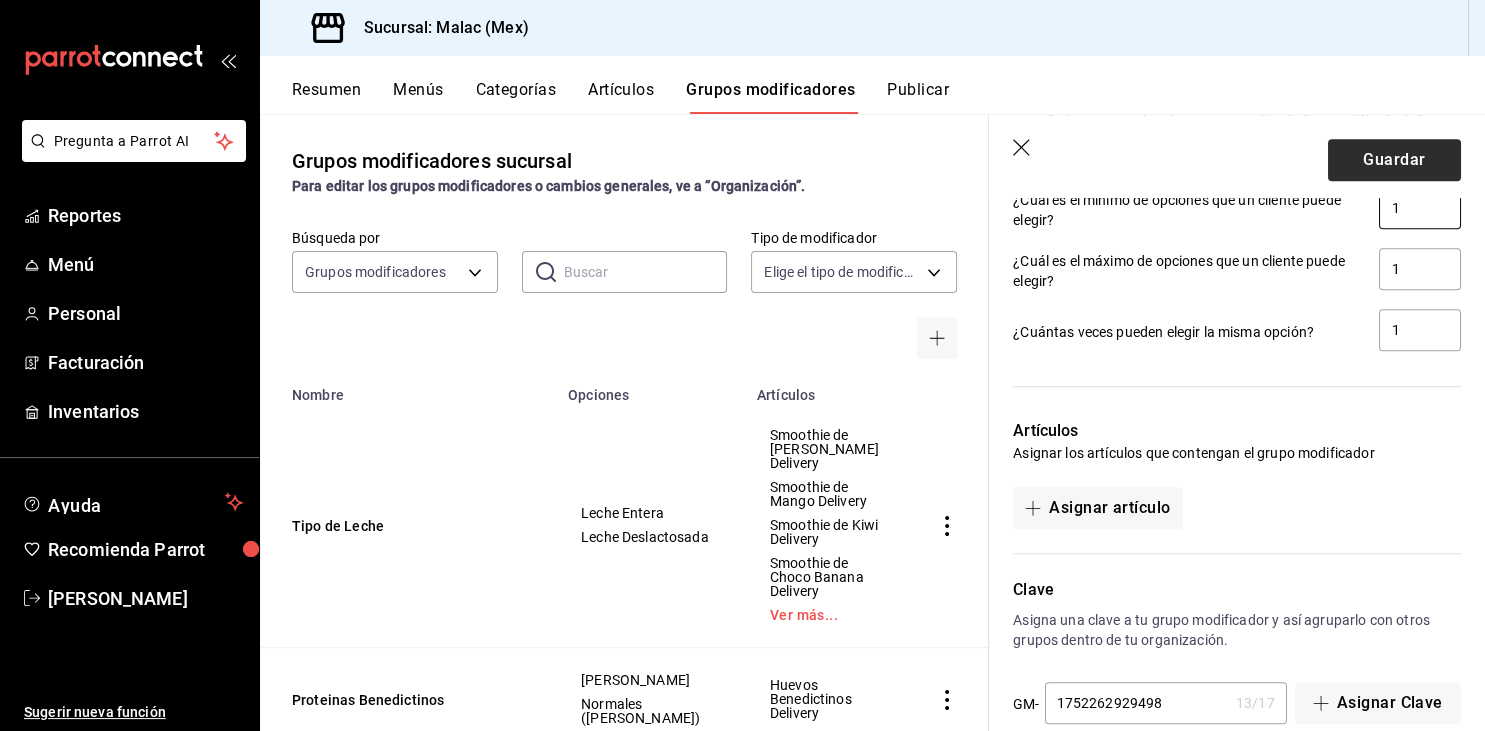 type on "1" 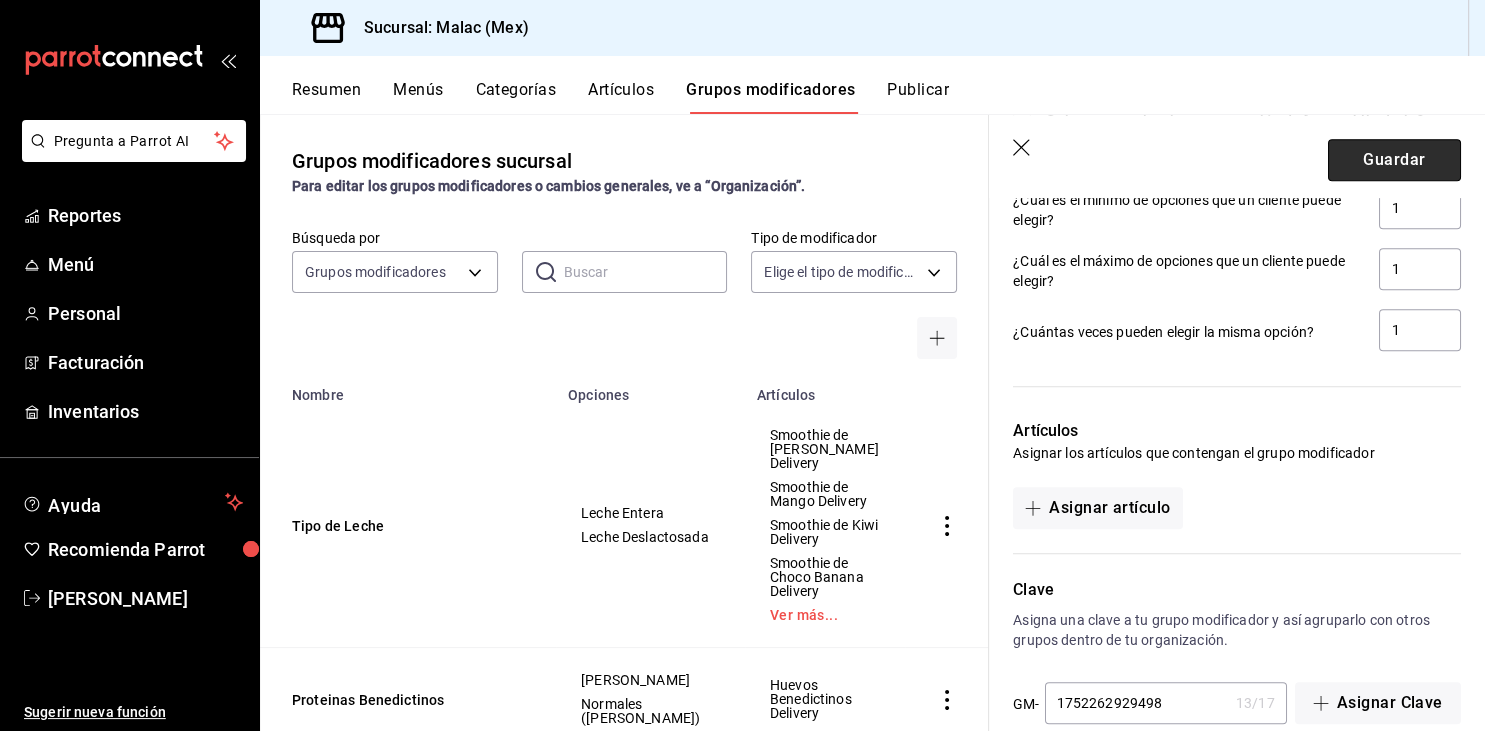click on "Guardar" at bounding box center [1394, 160] 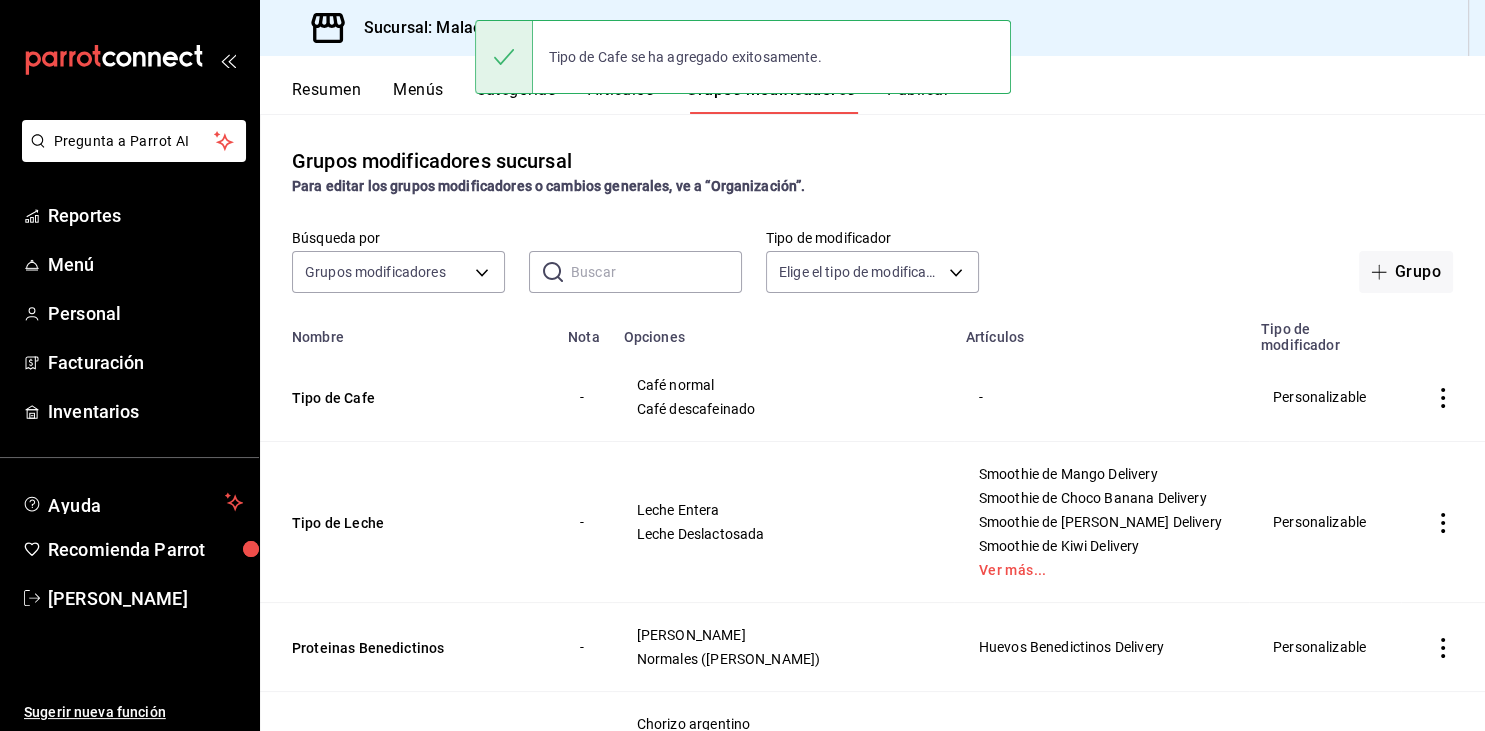scroll, scrollTop: 0, scrollLeft: 0, axis: both 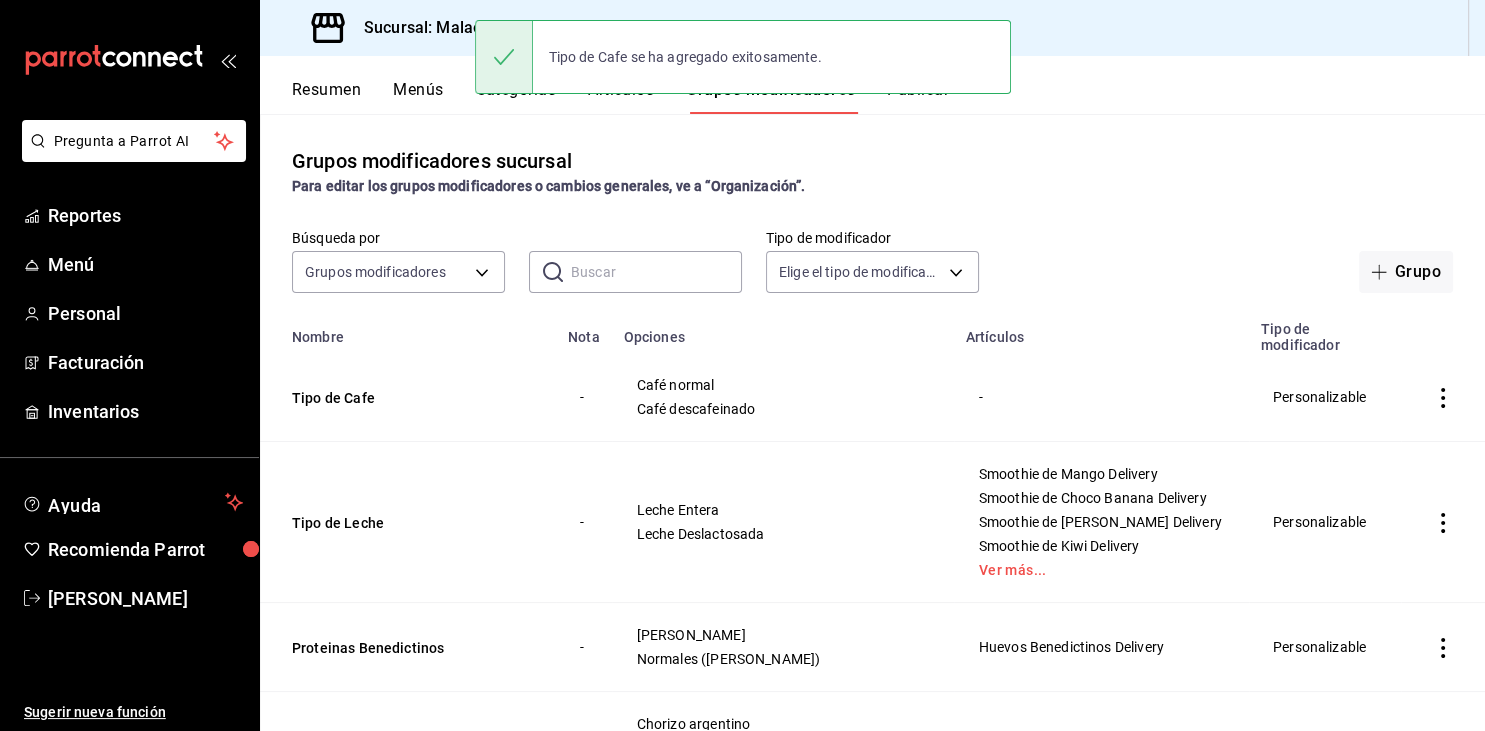 click on "Artículos" at bounding box center (621, 97) 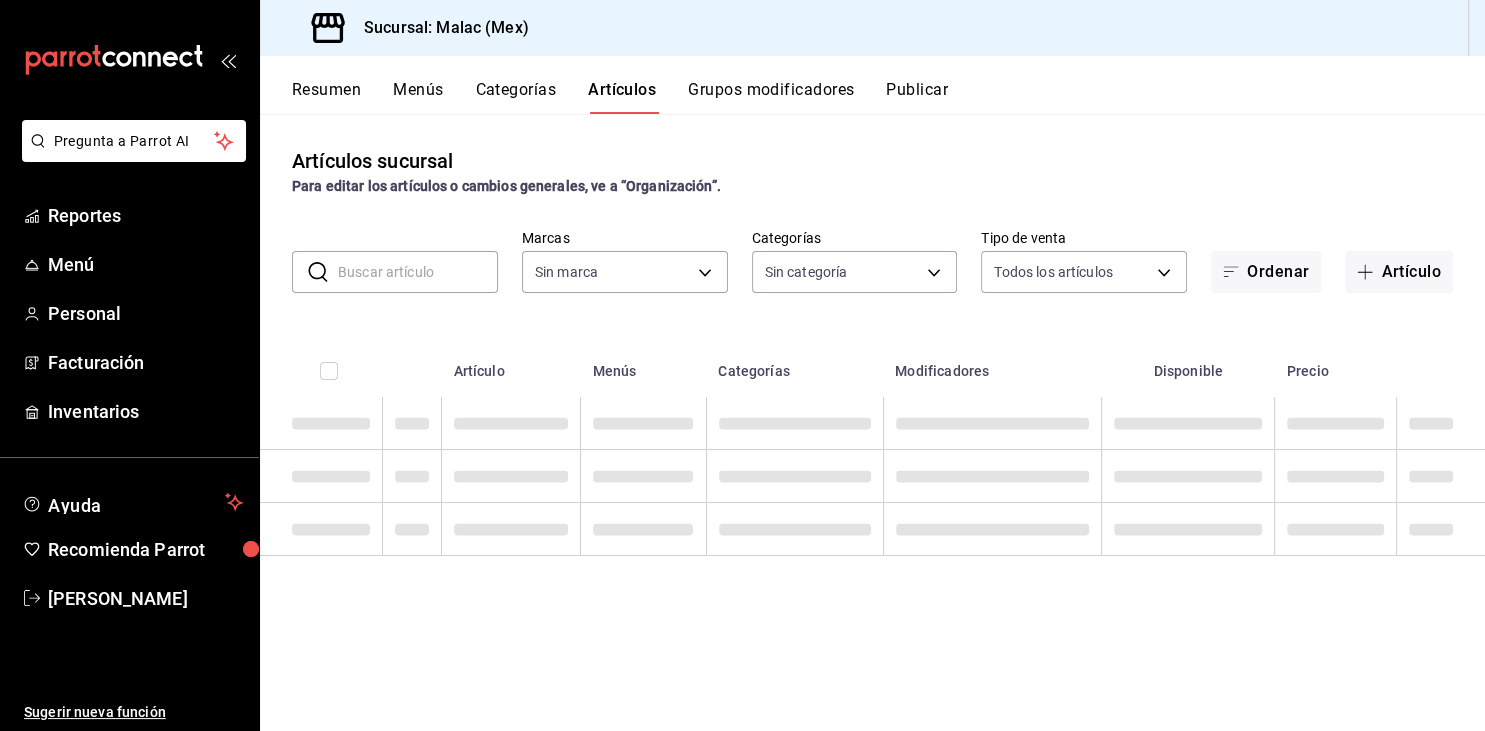 type on "68cda390-11aa-4088-a87d-1ba274343c49" 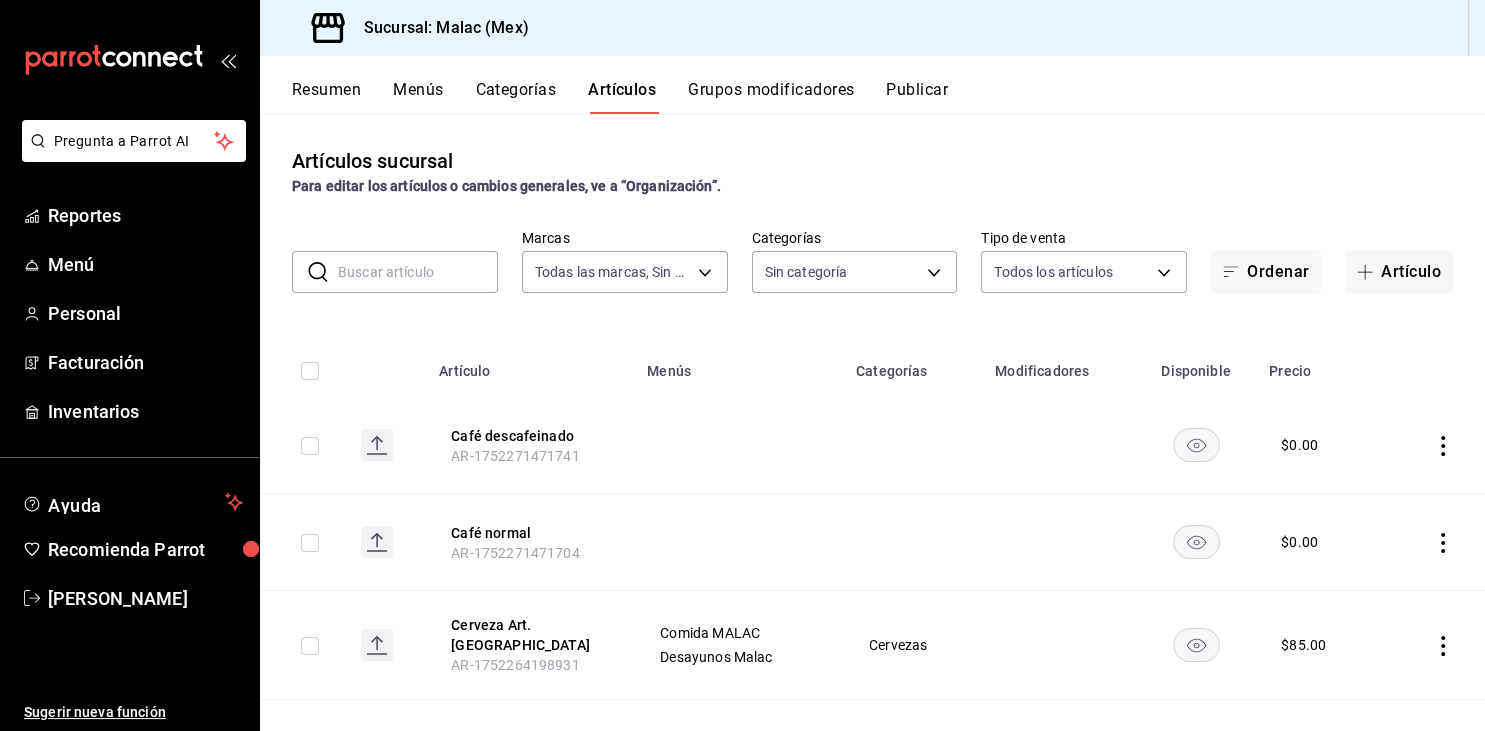 type on "c6b4b0ef-2f0d-41c3-a14d-3c93dda63d90,f01e7ccd-f52f-4a97-b189-9dff87216b39,2fcd0f70-dd15-4bd7-b46c-178138133817,ed9a6d92-3438-46b0-b295-75ef7a05b29f,66a04878-c5d7-44e0-b9ce-daf0da577921,9cb79f52-da57-416c-8e43-a5c041464065,573b4b21-3a7a-47b3-a8ed-436d0bb4e0e7,5cbf4f3d-7314-4823-b1ef-cf3e8c28e38b,3400c7a4-e89e-411f-9b05-d69c91a2fe48,0fe98a35-6881-431c-aeae-f33db9543bb4,73401d05-d640-4ae5-bfcb-5f88f7884f8e,cd10aec6-9cc9-4511-a22e-f8c45ddc4703,8d9e950f-4ea7-4c81-88da-c121cec3376f,20610ab2-6b3c-4715-9867-bc5297c25f23,5710125b-e1be-4a04-bbc0-697201abcc99,be5ba4c3-4cca-4d6d-9ade-24aa0259c5aa,7e34d237-1769-4359-904d-a4e998fd054f,f3ab84a3-84bd-4933-ae25-26e7f99ea001,500d3e83-5a88-417b-821c-842ad5bbbc49,7f440582-2796-4f73-8cd4-bc5d015b7631,98348ce9-8978-446b-9be5-8c1728dbbfc4,e4f146bb-a640-4717-bcb5-0816817a9ac2,b602821d-328c-4b9a-bdbe-fb894d88aff6,b51a6158-d48e-41f9-8119-ab9da0104b2f,972040f4-4a7b-45ba-995f-97c21ed3e75e,d4590ef1-797d-47ac-bda6-5a687755719f,4a82cbce-1e64-4cfa-b32d-593441310226,a2026c87-91f7-4ed6-b95..." 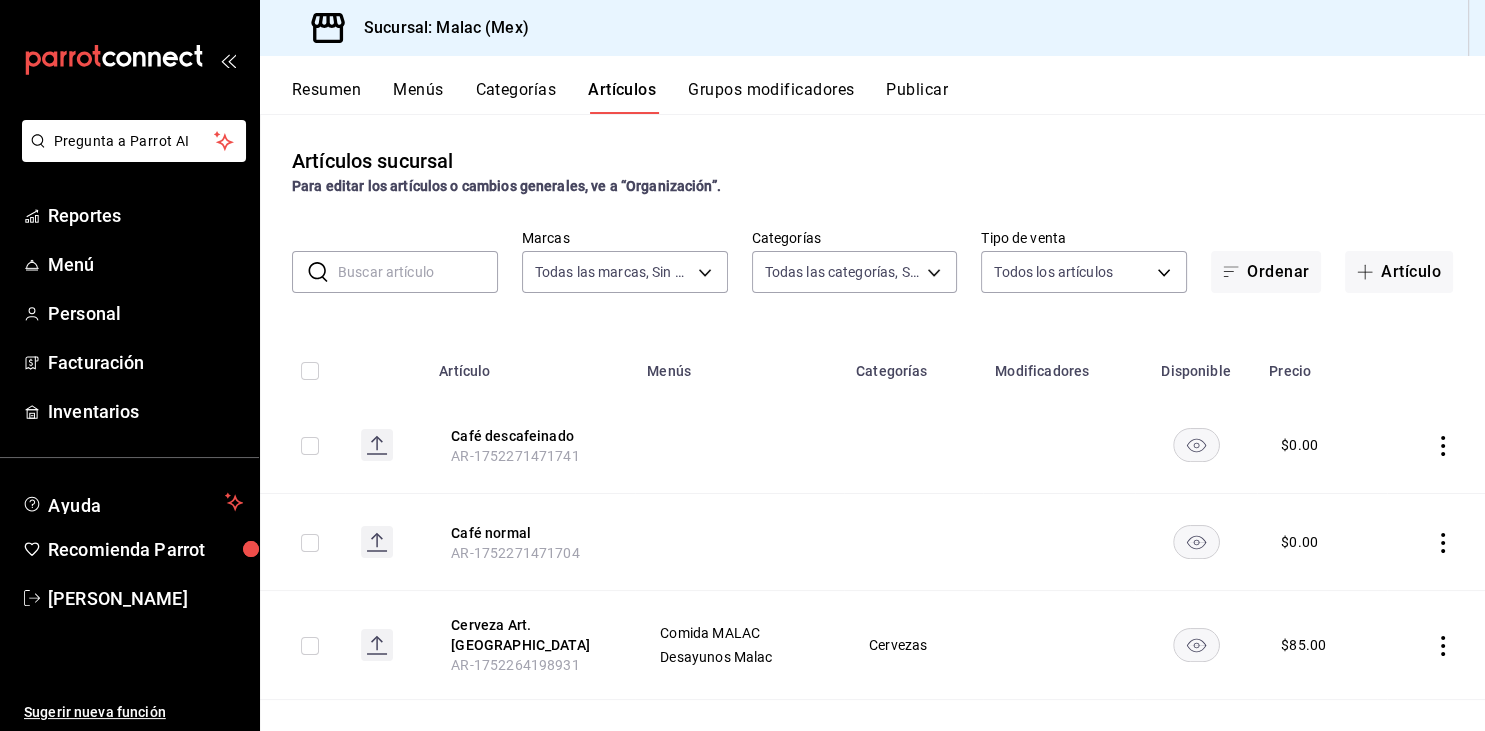 click on "​ ​" at bounding box center [395, 272] 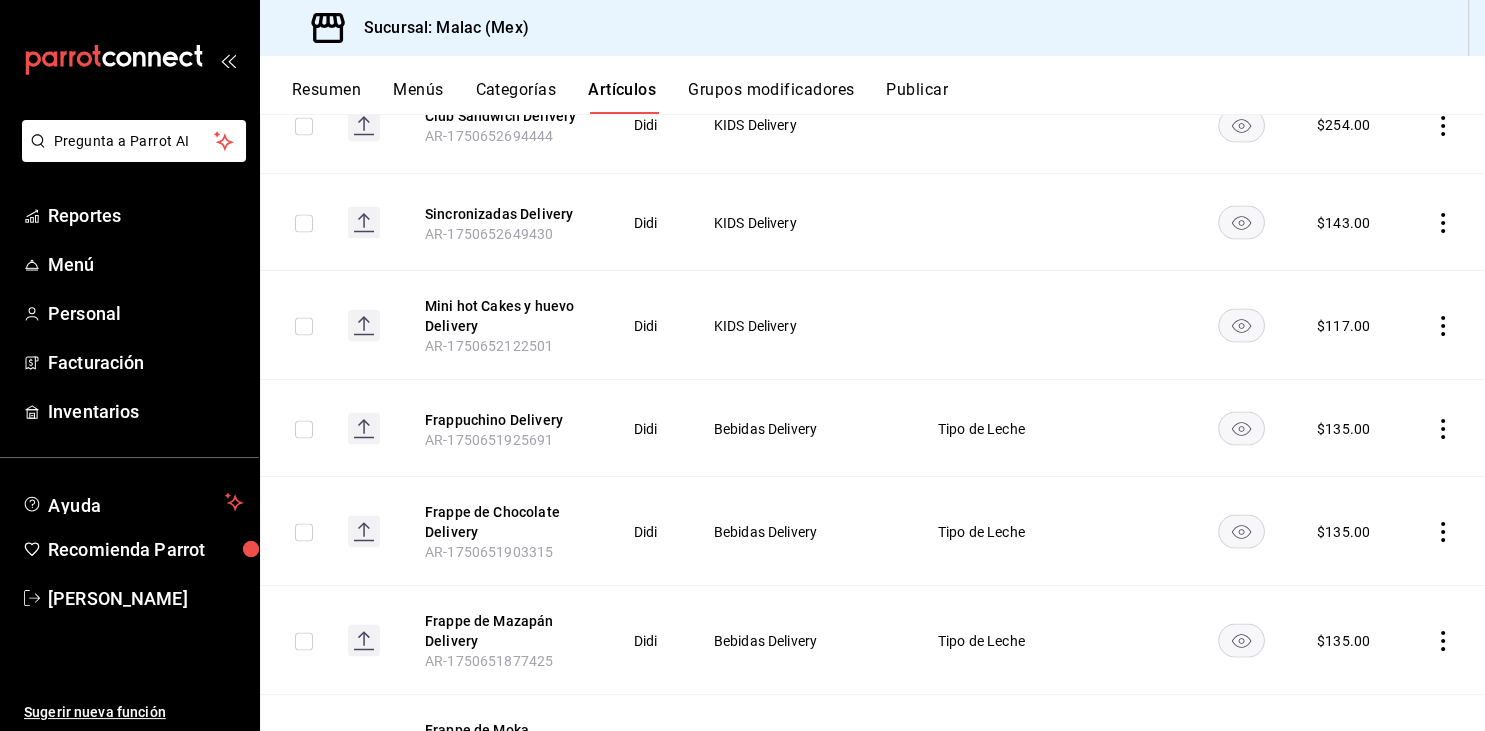 scroll, scrollTop: 3649, scrollLeft: 0, axis: vertical 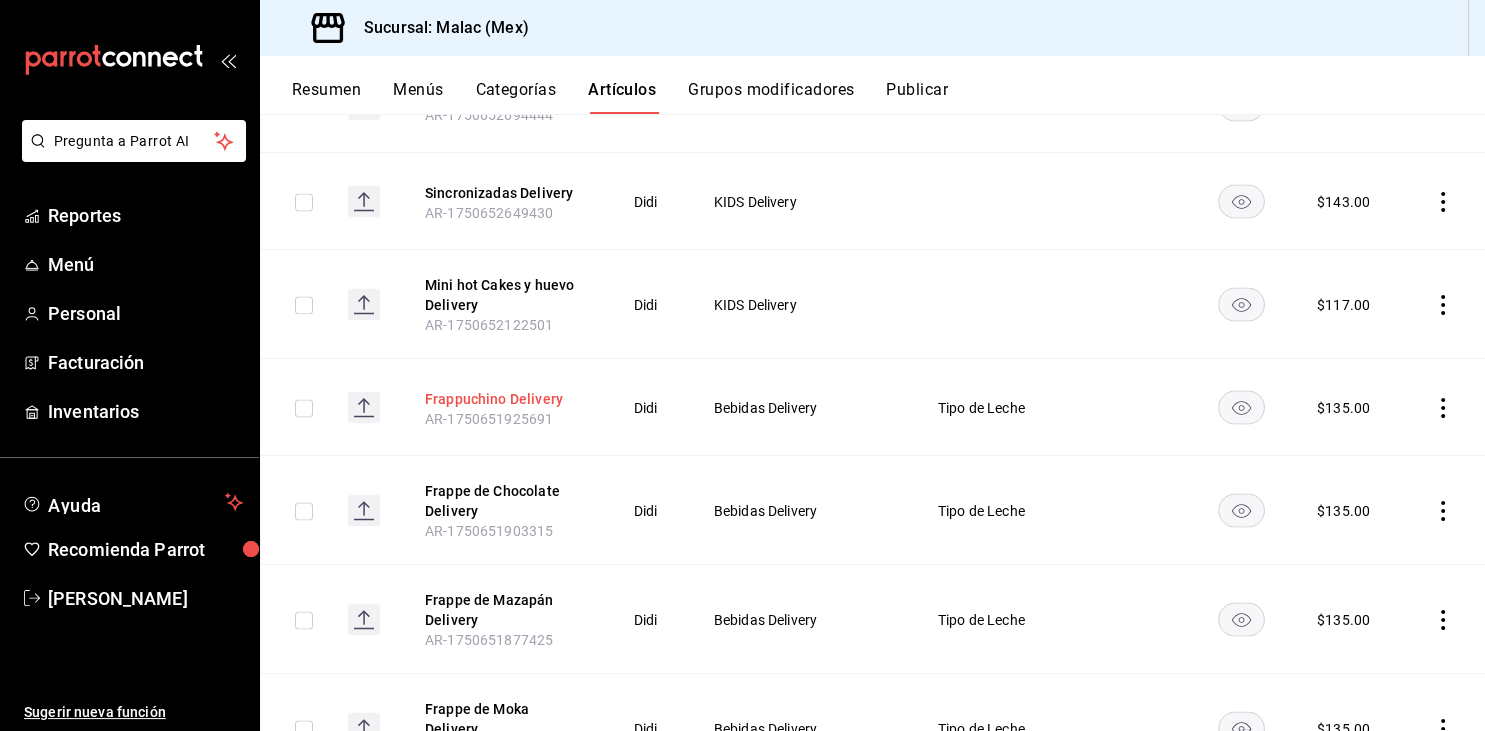 type on "delivery" 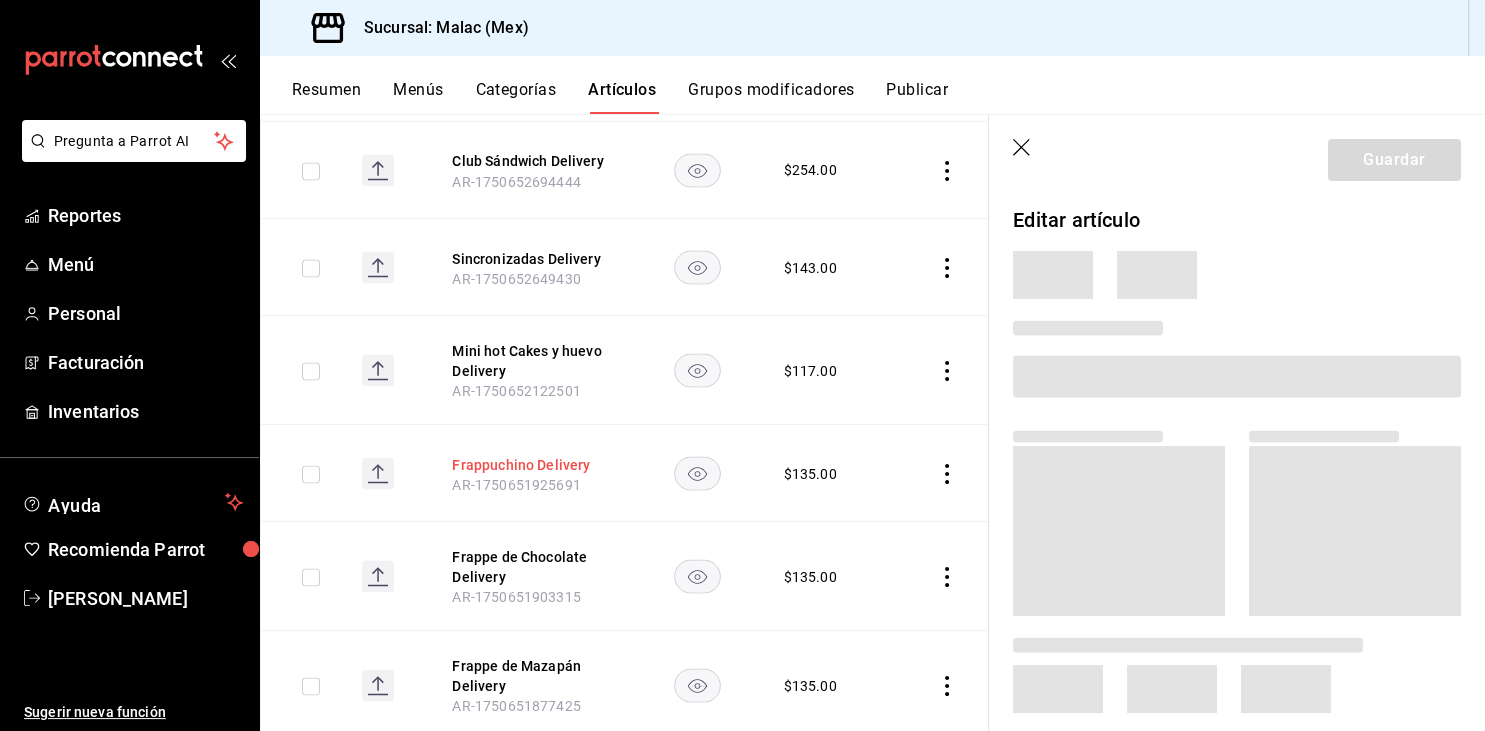 scroll, scrollTop: 3715, scrollLeft: 0, axis: vertical 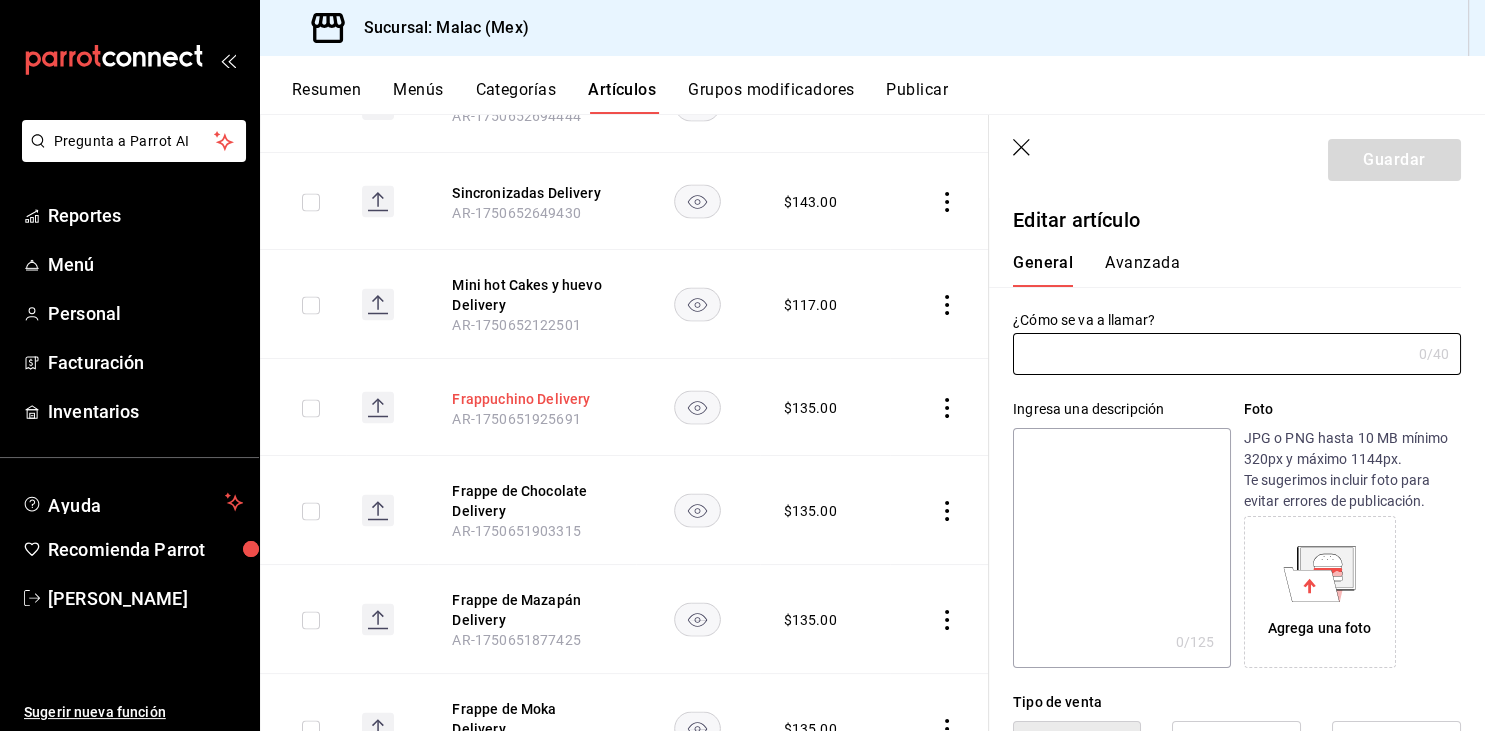 type on "Frappuchino Delivery" 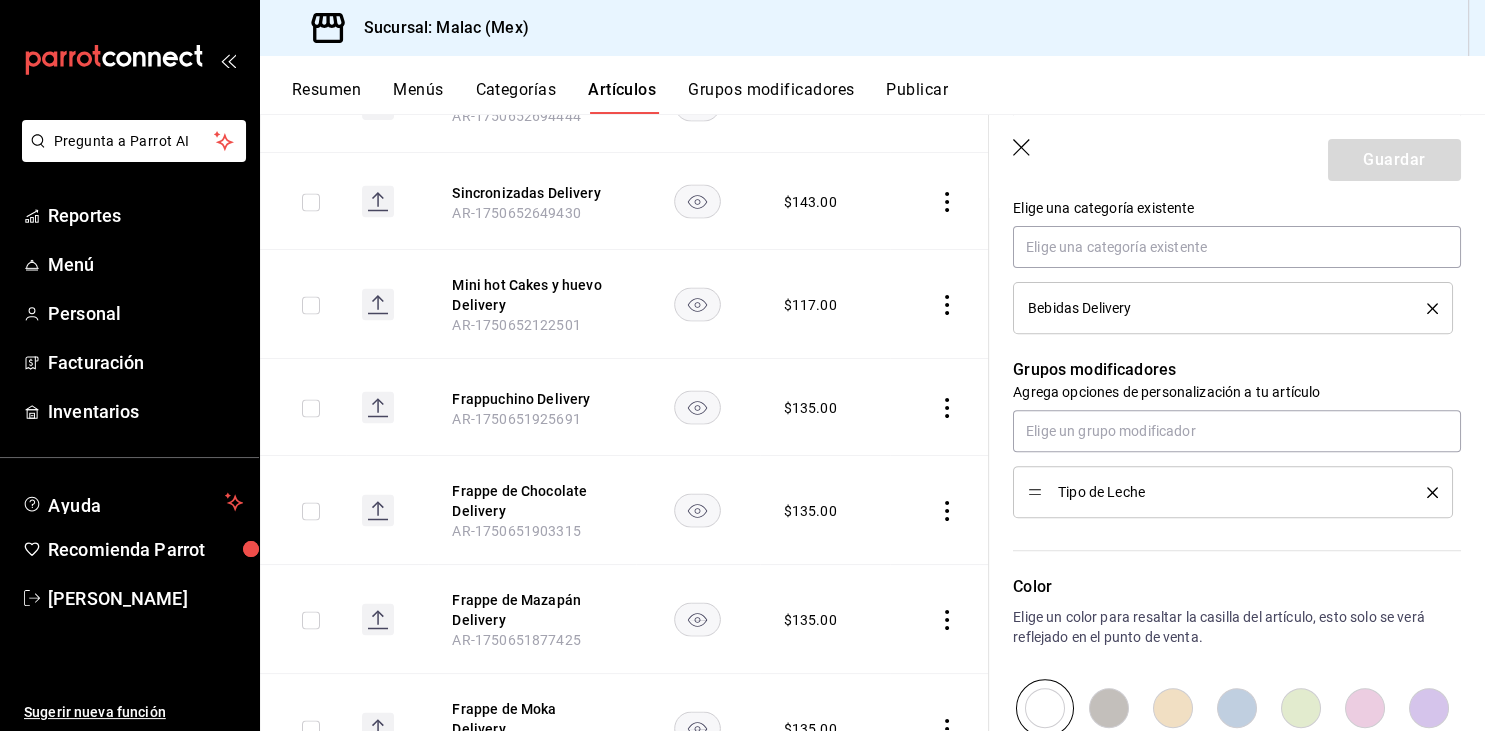 scroll, scrollTop: 746, scrollLeft: 0, axis: vertical 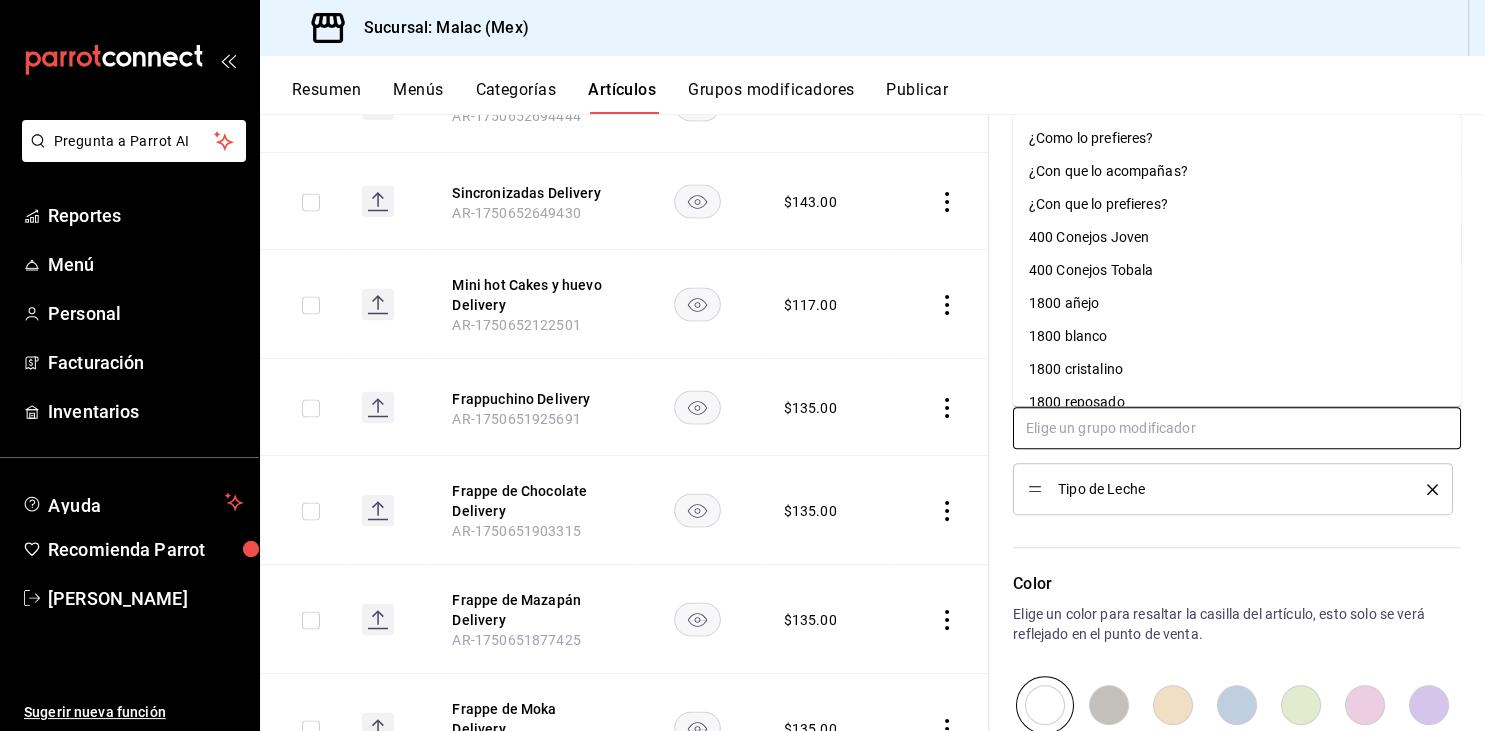 click at bounding box center (1237, 428) 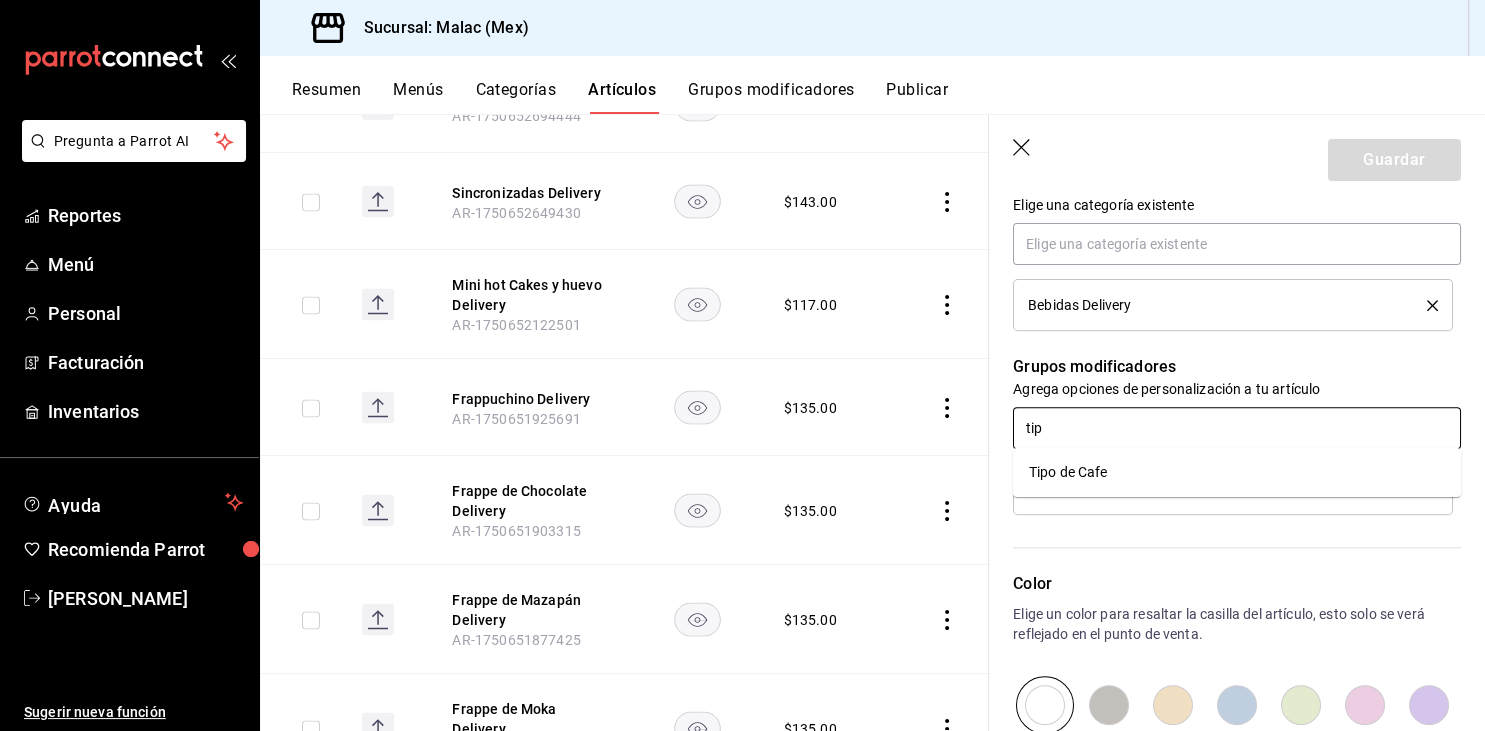 type on "tipo" 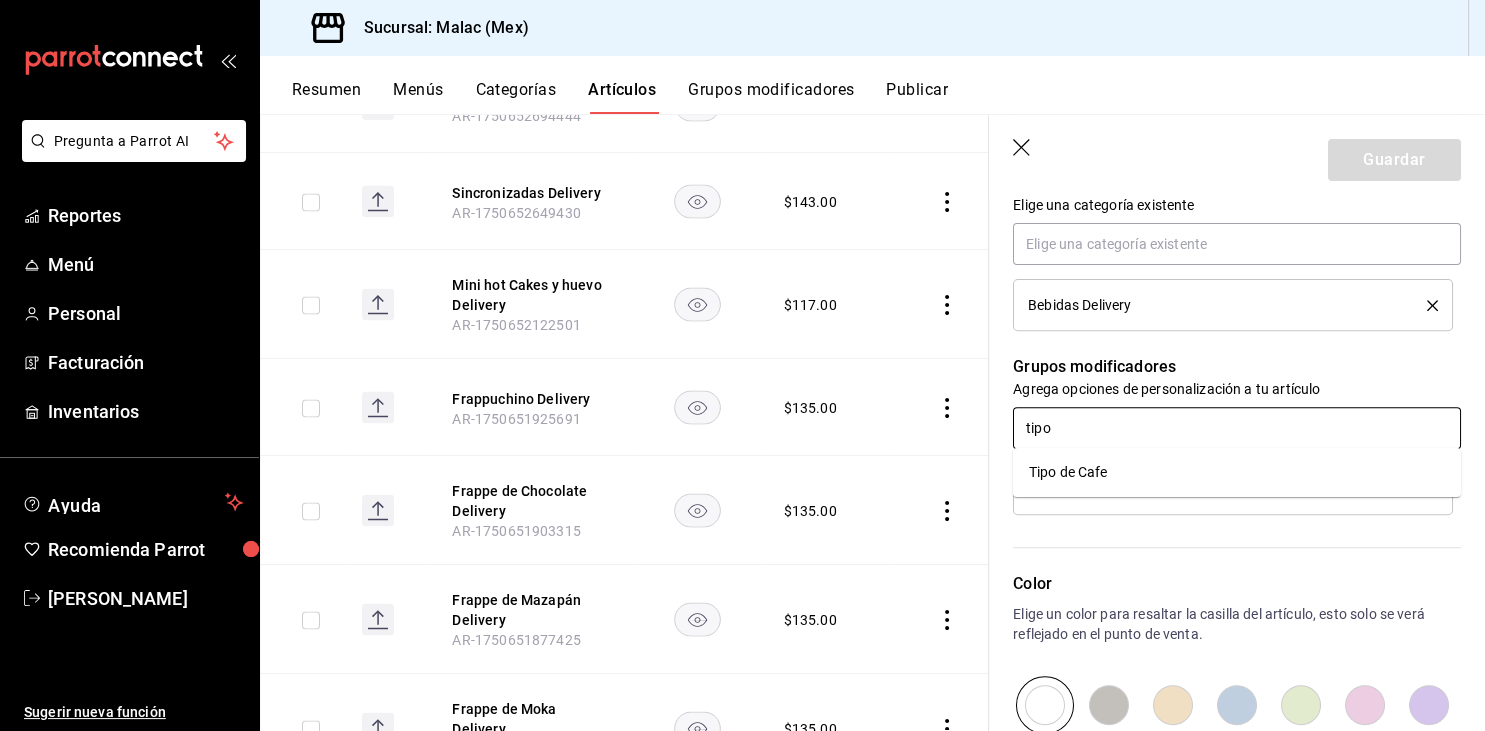 click on "Tipo de Cafe" at bounding box center [1237, 472] 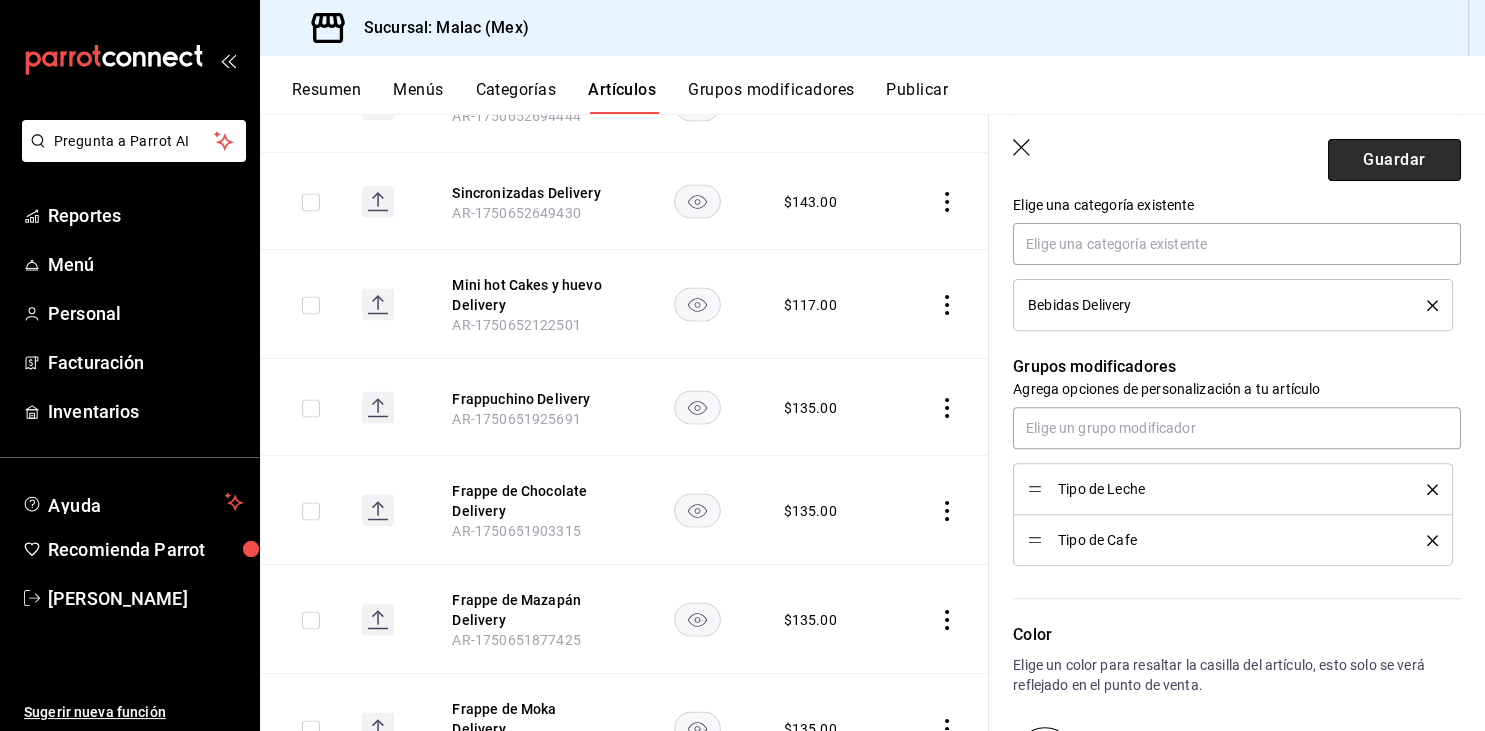 click on "Guardar" at bounding box center (1394, 160) 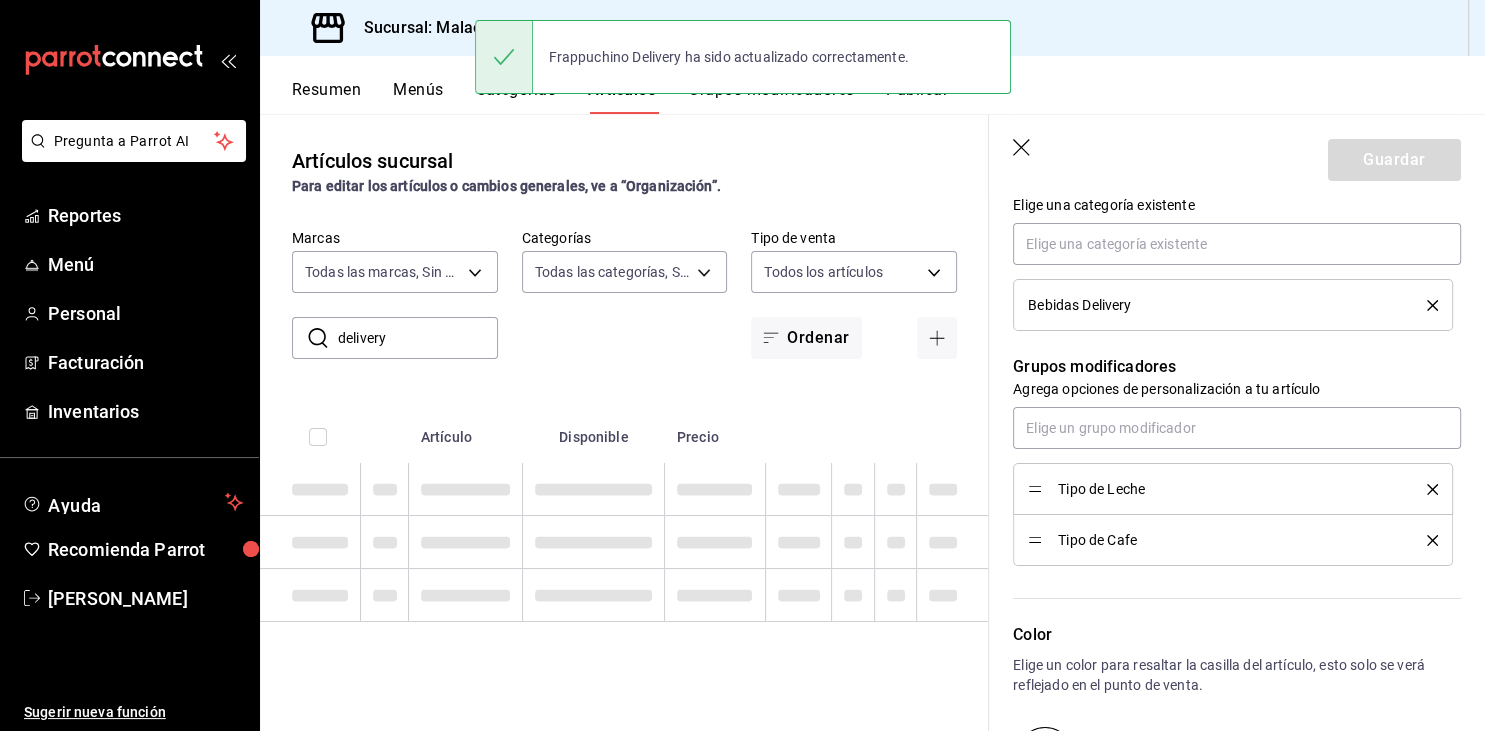 scroll, scrollTop: 0, scrollLeft: 0, axis: both 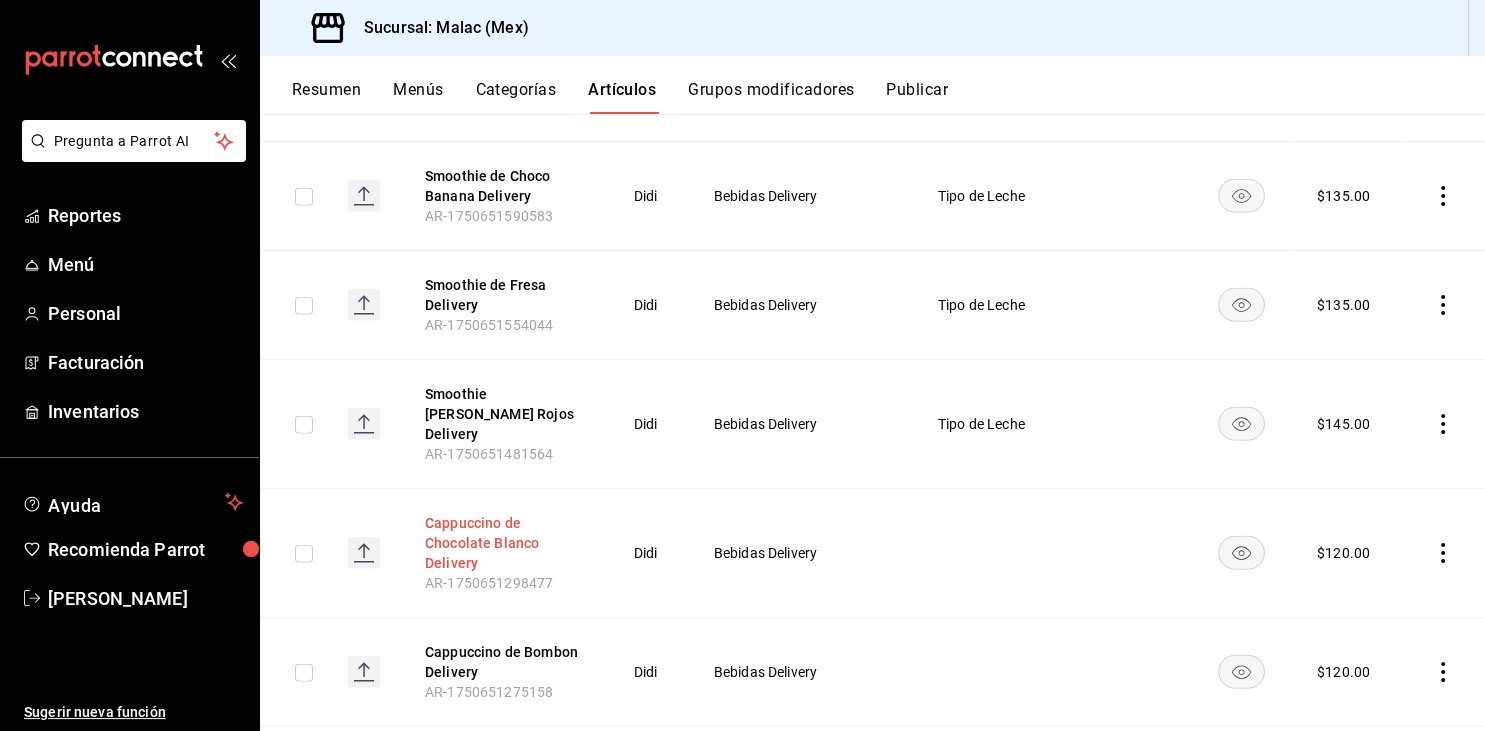 click on "Cappuccino de Chocolate Blanco Delivery" at bounding box center (505, 543) 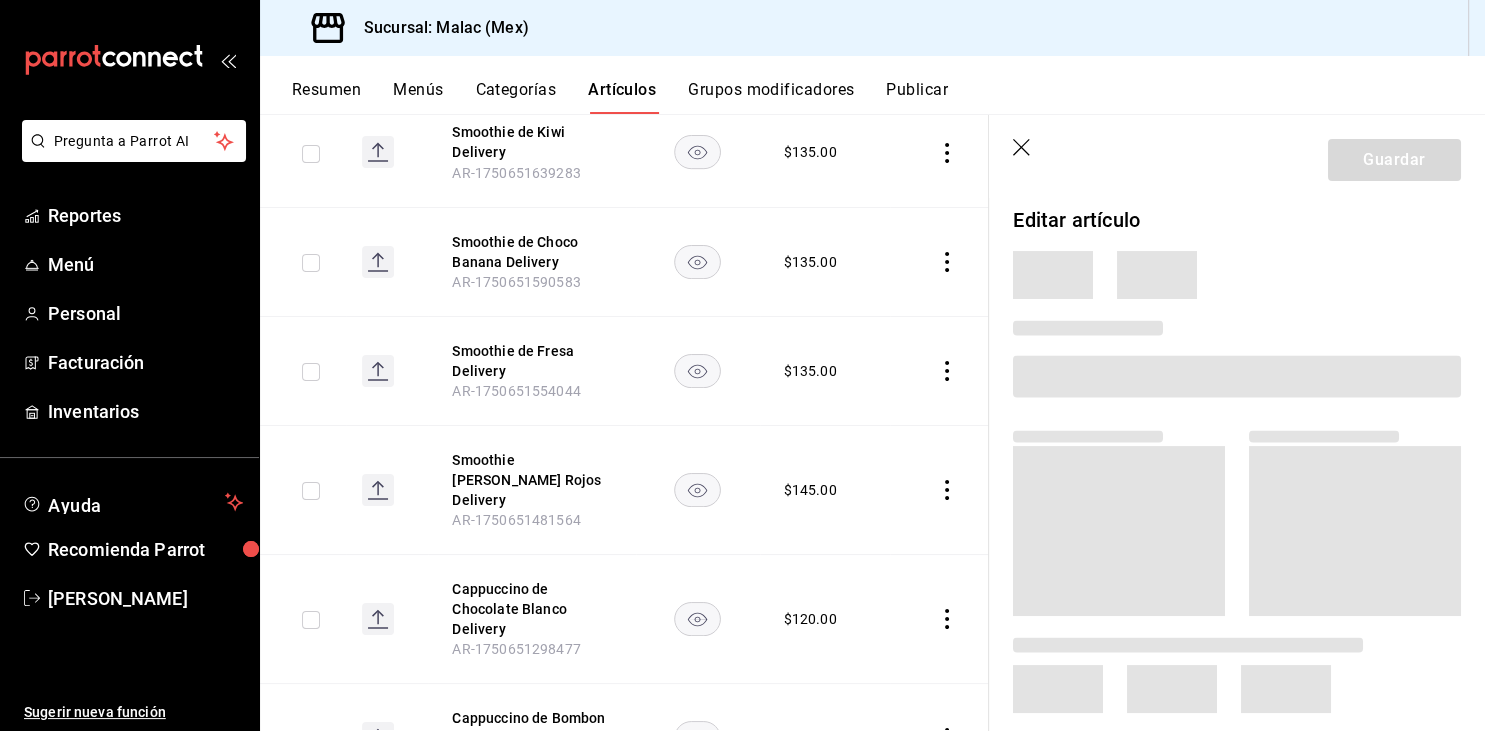 scroll, scrollTop: 4704, scrollLeft: 0, axis: vertical 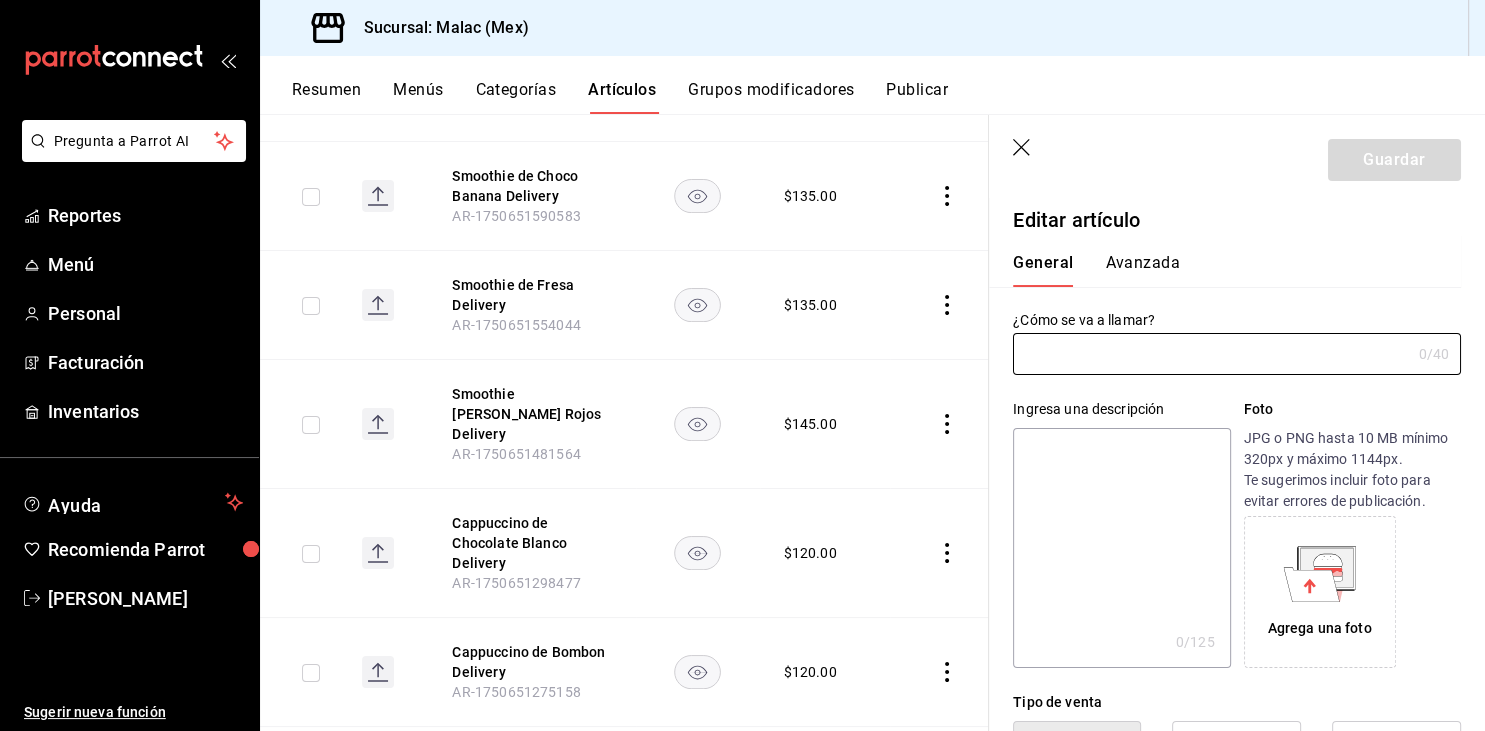 type on "Cappuccino de Chocolate Blanco Delivery" 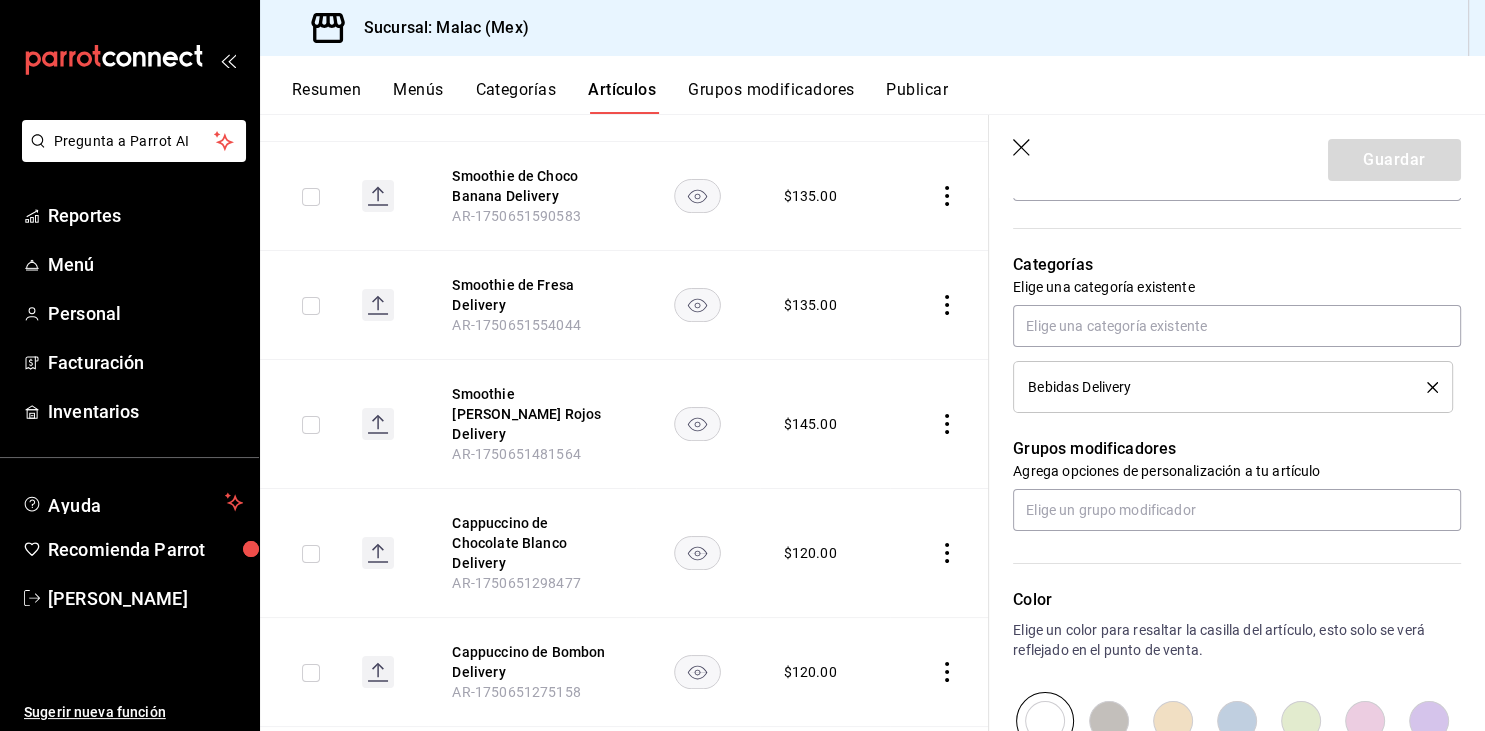 scroll, scrollTop: 665, scrollLeft: 0, axis: vertical 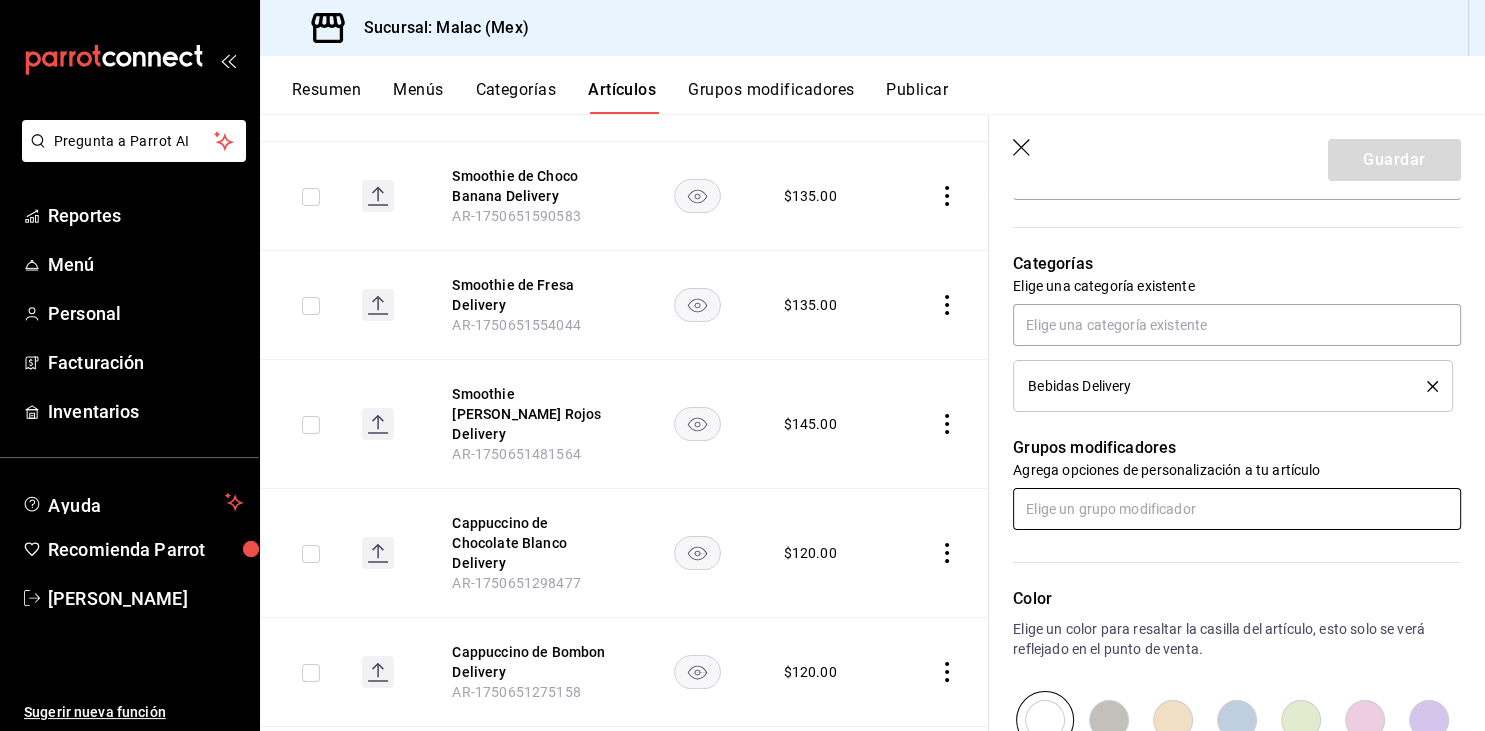 click at bounding box center (1237, 509) 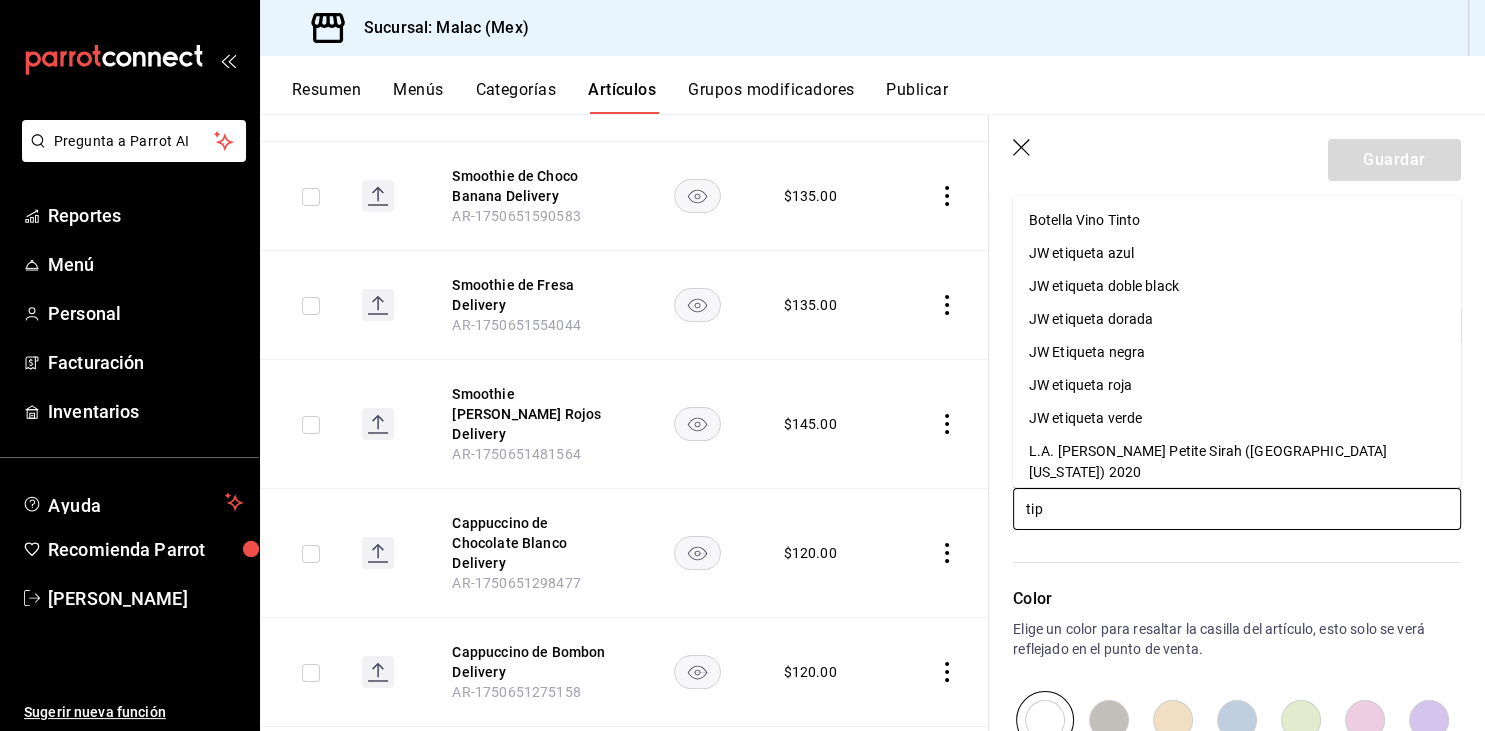 type on "tipo" 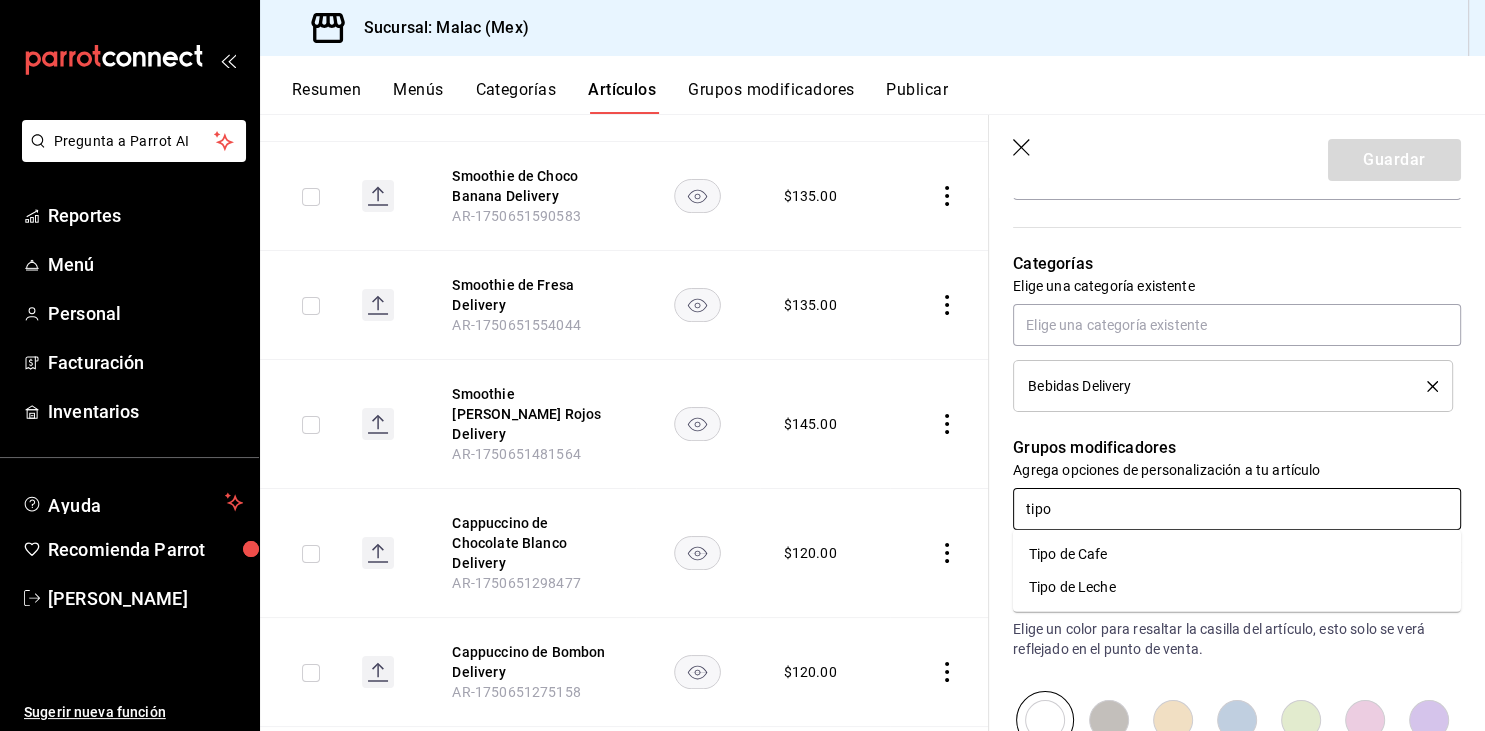 click on "Tipo de Cafe" at bounding box center [1068, 554] 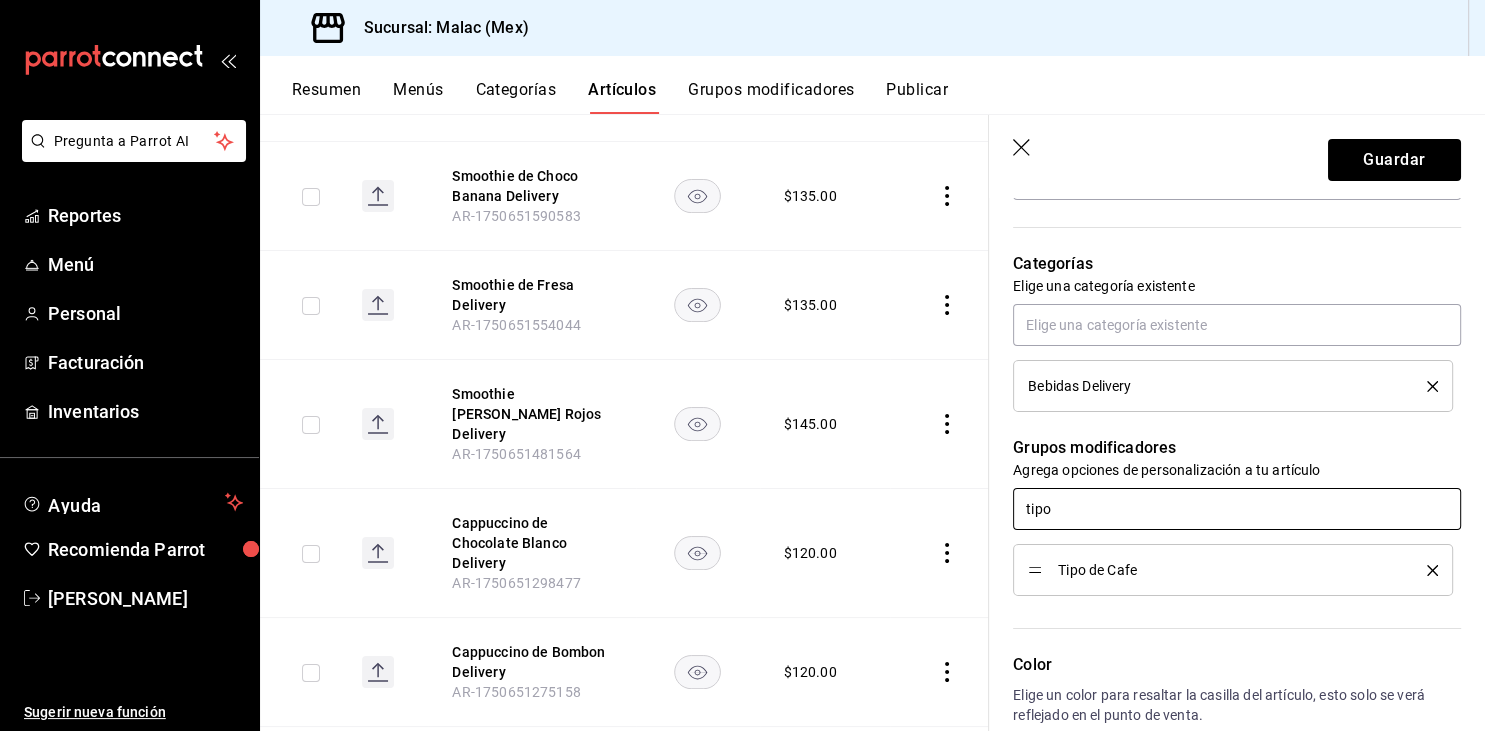type 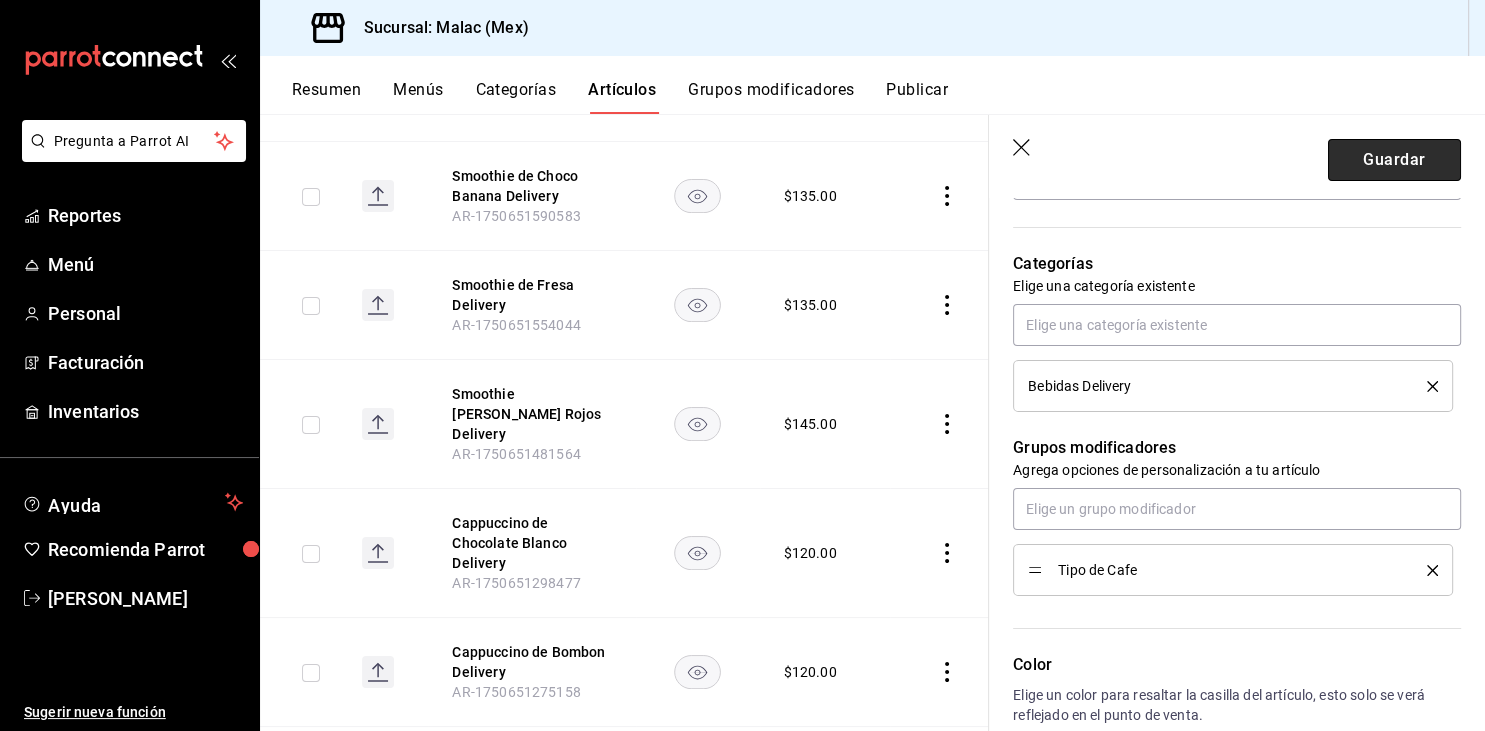 click on "Guardar" at bounding box center (1394, 160) 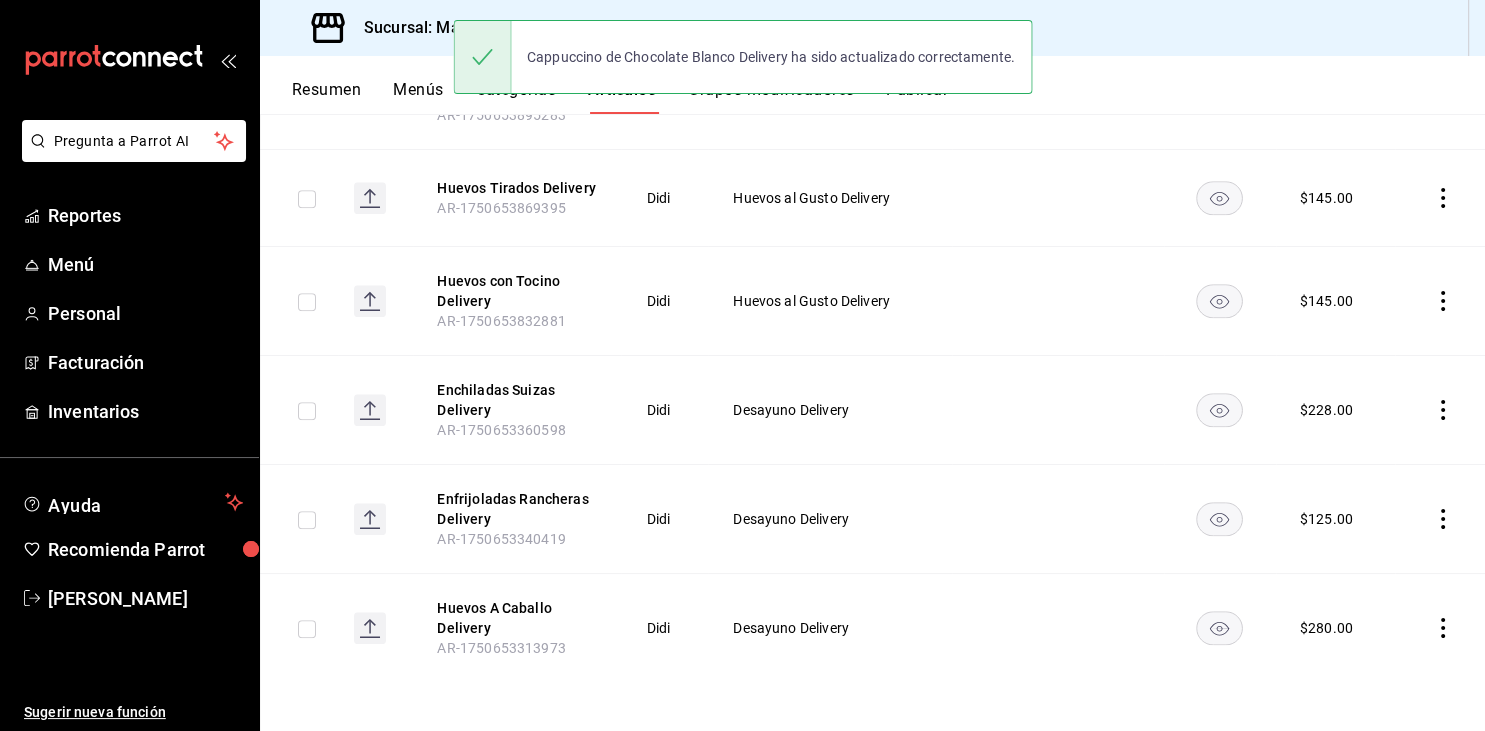 scroll, scrollTop: 0, scrollLeft: 0, axis: both 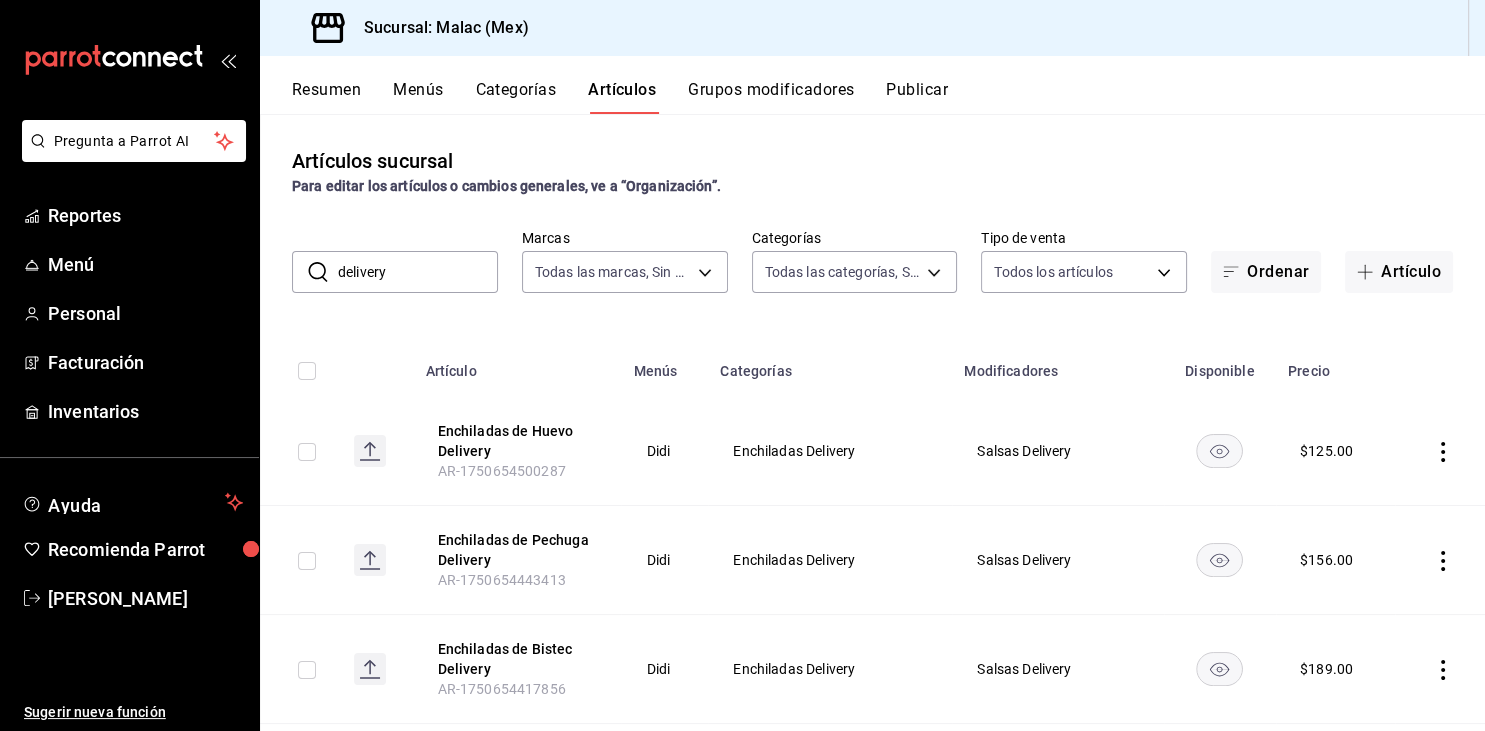 click on "delivery" at bounding box center (418, 272) 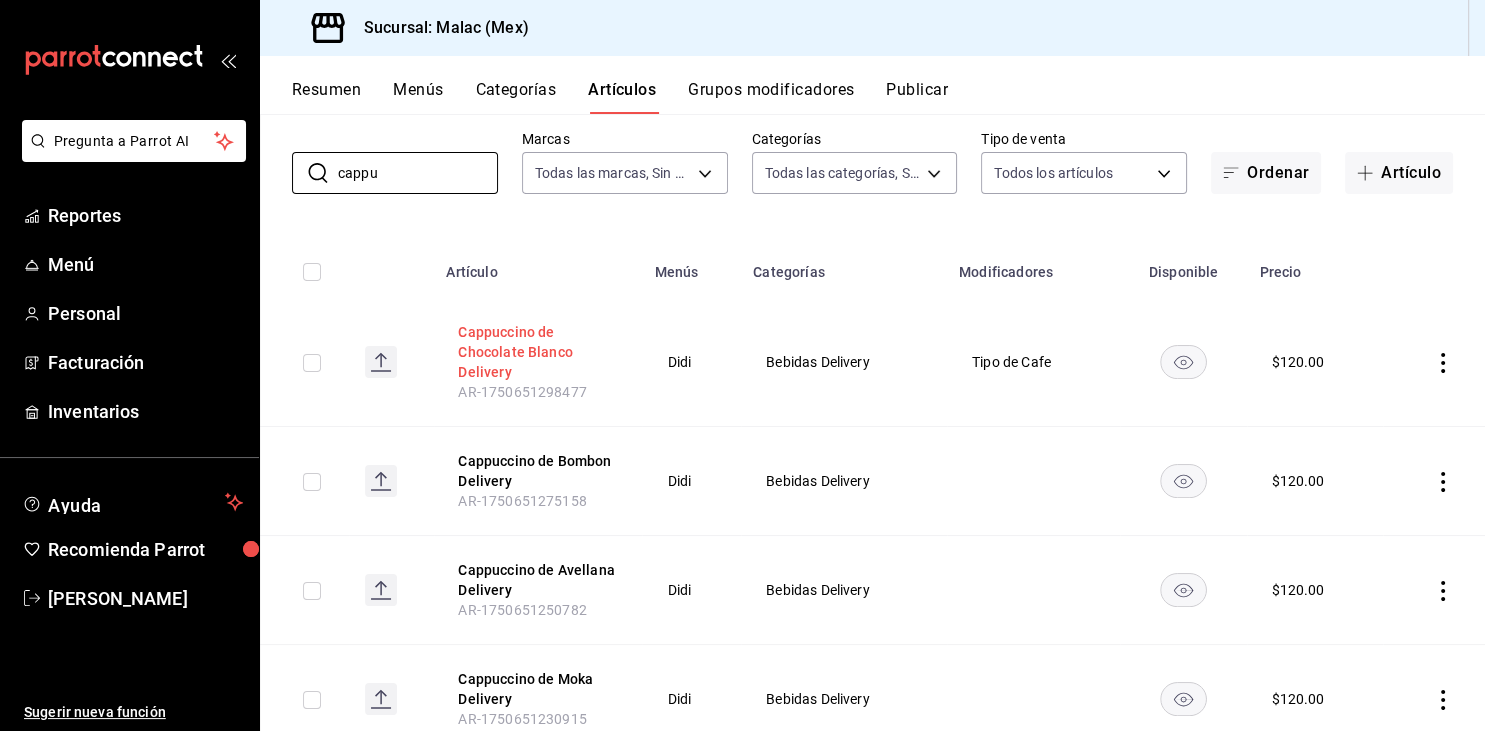 scroll, scrollTop: 100, scrollLeft: 0, axis: vertical 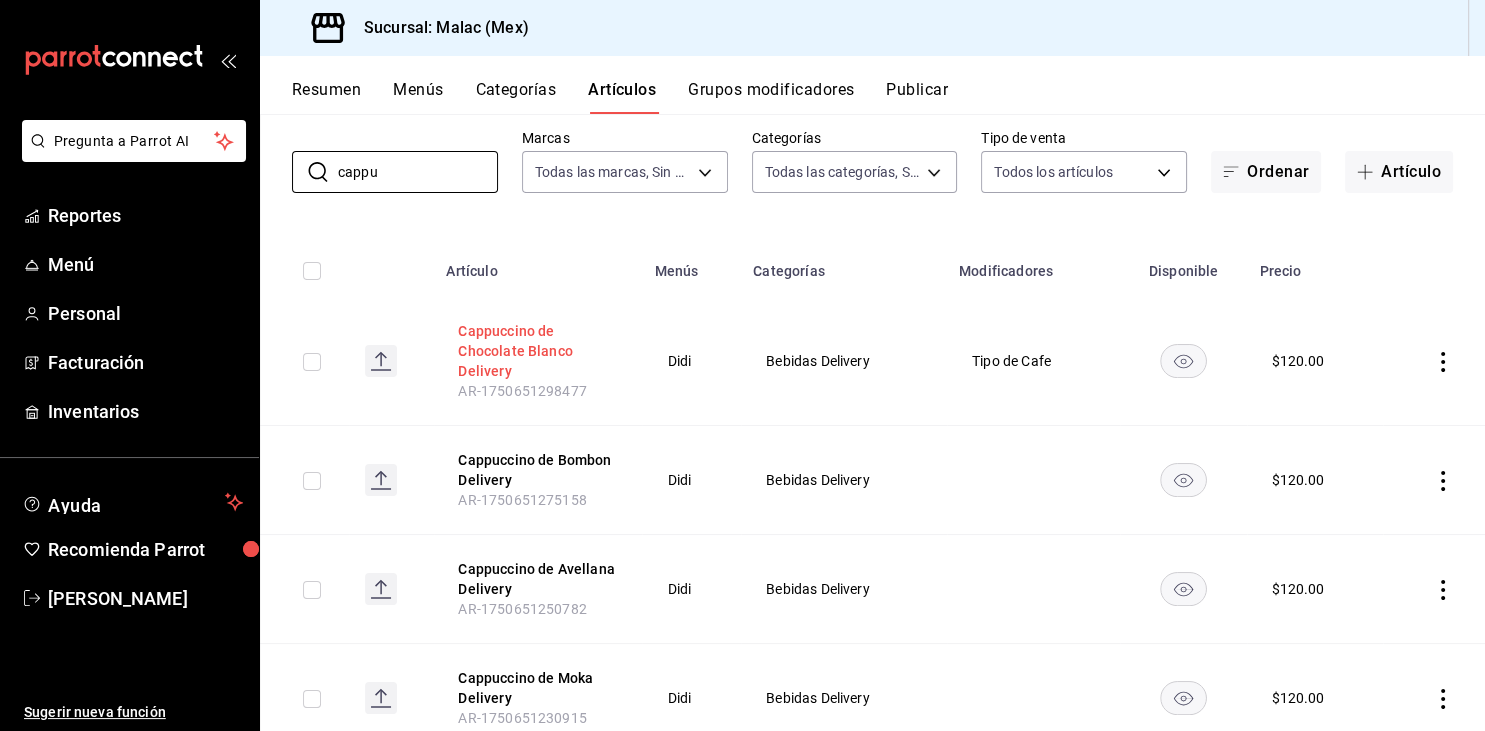 type on "cappu" 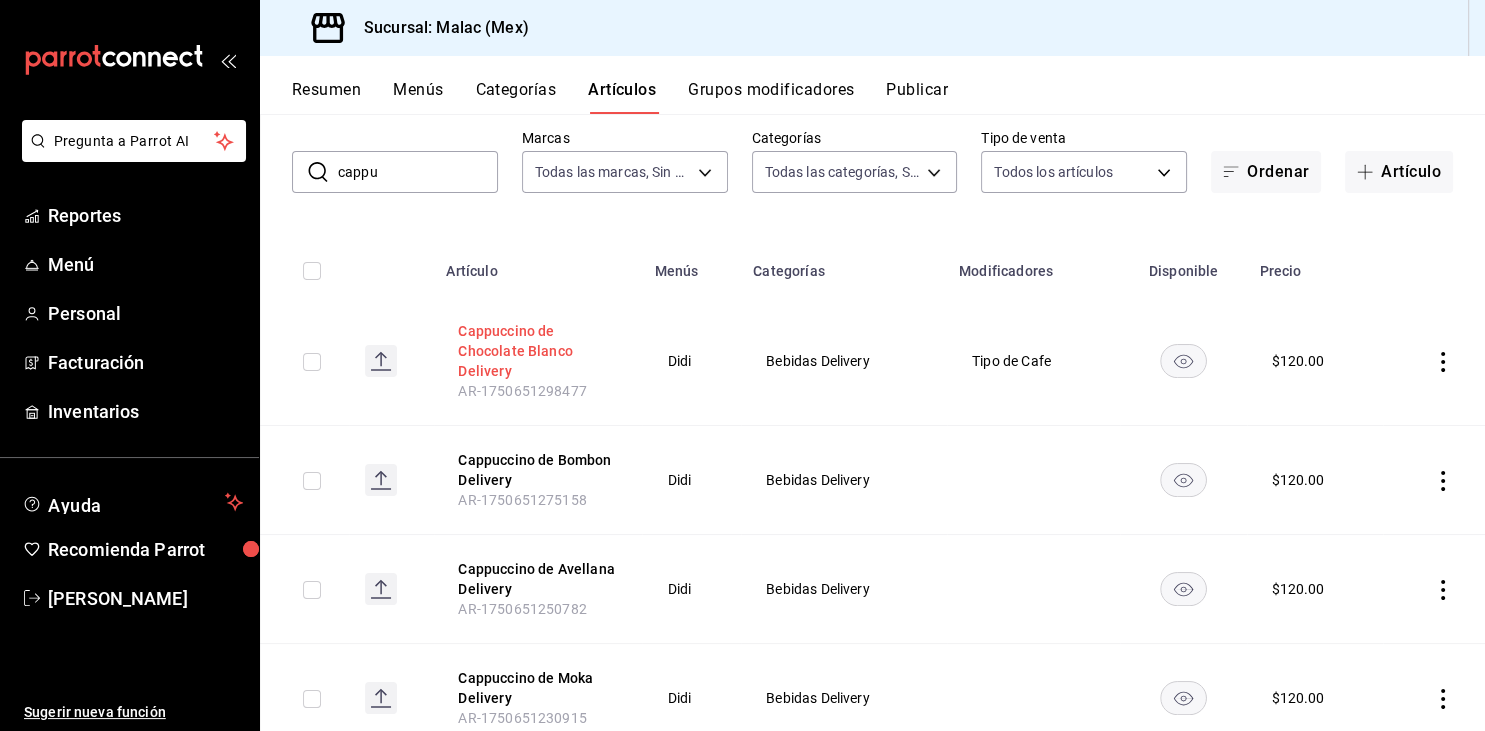 click on "Cappuccino de Bombon Delivery" at bounding box center (538, 470) 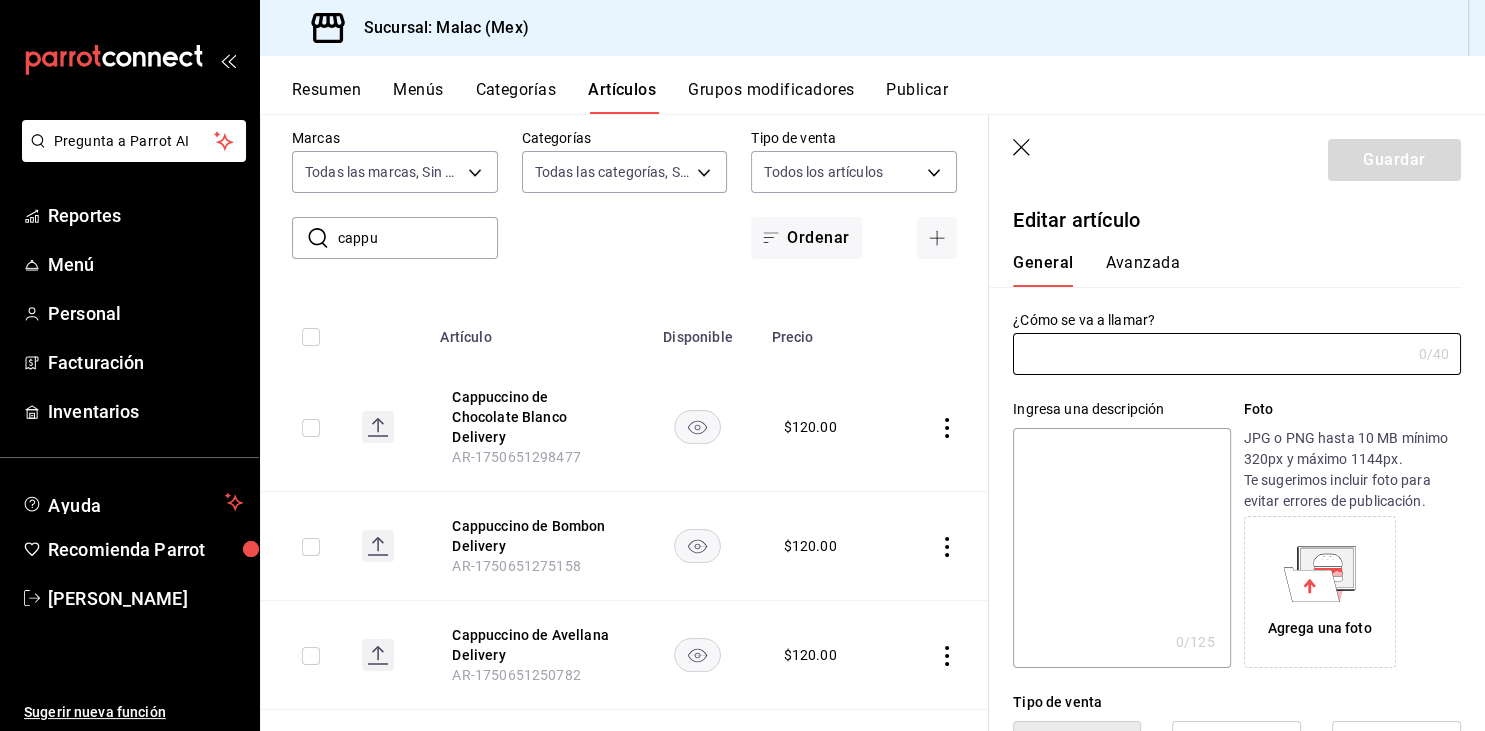 type on "Cappuccino de Bombon Delivery" 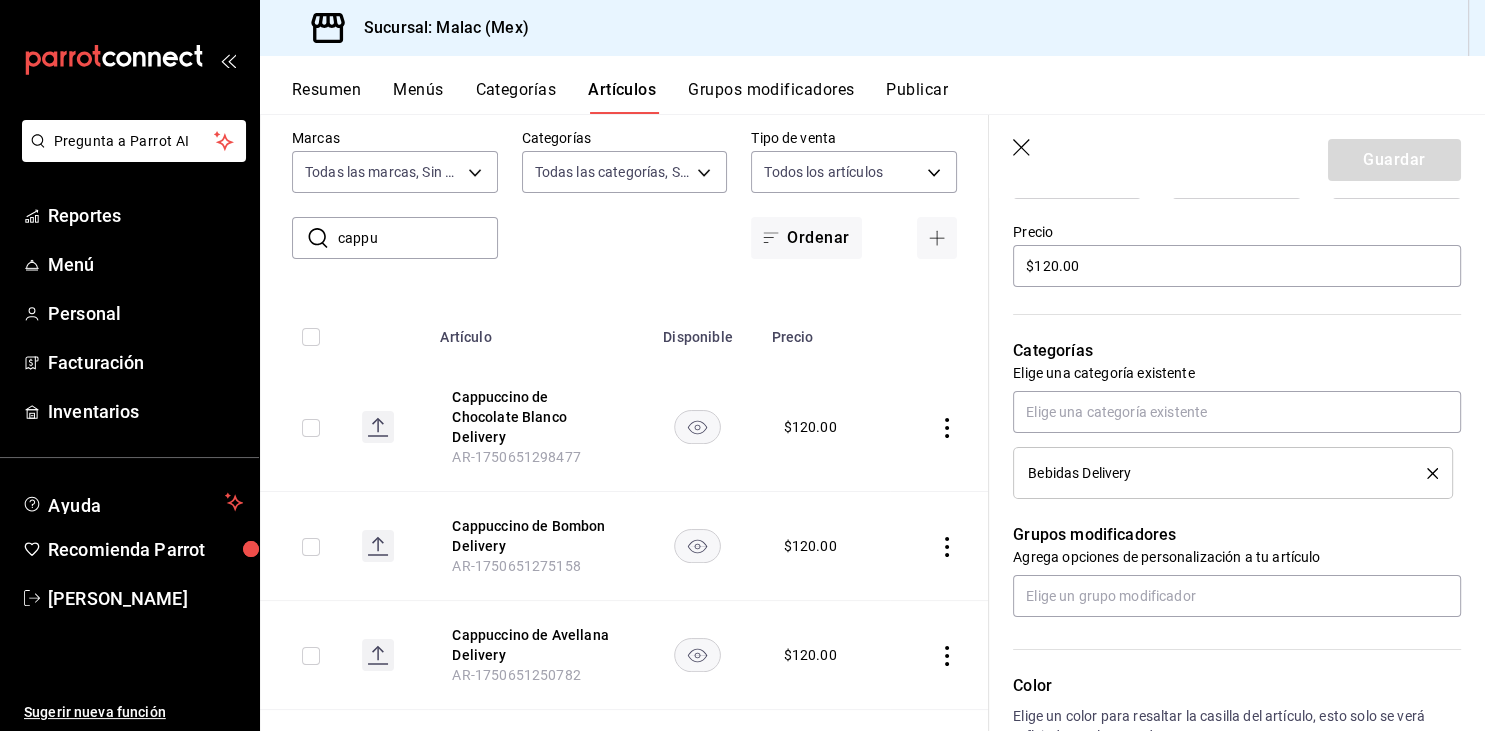 scroll, scrollTop: 598, scrollLeft: 0, axis: vertical 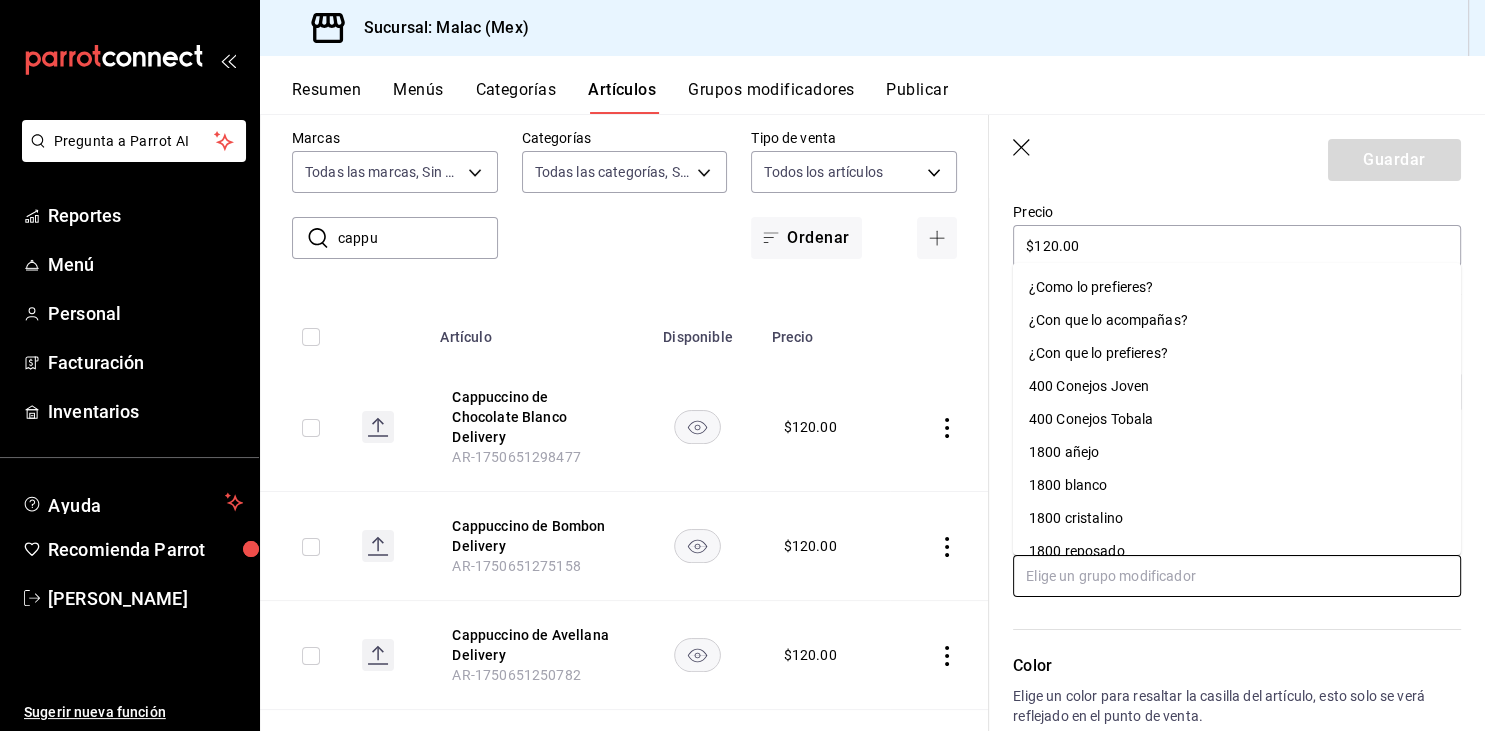 click at bounding box center (1237, 576) 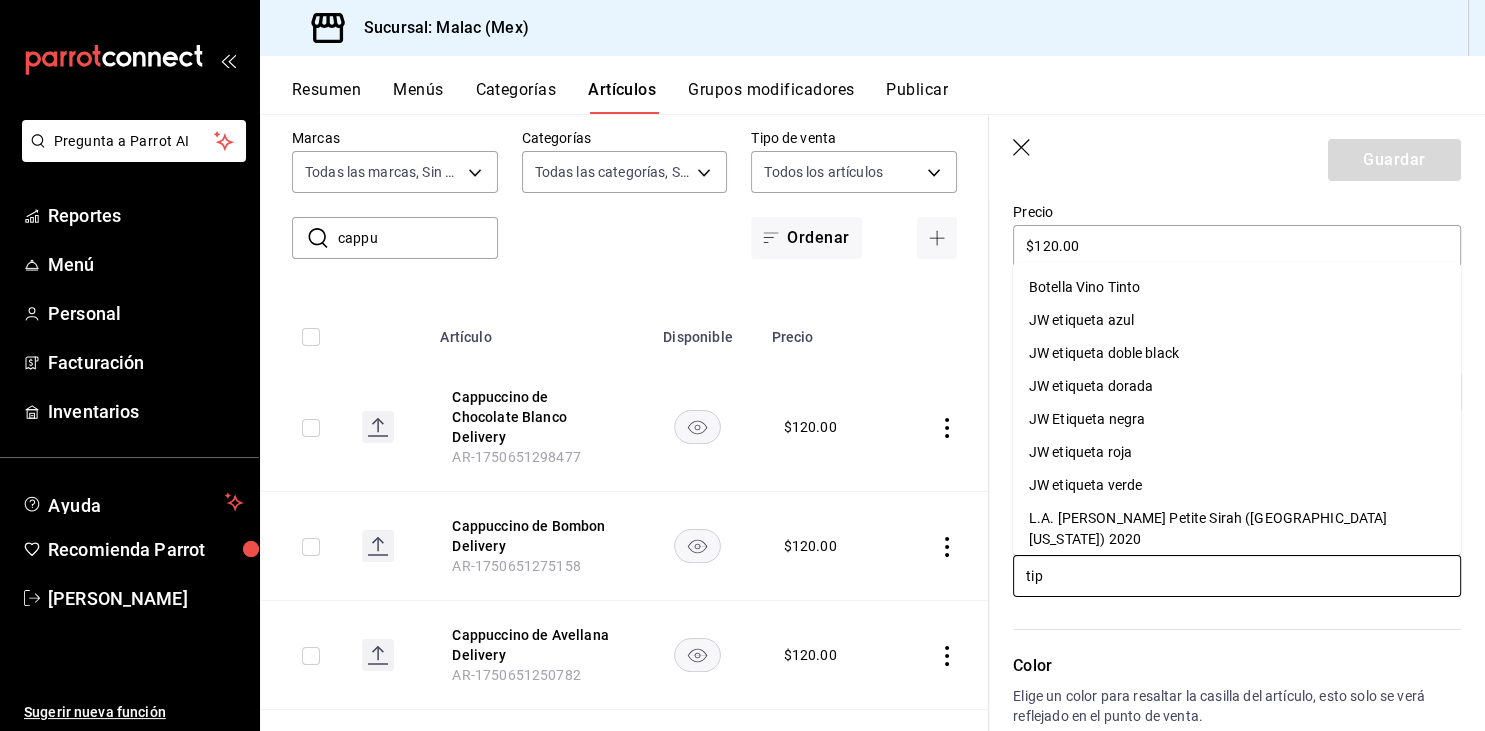 type on "tipo" 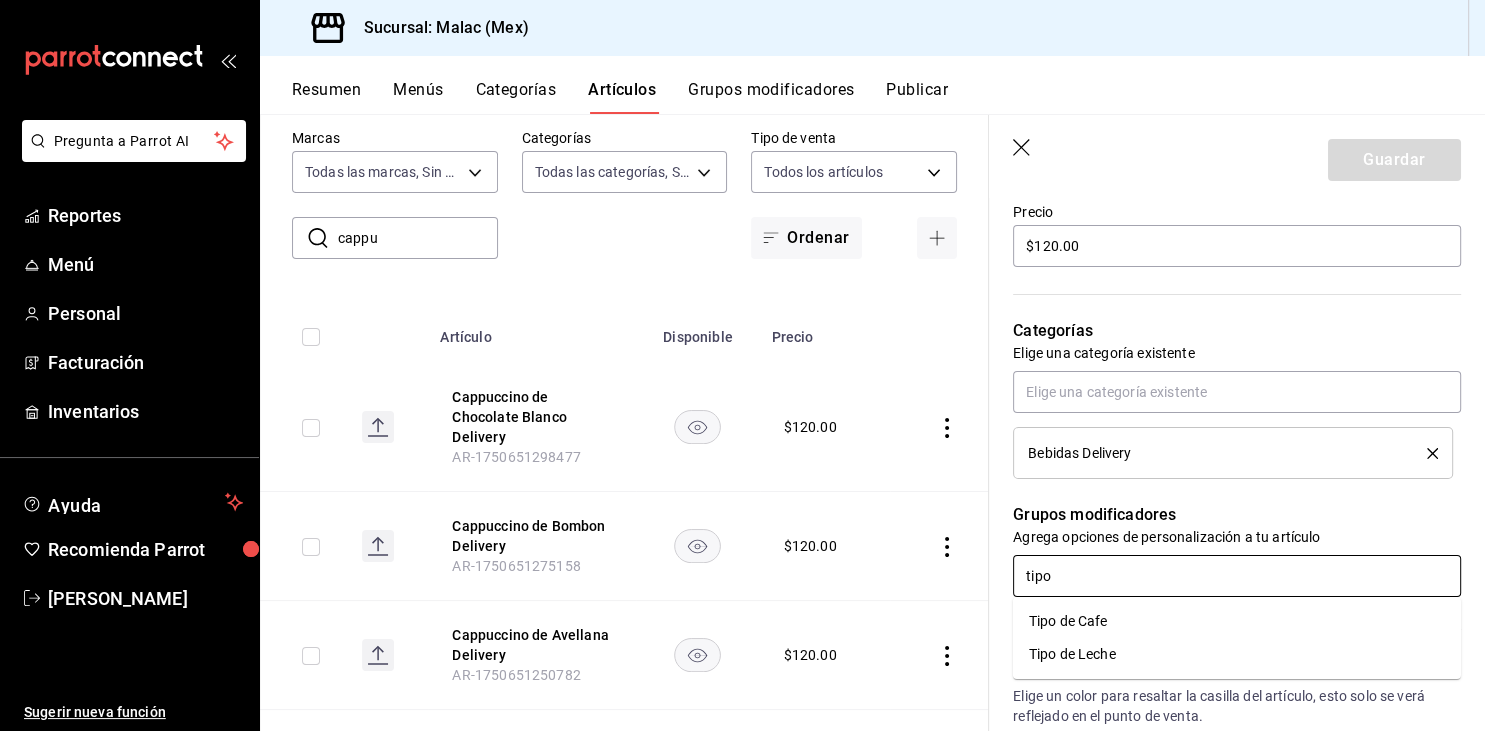 click on "Tipo de Cafe" at bounding box center [1237, 621] 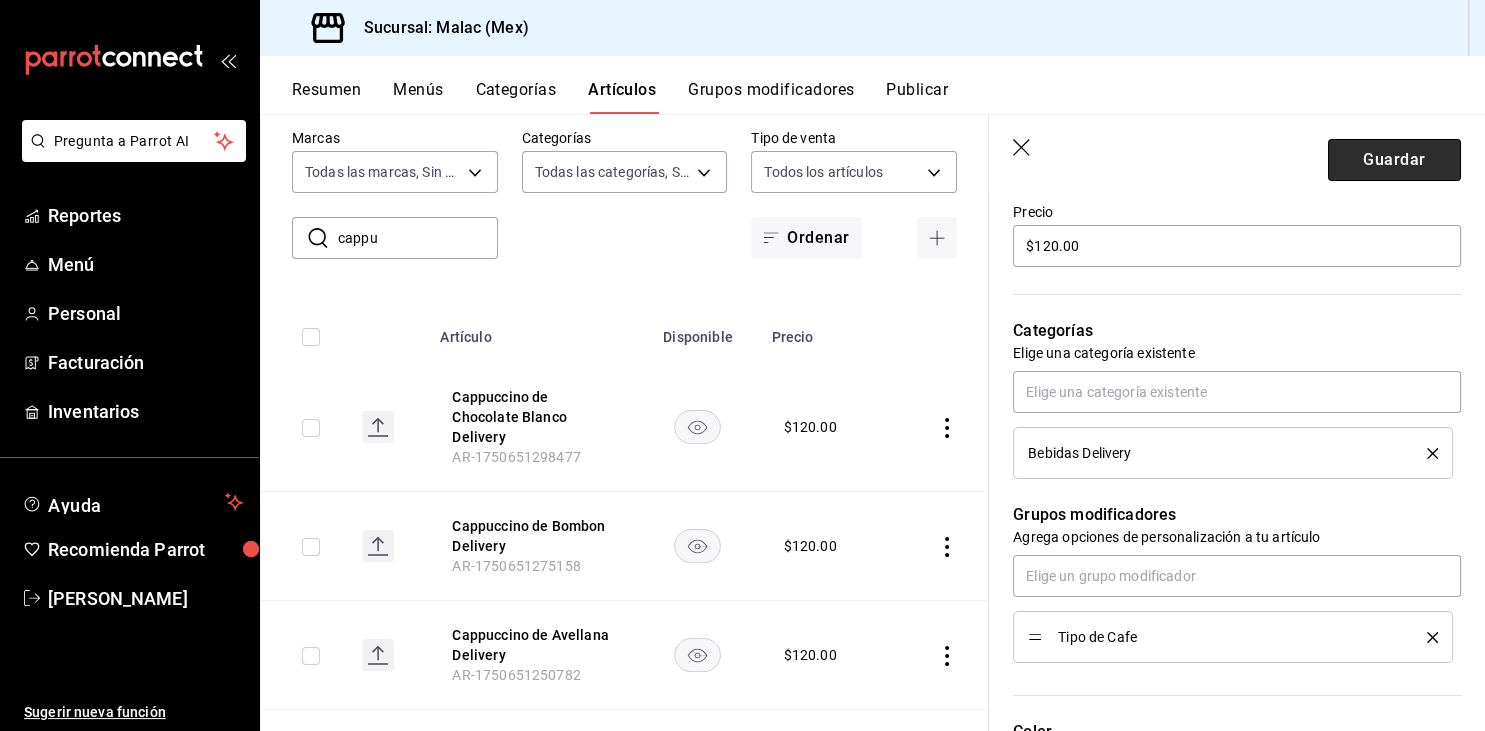 click on "Guardar" at bounding box center (1394, 160) 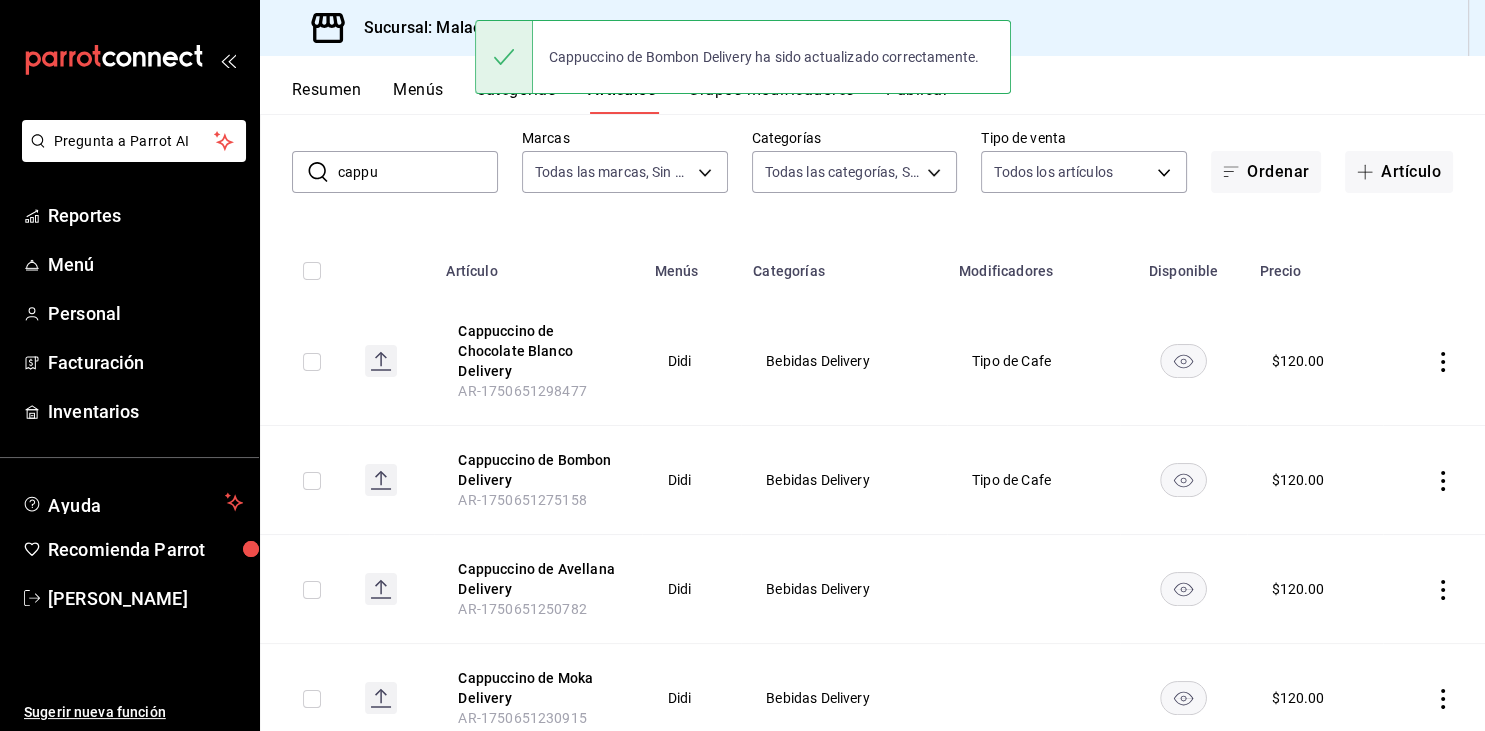 scroll, scrollTop: 0, scrollLeft: 0, axis: both 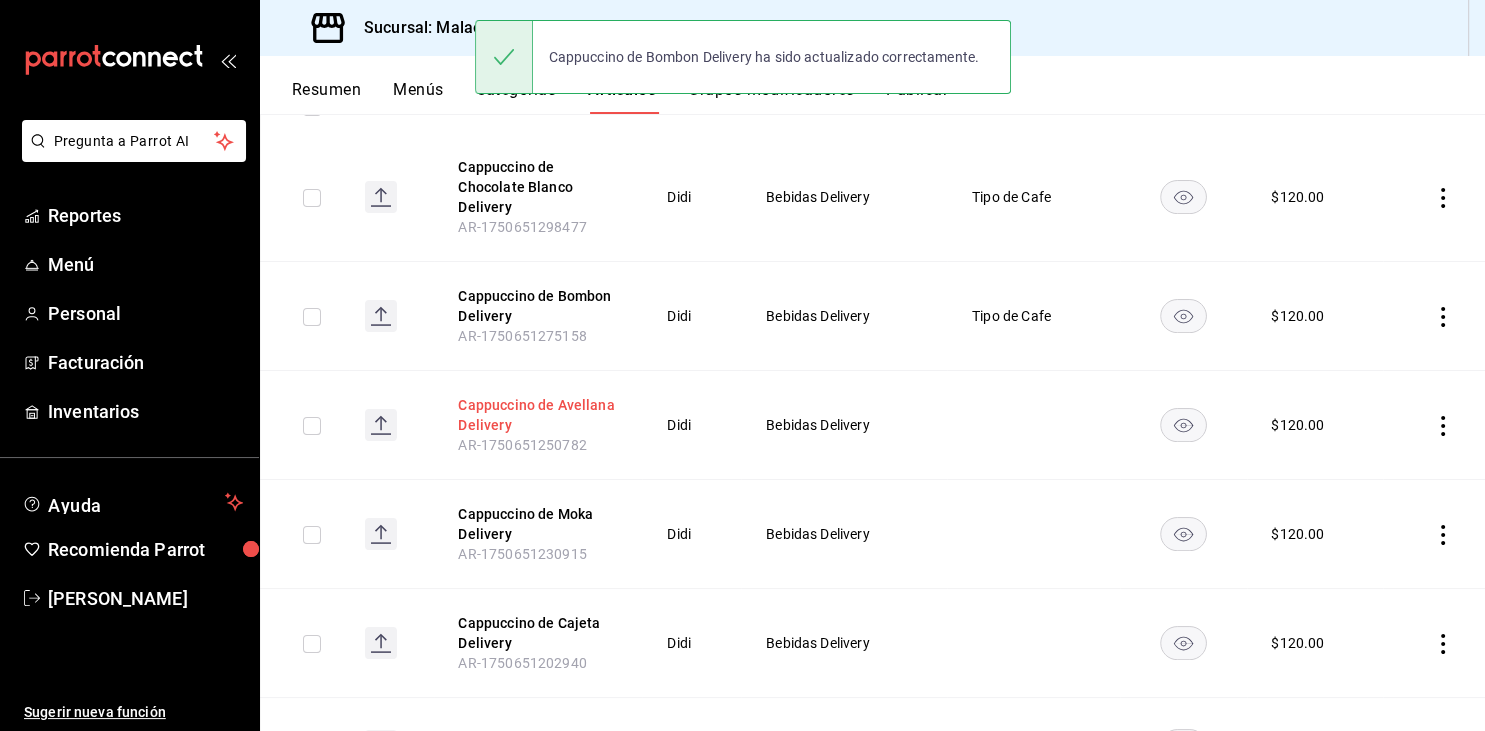 click on "Cappuccino de Avellana Delivery" at bounding box center (538, 415) 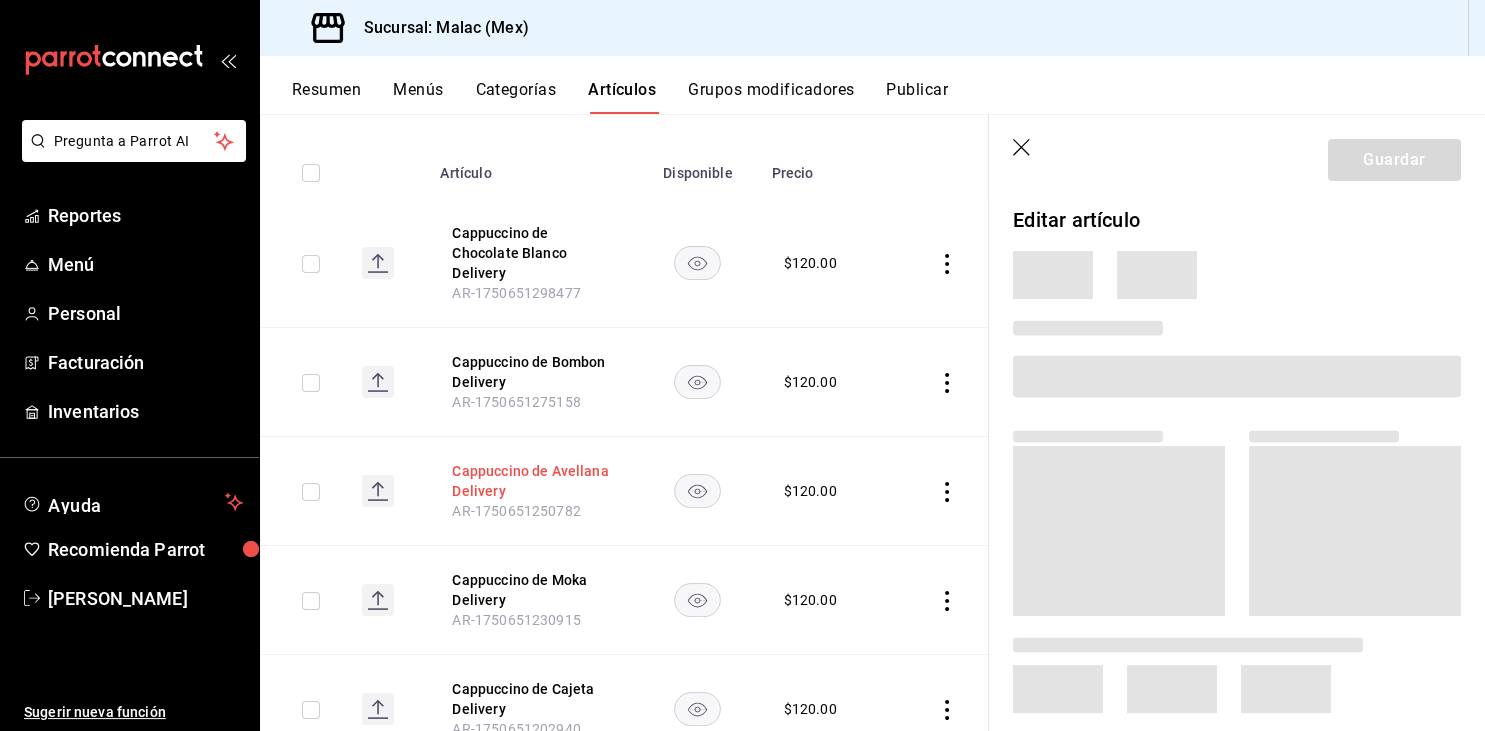 scroll, scrollTop: 330, scrollLeft: 0, axis: vertical 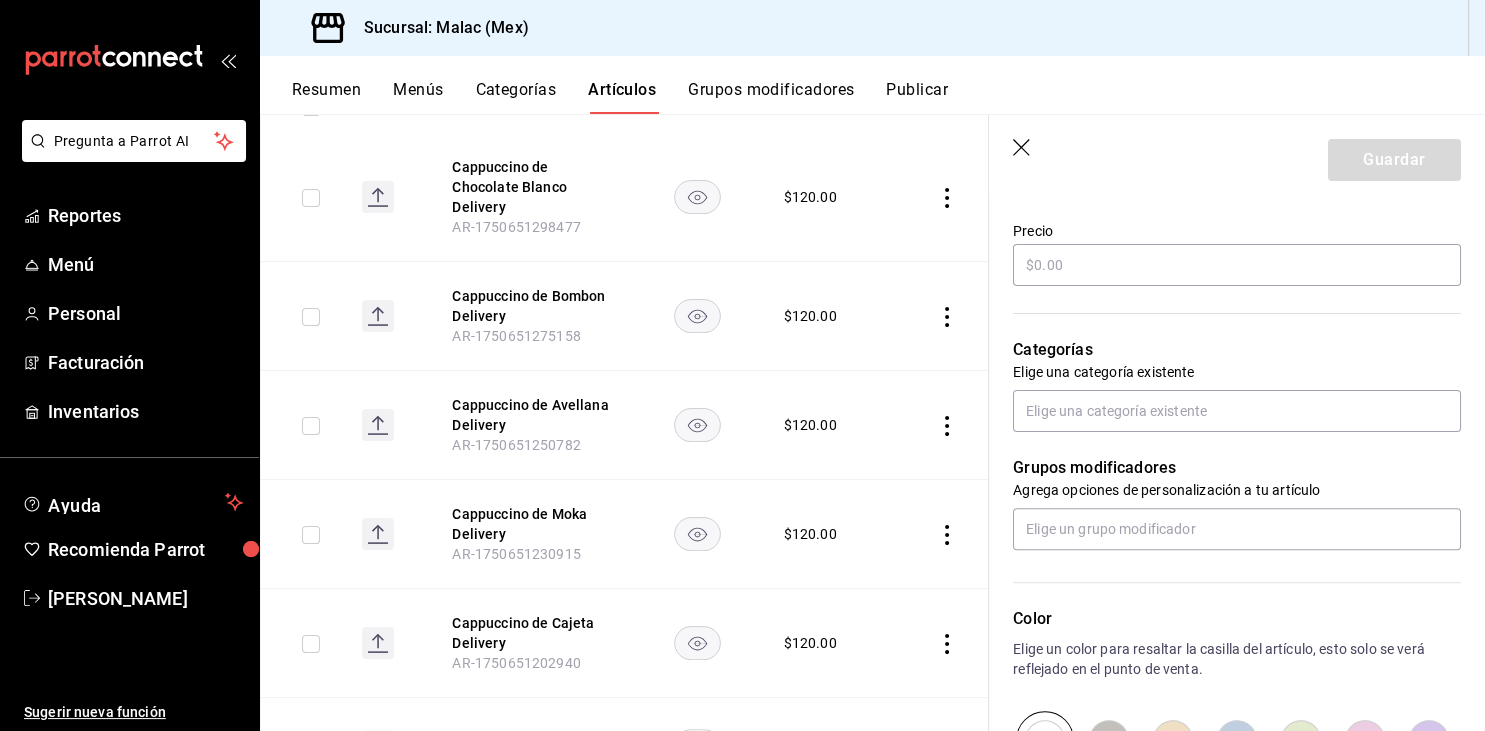 type on "Cappuccino de Avellana Delivery" 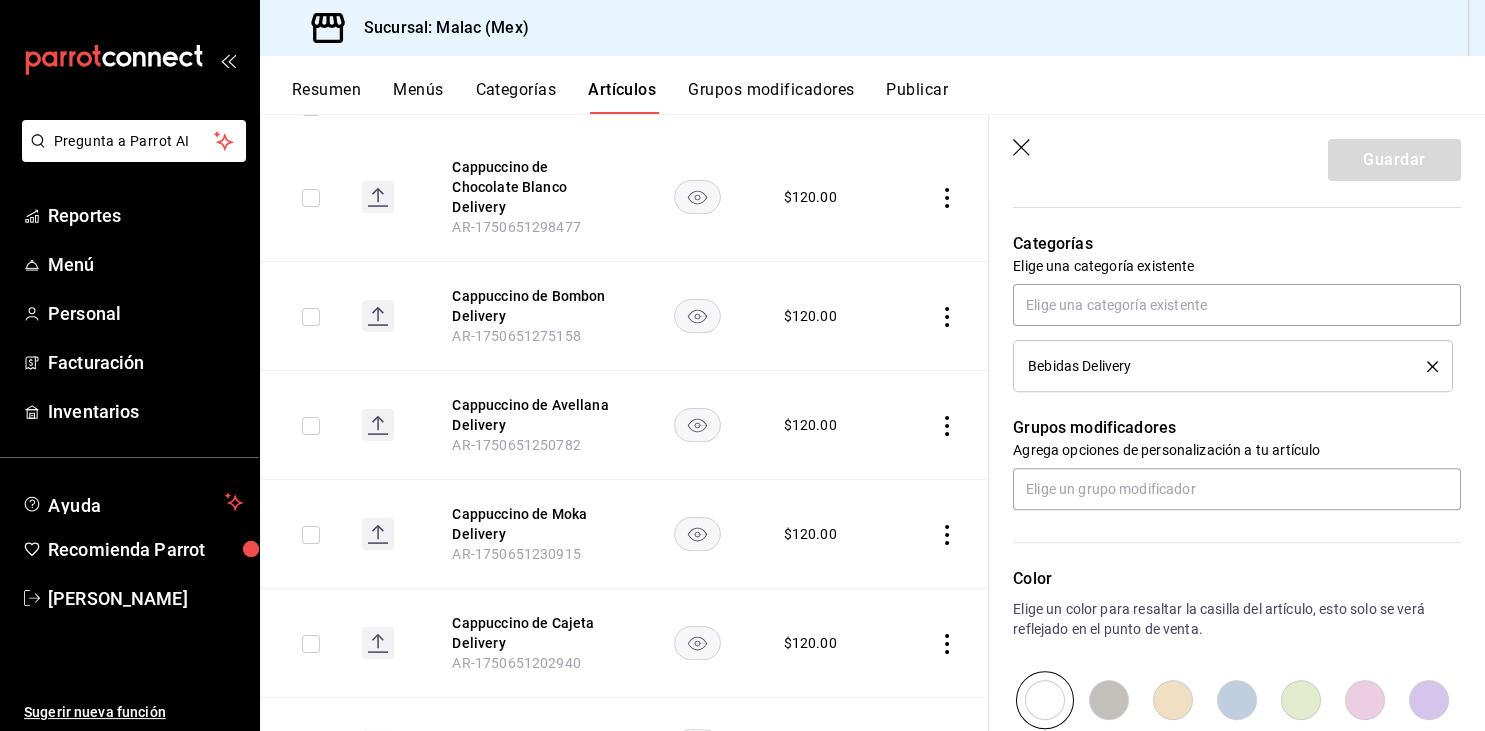 scroll, scrollTop: 694, scrollLeft: 0, axis: vertical 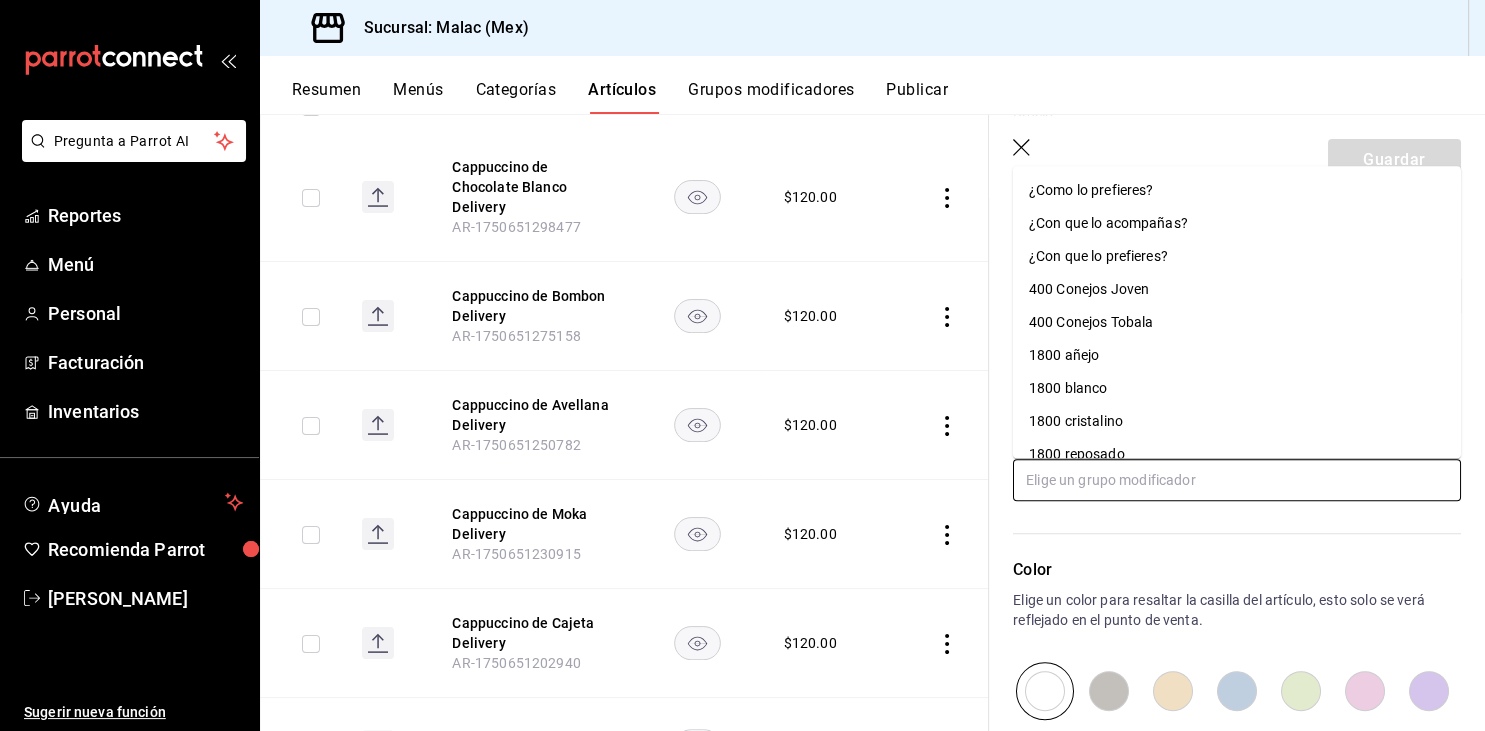 click at bounding box center (1237, 480) 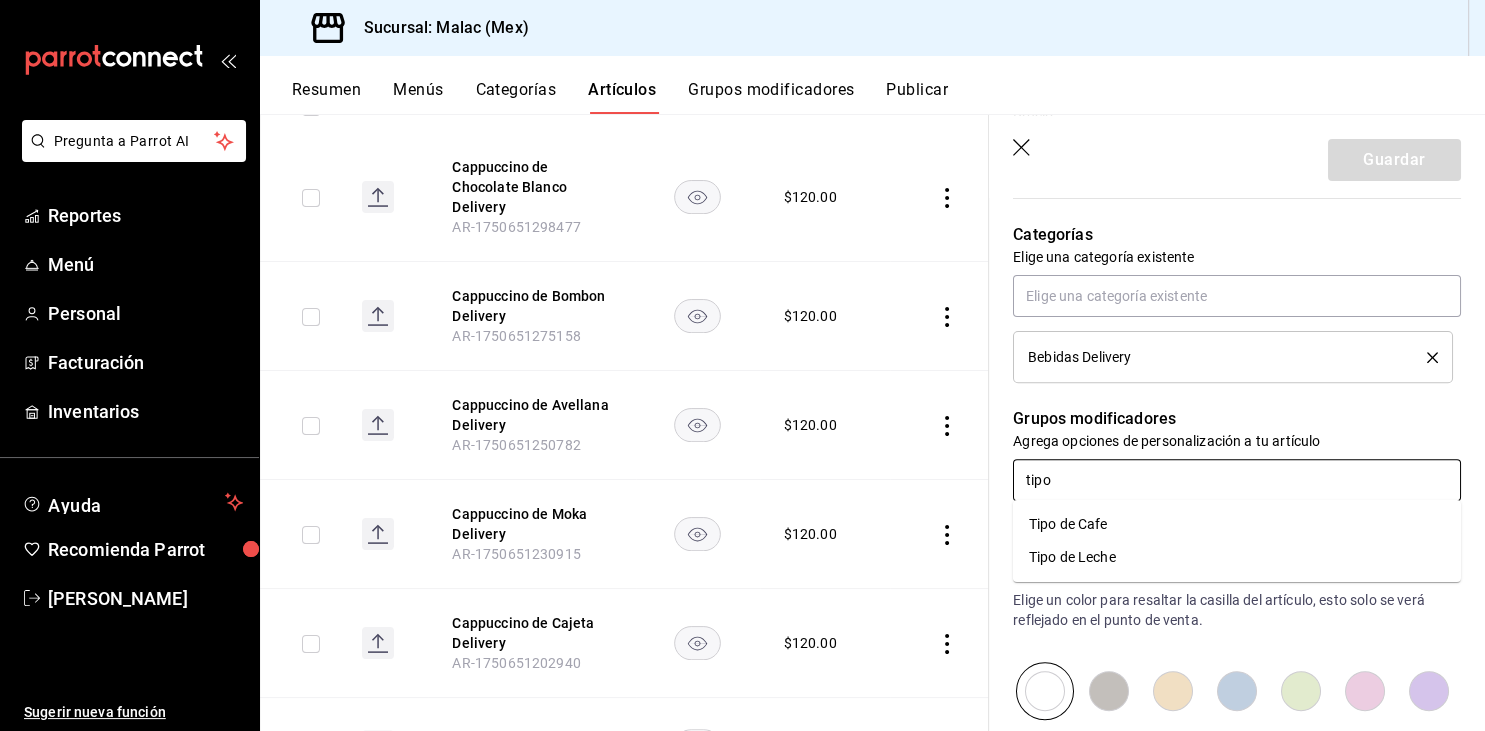 type on "tipo" 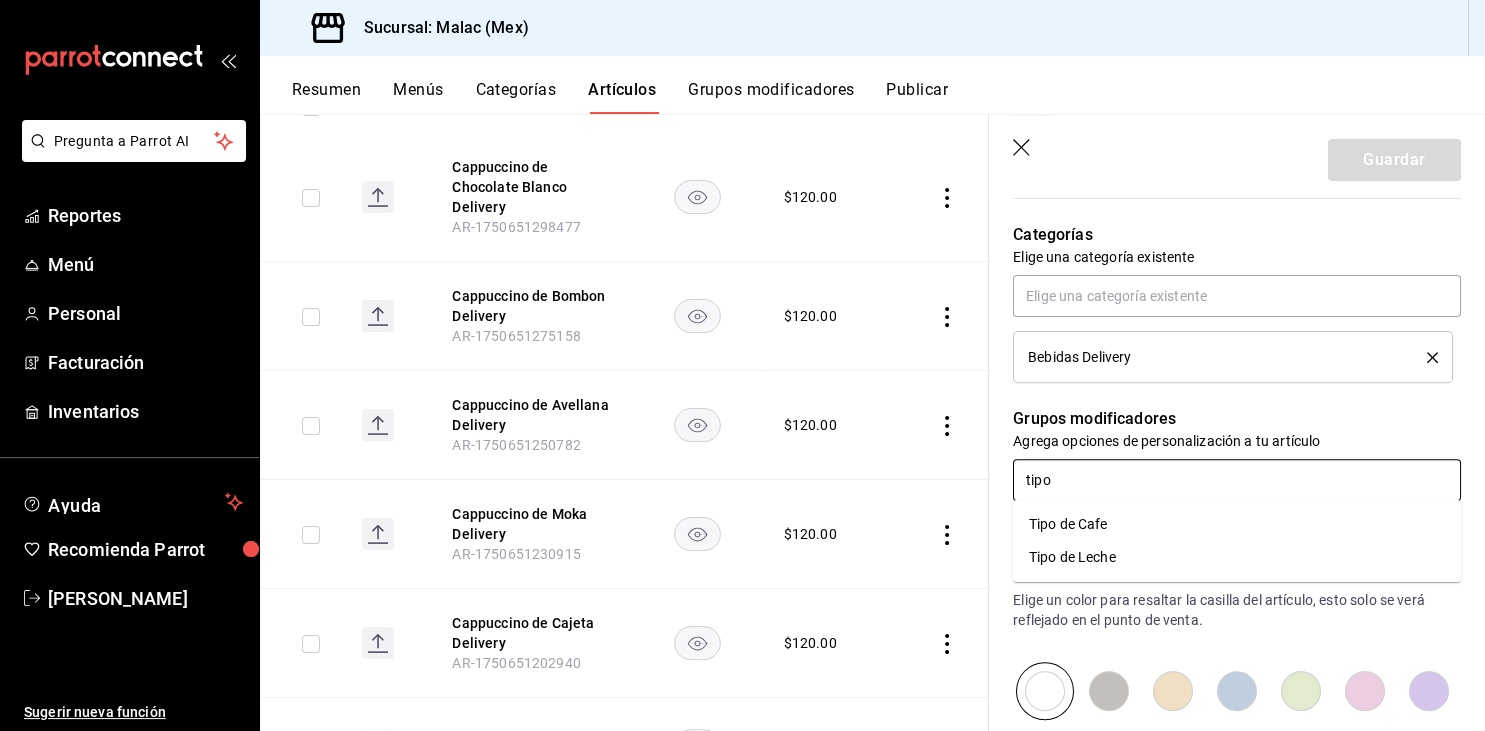 click on "Tipo de Cafe" at bounding box center (1068, 524) 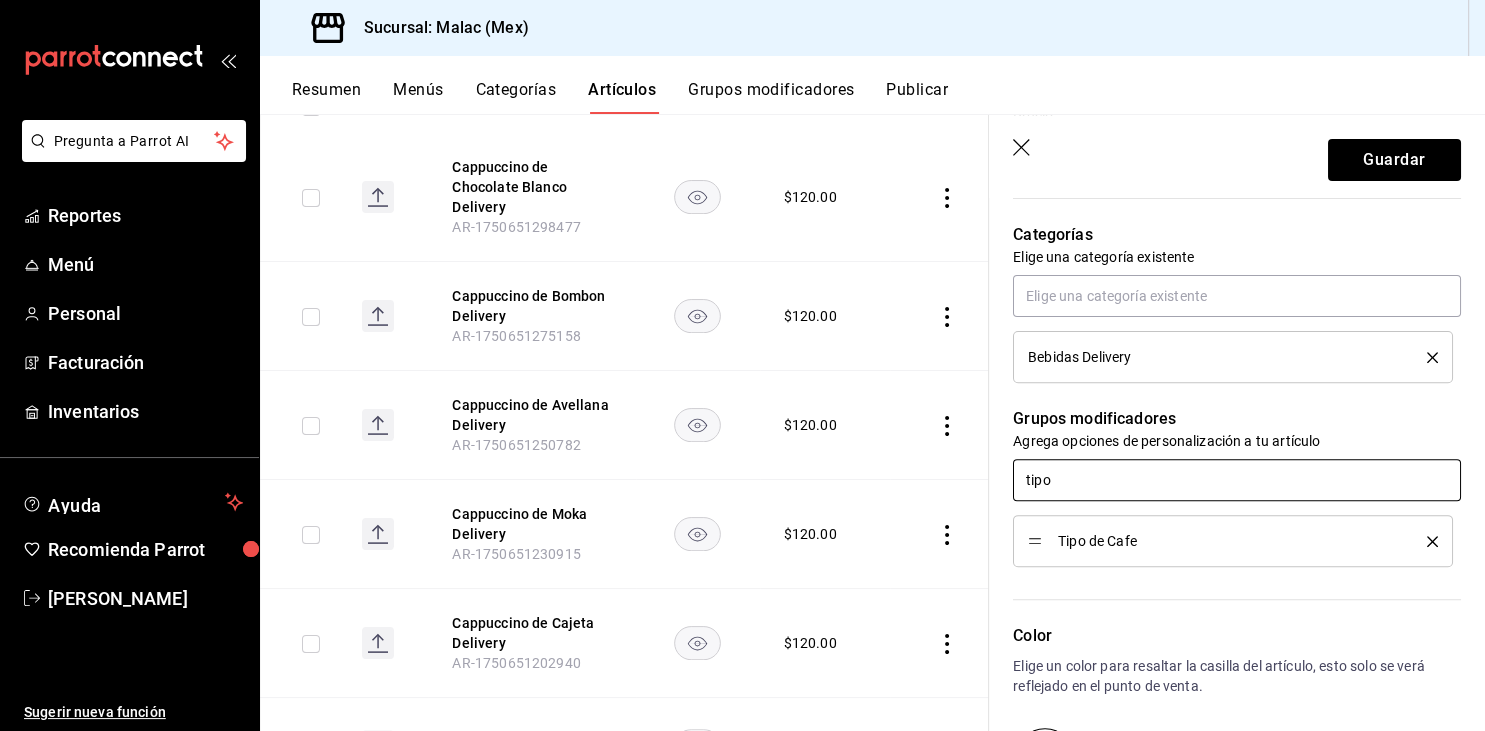 type 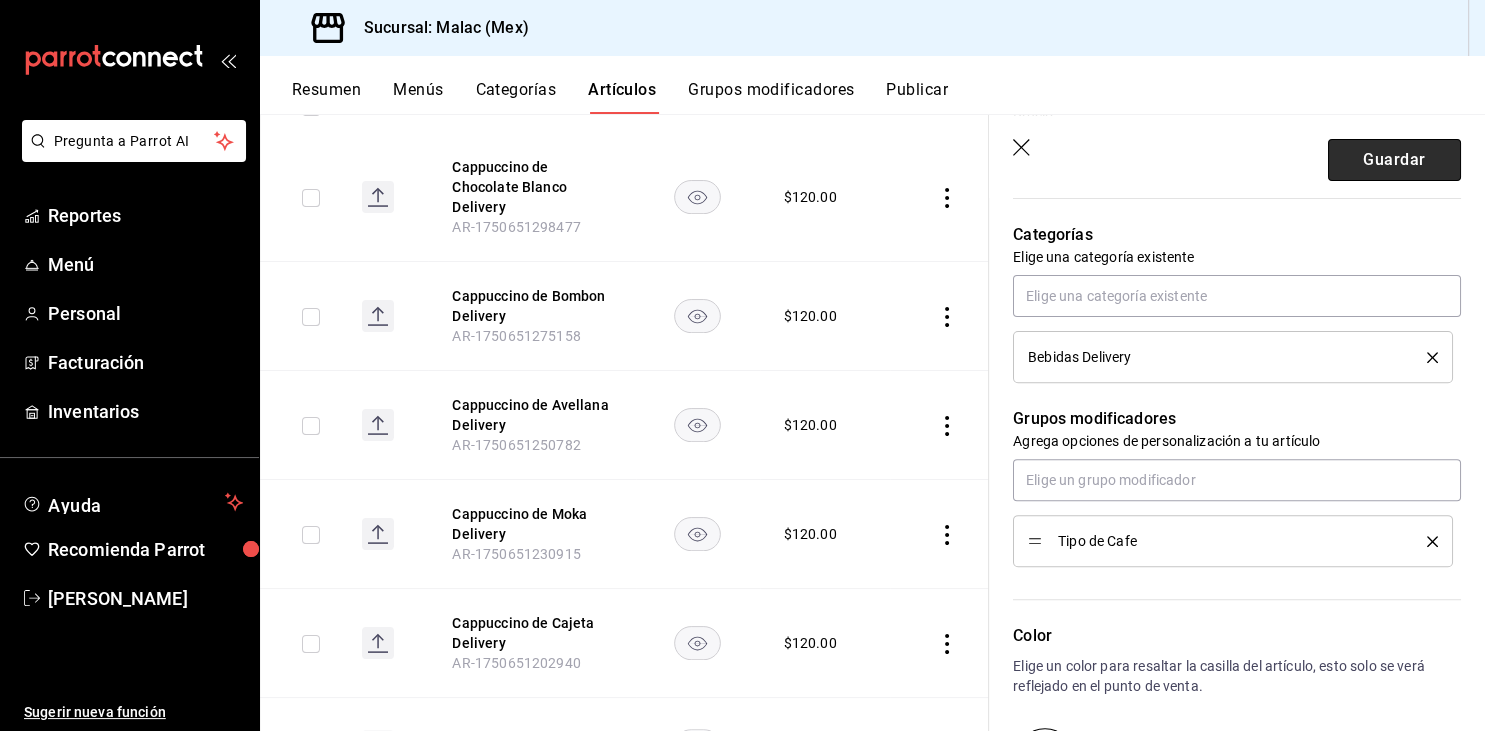 click on "Guardar" at bounding box center (1394, 160) 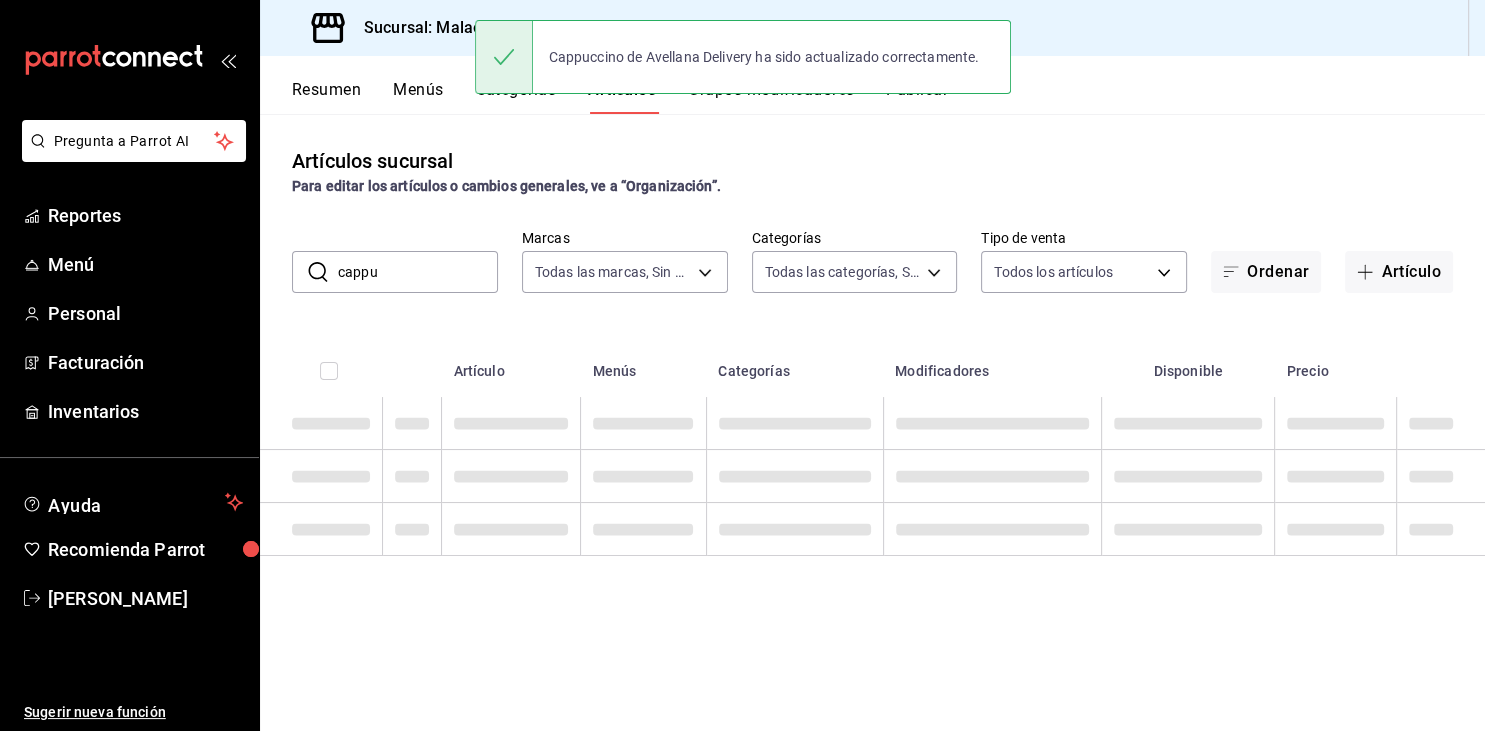 scroll, scrollTop: 0, scrollLeft: 0, axis: both 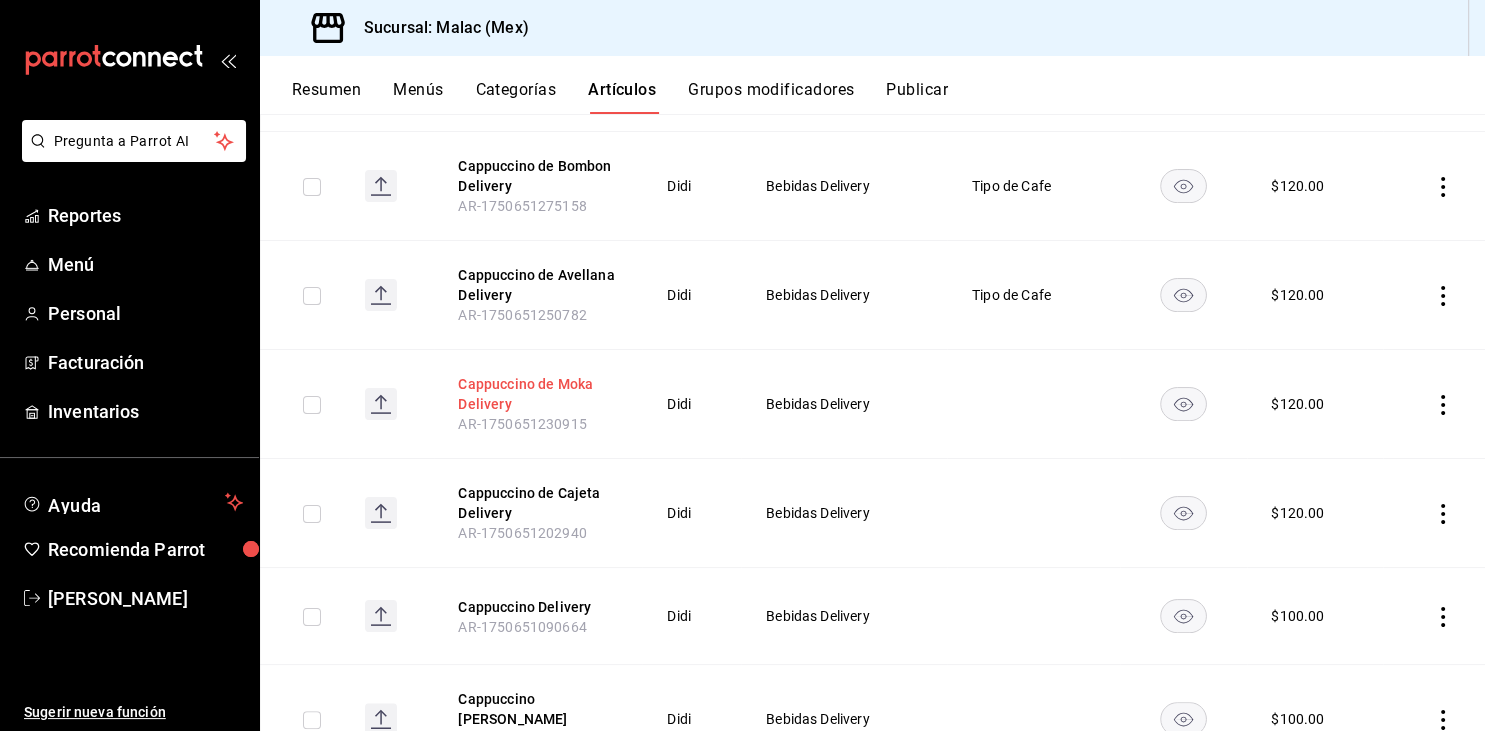 click on "Cappuccino de Moka Delivery" at bounding box center (538, 394) 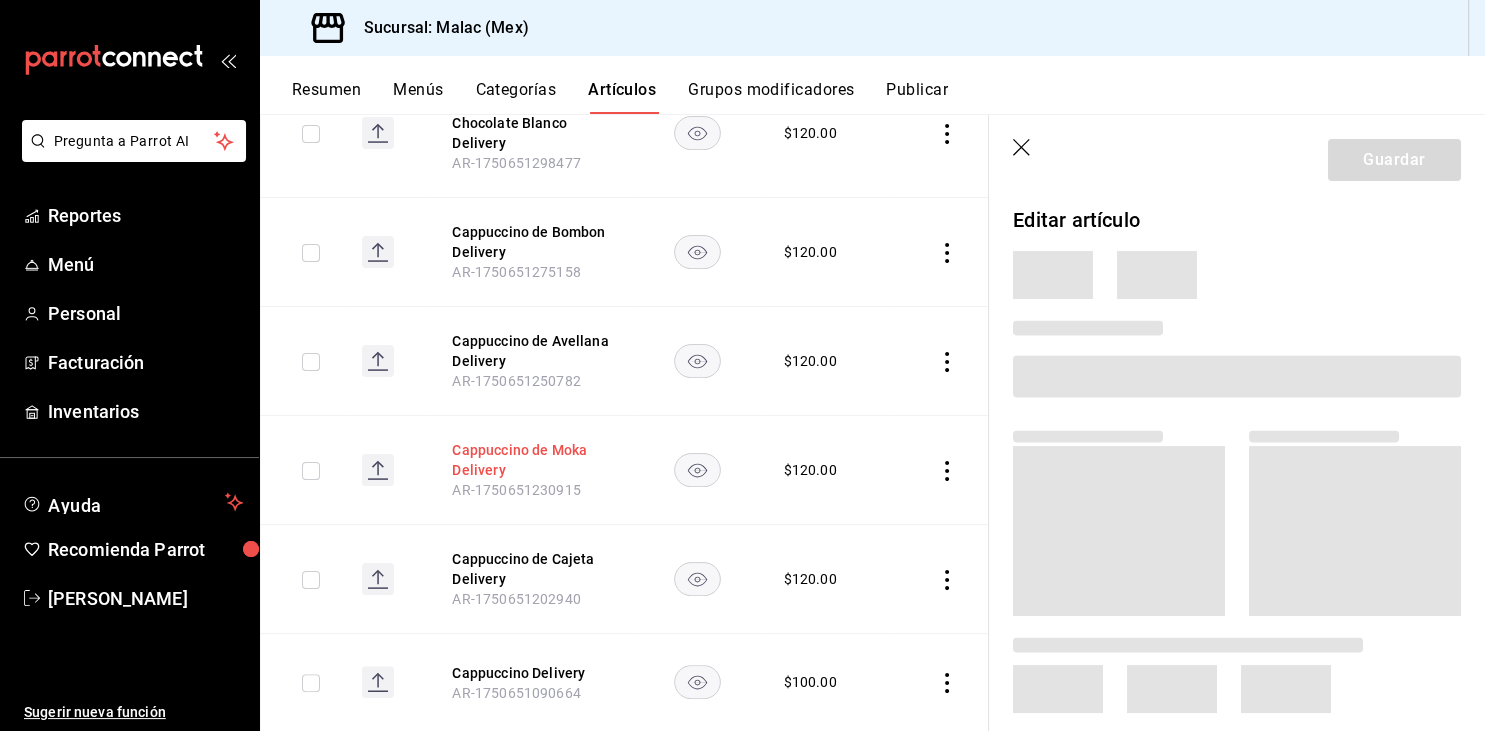 scroll, scrollTop: 460, scrollLeft: 0, axis: vertical 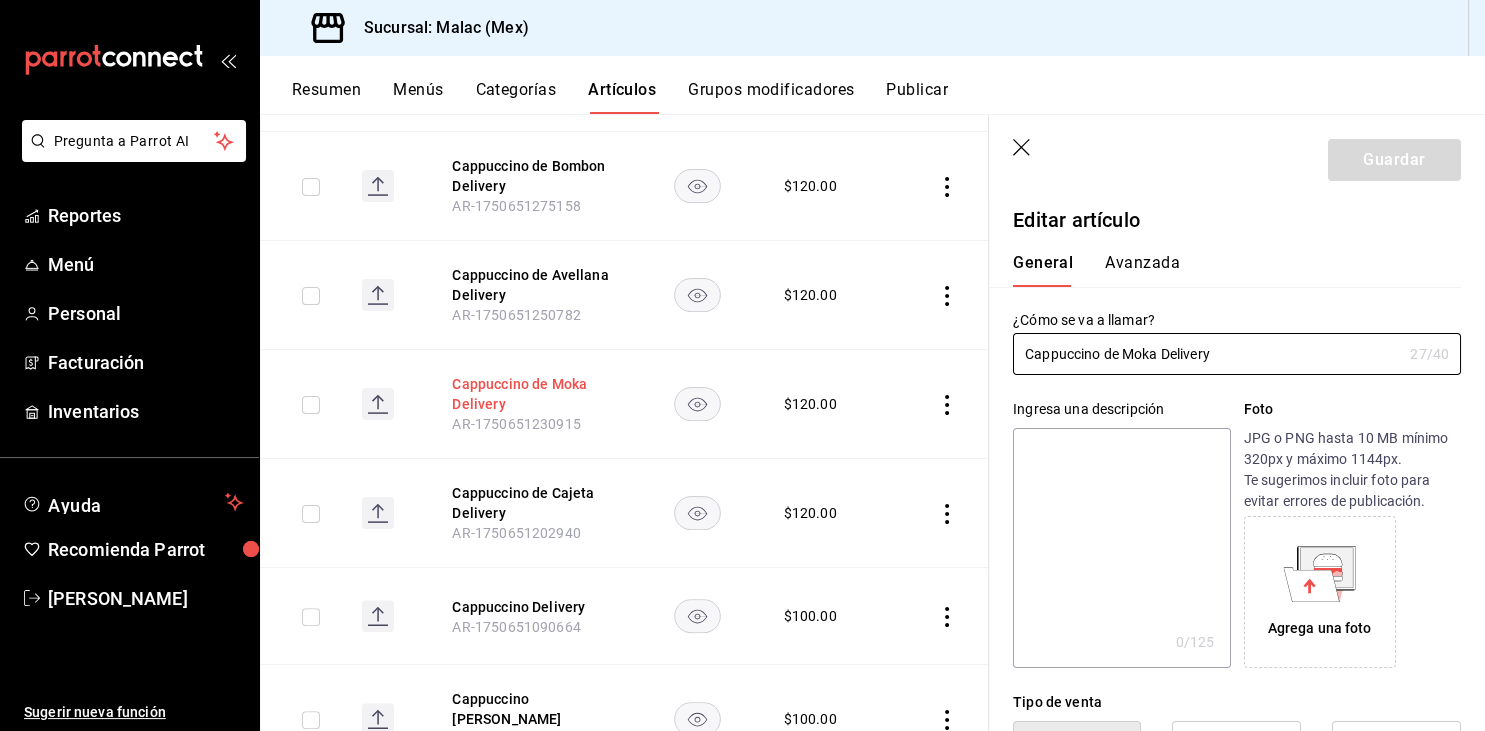 type on "$120.00" 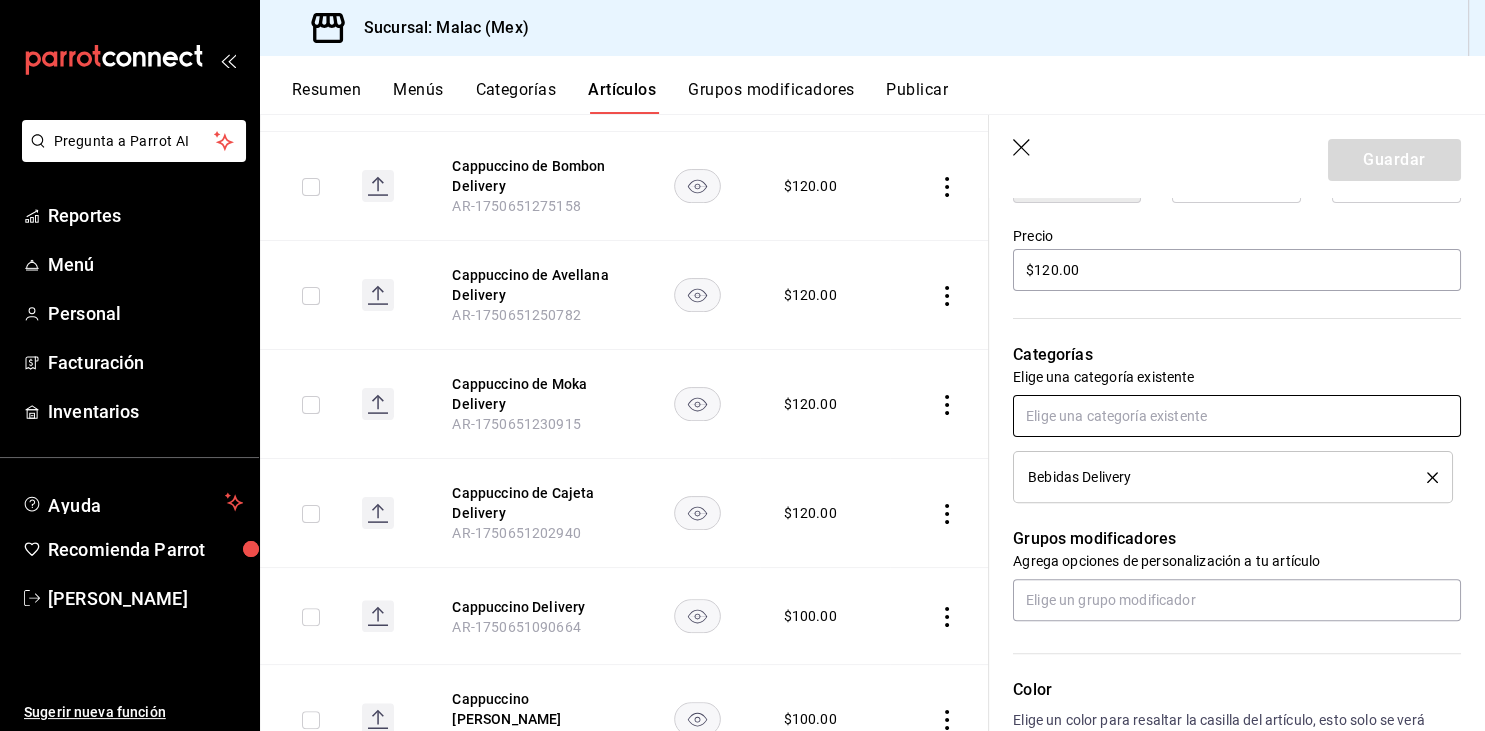 scroll, scrollTop: 576, scrollLeft: 0, axis: vertical 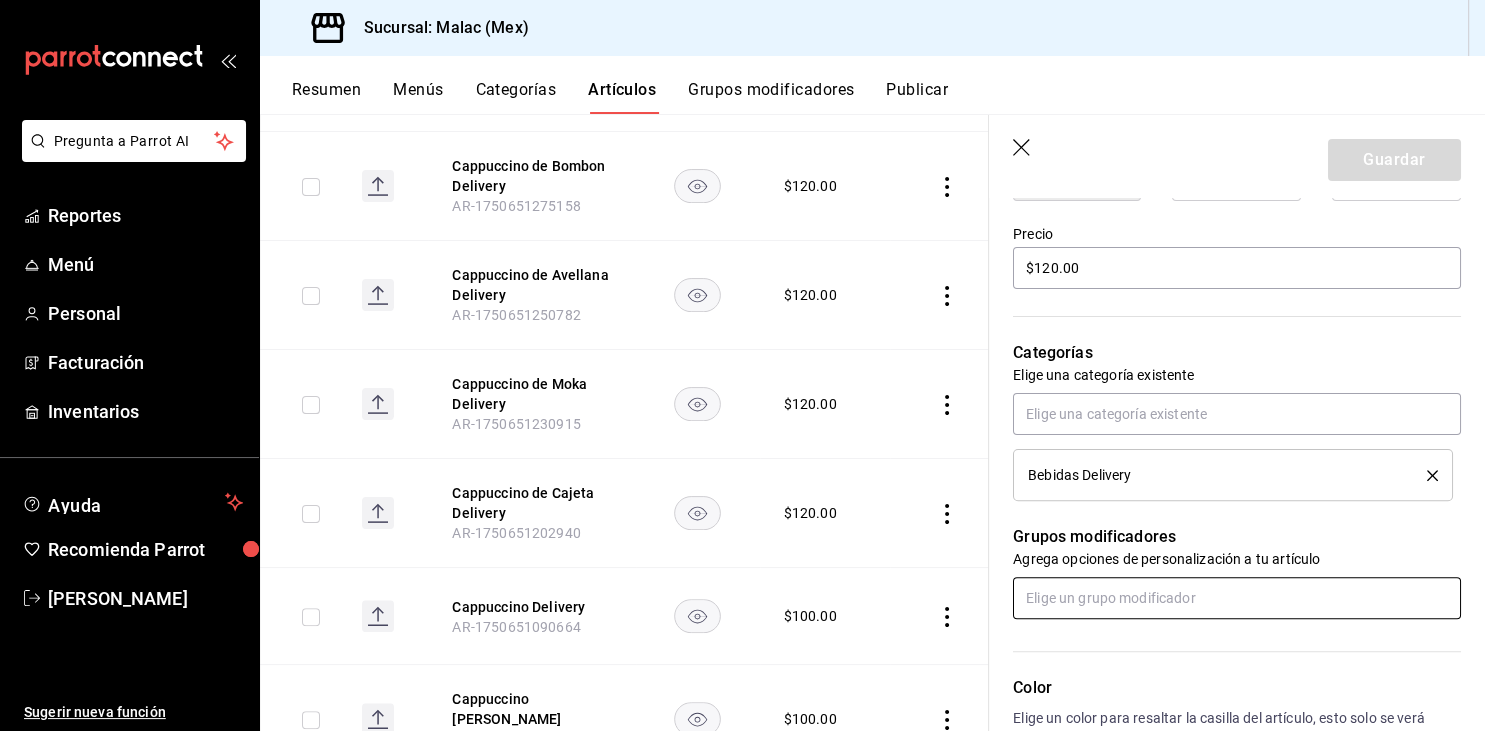 click at bounding box center (1237, 598) 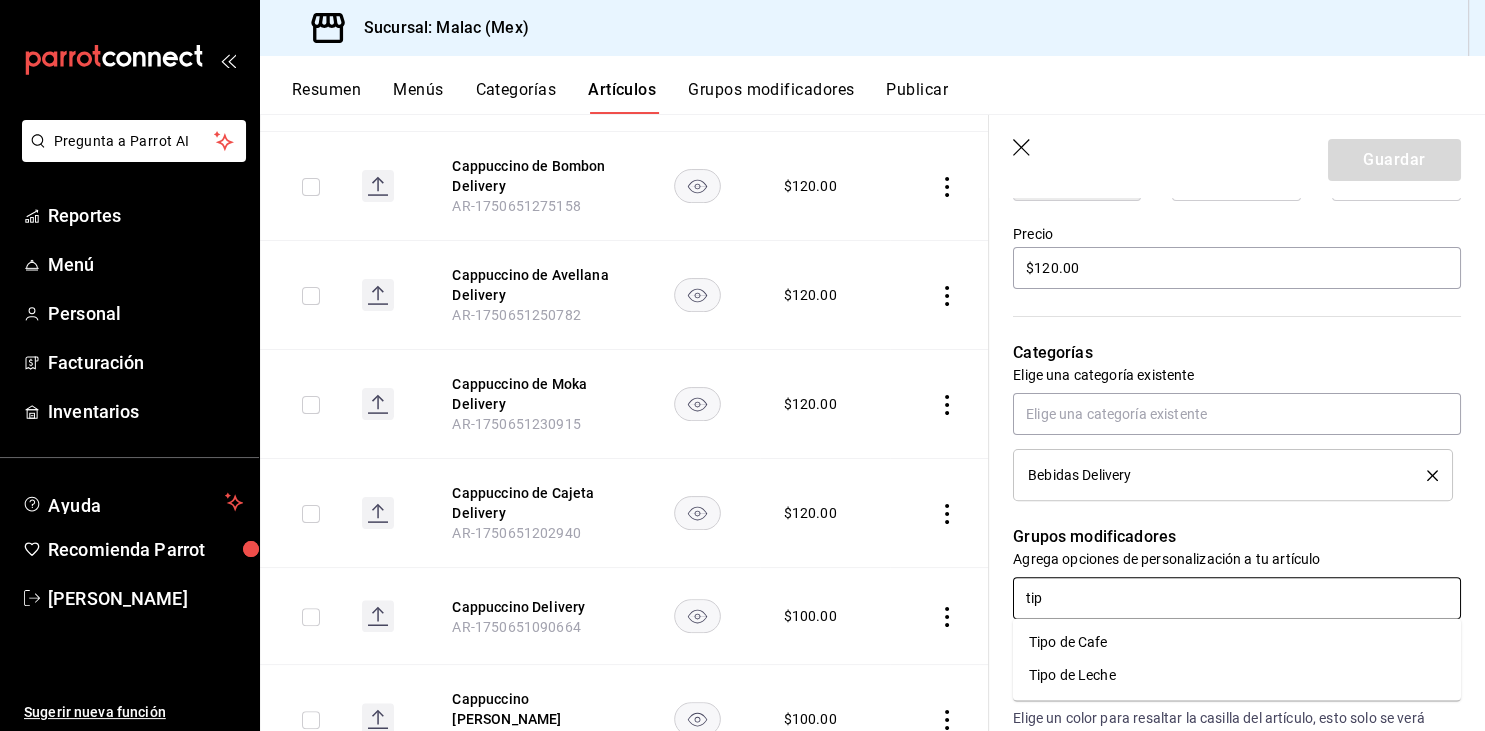 type on "tipo" 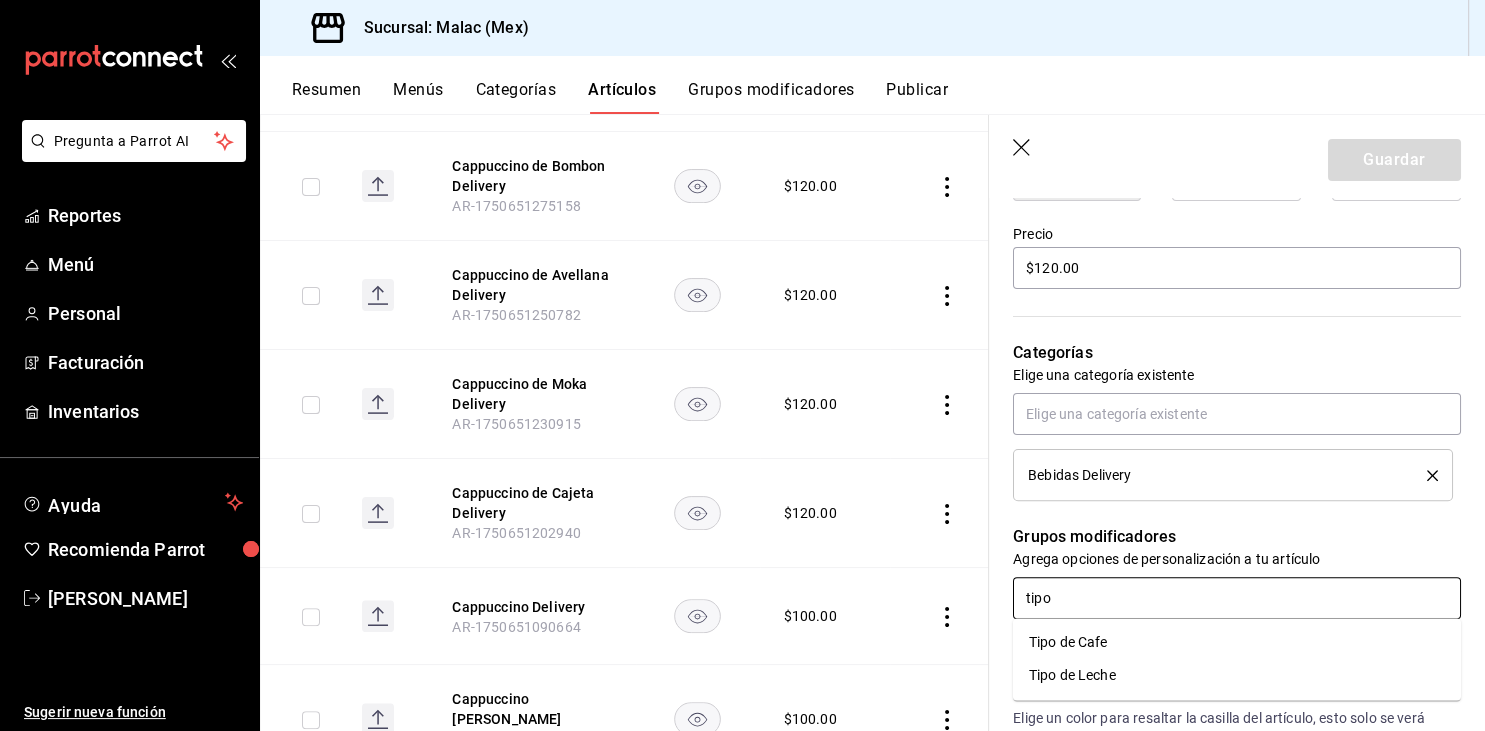 click on "Tipo de Cafe" at bounding box center (1068, 642) 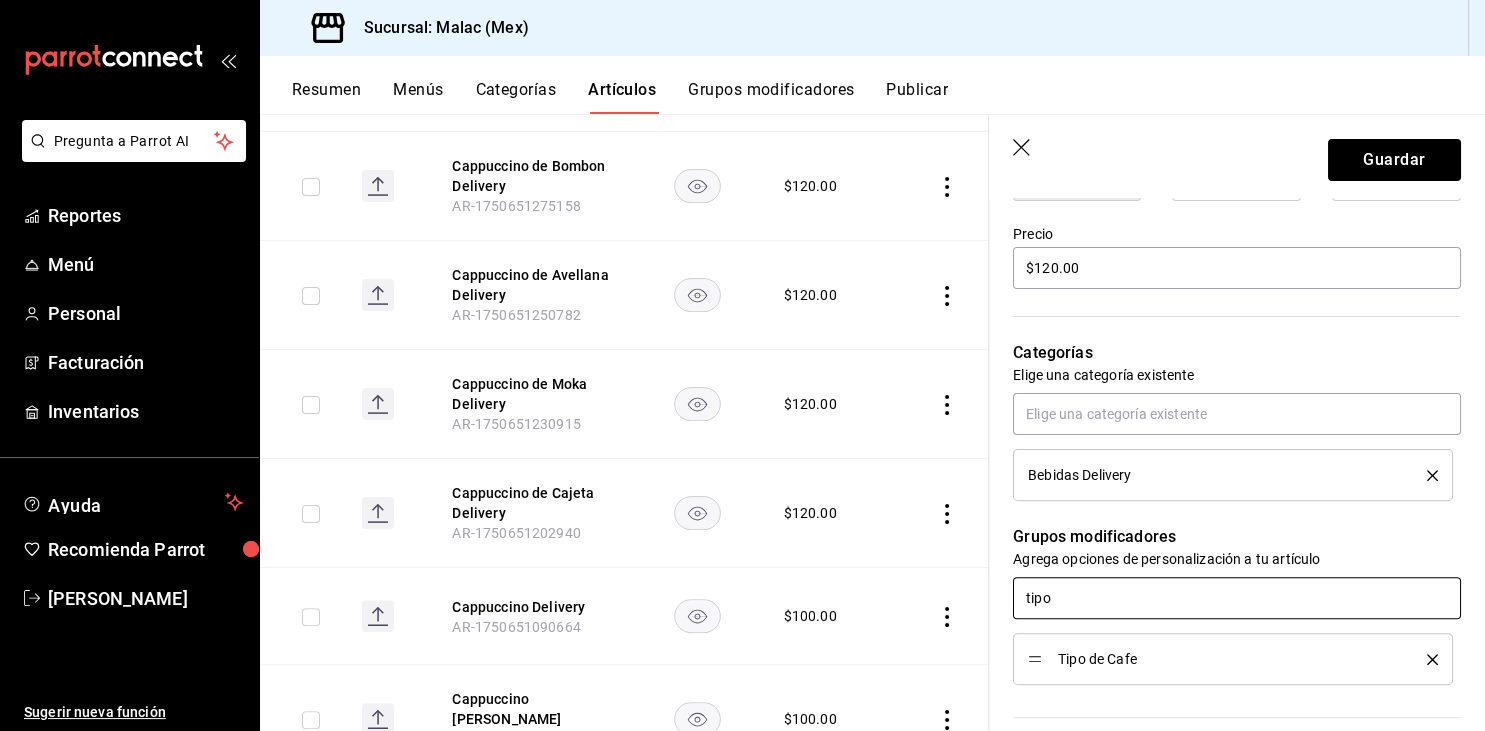 type 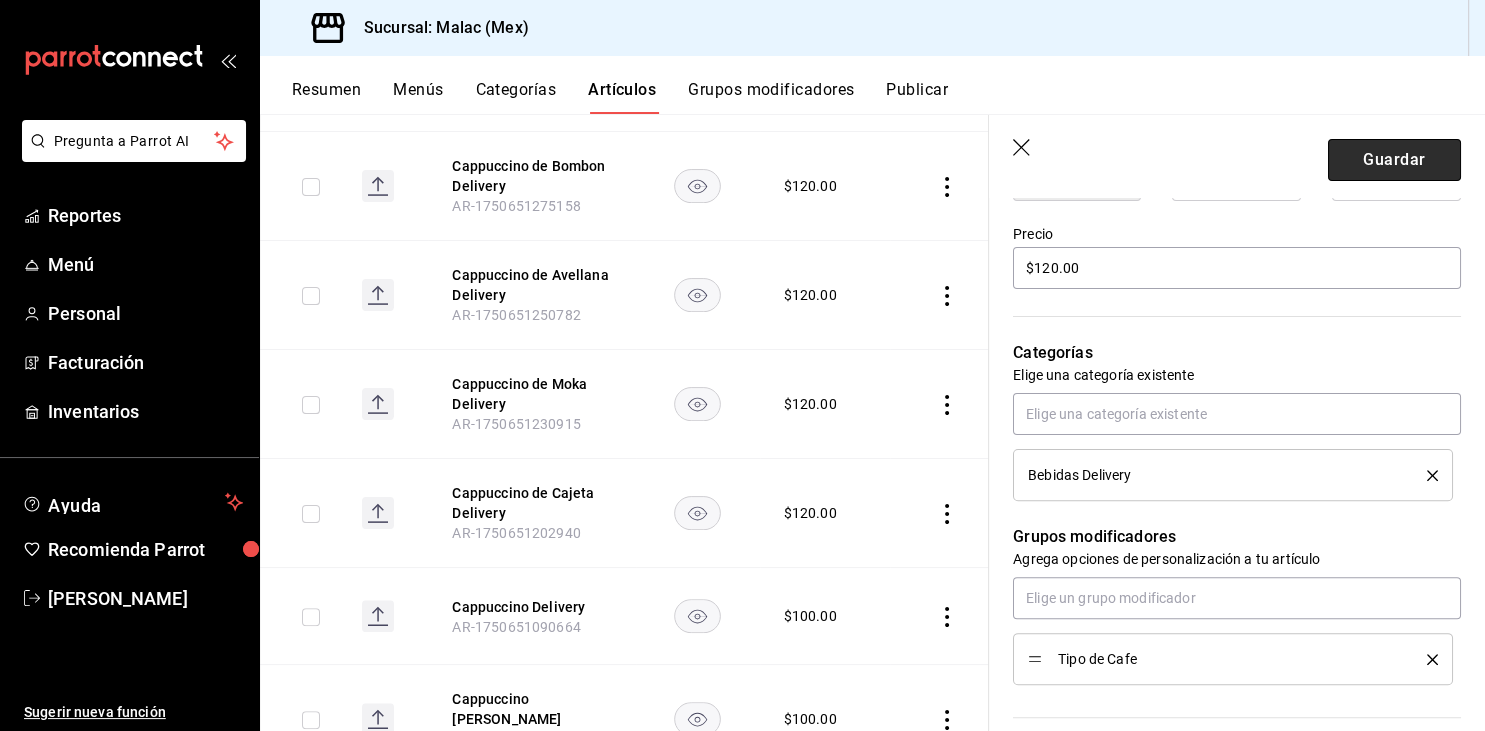 click on "Guardar" at bounding box center [1394, 160] 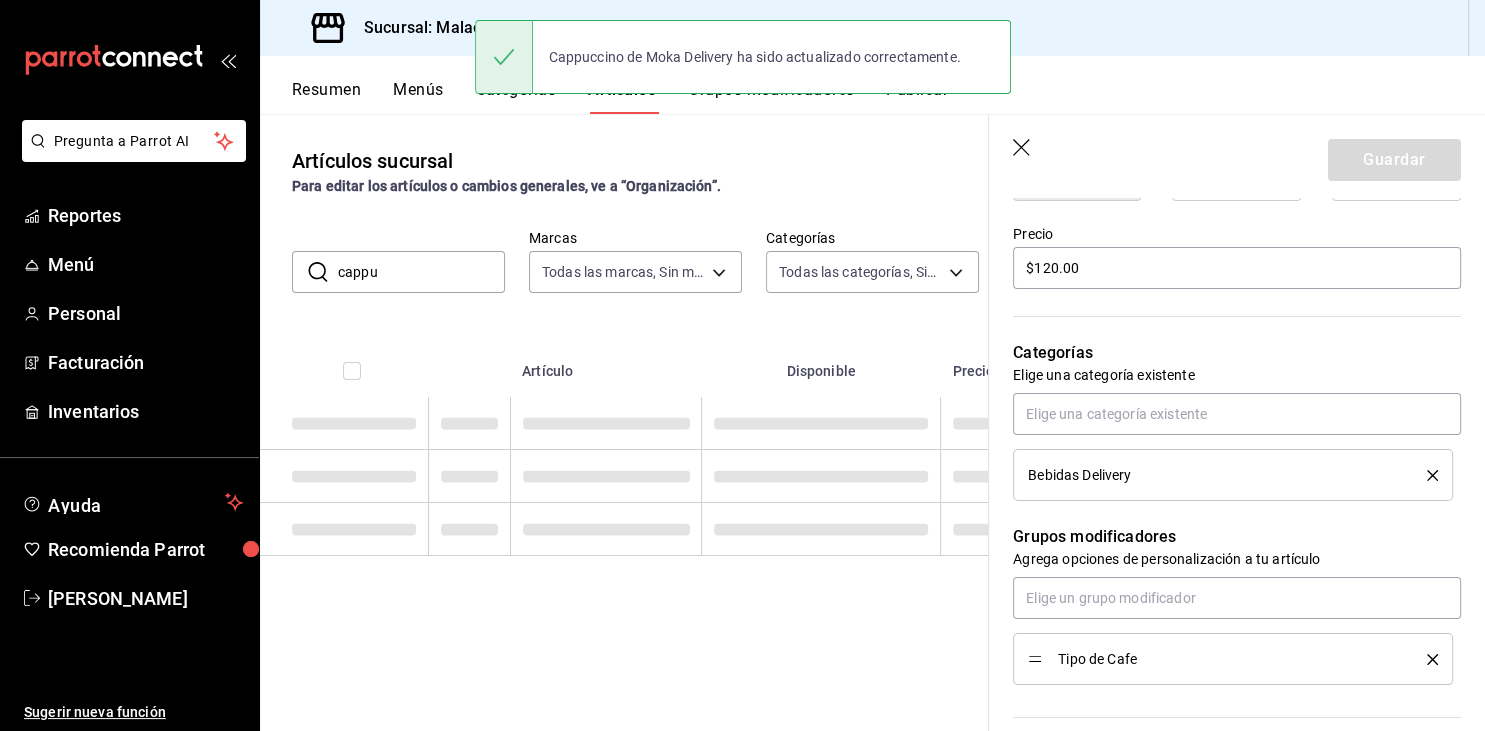scroll, scrollTop: 0, scrollLeft: 0, axis: both 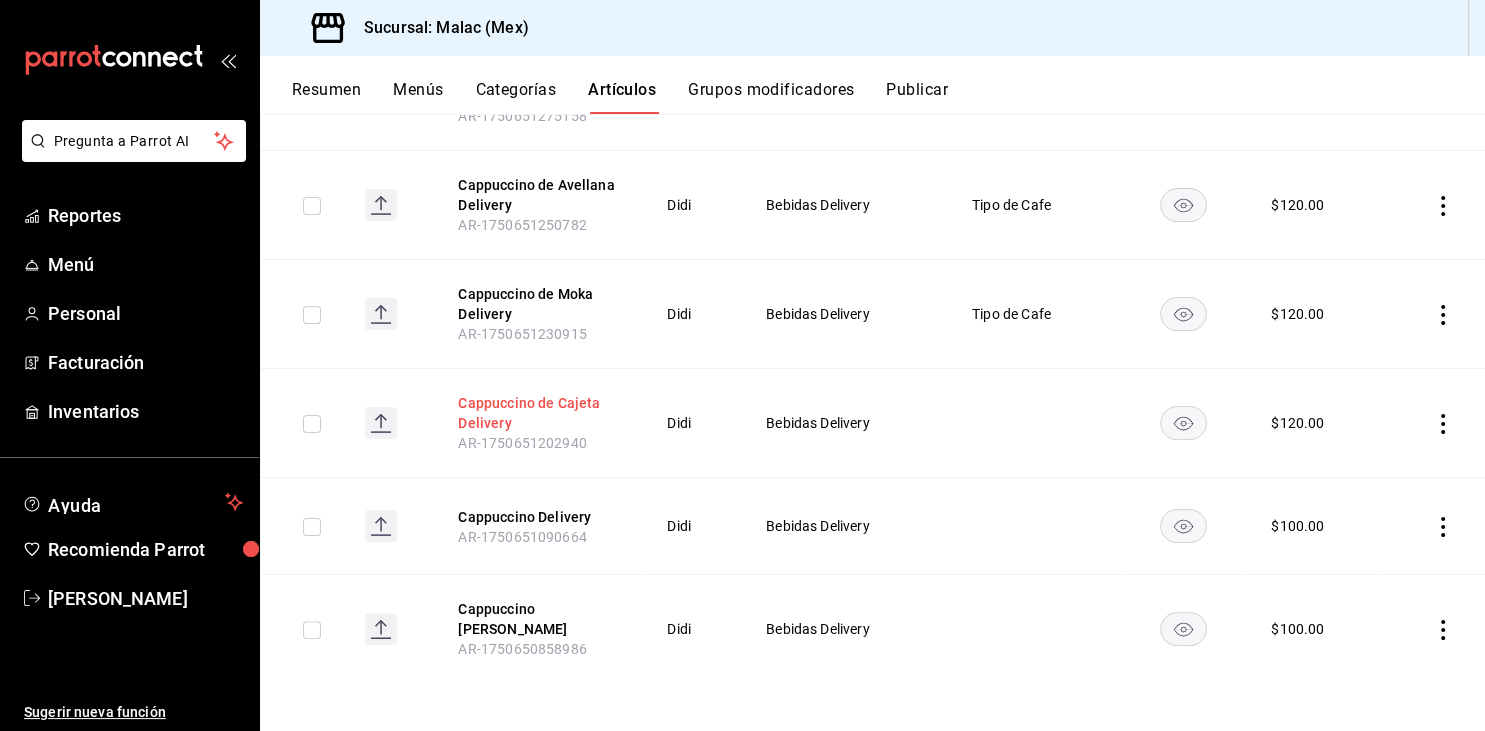 click on "Cappuccino de Cajeta Delivery" at bounding box center (538, 413) 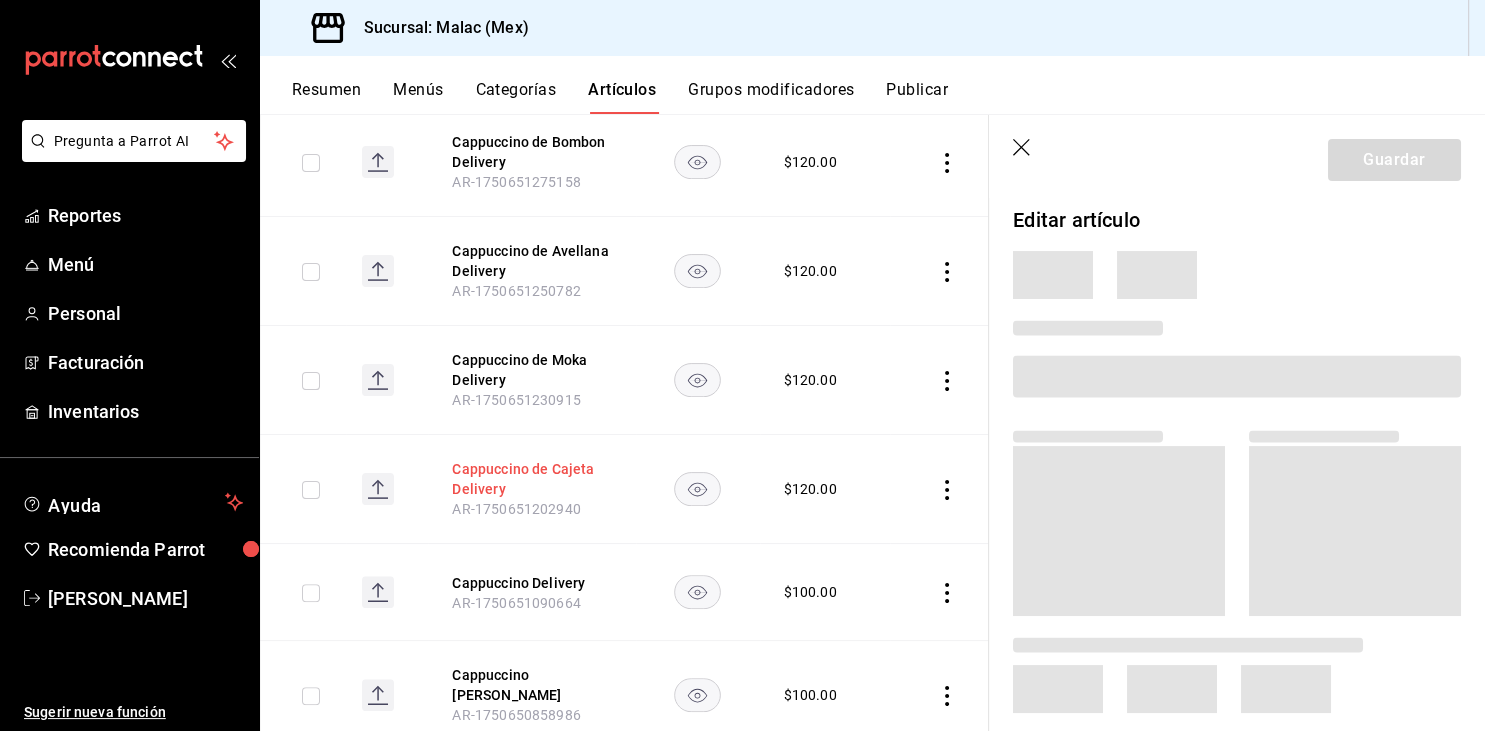 scroll, scrollTop: 550, scrollLeft: 0, axis: vertical 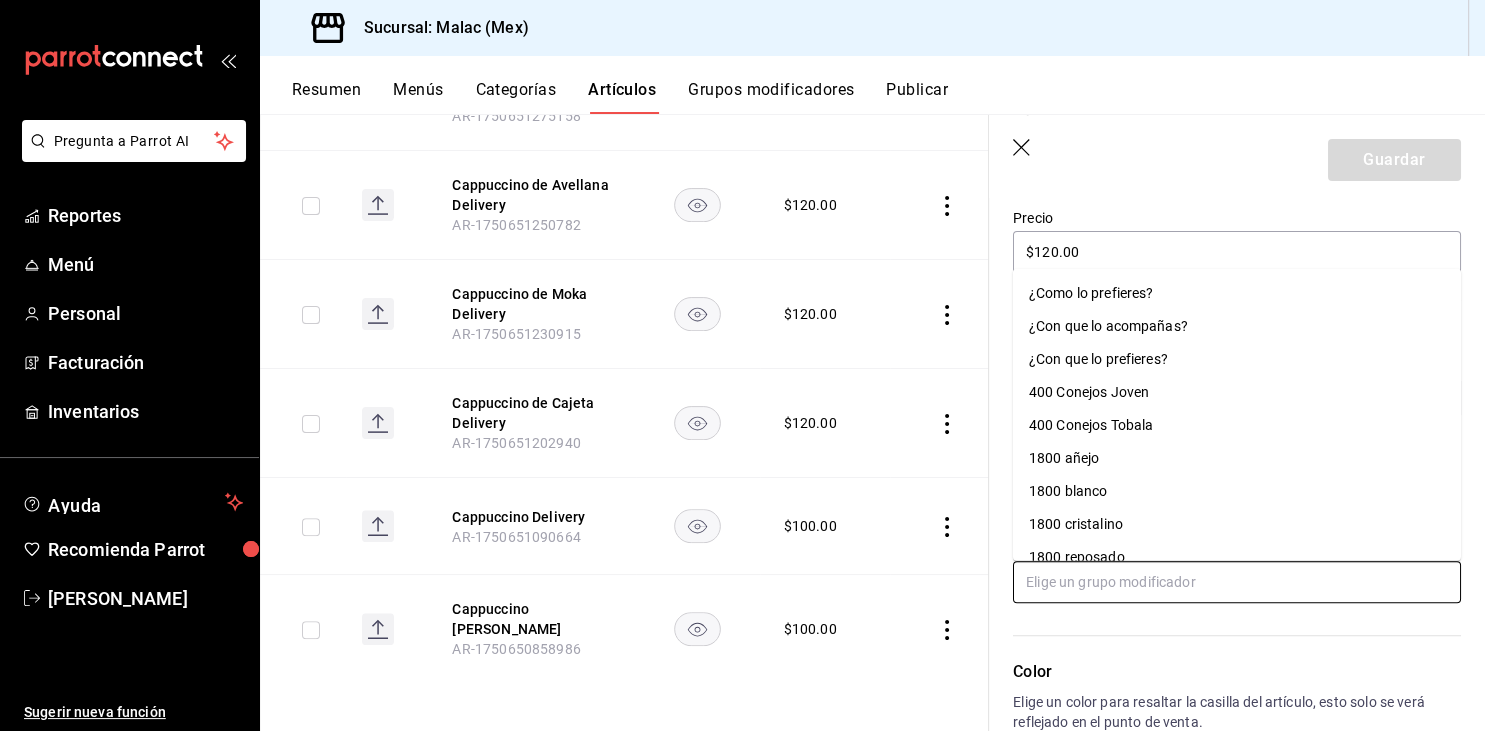 click at bounding box center [1237, 582] 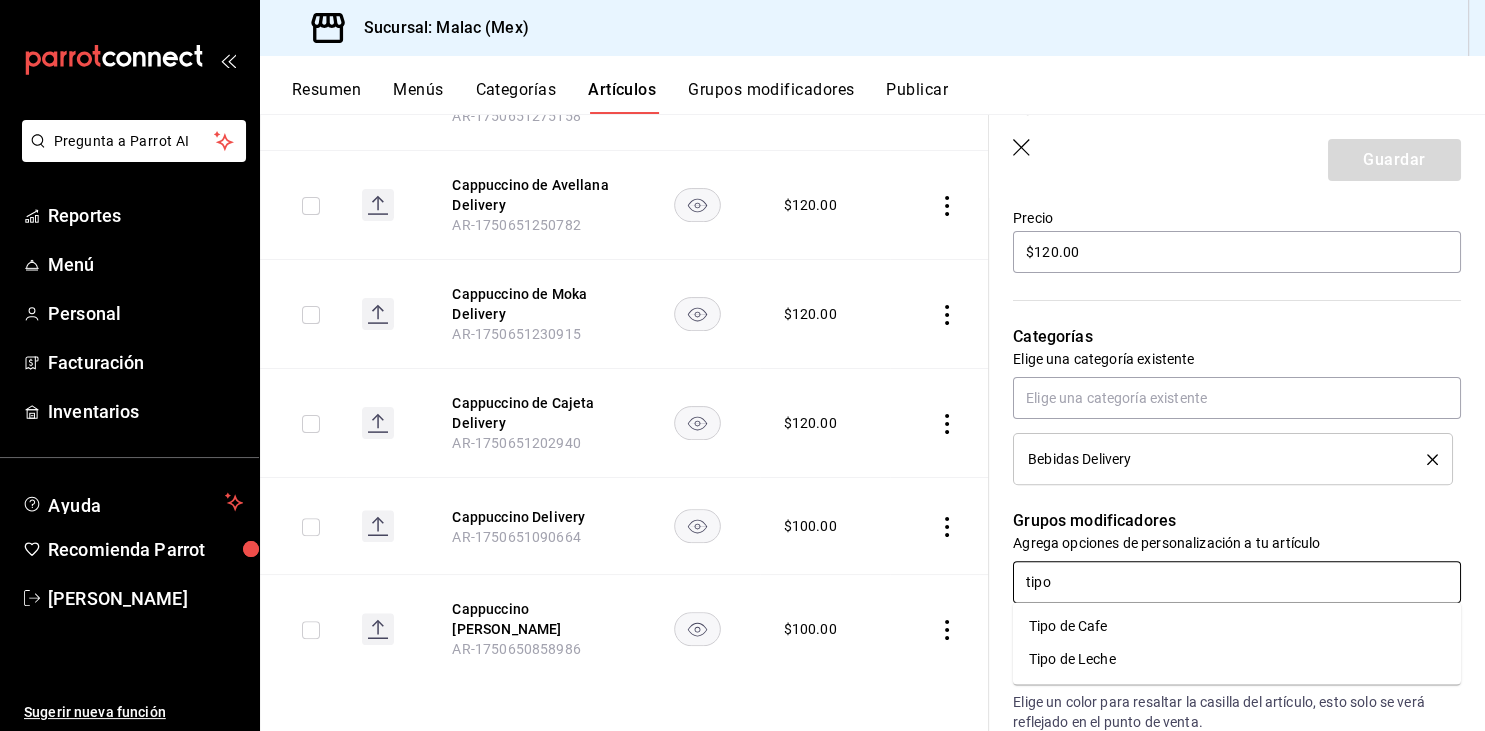 type on "tipo" 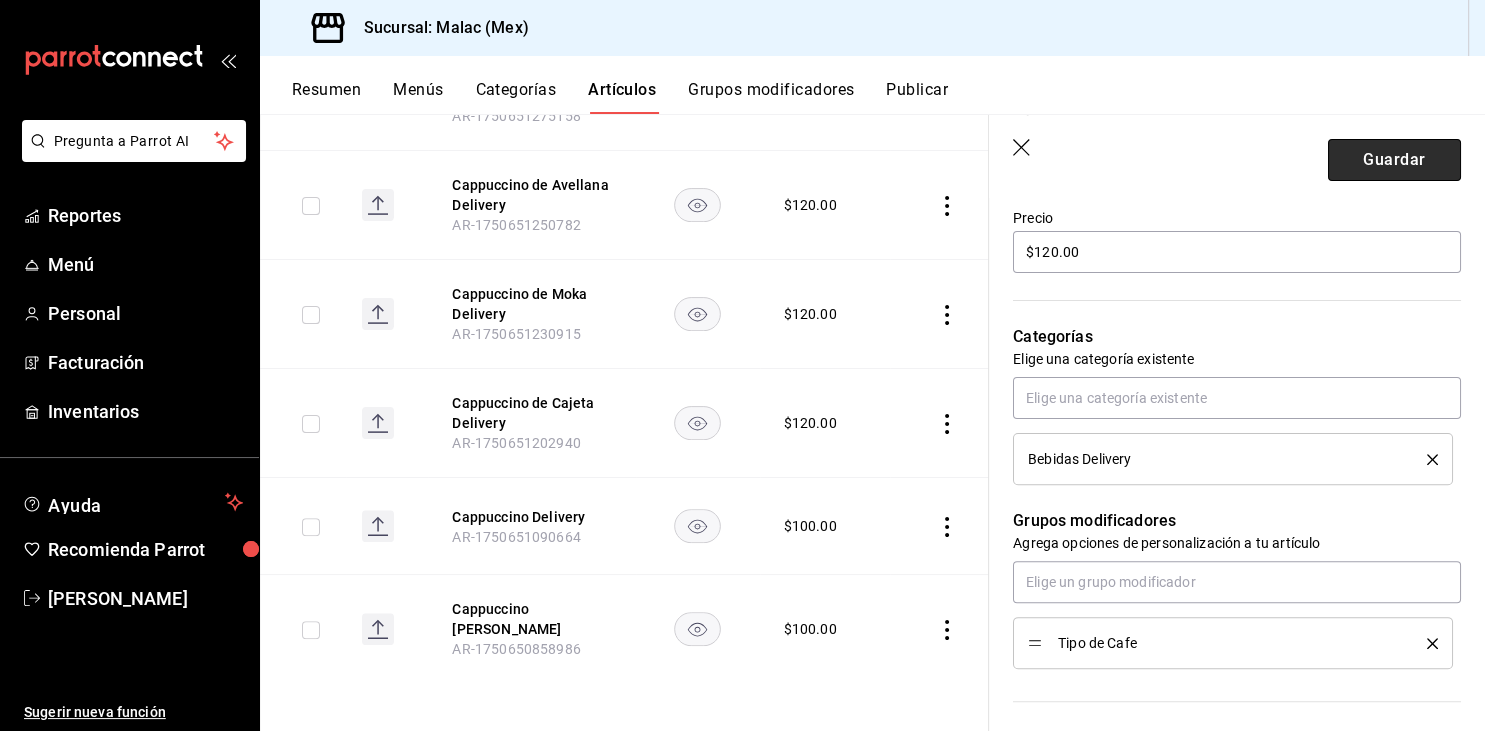 click on "Guardar" at bounding box center [1394, 160] 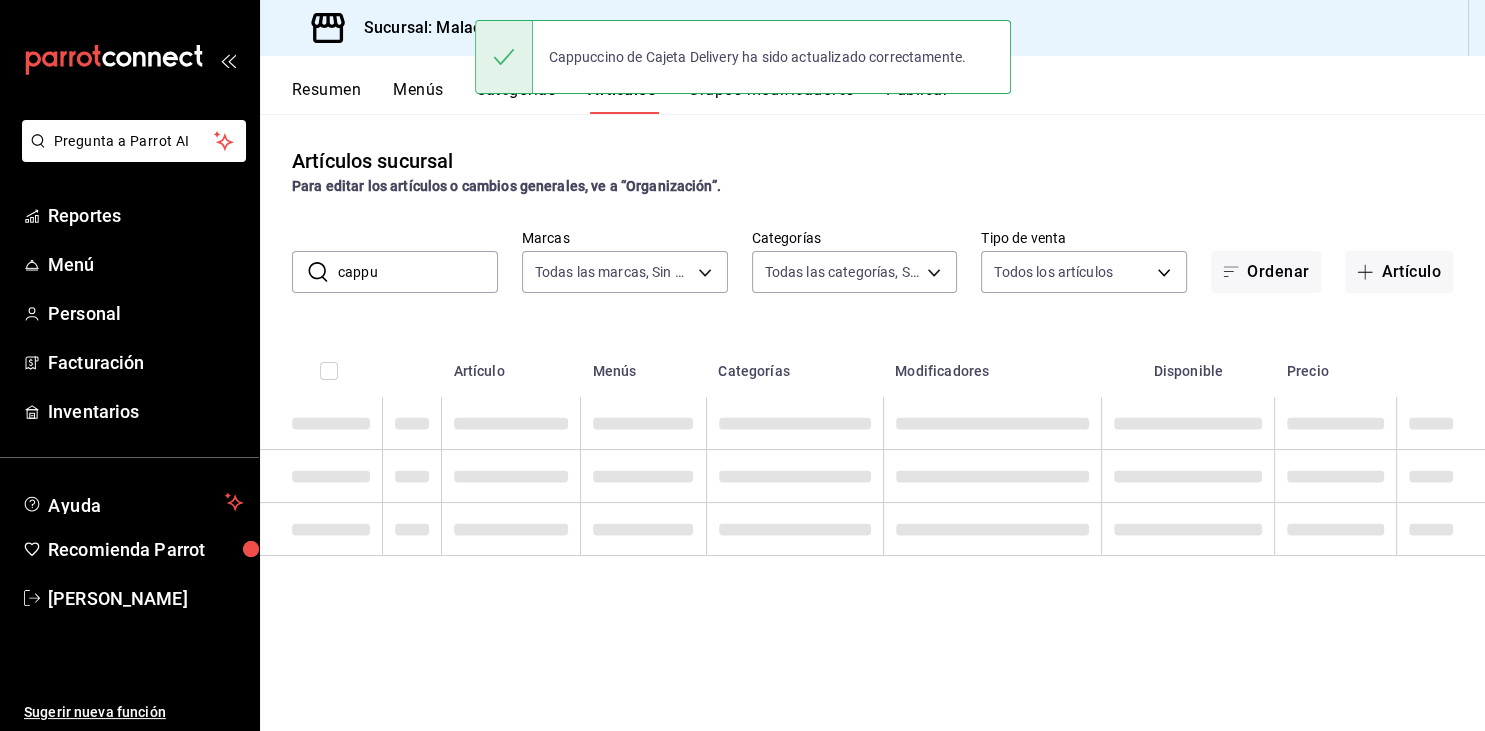 scroll, scrollTop: 0, scrollLeft: 0, axis: both 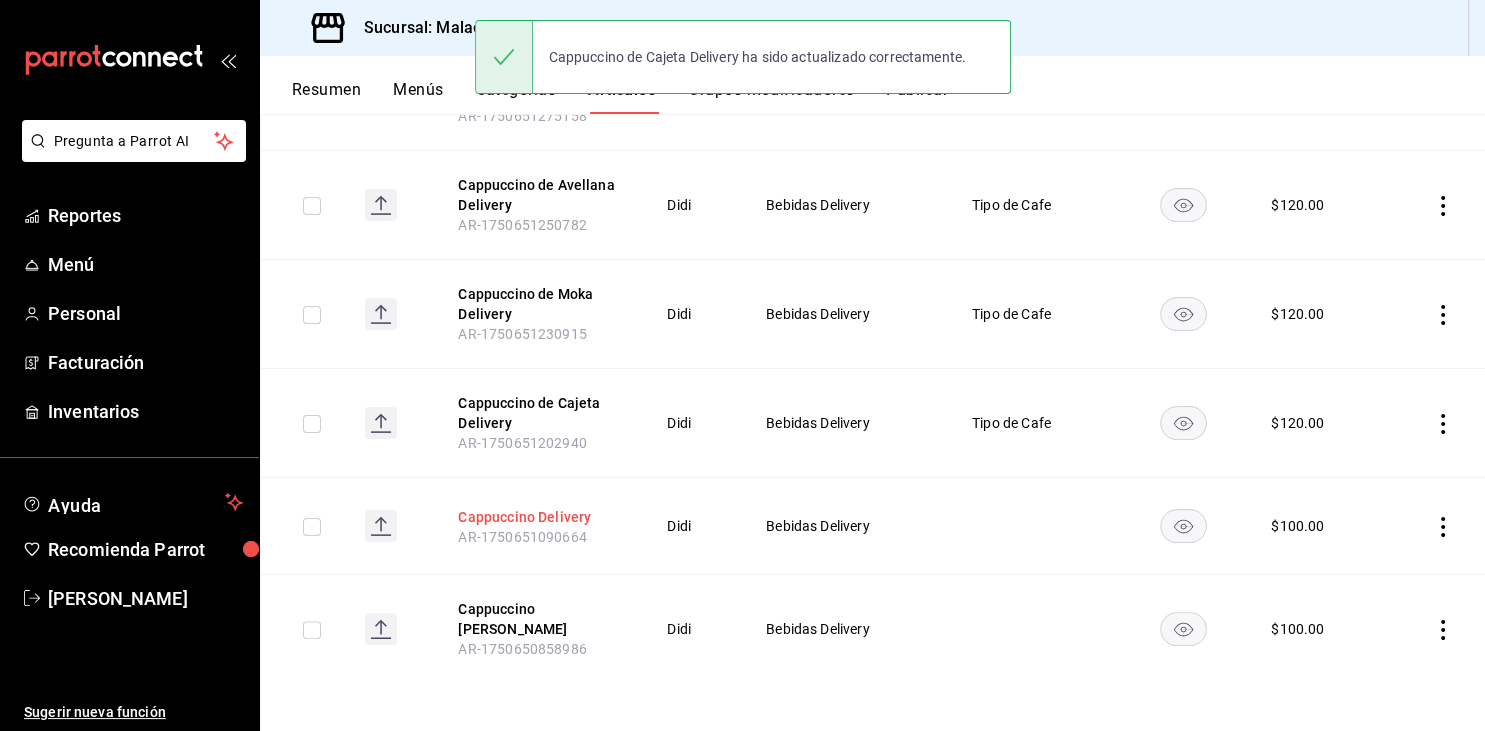 click on "Cappuccino Delivery" at bounding box center [538, 517] 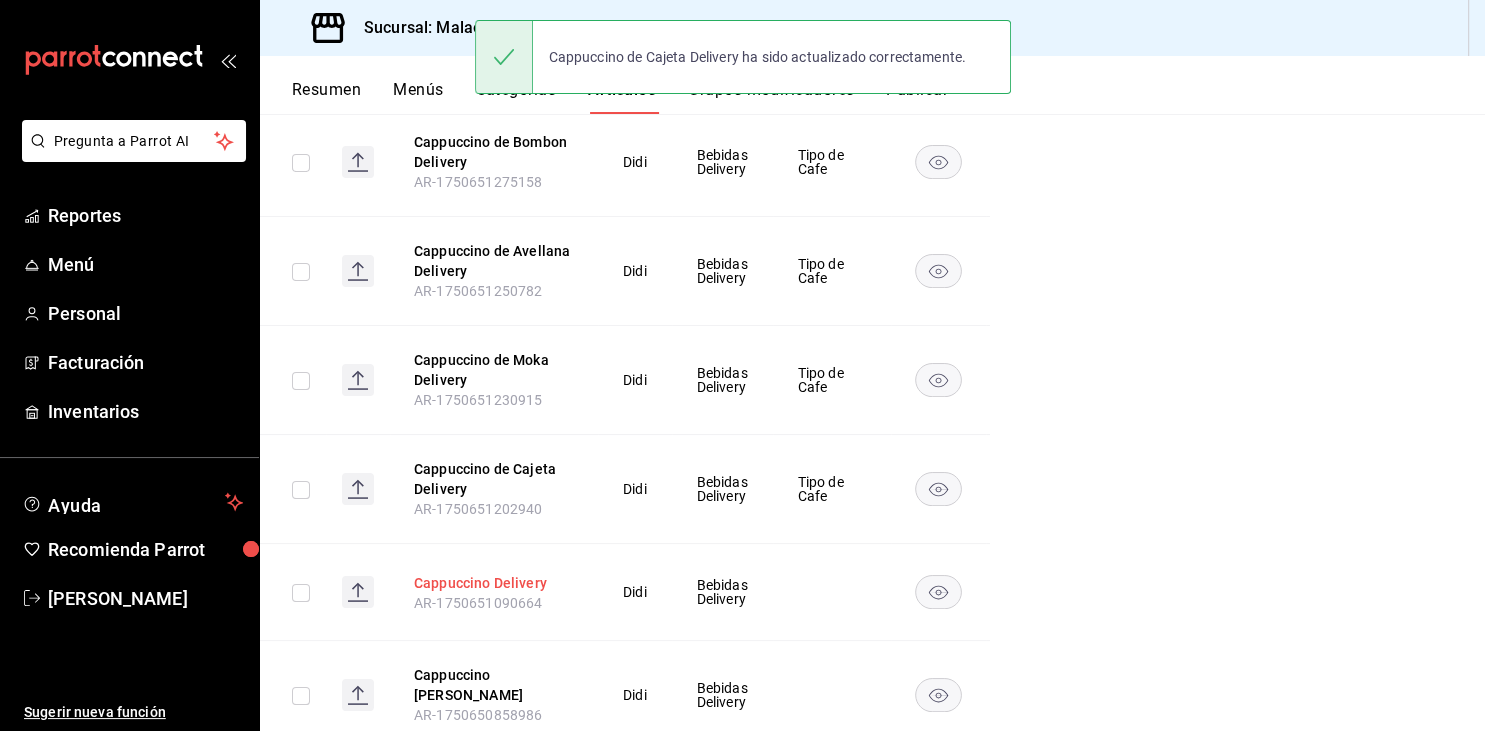 scroll, scrollTop: 550, scrollLeft: 0, axis: vertical 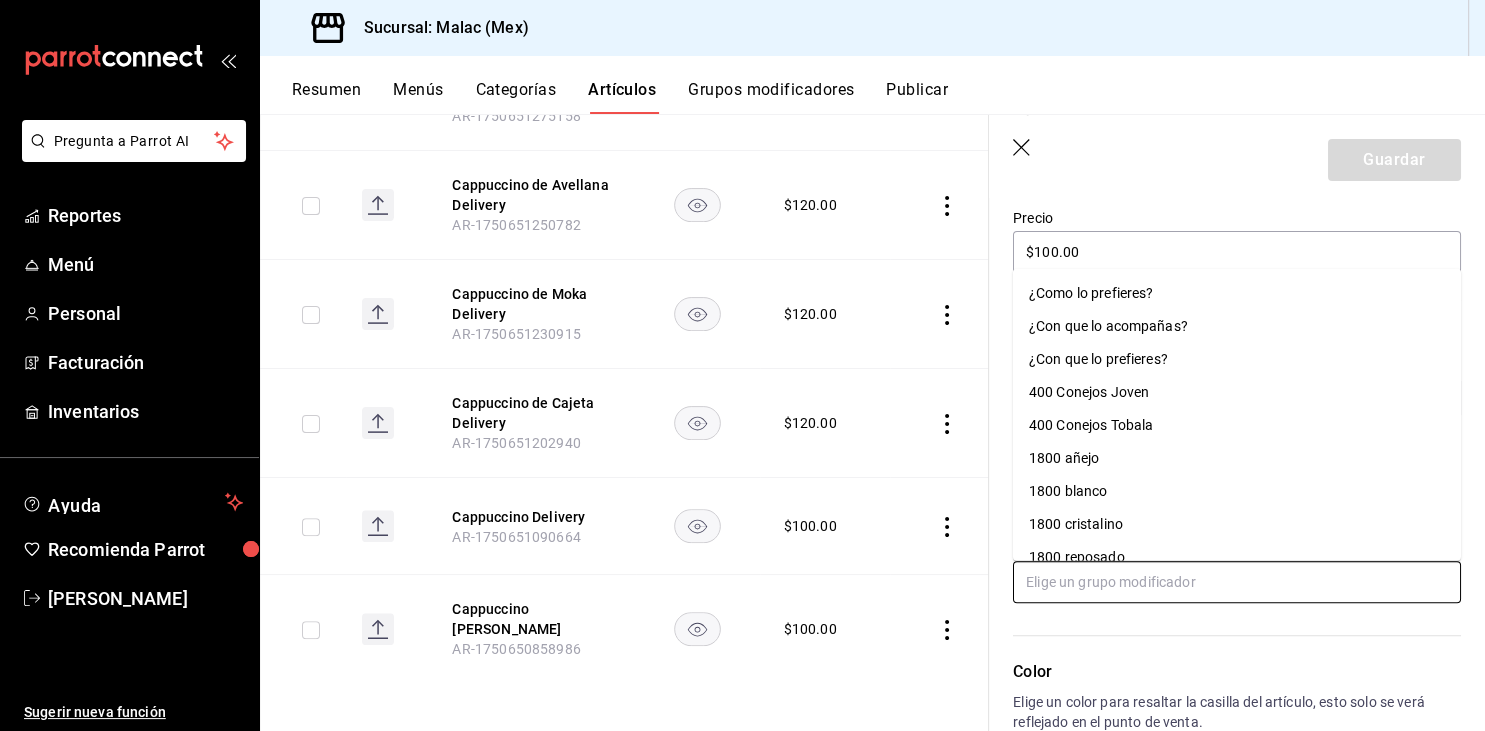 click at bounding box center [1237, 582] 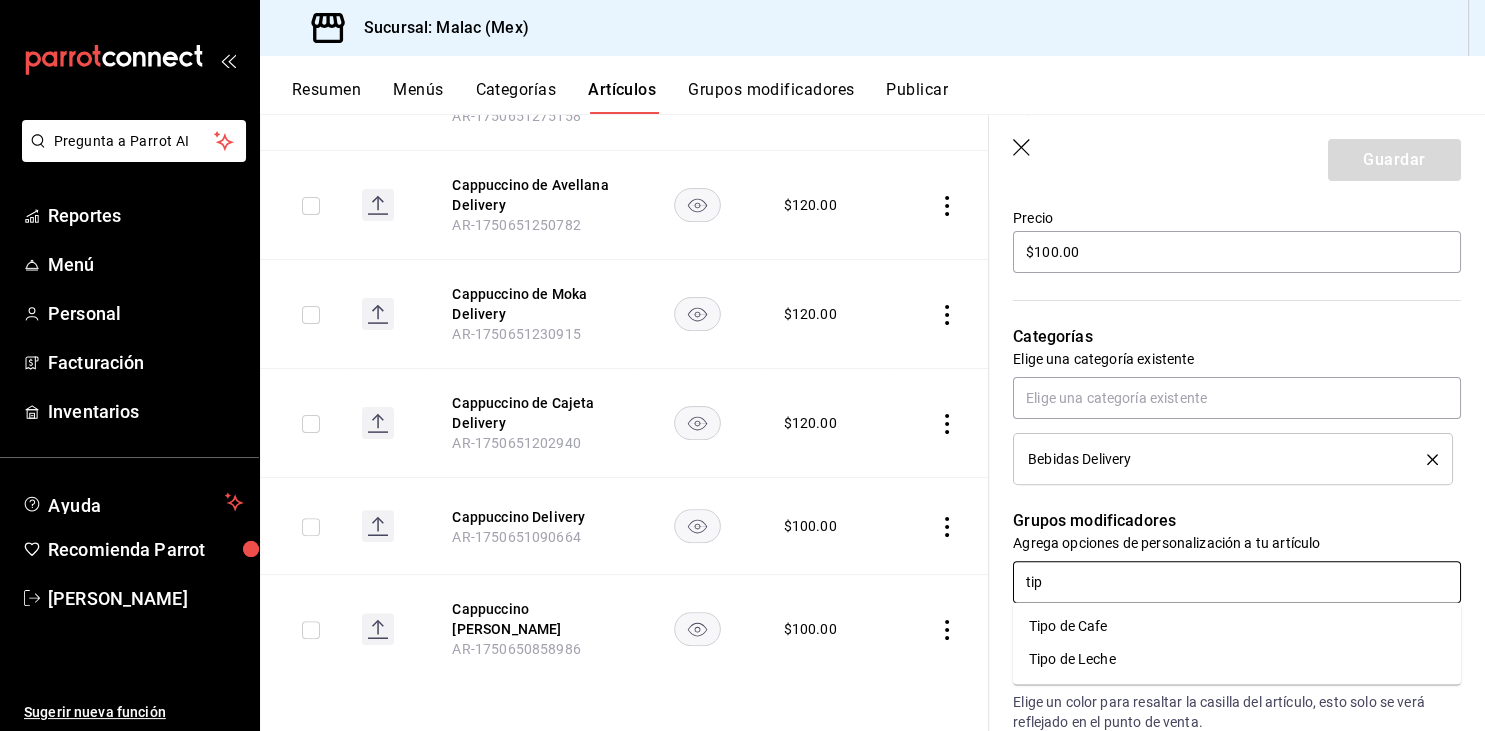 type on "tipo" 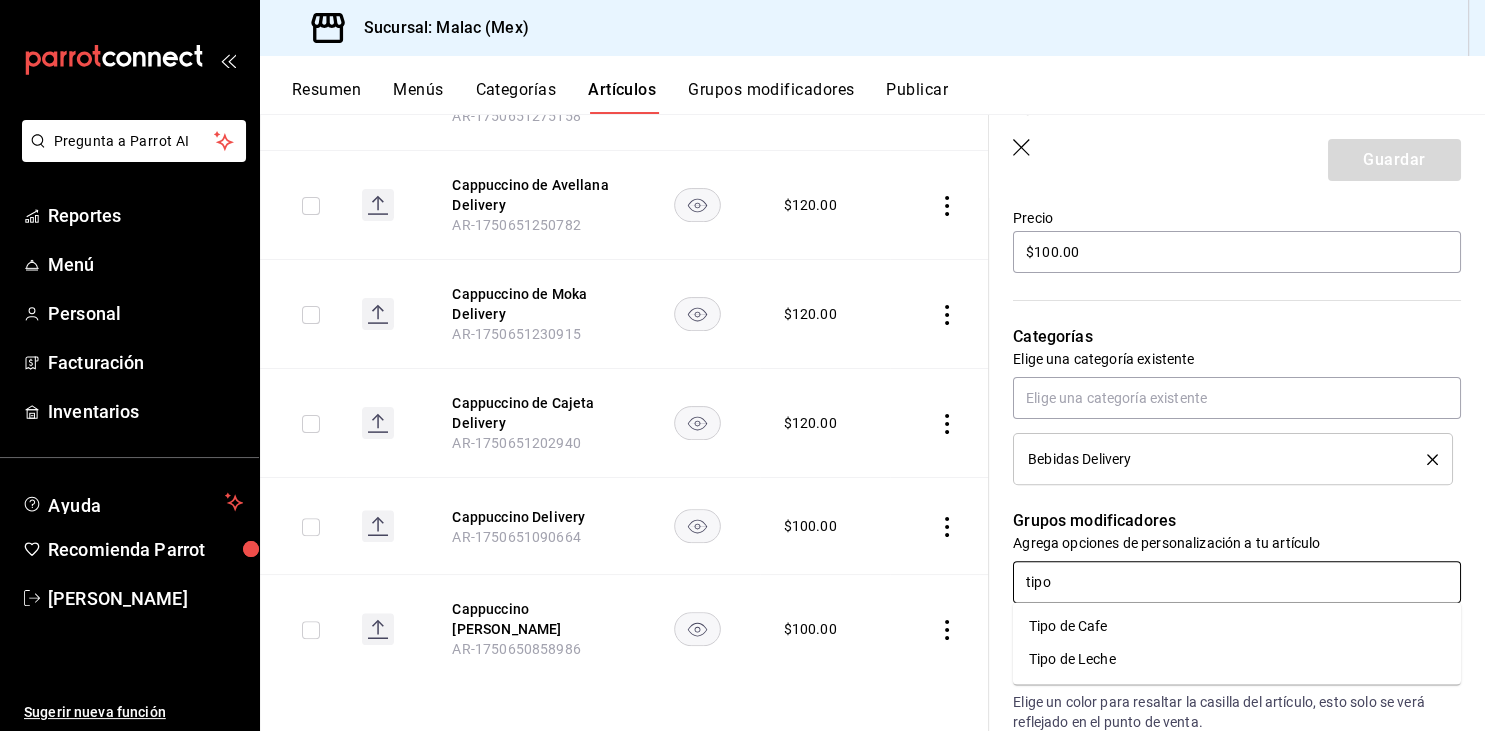 click on "Tipo de Cafe" at bounding box center (1237, 626) 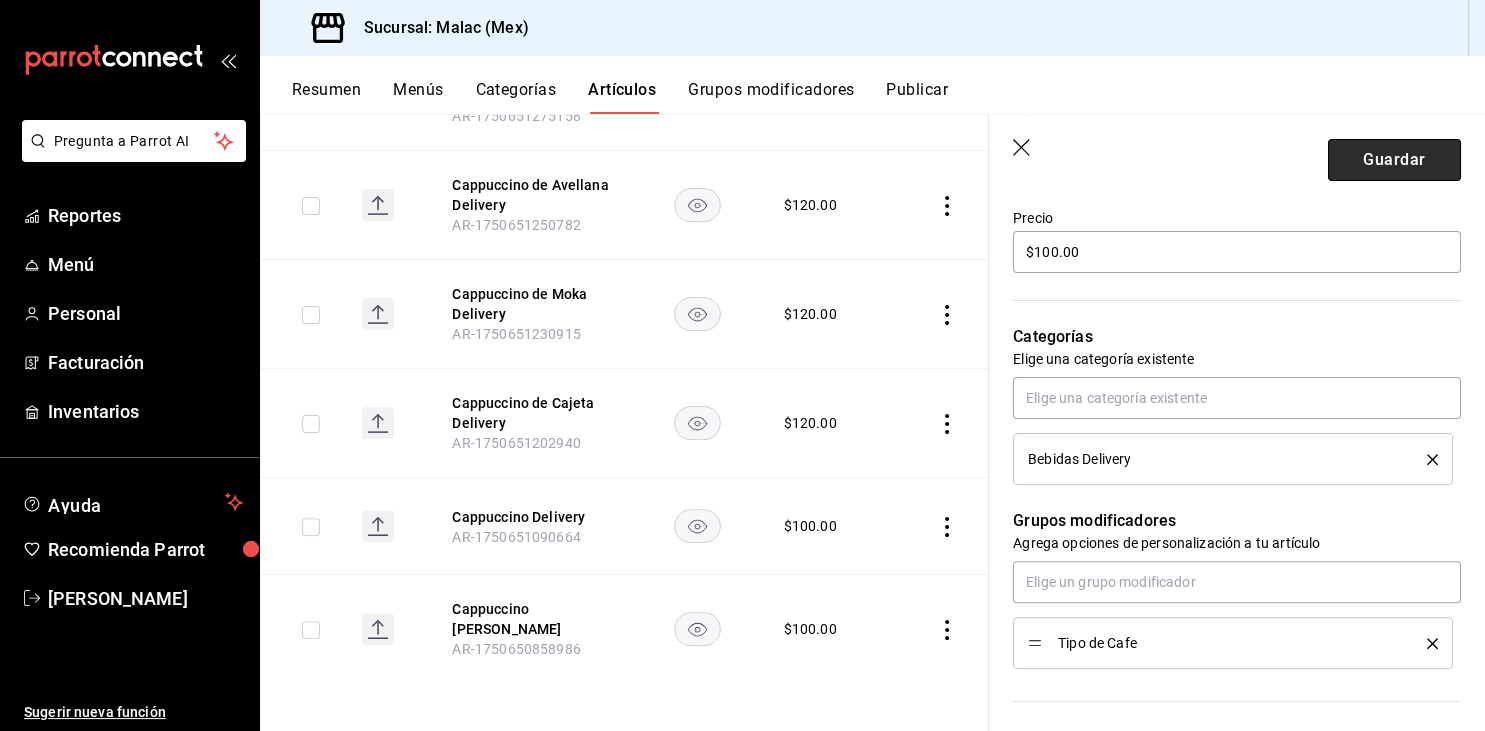 click on "Guardar" at bounding box center (1394, 160) 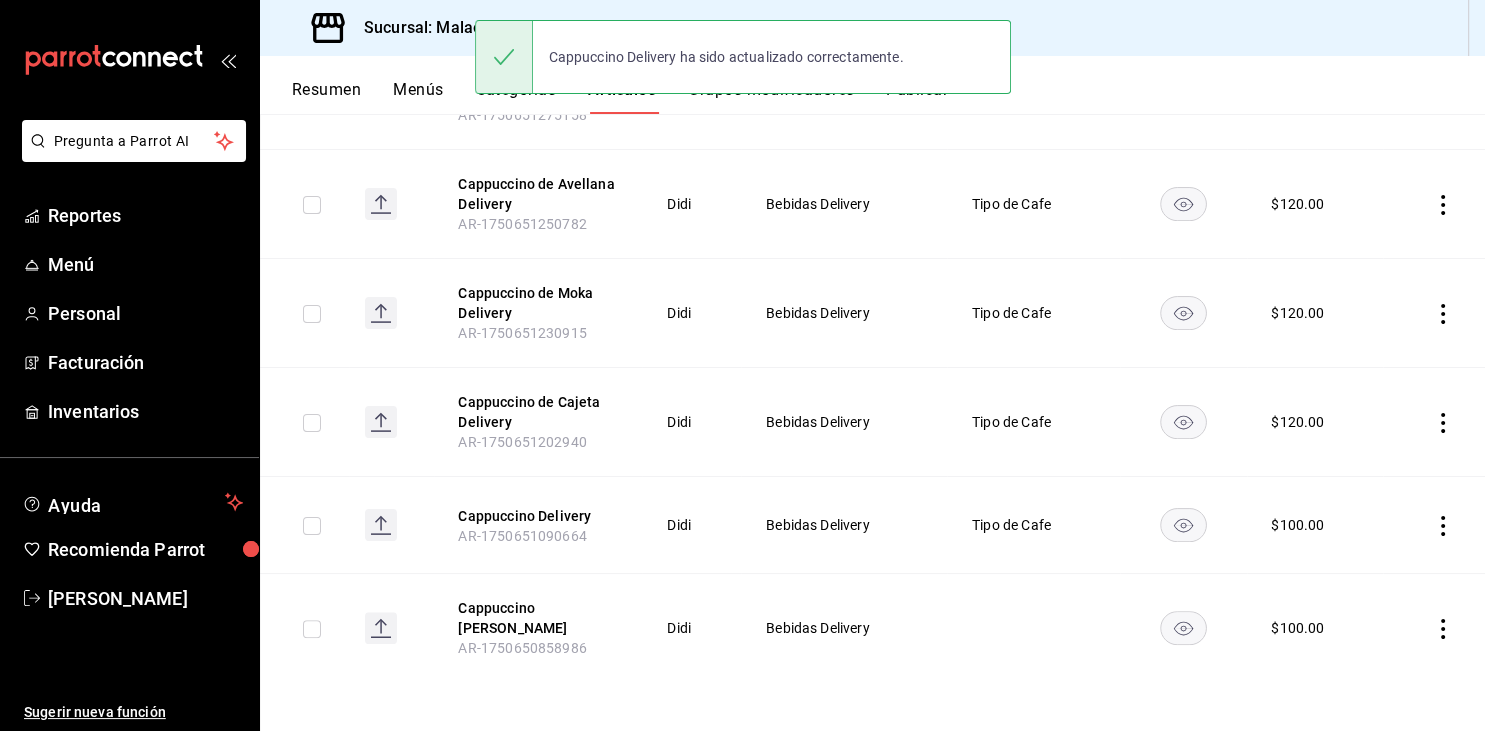 scroll, scrollTop: 0, scrollLeft: 0, axis: both 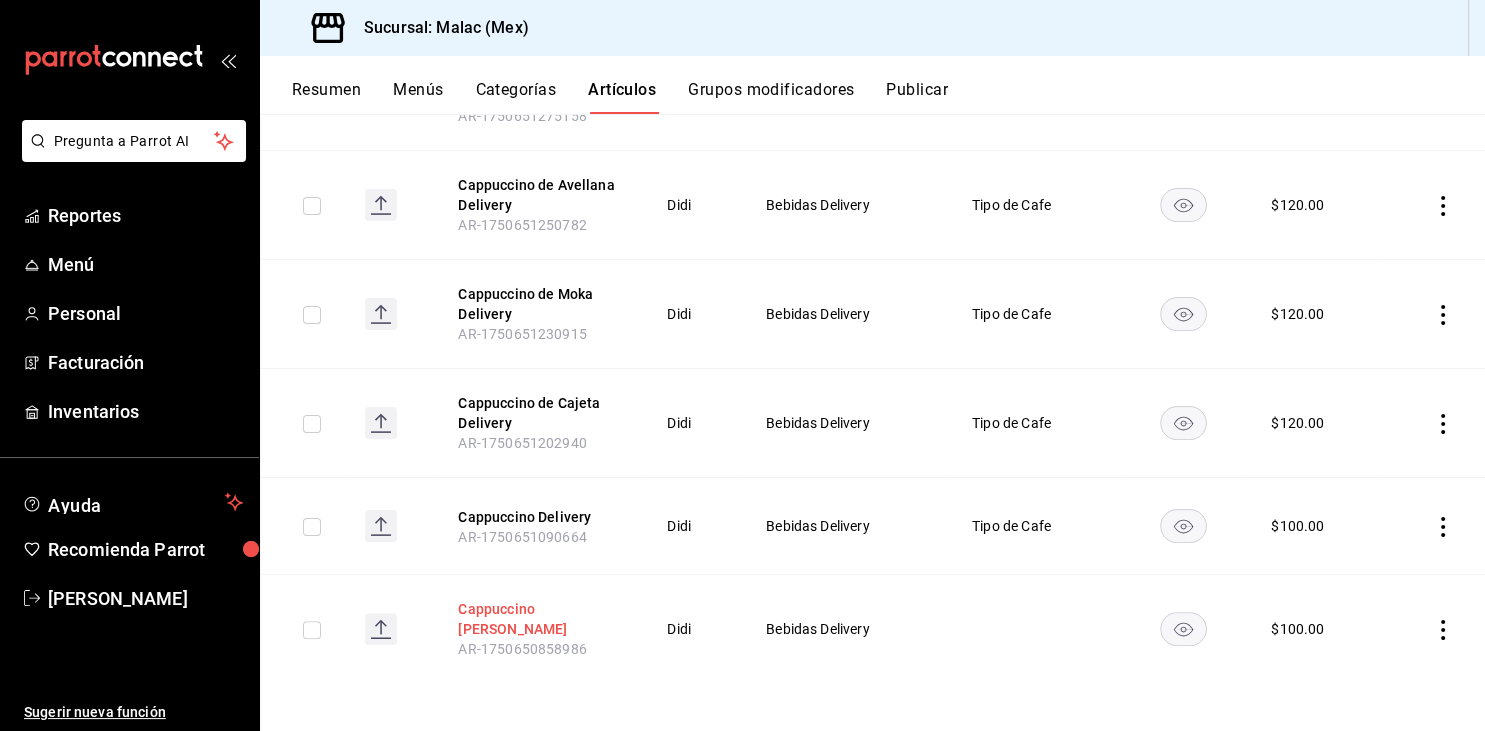click on "Cappuccino [PERSON_NAME]" at bounding box center [538, 619] 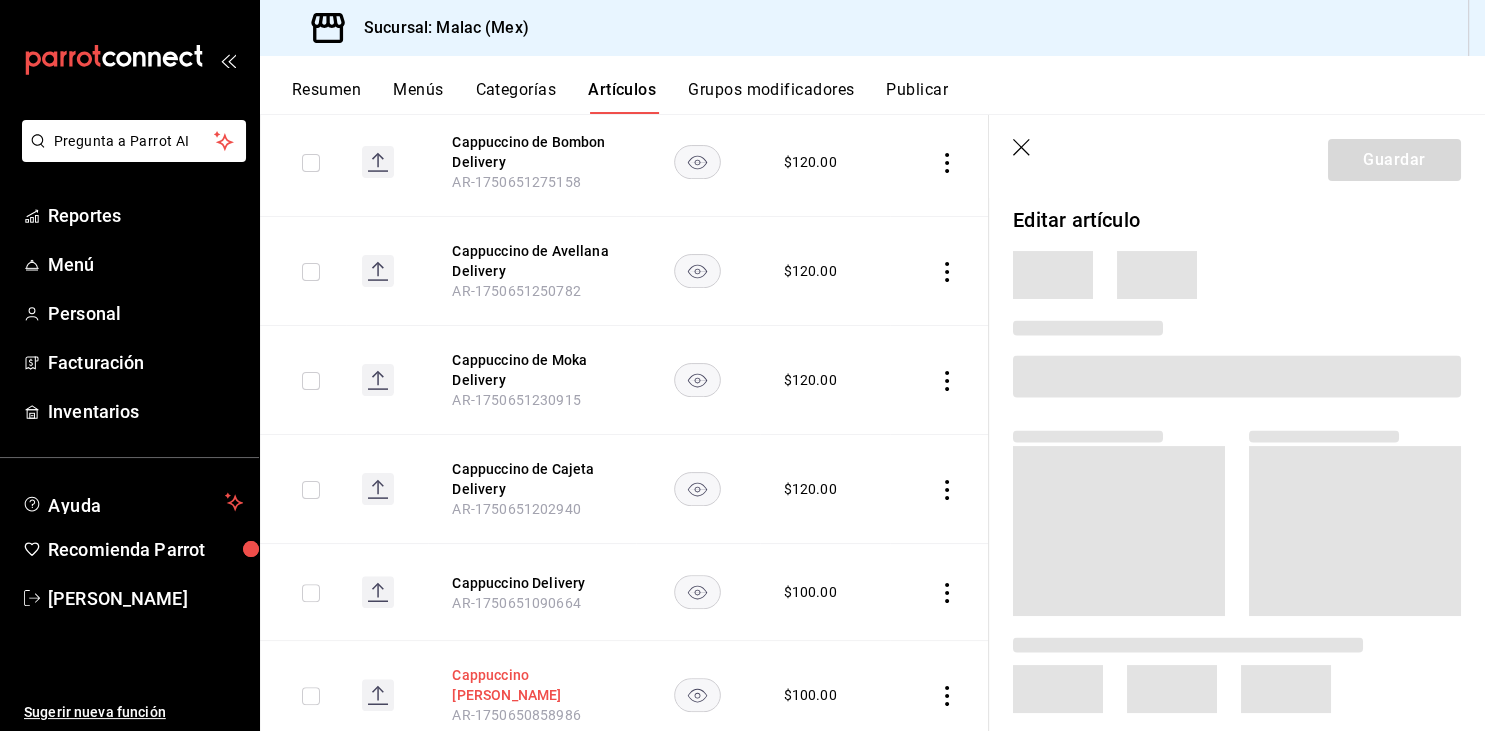 scroll, scrollTop: 550, scrollLeft: 0, axis: vertical 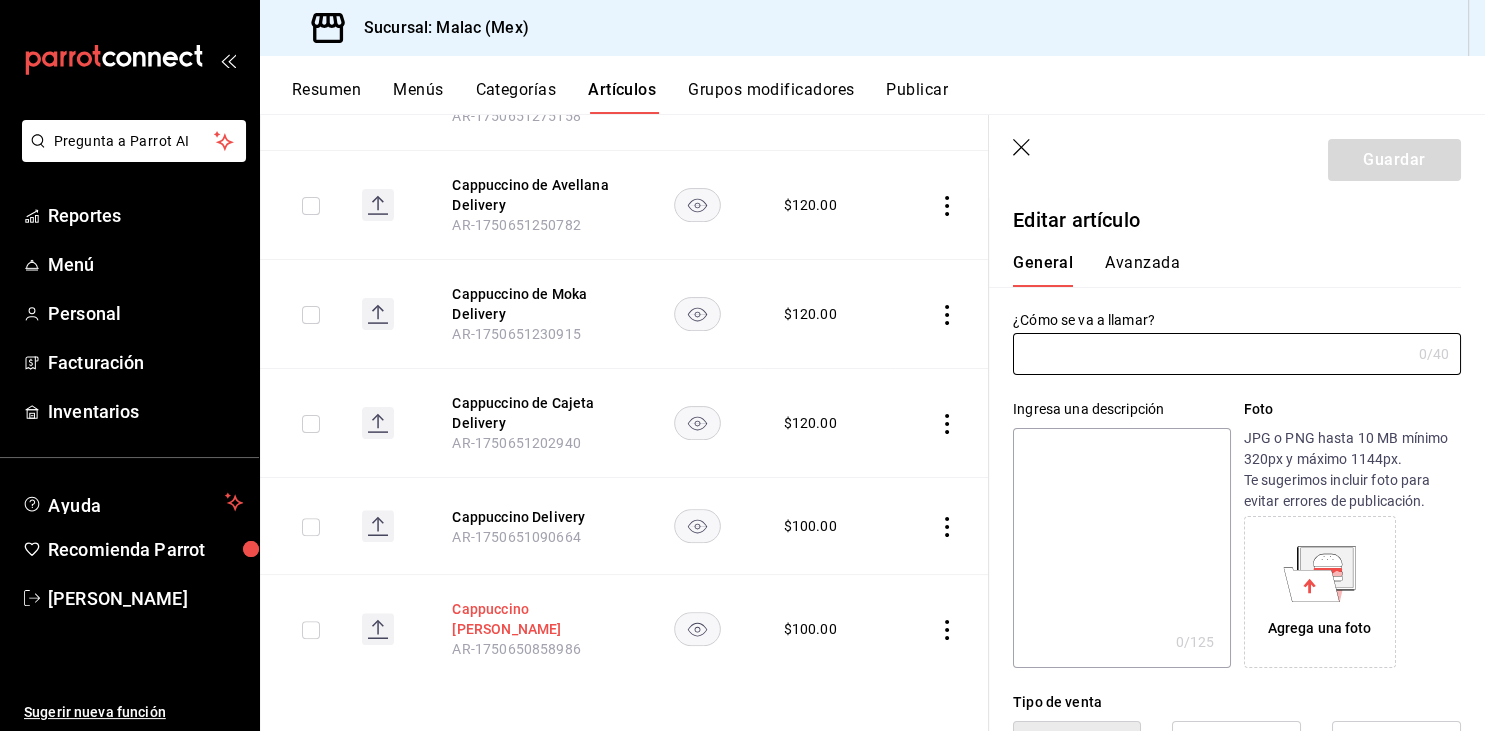 type on "Cappuccino [PERSON_NAME]" 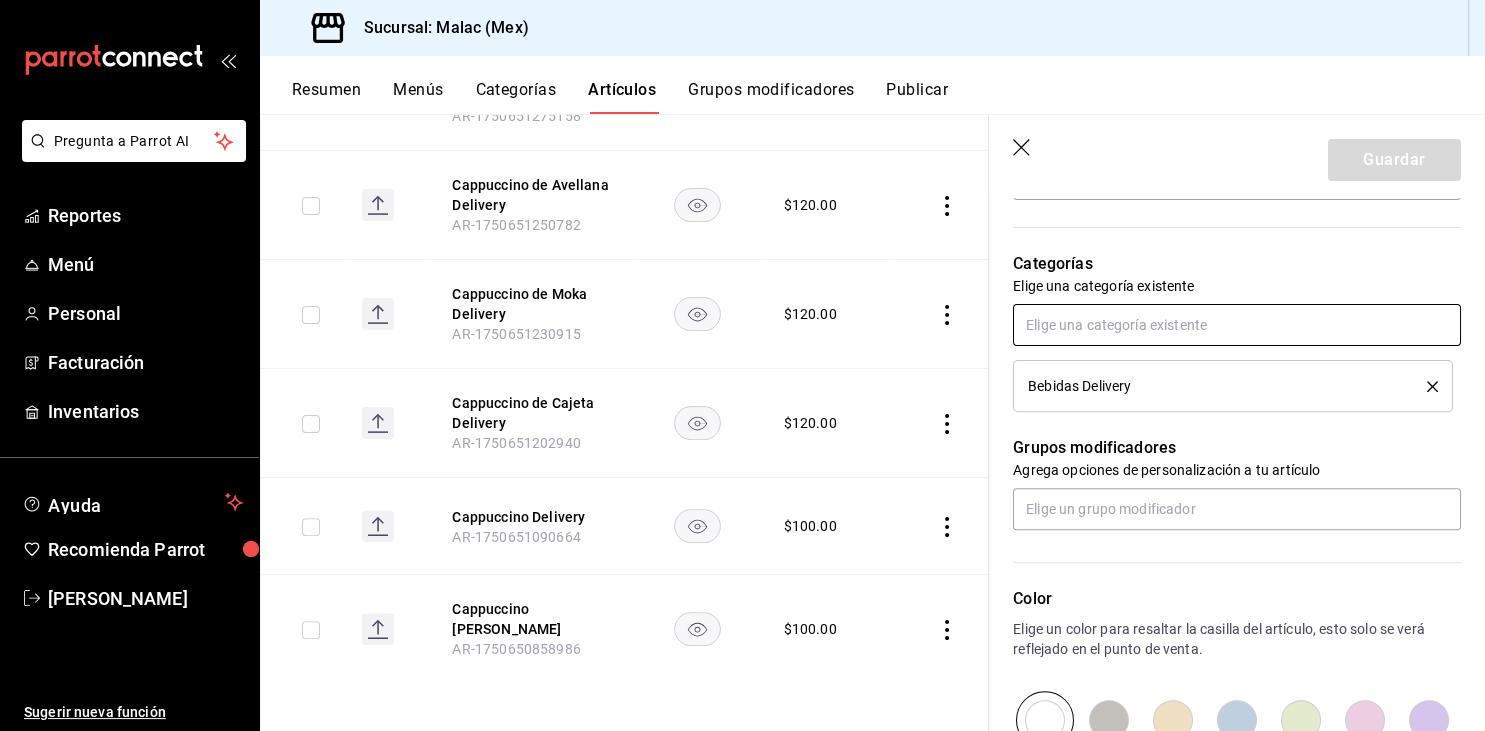 scroll, scrollTop: 666, scrollLeft: 0, axis: vertical 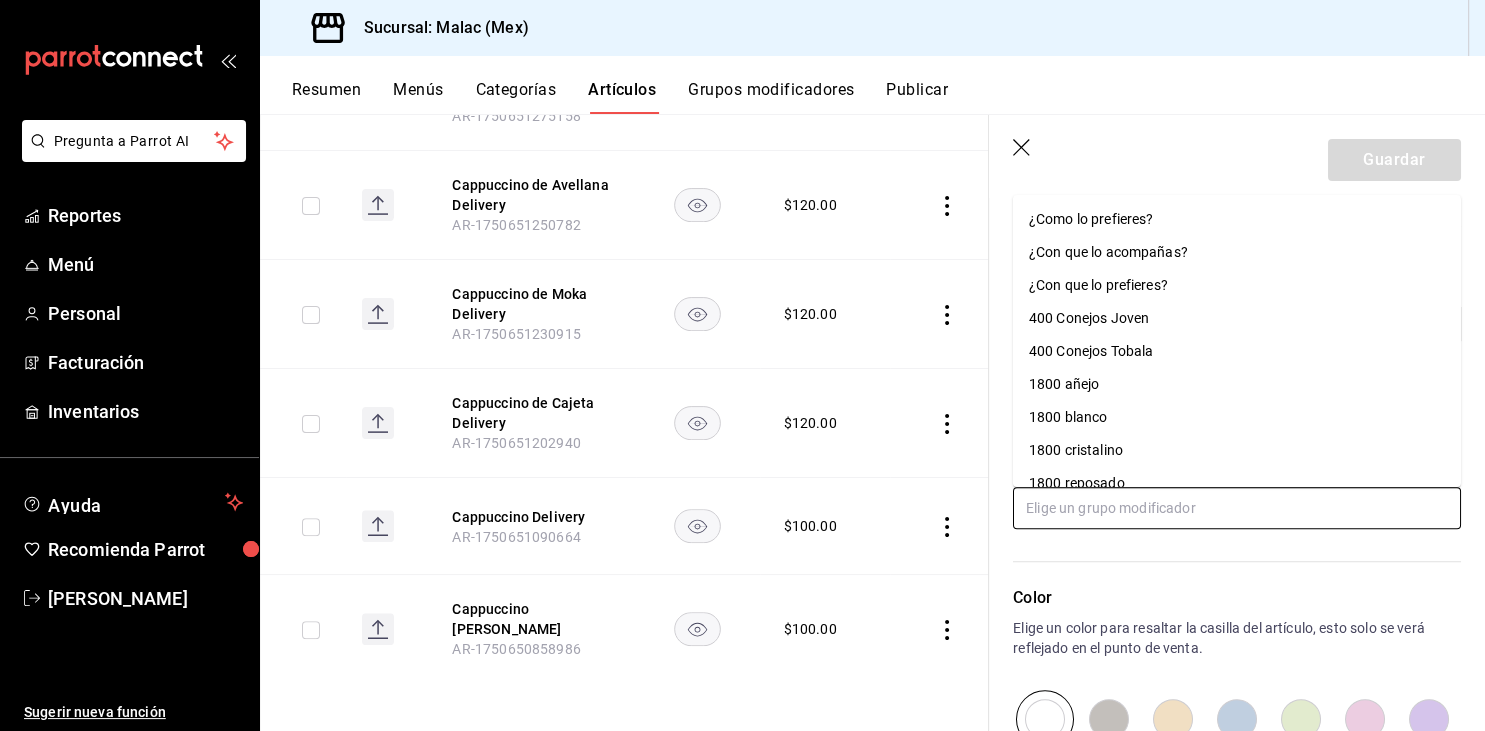 click at bounding box center [1237, 508] 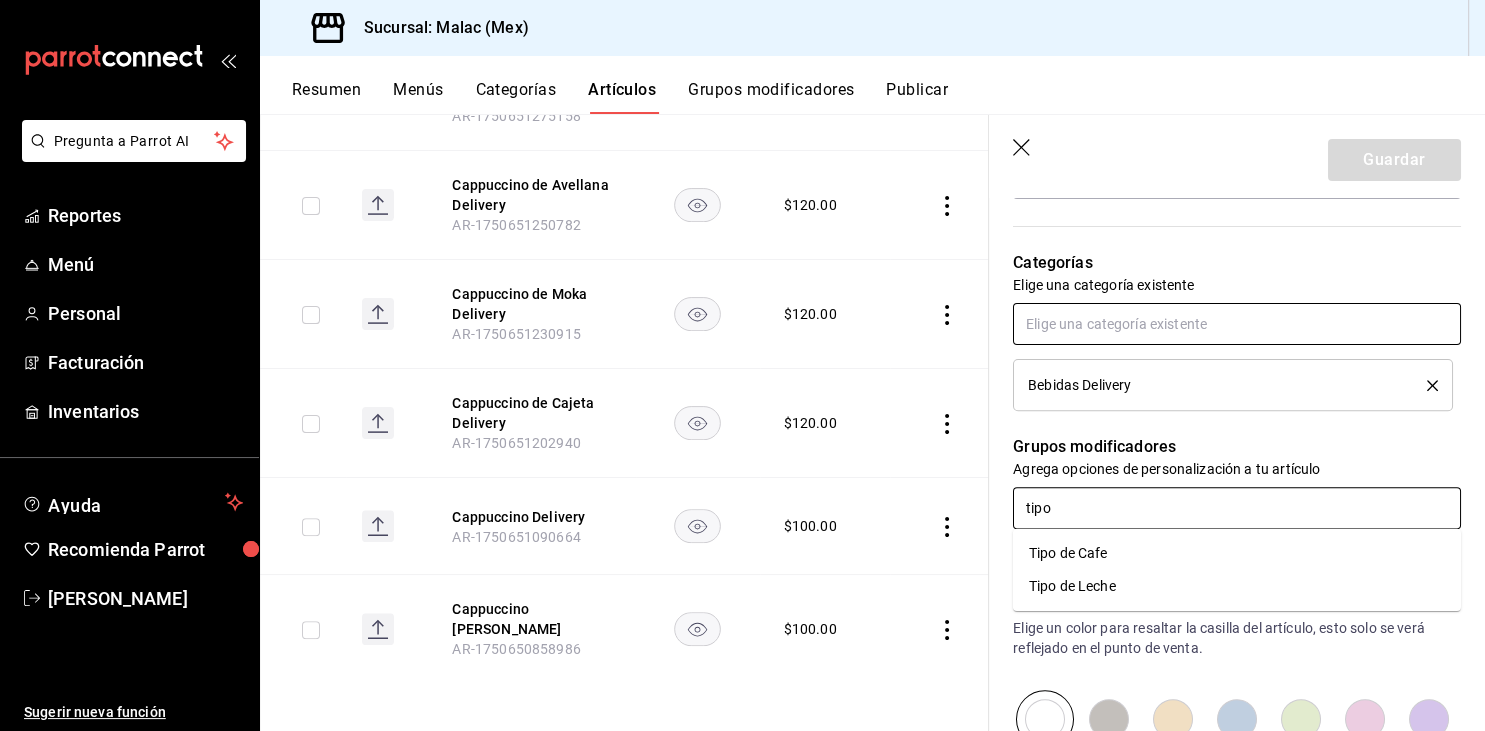 type on "tipo" 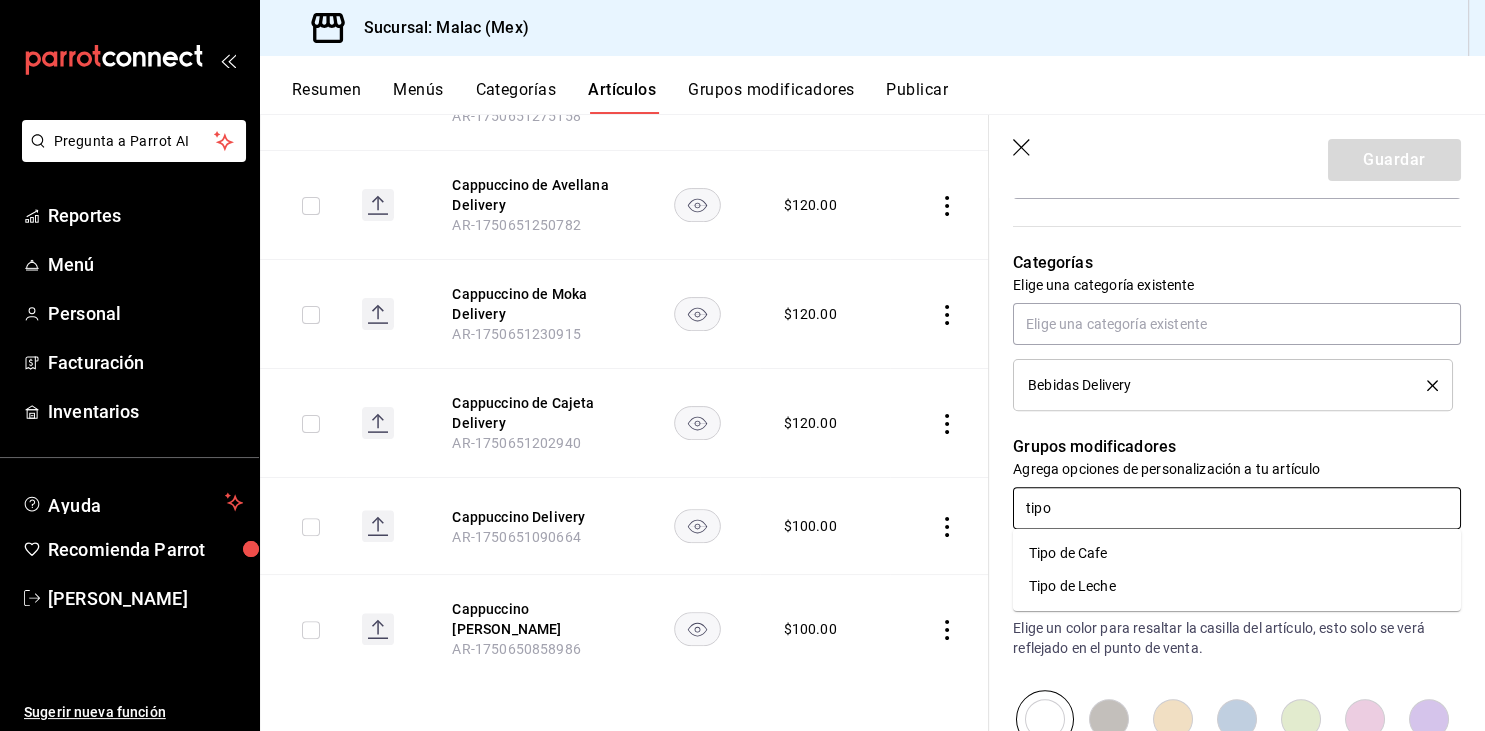 click on "Tipo de Cafe" at bounding box center (1237, 553) 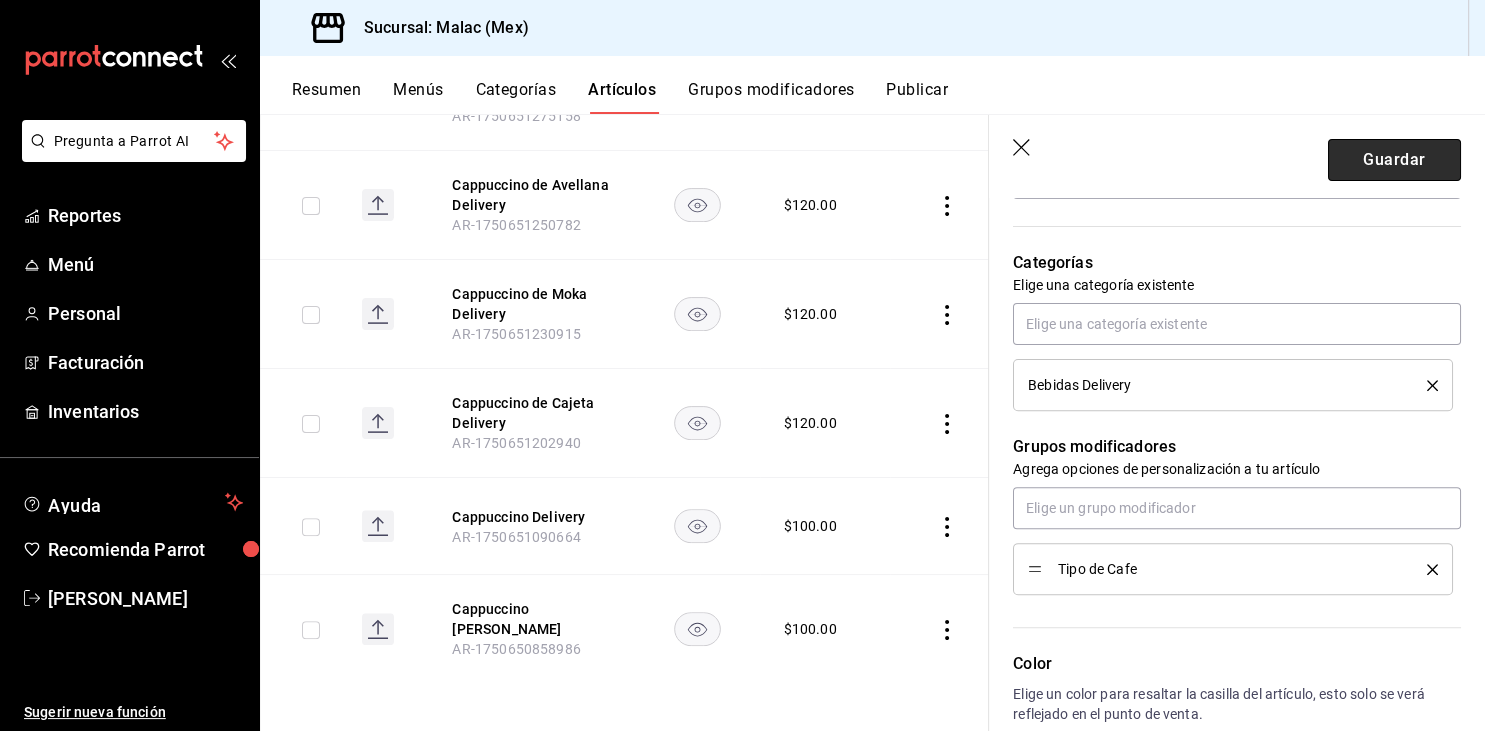 click on "Guardar" at bounding box center [1394, 160] 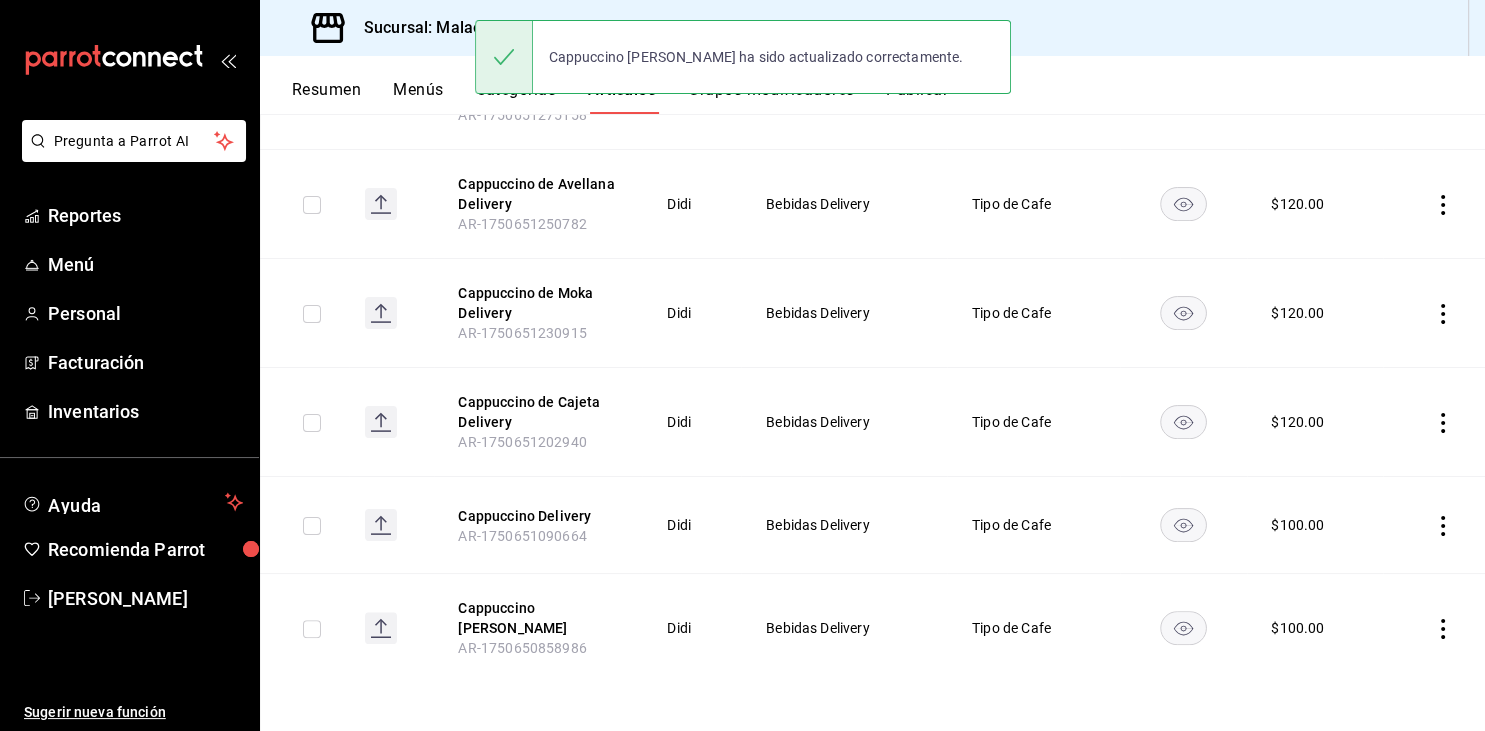 scroll, scrollTop: 0, scrollLeft: 0, axis: both 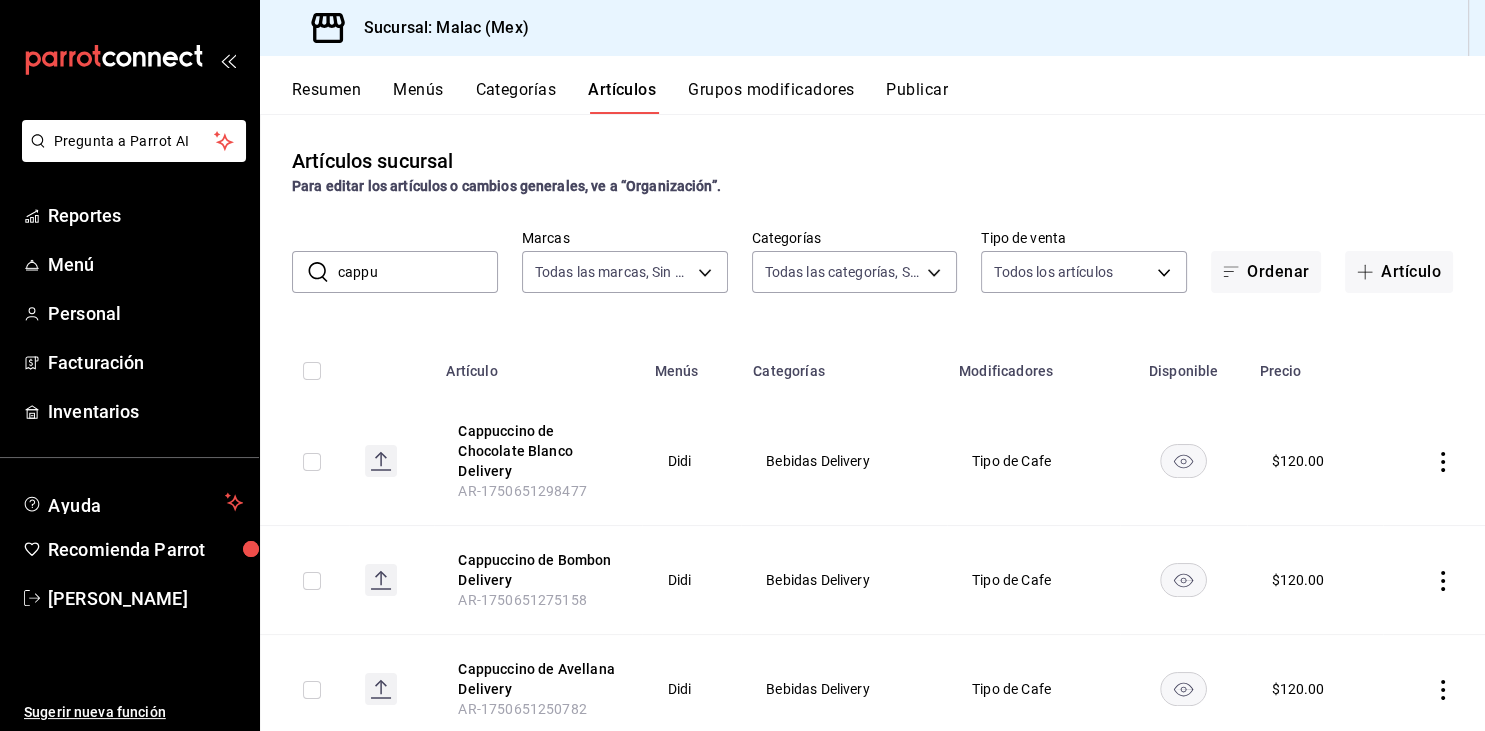 click on "cappu" at bounding box center (418, 272) 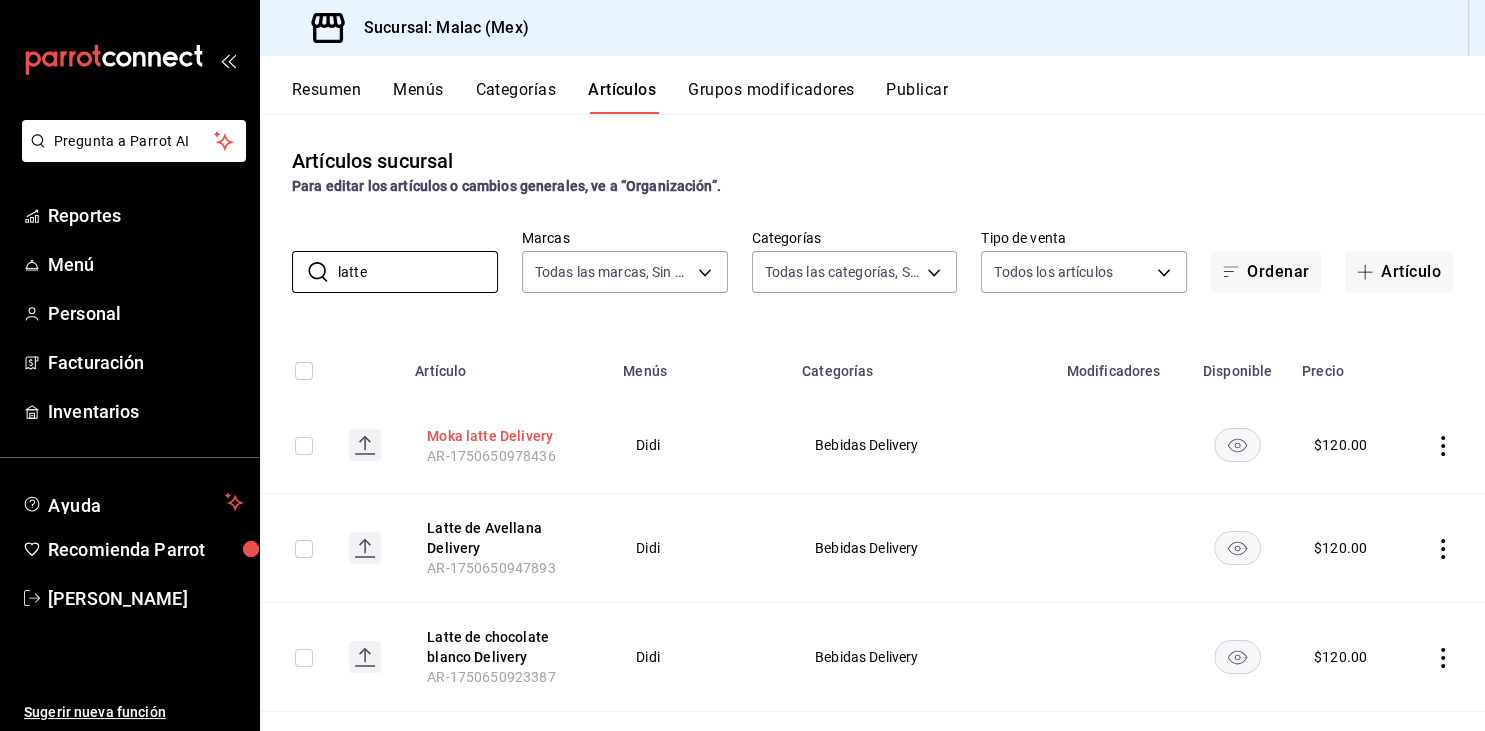 type on "latte" 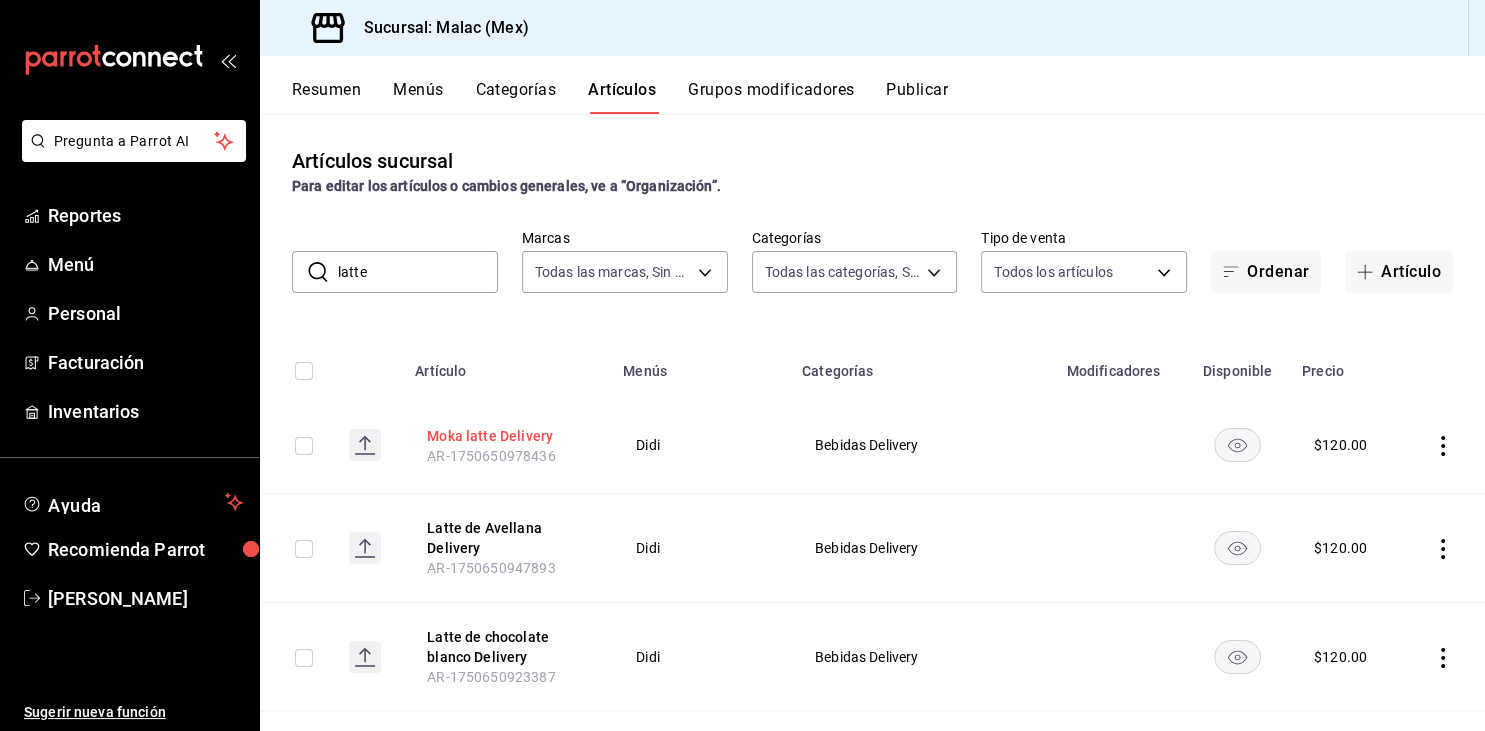 click on "Moka latte Delivery" at bounding box center [507, 436] 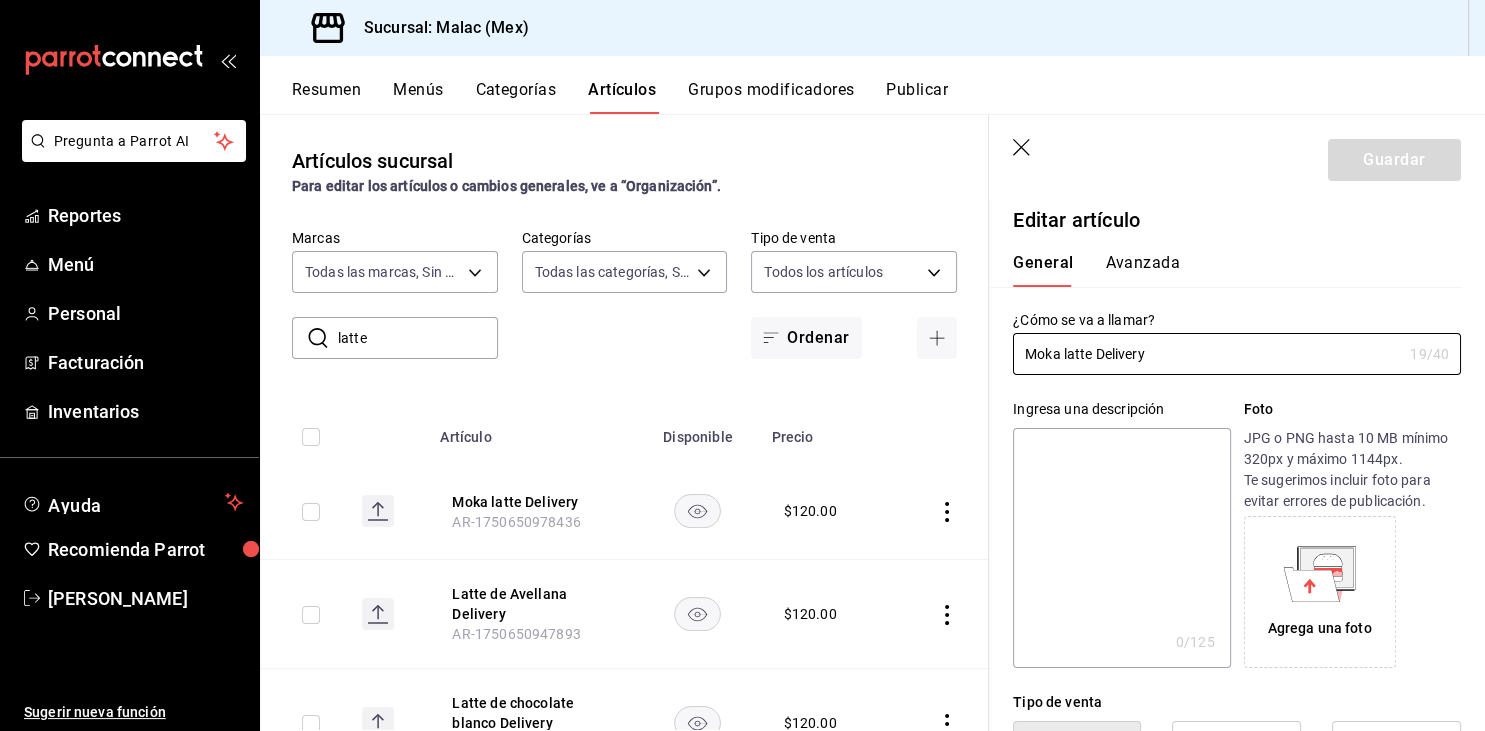 type on "$120.00" 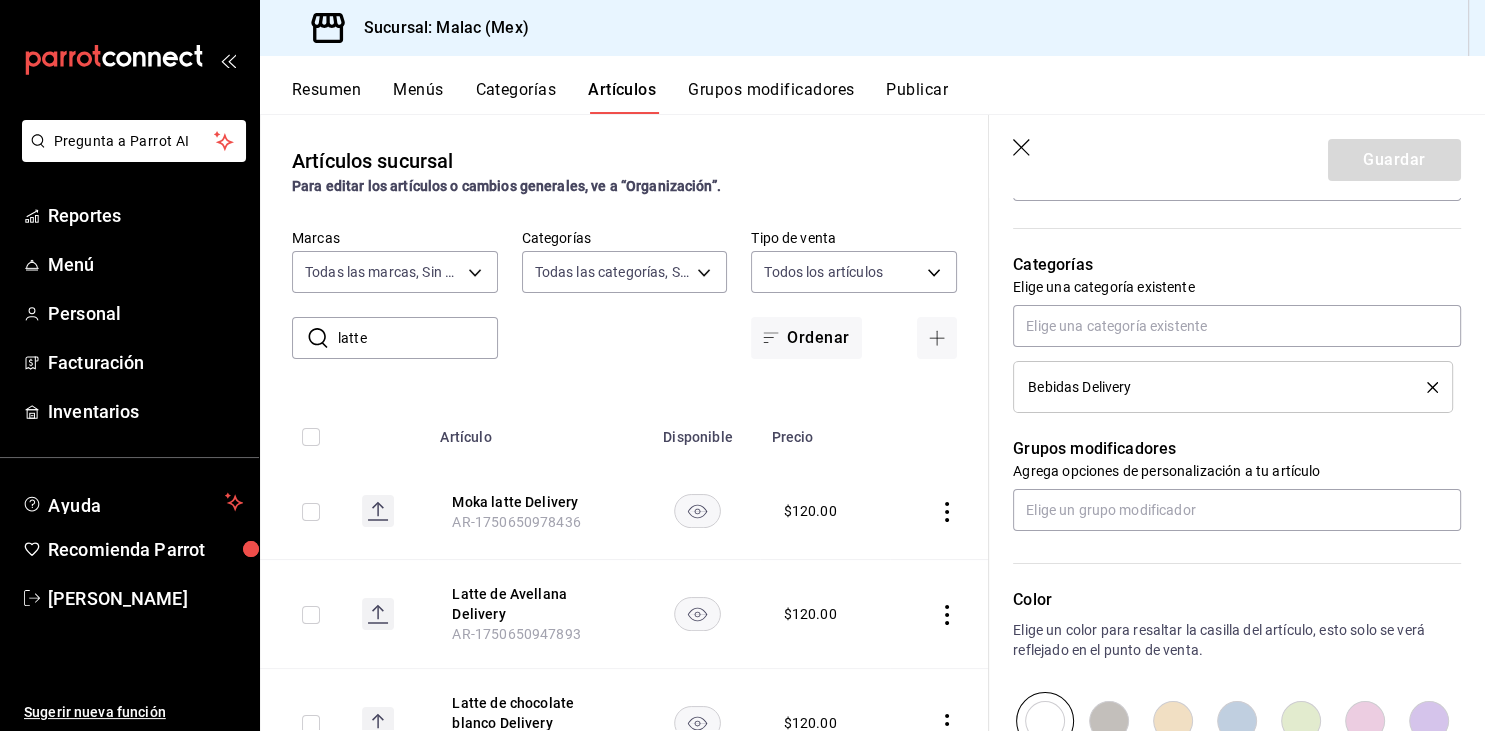 scroll, scrollTop: 730, scrollLeft: 0, axis: vertical 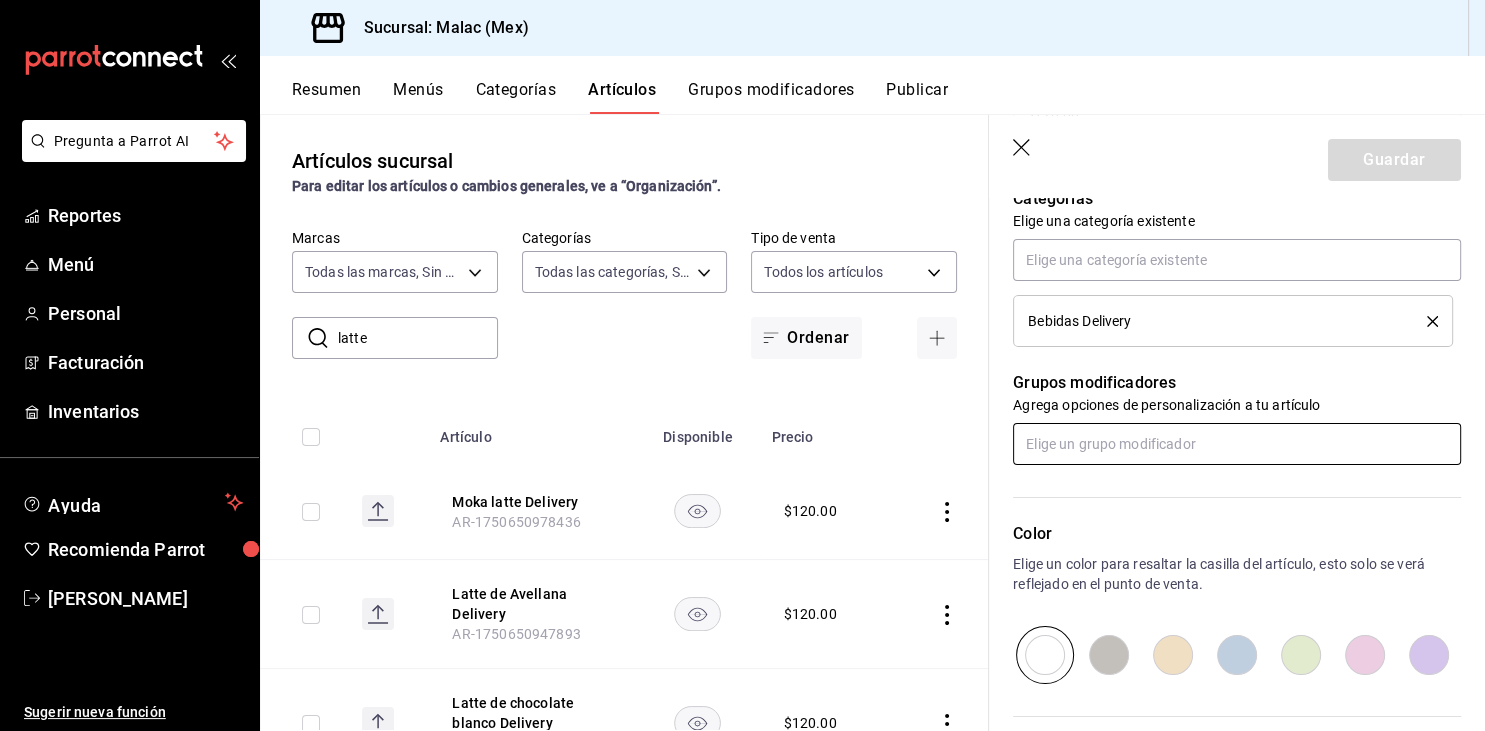 click at bounding box center (1237, 444) 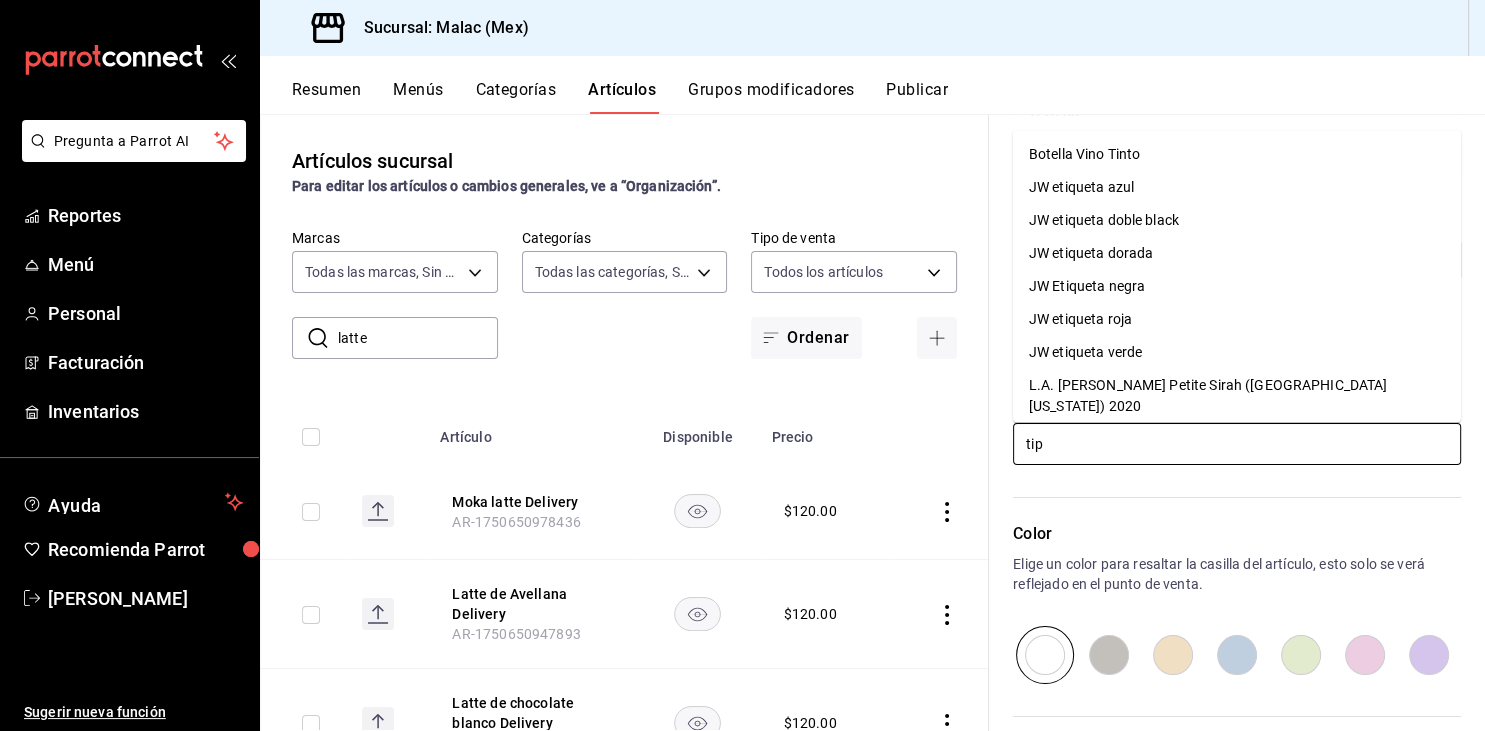 type on "tipo" 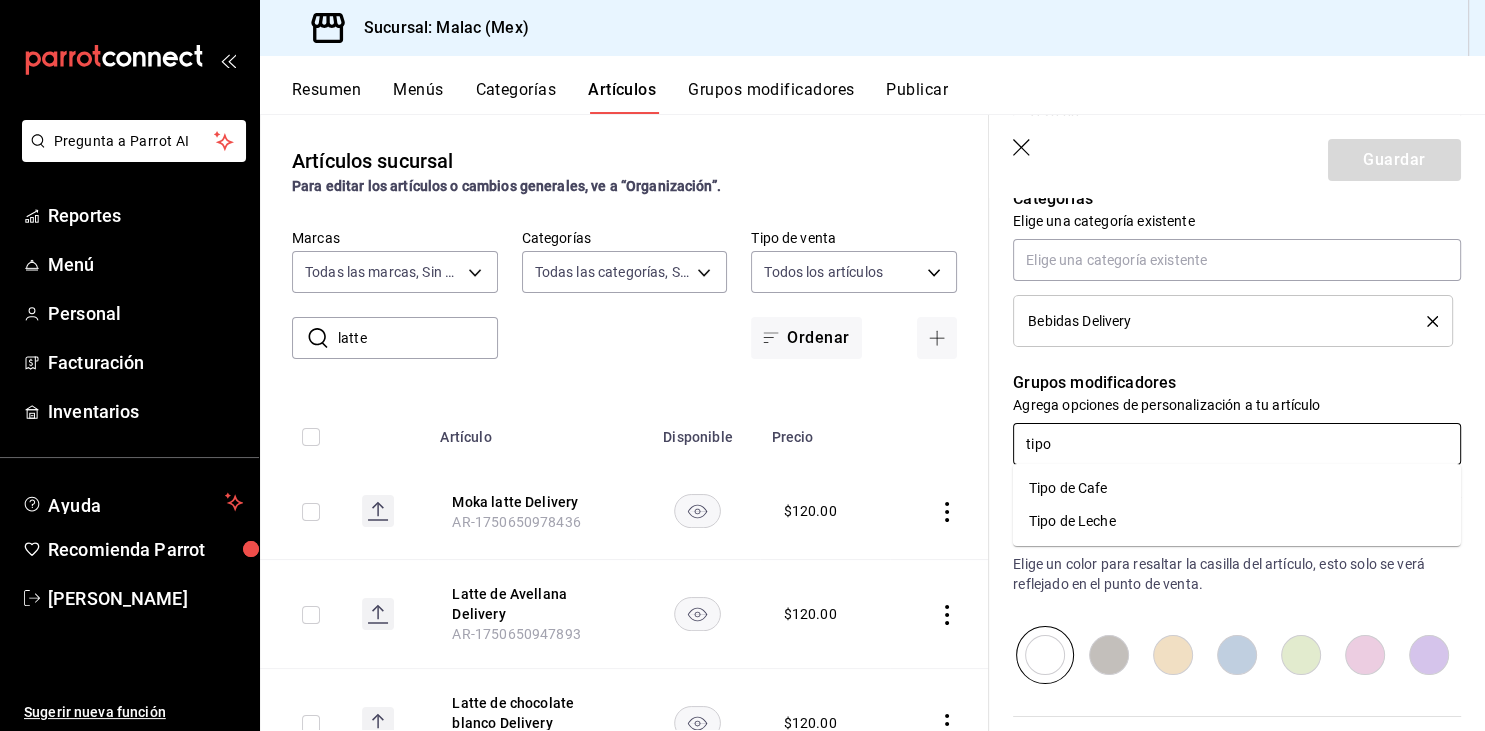 click on "Tipo de Cafe" at bounding box center [1068, 488] 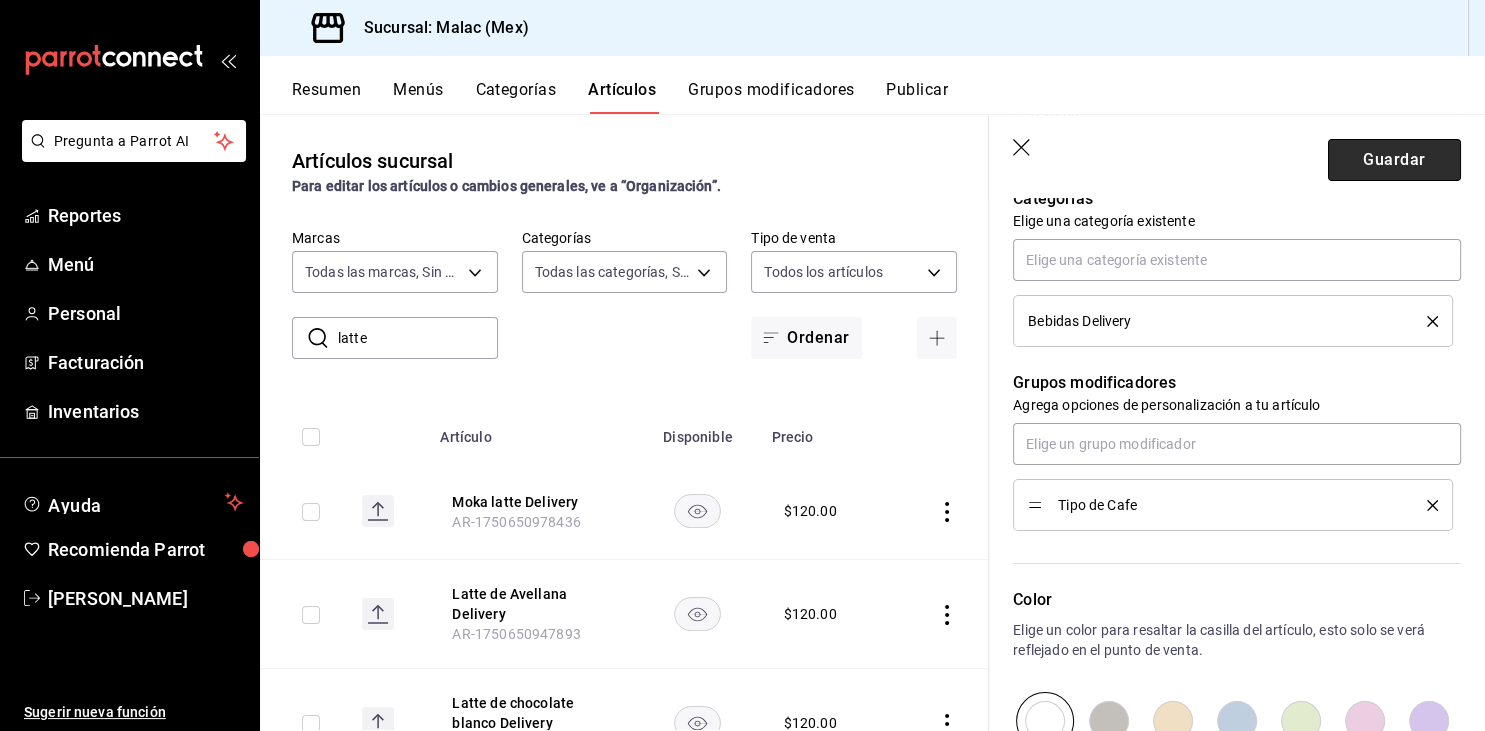 click on "Guardar" at bounding box center (1394, 160) 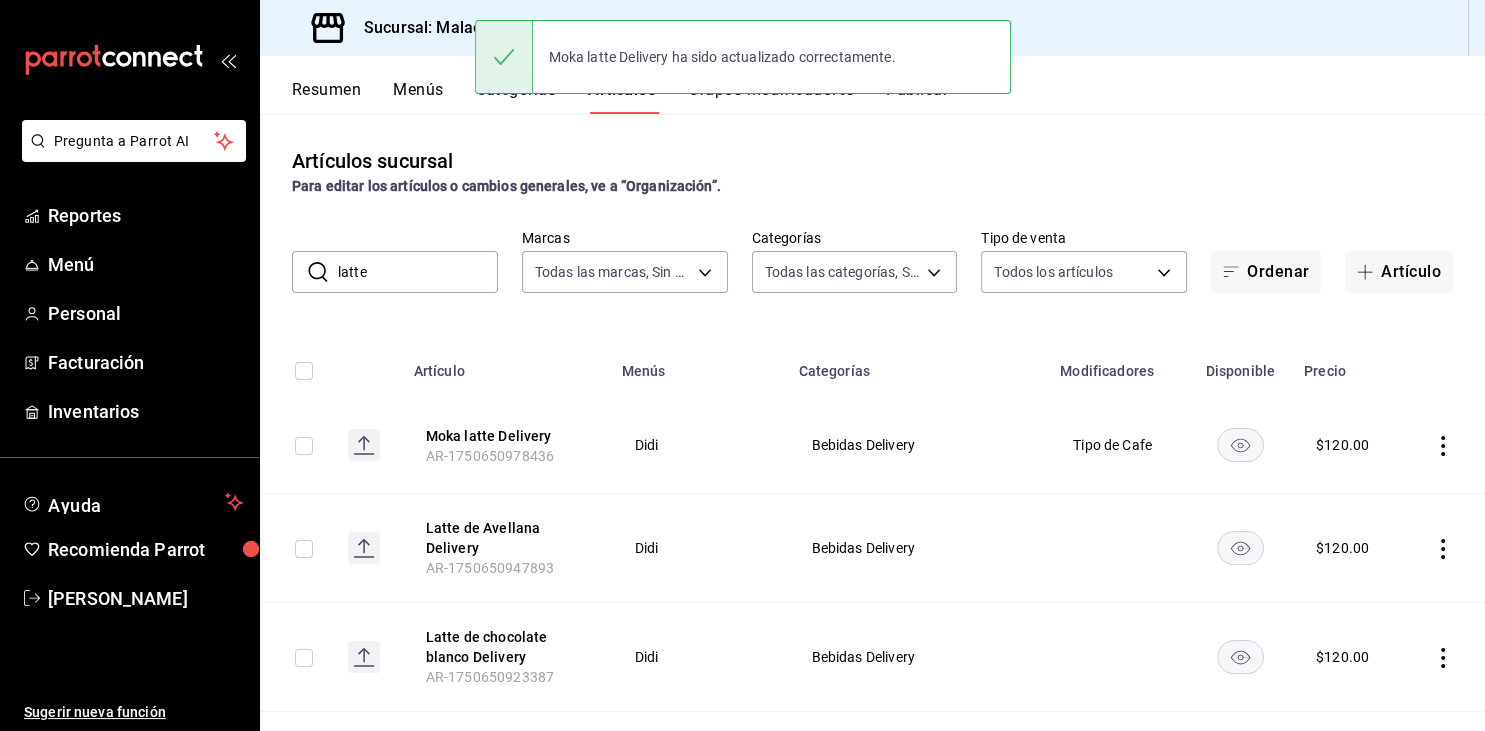 scroll, scrollTop: 0, scrollLeft: 0, axis: both 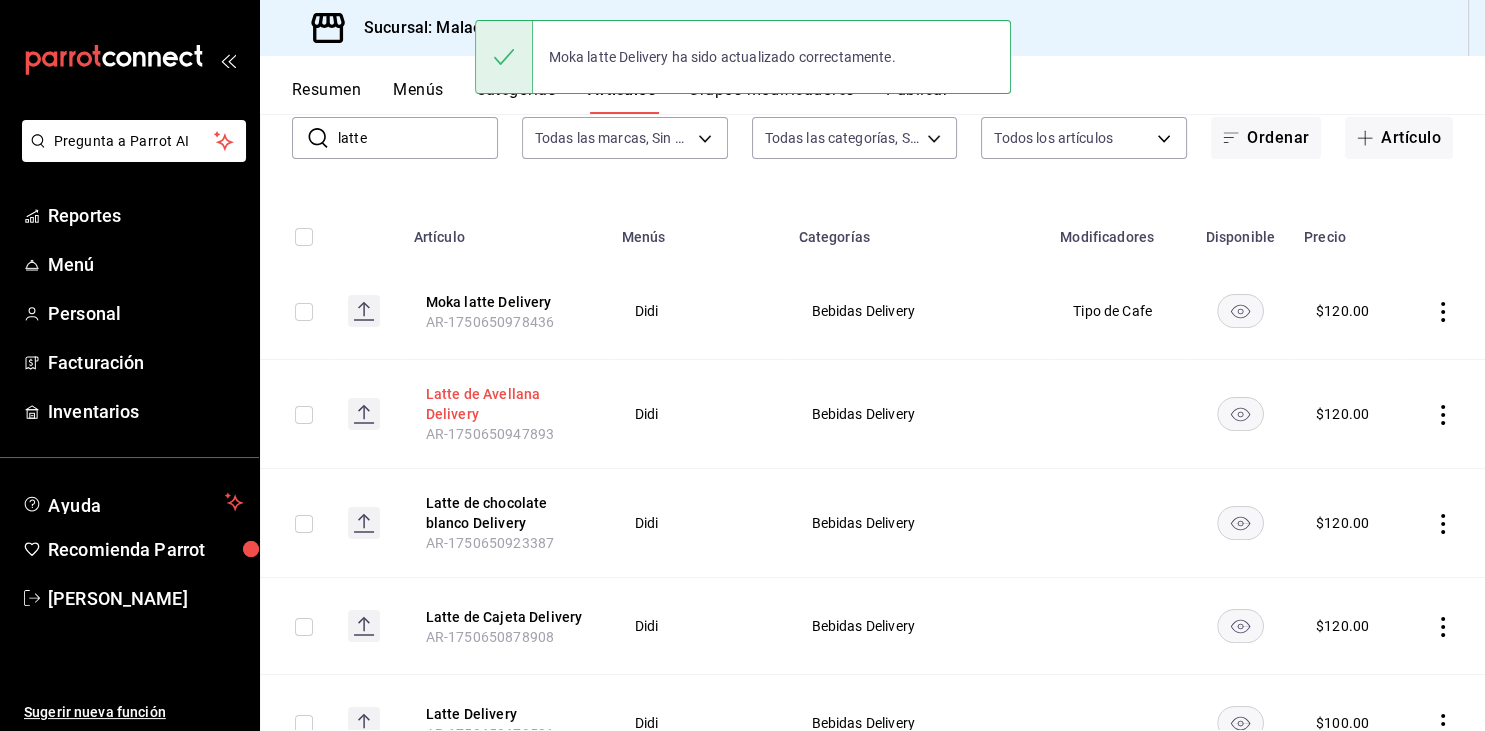 click on "Latte de Avellana Delivery" at bounding box center [506, 404] 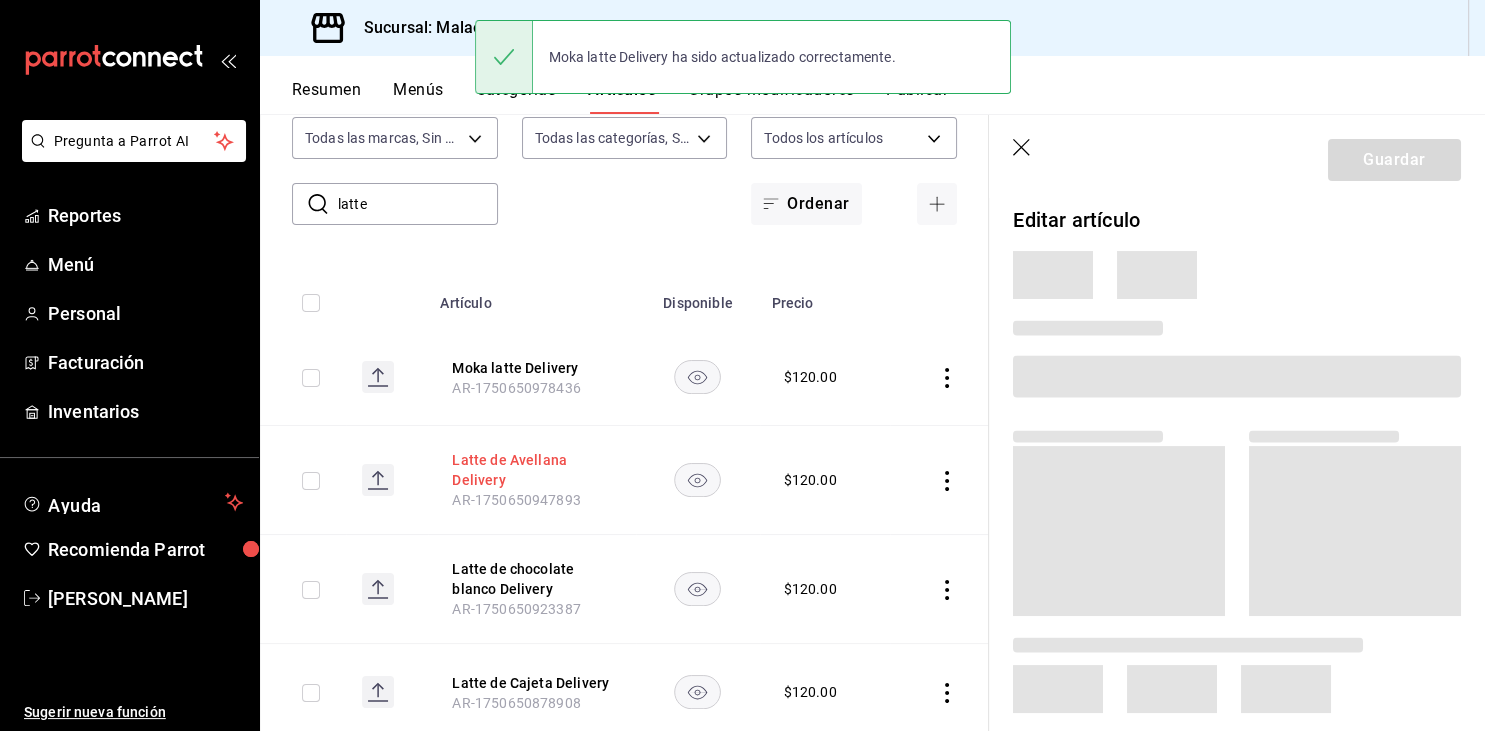 scroll, scrollTop: 200, scrollLeft: 0, axis: vertical 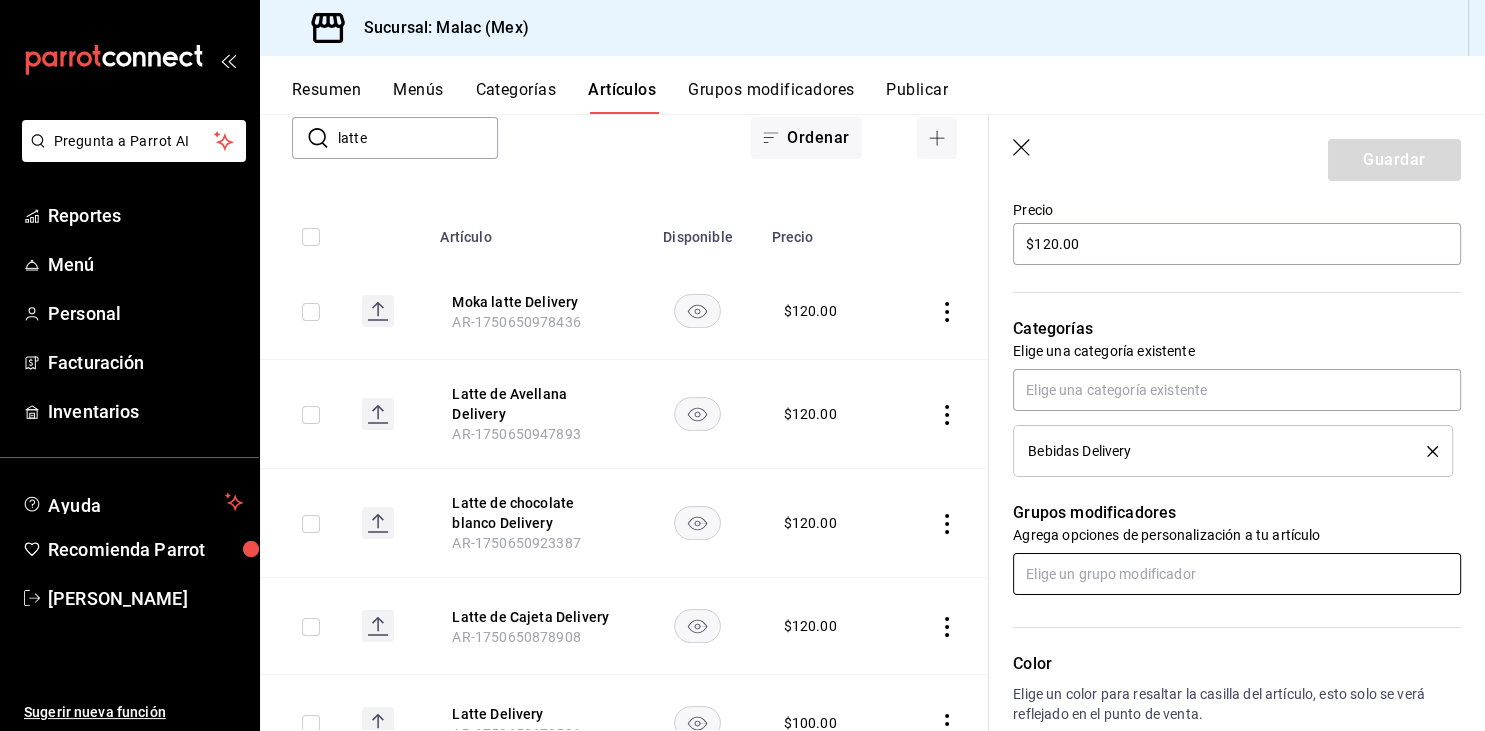 click at bounding box center [1237, 574] 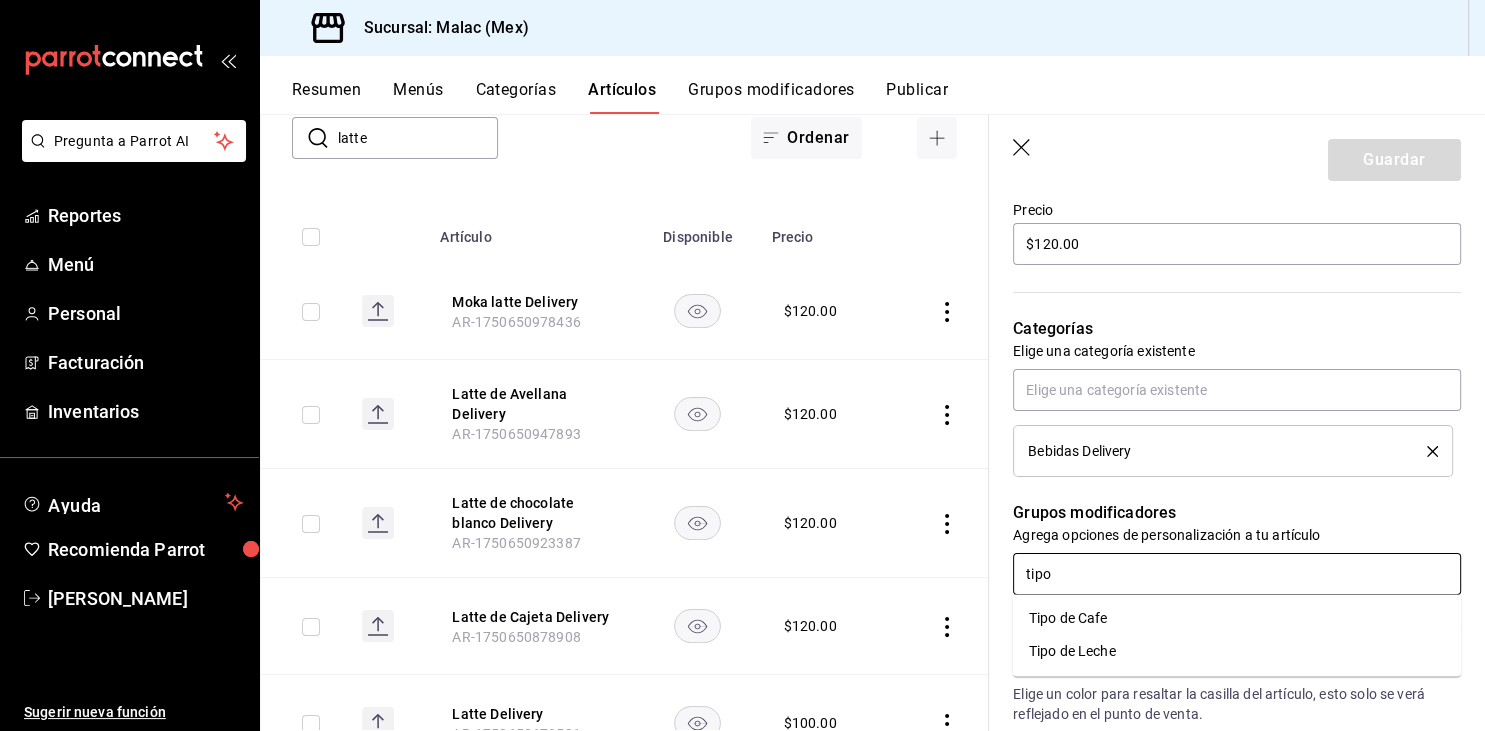 type on "tipo" 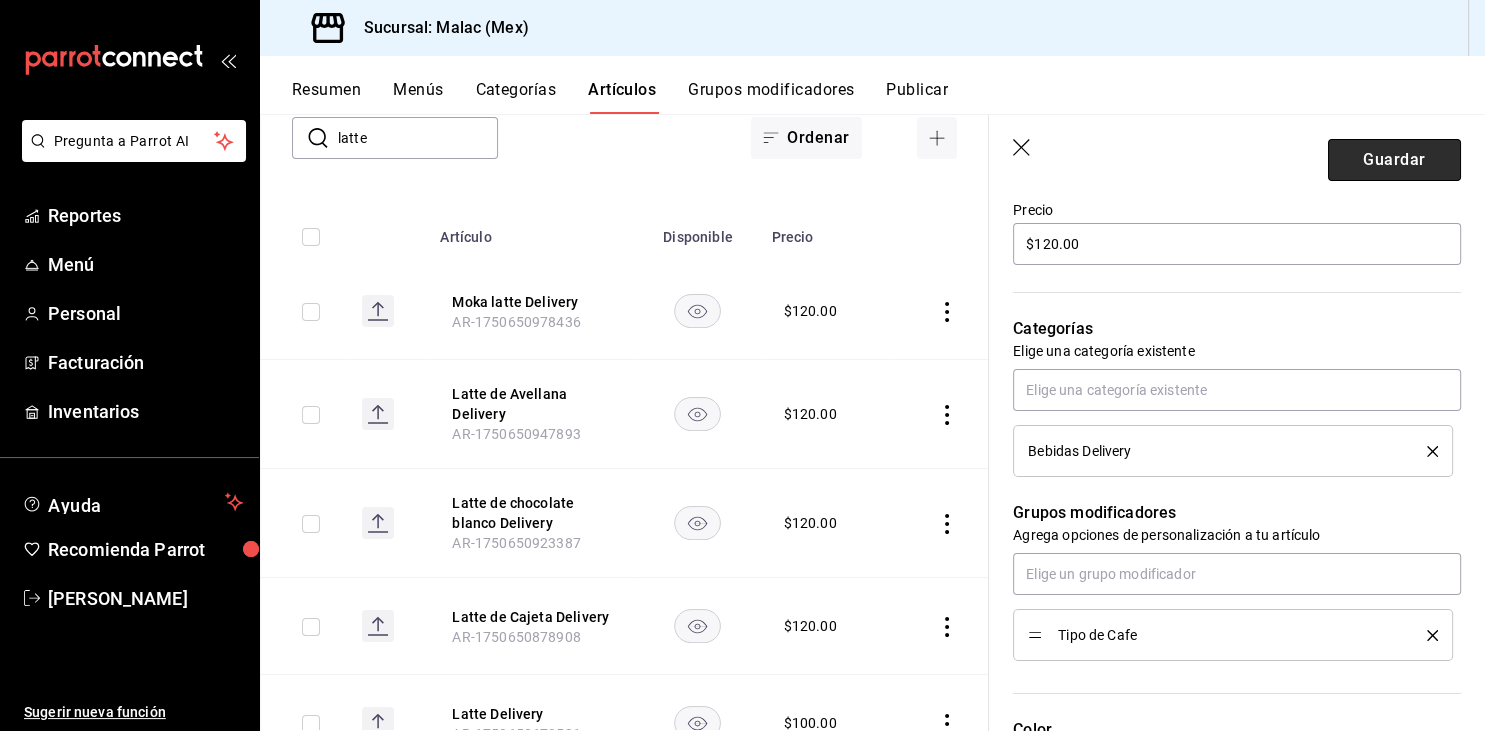 click on "Guardar" at bounding box center (1394, 160) 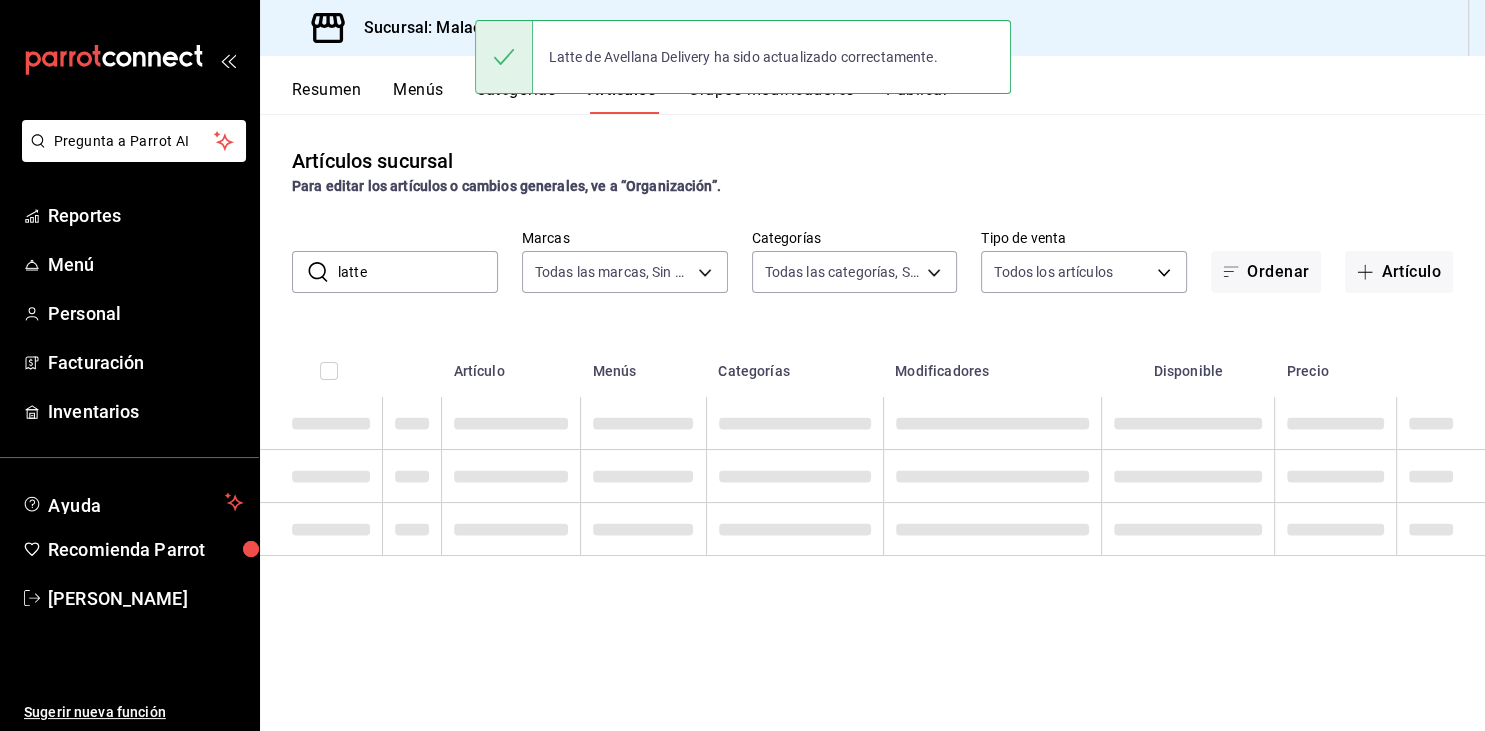 scroll, scrollTop: 0, scrollLeft: 0, axis: both 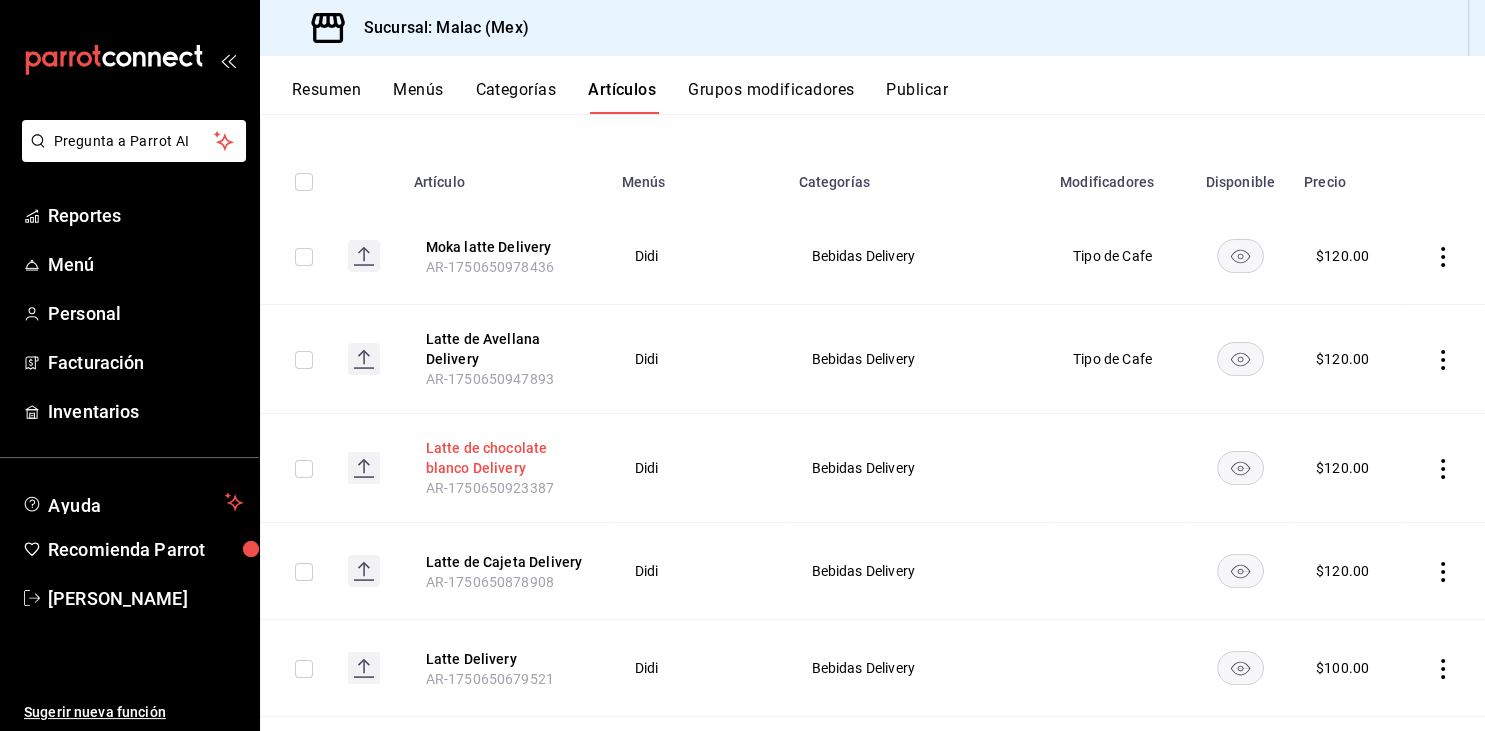 click on "Latte de chocolate blanco Delivery" at bounding box center [506, 458] 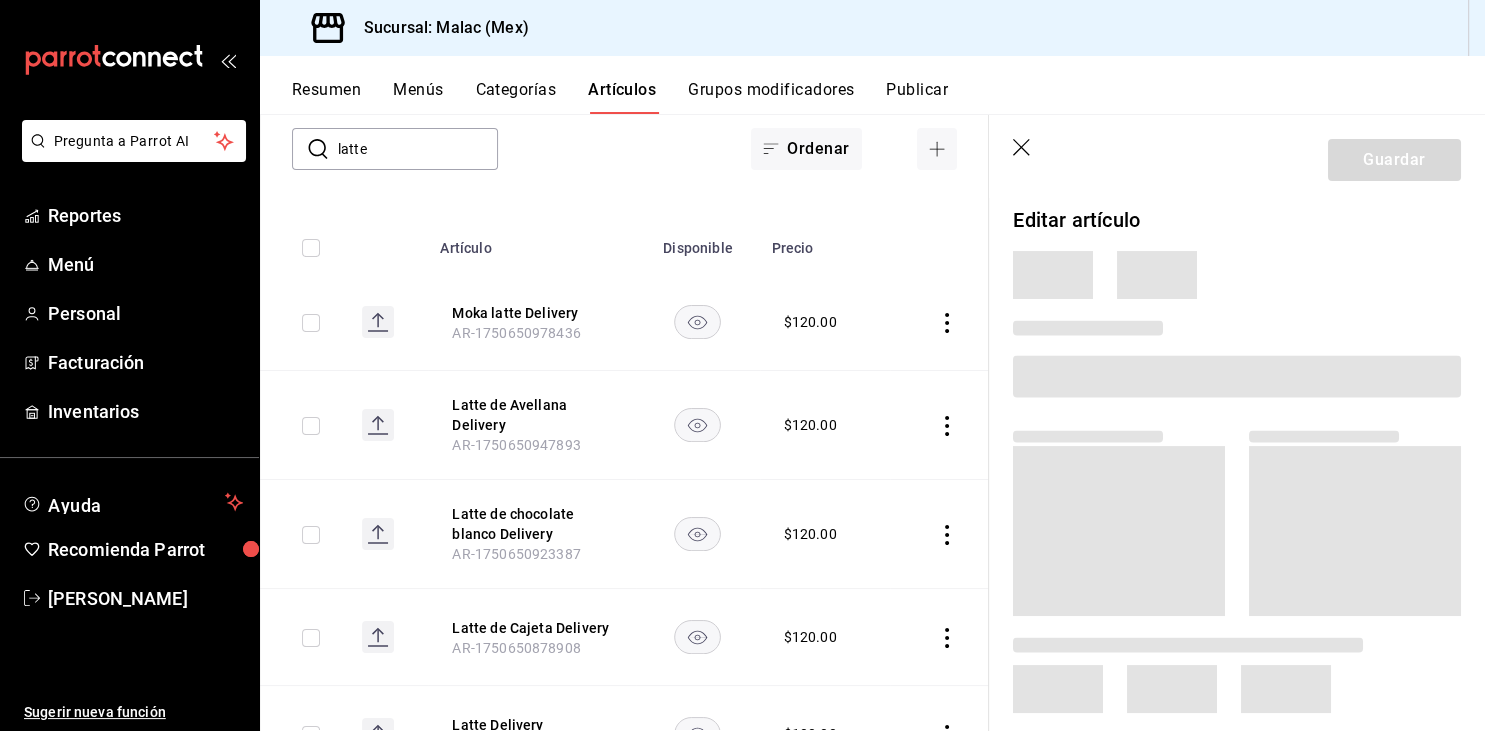 scroll, scrollTop: 255, scrollLeft: 0, axis: vertical 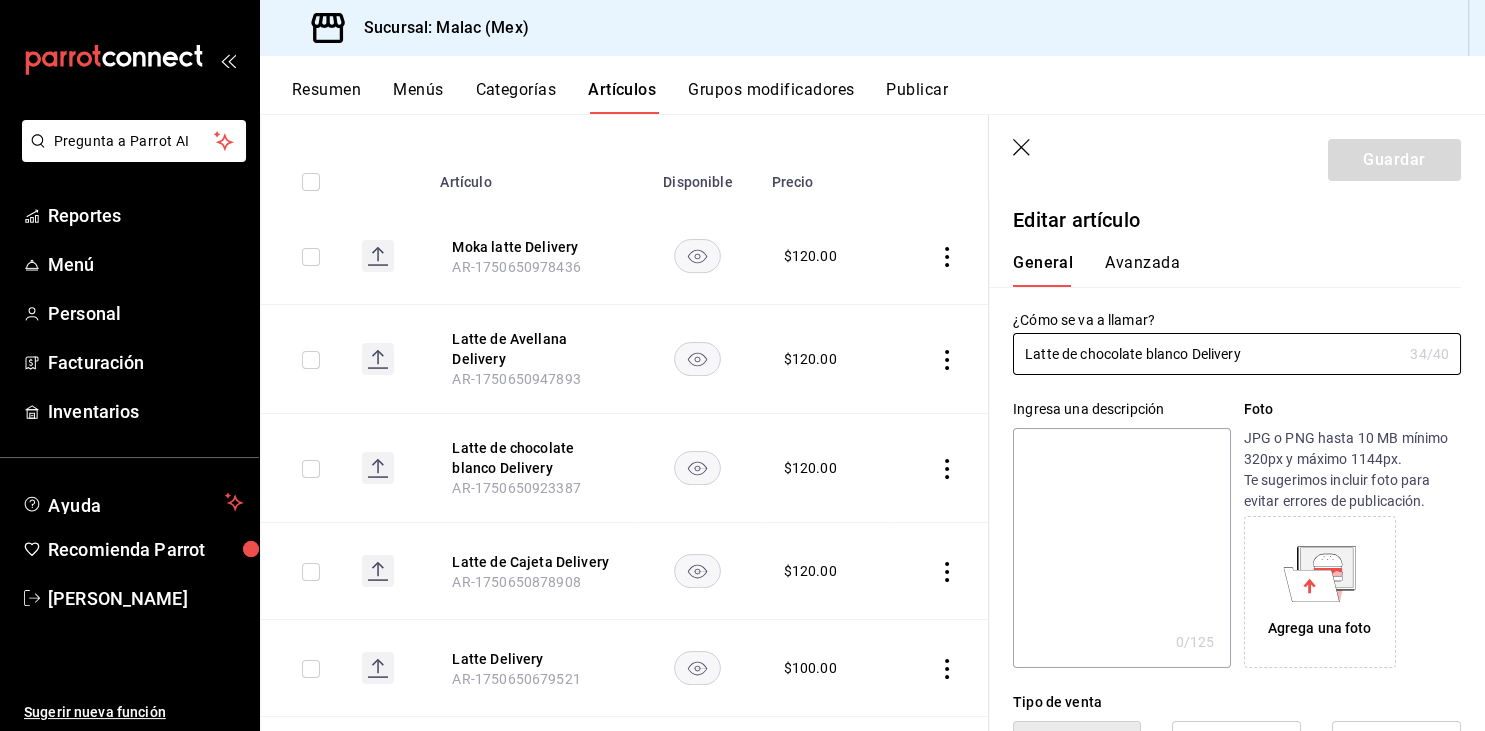 type on "$120.00" 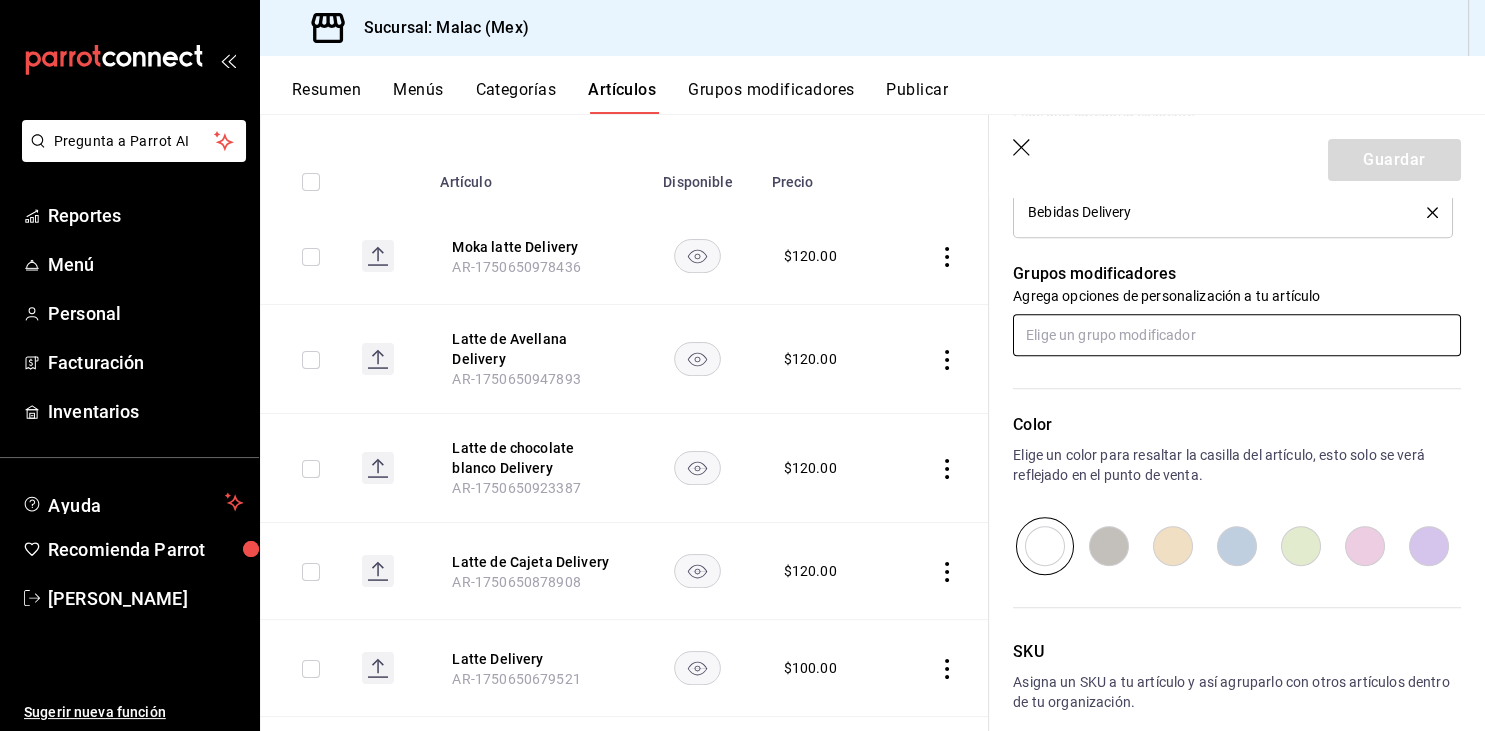 scroll, scrollTop: 687, scrollLeft: 0, axis: vertical 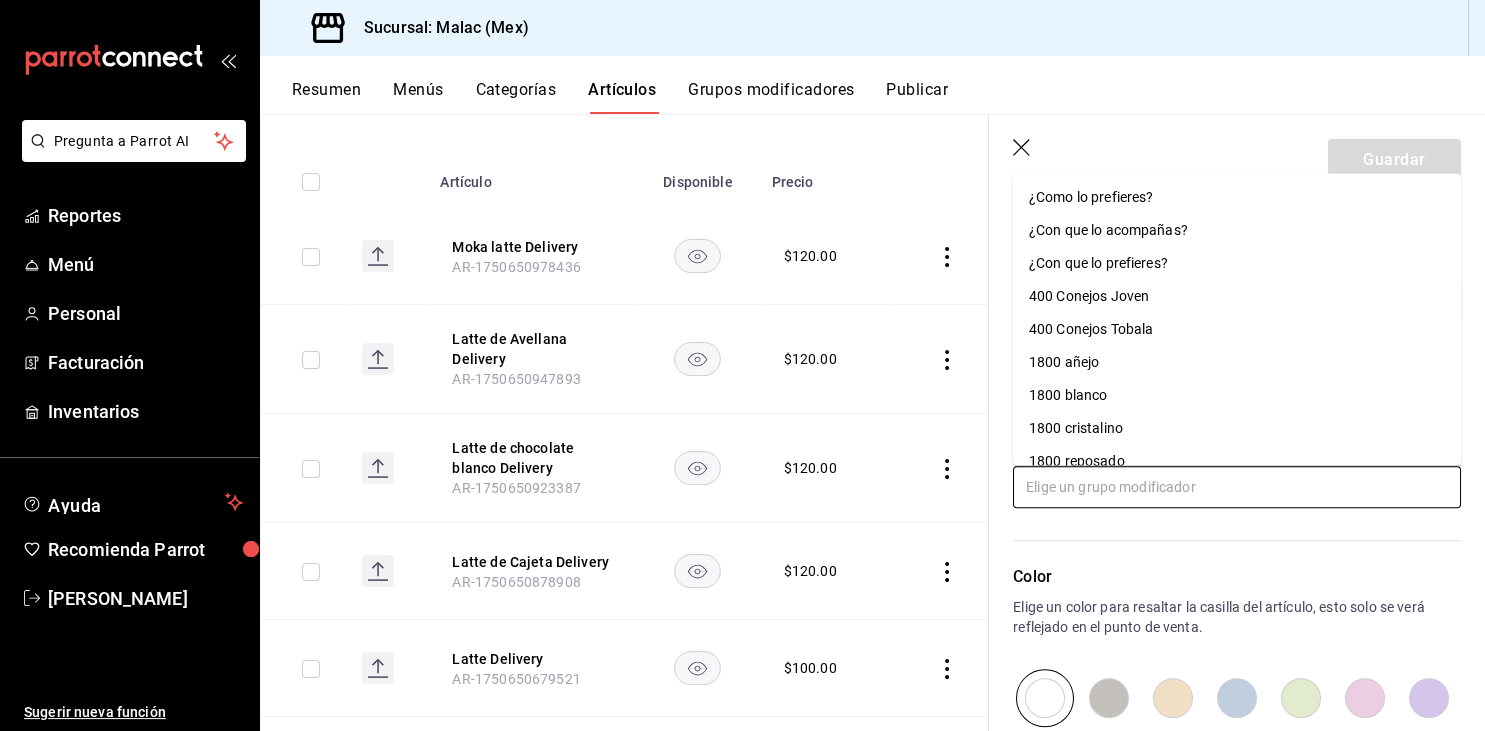 click at bounding box center (1237, 487) 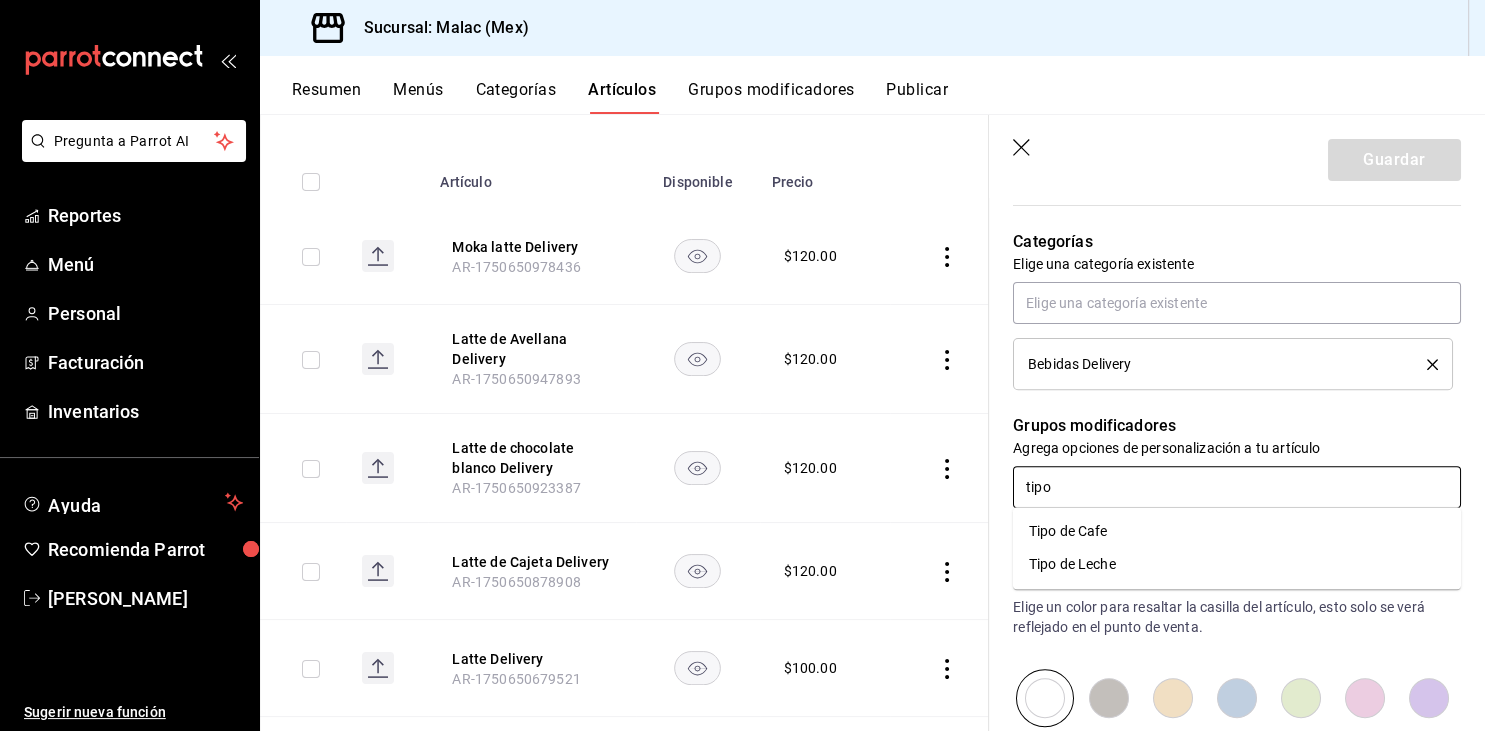 type on "tipo" 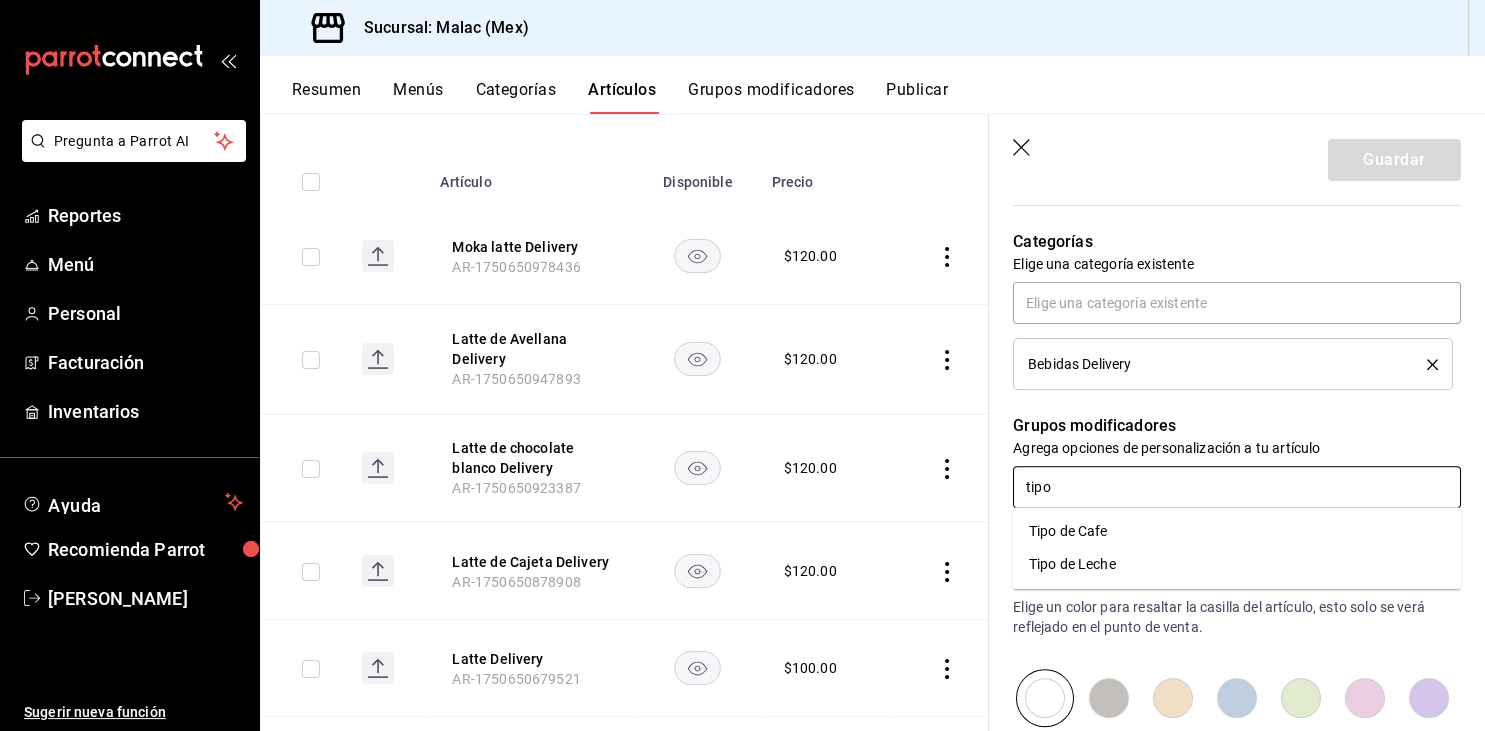 click on "Tipo de Cafe" at bounding box center [1237, 531] 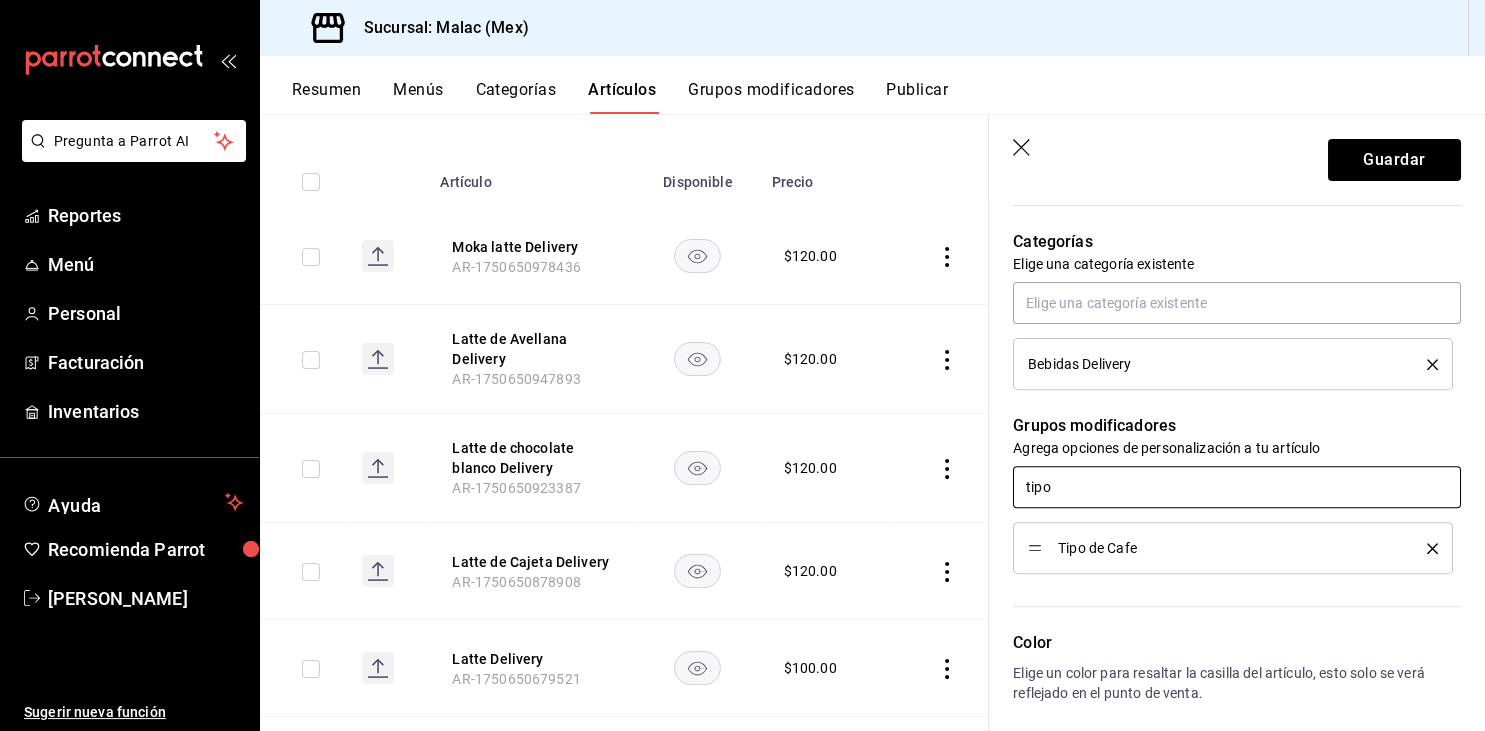 type 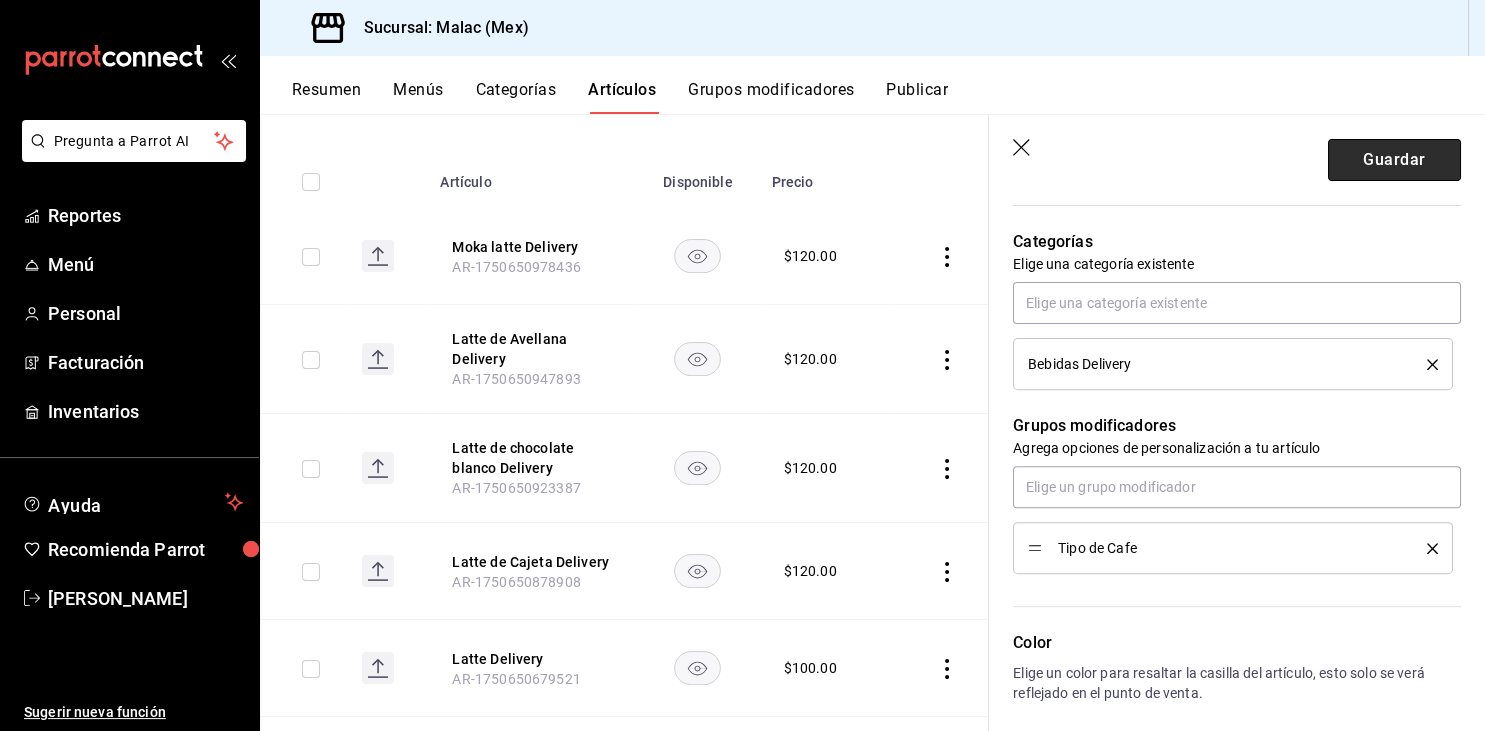 click on "Guardar" at bounding box center [1394, 160] 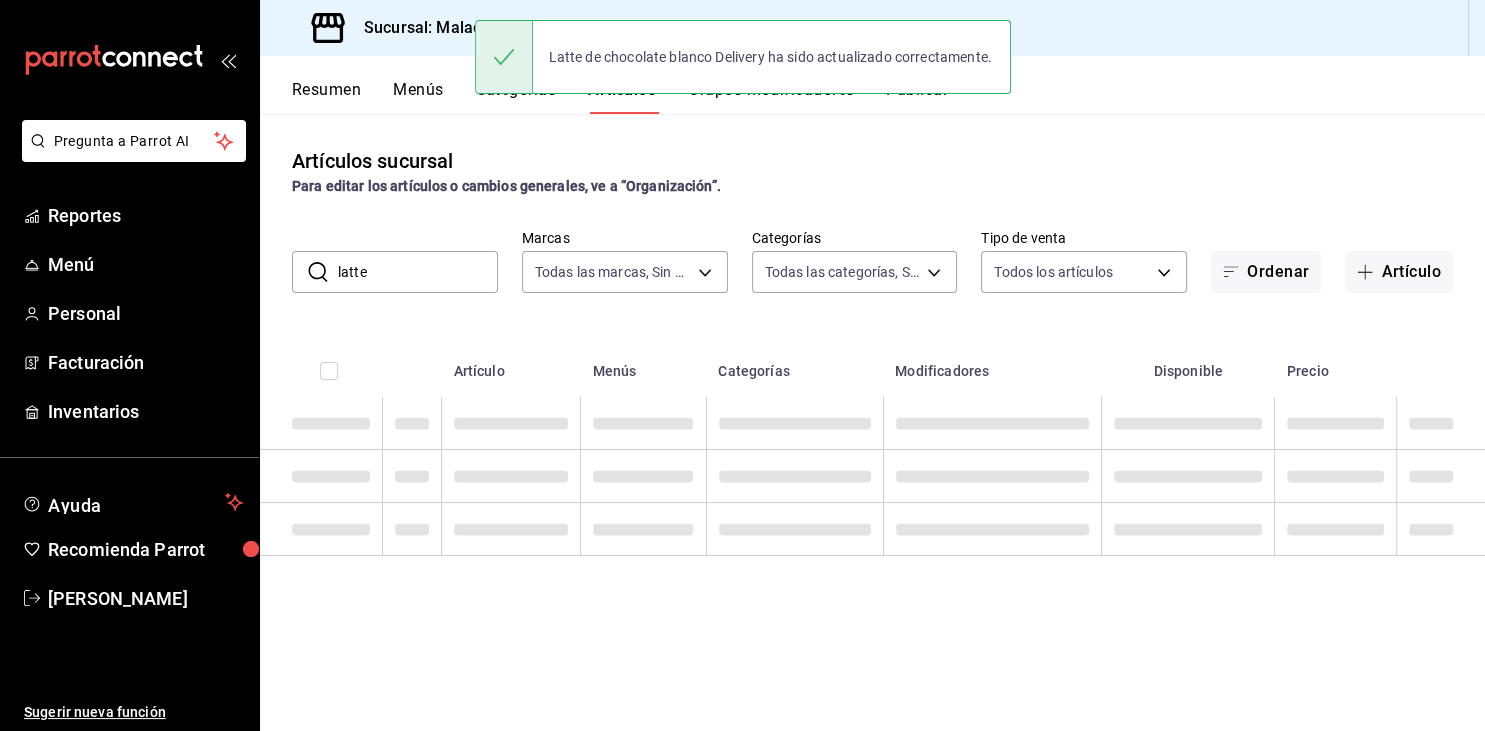 scroll, scrollTop: 0, scrollLeft: 0, axis: both 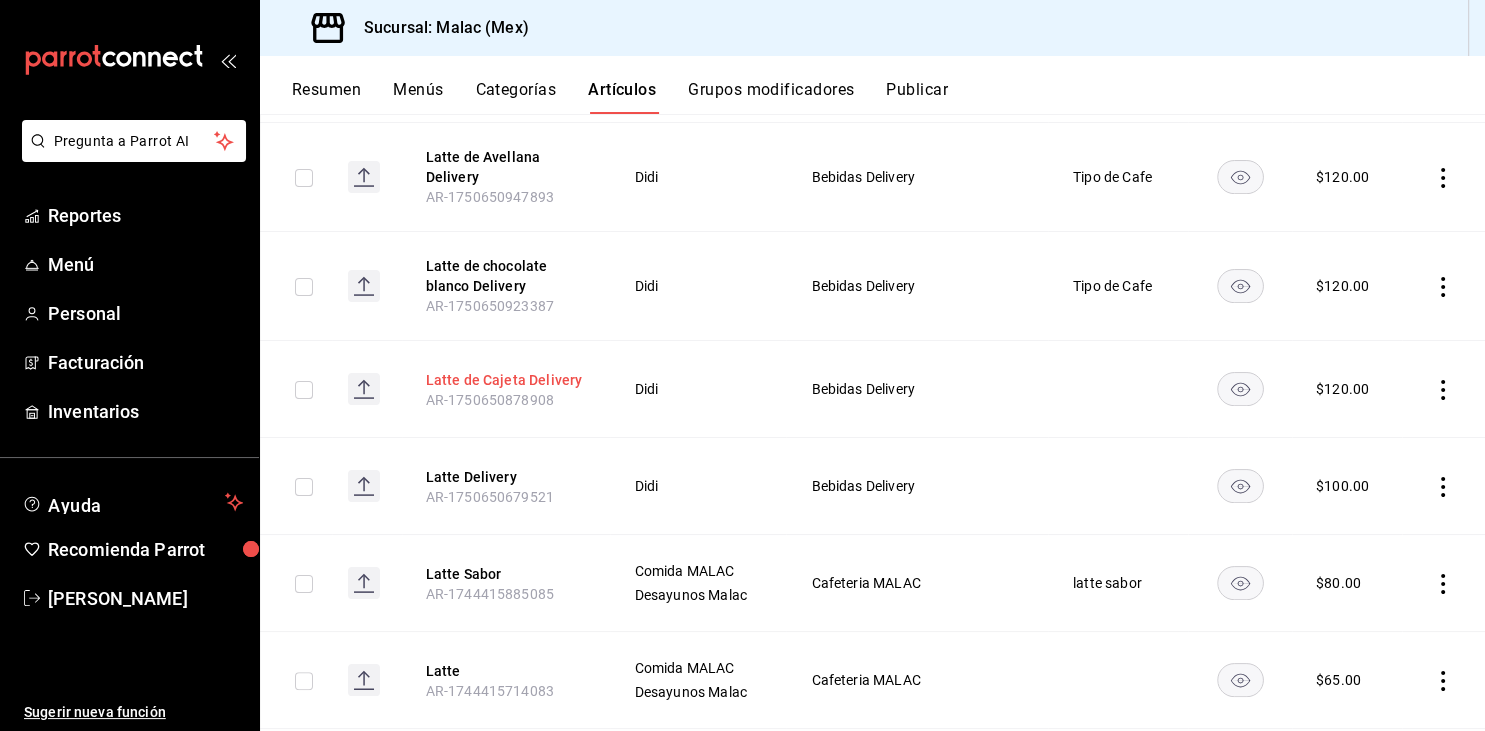 click on "Latte de Cajeta Delivery" at bounding box center [506, 380] 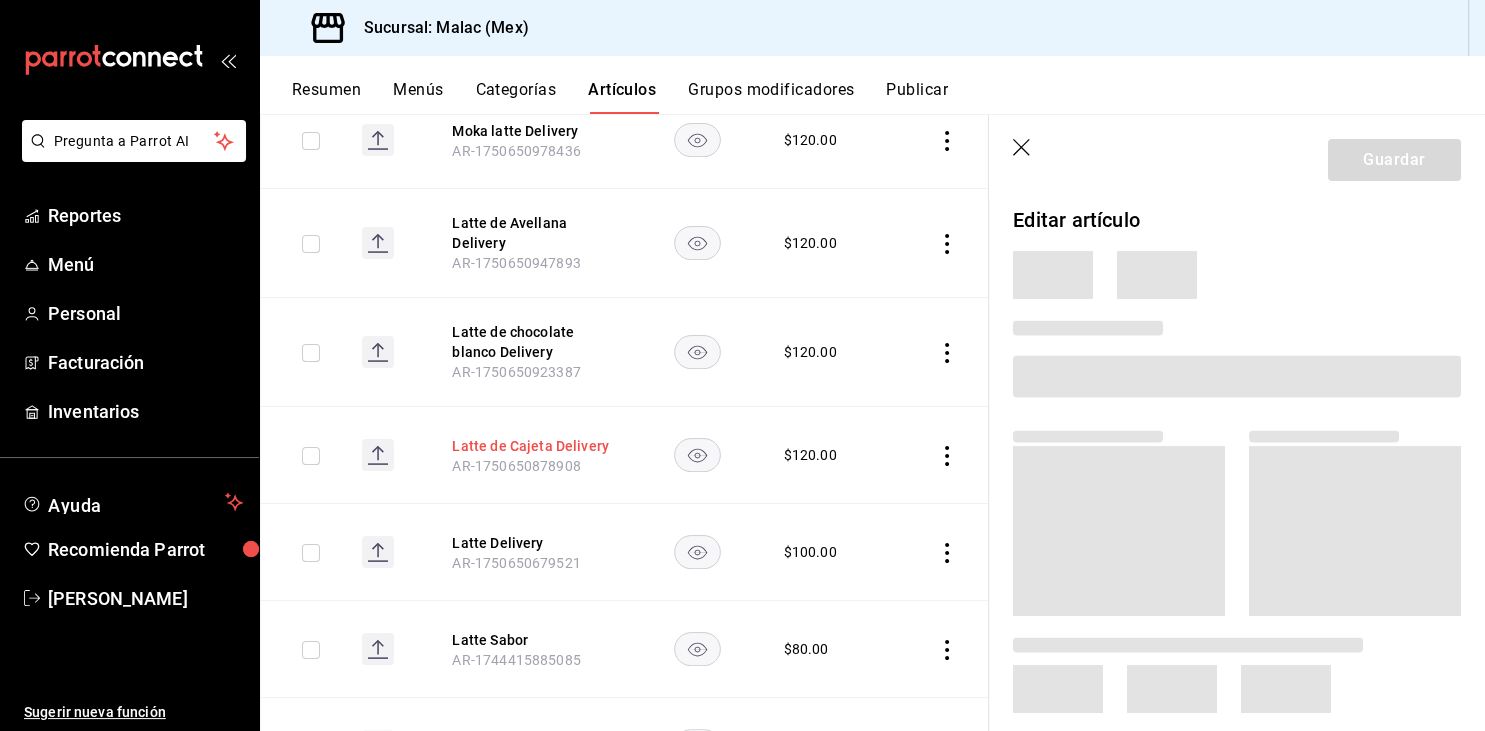 scroll, scrollTop: 437, scrollLeft: 0, axis: vertical 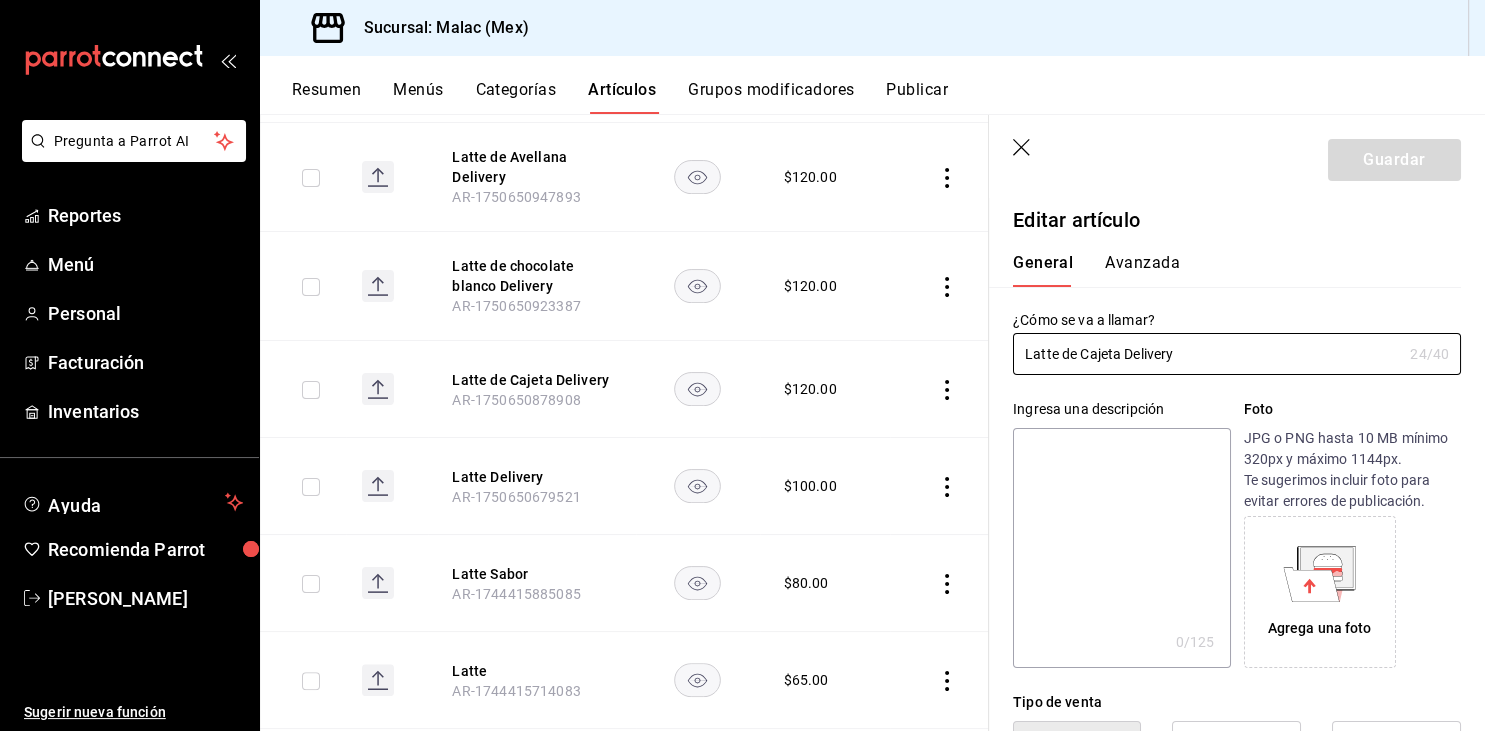 type on "$120.00" 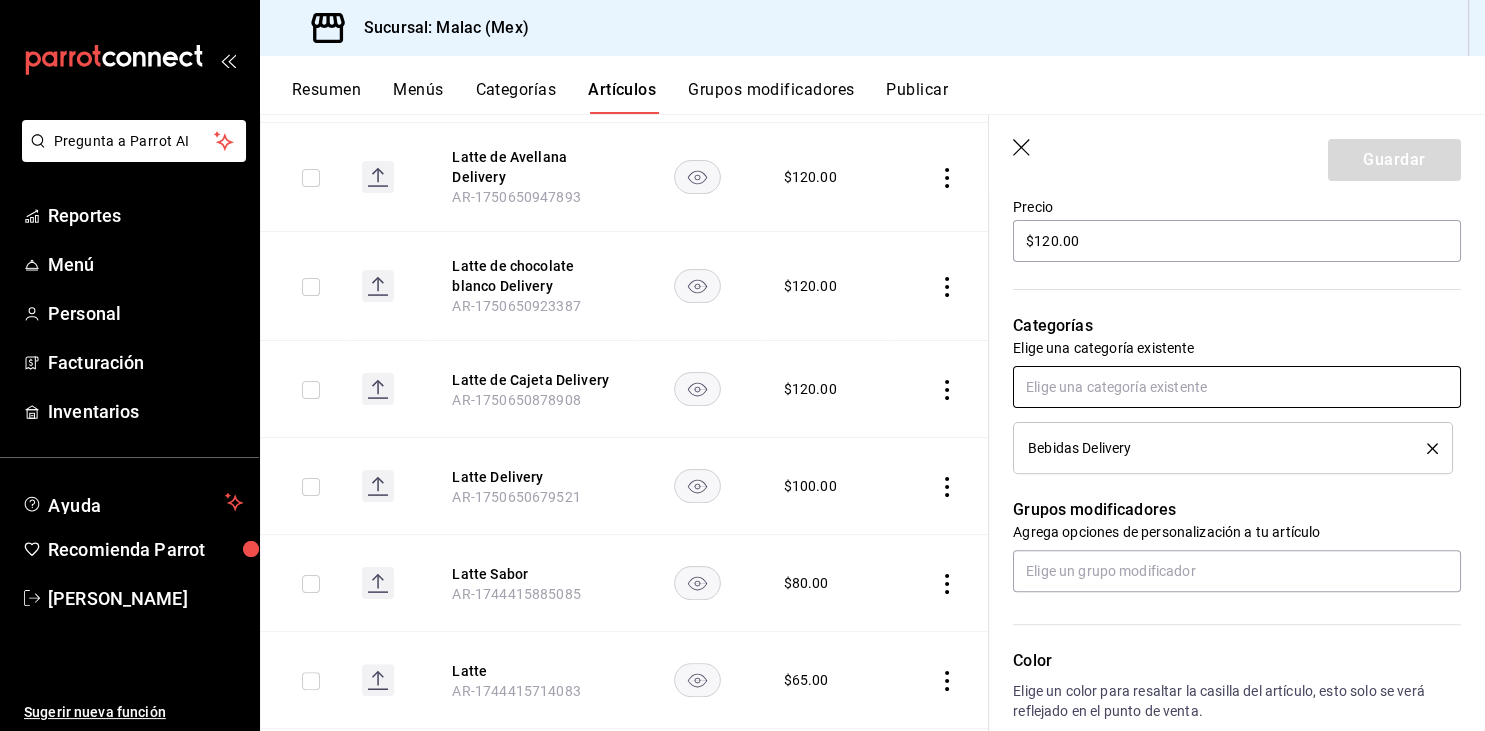 scroll, scrollTop: 618, scrollLeft: 0, axis: vertical 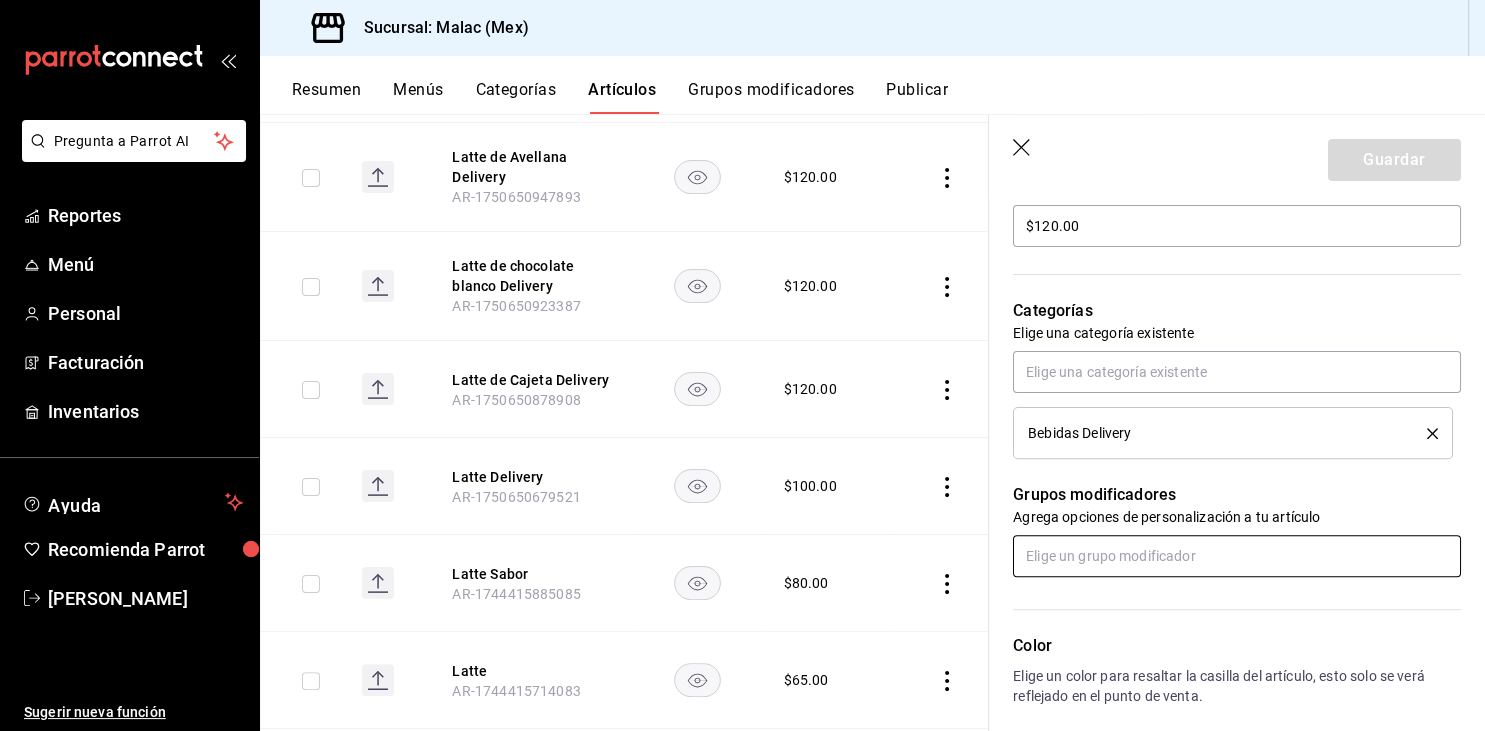 click at bounding box center [1237, 556] 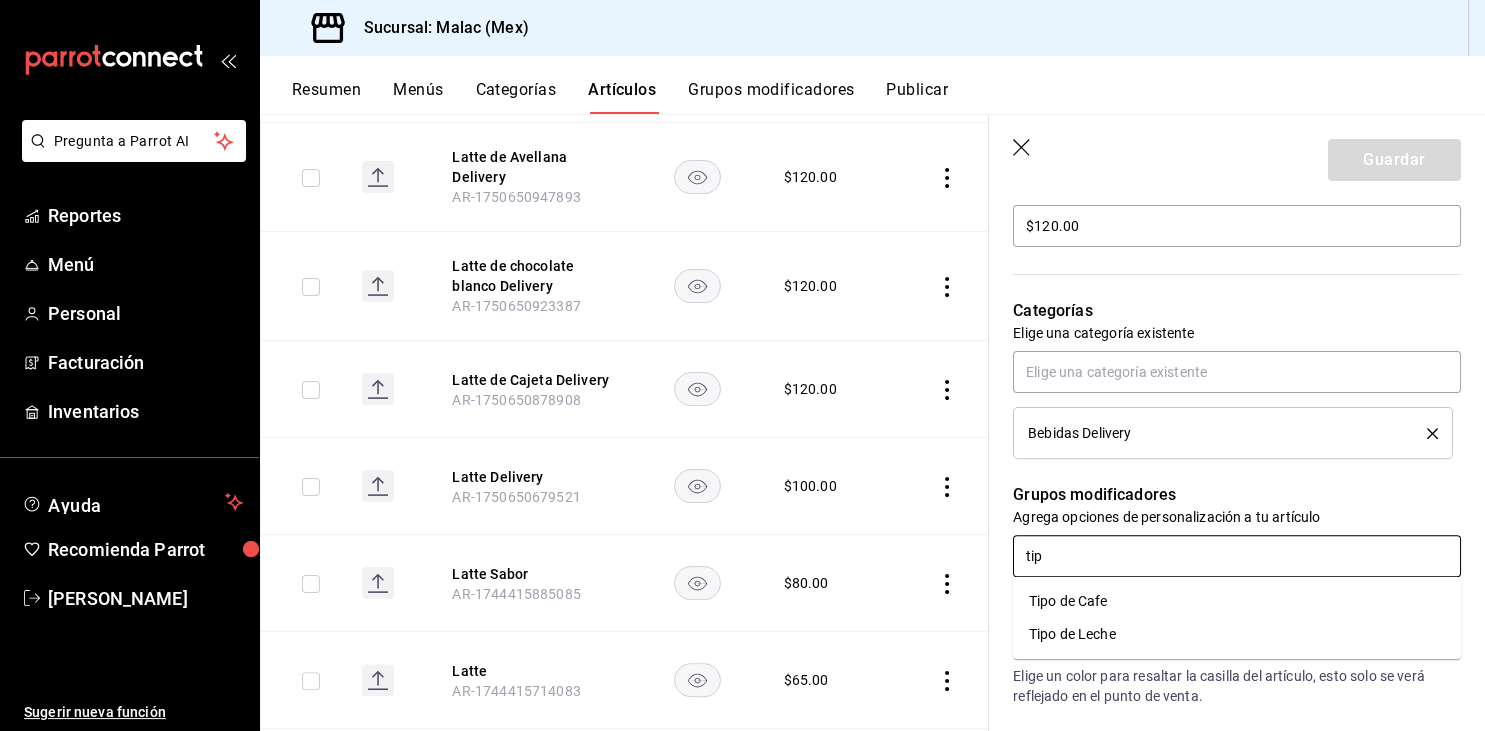 type on "tipo" 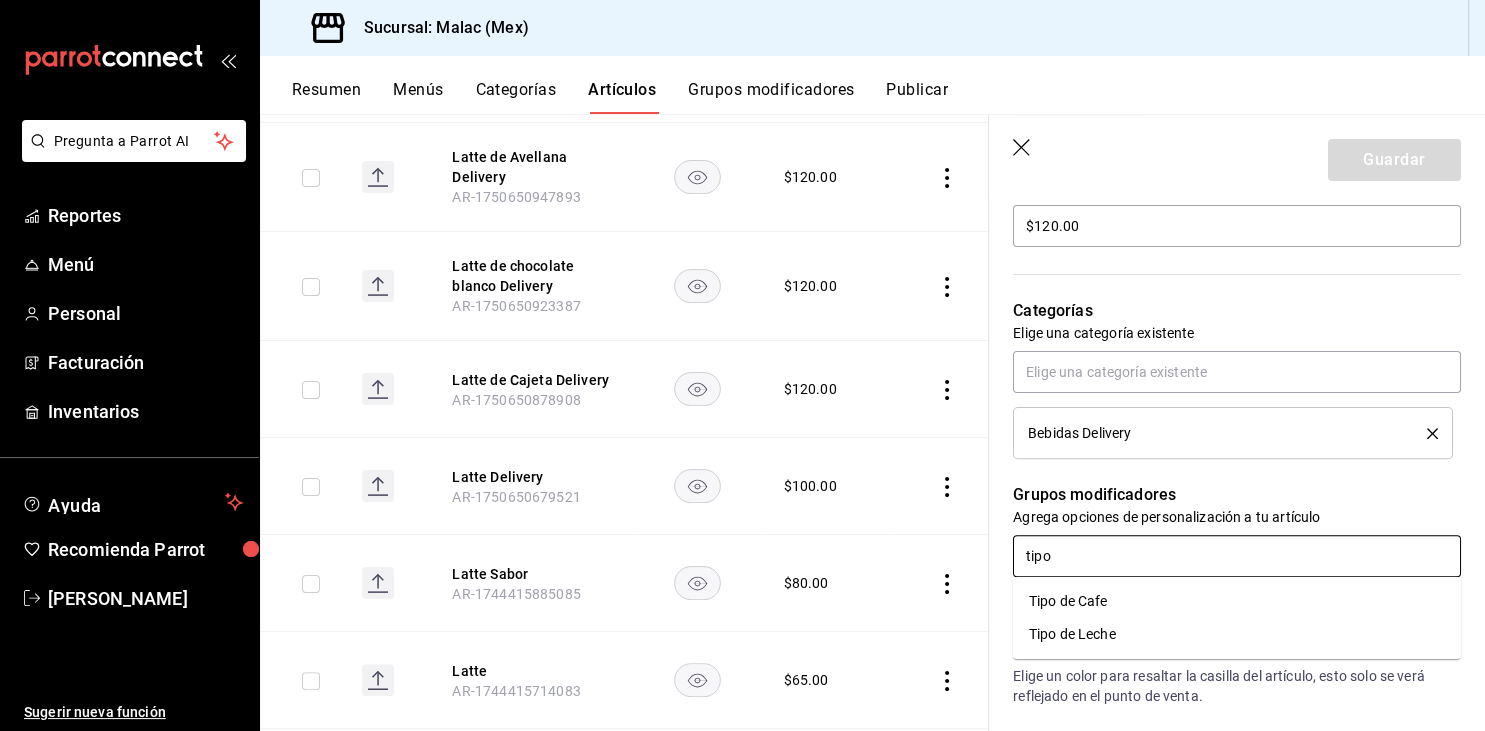 click on "Tipo de Cafe" at bounding box center [1068, 601] 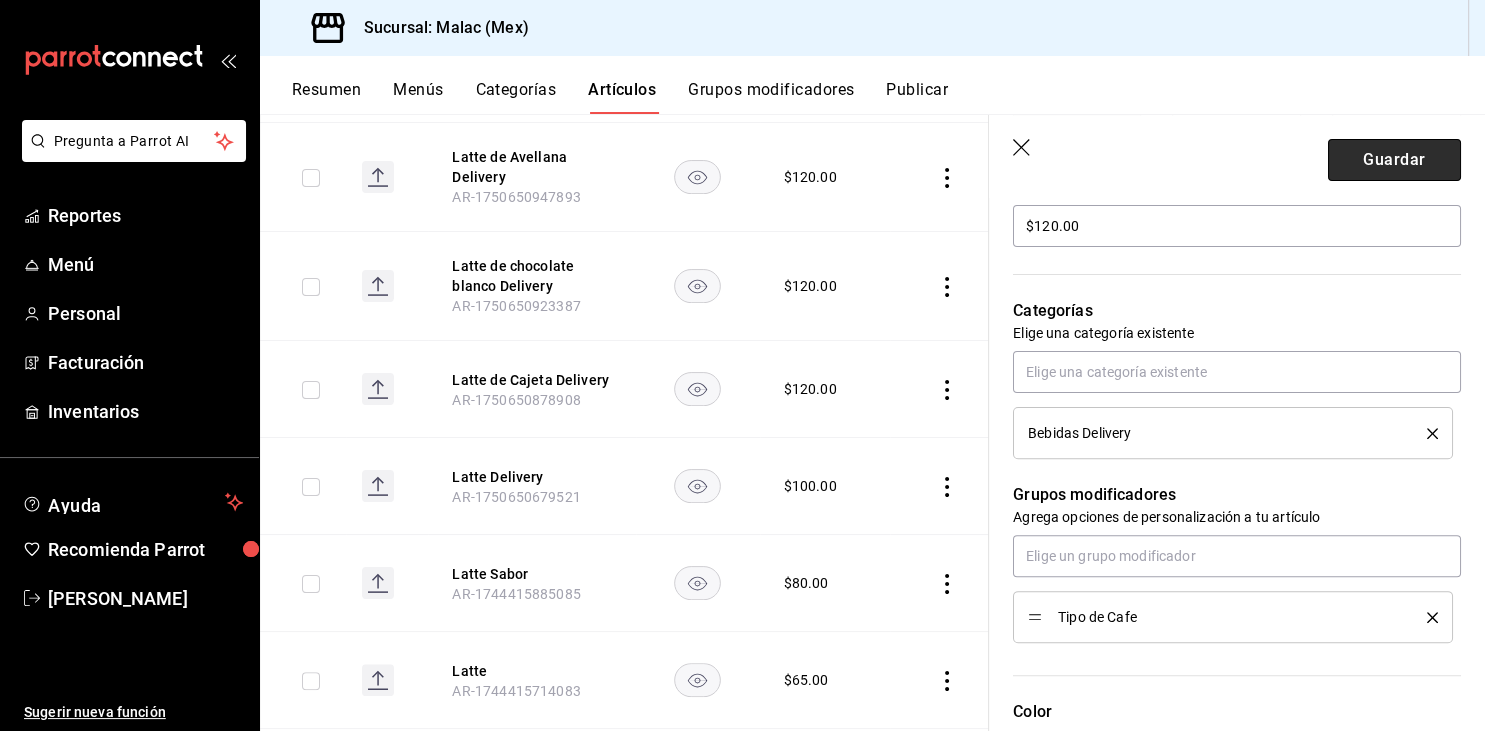 click on "Guardar" at bounding box center [1394, 160] 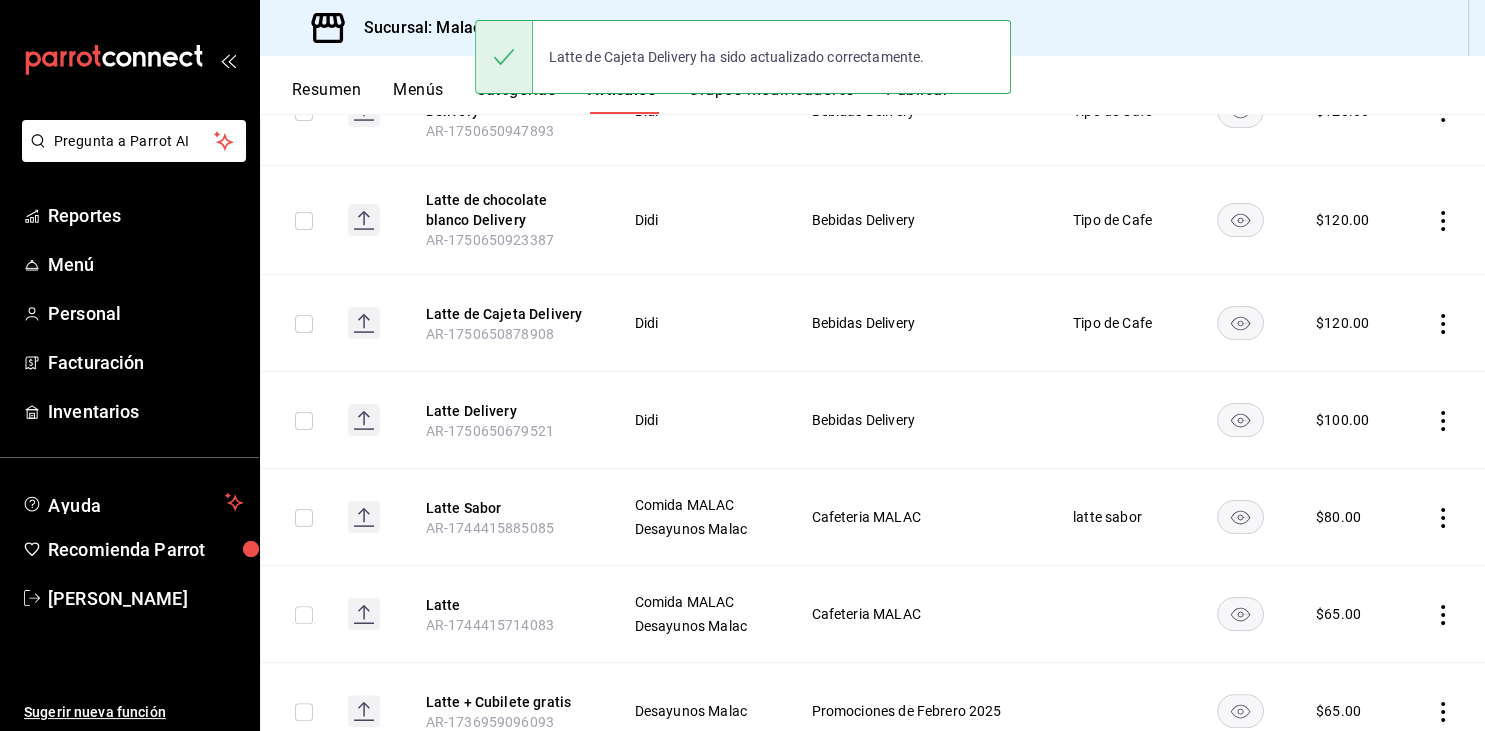 scroll, scrollTop: 96, scrollLeft: 0, axis: vertical 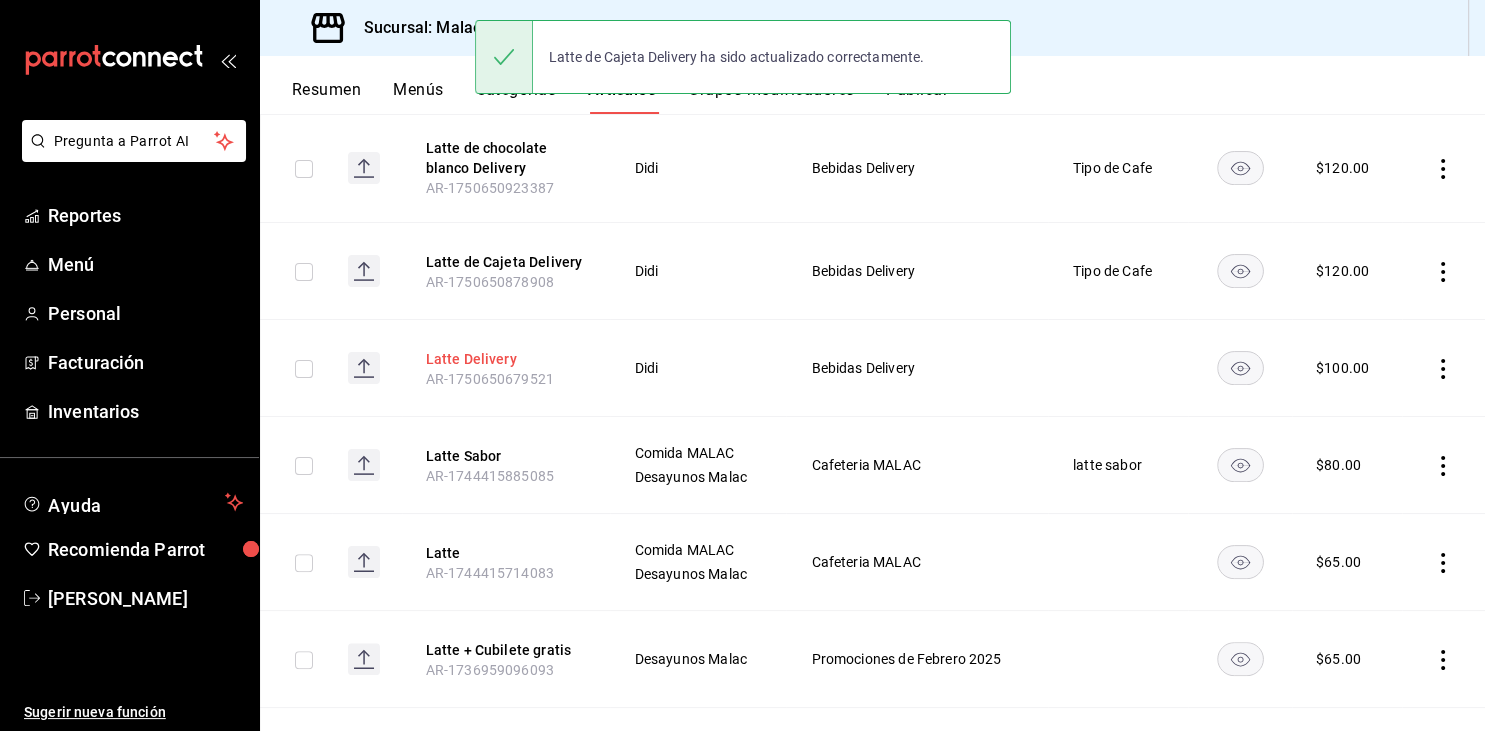 click on "Latte Delivery" at bounding box center (506, 359) 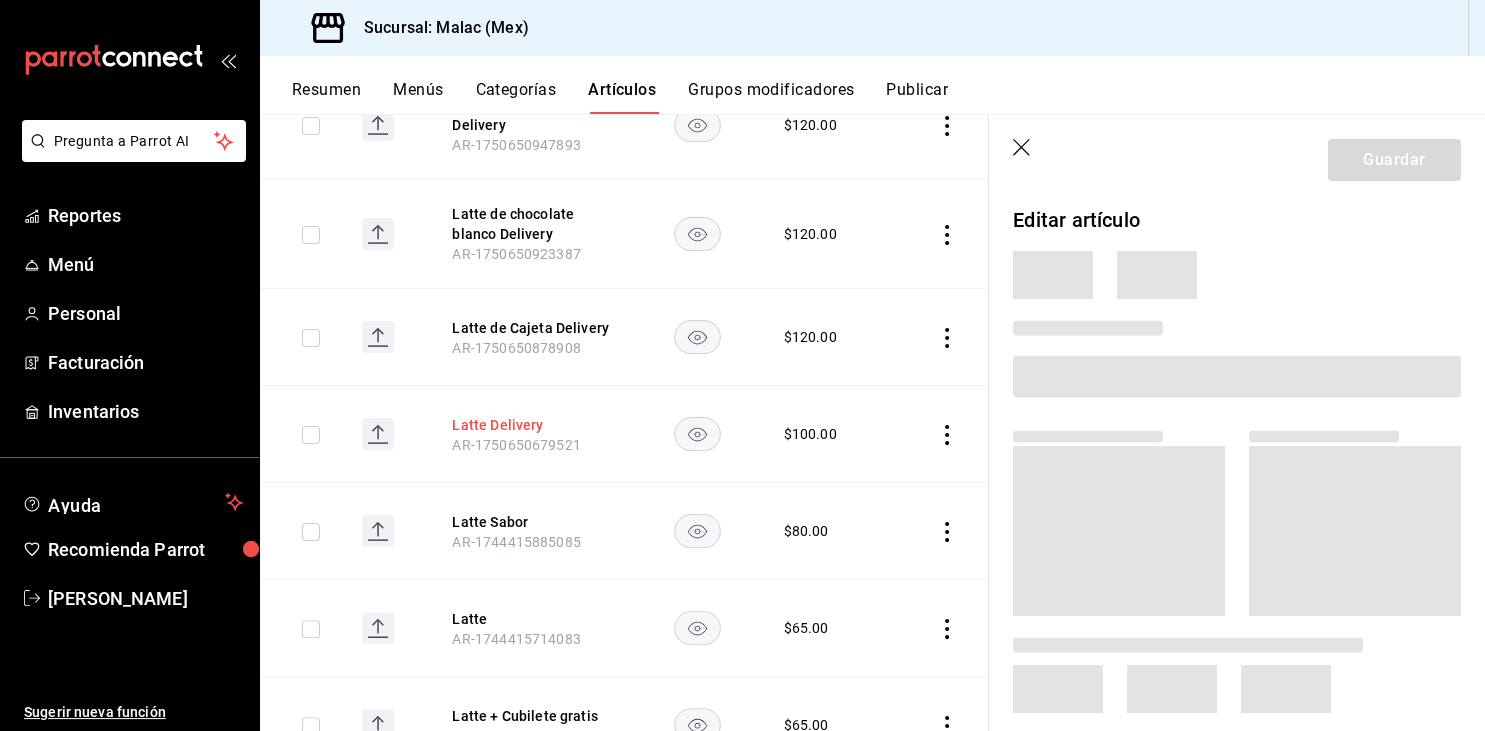 scroll, scrollTop: 555, scrollLeft: 0, axis: vertical 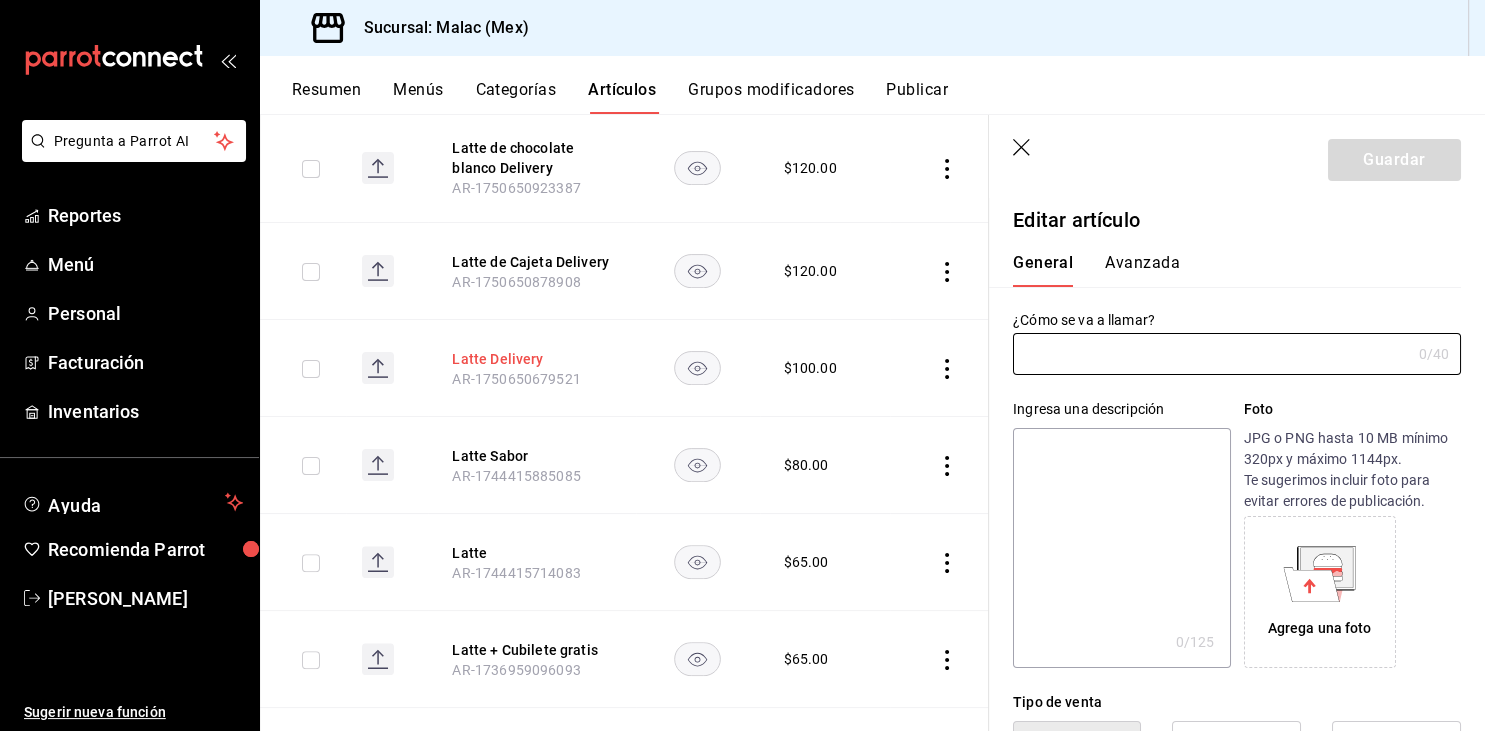 type on "Latte Delivery" 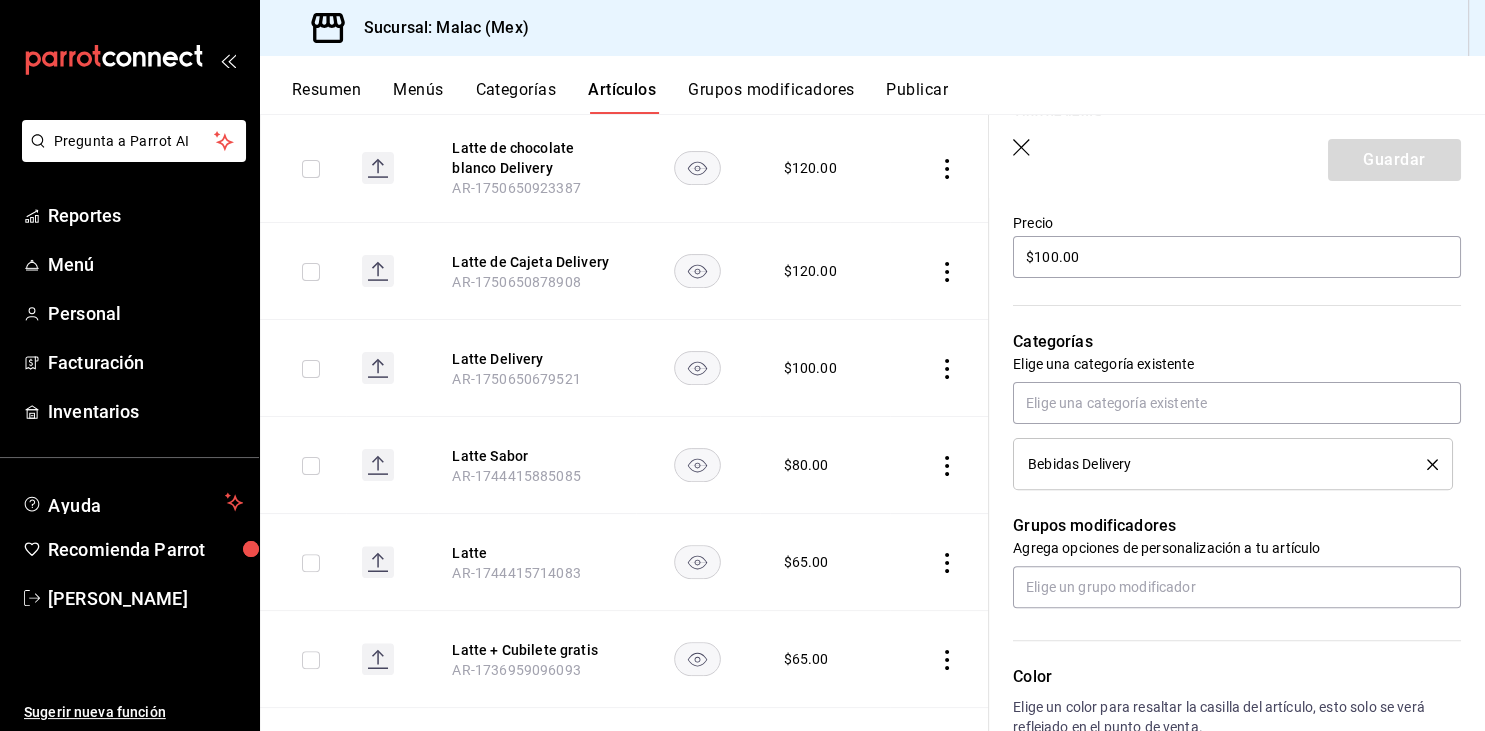 scroll, scrollTop: 599, scrollLeft: 0, axis: vertical 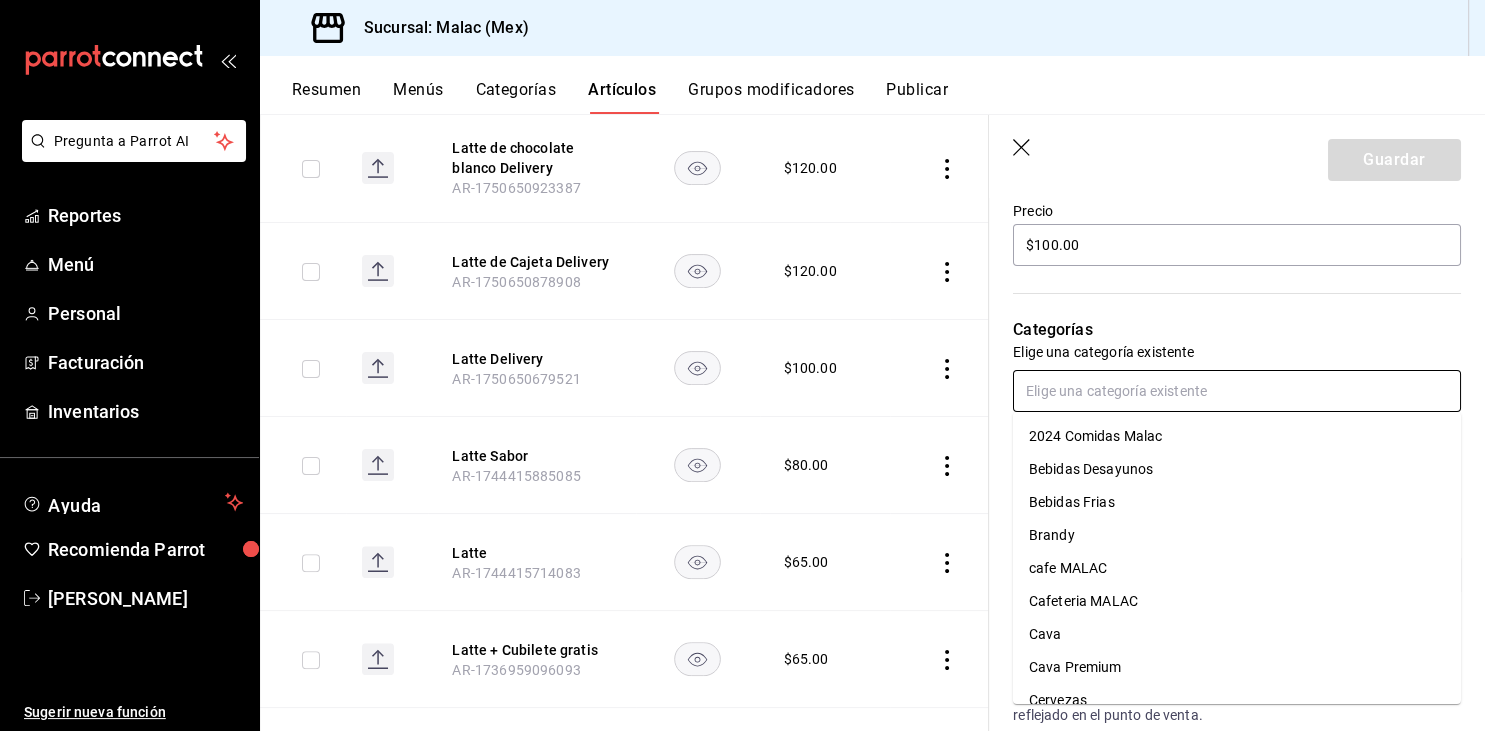 click at bounding box center [1237, 391] 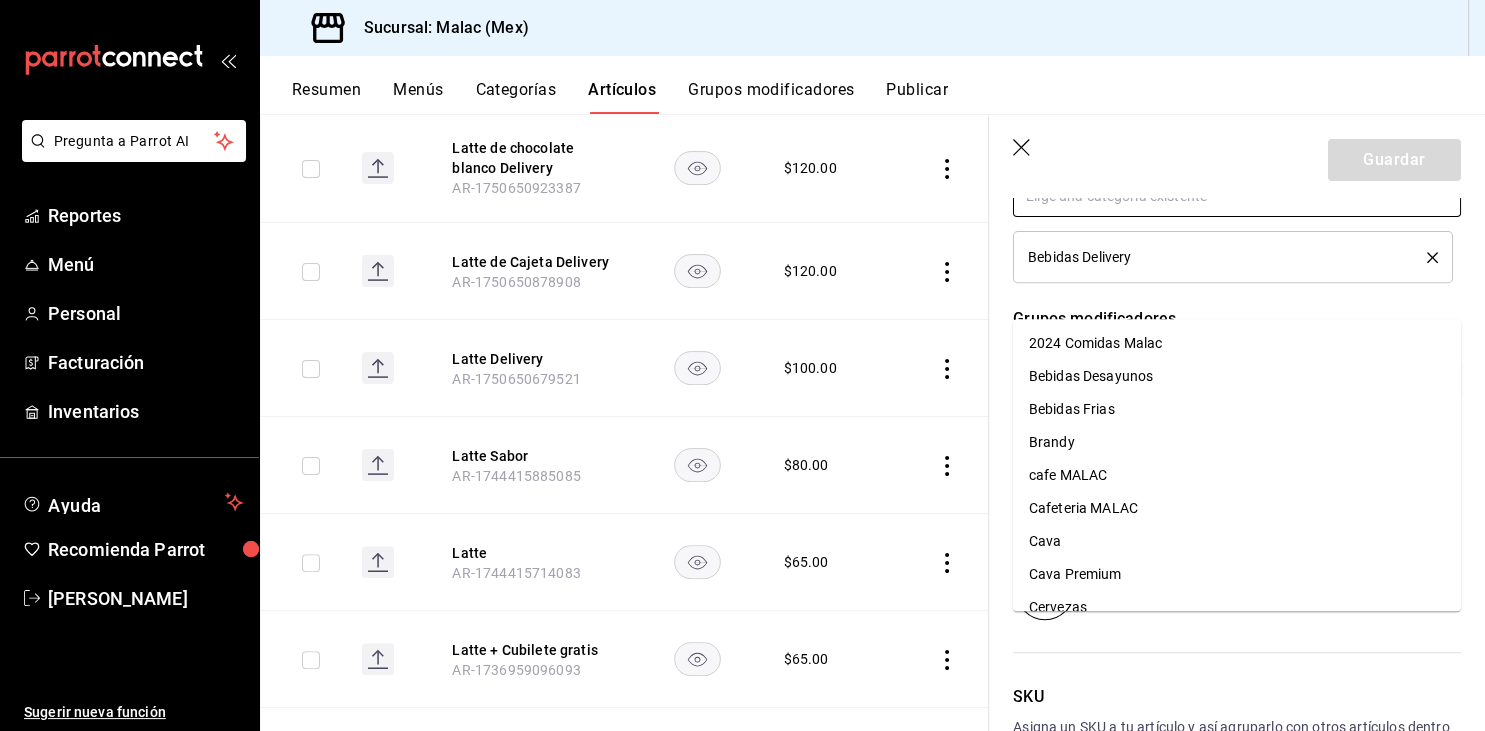 scroll, scrollTop: 826, scrollLeft: 0, axis: vertical 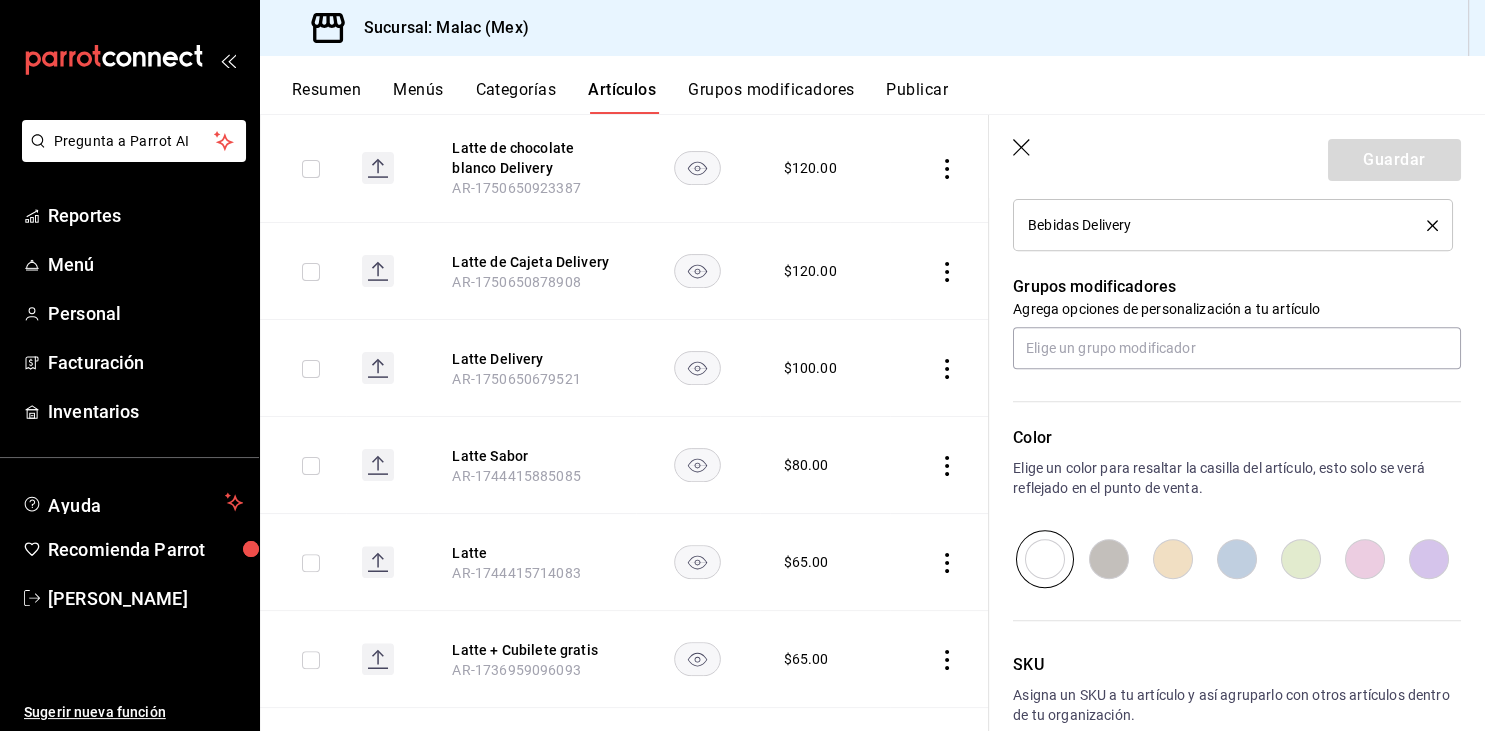 click on "Color Elige un color para resaltar la casilla del artículo, esto solo se verá reflejado en el punto de venta." at bounding box center [1237, 507] 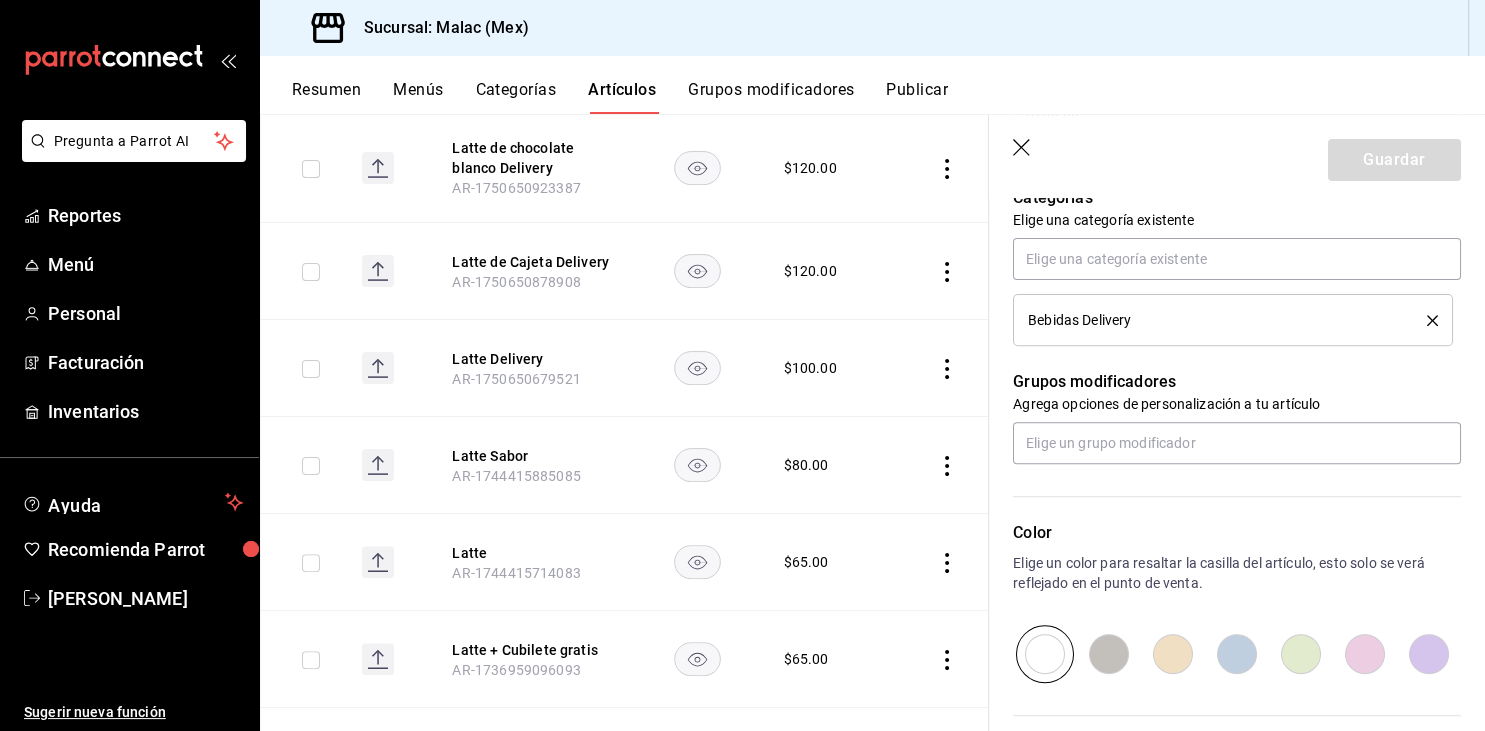 scroll, scrollTop: 730, scrollLeft: 0, axis: vertical 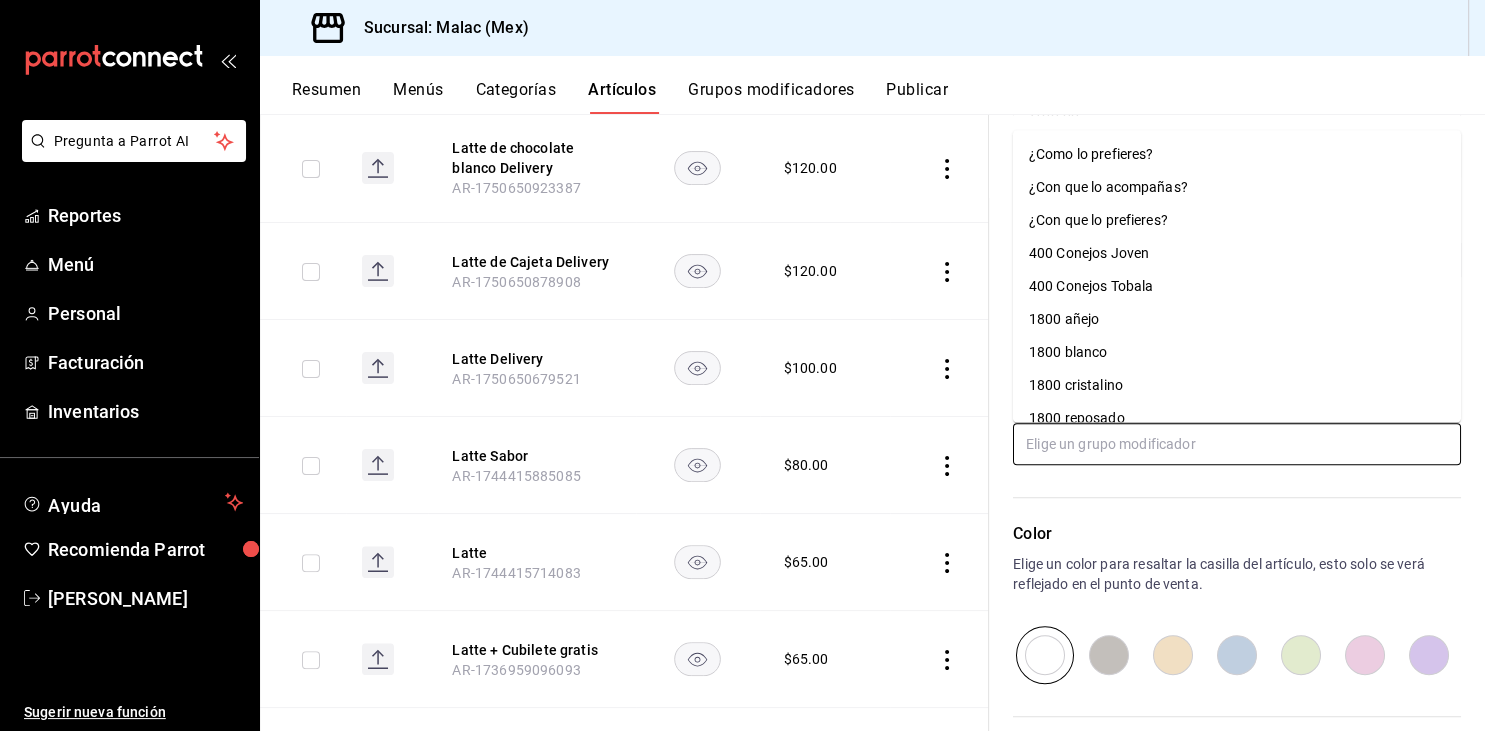 click at bounding box center (1237, 444) 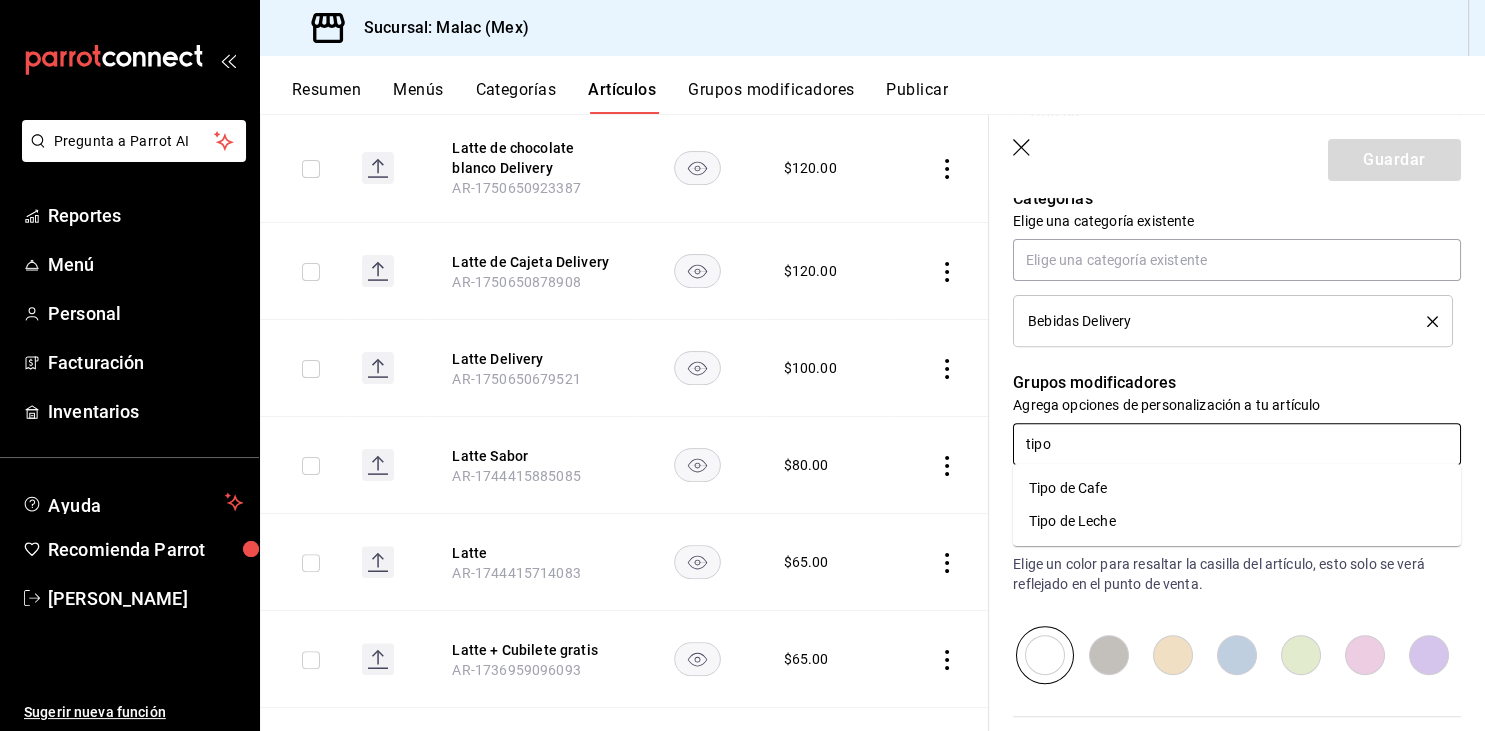 type on "tipo" 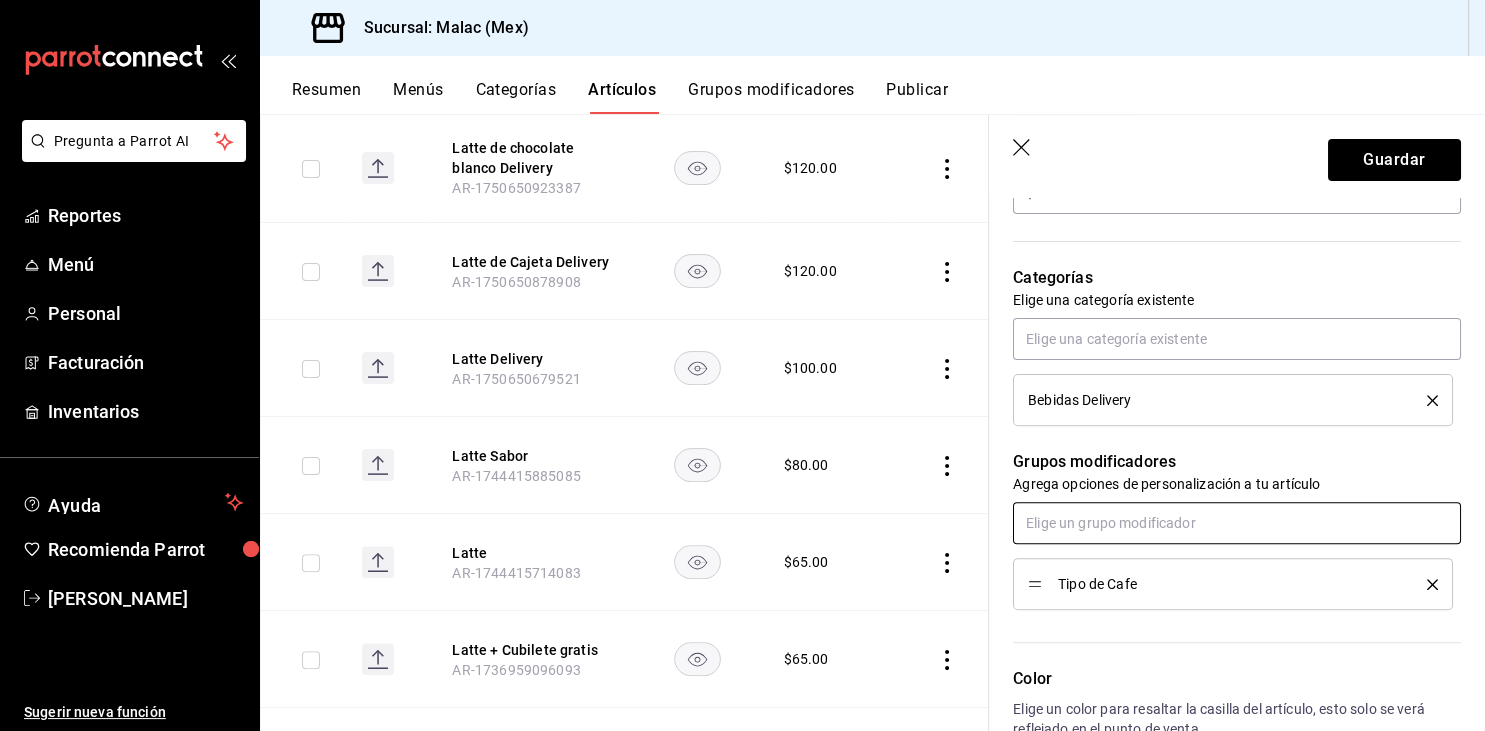 scroll, scrollTop: 644, scrollLeft: 0, axis: vertical 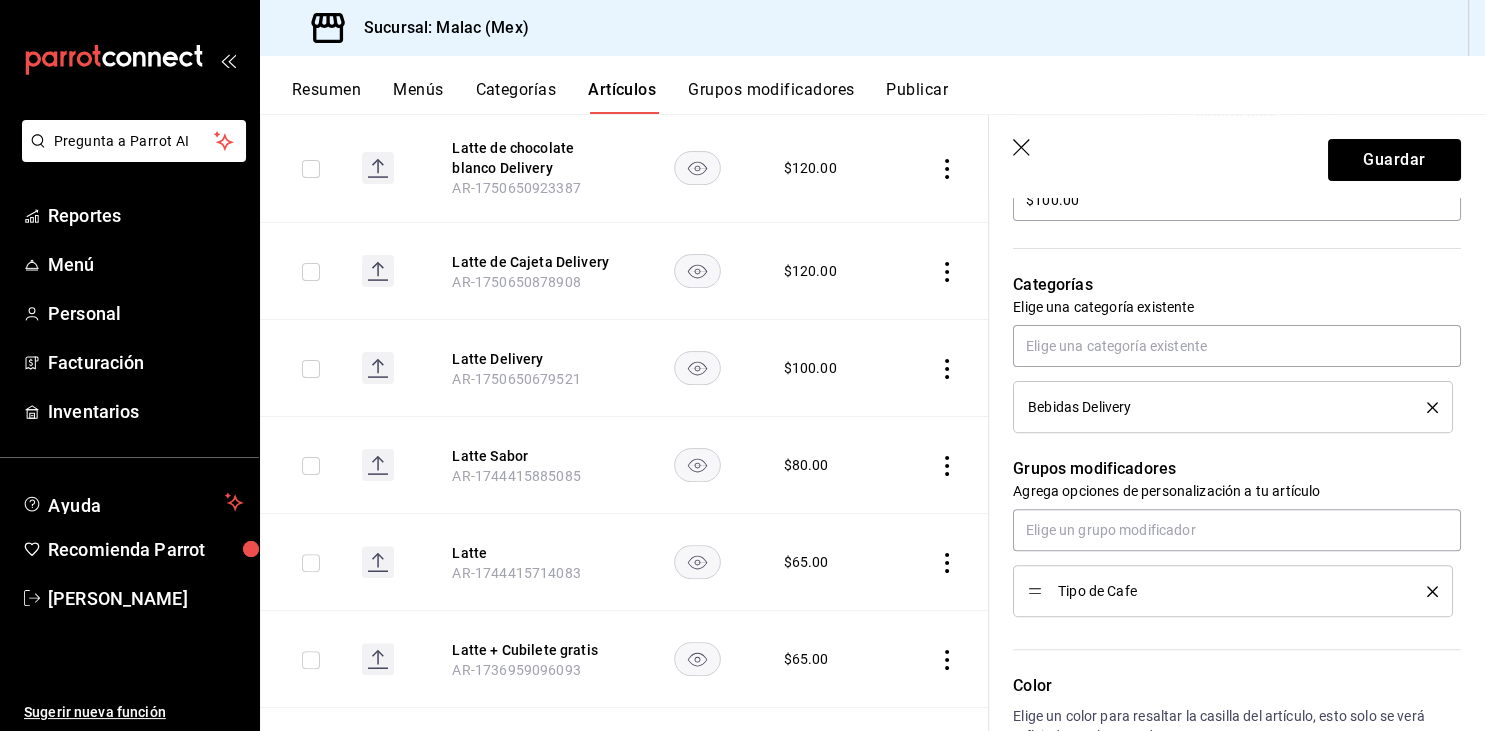 click on "Guardar" at bounding box center (1237, 156) 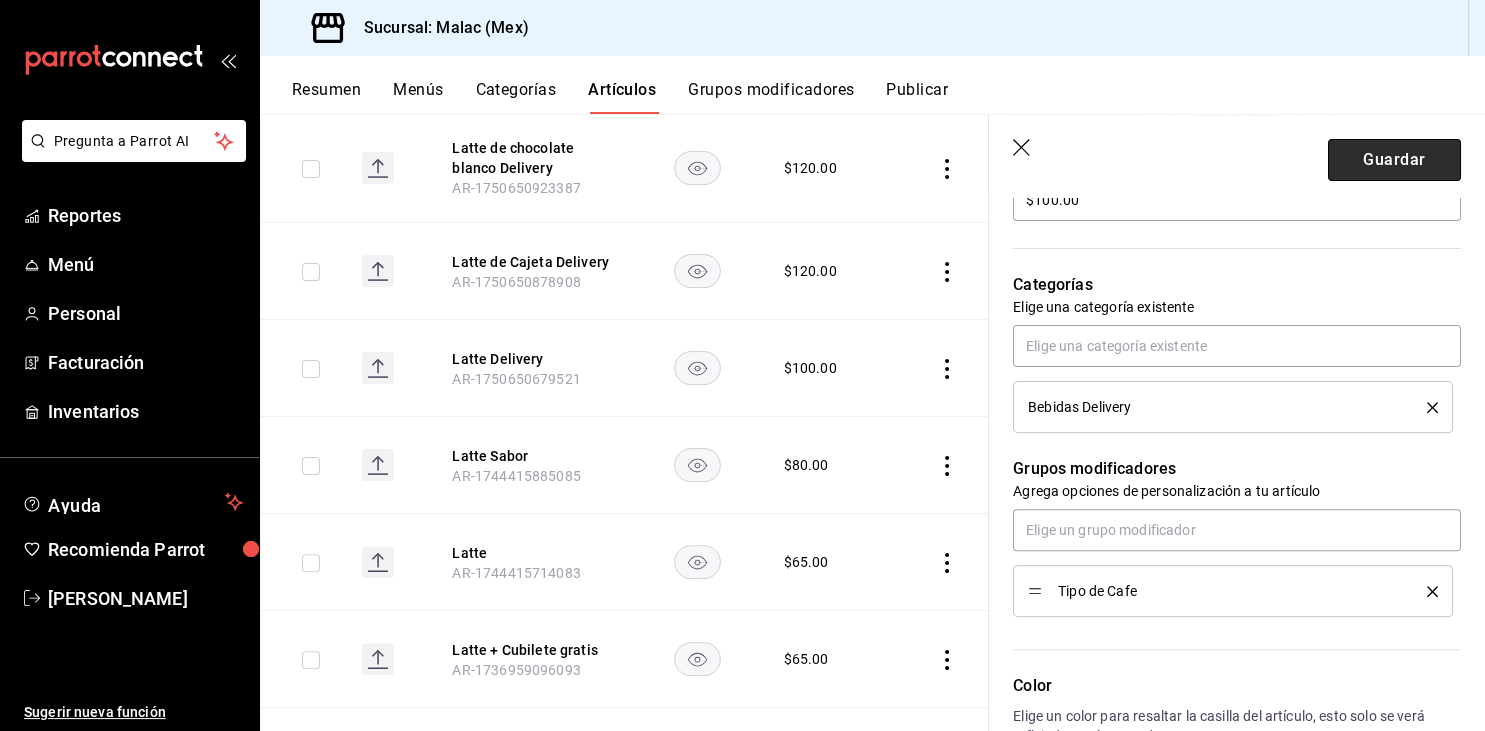click on "Guardar" at bounding box center (1394, 160) 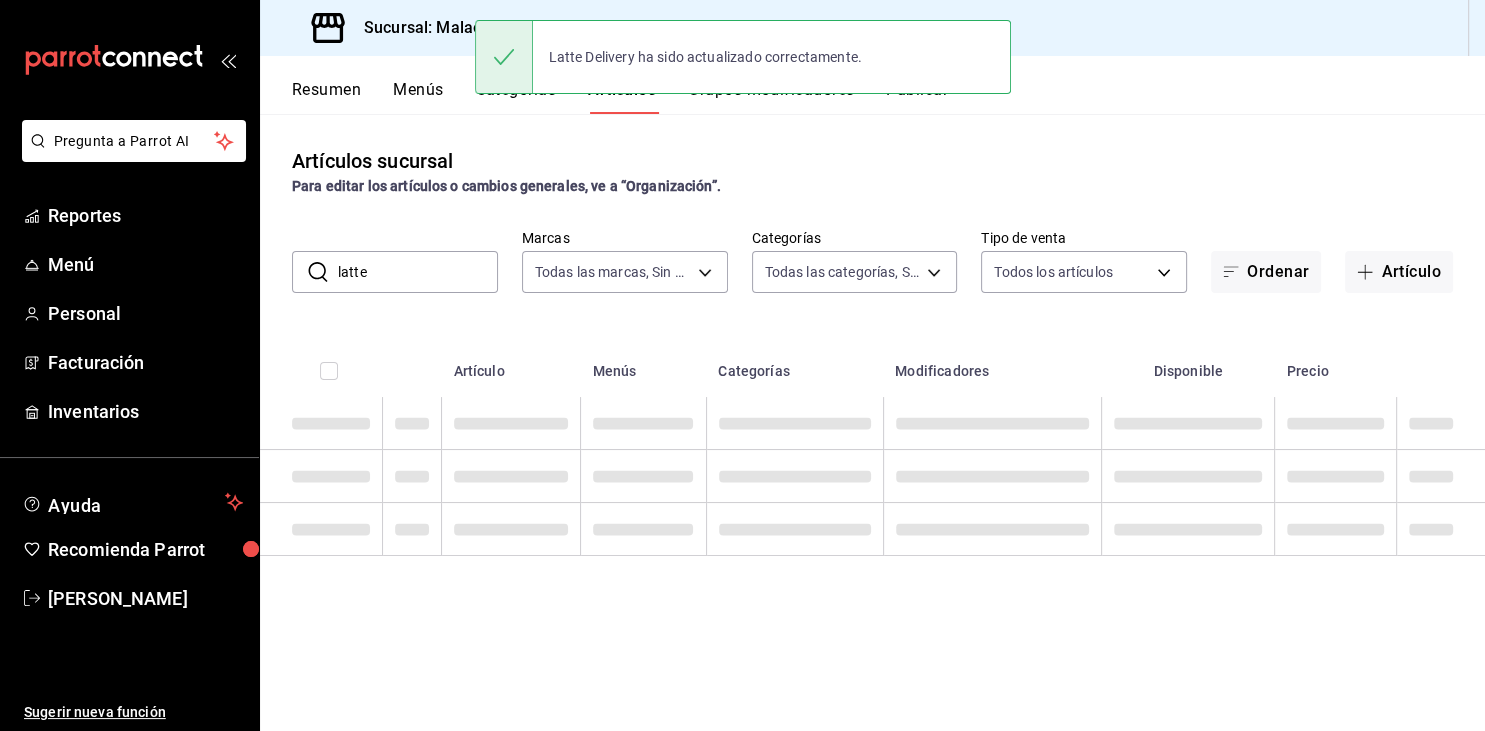 scroll, scrollTop: 0, scrollLeft: 0, axis: both 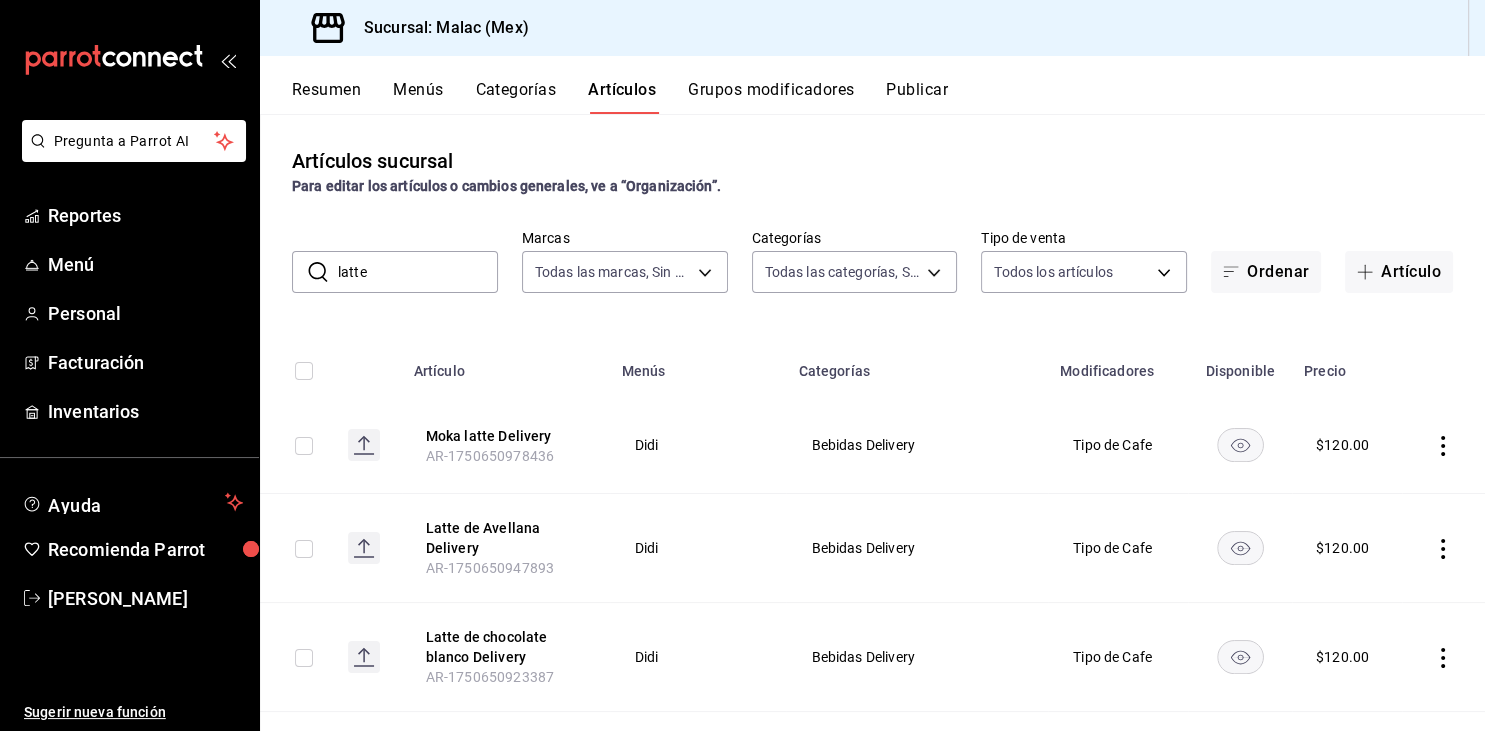 click on "latte" at bounding box center (418, 272) 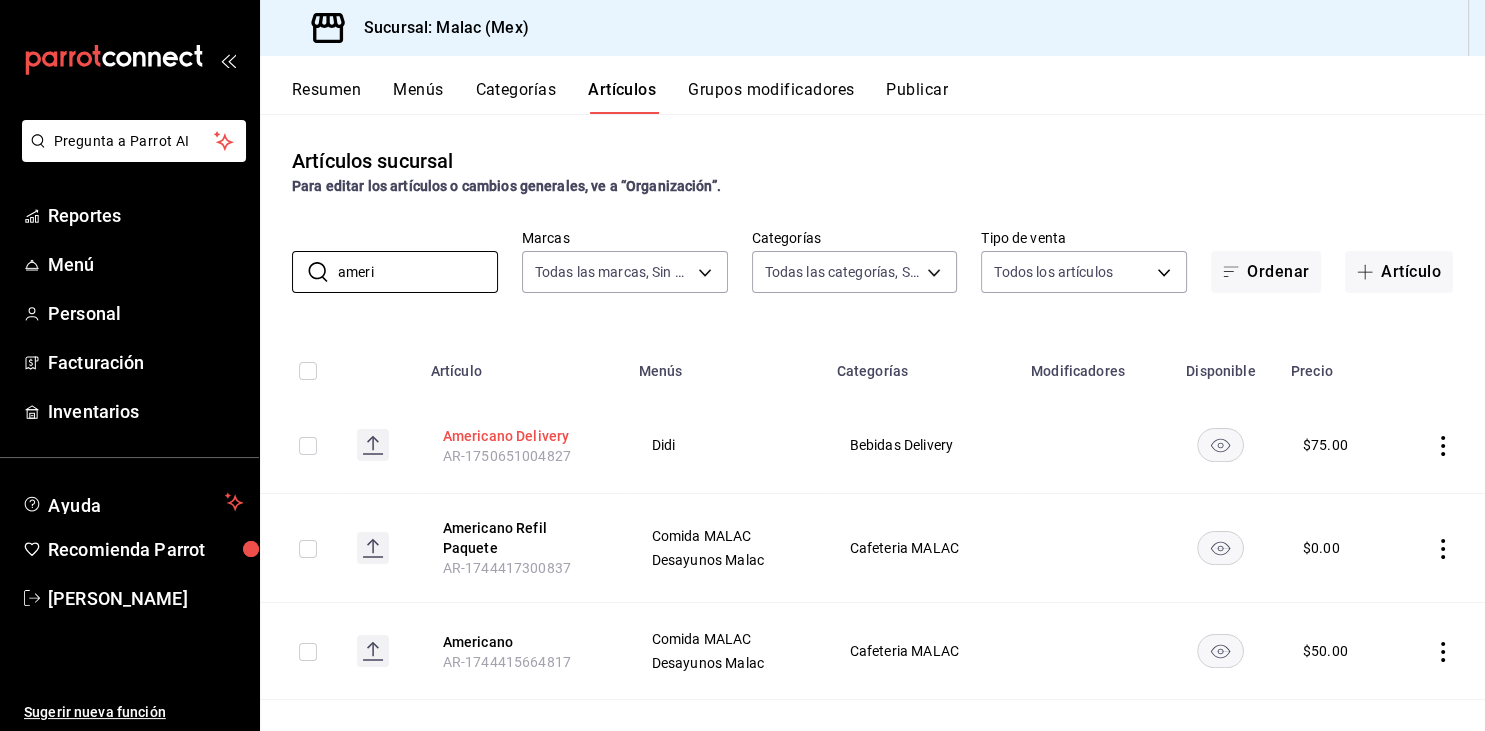 type on "ameri" 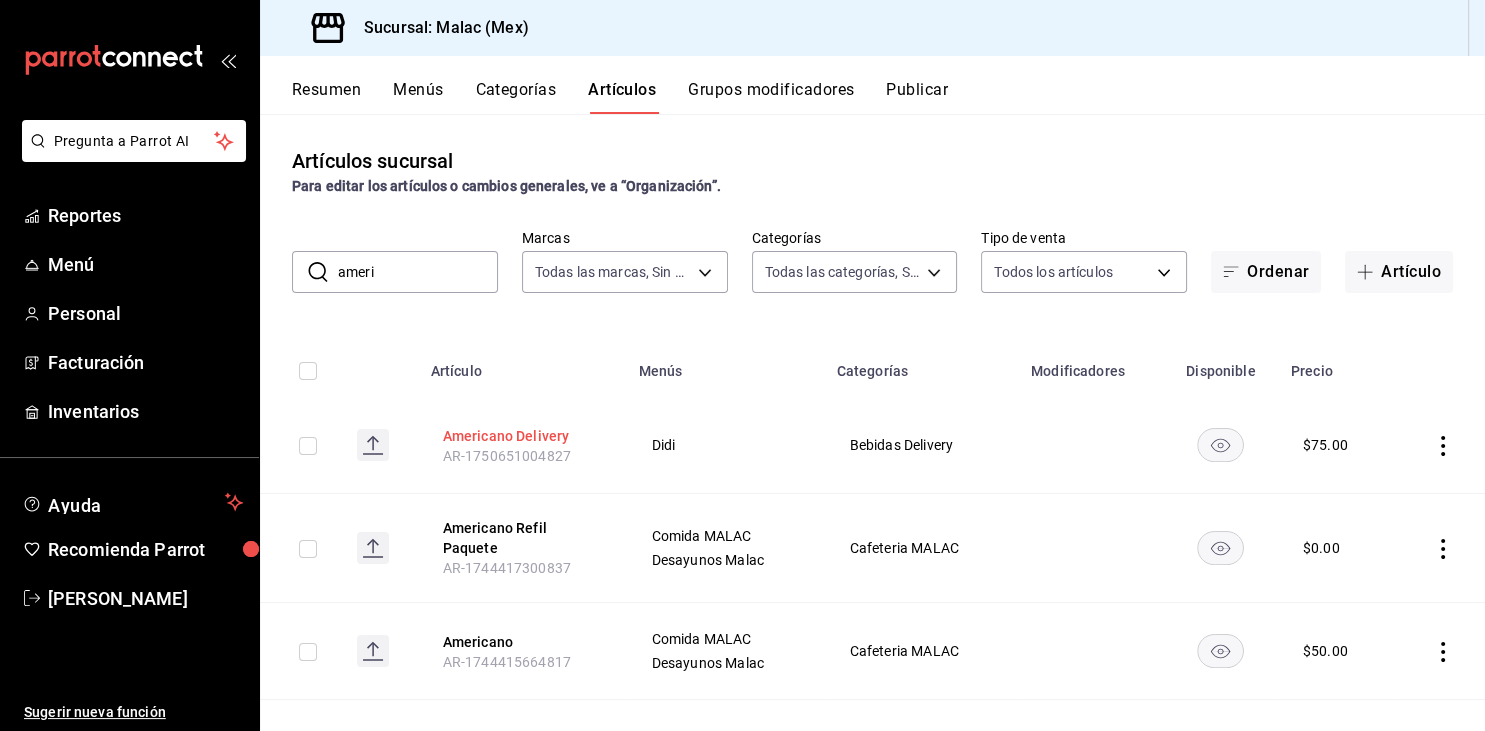 click on "Americano Delivery" at bounding box center (523, 436) 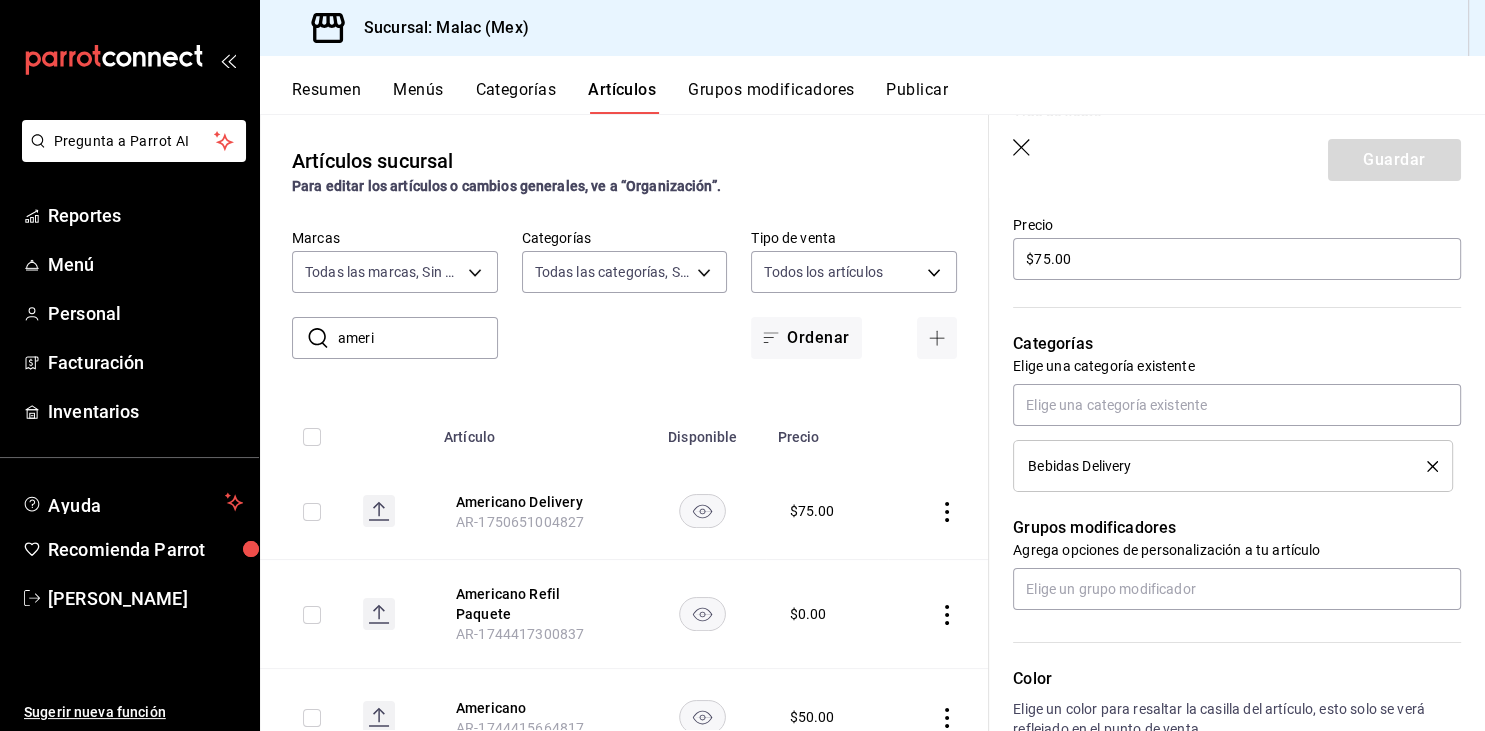scroll, scrollTop: 588, scrollLeft: 0, axis: vertical 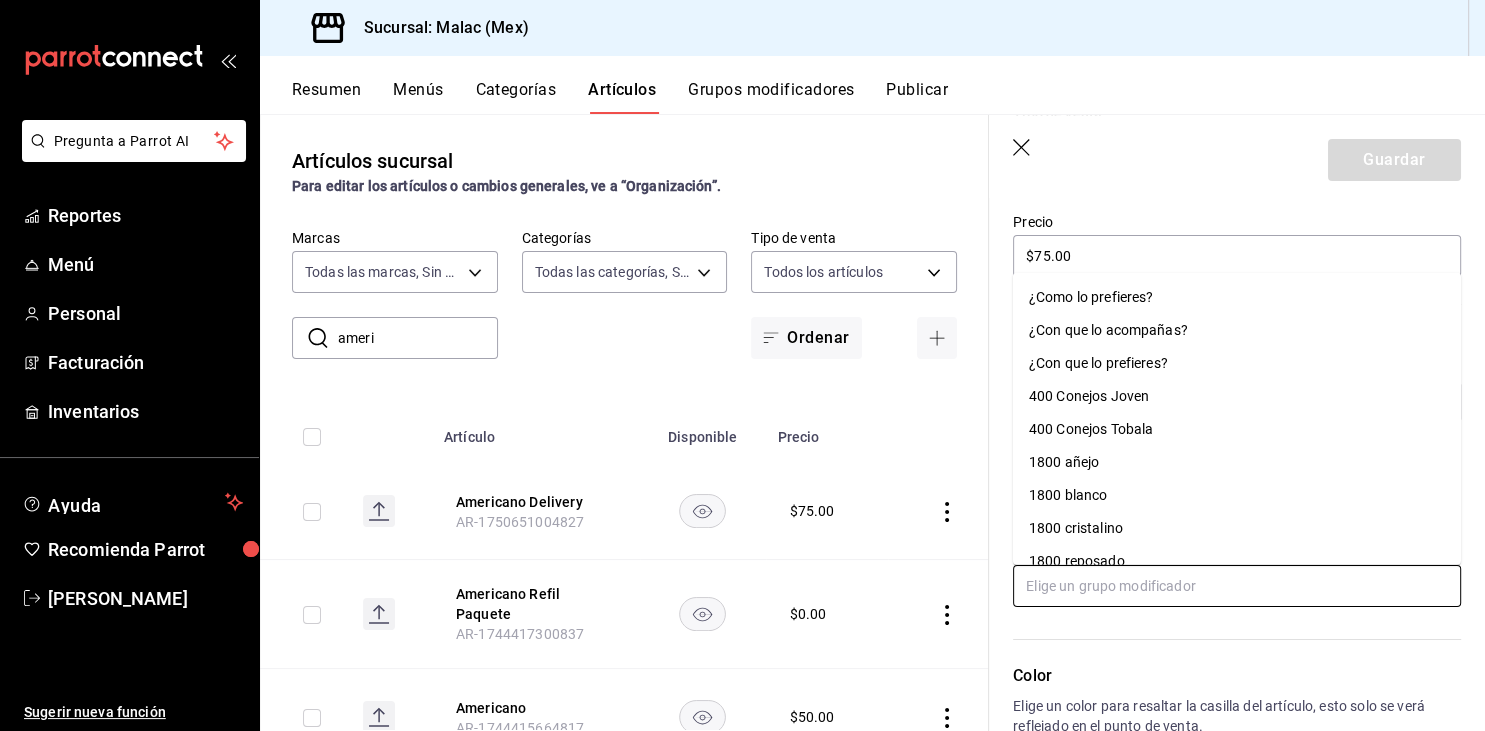 click at bounding box center (1237, 586) 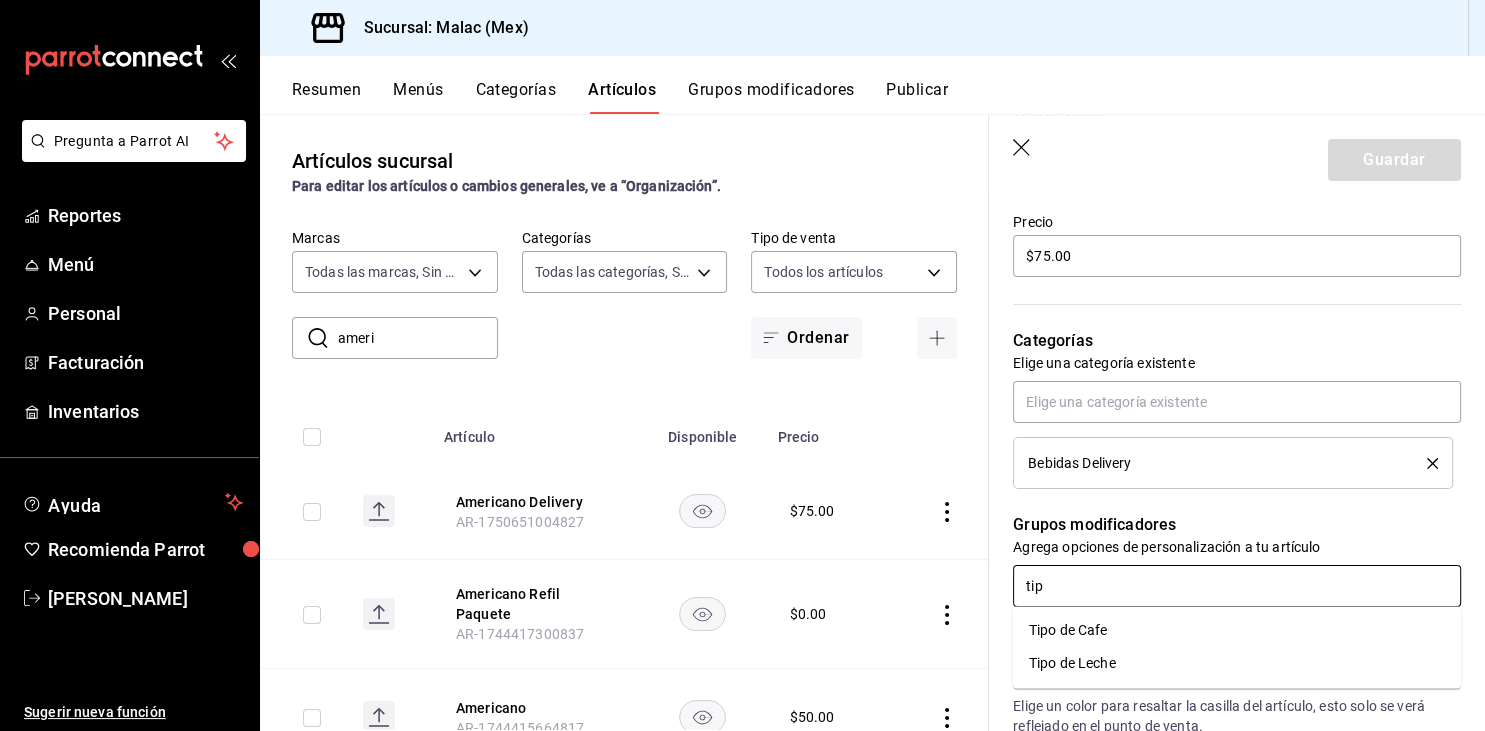 type on "tipo" 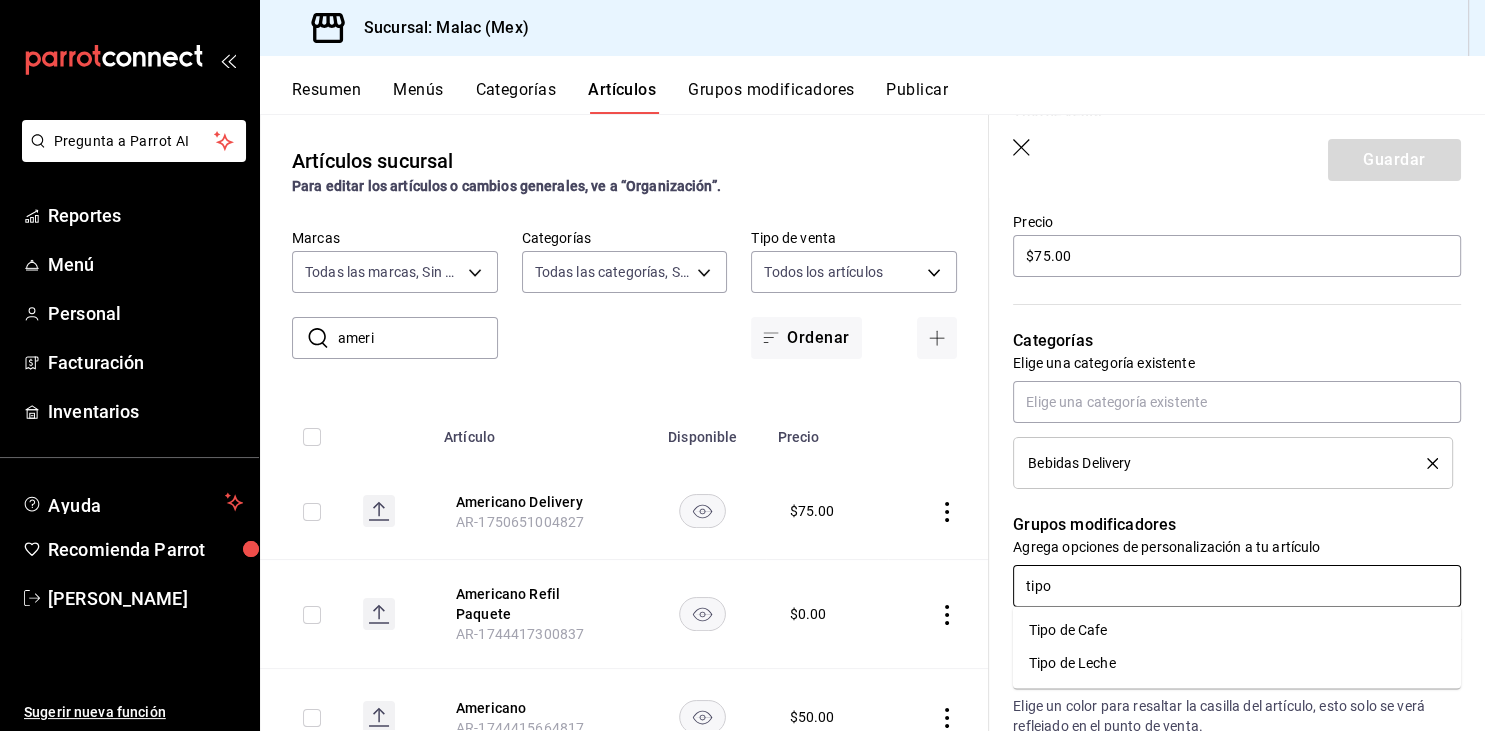 click on "Tipo de Cafe" at bounding box center [1237, 630] 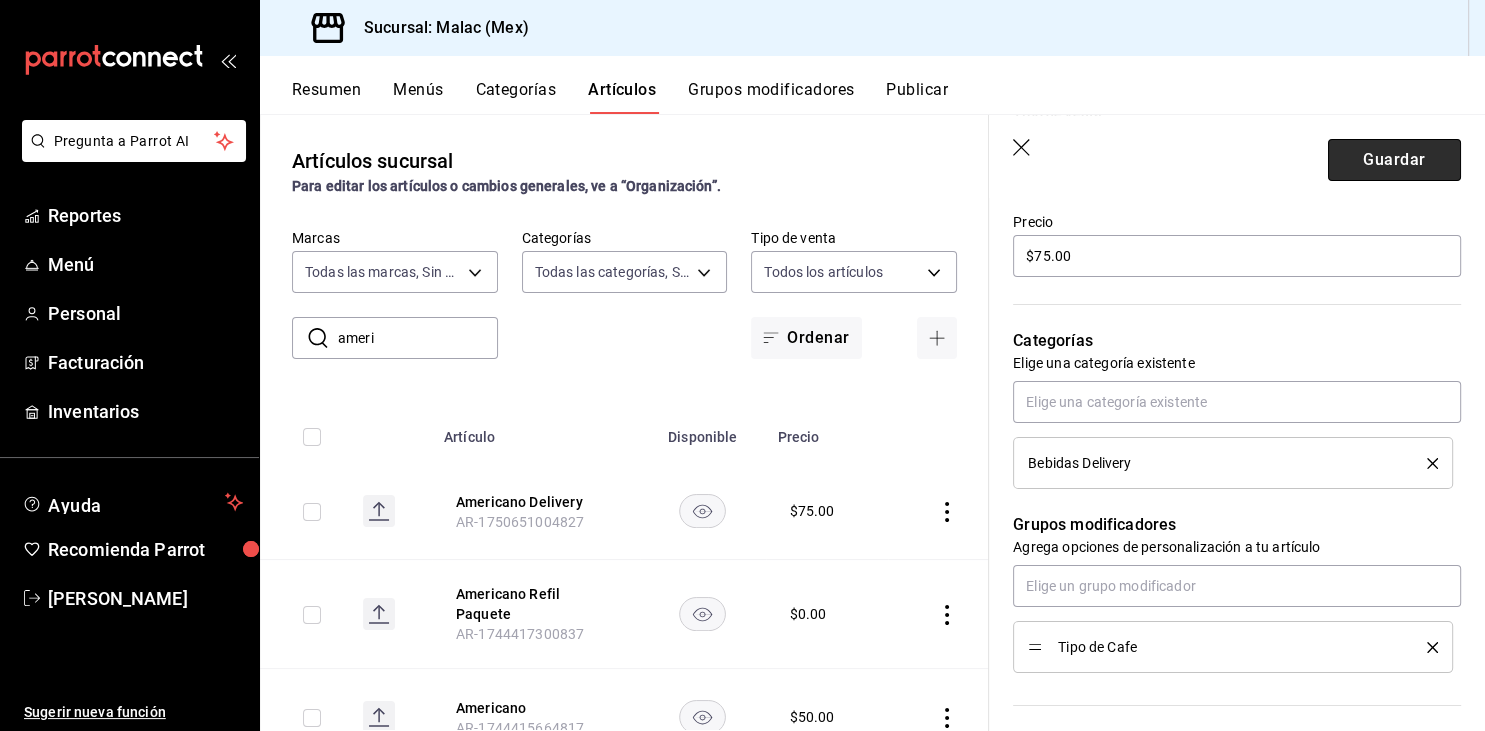 click on "Guardar" at bounding box center [1394, 160] 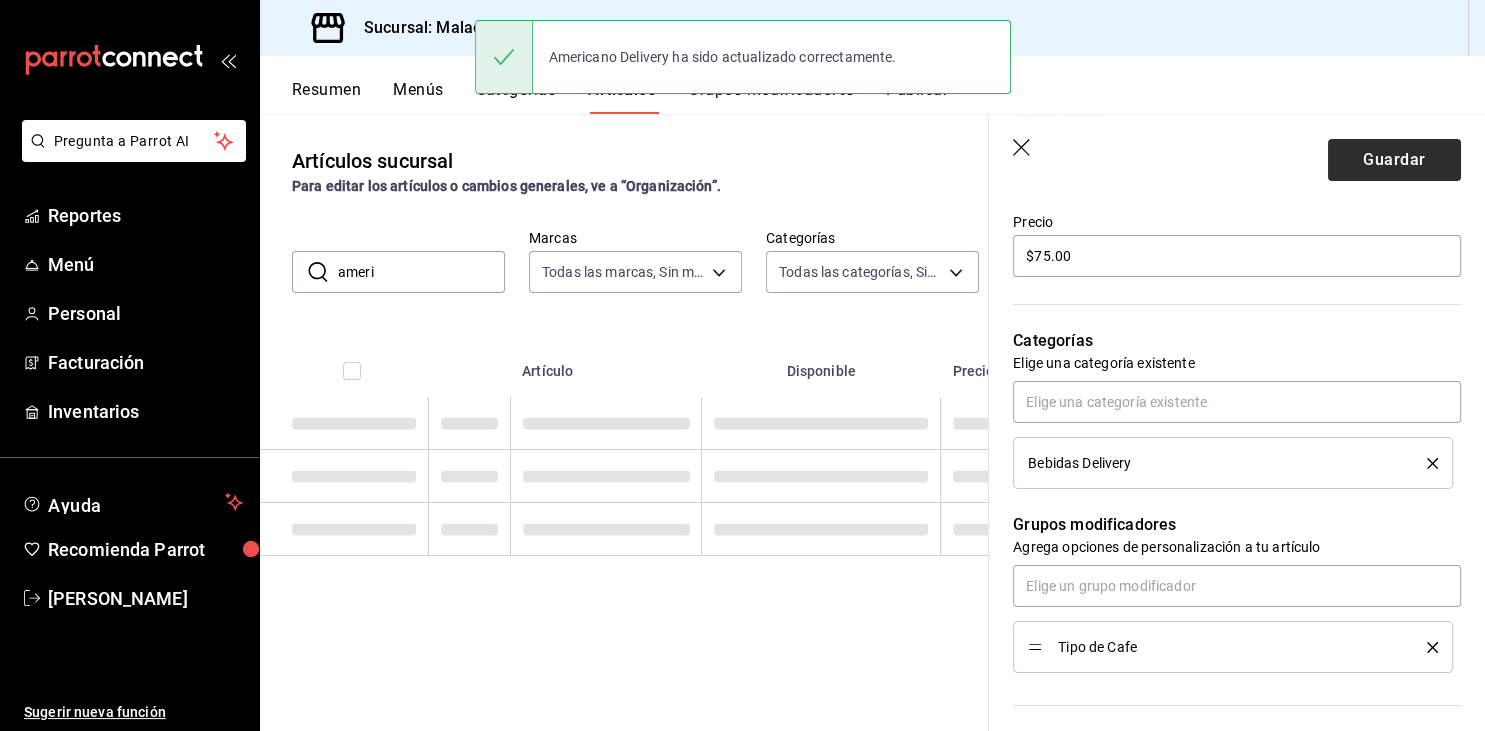 scroll, scrollTop: 0, scrollLeft: 0, axis: both 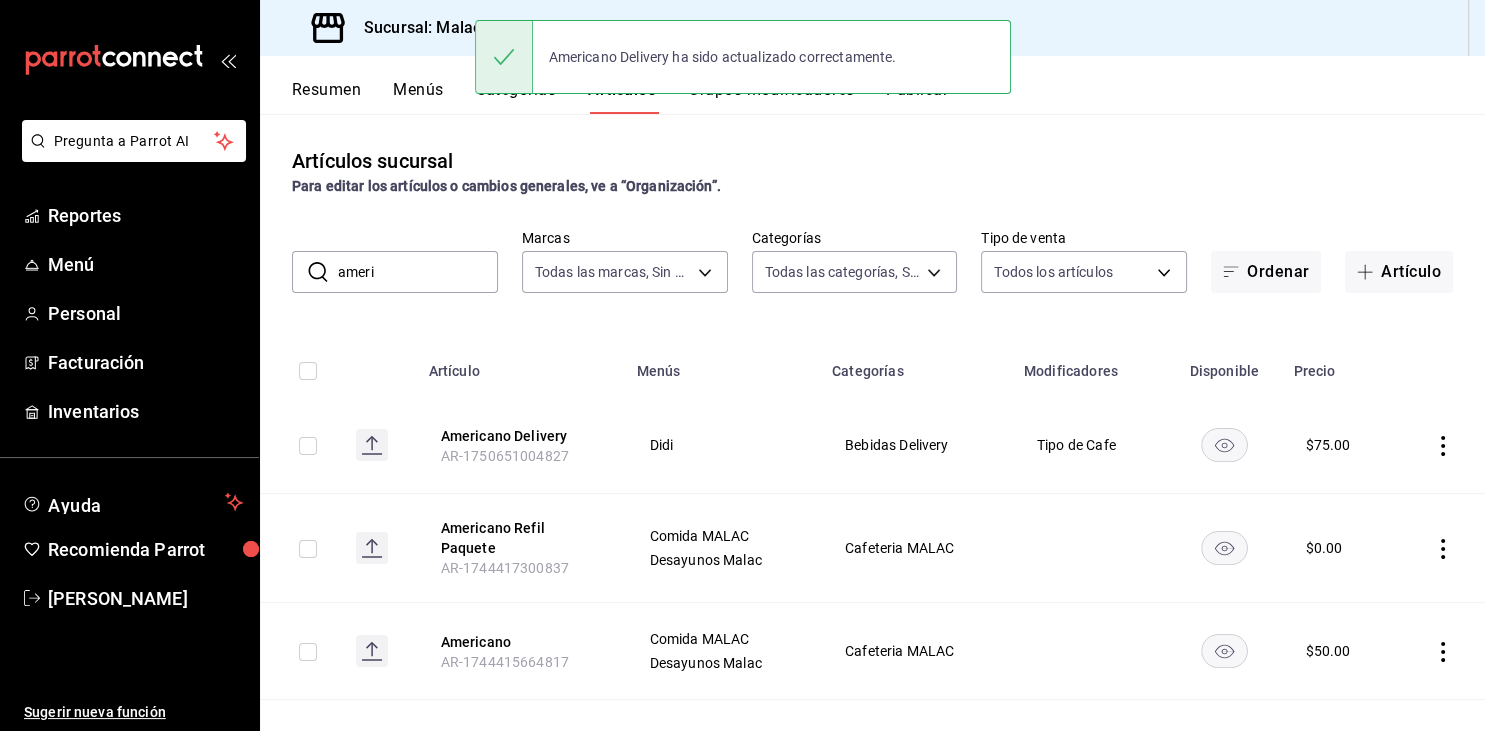 click on "ameri" at bounding box center [418, 272] 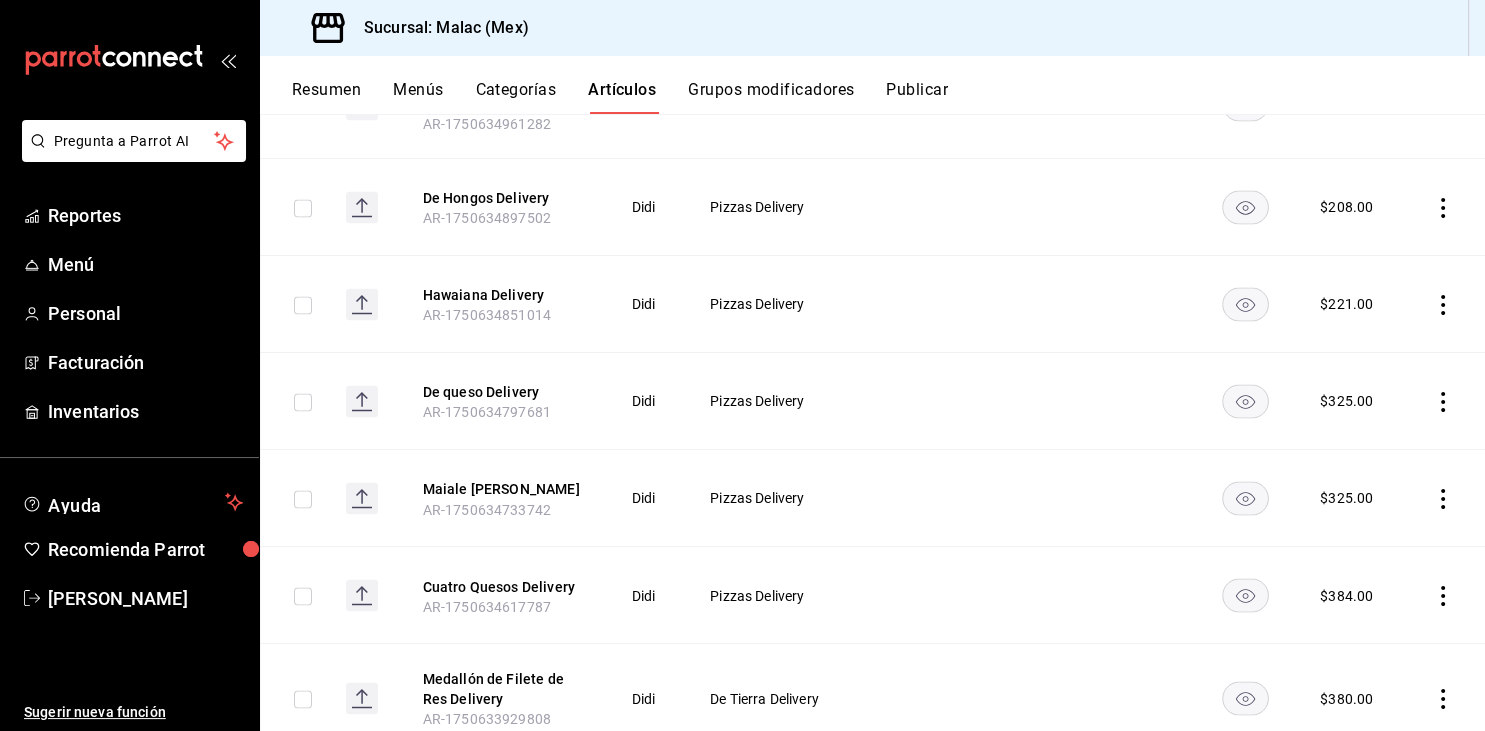 scroll, scrollTop: 10727, scrollLeft: 0, axis: vertical 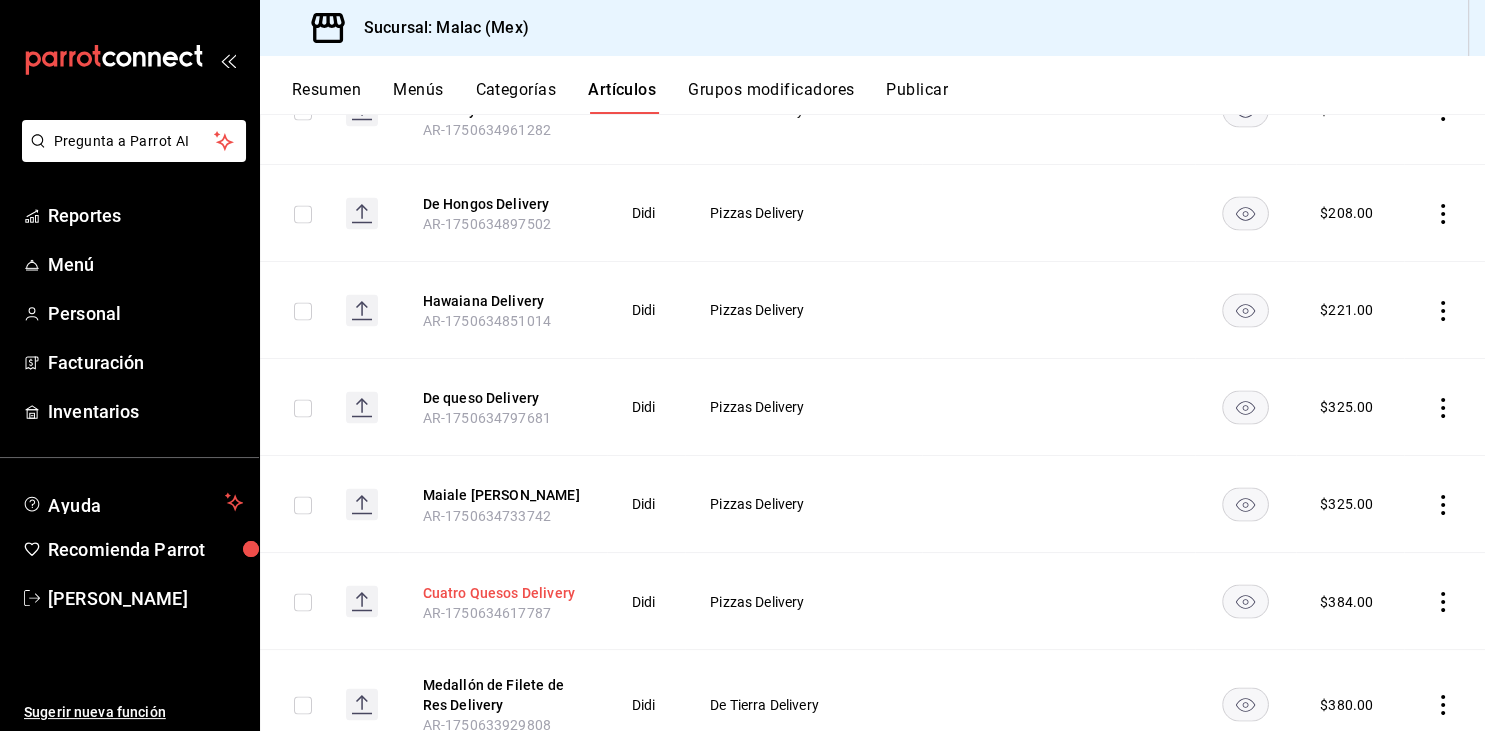 type on "delivery" 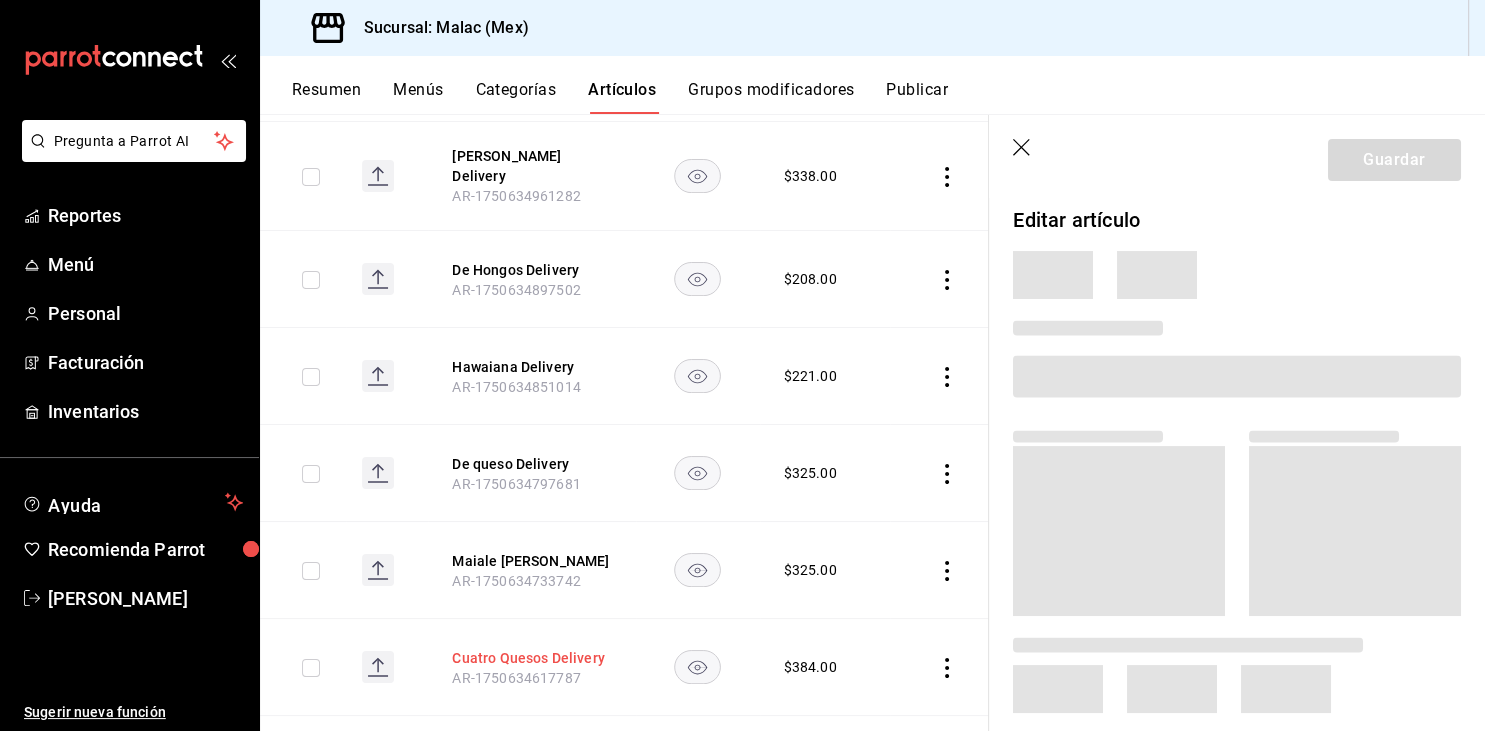 scroll, scrollTop: 10793, scrollLeft: 0, axis: vertical 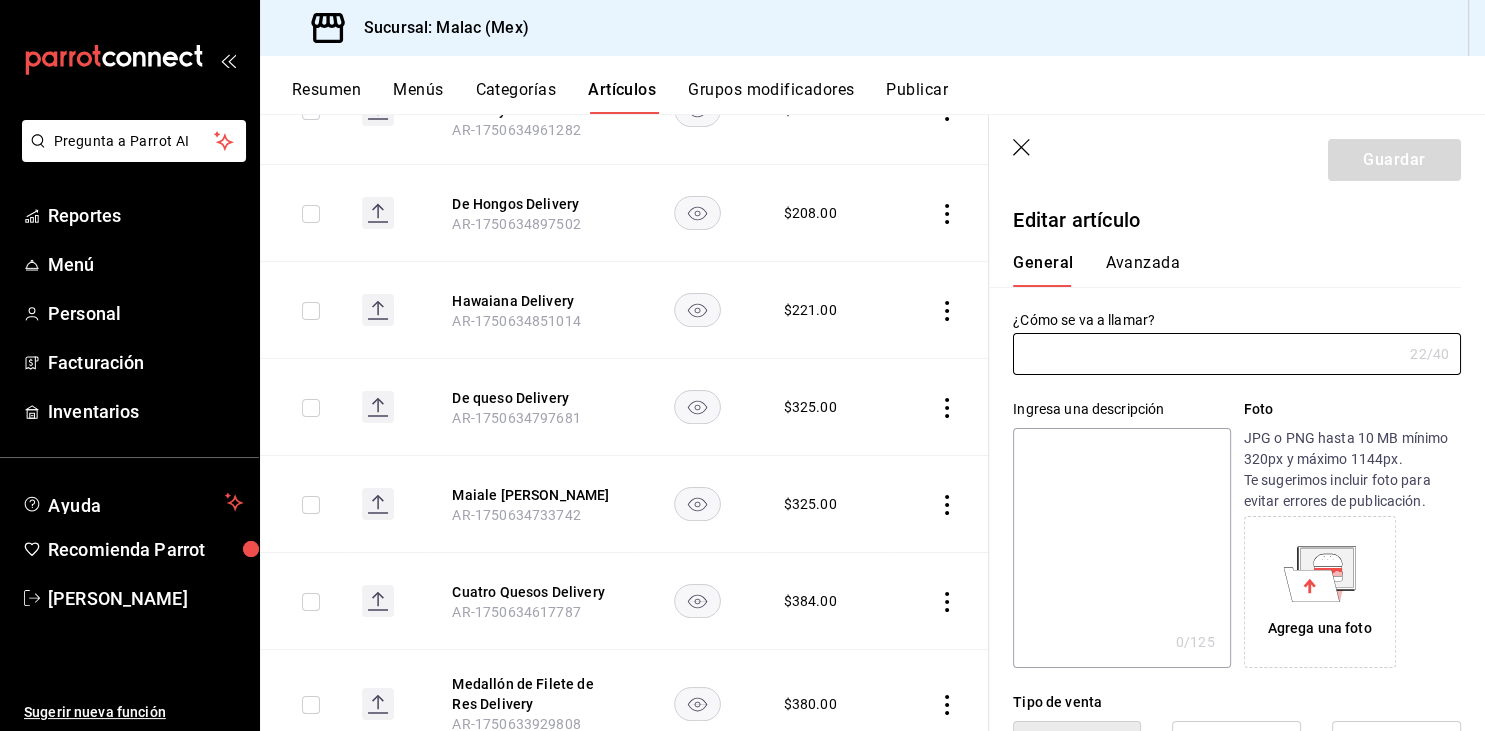 type on "Cuatro Quesos Delivery" 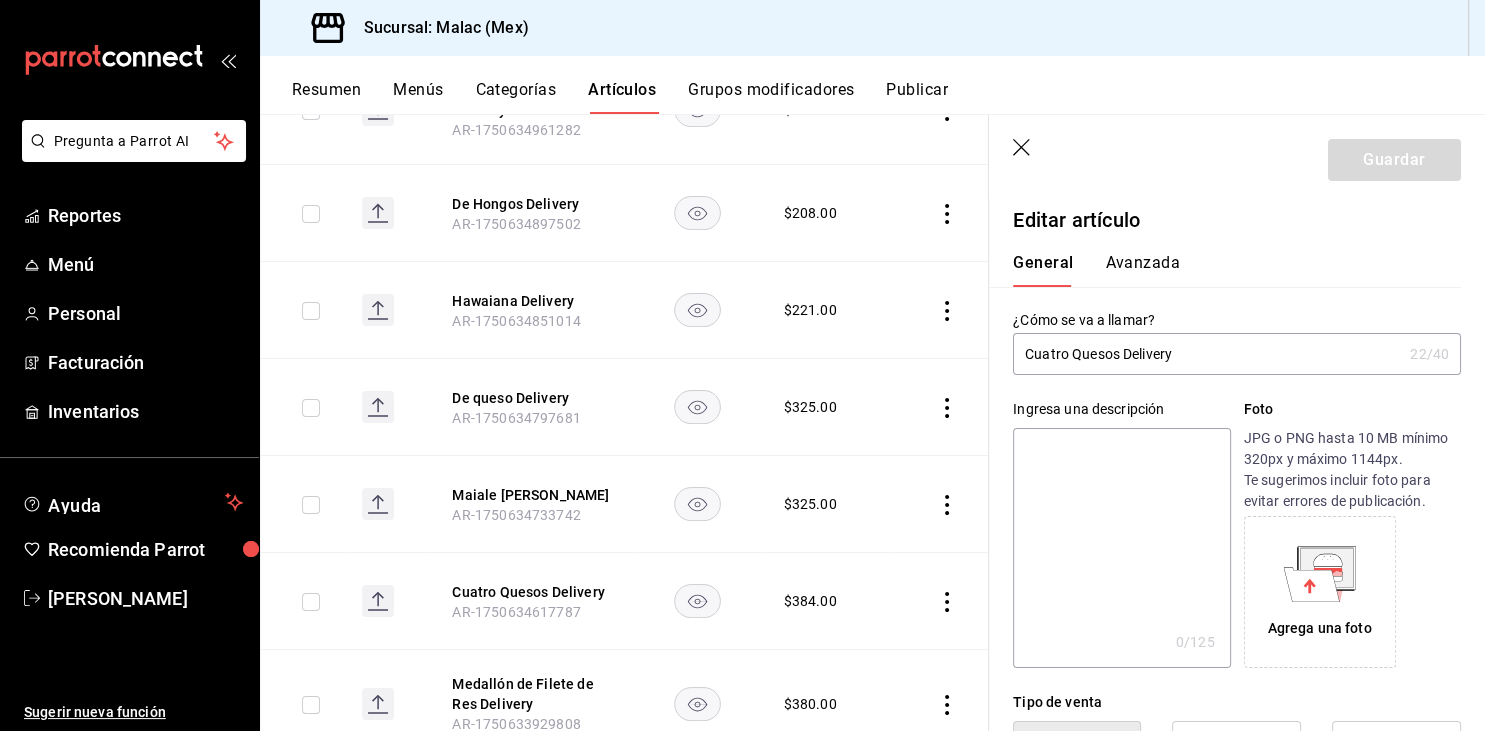 click on "Cuatro Quesos Delivery" at bounding box center [1207, 354] 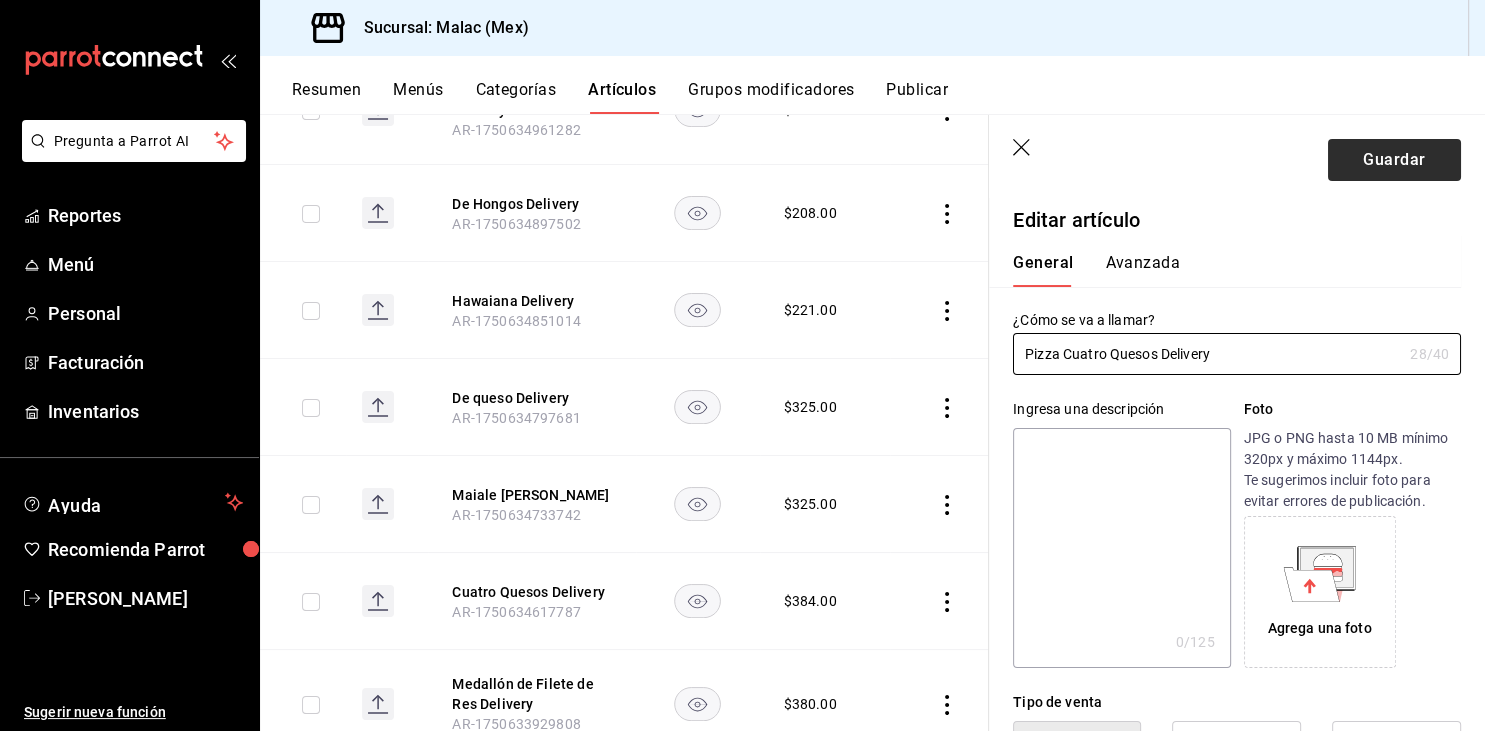 type on "Pizza Cuatro Quesos Delivery" 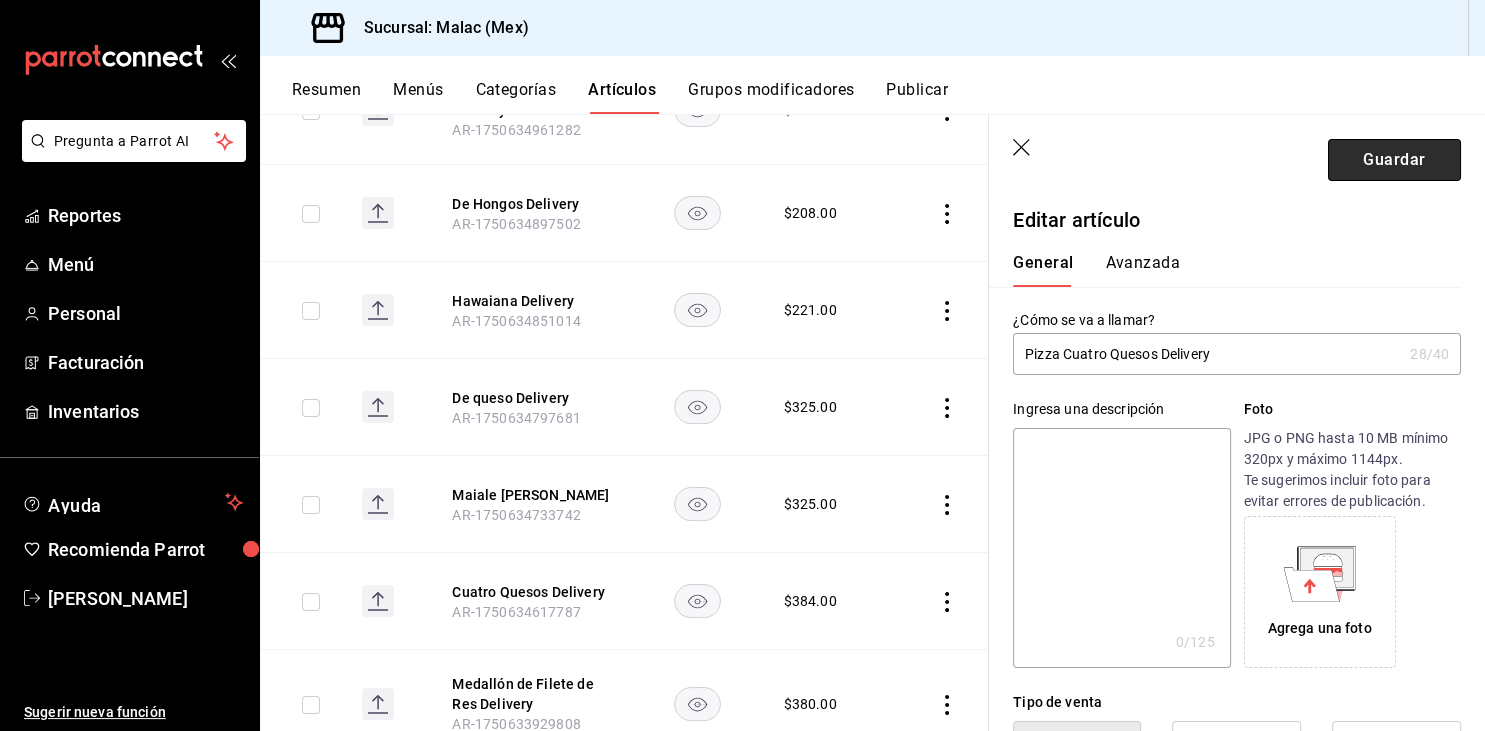 click on "Guardar" at bounding box center (1394, 160) 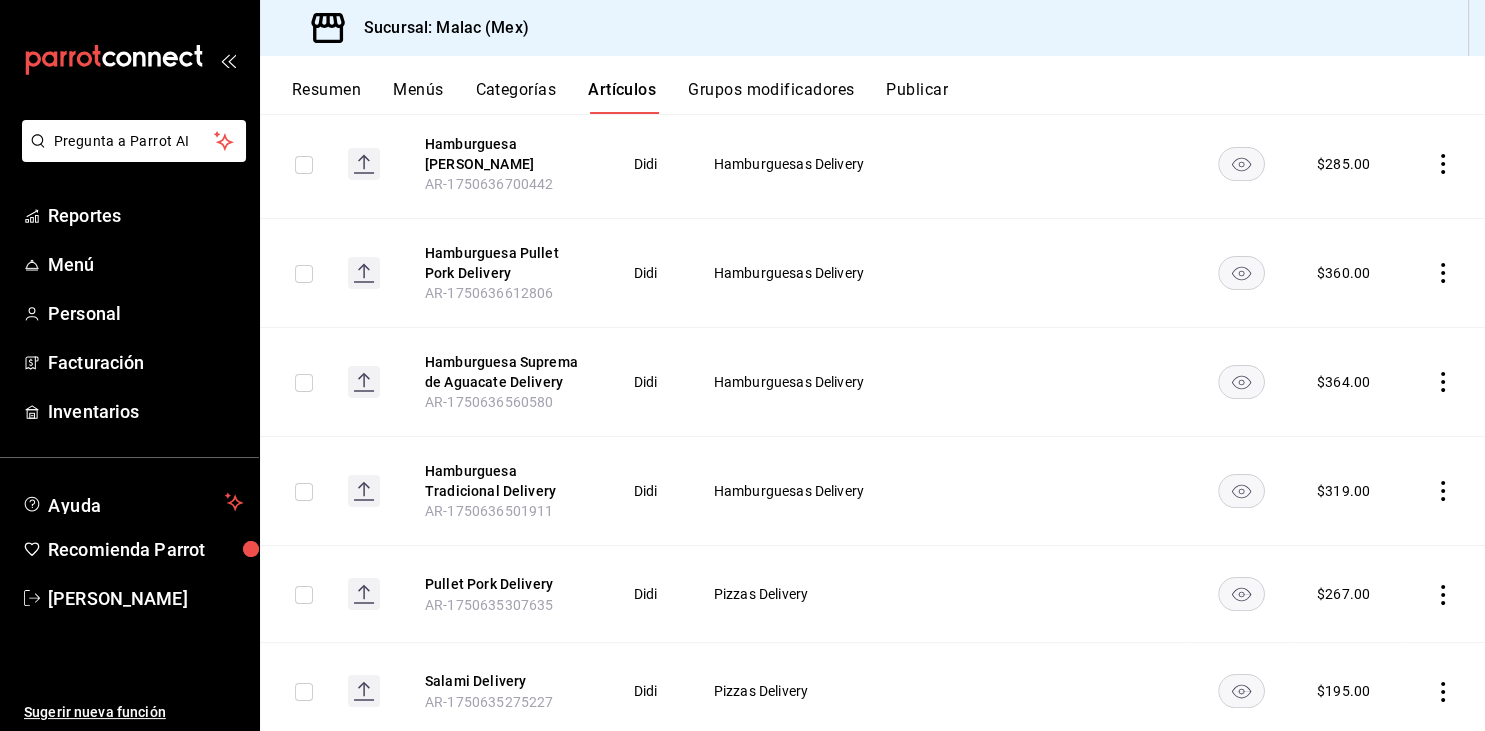 scroll, scrollTop: 9851, scrollLeft: 0, axis: vertical 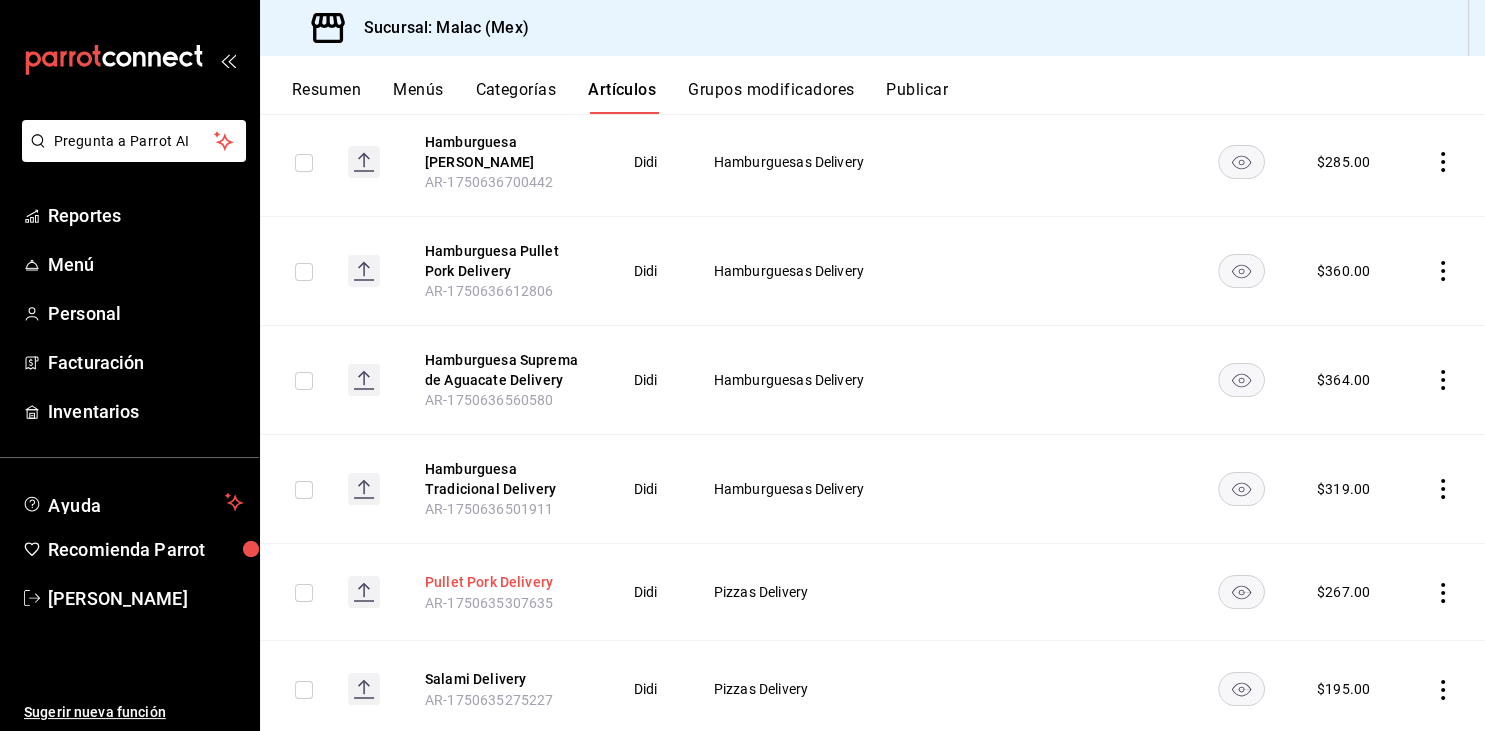 click on "Pullet Pork Delivery" at bounding box center (505, 582) 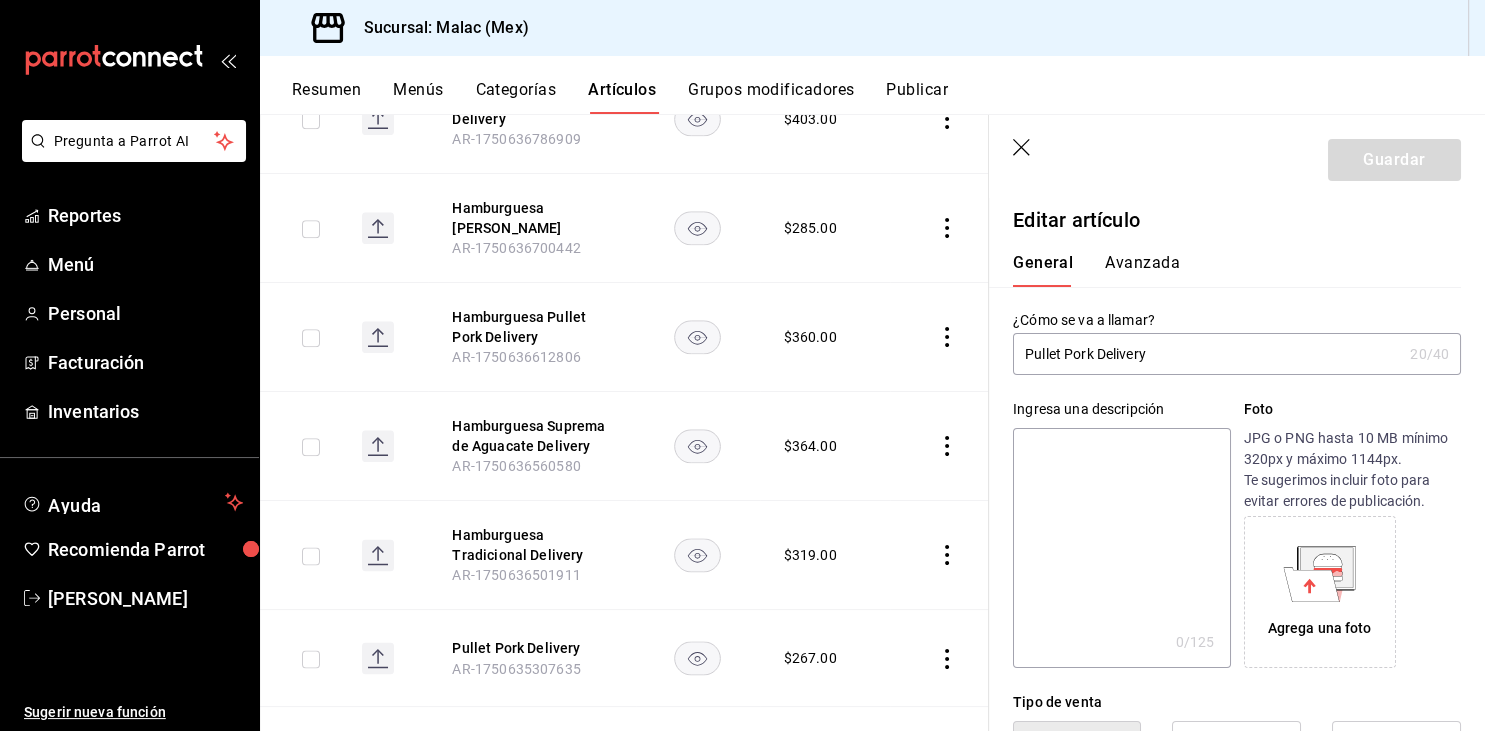 type on "$267.00" 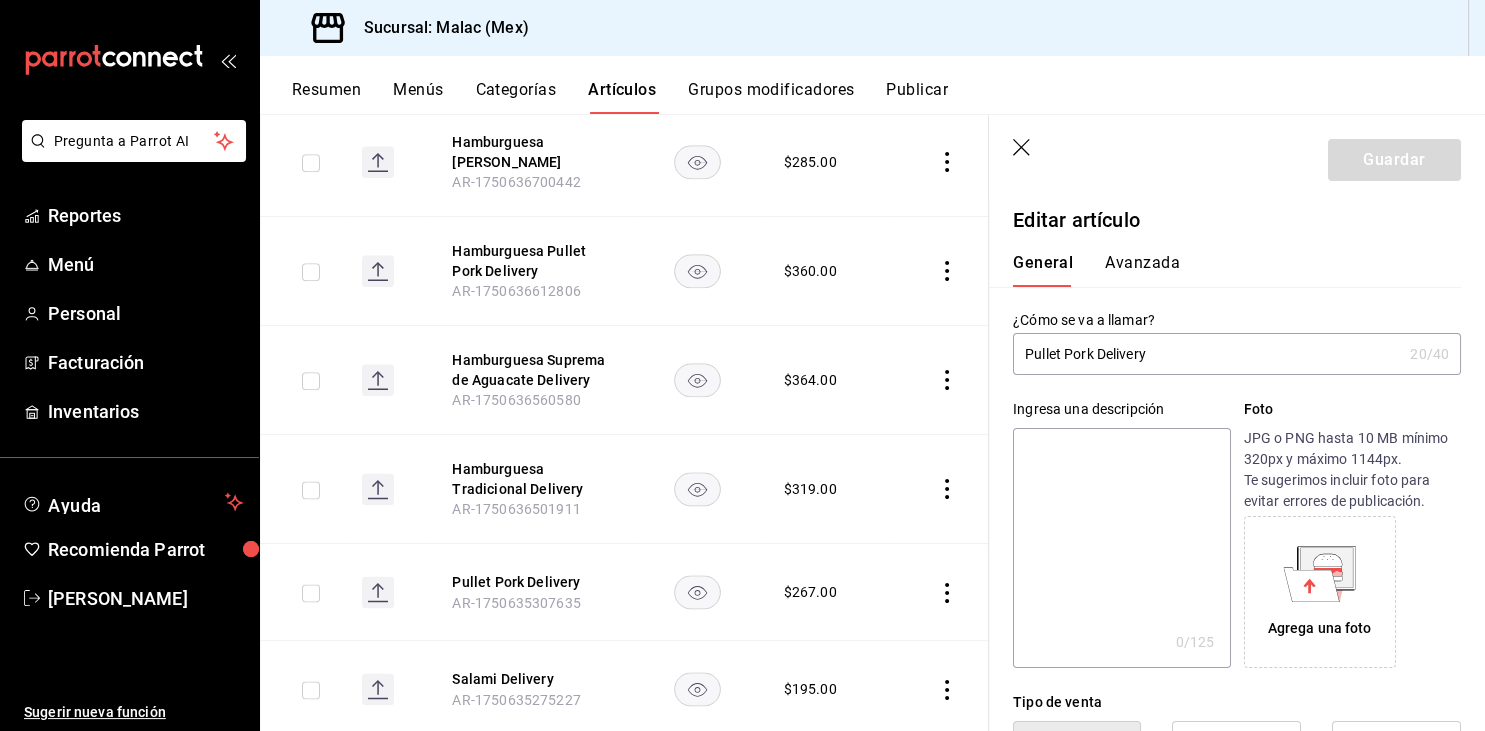 click on "Pullet Pork Delivery" at bounding box center [1207, 354] 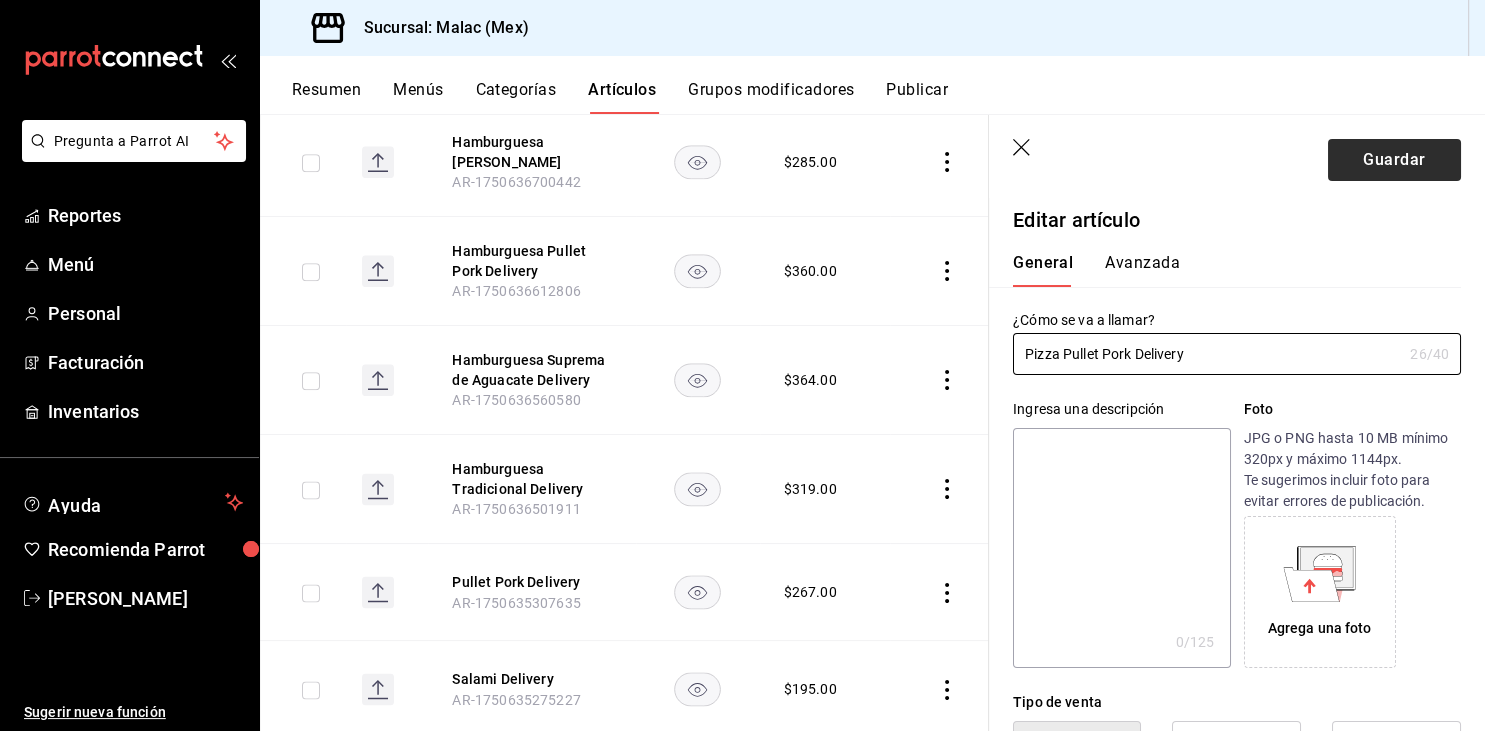 type on "Pizza Pullet Pork Delivery" 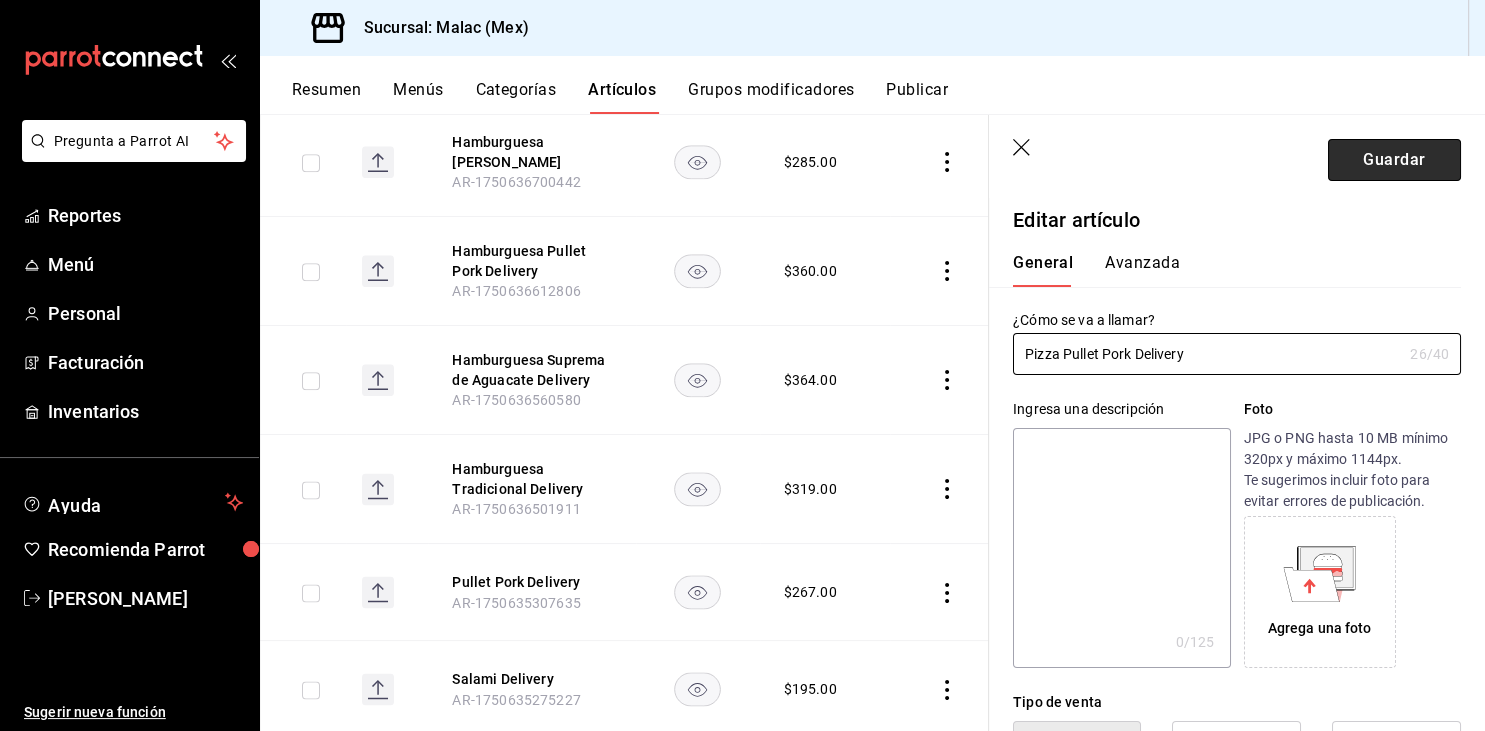 click on "Guardar" at bounding box center (1394, 160) 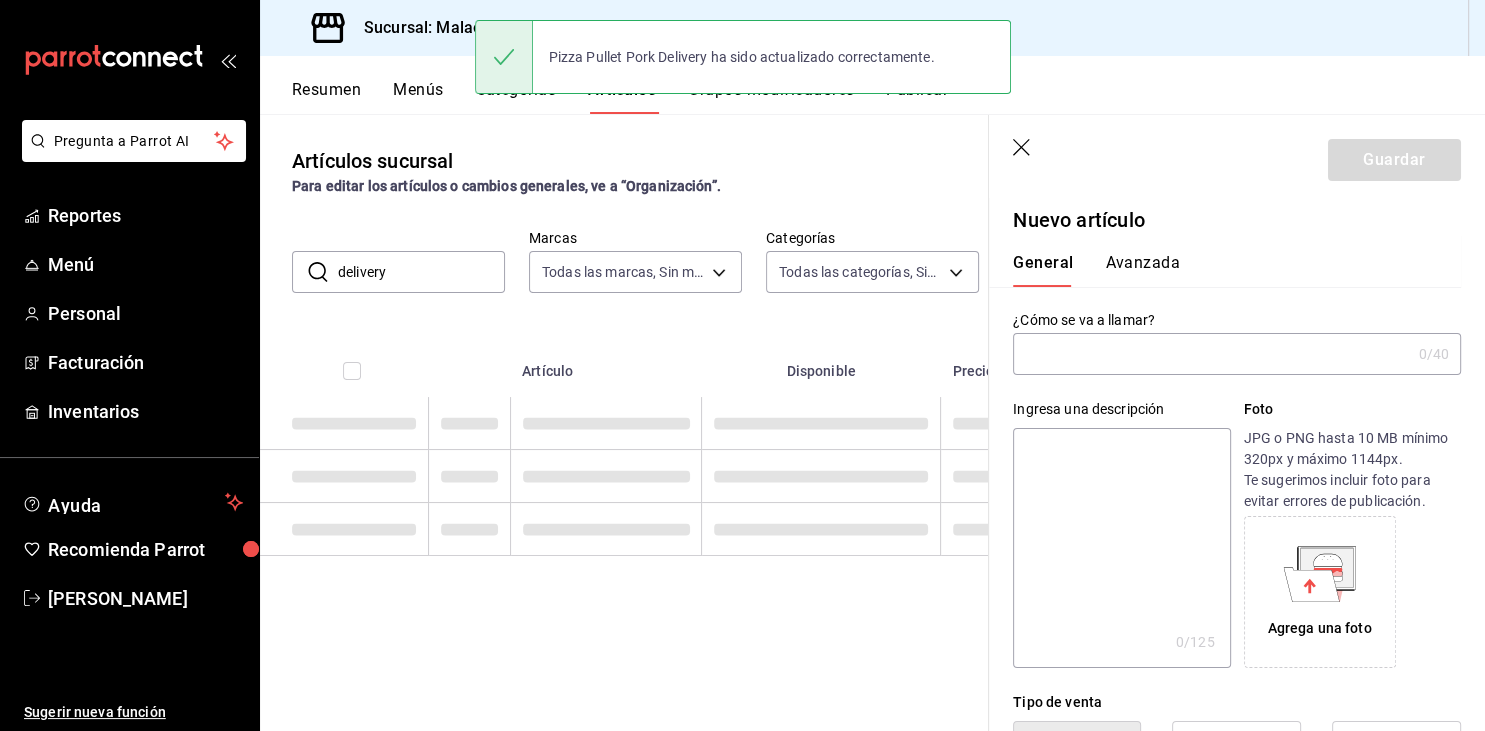 scroll, scrollTop: 0, scrollLeft: 0, axis: both 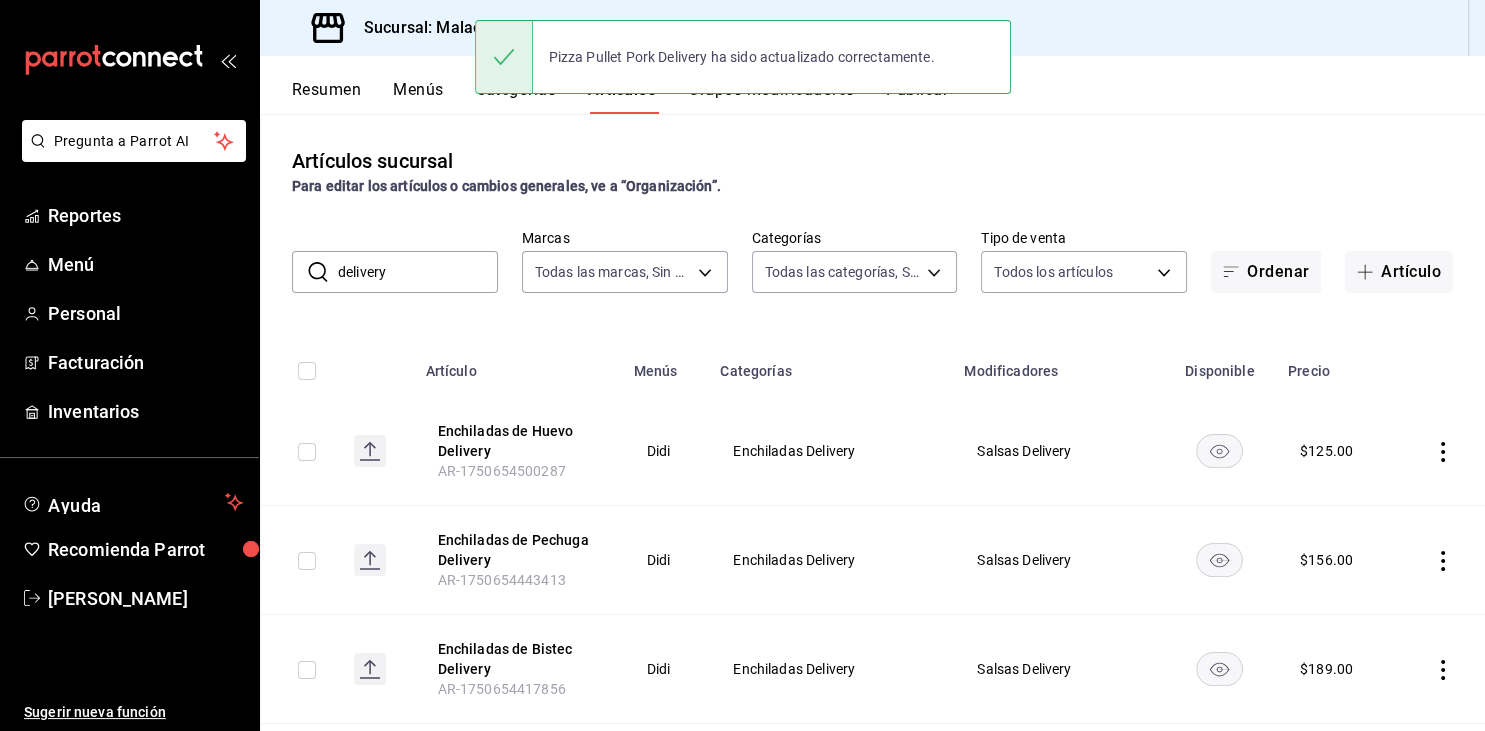 click on "delivery" at bounding box center (418, 272) 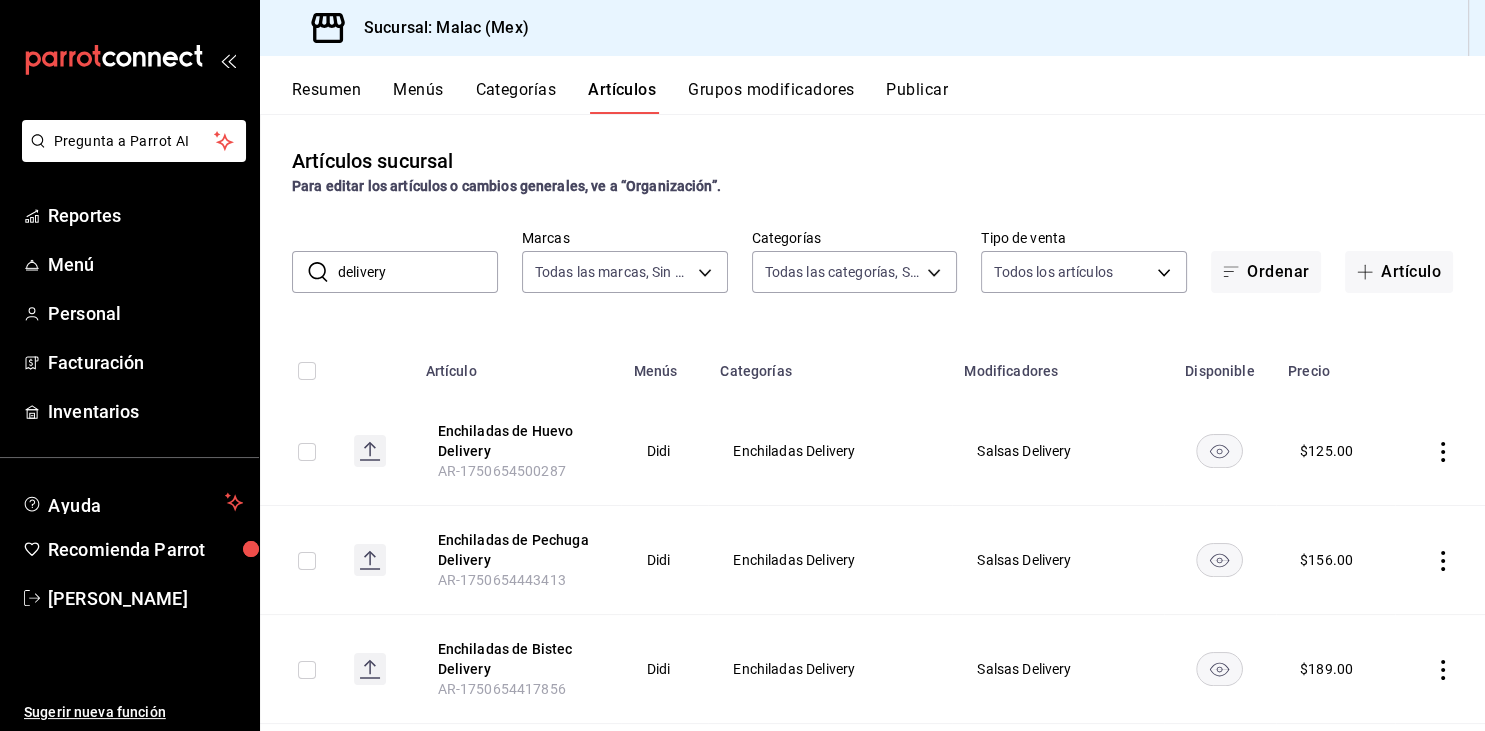 click on "Artículos sucursal Para editar los artículos o cambios generales, ve a “Organización”. ​ delivery ​ Marcas Todas las marcas, Sin marca 68cda390-11aa-4088-a87d-1ba274343c49 Categorías Todas las categorías, Sin categoría Tipo de venta Todos los artículos ALL Ordenar Artículo Artículo Menús Categorías Modificadores Disponible Precio Enchiladas de Huevo Delivery AR-1750654500287 Didi Enchiladas Delivery Salsas Delivery $ 125.00 Enchiladas de Pechuga Delivery AR-1750654443413 Didi Enchiladas Delivery Salsas Delivery $ 156.00 Enchiladas de Bistec Delivery AR-1750654417856 Didi Enchiladas Delivery Salsas Delivery $ 189.00 Enchiladas de Arrachera Delivery AR-1750654376158 Didi Enchiladas Delivery Salsas Delivery $ 221.00 Chilaquiles con Pechuga Asada Delivery AR-1750654200939 Didi Chilaquiles Delivery Salsas Chila Delivery $ 156.00 Chilaquiles Con Huevo Delivery AR-1750654181593 Didi Chilaquiles Delivery Salsas Chila Delivery $ 125.00 Chilaquiles con Bistec Delivery AR-1750654160701 Didi $ 189.00 $" at bounding box center [872, 422] 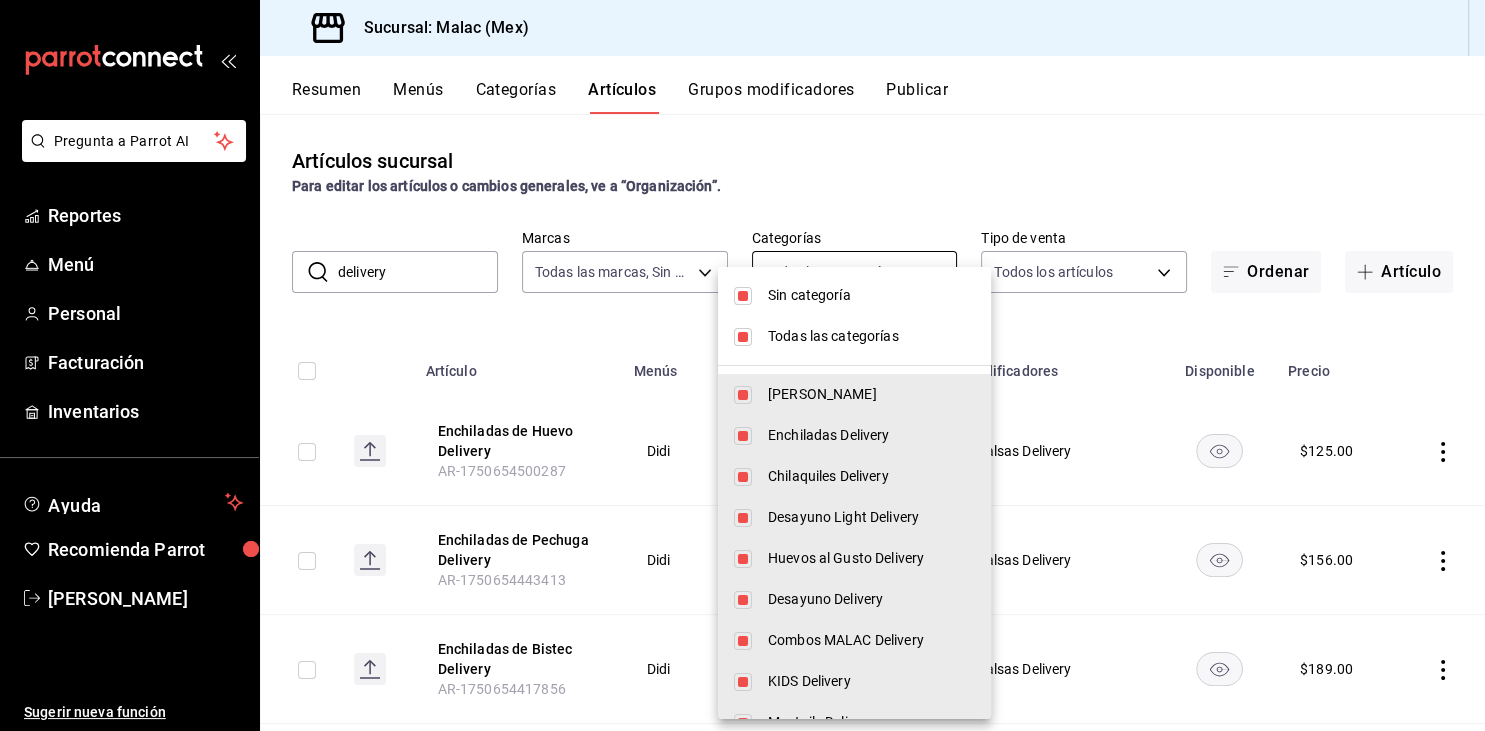 click on "Pregunta a Parrot AI Reportes   Menú   Personal   Facturación   Inventarios   Ayuda Recomienda Parrot   [PERSON_NAME]   Sugerir nueva función   Sucursal: [PERSON_NAME] (Mex) Resumen Menús Categorías Artículos Grupos modificadores Publicar Artículos sucursal Para editar los artículos o cambios generales, ve a “Organización”. ​ delivery ​ Marcas Todas las marcas, Sin marca 68cda390-11aa-4088-a87d-1ba274343c49 Categorías Todas las categorías, Sin categoría Tipo de venta Todos los artículos ALL Ordenar Artículo Artículo Menús Categorías Modificadores Disponible Precio Enchiladas de Huevo Delivery AR-1750654500287 Didi Enchiladas Delivery Salsas Delivery $ 125.00 Enchiladas de Pechuga Delivery AR-1750654443413 Didi Enchiladas Delivery Salsas Delivery $ 156.00 Enchiladas de Bistec Delivery AR-1750654417856 Didi Enchiladas Delivery Salsas Delivery $ 189.00 Enchiladas de Arrachera Delivery AR-1750654376158 Didi Enchiladas Delivery Salsas Delivery $ 221.00 Chilaquiles con Pechuga Asada Delivery Didi $ $ $" at bounding box center (742, 365) 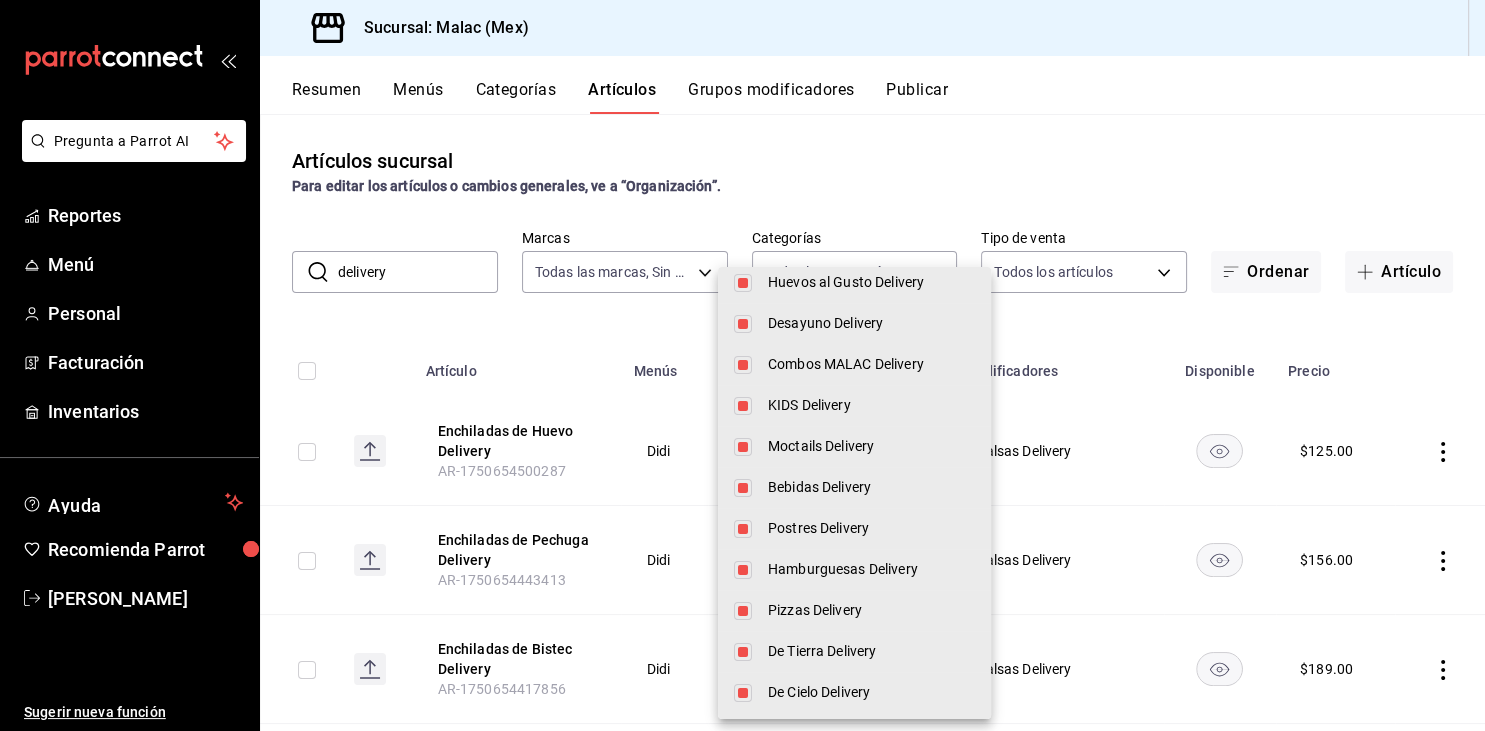 scroll, scrollTop: 281, scrollLeft: 0, axis: vertical 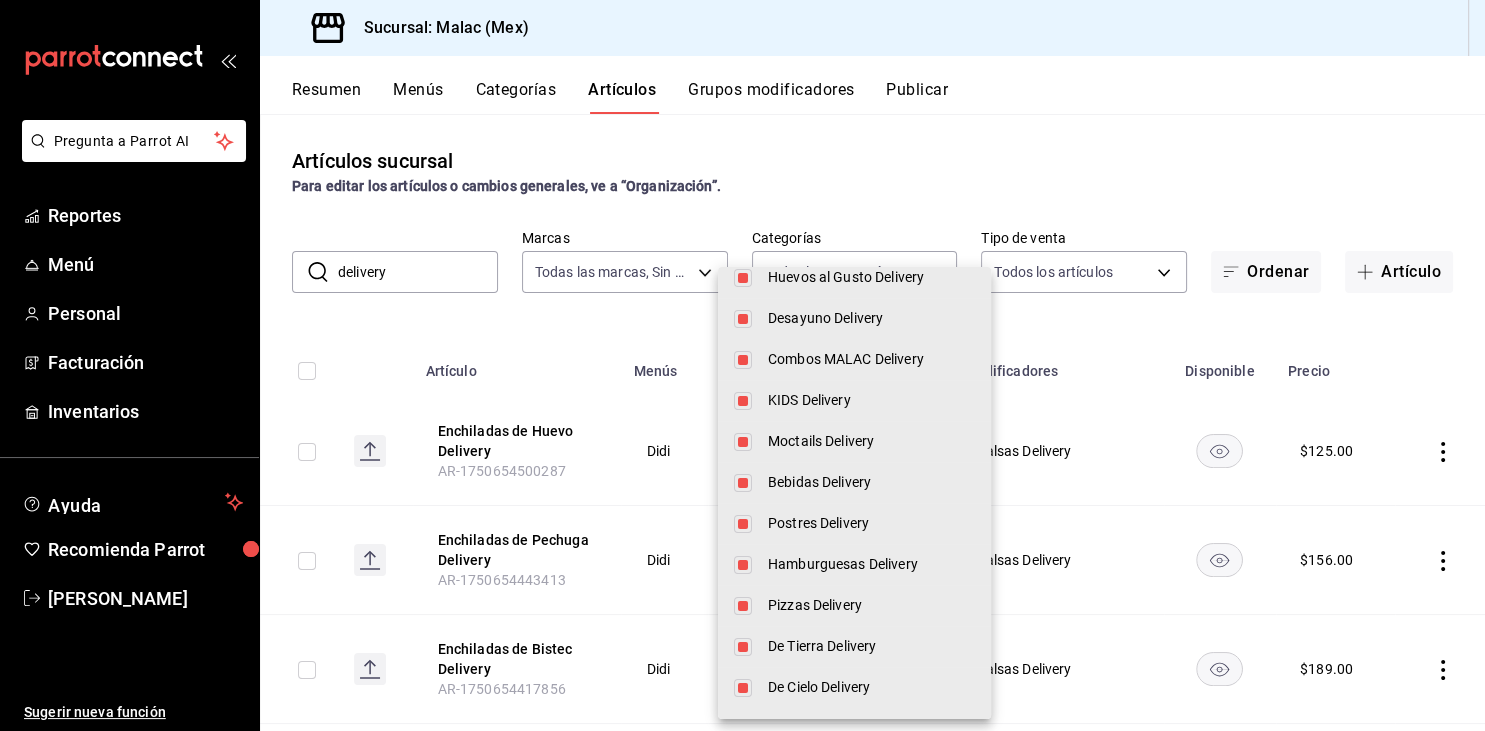 click on "Pizzas Delivery" at bounding box center [854, 605] 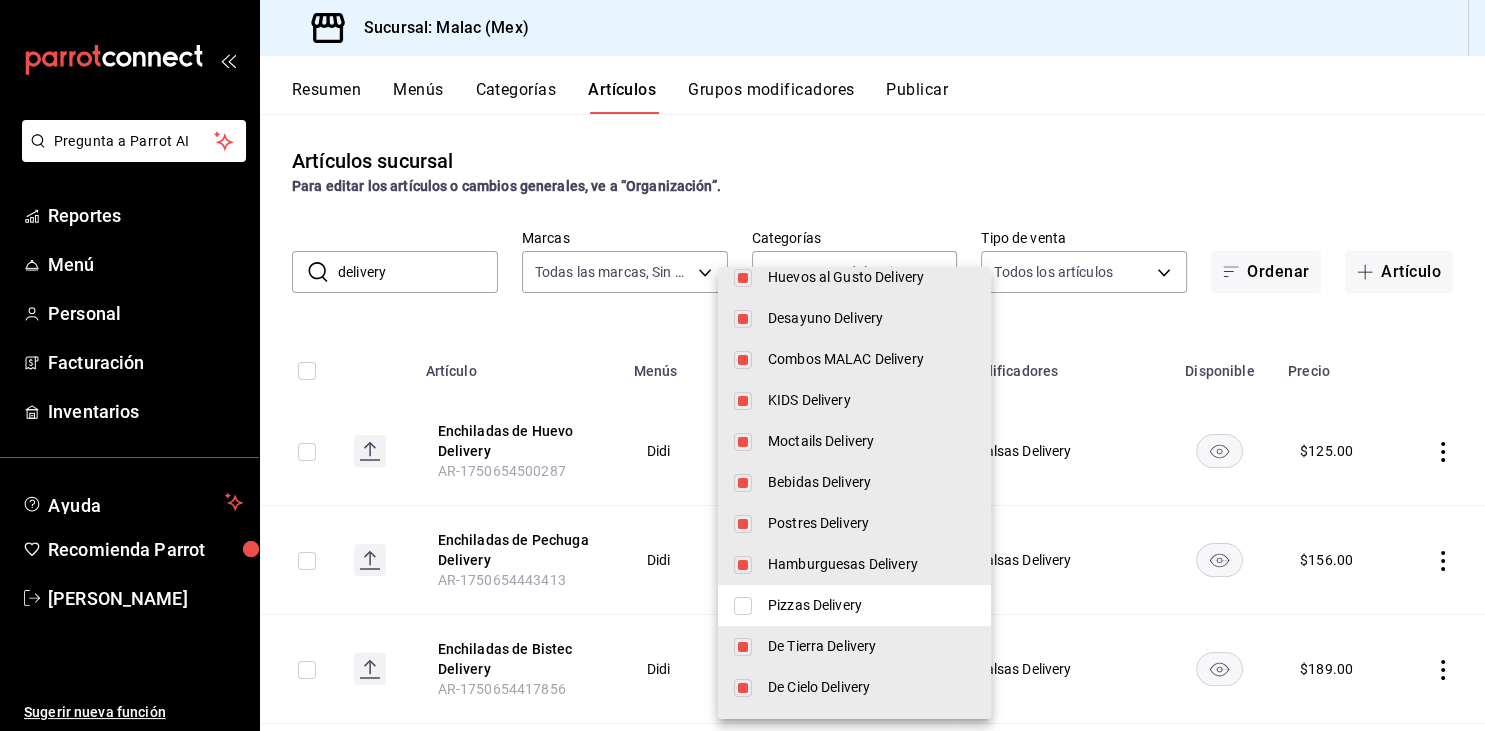 click at bounding box center (743, 606) 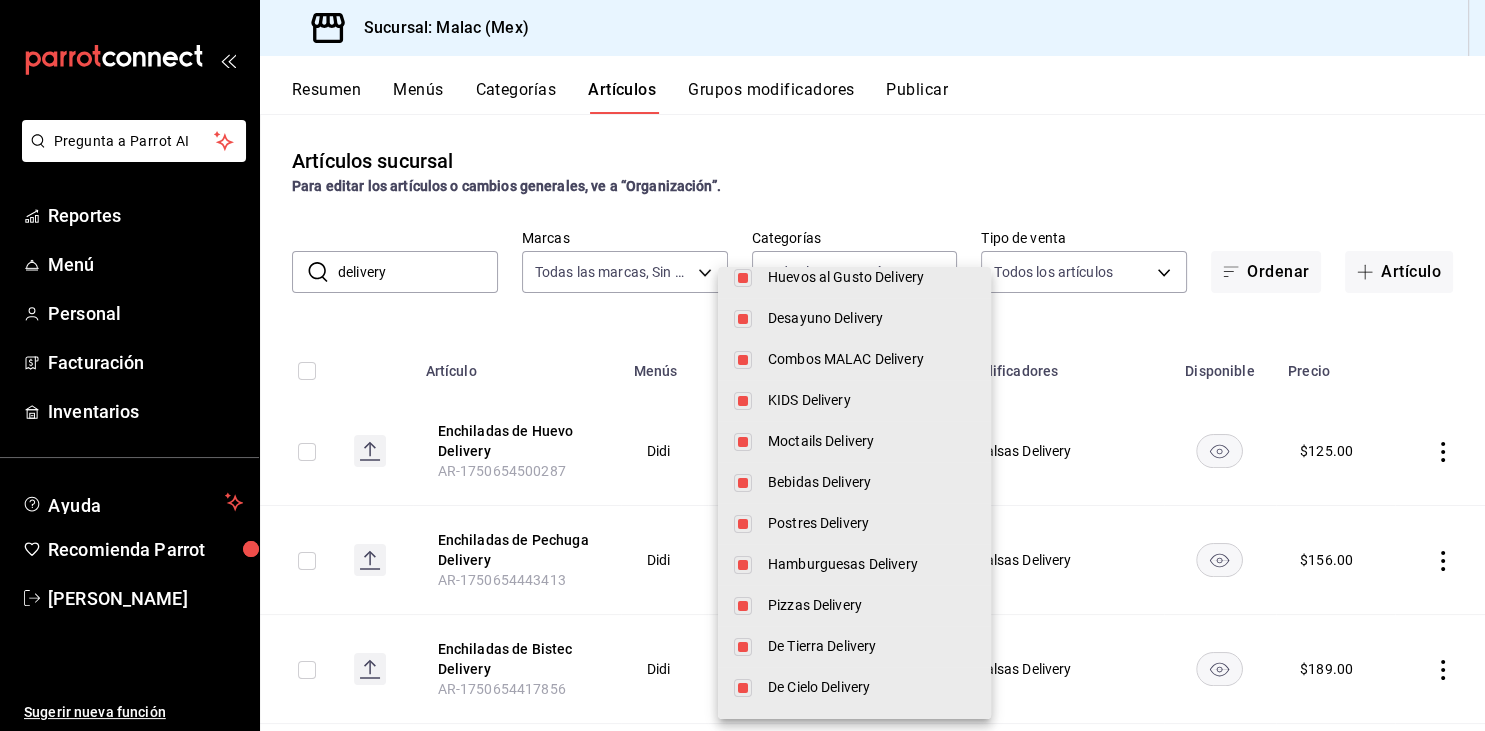 click at bounding box center (743, 647) 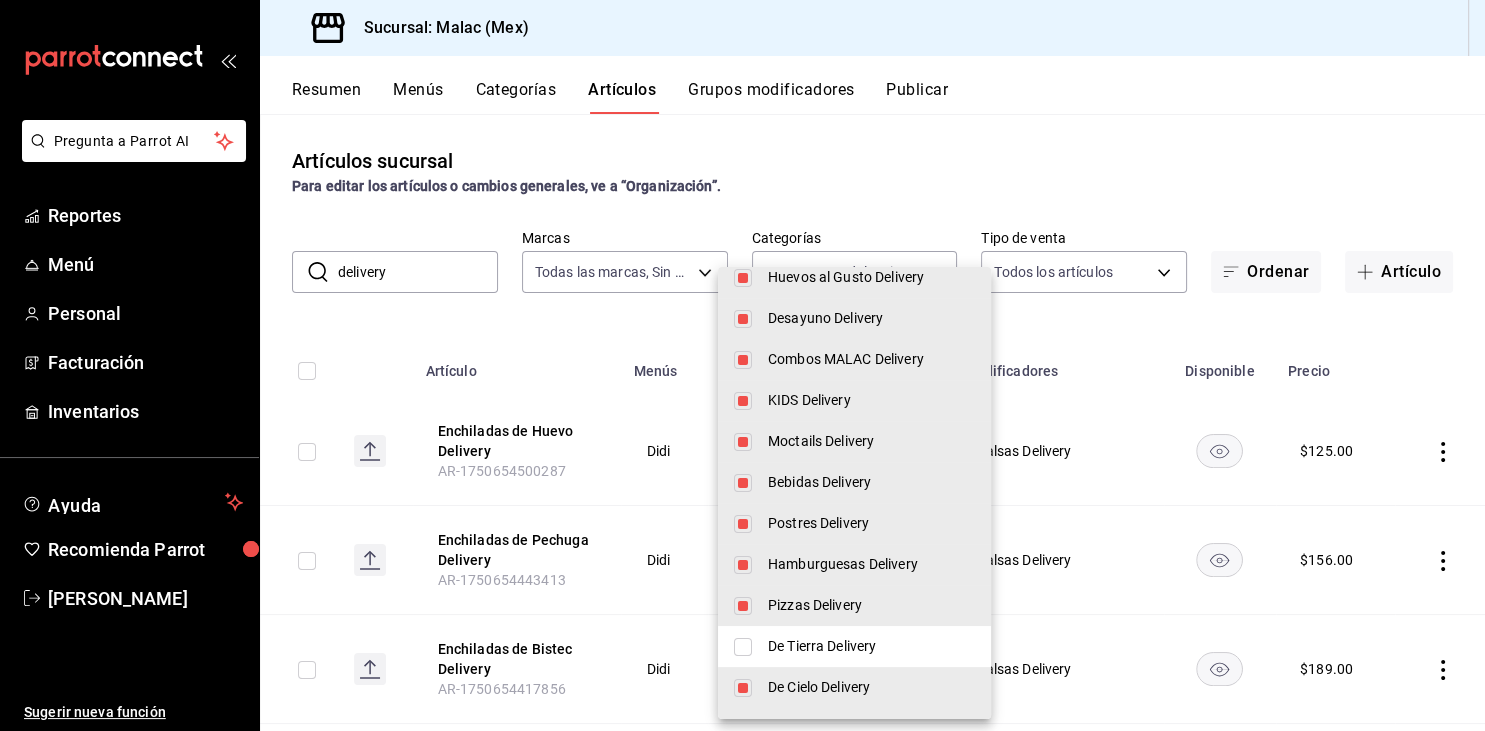 click at bounding box center [743, 688] 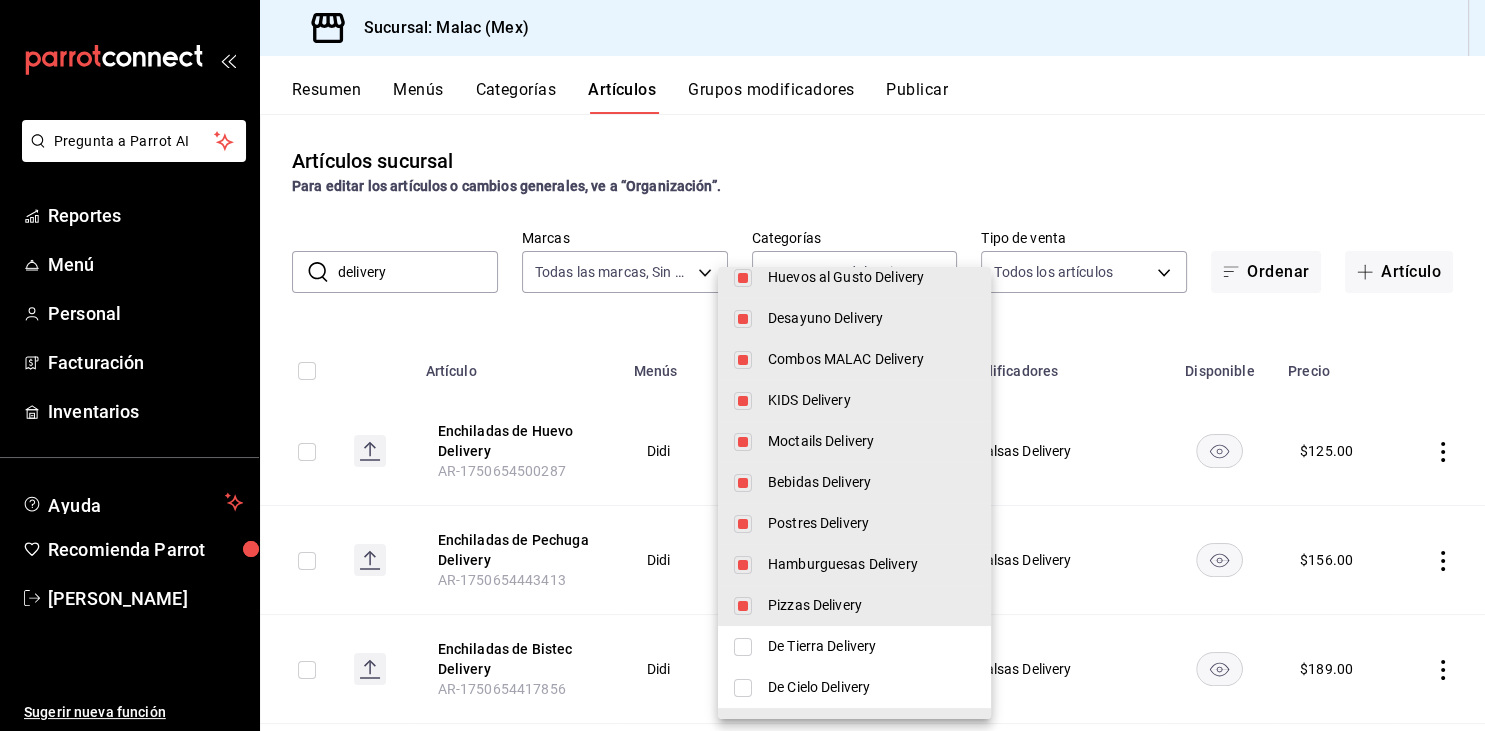 click at bounding box center (743, 565) 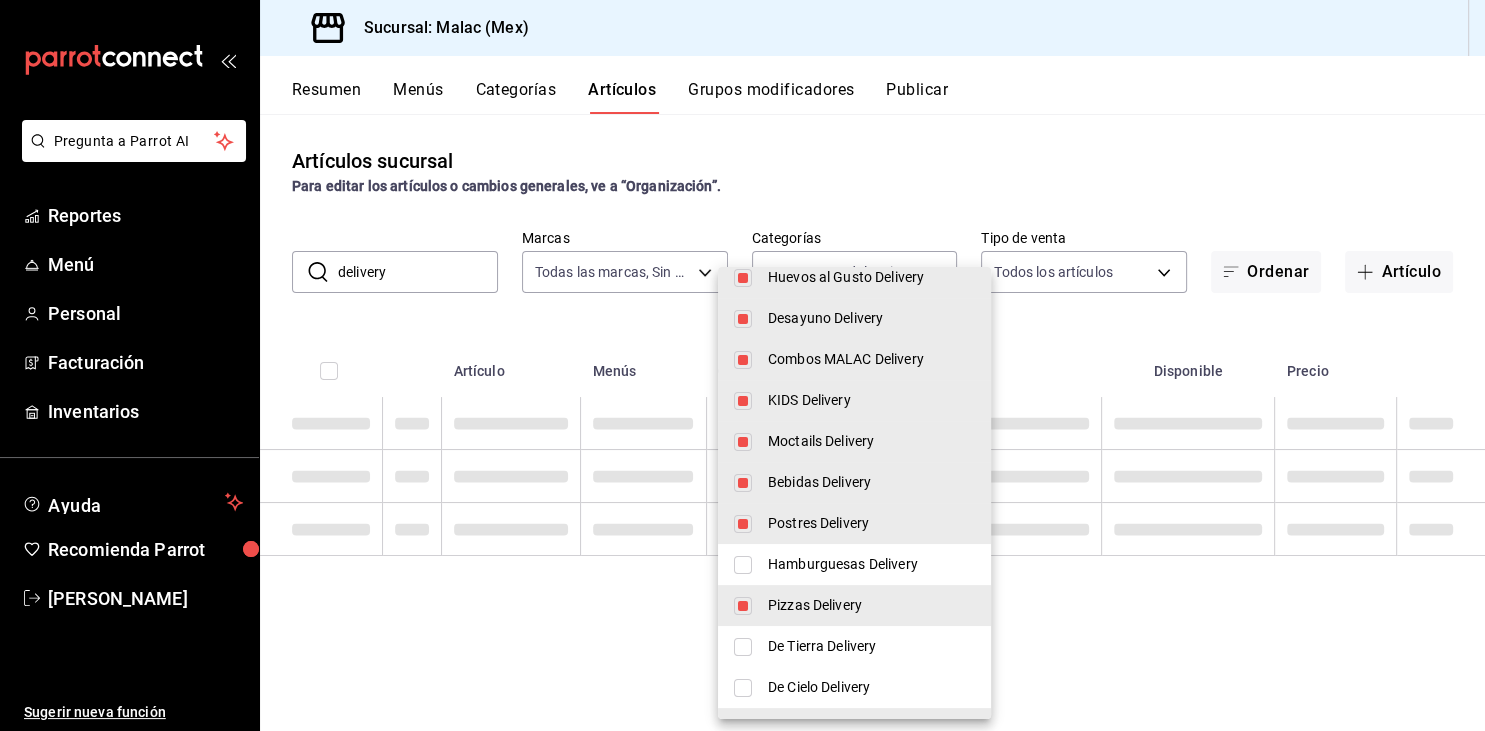 type on "c6b4b0ef-2f0d-41c3-a14d-3c93dda63d90,f01e7ccd-f52f-4a97-b189-9dff87216b39,2fcd0f70-dd15-4bd7-b46c-178138133817,ed9a6d92-3438-46b0-b295-75ef7a05b29f,66a04878-c5d7-44e0-b9ce-daf0da577921,9cb79f52-da57-416c-8e43-a5c041464065,573b4b21-3a7a-47b3-a8ed-436d0bb4e0e7,5cbf4f3d-7314-4823-b1ef-cf3e8c28e38b,3400c7a4-e89e-411f-9b05-d69c91a2fe48,0fe98a35-6881-431c-aeae-f33db9543bb4,73401d05-d640-4ae5-bfcb-5f88f7884f8e,be5ba4c3-4cca-4d6d-9ade-24aa0259c5aa,7e34d237-1769-4359-904d-a4e998fd054f,f3ab84a3-84bd-4933-ae25-26e7f99ea001,500d3e83-5a88-417b-821c-842ad5bbbc49,7f440582-2796-4f73-8cd4-bc5d015b7631,98348ce9-8978-446b-9be5-8c1728dbbfc4,e4f146bb-a640-4717-bcb5-0816817a9ac2,b602821d-328c-4b9a-bdbe-fb894d88aff6,b51a6158-d48e-41f9-8119-ab9da0104b2f,972040f4-4a7b-45ba-995f-97c21ed3e75e,d4590ef1-797d-47ac-bda6-5a687755719f,4a82cbce-1e64-4cfa-b32d-593441310226,a2026c87-91f7-4ed6-b951-f6efc1a2265f,30df6676-8a6e-4ca2-b2c8-abd36dec246d,26208f0e-20b7-4ee8-869d-cbc7b8d30bcc,e8fa234a-f113-49c0-bf67-ac460acb58d1,79bd7bec-3f99-4d14-894..." 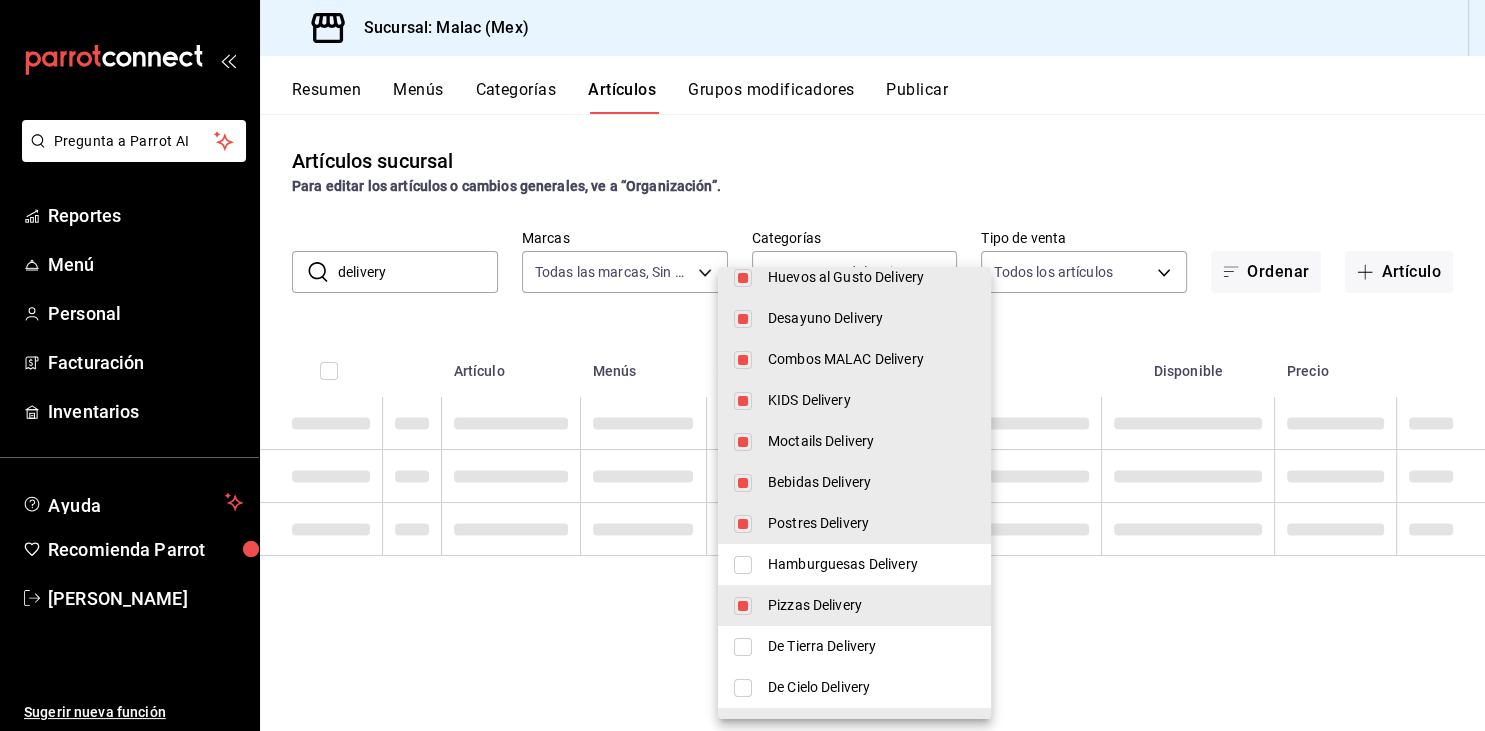 click at bounding box center [743, 524] 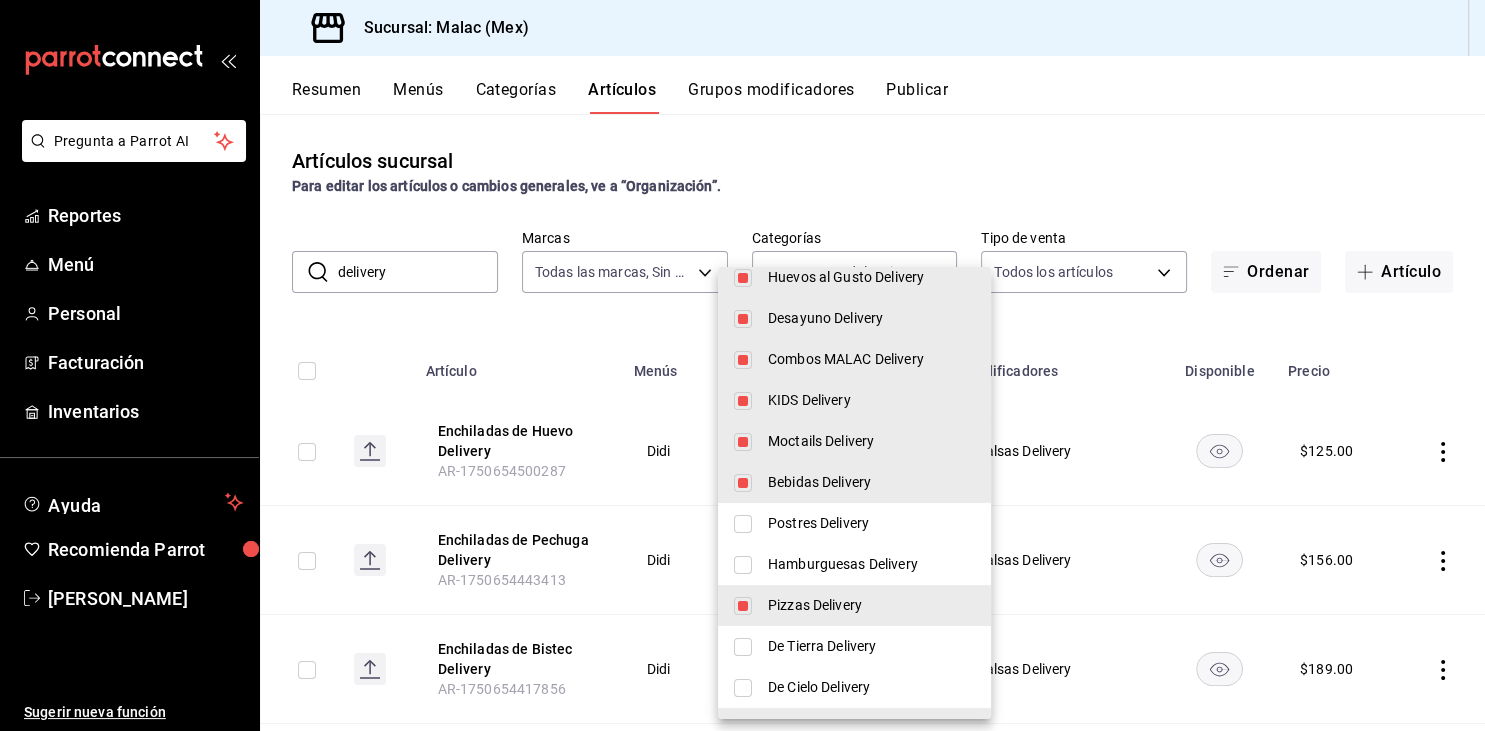 click at bounding box center (743, 483) 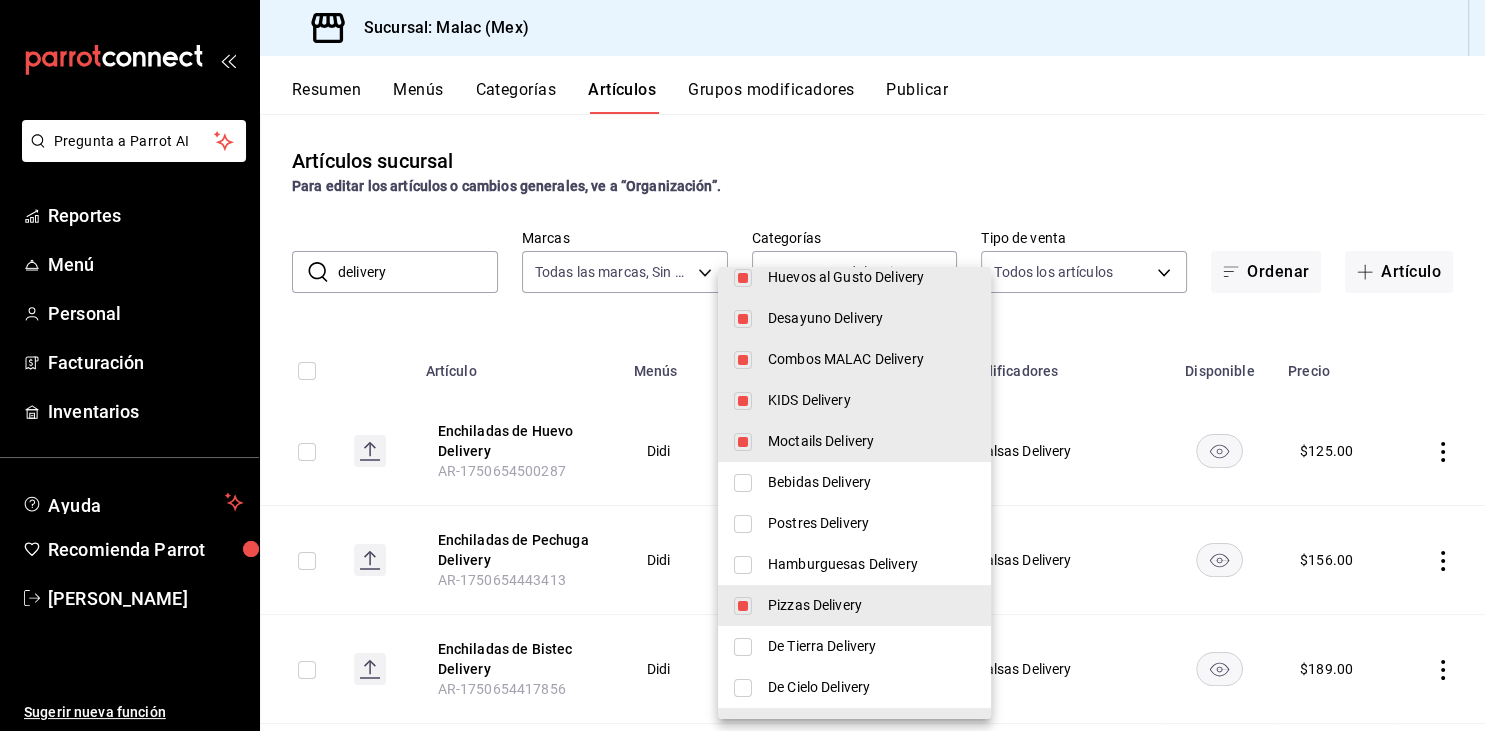 click at bounding box center (743, 442) 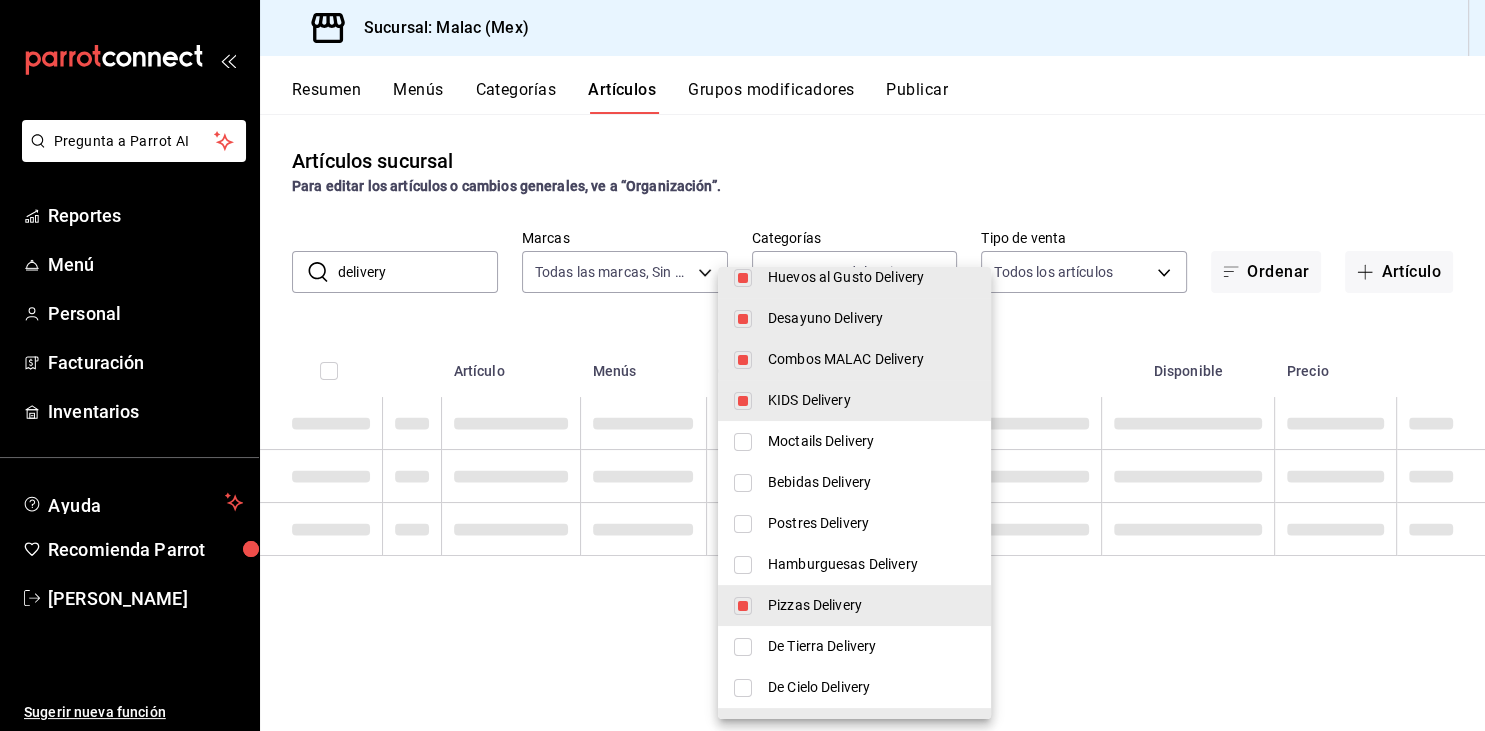 type on "c6b4b0ef-2f0d-41c3-a14d-3c93dda63d90,f01e7ccd-f52f-4a97-b189-9dff87216b39,2fcd0f70-dd15-4bd7-b46c-178138133817,ed9a6d92-3438-46b0-b295-75ef7a05b29f,66a04878-c5d7-44e0-b9ce-daf0da577921,9cb79f52-da57-416c-8e43-a5c041464065,573b4b21-3a7a-47b3-a8ed-436d0bb4e0e7,5cbf4f3d-7314-4823-b1ef-cf3e8c28e38b,be5ba4c3-4cca-4d6d-9ade-24aa0259c5aa,7e34d237-1769-4359-904d-a4e998fd054f,f3ab84a3-84bd-4933-ae25-26e7f99ea001,500d3e83-5a88-417b-821c-842ad5bbbc49,7f440582-2796-4f73-8cd4-bc5d015b7631,98348ce9-8978-446b-9be5-8c1728dbbfc4,e4f146bb-a640-4717-bcb5-0816817a9ac2,b602821d-328c-4b9a-bdbe-fb894d88aff6,b51a6158-d48e-41f9-8119-ab9da0104b2f,972040f4-4a7b-45ba-995f-97c21ed3e75e,d4590ef1-797d-47ac-bda6-5a687755719f,4a82cbce-1e64-4cfa-b32d-593441310226,a2026c87-91f7-4ed6-b951-f6efc1a2265f,30df6676-8a6e-4ca2-b2c8-abd36dec246d,26208f0e-20b7-4ee8-869d-cbc7b8d30bcc,e8fa234a-f113-49c0-bf67-ac460acb58d1,79bd7bec-3f99-4d14-8949-76b3c6a8ffda,d1848960-e242-4af8-a8d1-b007149c3ef4,b6e8eea3-5968-4c9d-a57f-020cfc1e2de8,727e3c73-082c-4279-96b..." 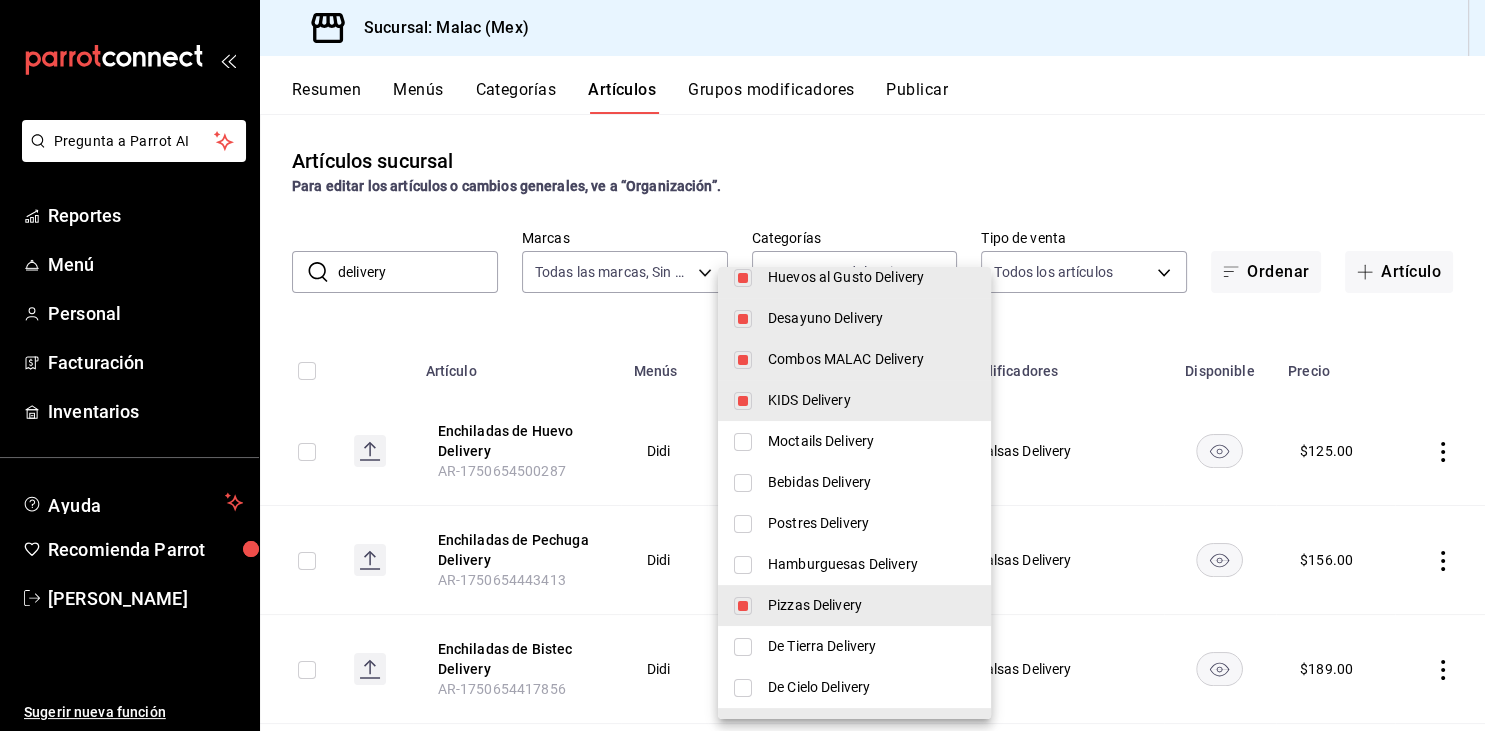 click at bounding box center (743, 401) 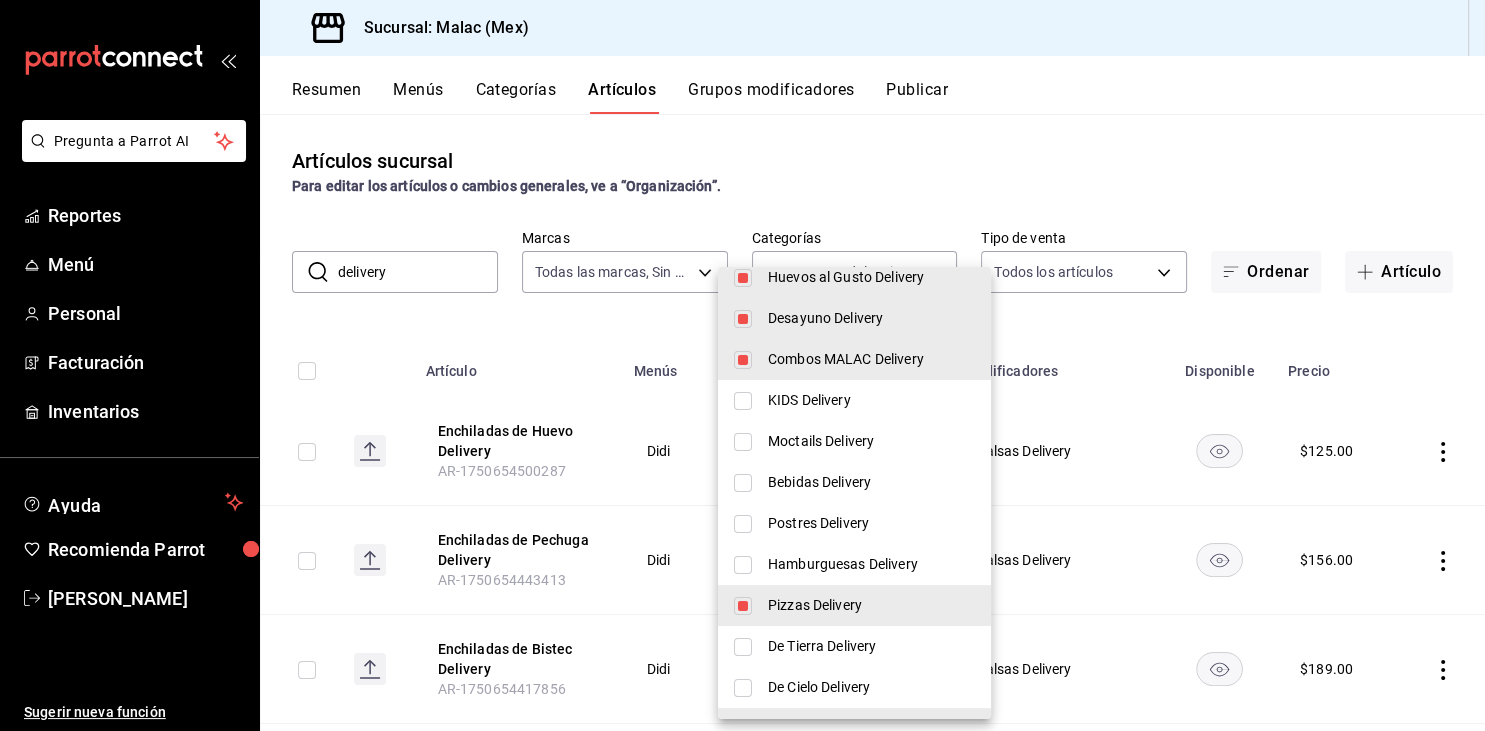 click at bounding box center [743, 360] 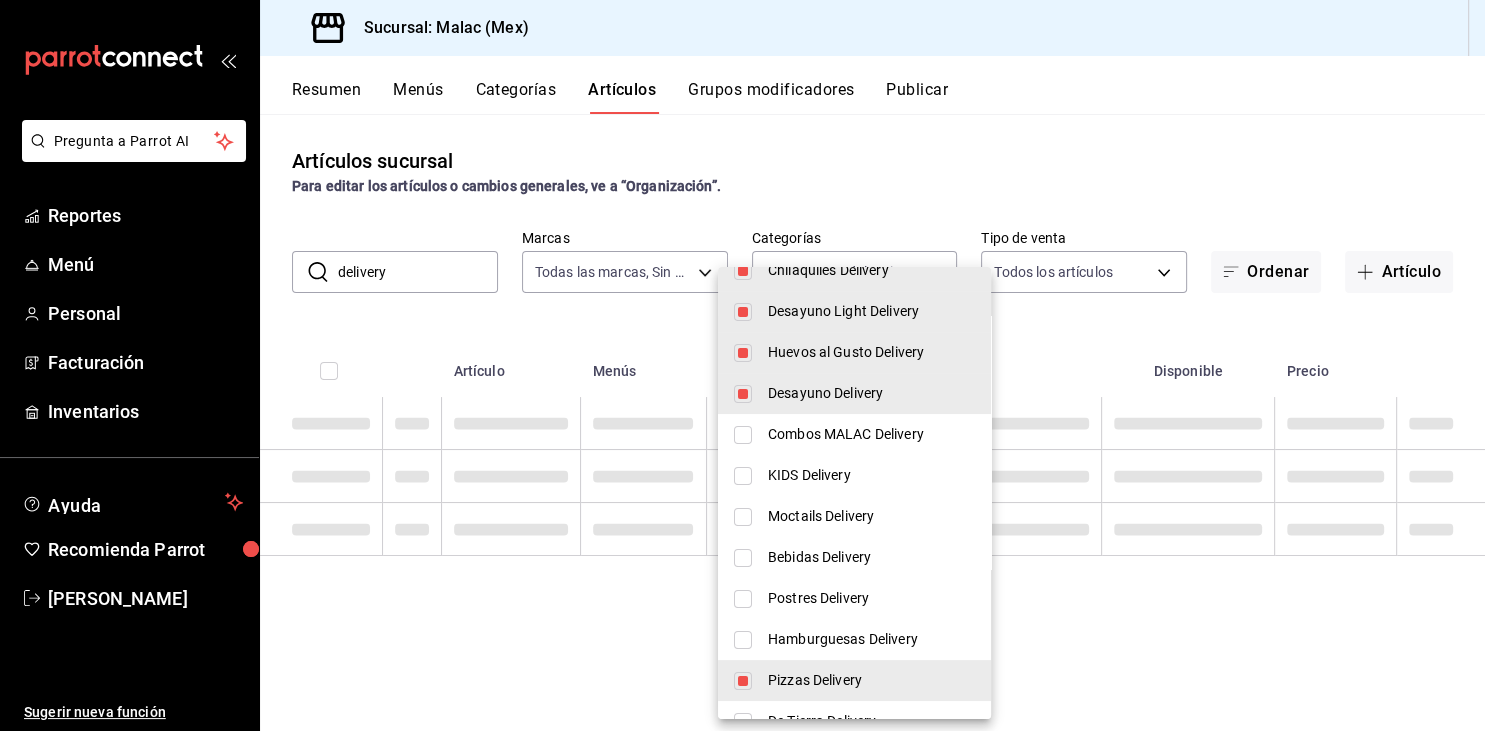 scroll, scrollTop: 199, scrollLeft: 0, axis: vertical 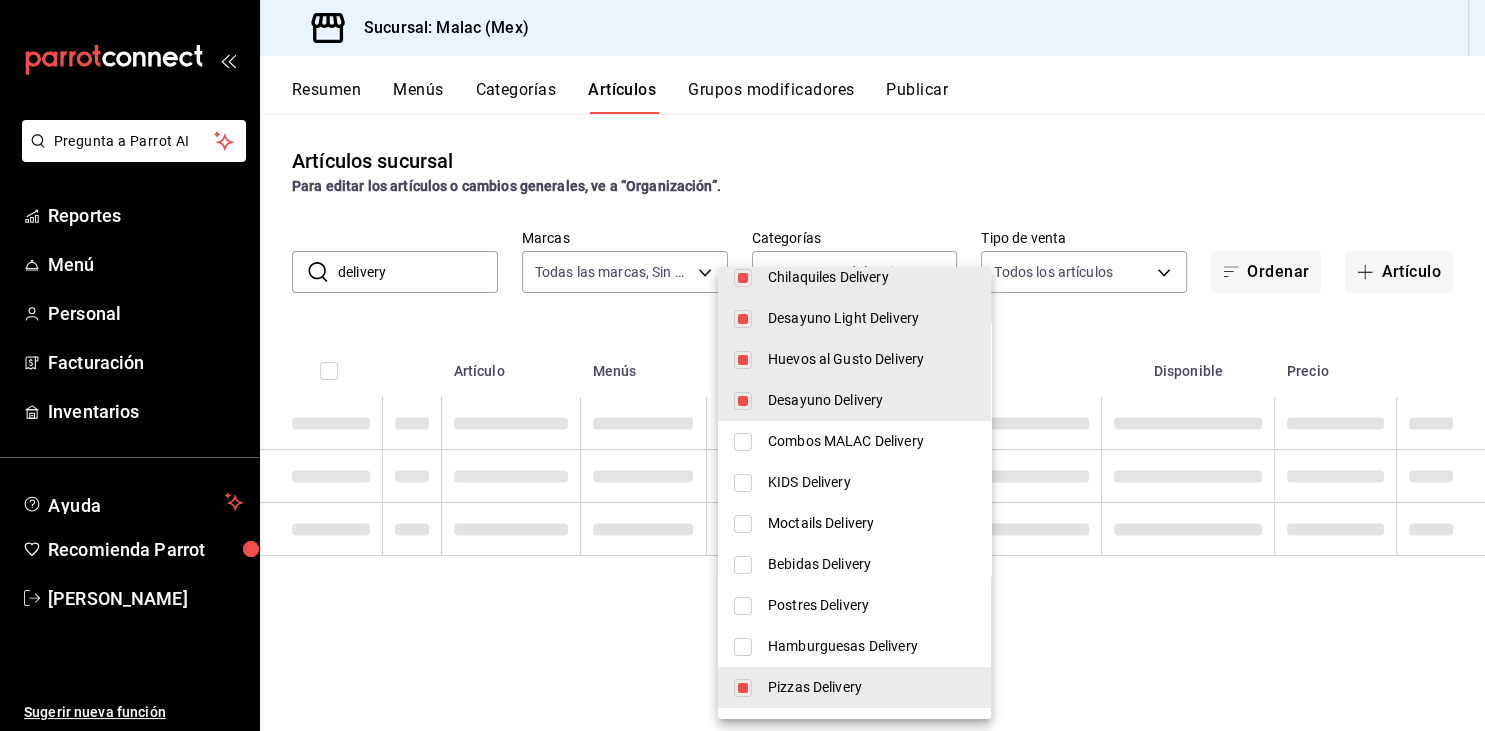 click at bounding box center [743, 360] 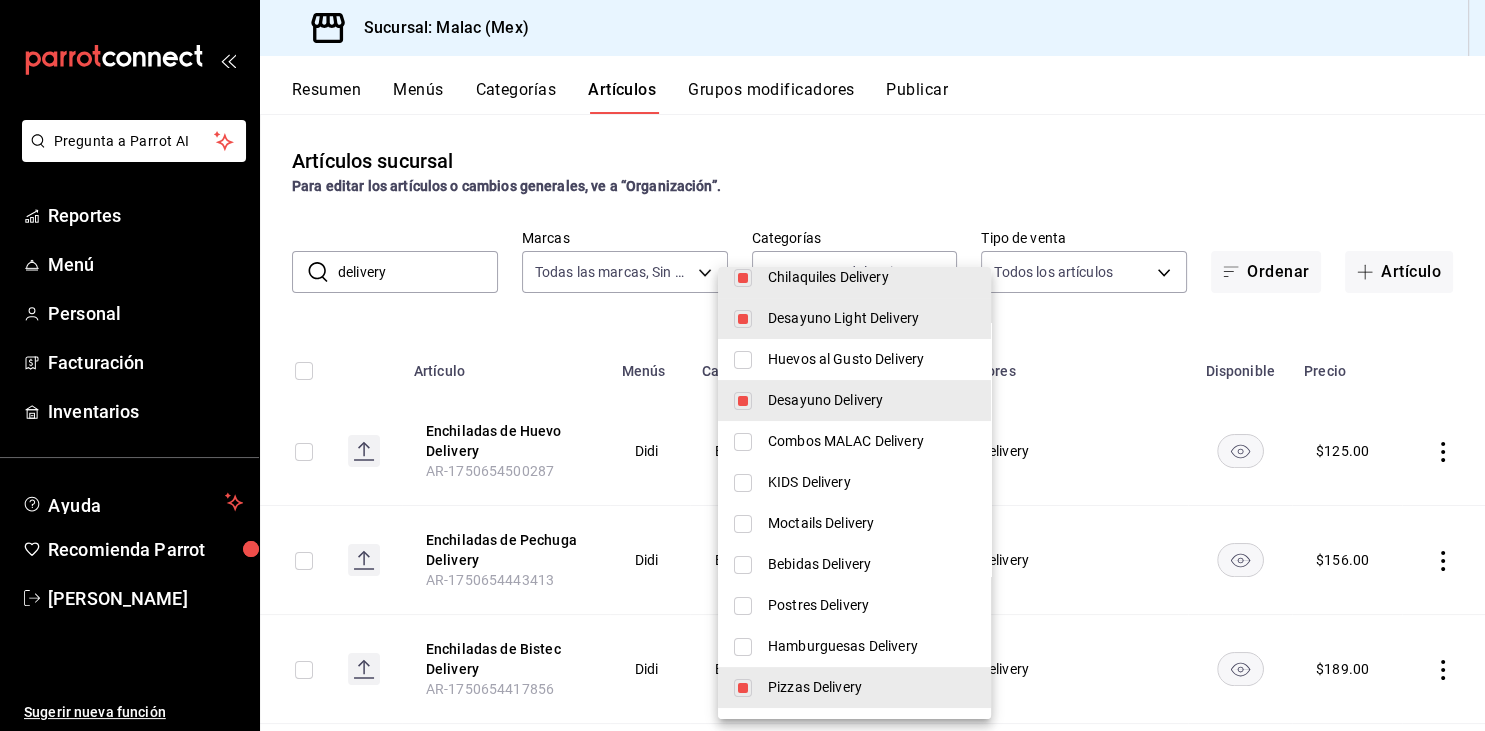 click on "Desayuno Delivery" at bounding box center [854, 400] 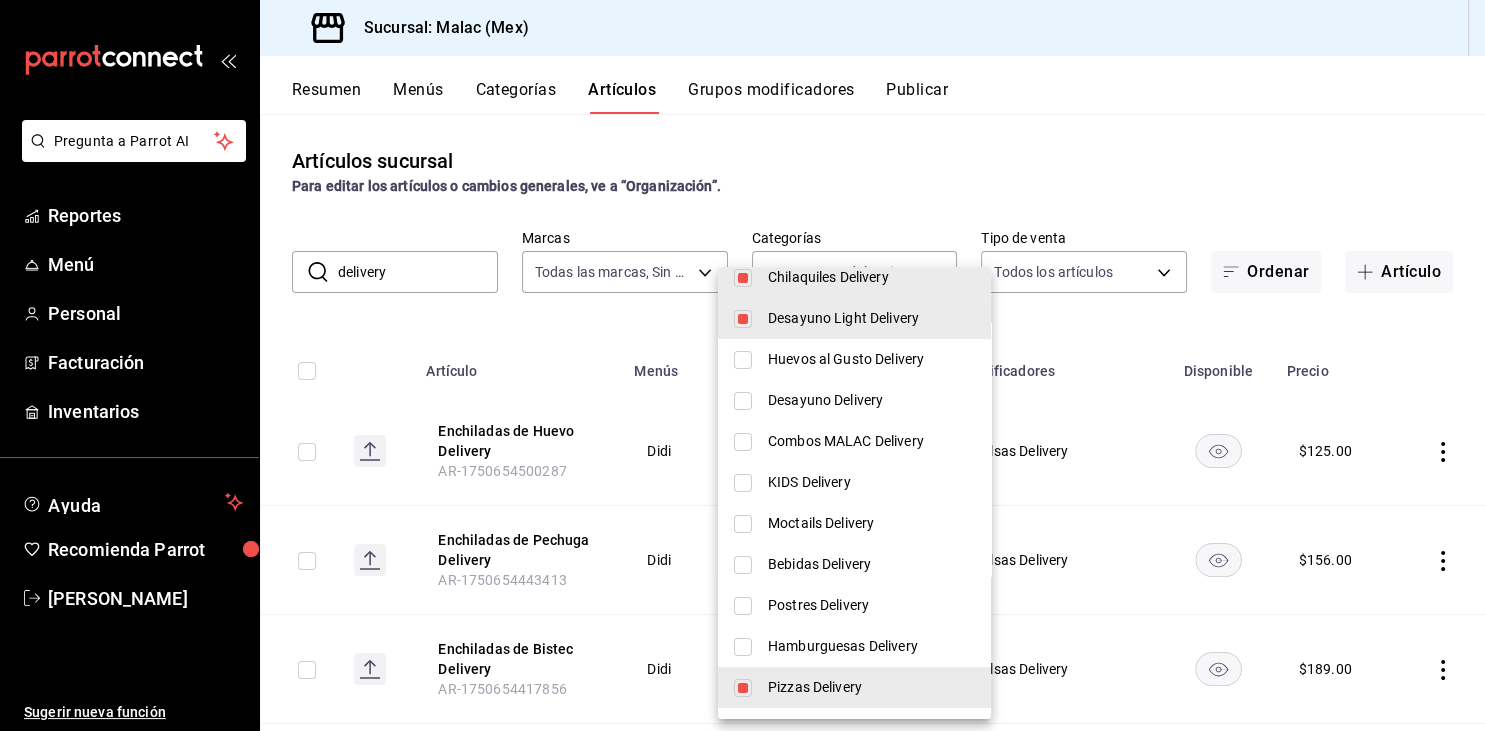 click at bounding box center [743, 319] 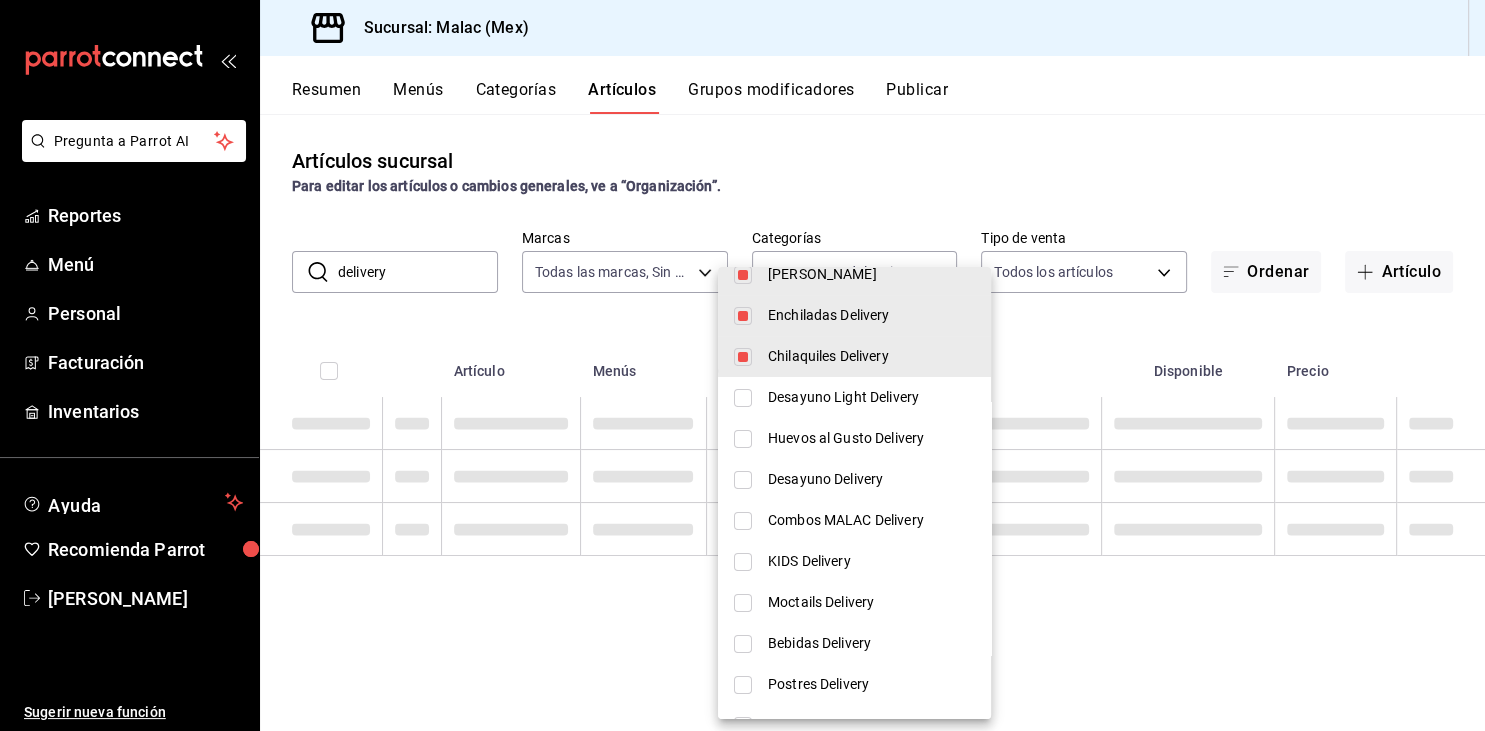 scroll, scrollTop: 119, scrollLeft: 0, axis: vertical 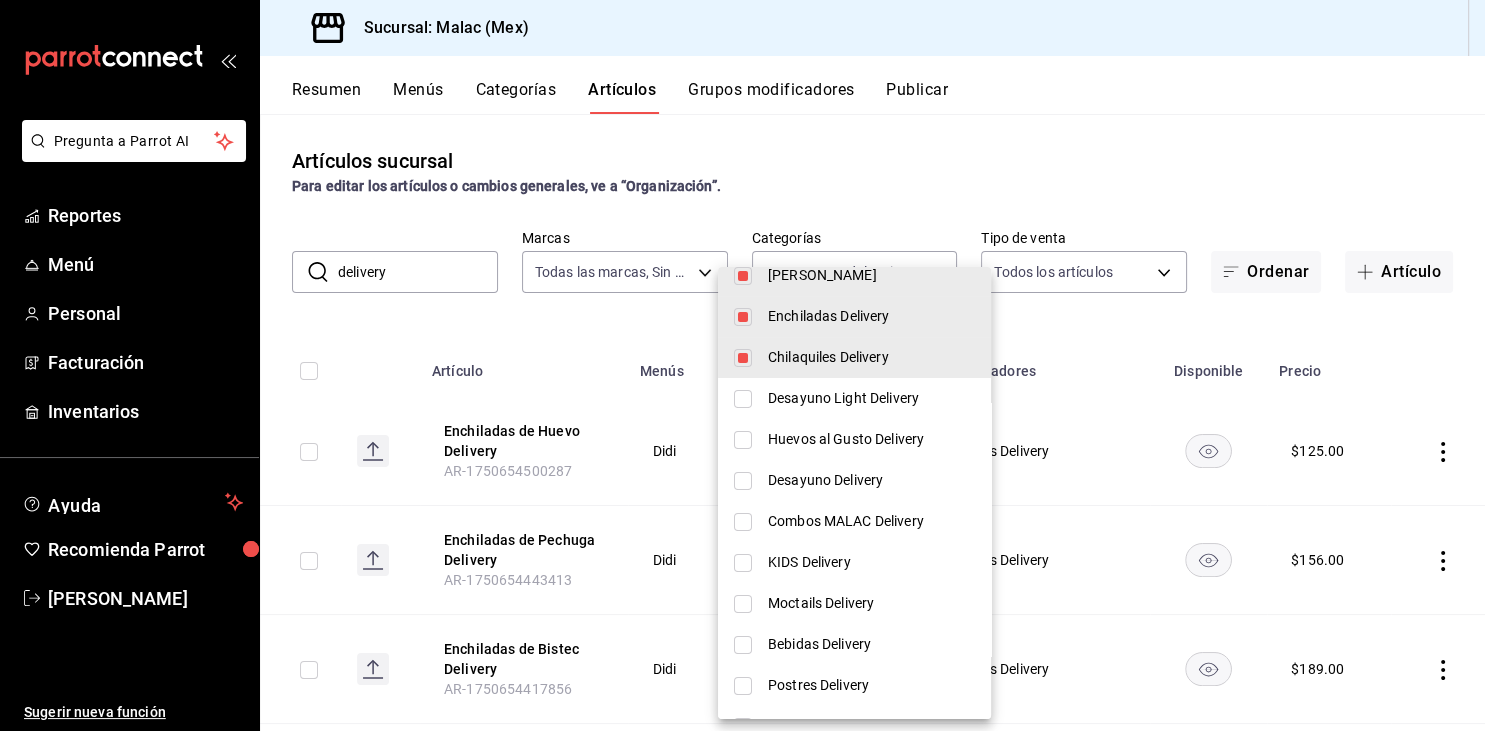 click at bounding box center (743, 317) 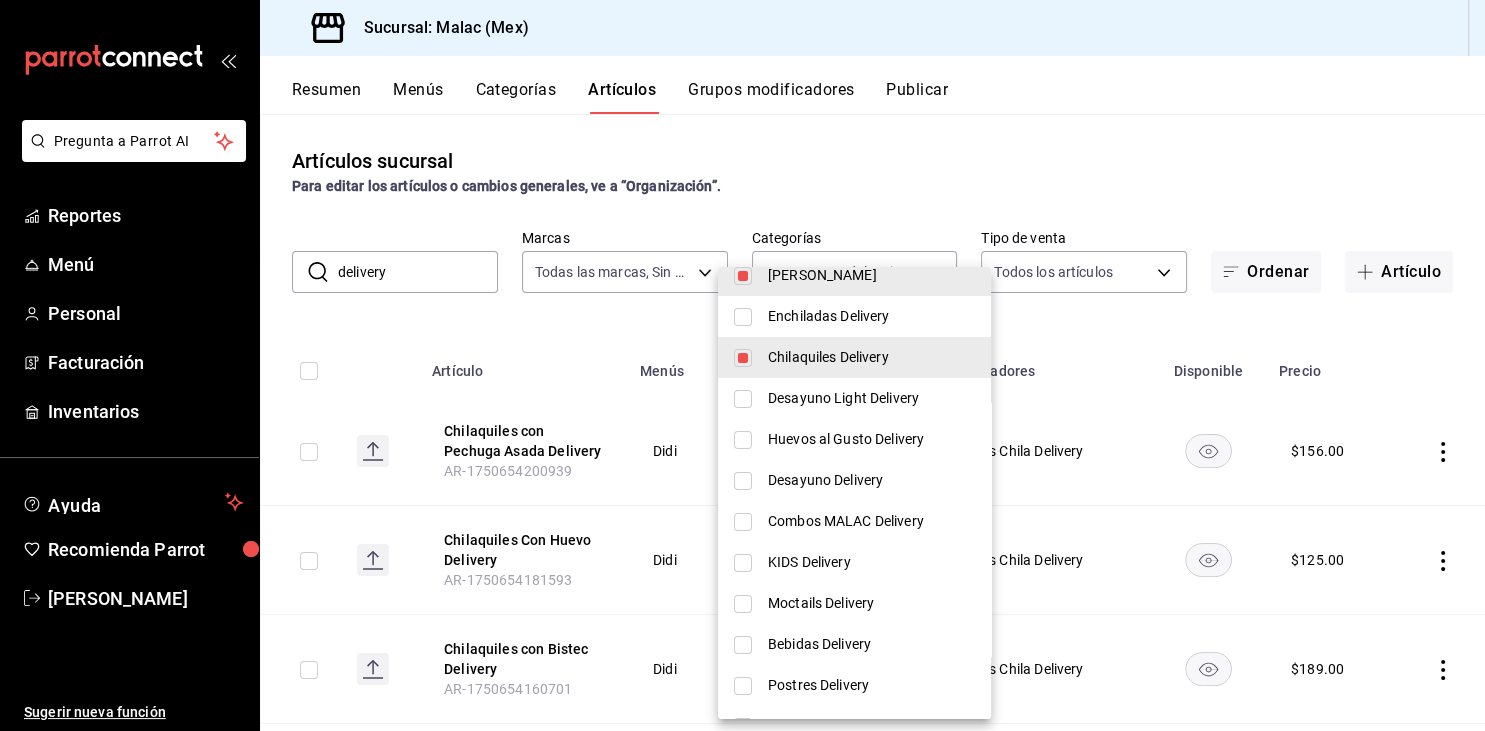 click on "Enchiladas Delivery" at bounding box center (854, 316) 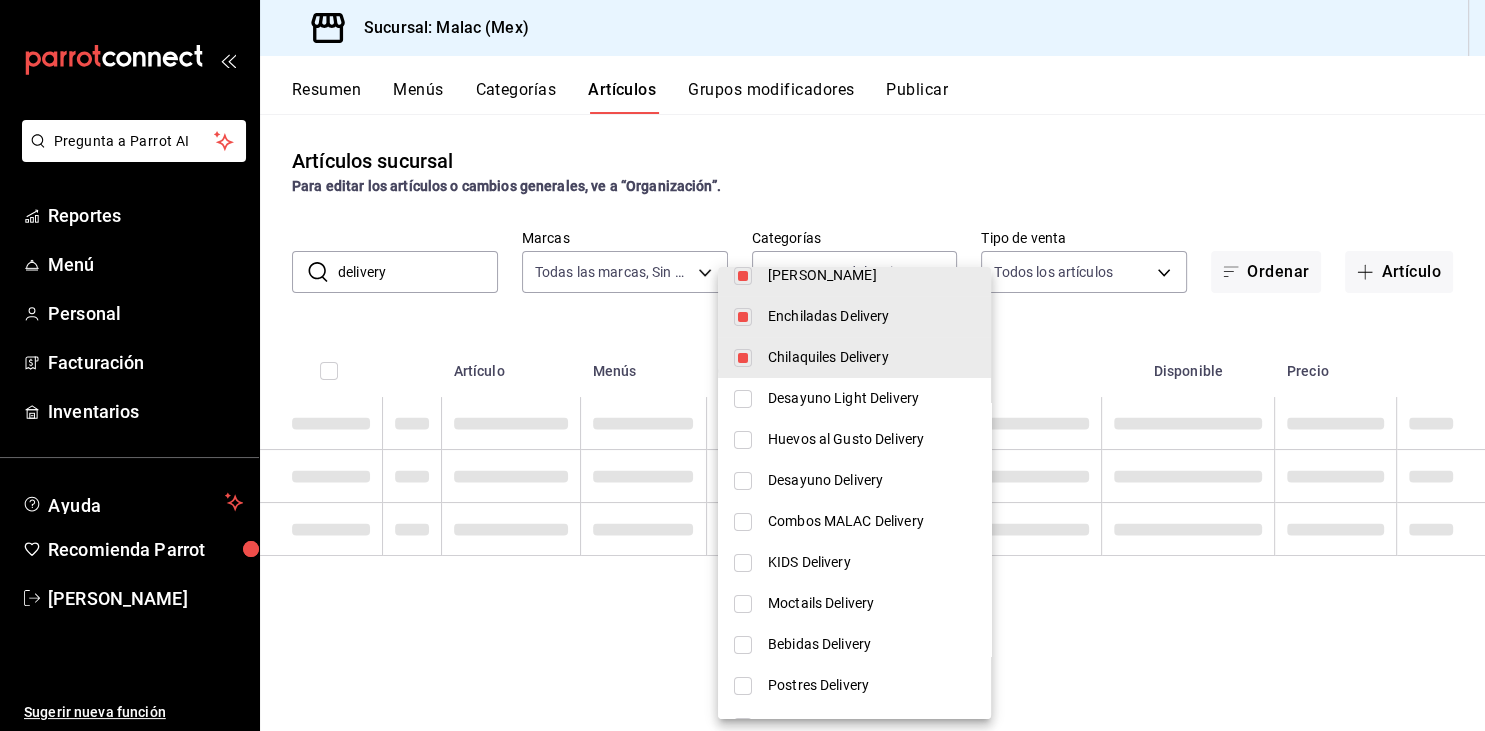 type on "c6b4b0ef-2f0d-41c3-a14d-3c93dda63d90,2fcd0f70-dd15-4bd7-b46c-178138133817,be5ba4c3-4cca-4d6d-9ade-24aa0259c5aa,7e34d237-1769-4359-904d-a4e998fd054f,f3ab84a3-84bd-4933-ae25-26e7f99ea001,500d3e83-5a88-417b-821c-842ad5bbbc49,7f440582-2796-4f73-8cd4-bc5d015b7631,98348ce9-8978-446b-9be5-8c1728dbbfc4,e4f146bb-a640-4717-bcb5-0816817a9ac2,b602821d-328c-4b9a-bdbe-fb894d88aff6,b51a6158-d48e-41f9-8119-ab9da0104b2f,972040f4-4a7b-45ba-995f-97c21ed3e75e,d4590ef1-797d-47ac-bda6-5a687755719f,4a82cbce-1e64-4cfa-b32d-593441310226,a2026c87-91f7-4ed6-b951-f6efc1a2265f,30df6676-8a6e-4ca2-b2c8-abd36dec246d,26208f0e-20b7-4ee8-869d-cbc7b8d30bcc,e8fa234a-f113-49c0-bf67-ac460acb58d1,79bd7bec-3f99-4d14-8949-76b3c6a8ffda,d1848960-e242-4af8-a8d1-b007149c3ef4,b6e8eea3-5968-4c9d-a57f-020cfc1e2de8,727e3c73-082c-4279-96b2-aaafb14200a6,0a65990a-20cd-494c-9276-d618665ad74d,d7d15e78-57eb-46c7-9e26-060d86f2f9bb,0b2da69f-7718-48d0-b89c-272bf1a958e0,c9e04f44-872b-4e27-aacb-7c5a1dfb8254,927ab22c-24d5-4a2a-a0f2-b7f5124a7297,9fc50512-491a-482e-bad..." 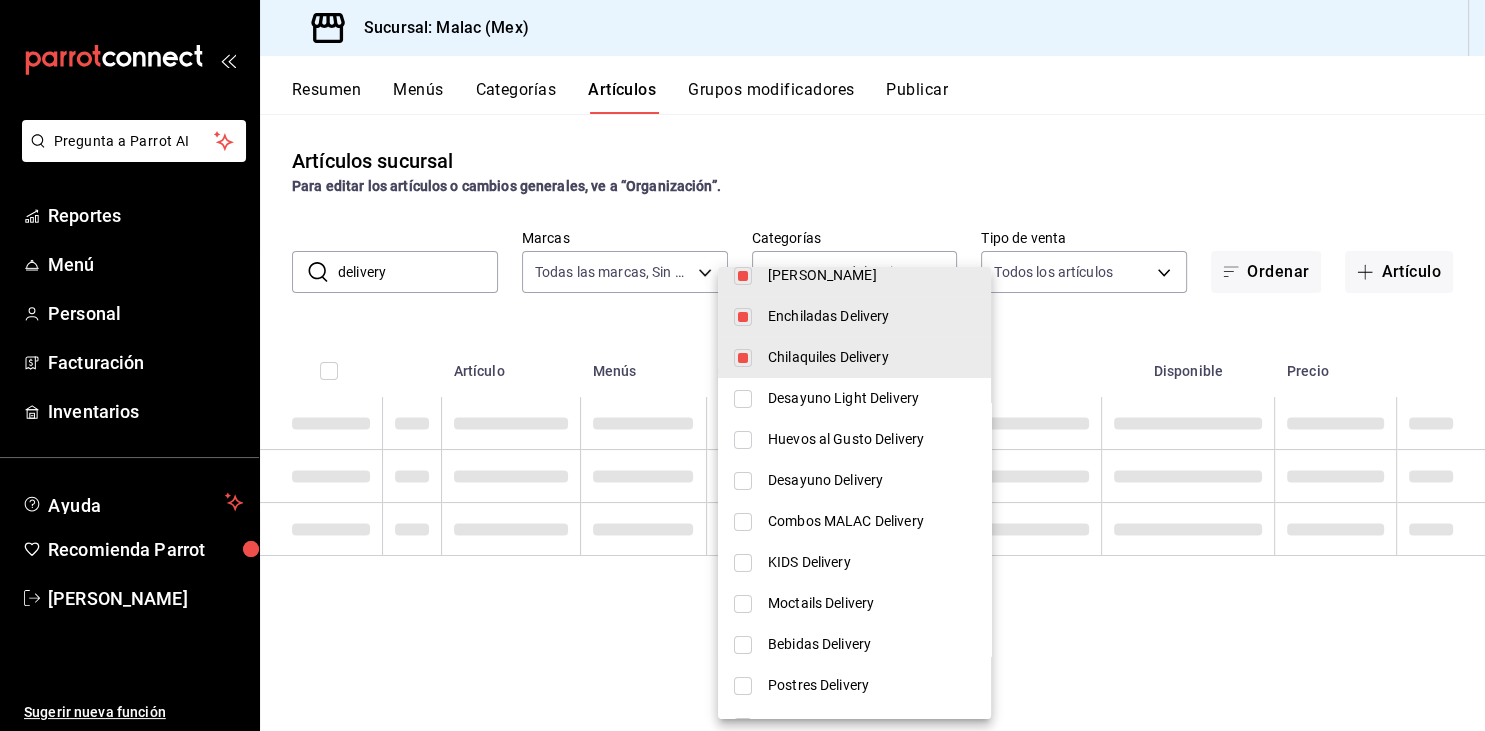 checkbox on "true" 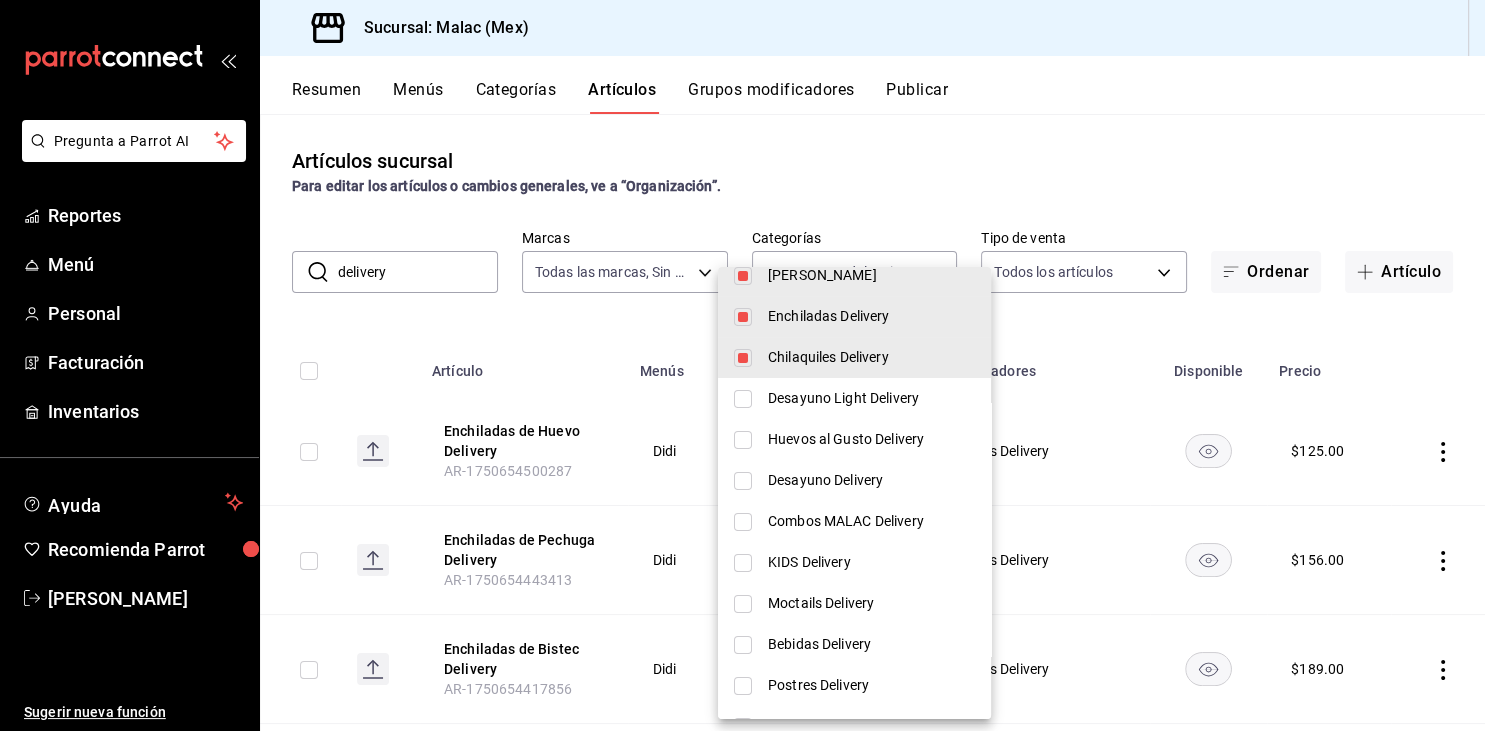 click on "Enchiladas Delivery" at bounding box center (854, 316) 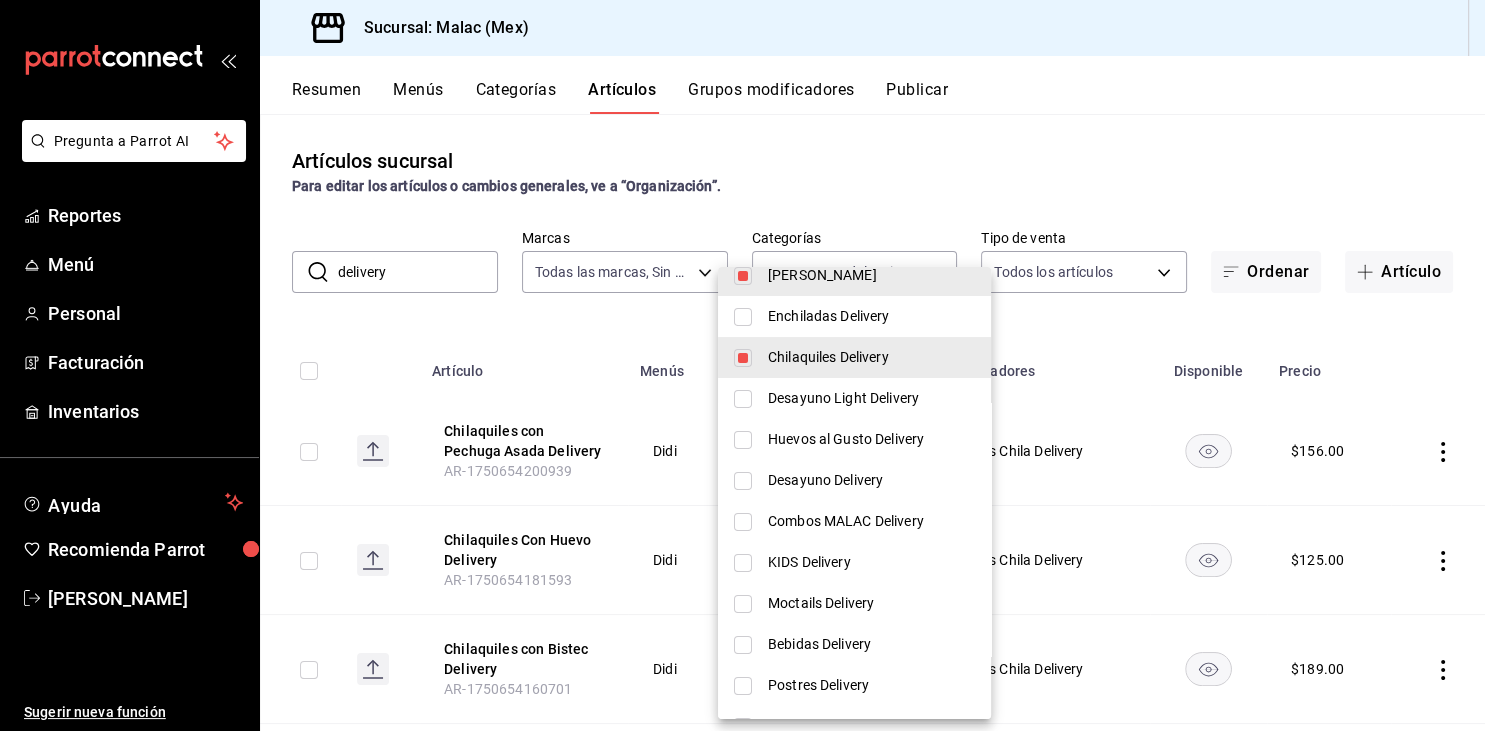 click at bounding box center [743, 358] 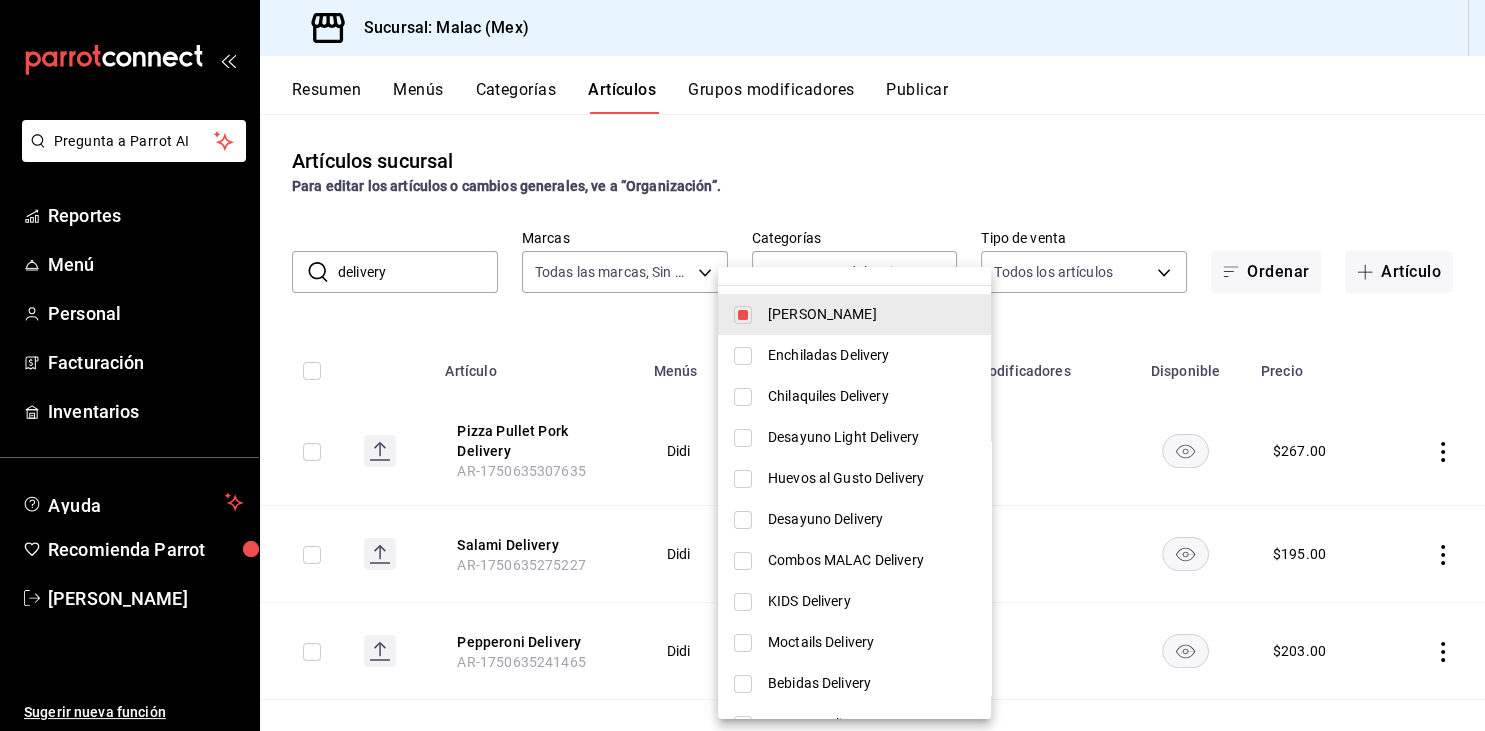 scroll, scrollTop: 48, scrollLeft: 0, axis: vertical 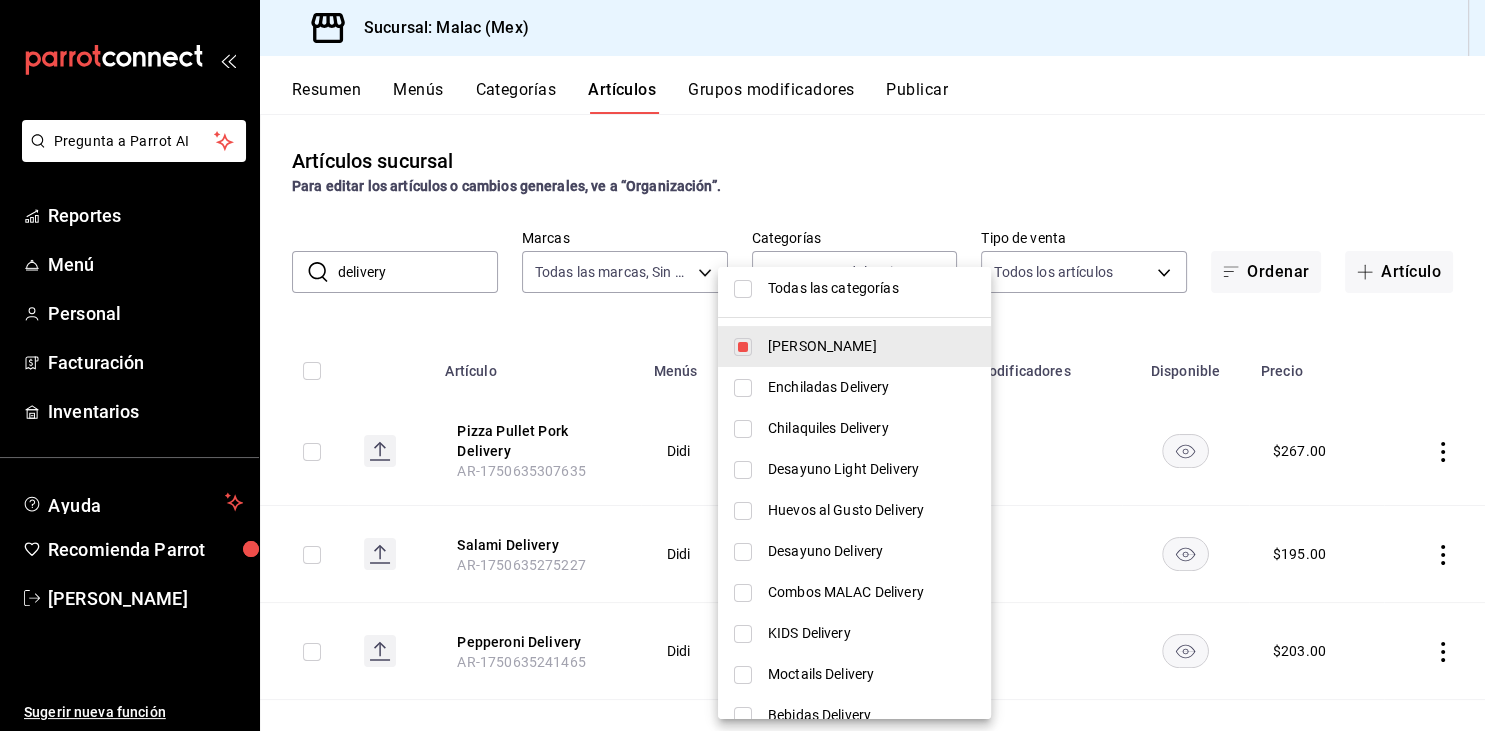 click at bounding box center (742, 365) 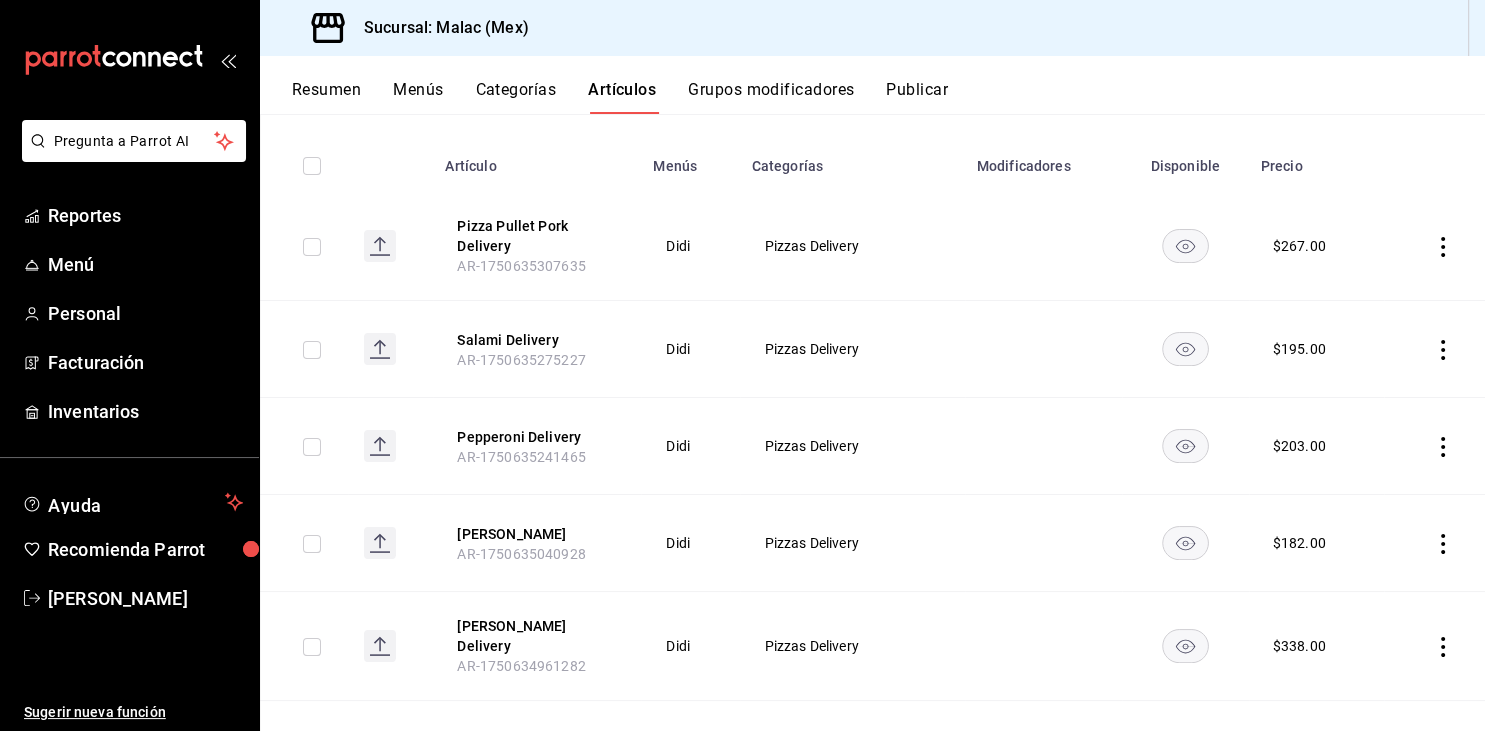 scroll, scrollTop: 206, scrollLeft: 0, axis: vertical 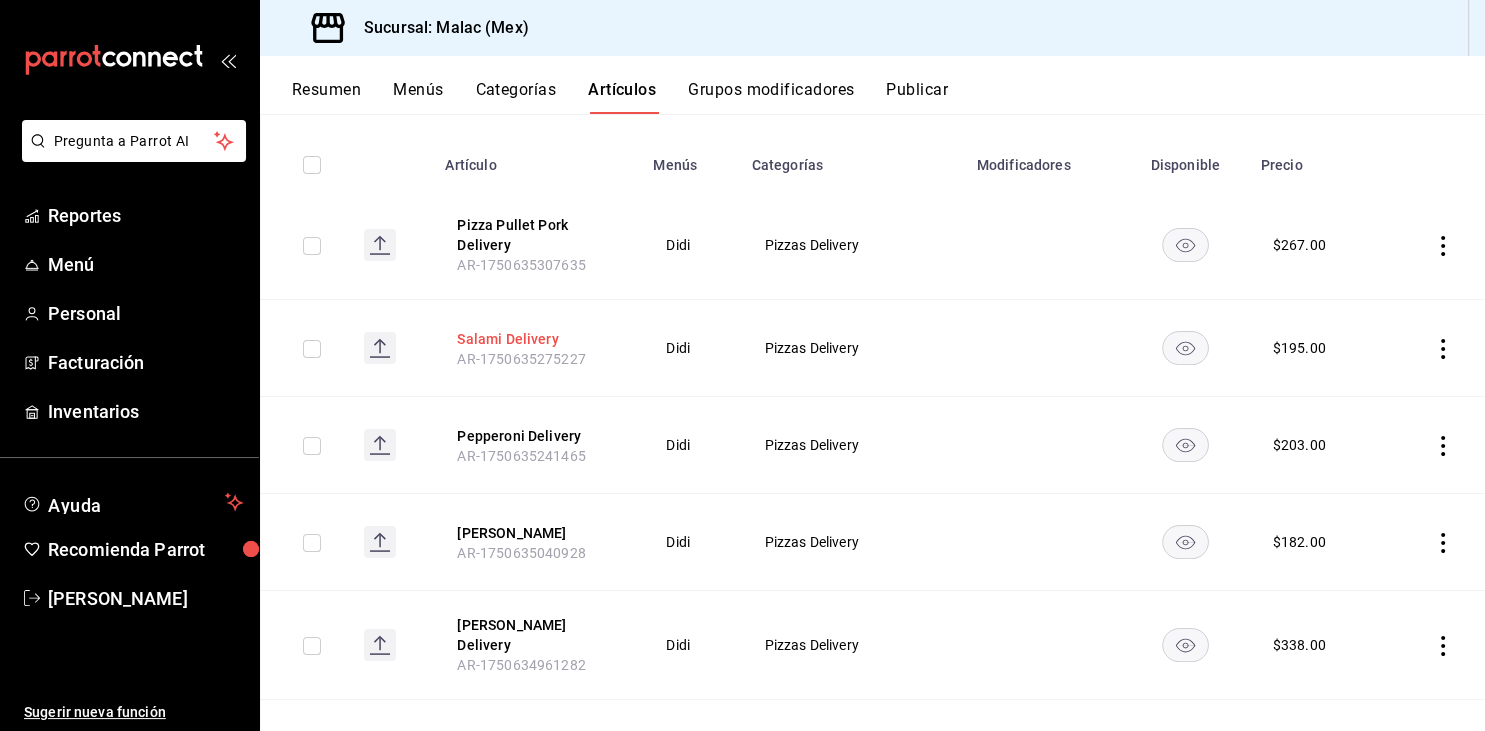 click on "Salami Delivery" at bounding box center [537, 339] 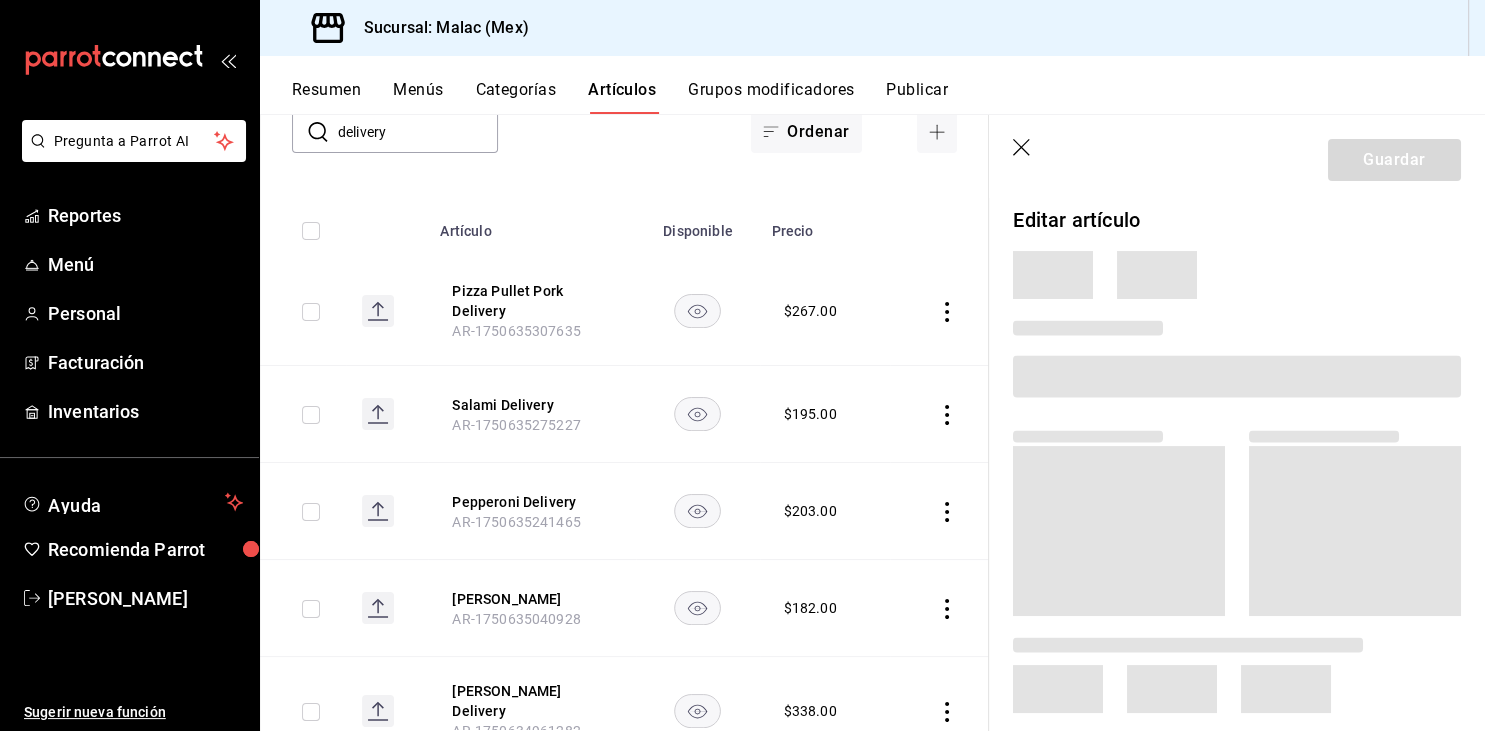 scroll, scrollTop: 272, scrollLeft: 0, axis: vertical 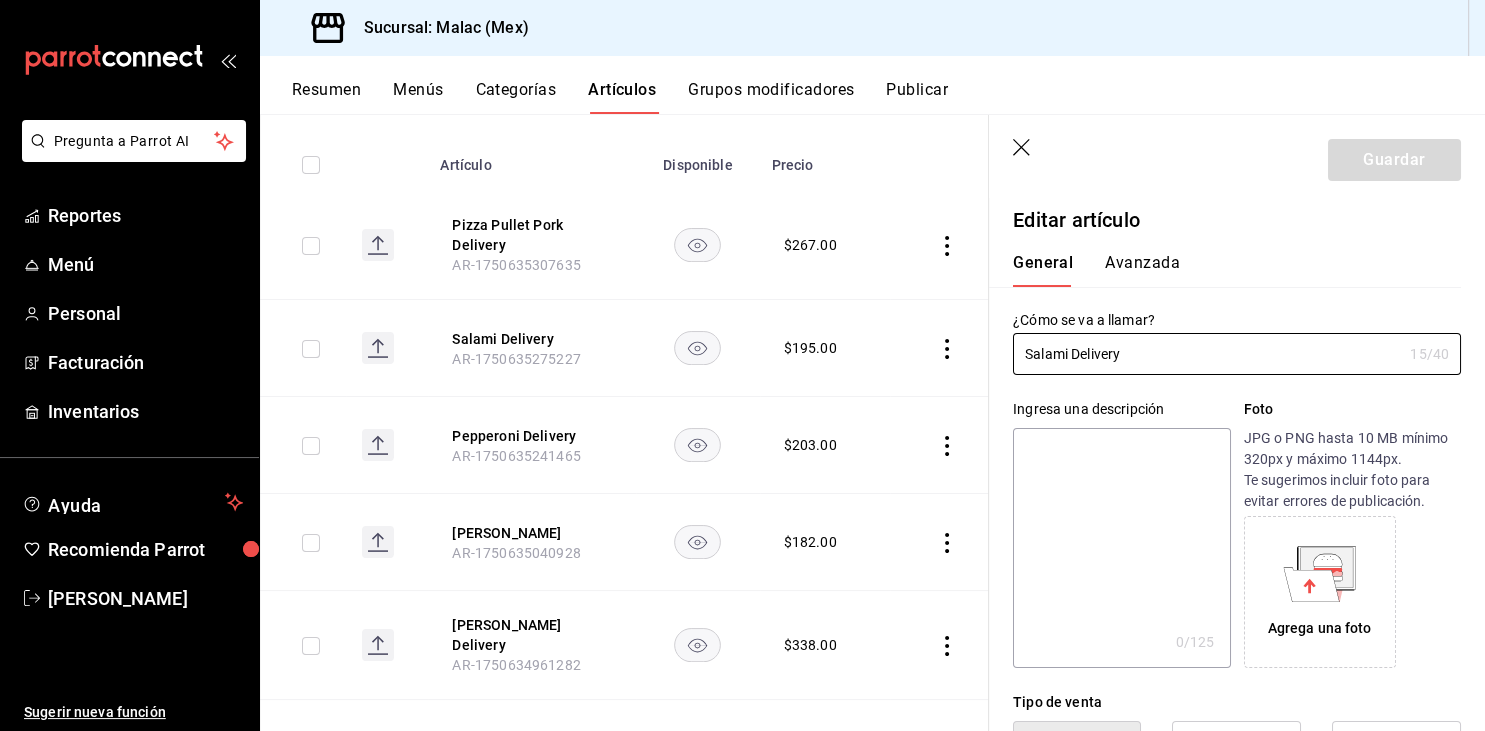 type on "$195.00" 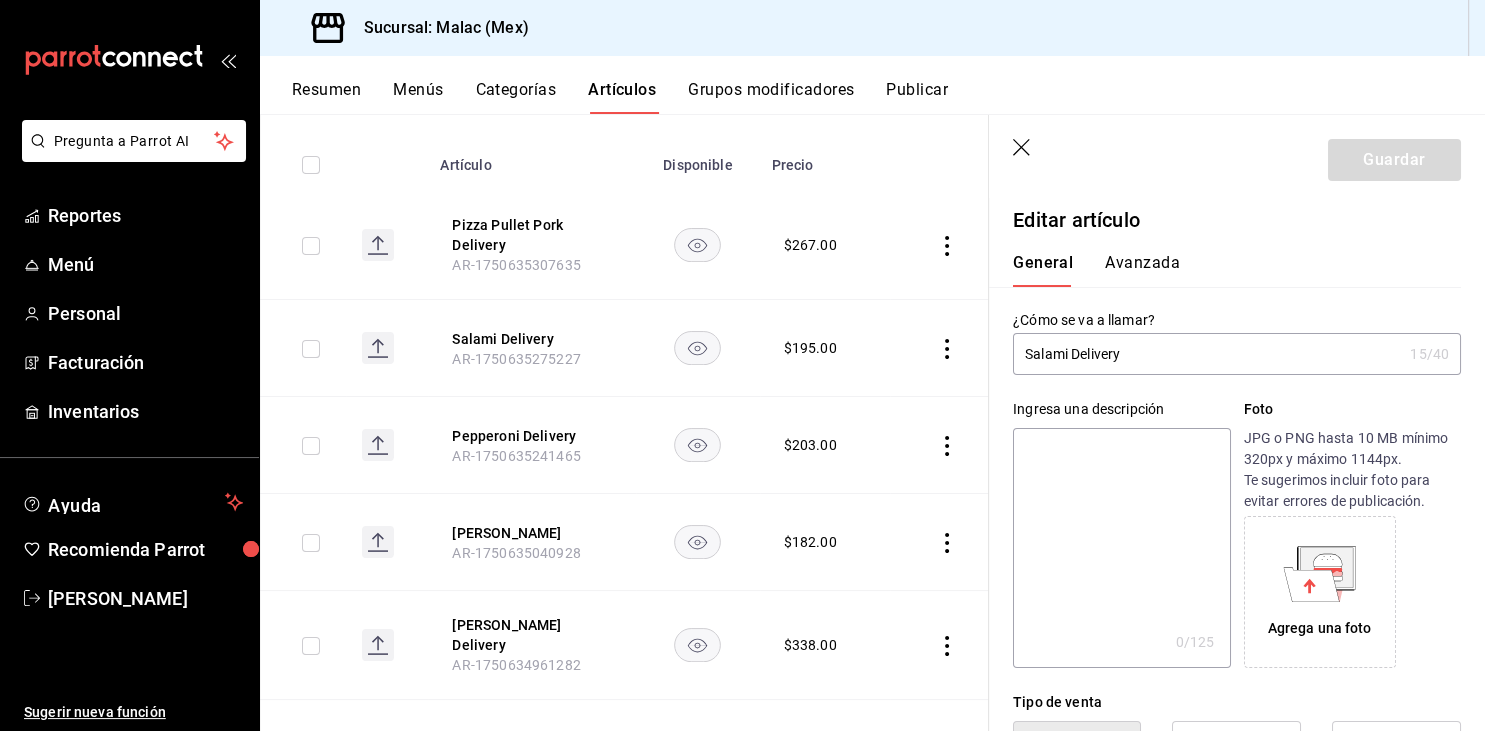 click on "Salami Delivery" at bounding box center (1207, 354) 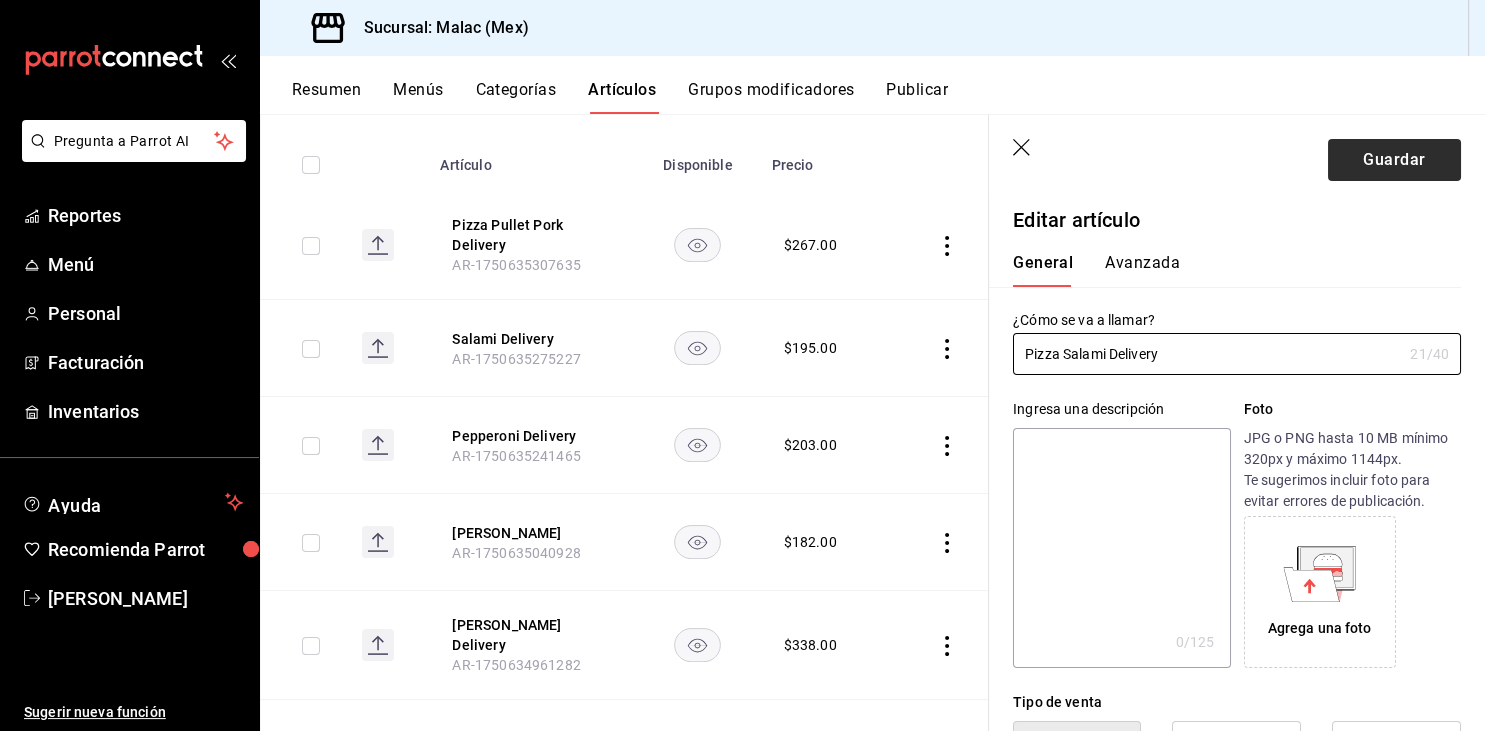 type on "Pizza Salami Delivery" 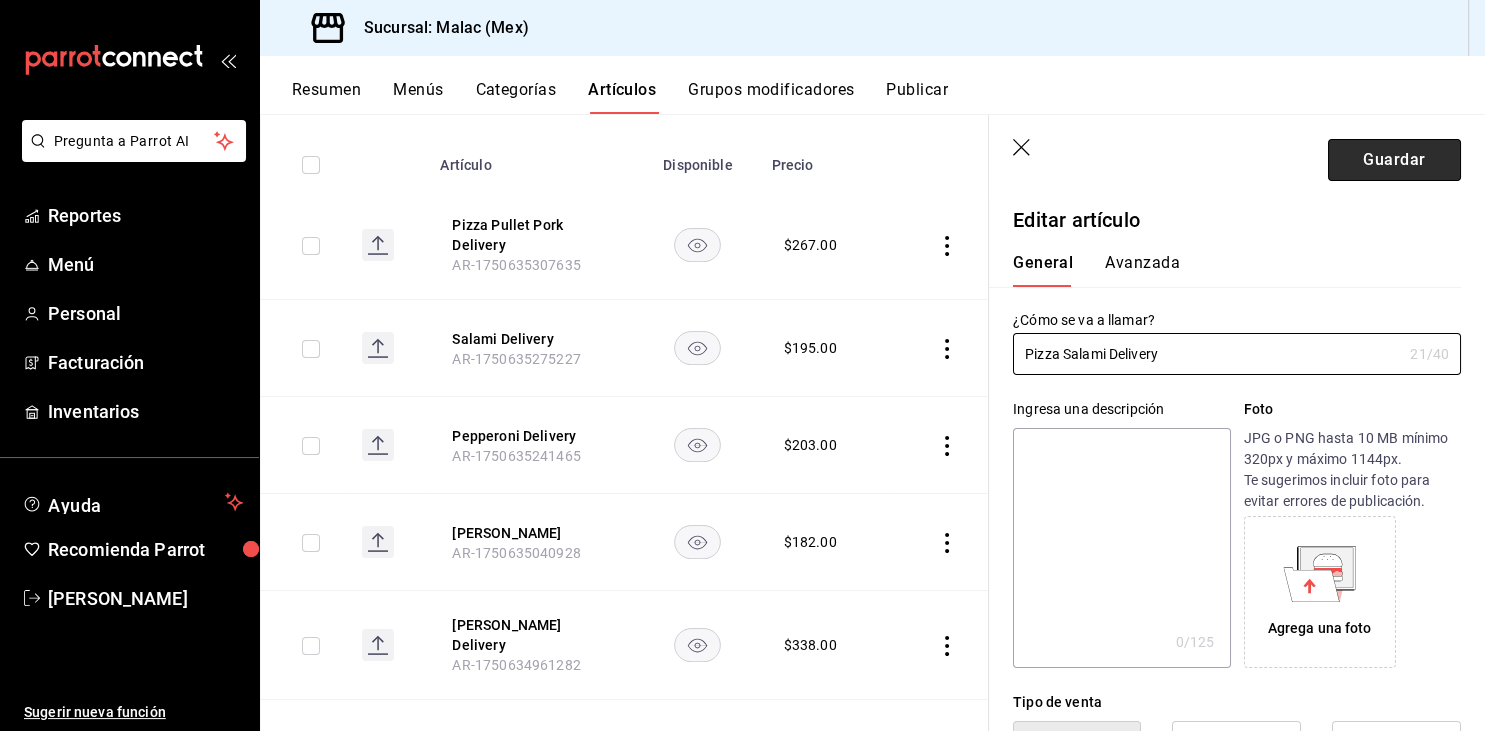 click on "Guardar" at bounding box center [1394, 160] 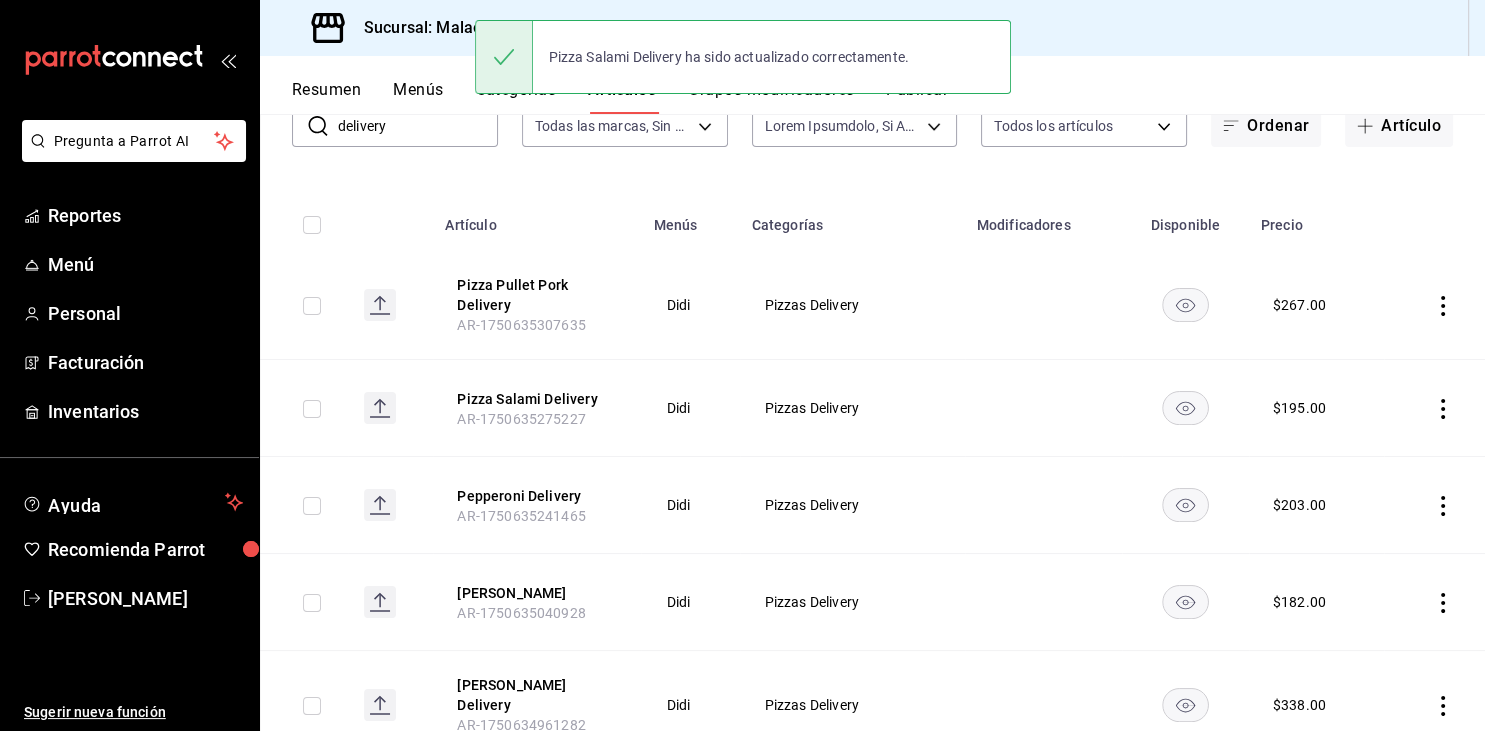 scroll, scrollTop: 150, scrollLeft: 0, axis: vertical 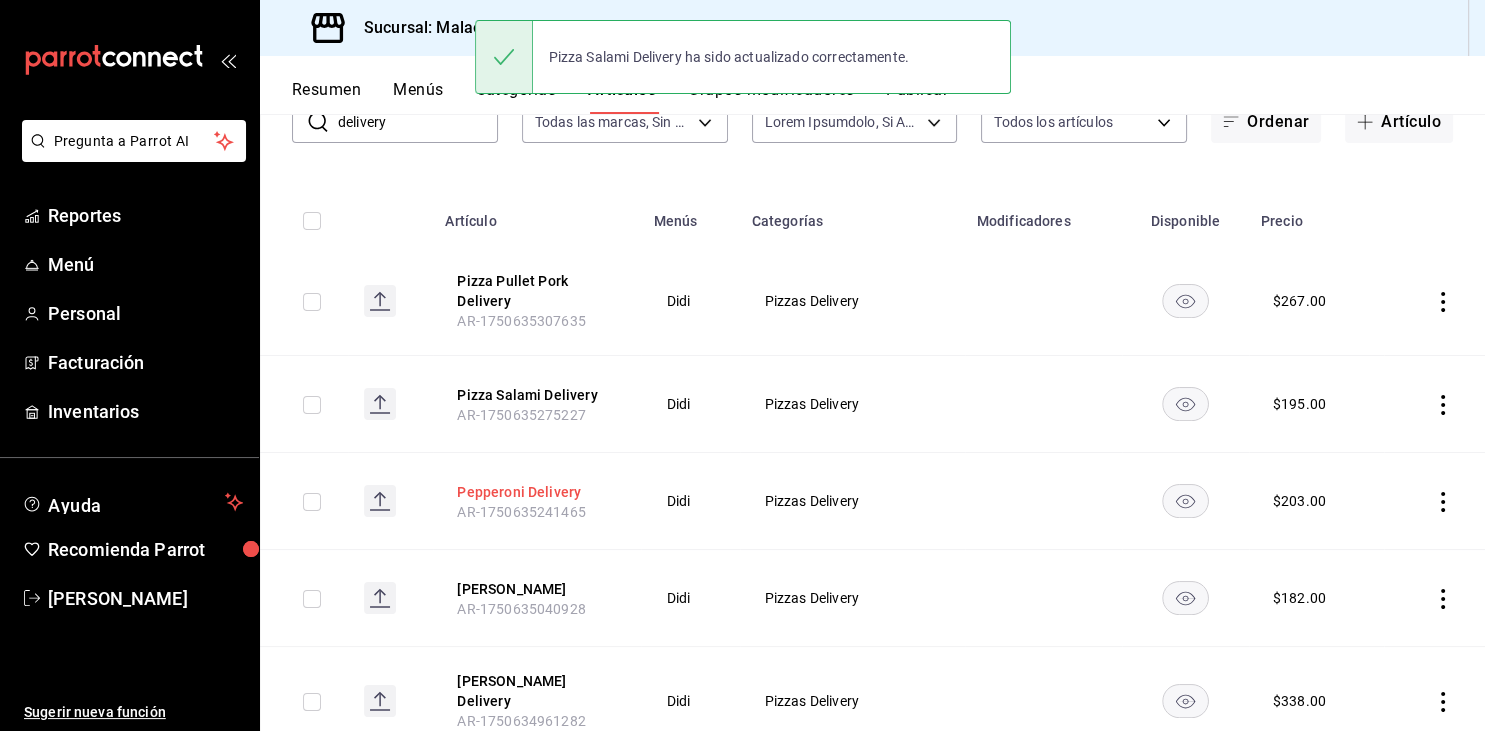 click on "Pepperoni Delivery" at bounding box center [537, 492] 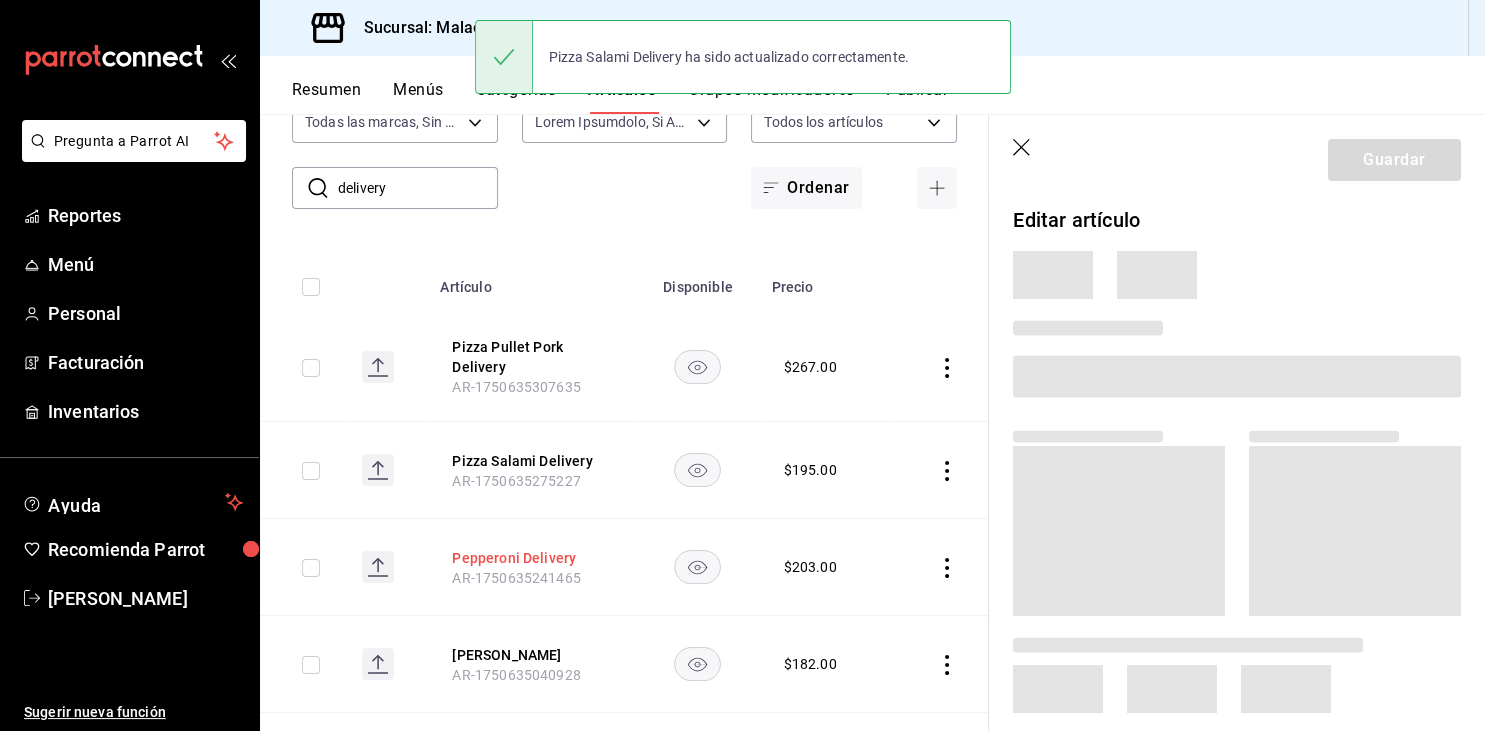 scroll, scrollTop: 216, scrollLeft: 0, axis: vertical 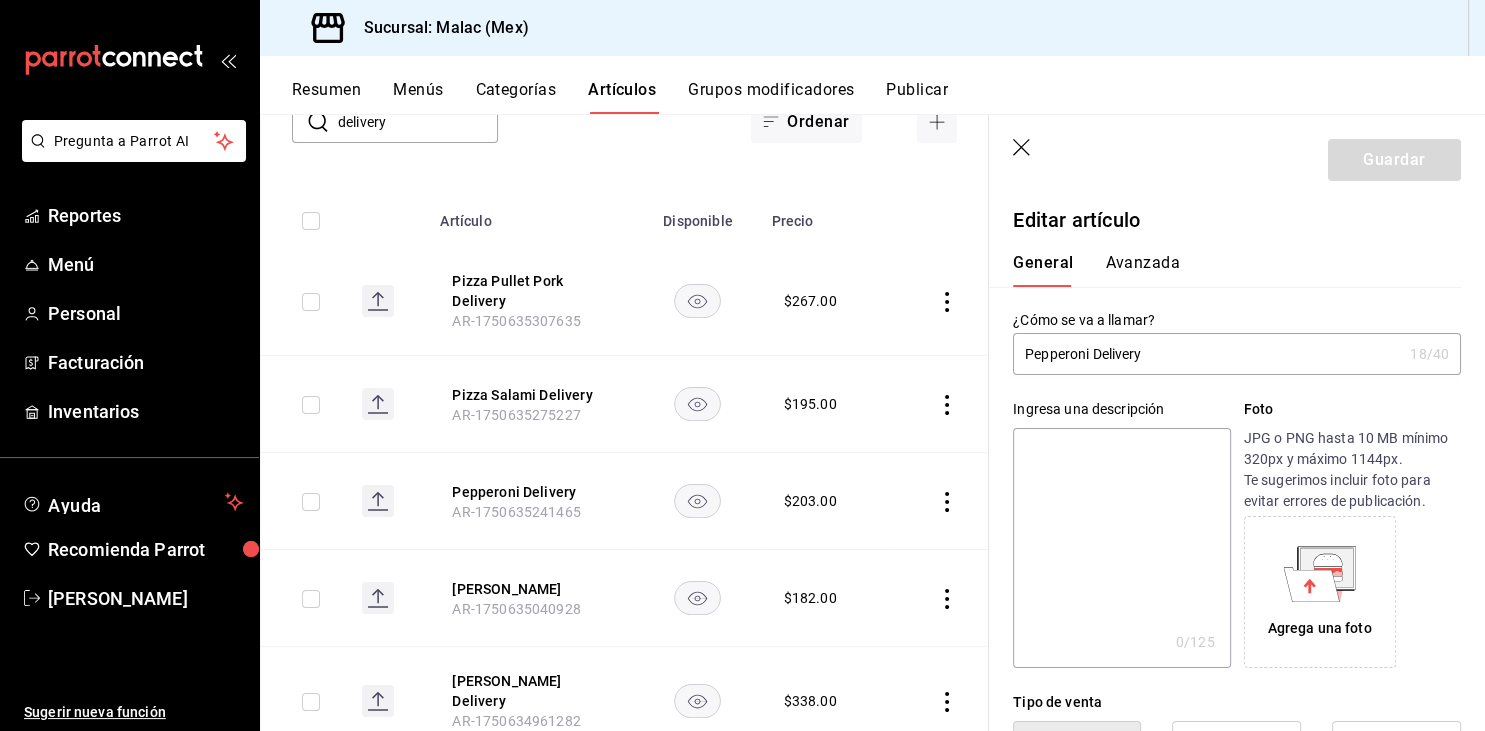 click on "Pepperoni Delivery" at bounding box center (1207, 354) 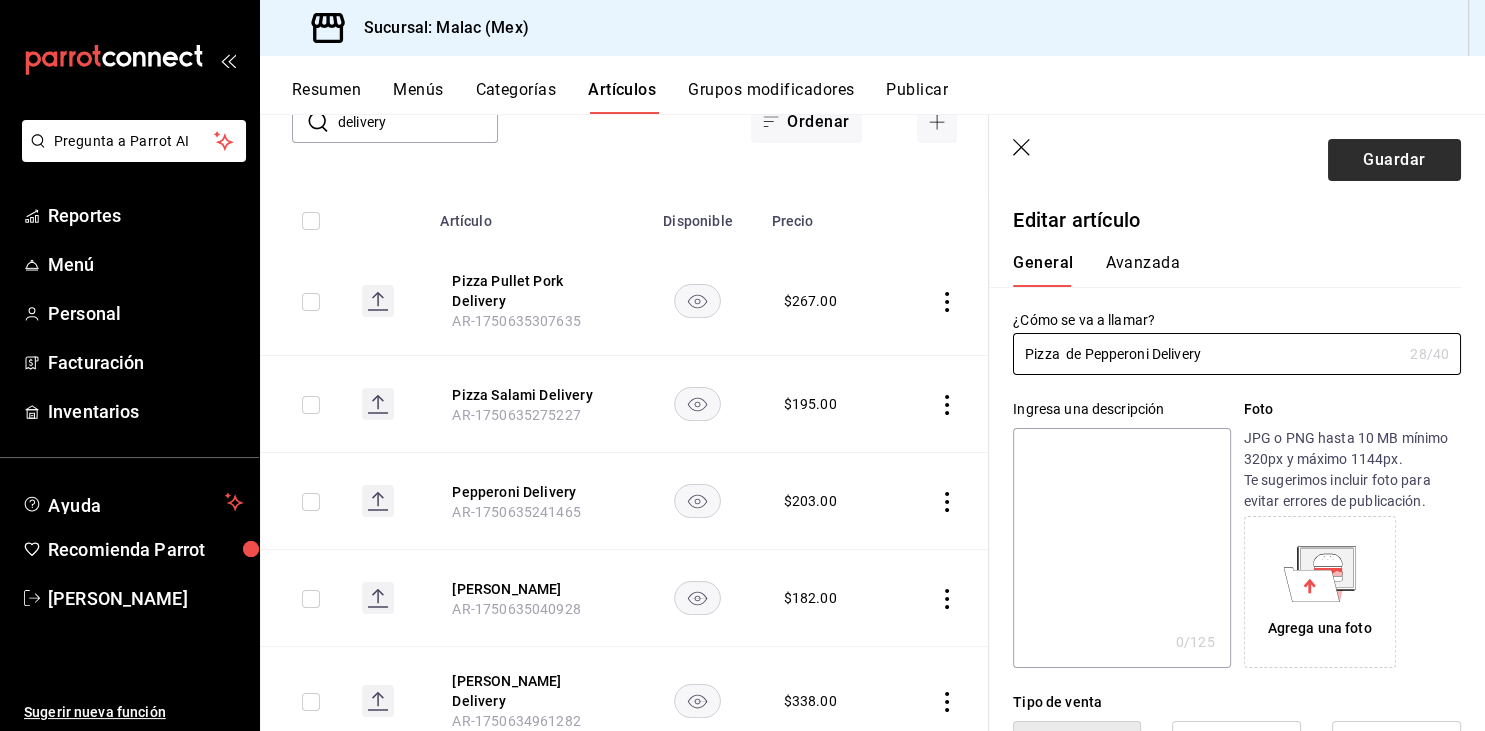 type on "Pizza  de Pepperoni Delivery" 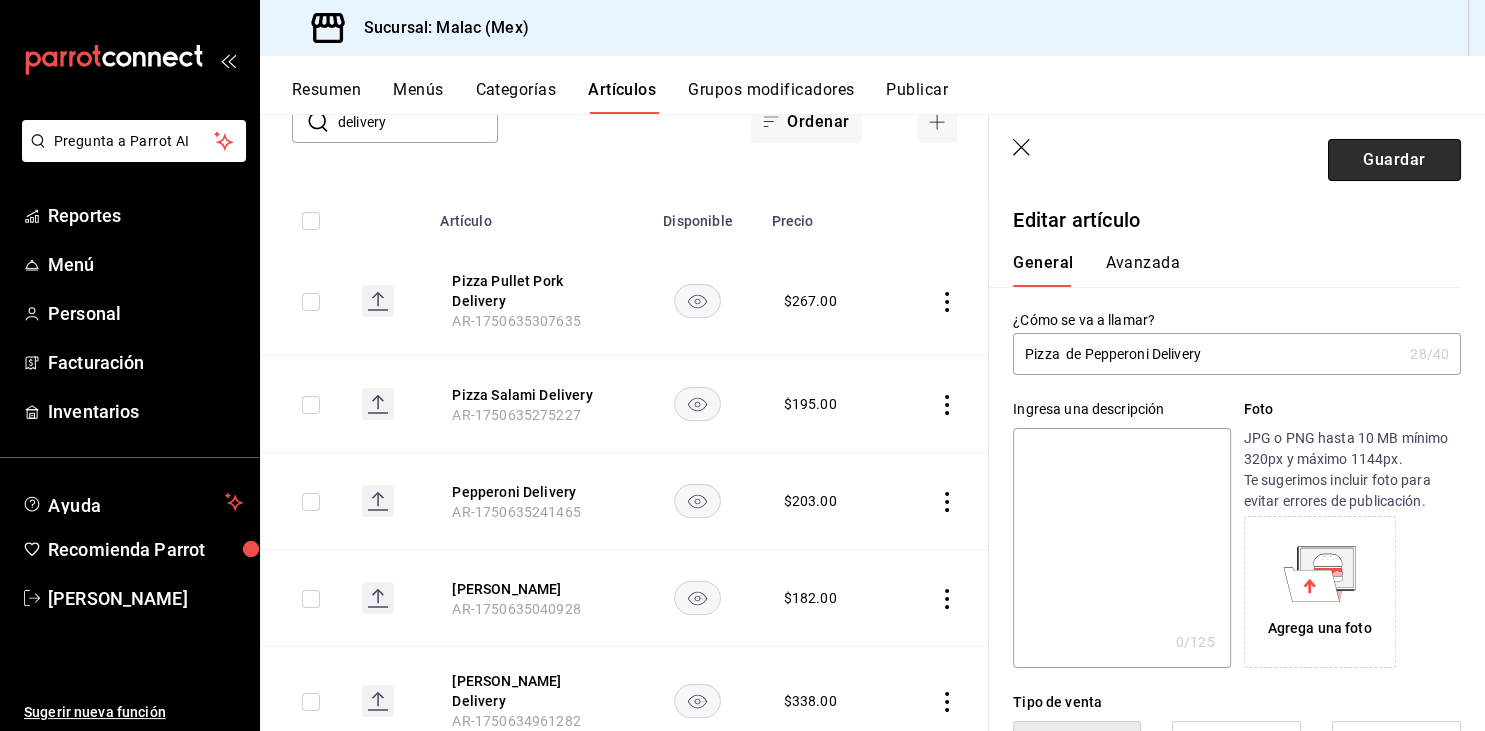 click on "Guardar" at bounding box center [1394, 160] 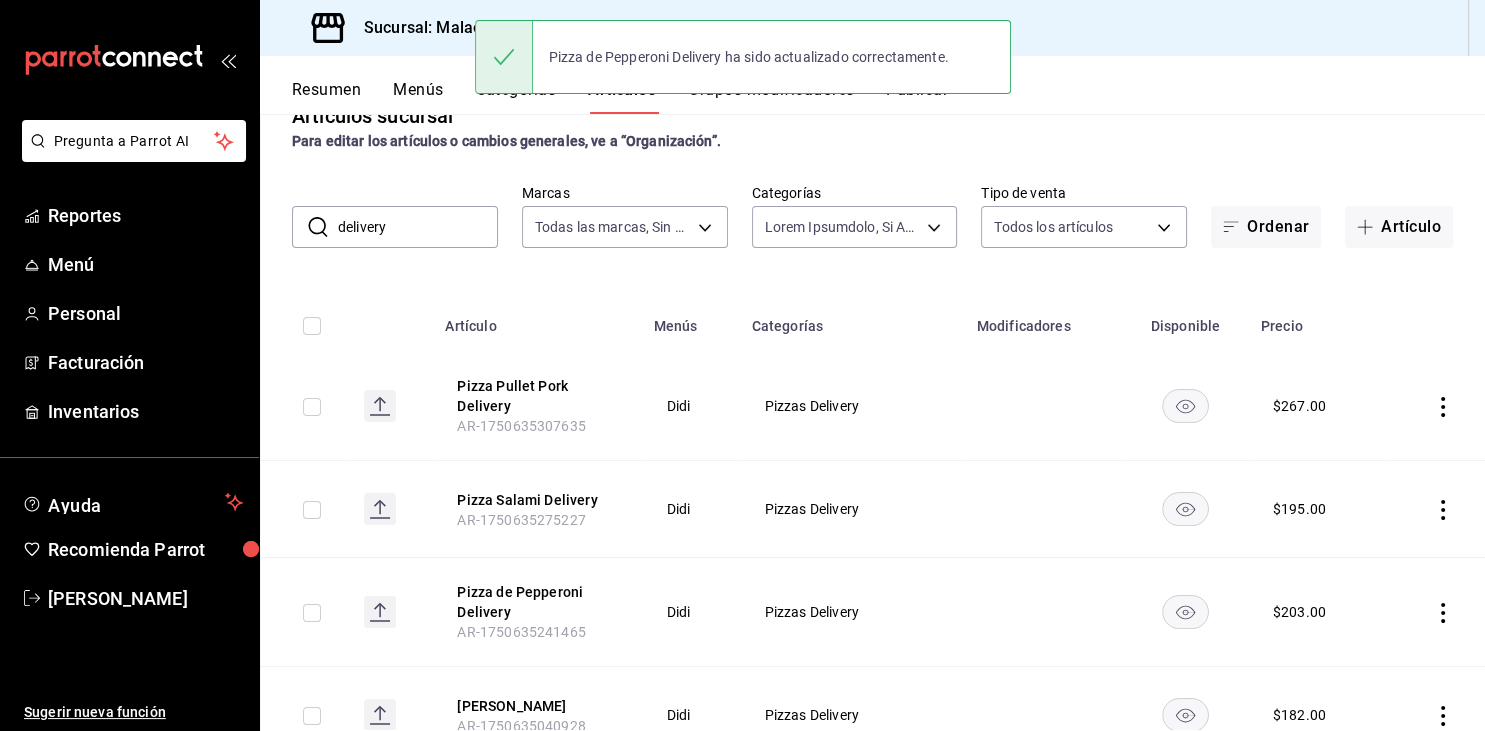scroll, scrollTop: 53, scrollLeft: 0, axis: vertical 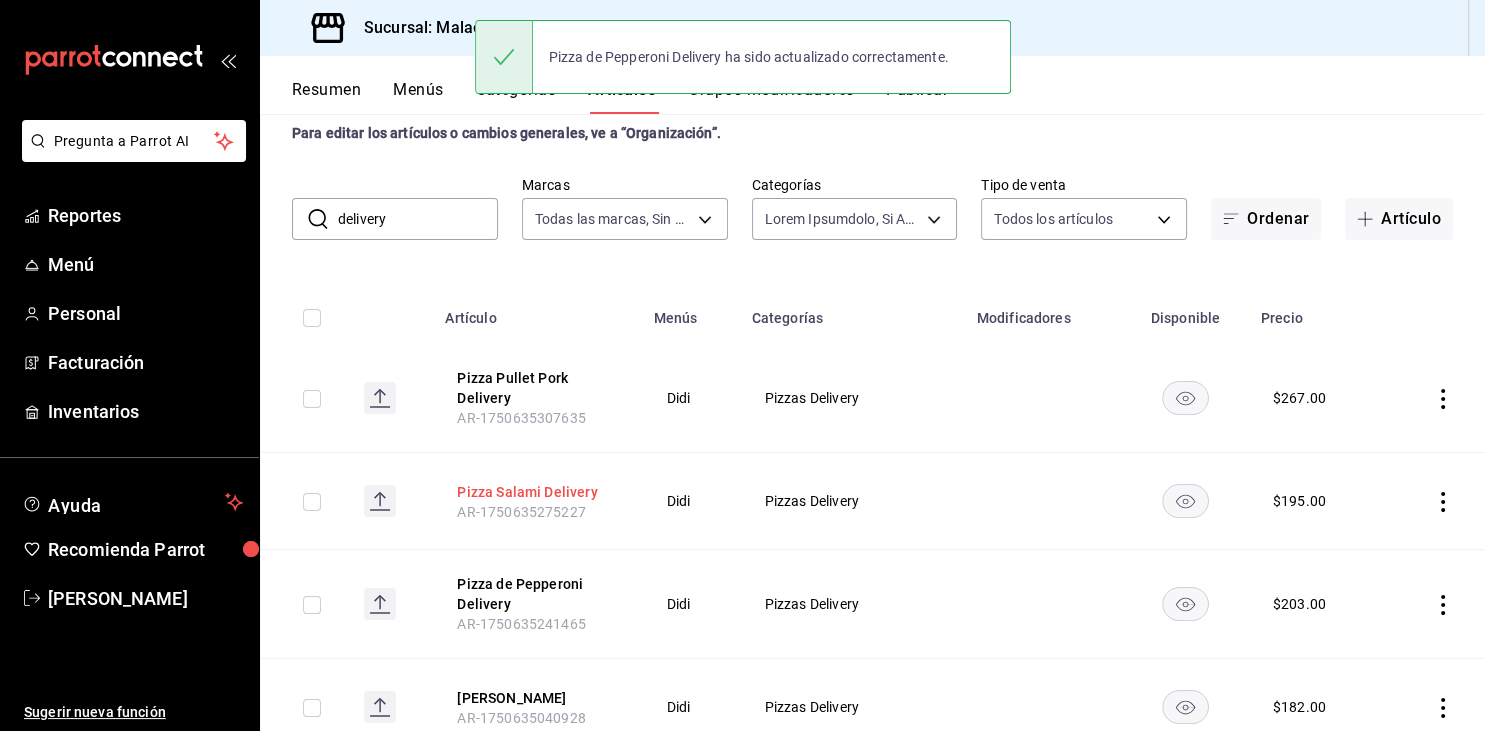 click on "Pizza Salami Delivery" at bounding box center [537, 492] 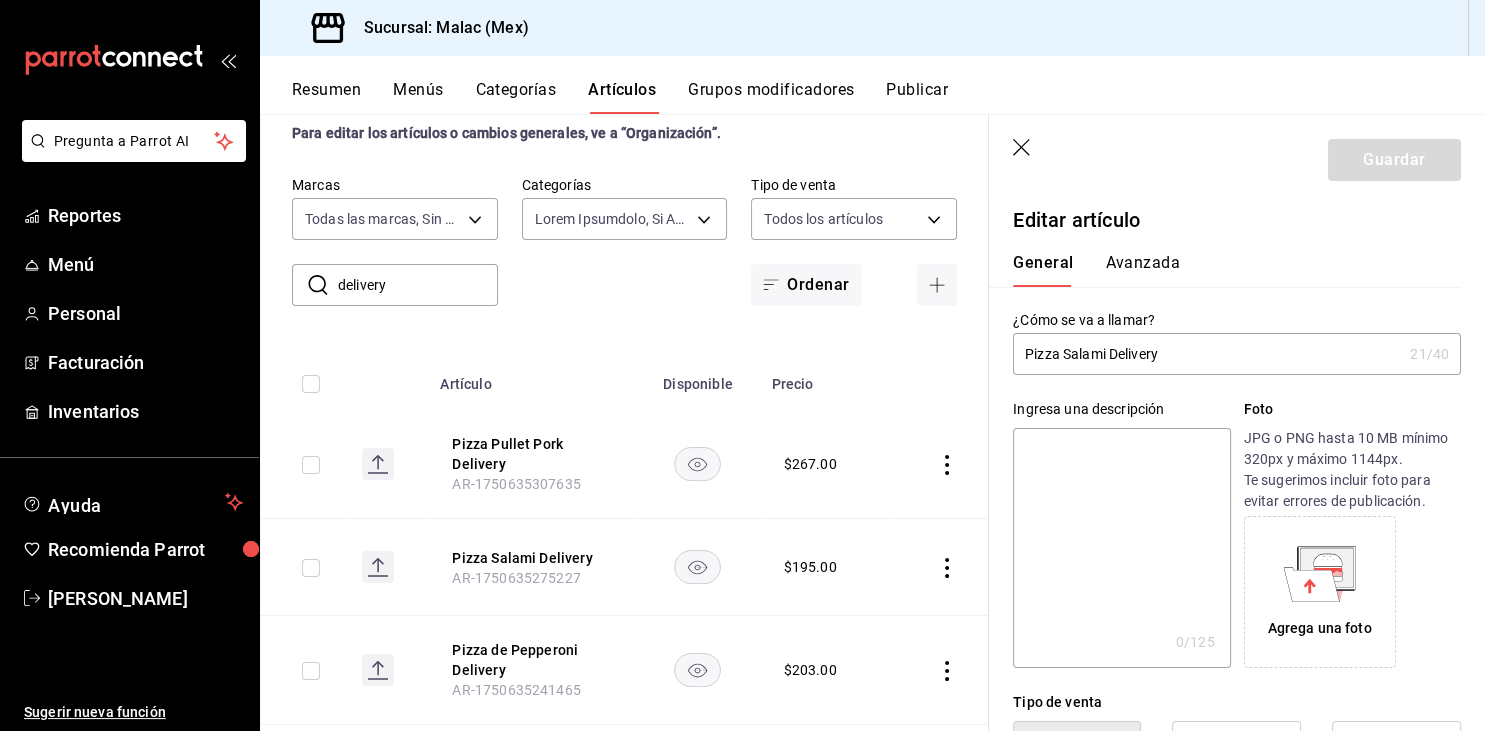 click on "Pizza Salami Delivery" at bounding box center [1207, 354] 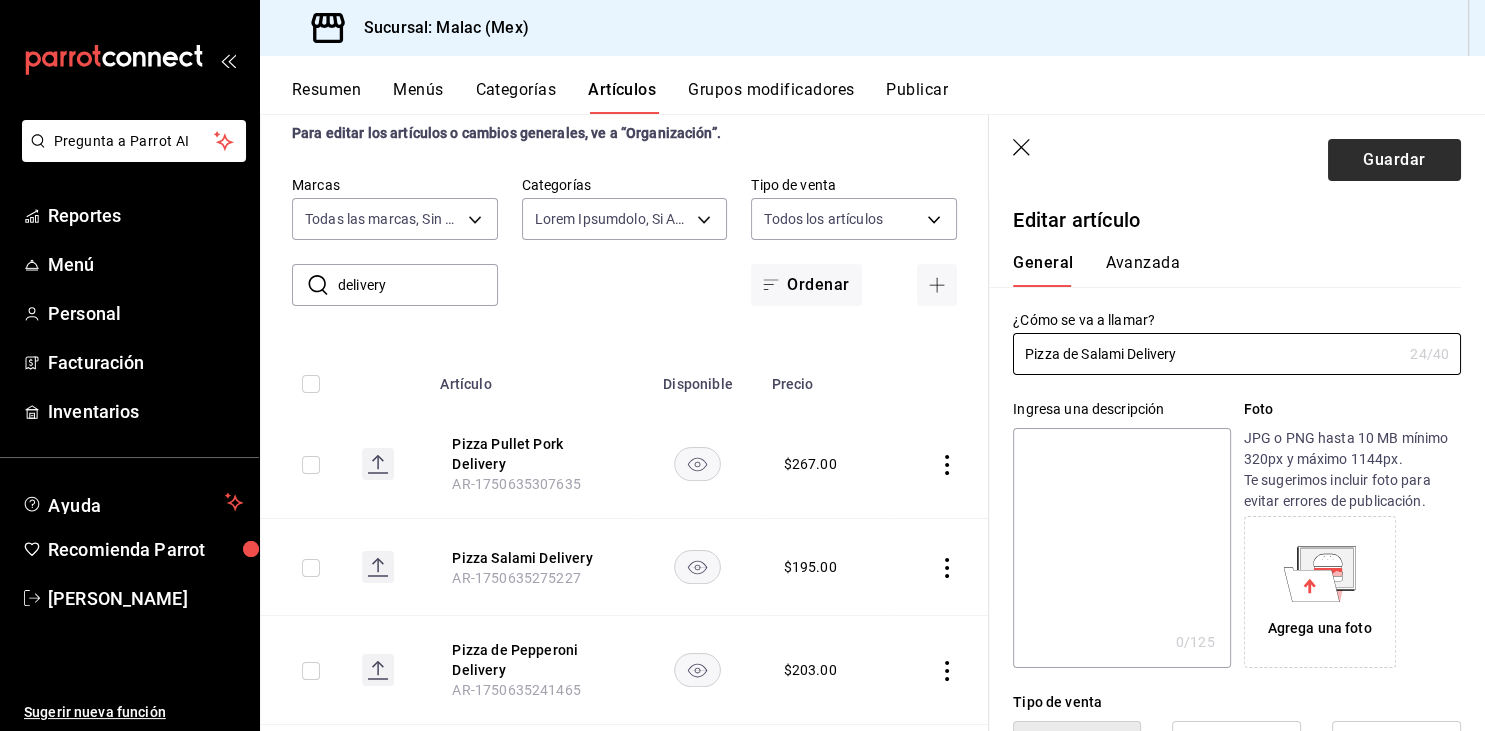 type on "Pizza de Salami Delivery" 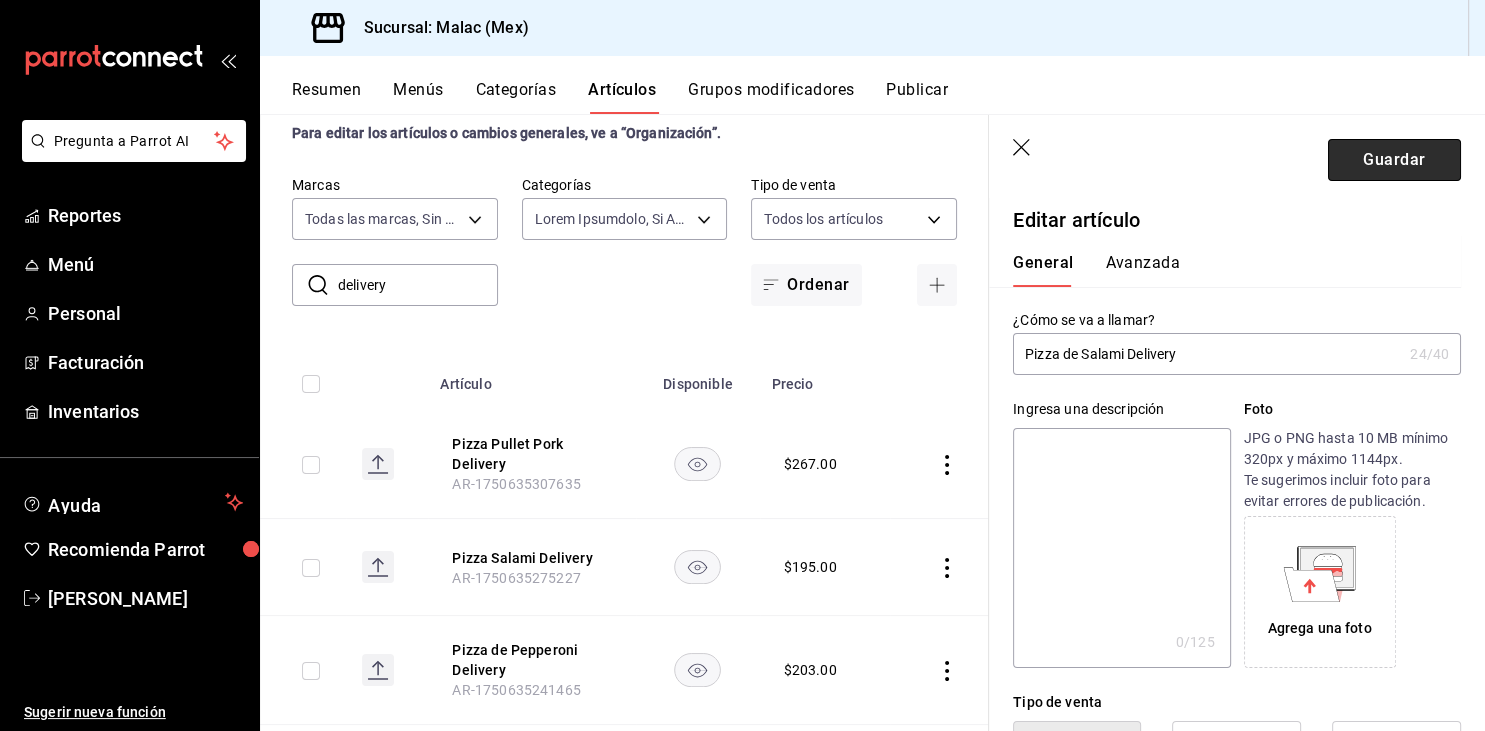 click on "Guardar" at bounding box center (1394, 160) 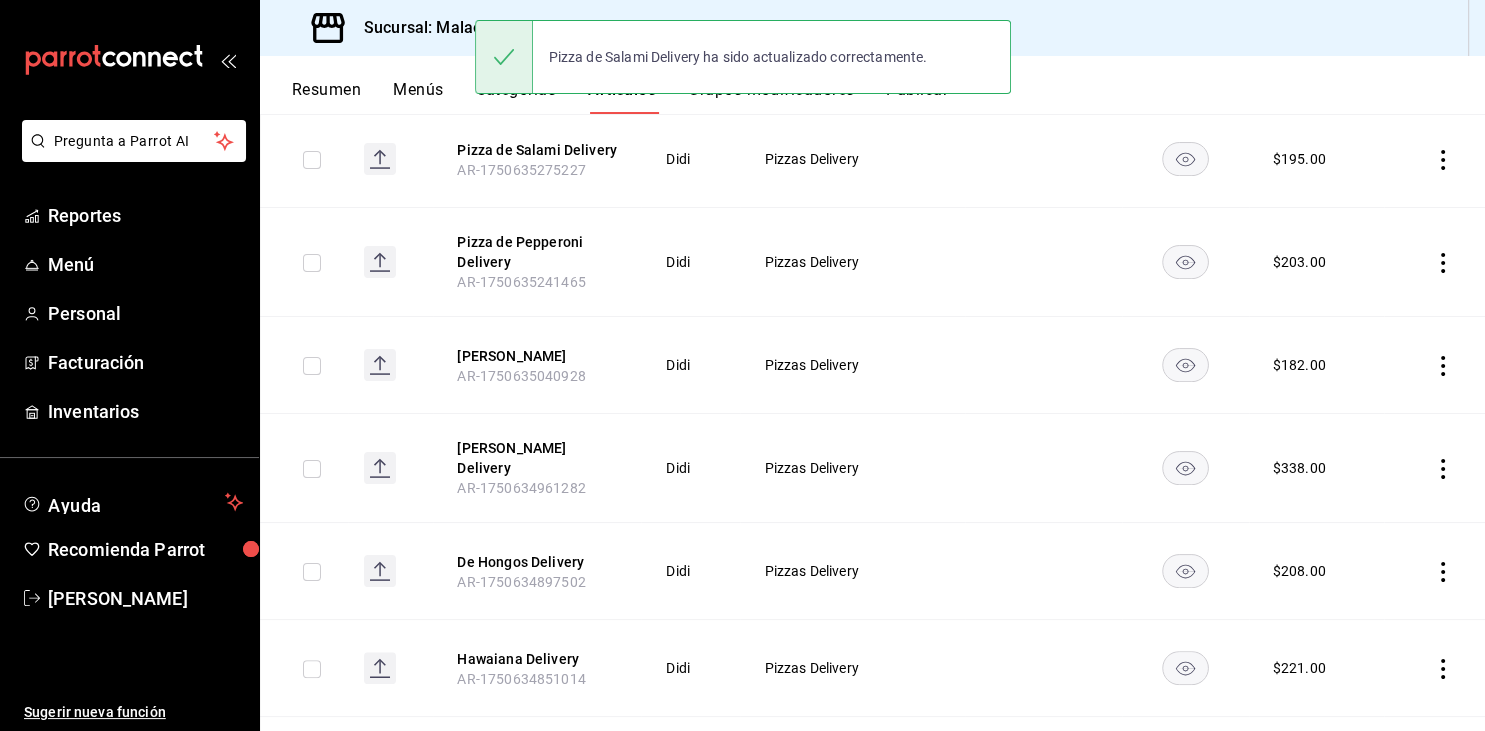 scroll, scrollTop: 396, scrollLeft: 0, axis: vertical 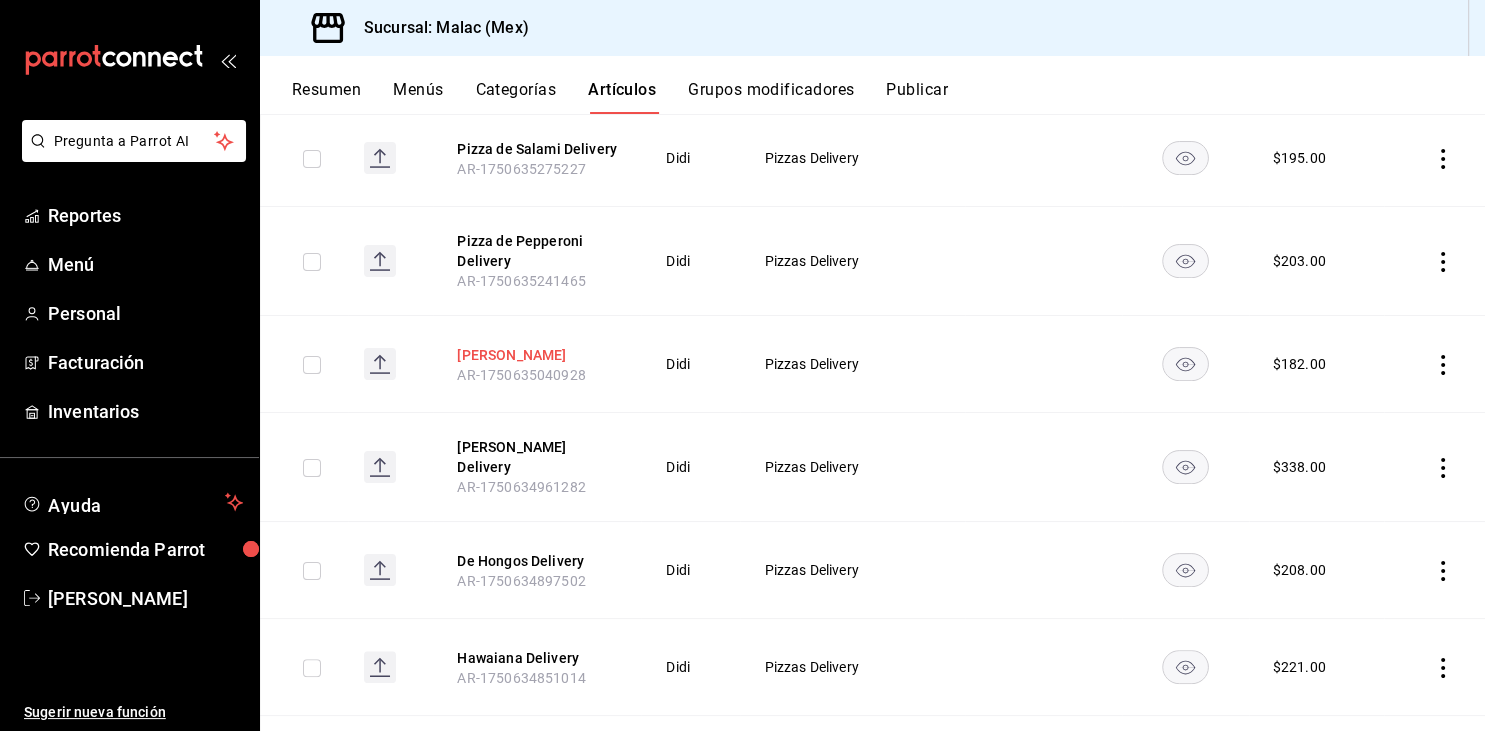 click on "[PERSON_NAME] AR-1750635040928" at bounding box center [537, 364] 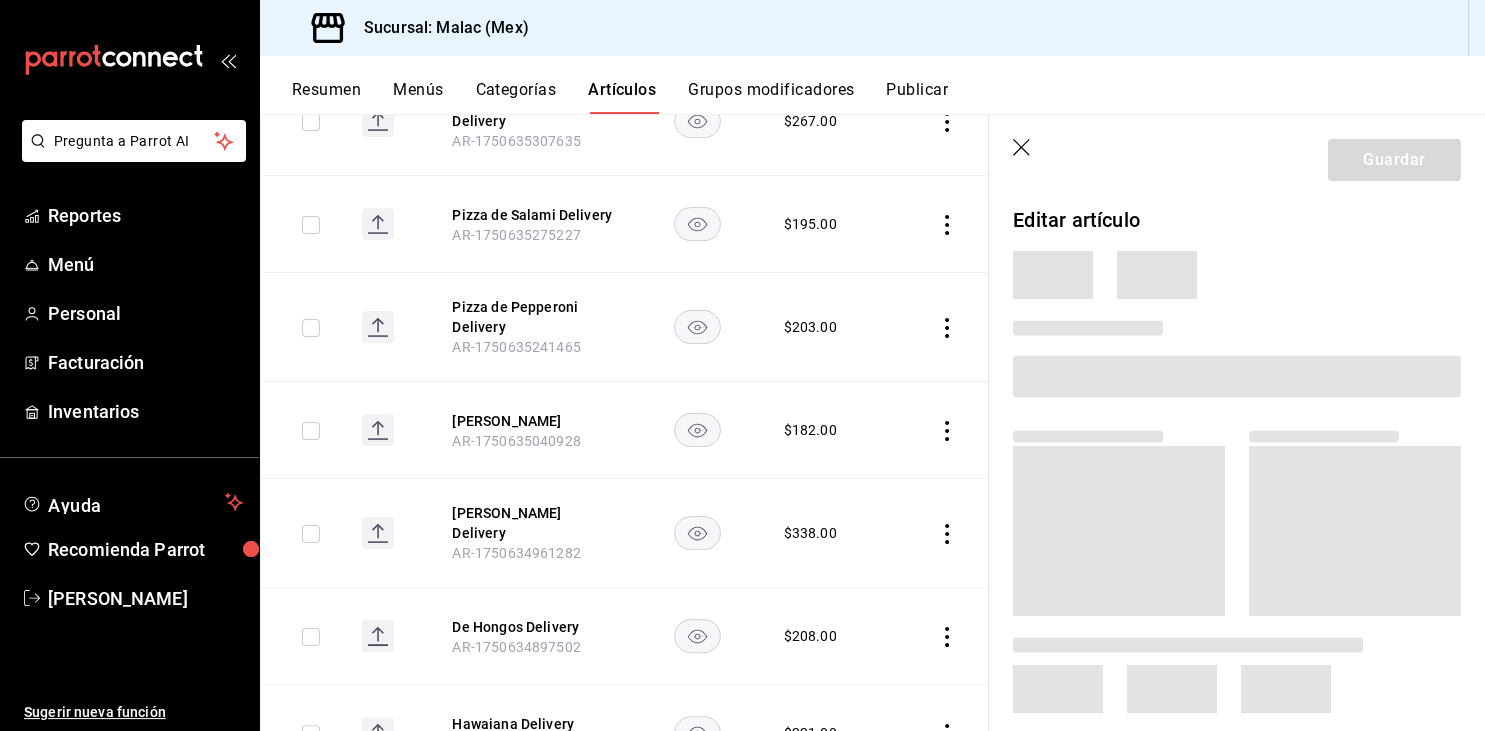 scroll, scrollTop: 462, scrollLeft: 0, axis: vertical 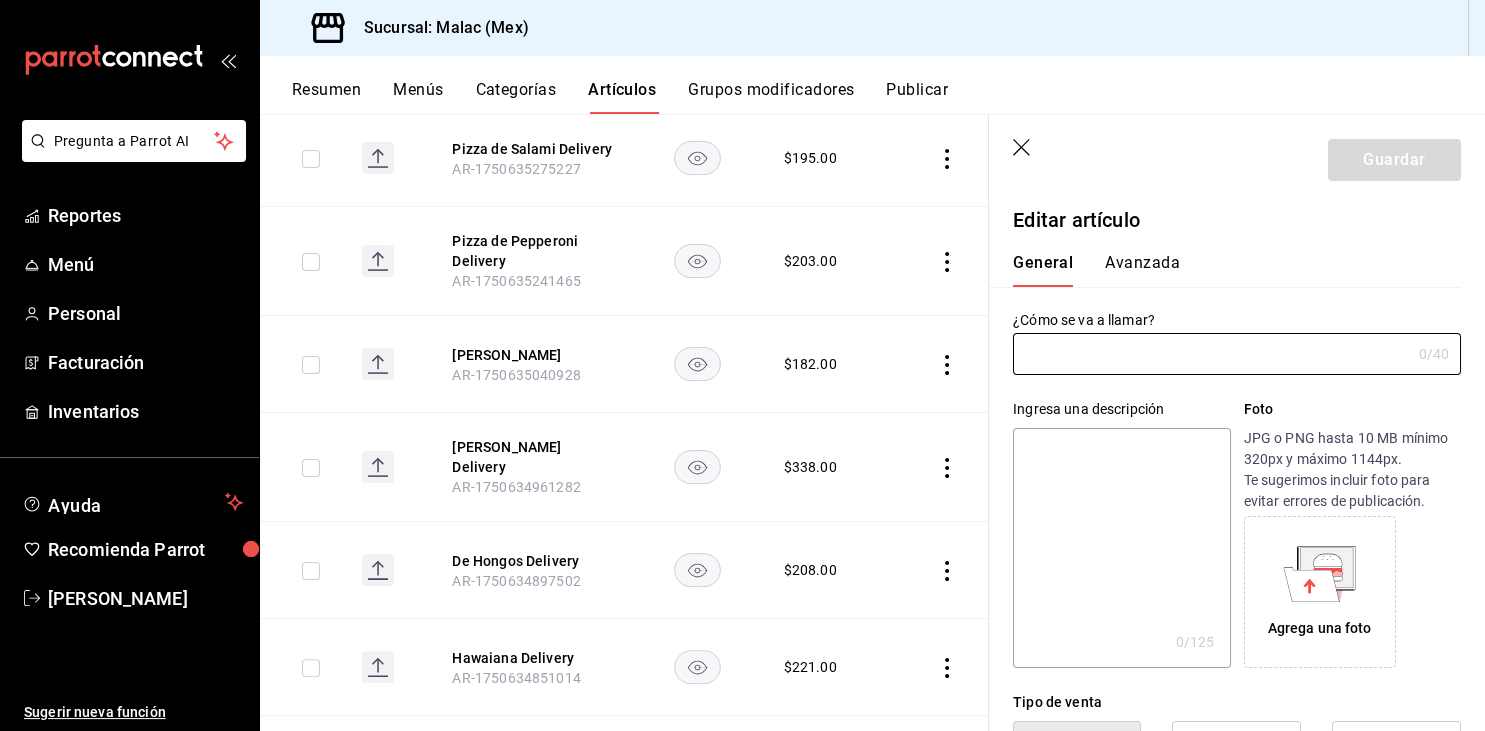 type on "[PERSON_NAME]" 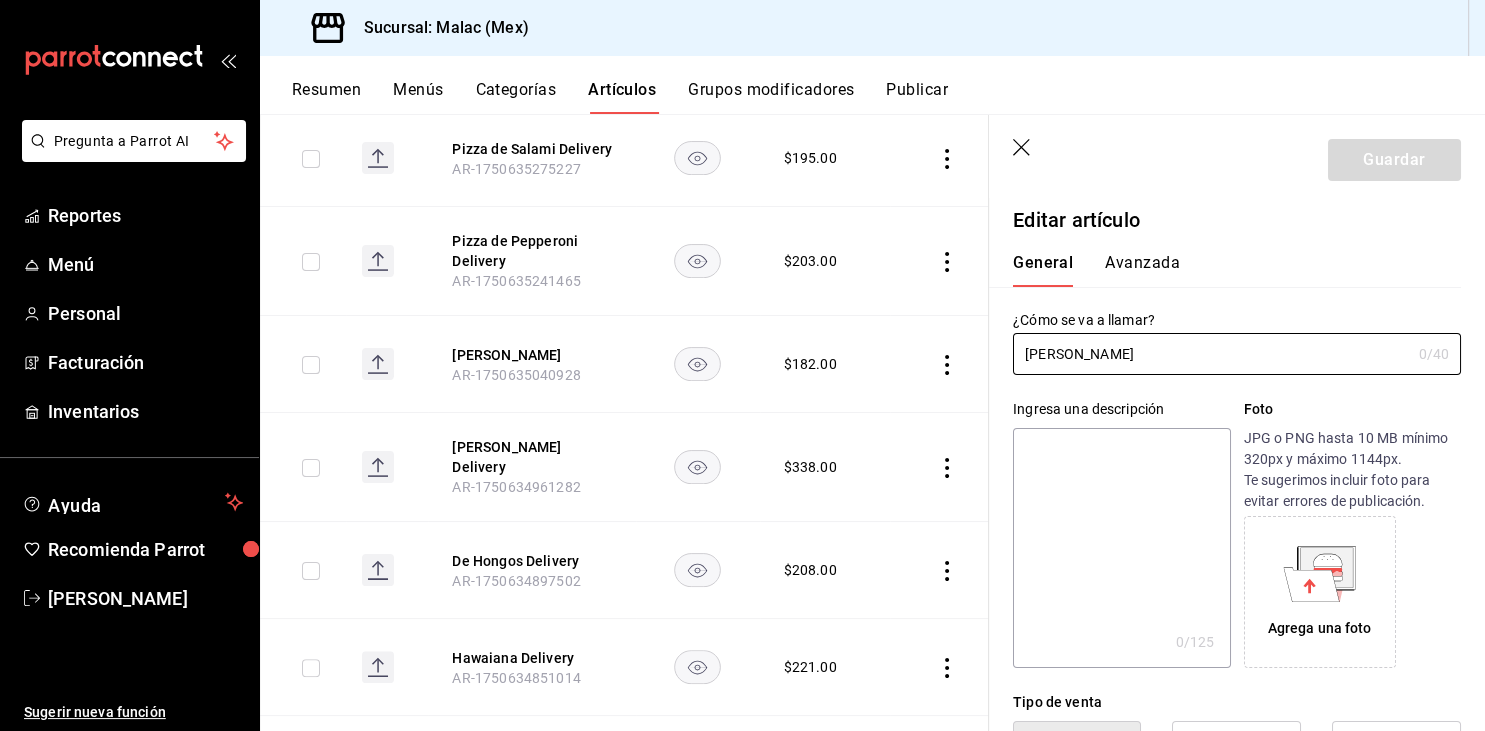 type on "$182.00" 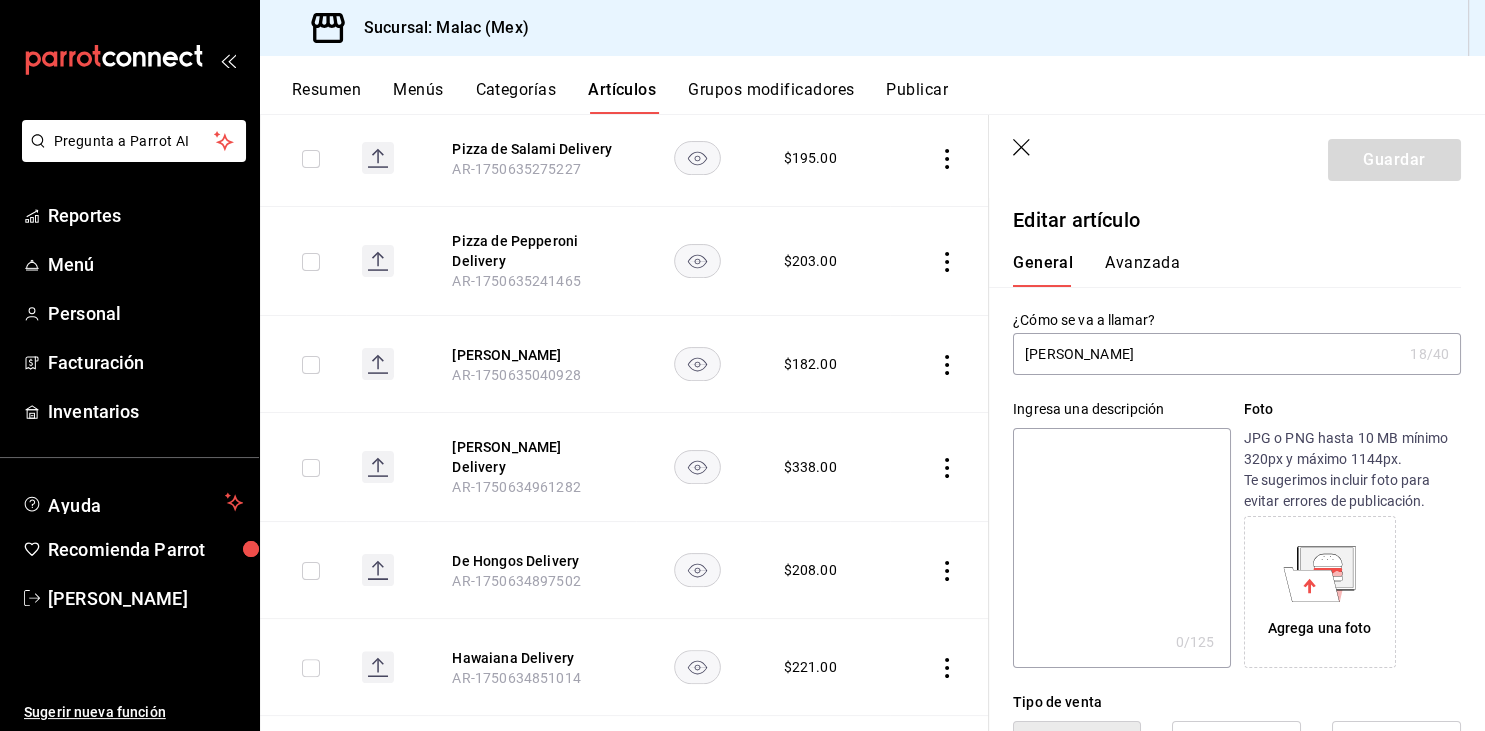click on "[PERSON_NAME]" at bounding box center (1207, 354) 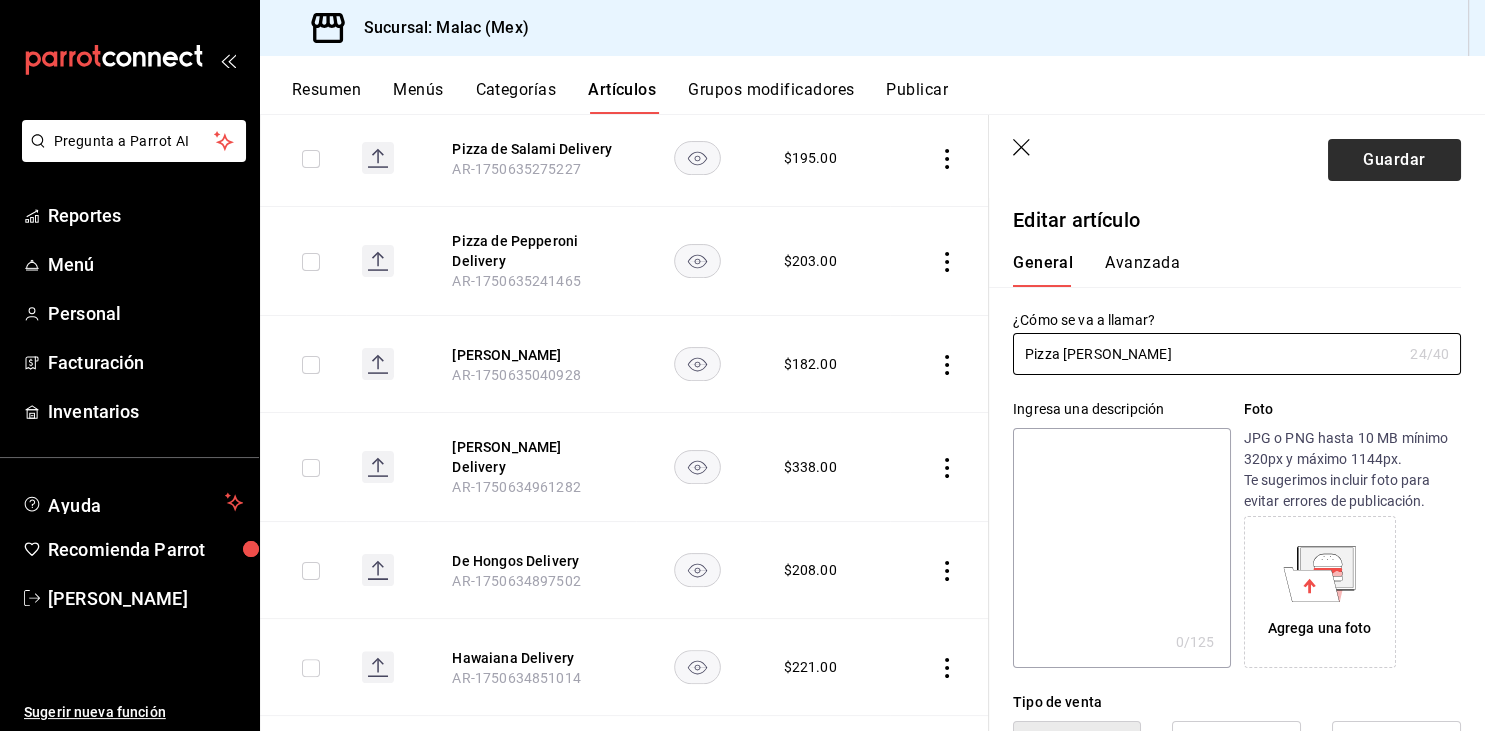 type on "Pizza [PERSON_NAME]" 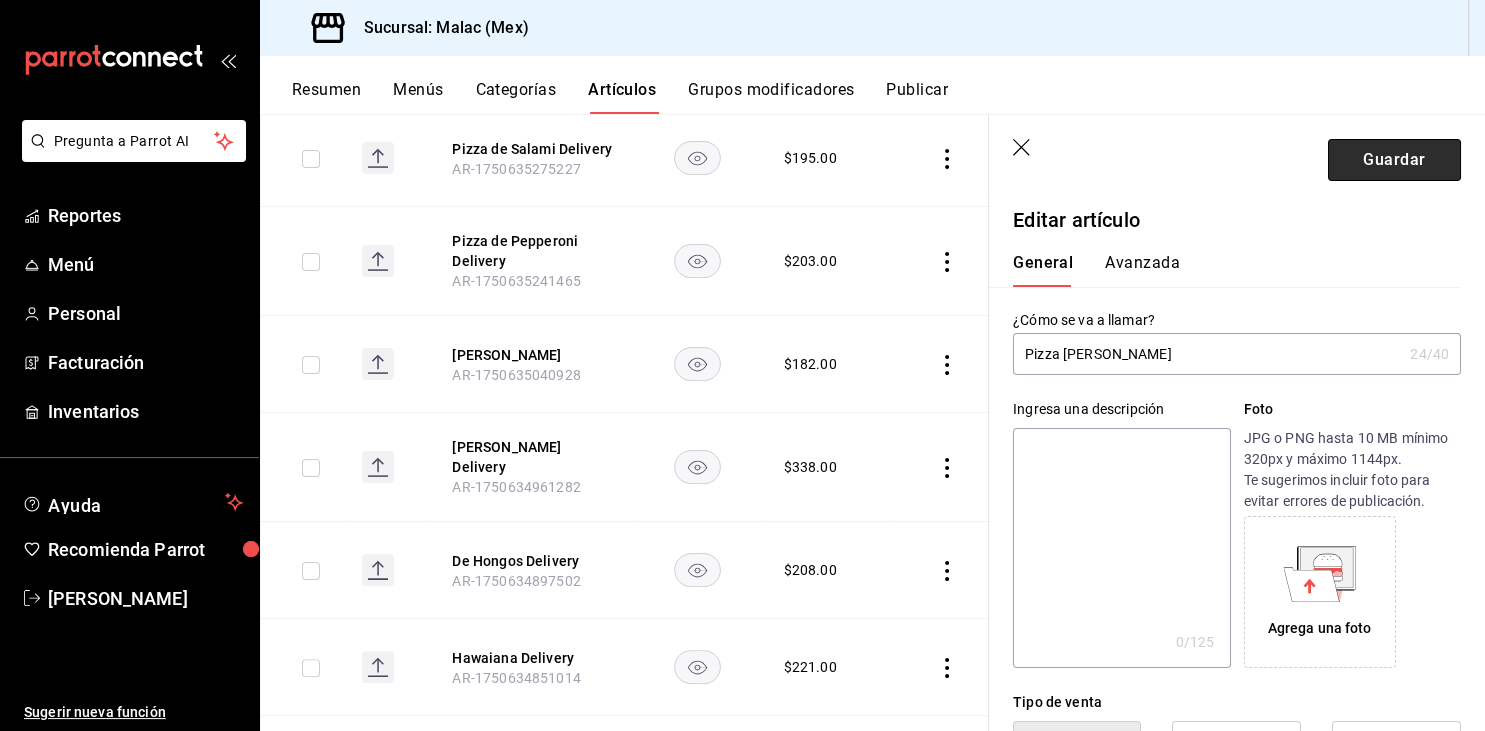 click on "Guardar" at bounding box center (1394, 160) 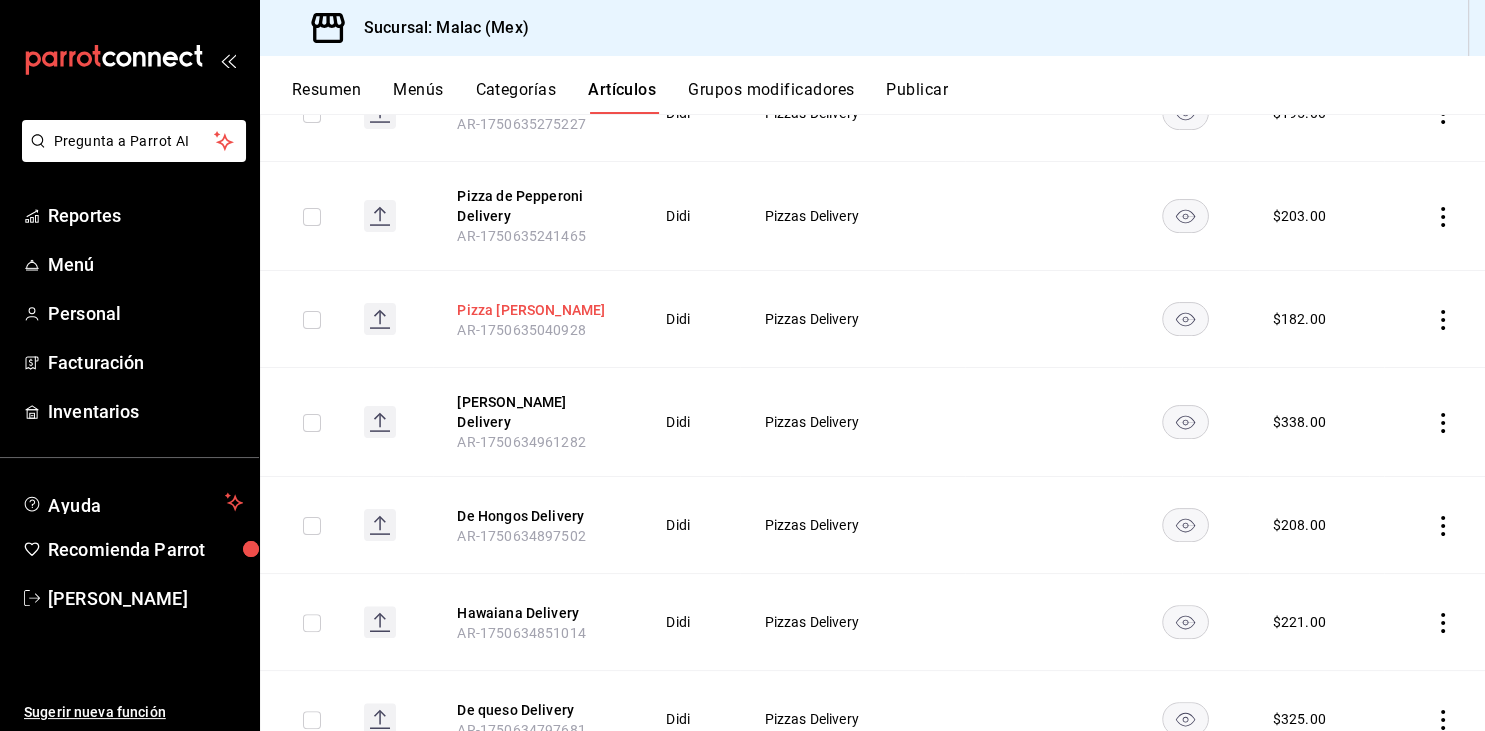 scroll, scrollTop: 468, scrollLeft: 0, axis: vertical 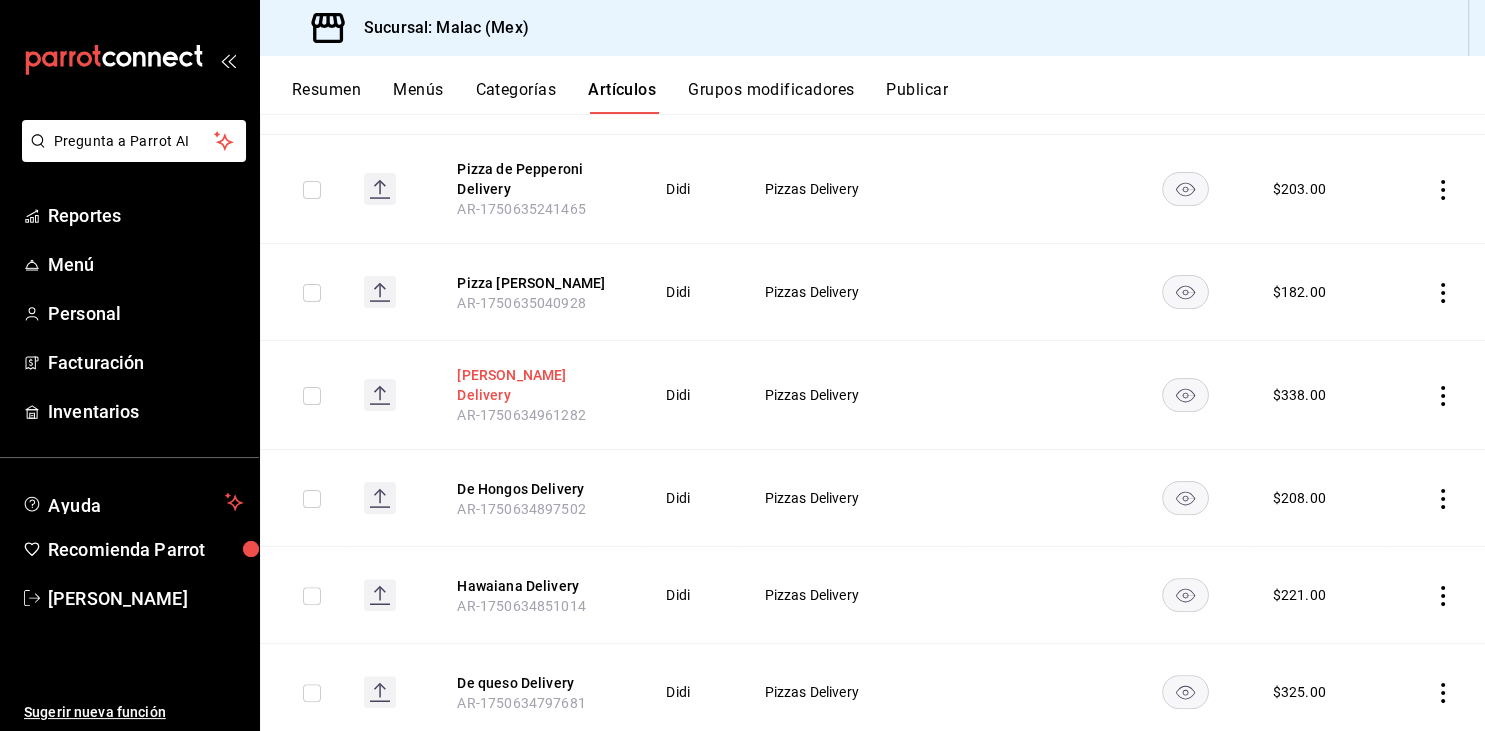 click on "[PERSON_NAME] Delivery" at bounding box center [537, 385] 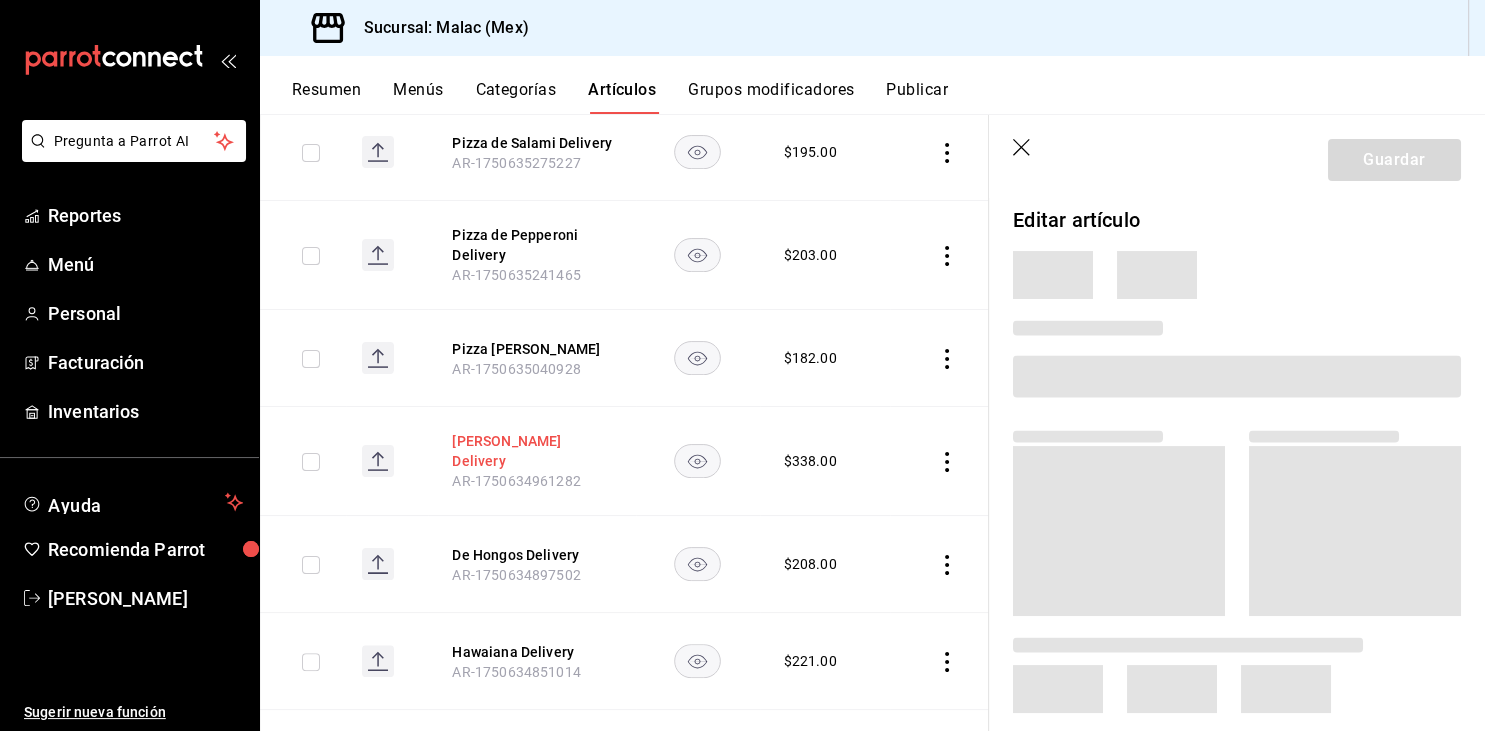 scroll, scrollTop: 534, scrollLeft: 0, axis: vertical 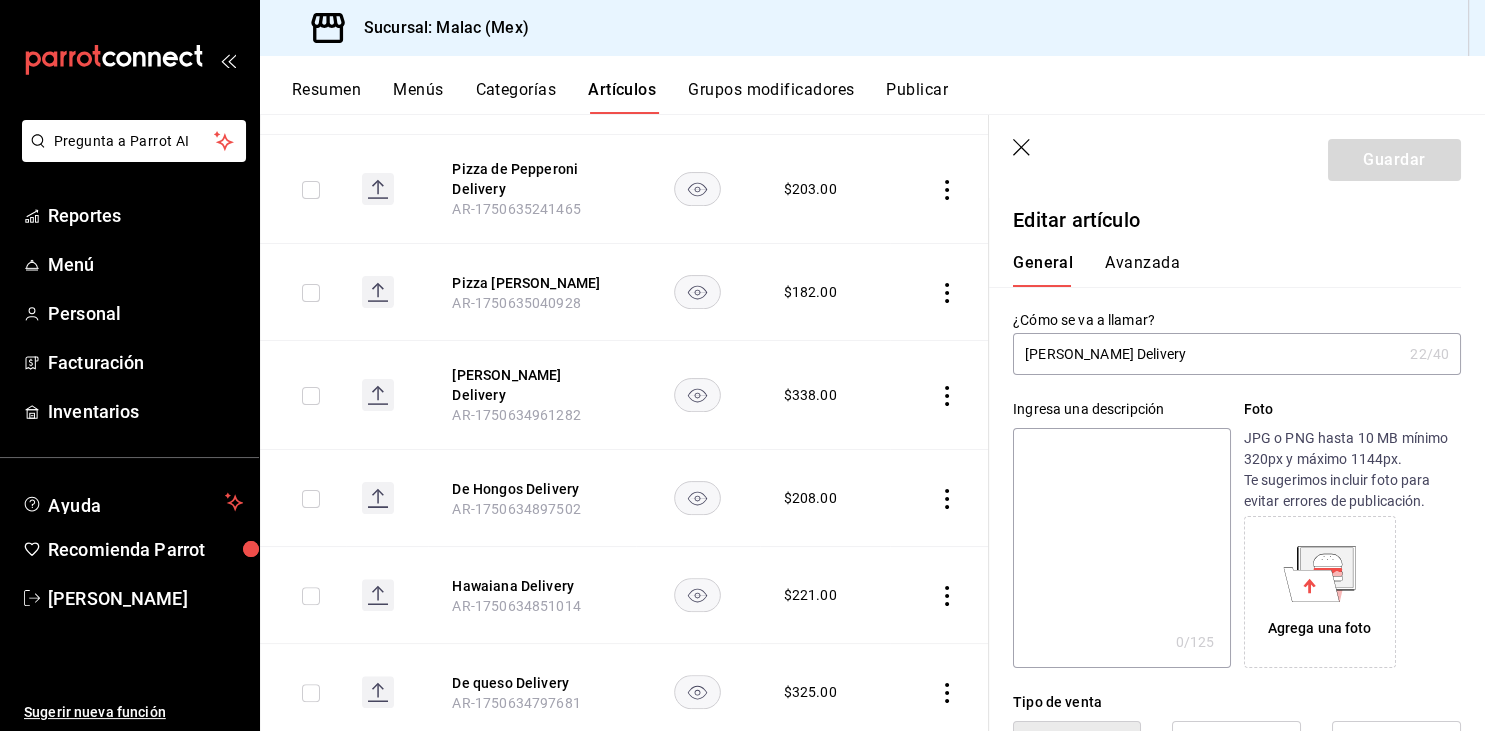 click on "[PERSON_NAME] Delivery" at bounding box center [1207, 354] 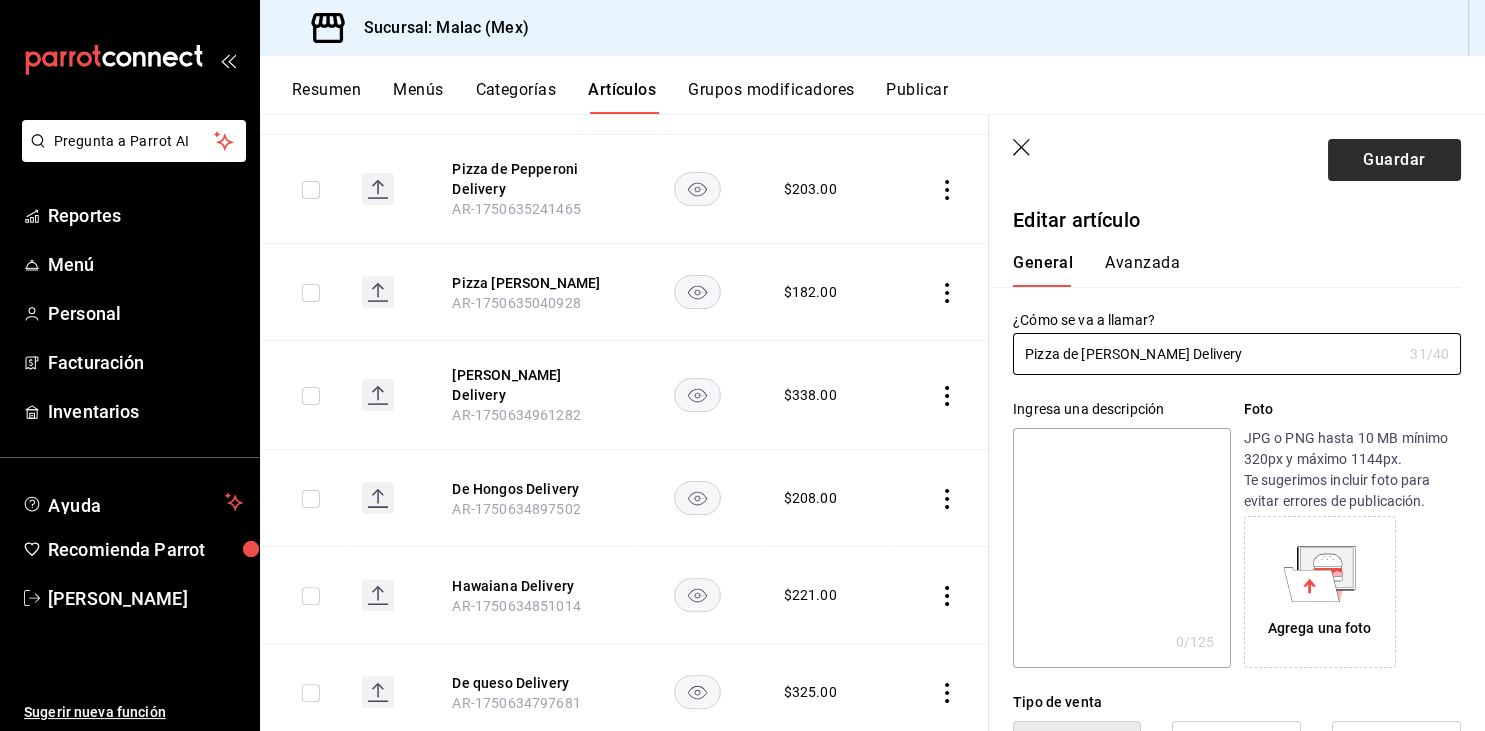 type on "Pizza de [PERSON_NAME] Delivery" 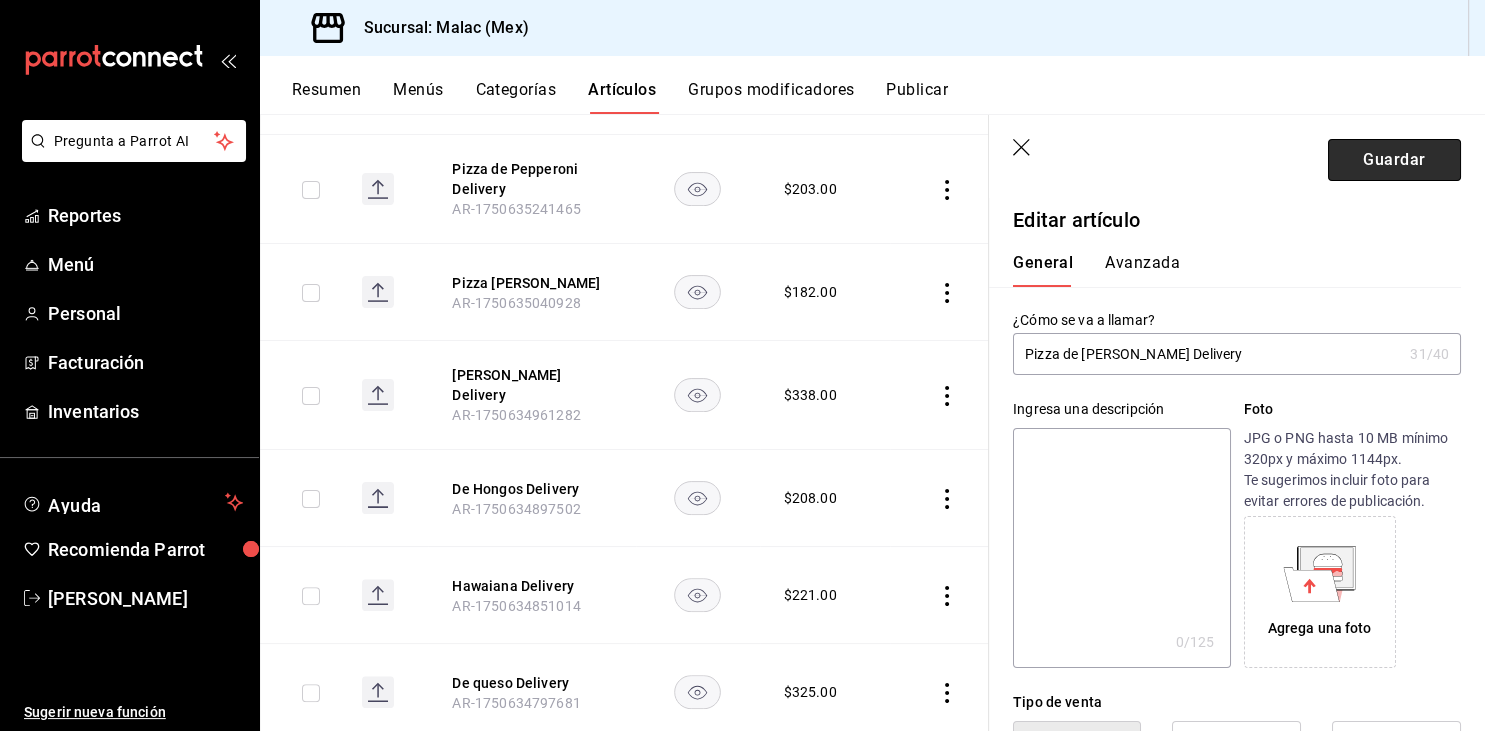 click on "Guardar" at bounding box center [1394, 160] 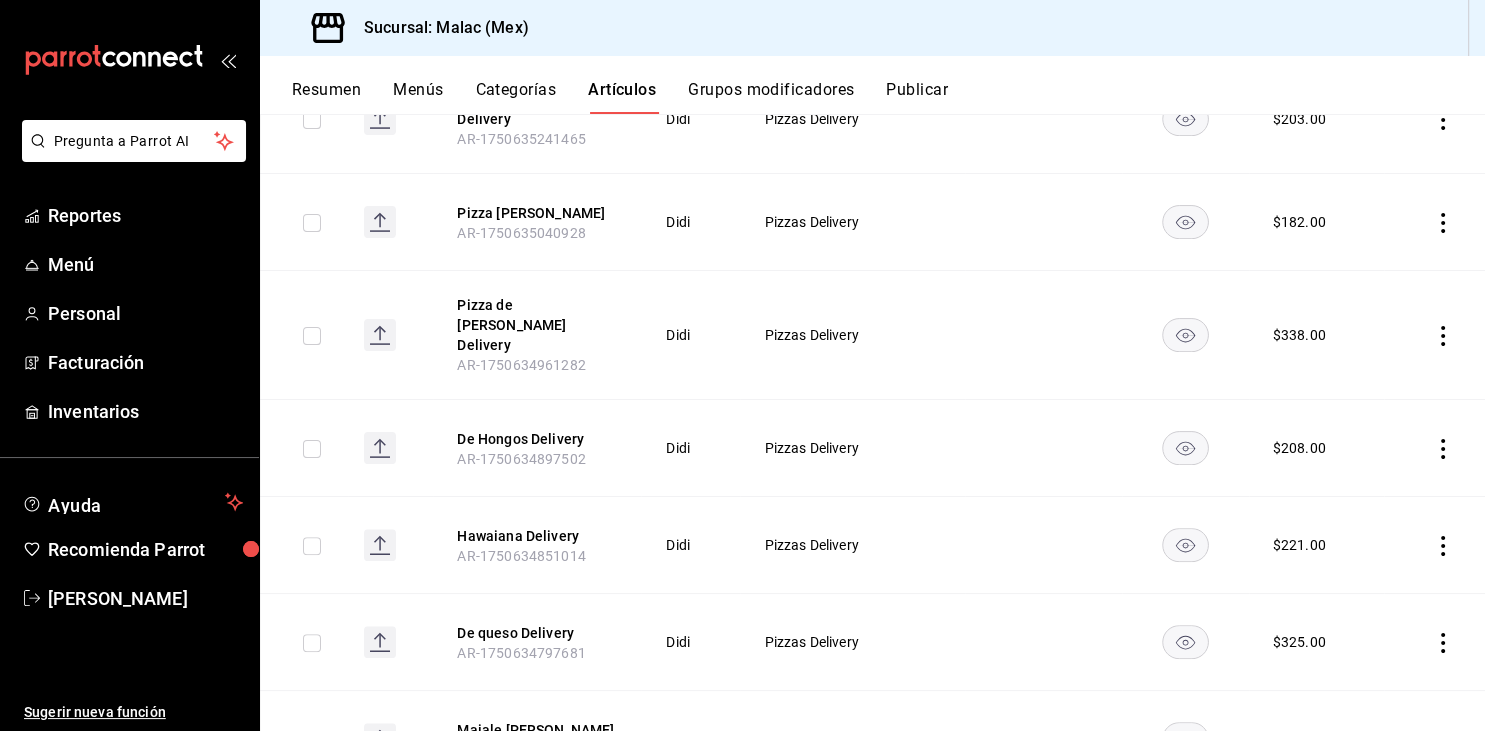 scroll, scrollTop: 539, scrollLeft: 0, axis: vertical 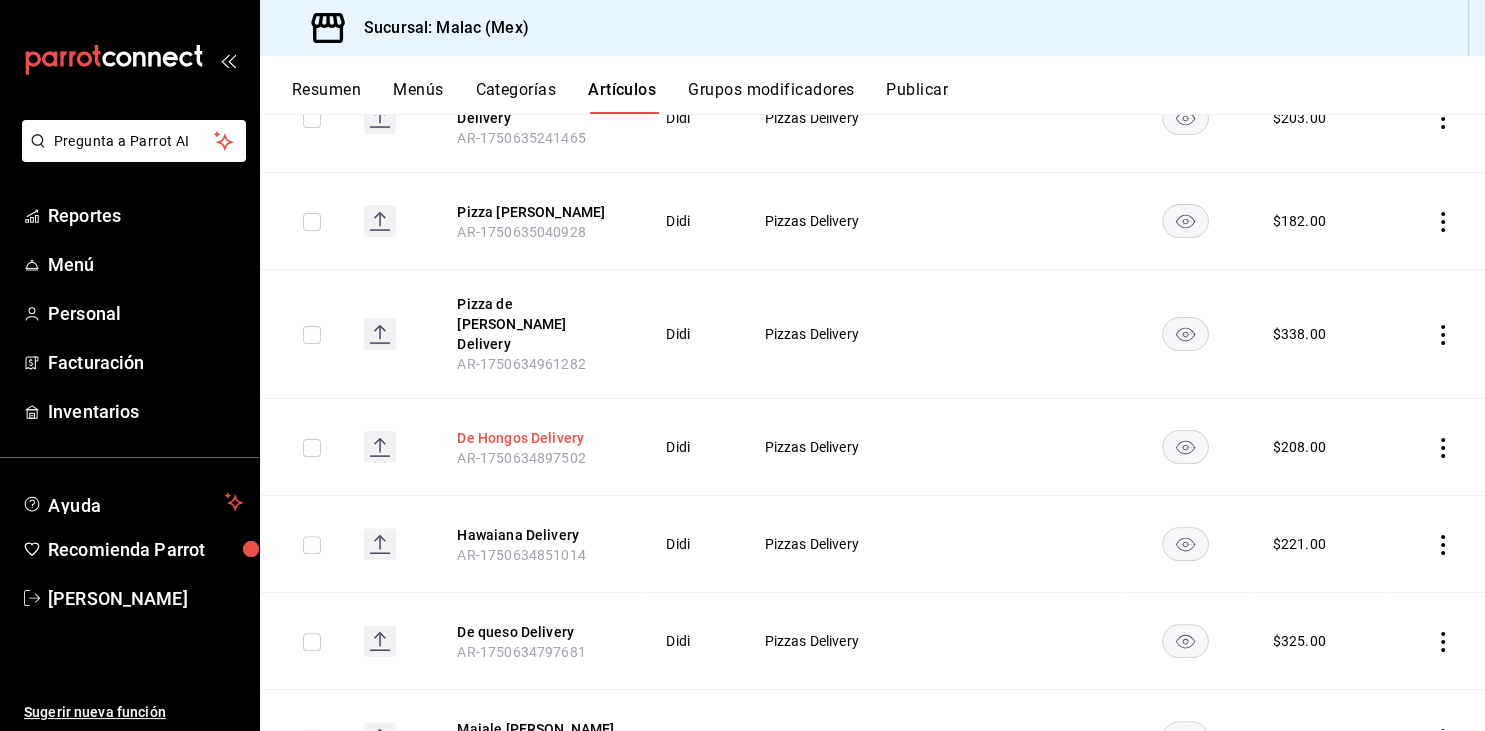 click on "De Hongos Delivery" at bounding box center (537, 438) 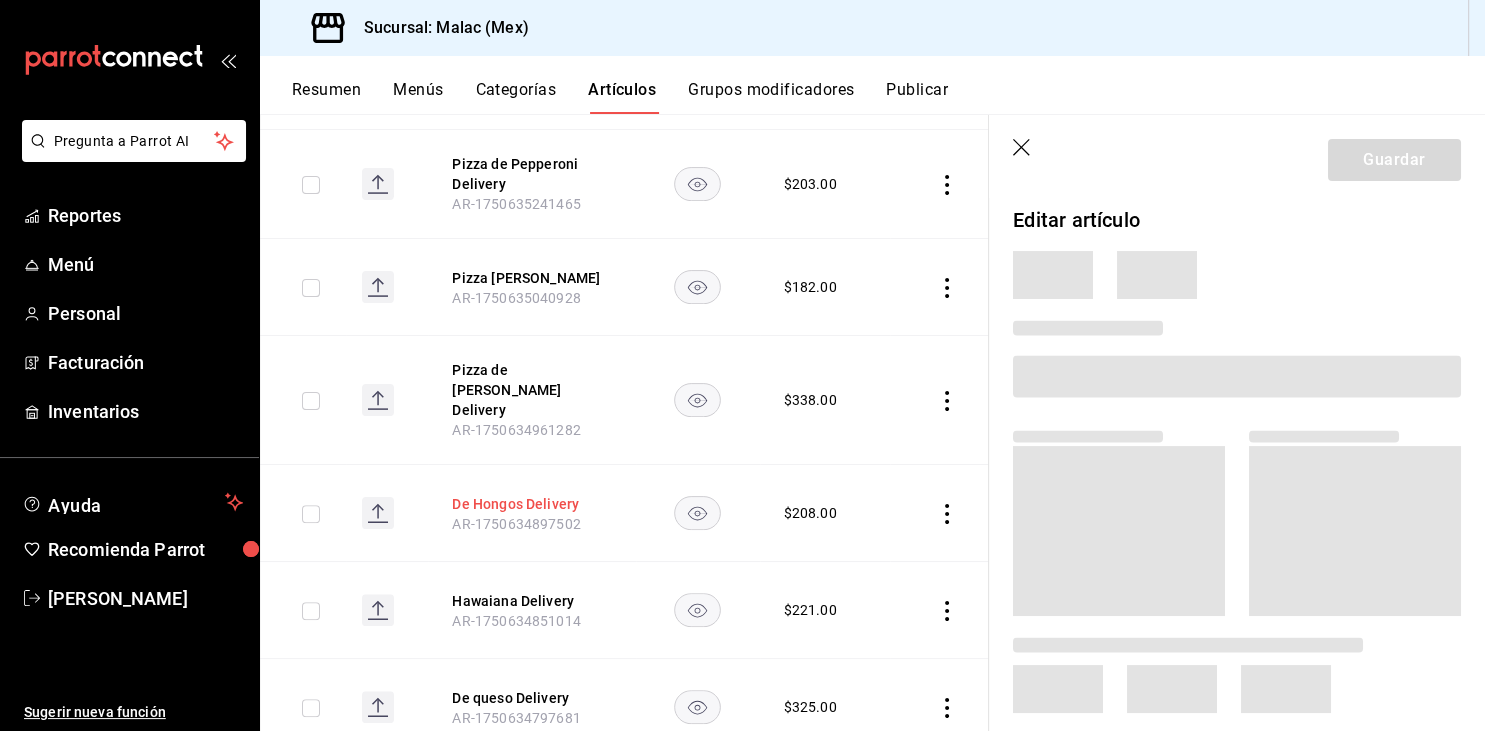 scroll, scrollTop: 604, scrollLeft: 0, axis: vertical 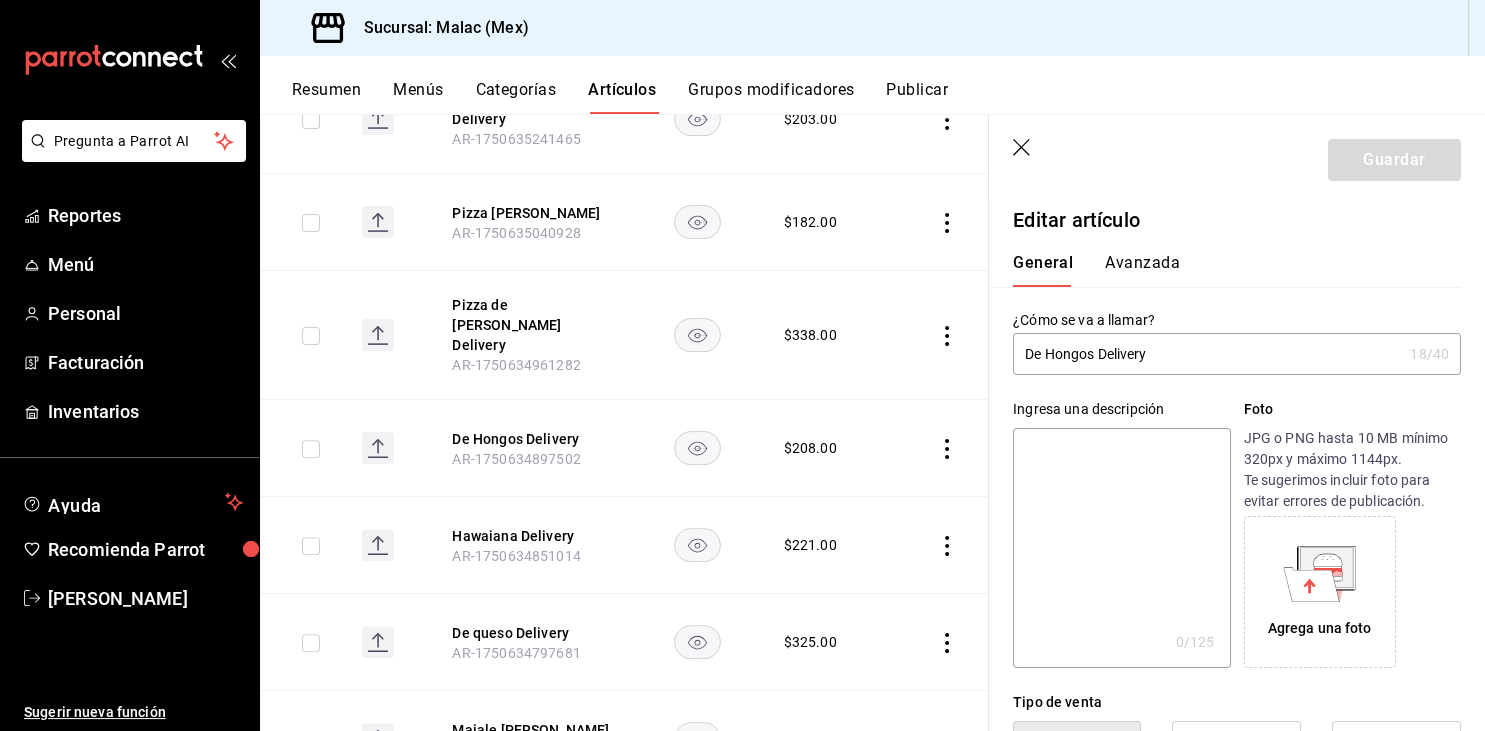 type on "$208.00" 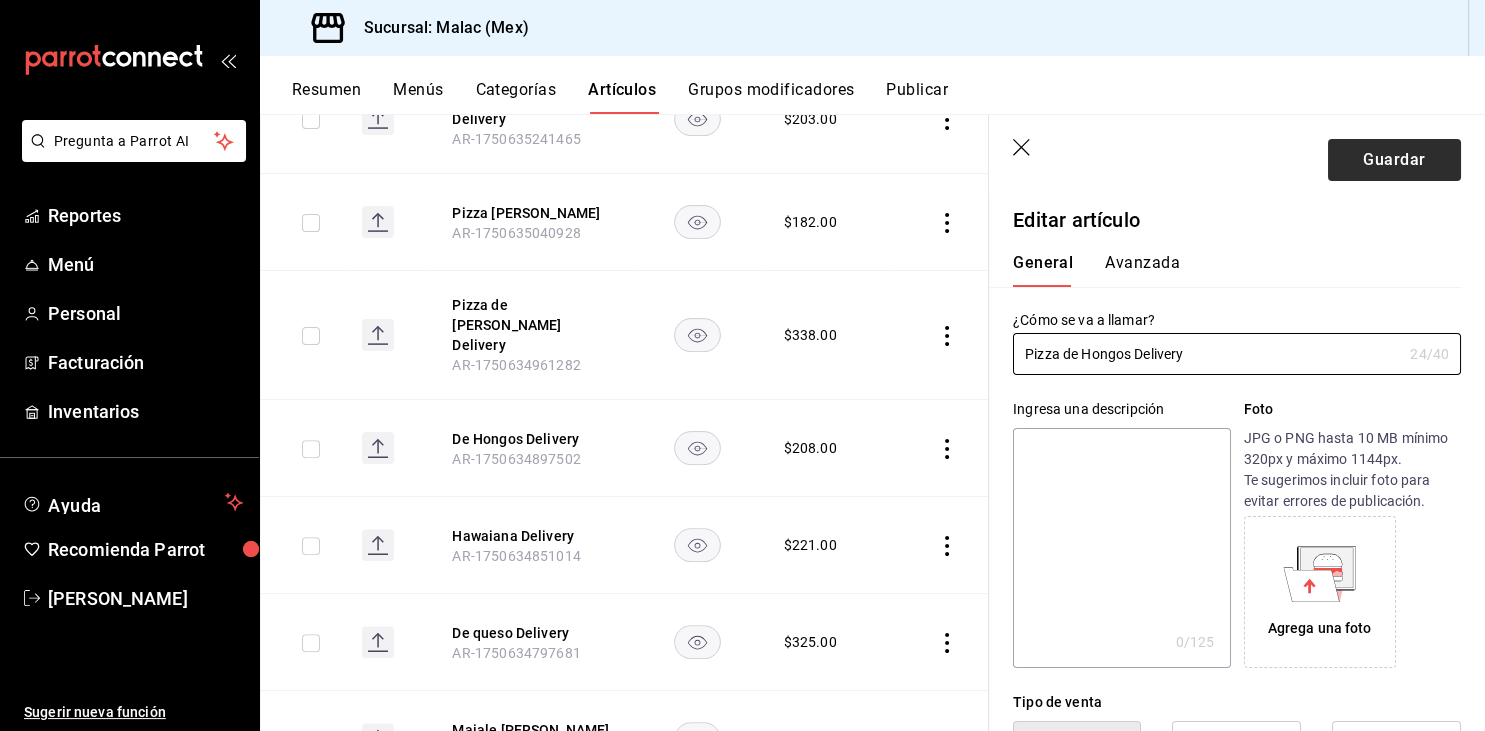 type on "Pizza de Hongos Delivery" 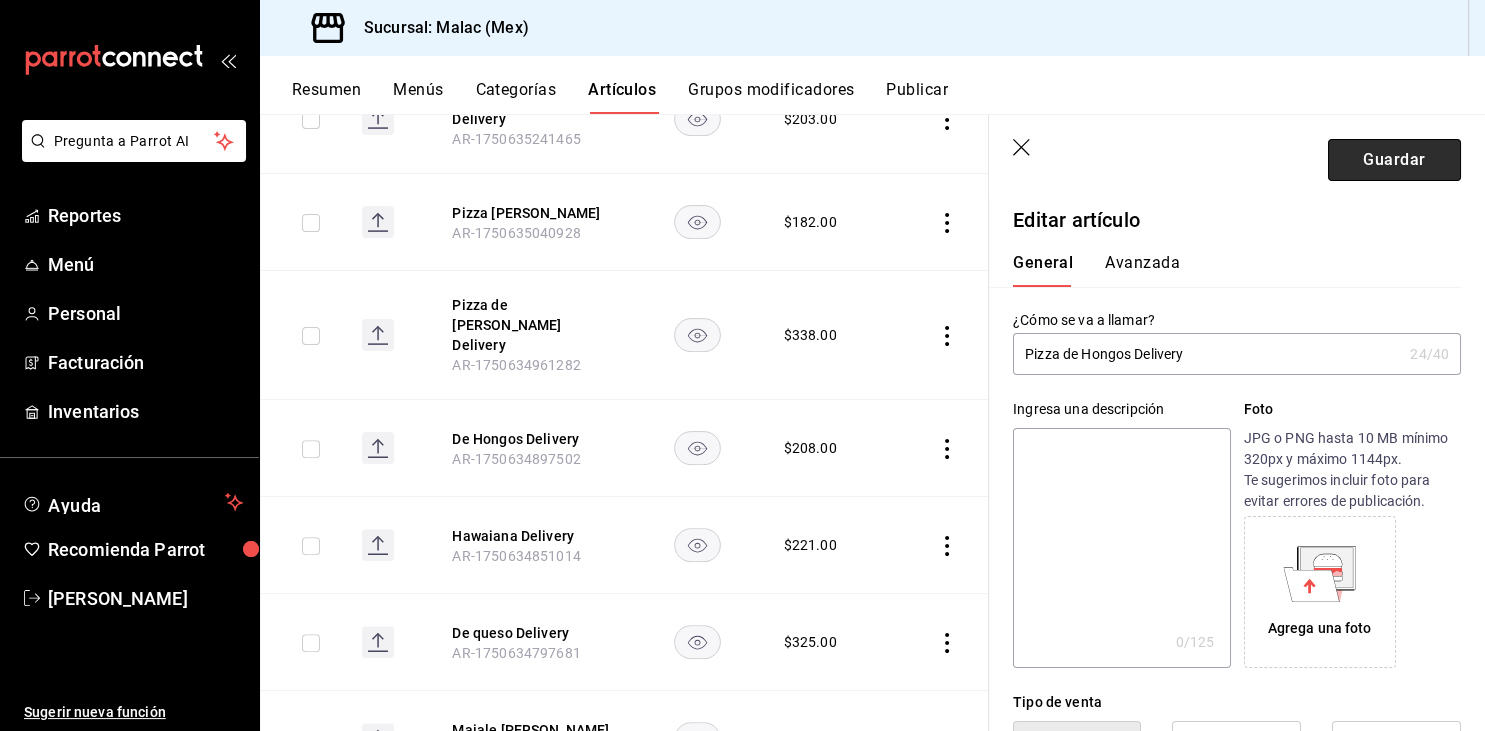 click on "Guardar" at bounding box center (1394, 160) 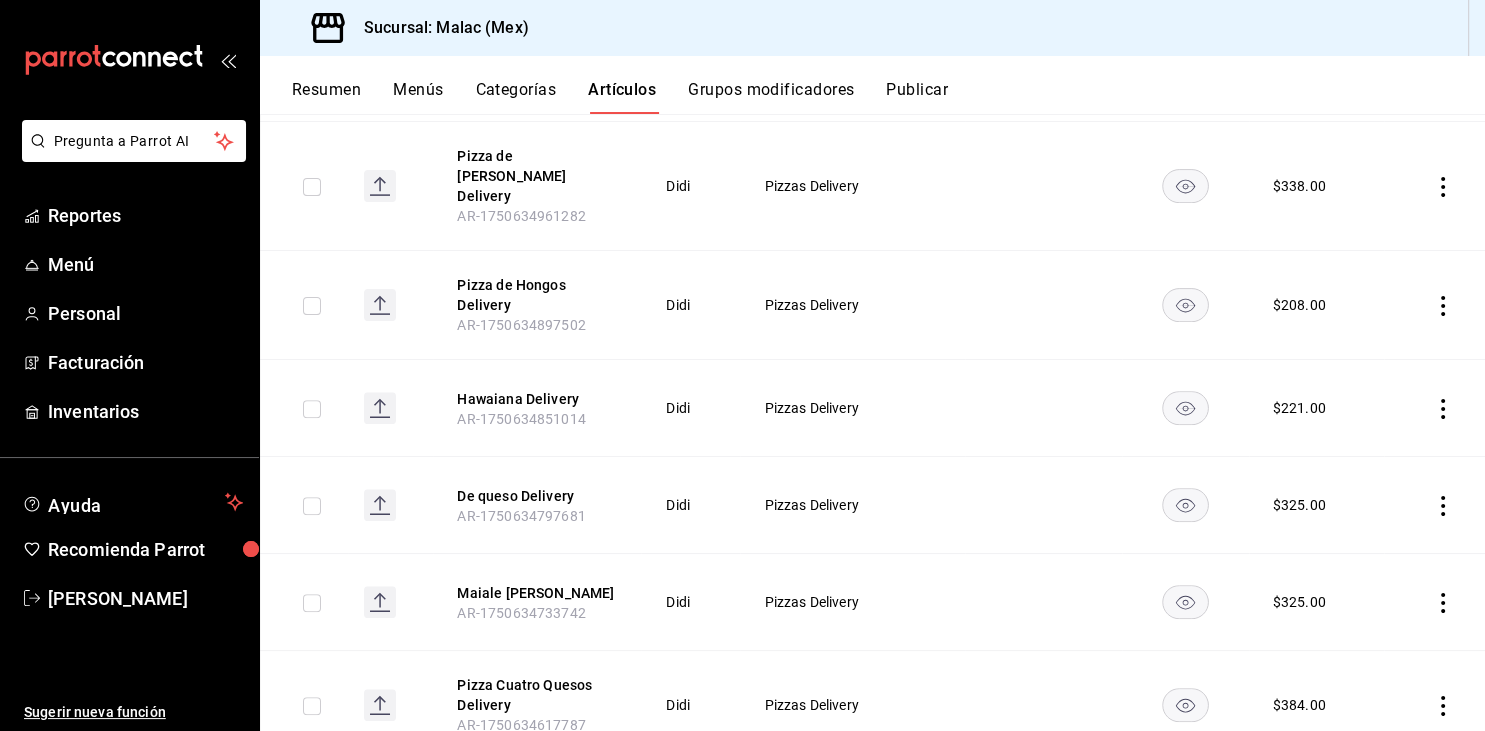 scroll, scrollTop: 688, scrollLeft: 0, axis: vertical 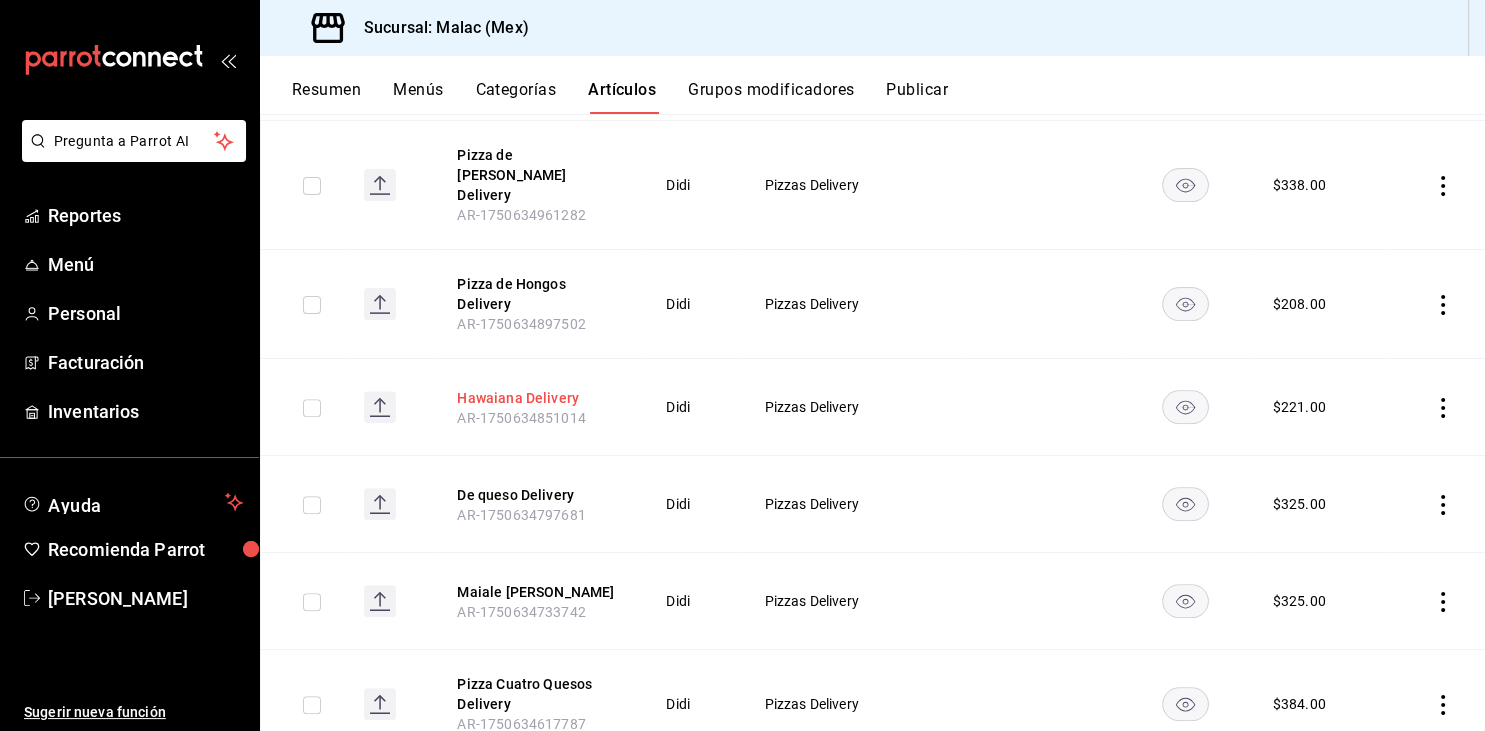 click on "Hawaiana Delivery" at bounding box center [537, 398] 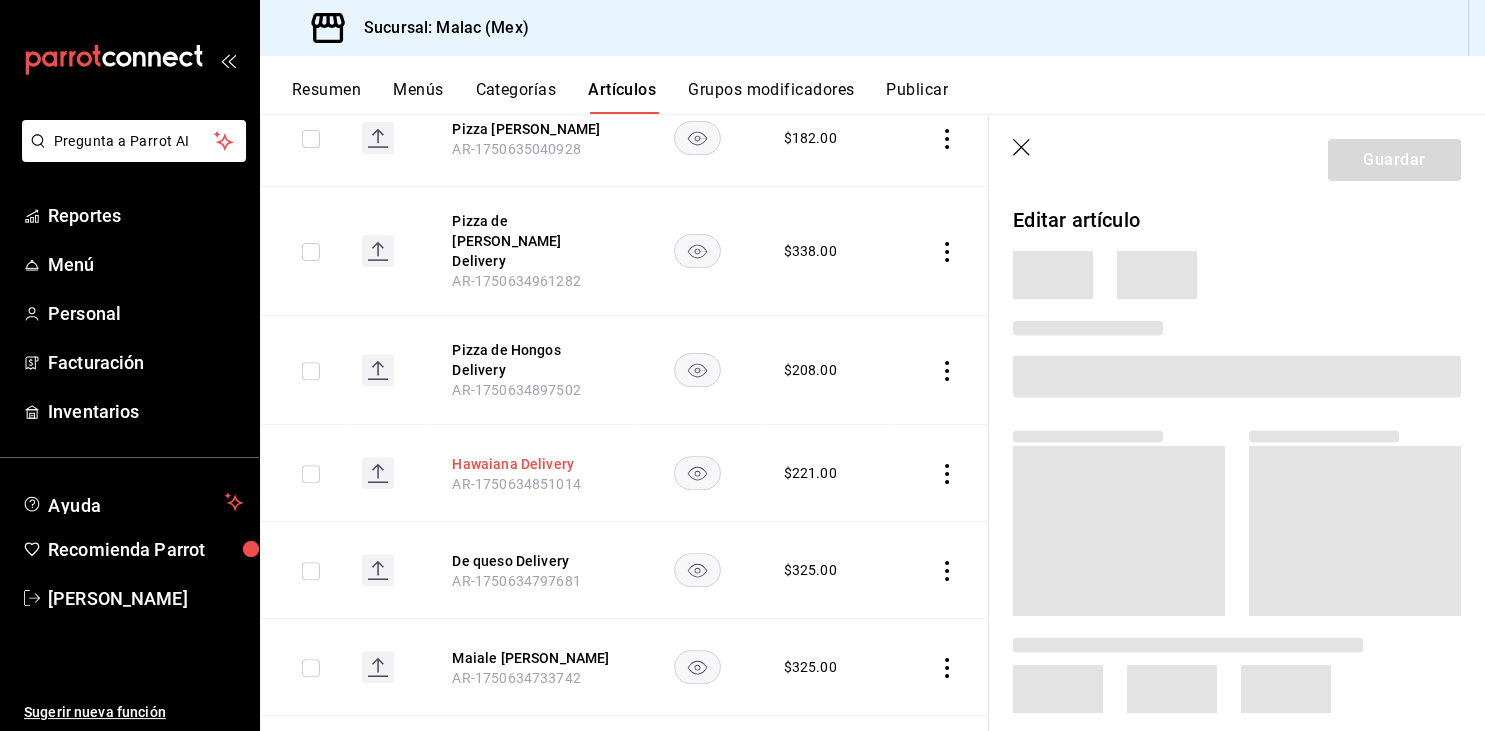 scroll, scrollTop: 754, scrollLeft: 0, axis: vertical 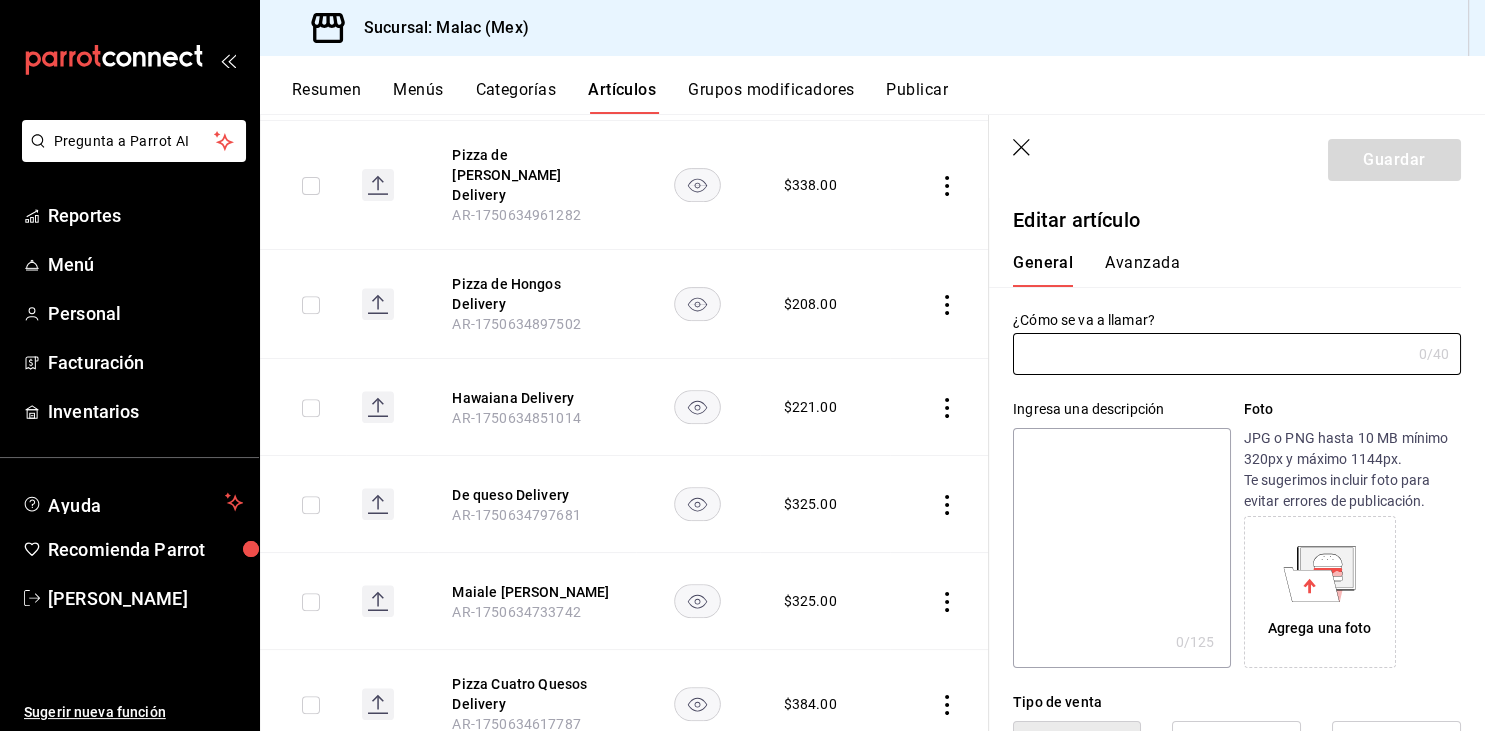 type on "Hawaiana Delivery" 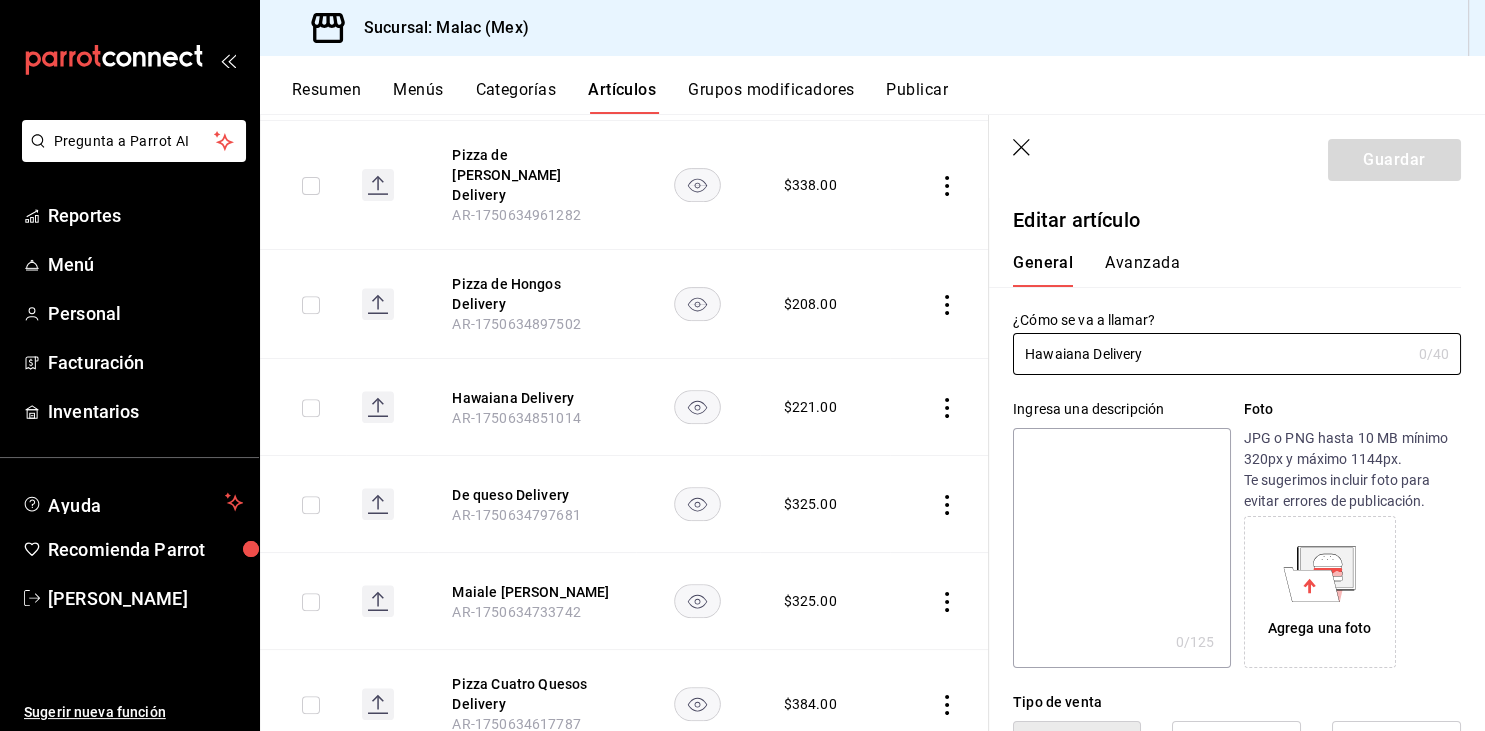 type on "$221.00" 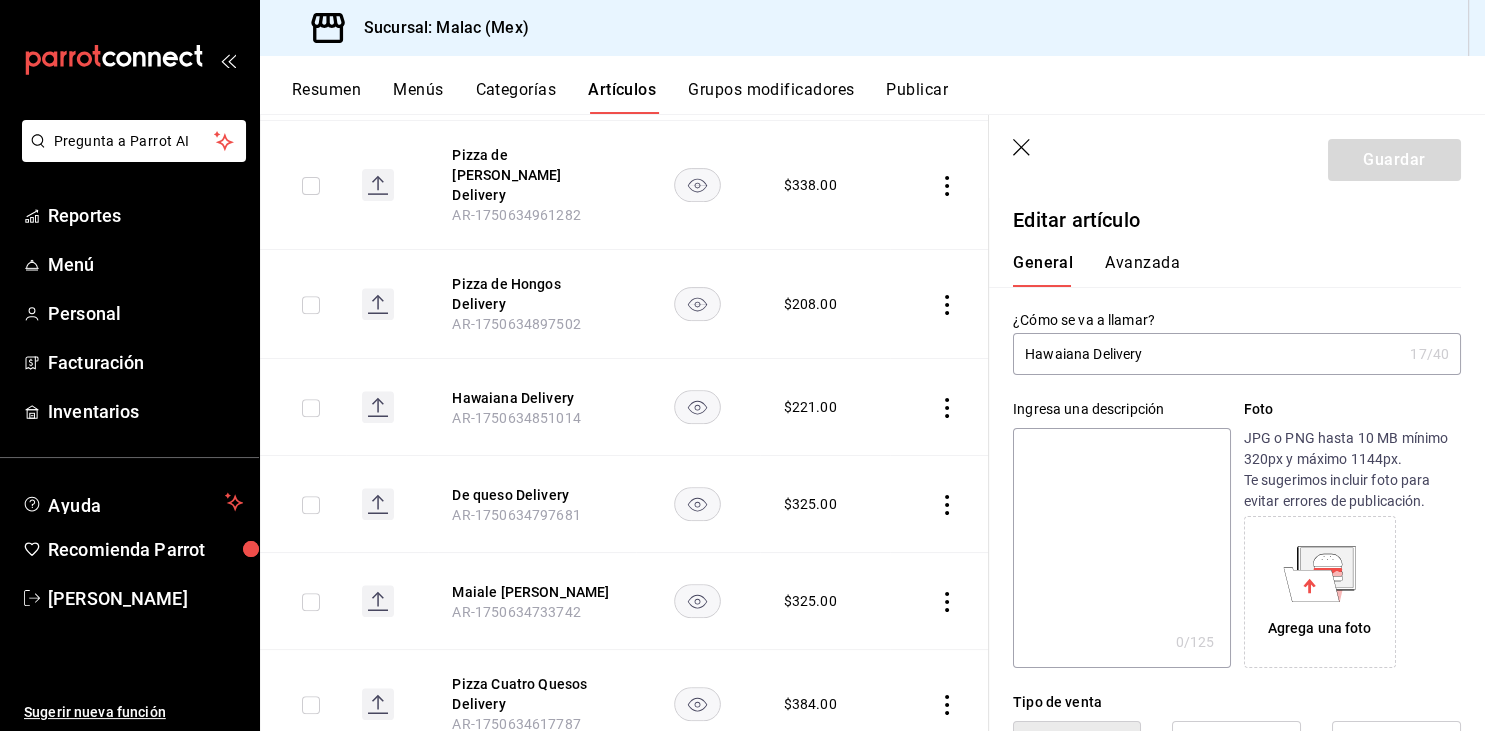 click on "Hawaiana Delivery" at bounding box center [1207, 354] 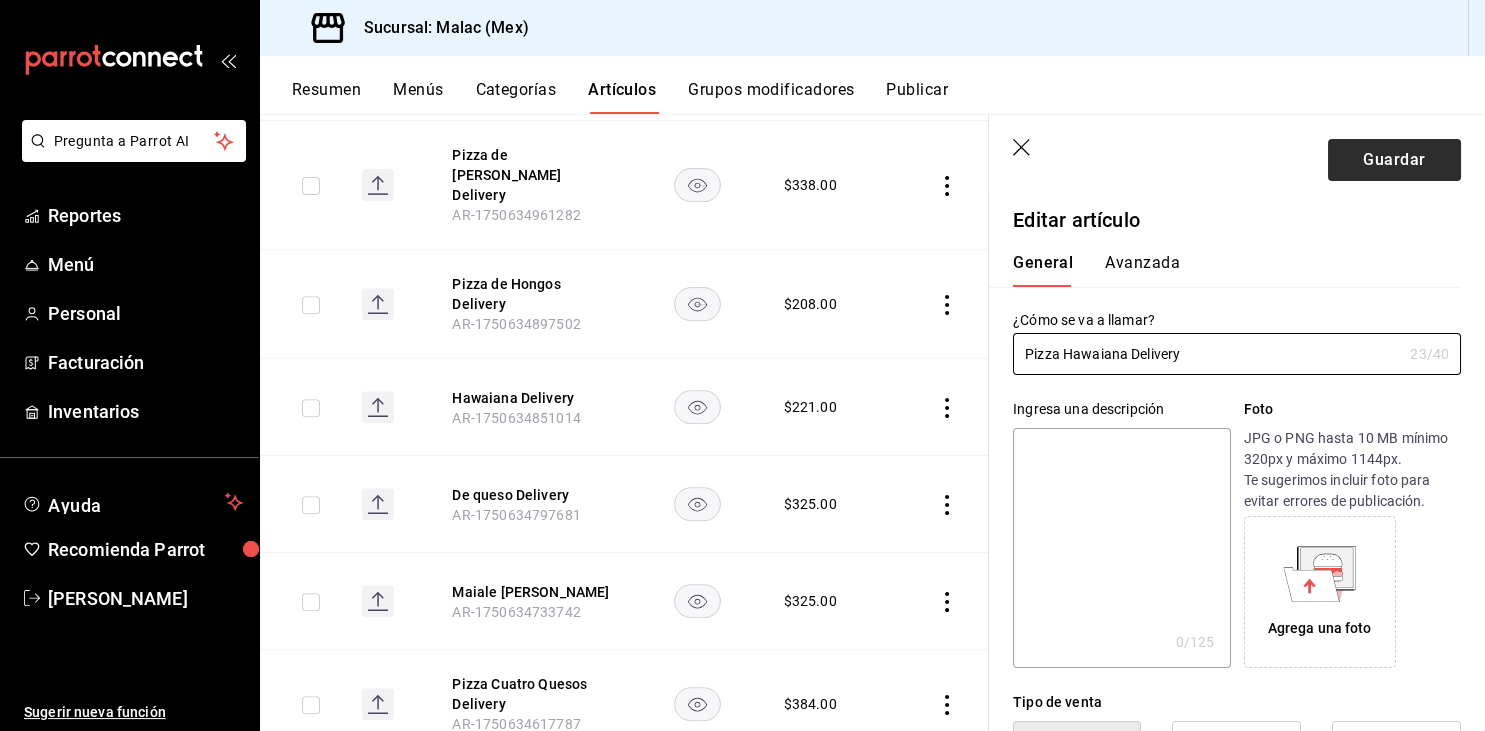 type on "Pizza Hawaiana Delivery" 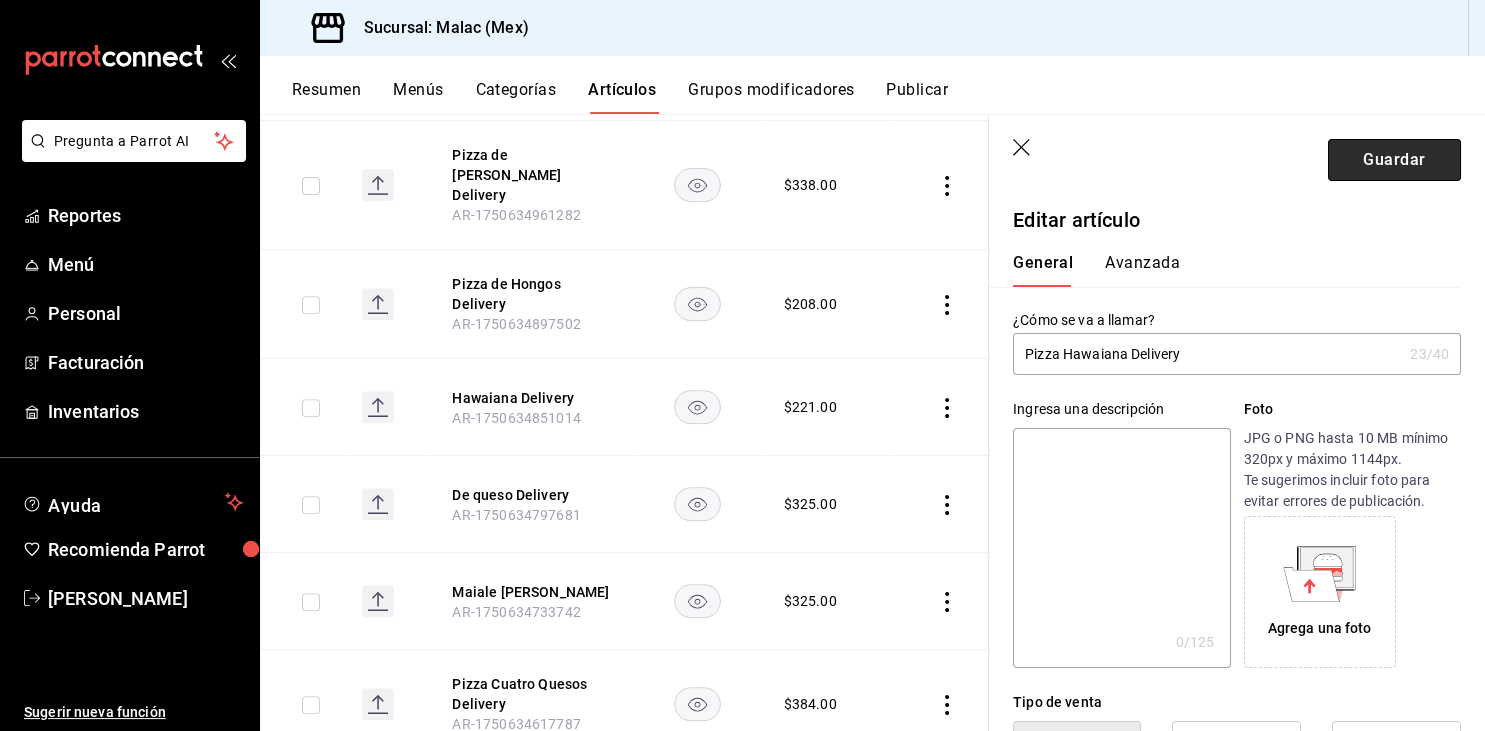 click on "Guardar" at bounding box center [1394, 160] 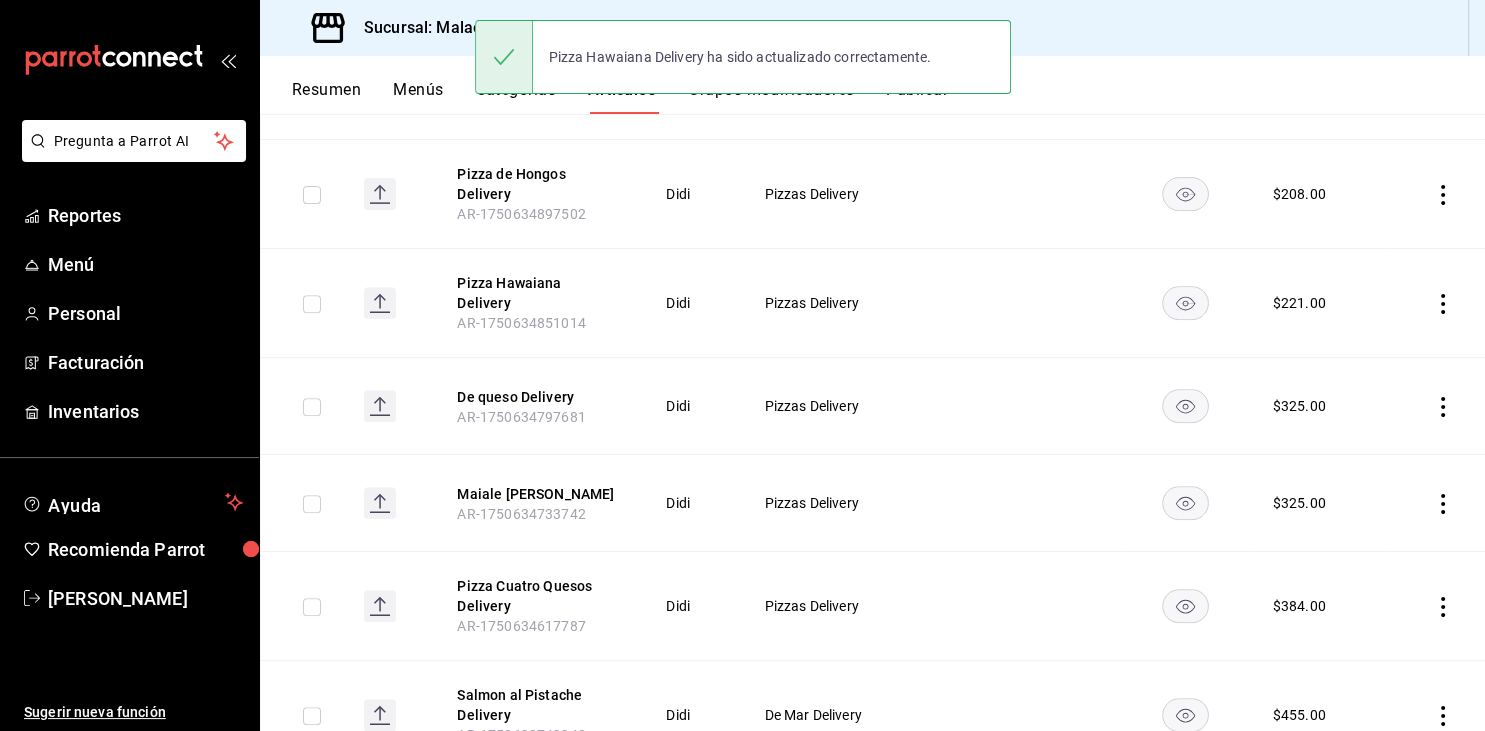 scroll, scrollTop: 798, scrollLeft: 0, axis: vertical 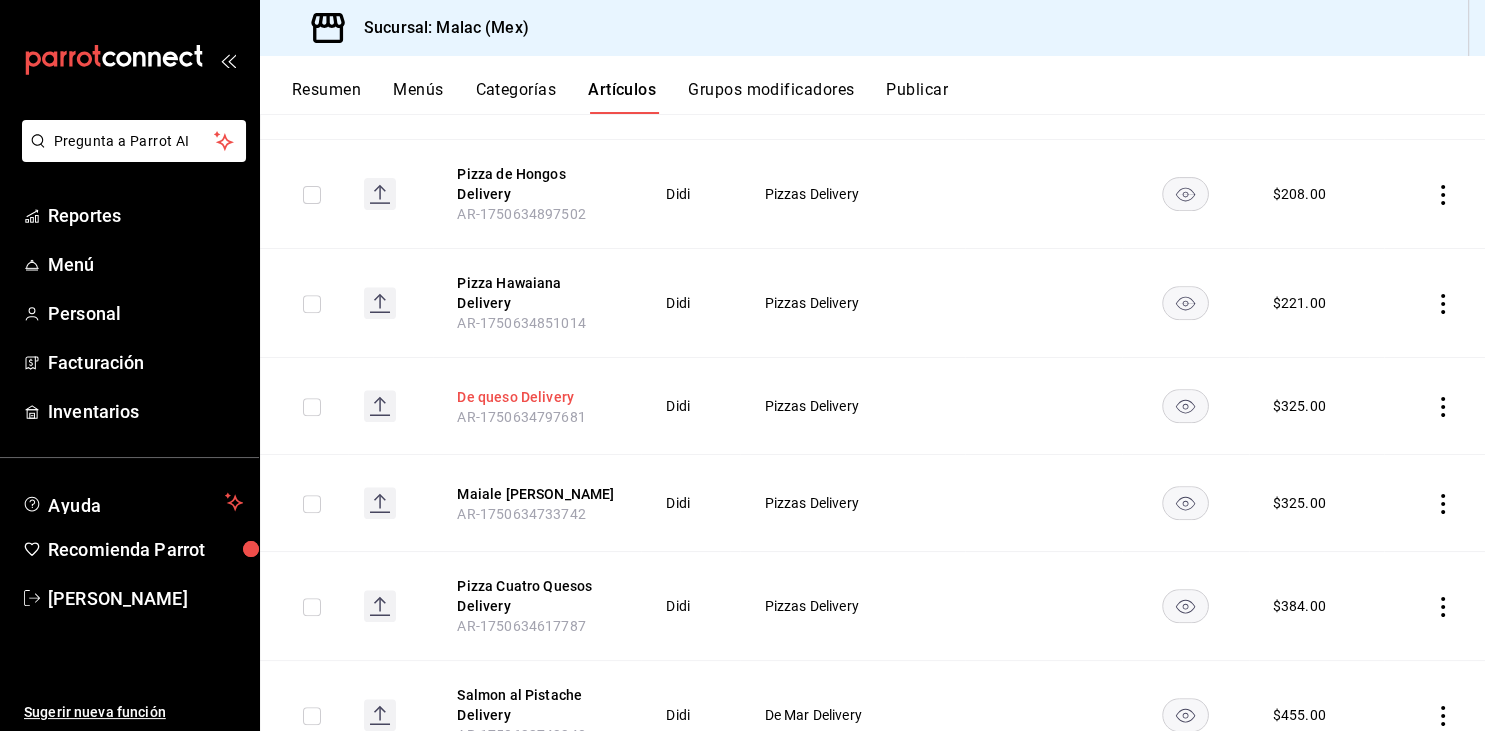 click on "De queso Delivery" at bounding box center [537, 397] 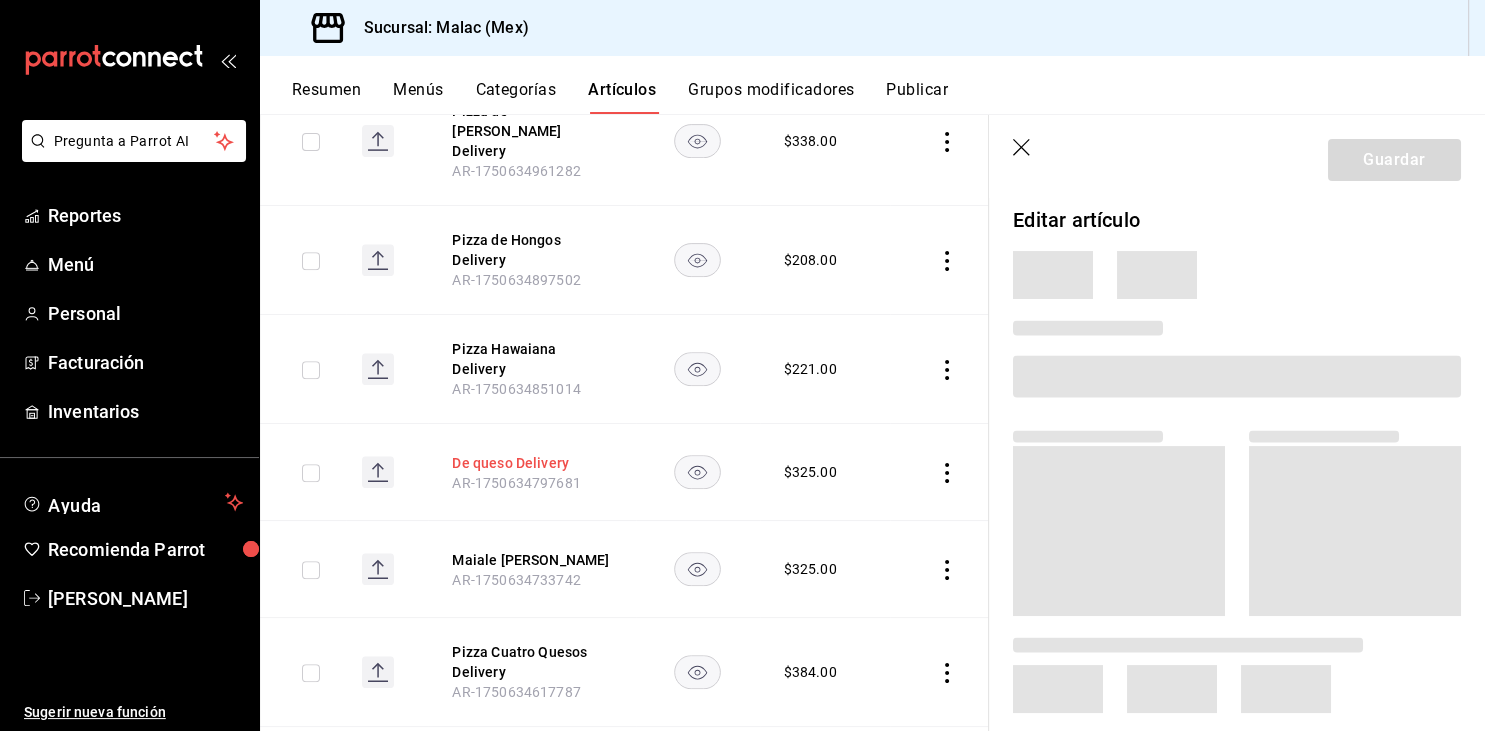 scroll, scrollTop: 864, scrollLeft: 0, axis: vertical 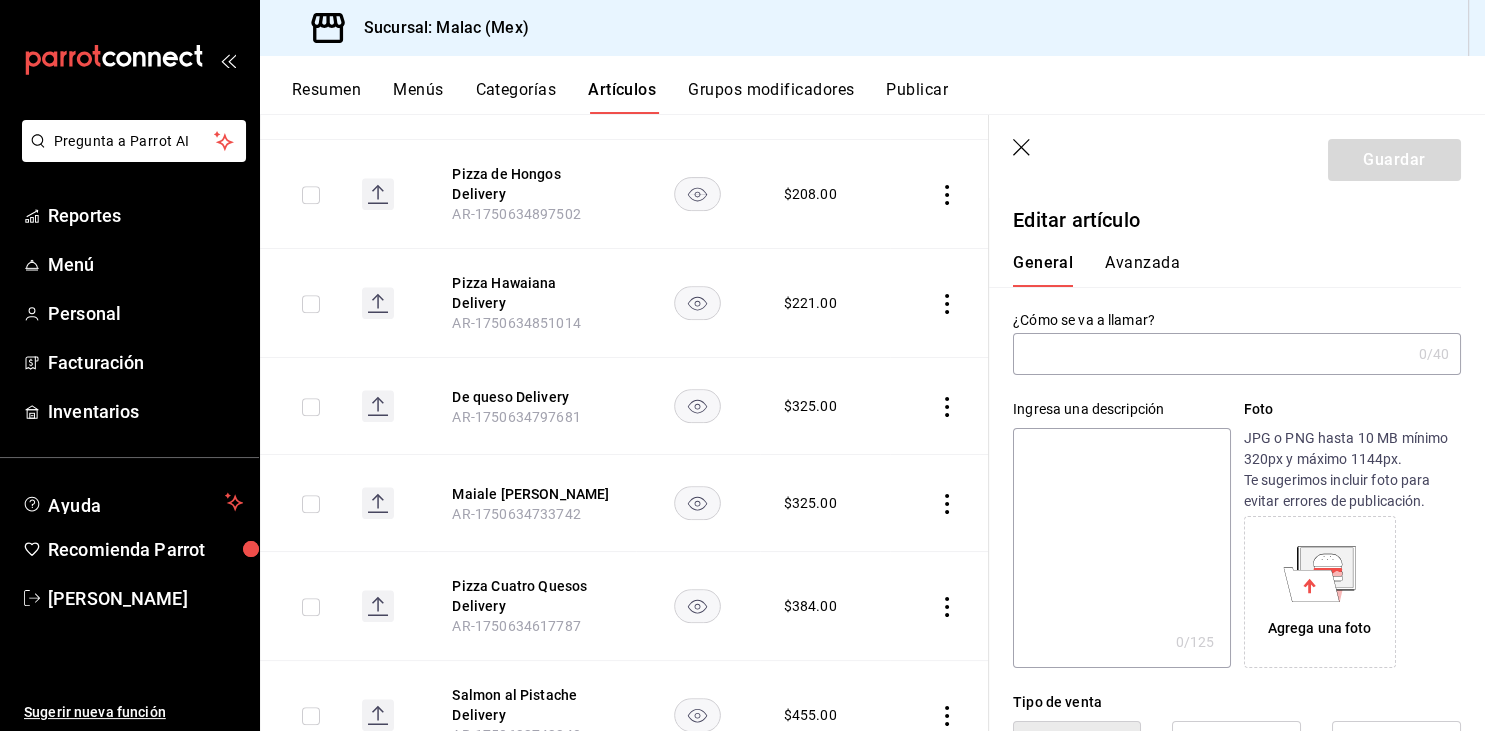 type on "De queso Delivery" 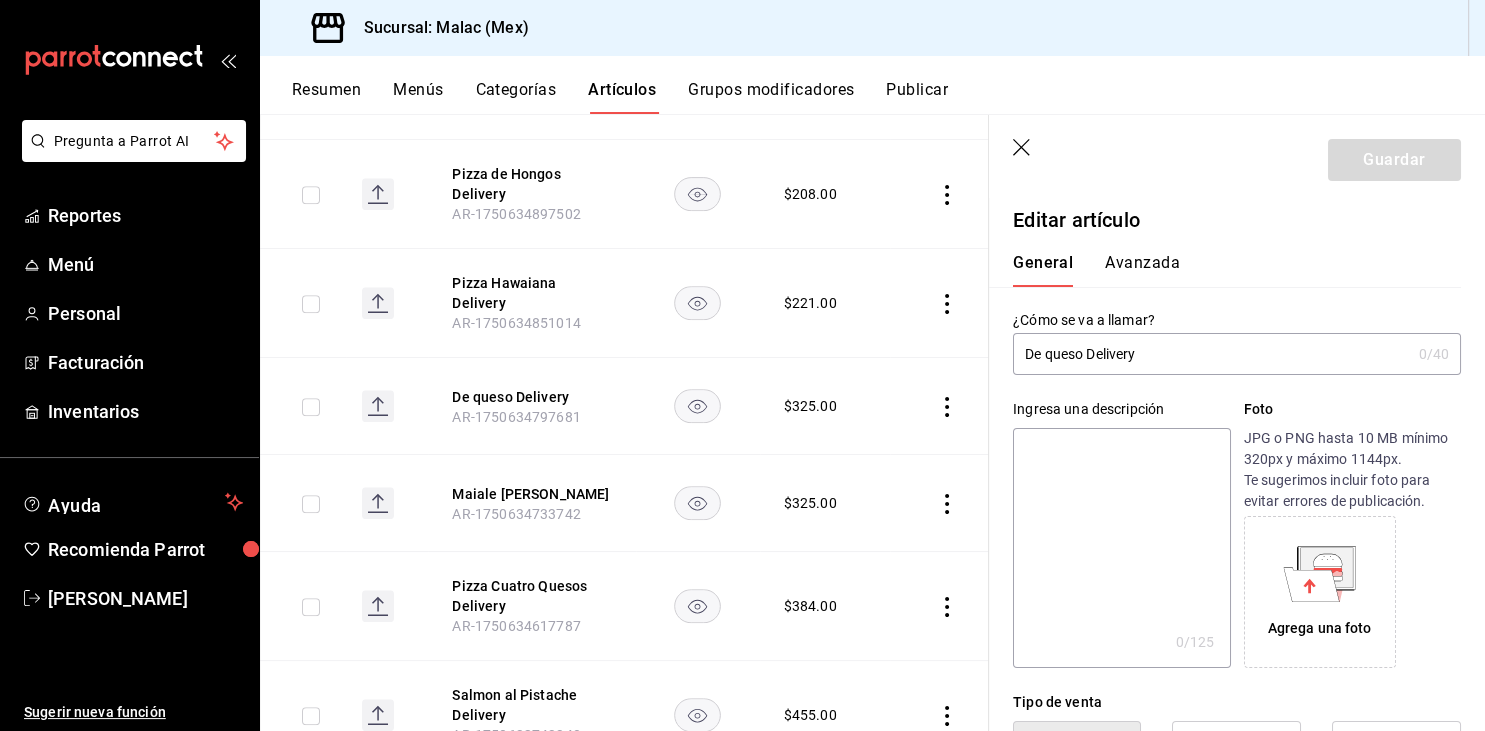 type on "$325.00" 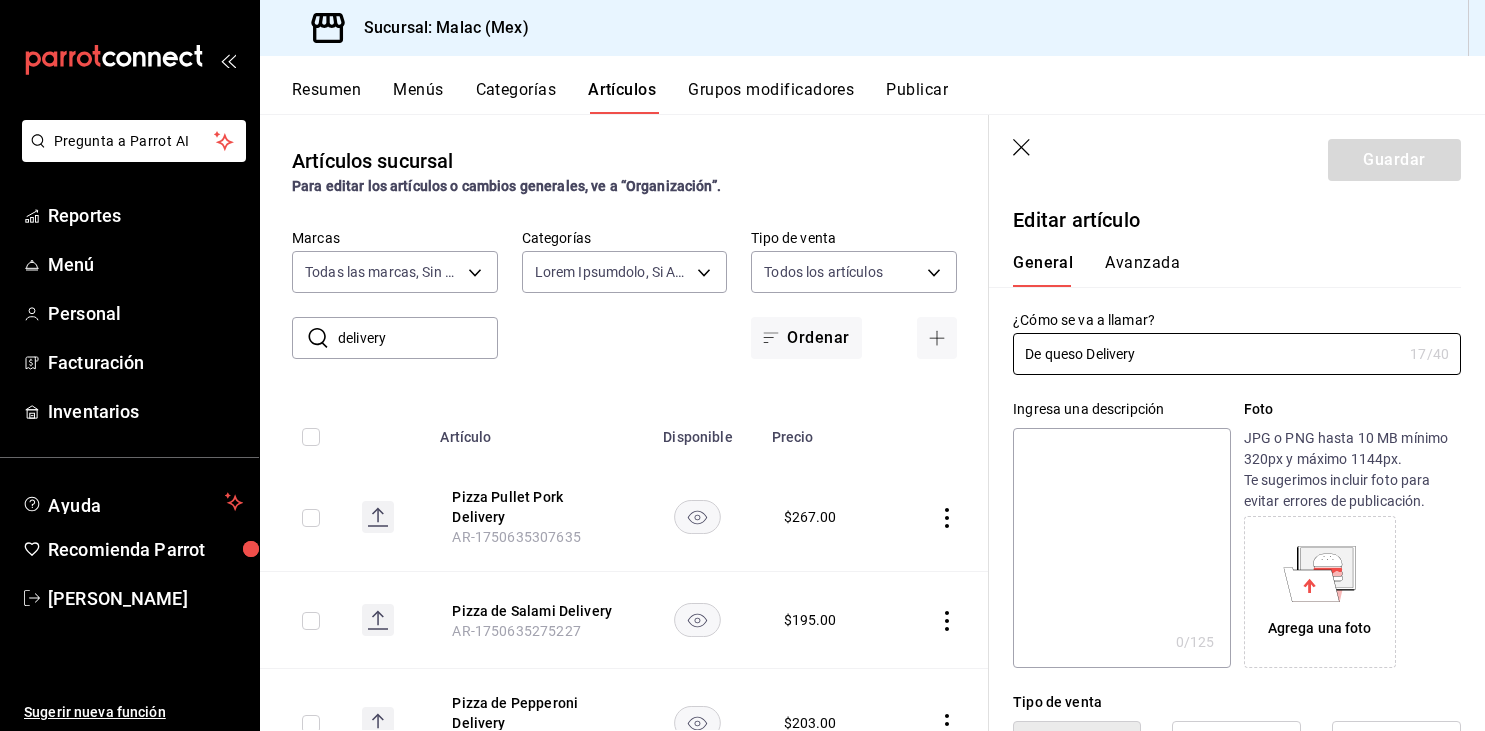 scroll, scrollTop: 0, scrollLeft: 0, axis: both 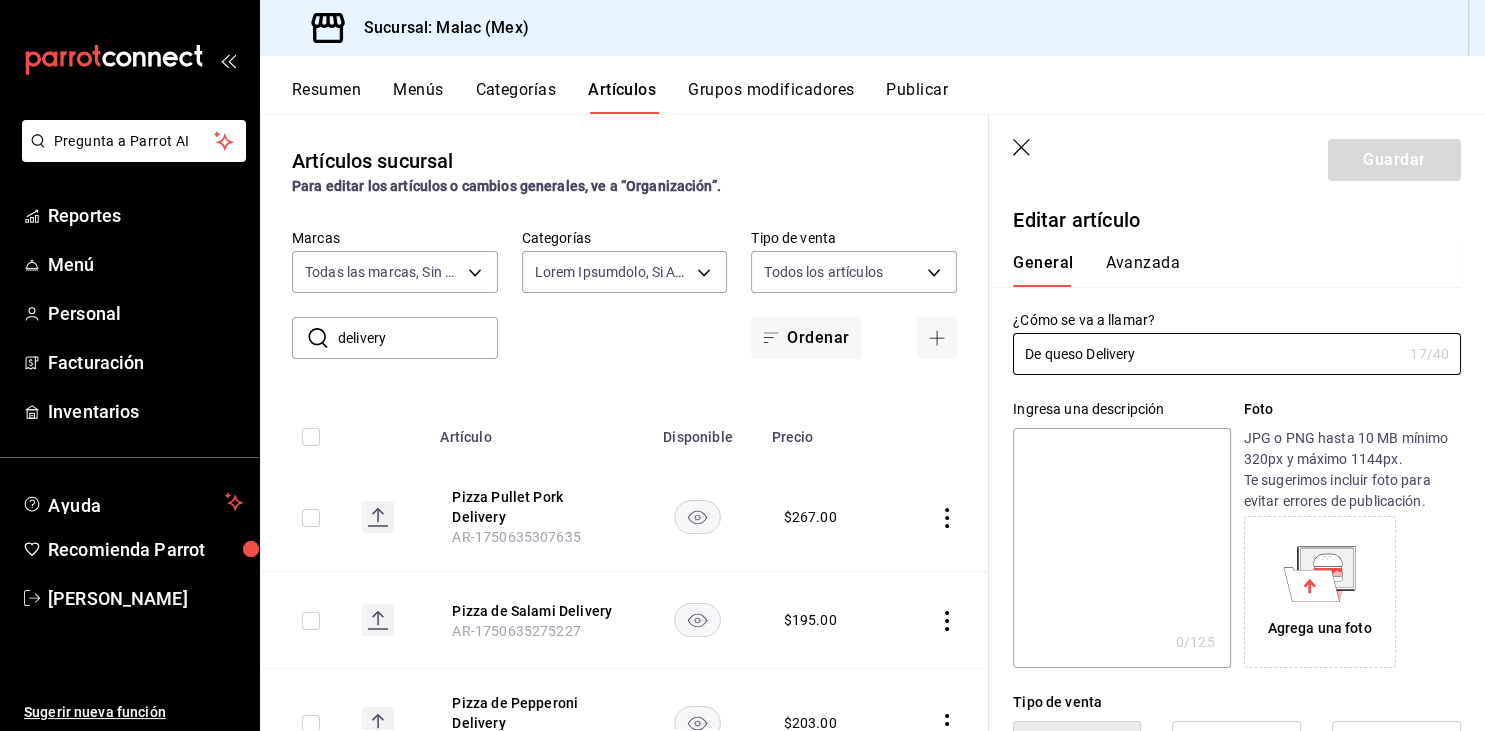 click on "De queso Delivery" at bounding box center (1207, 354) 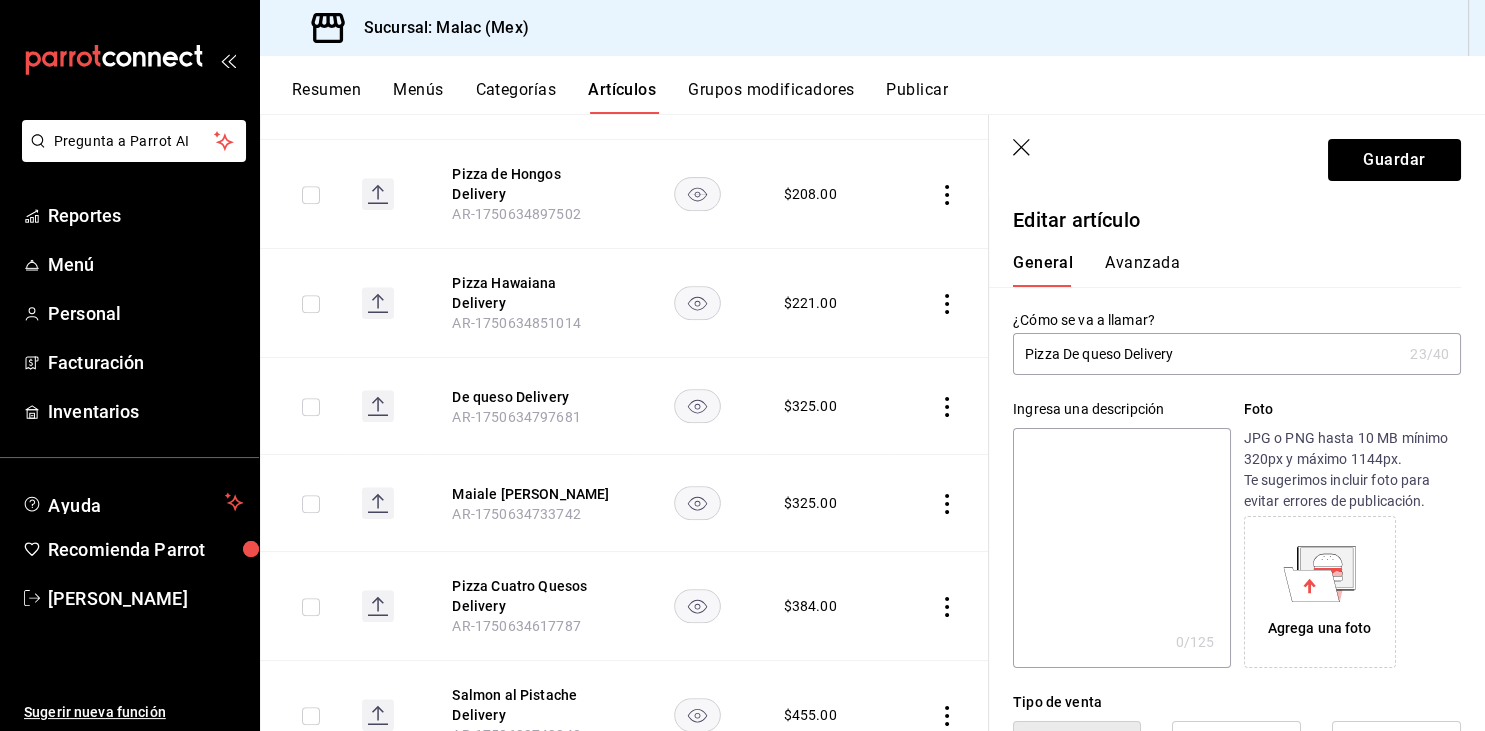 click on "Pizza De queso Delivery" at bounding box center [1207, 354] 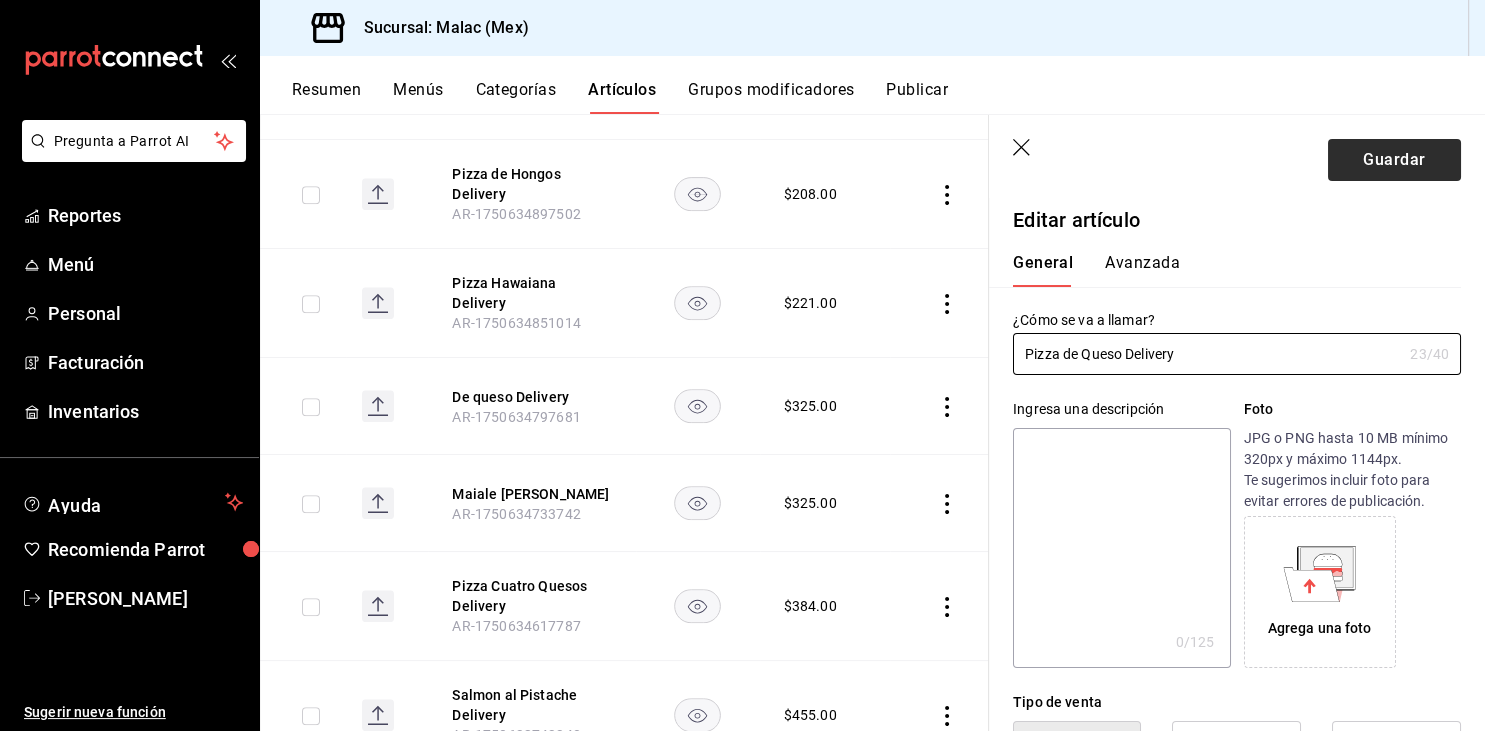 type on "Pizza de Queso Delivery" 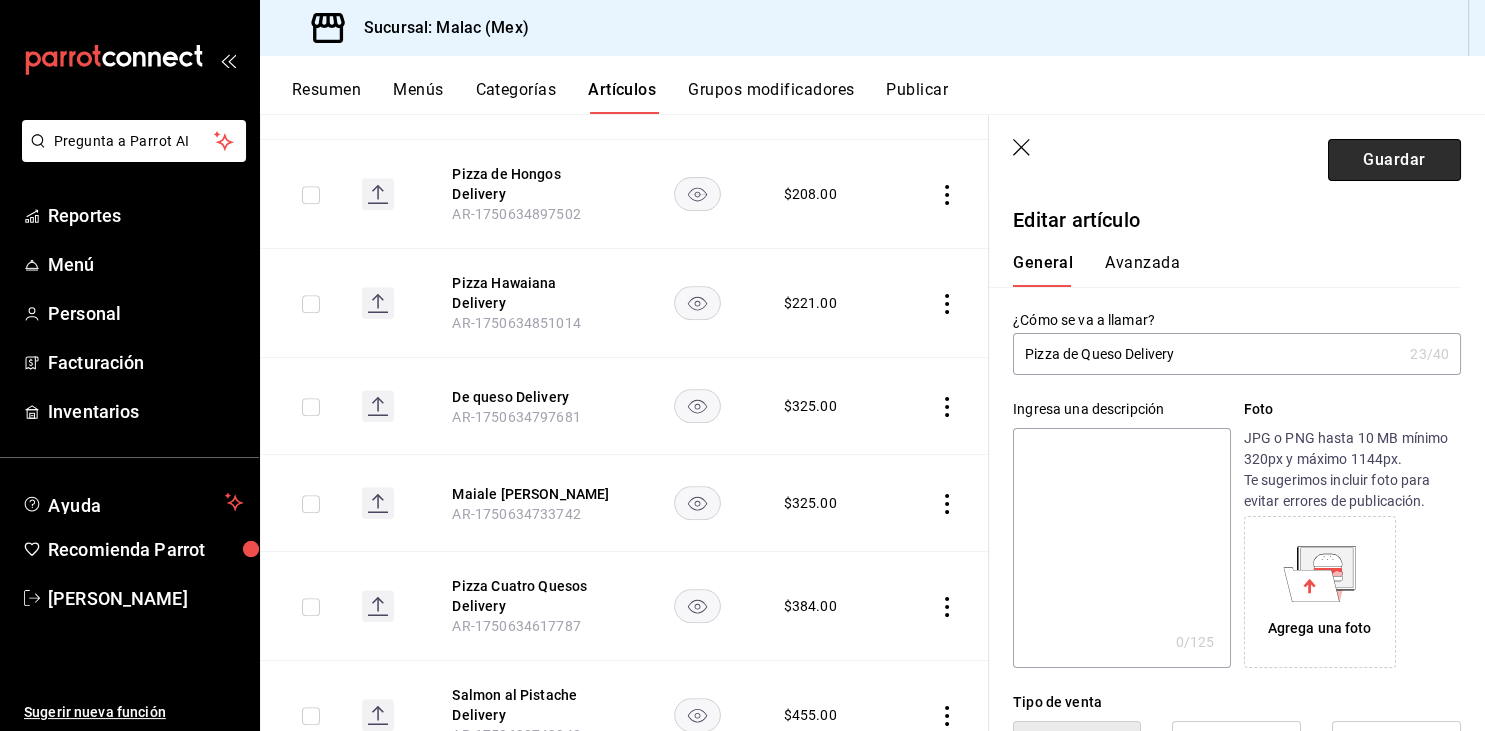 click on "Guardar" at bounding box center [1394, 160] 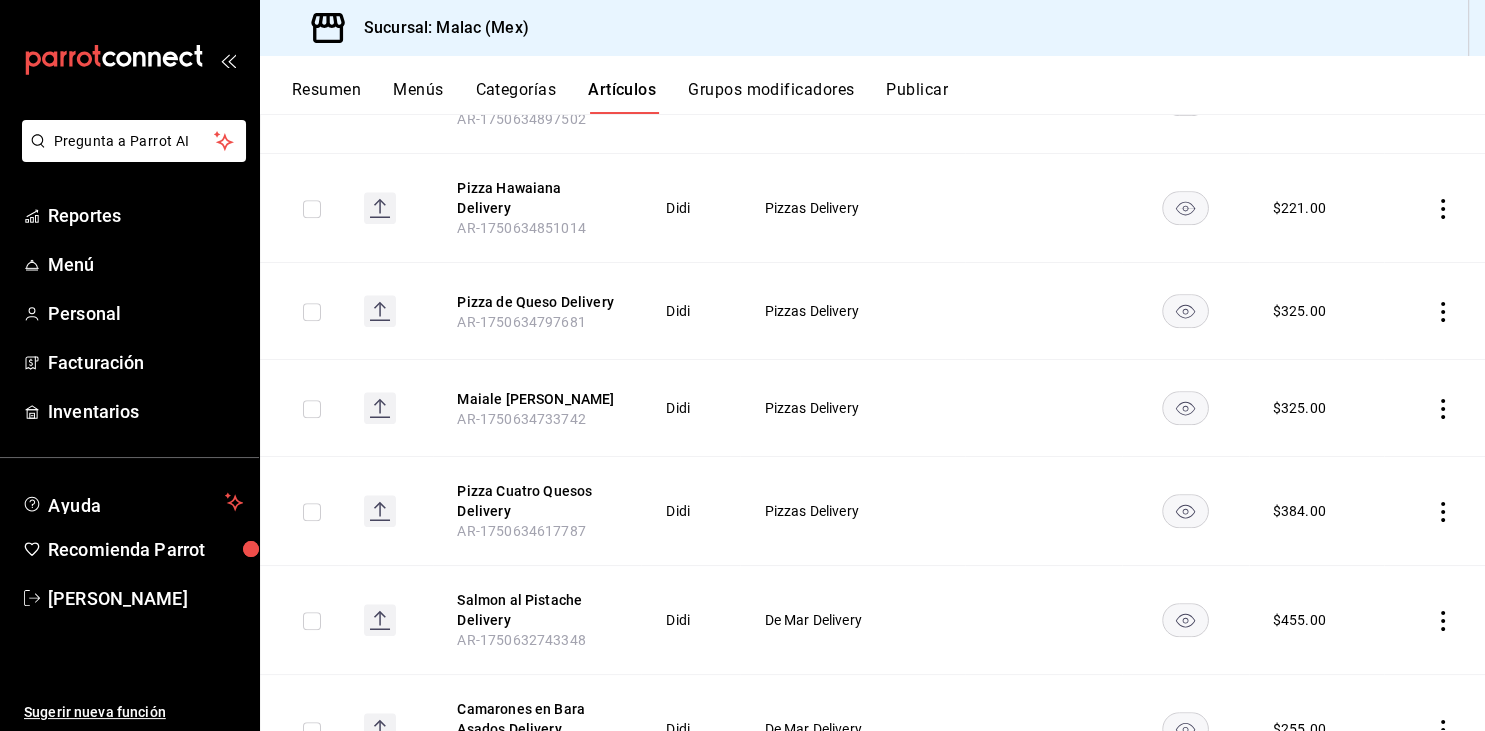 scroll, scrollTop: 894, scrollLeft: 0, axis: vertical 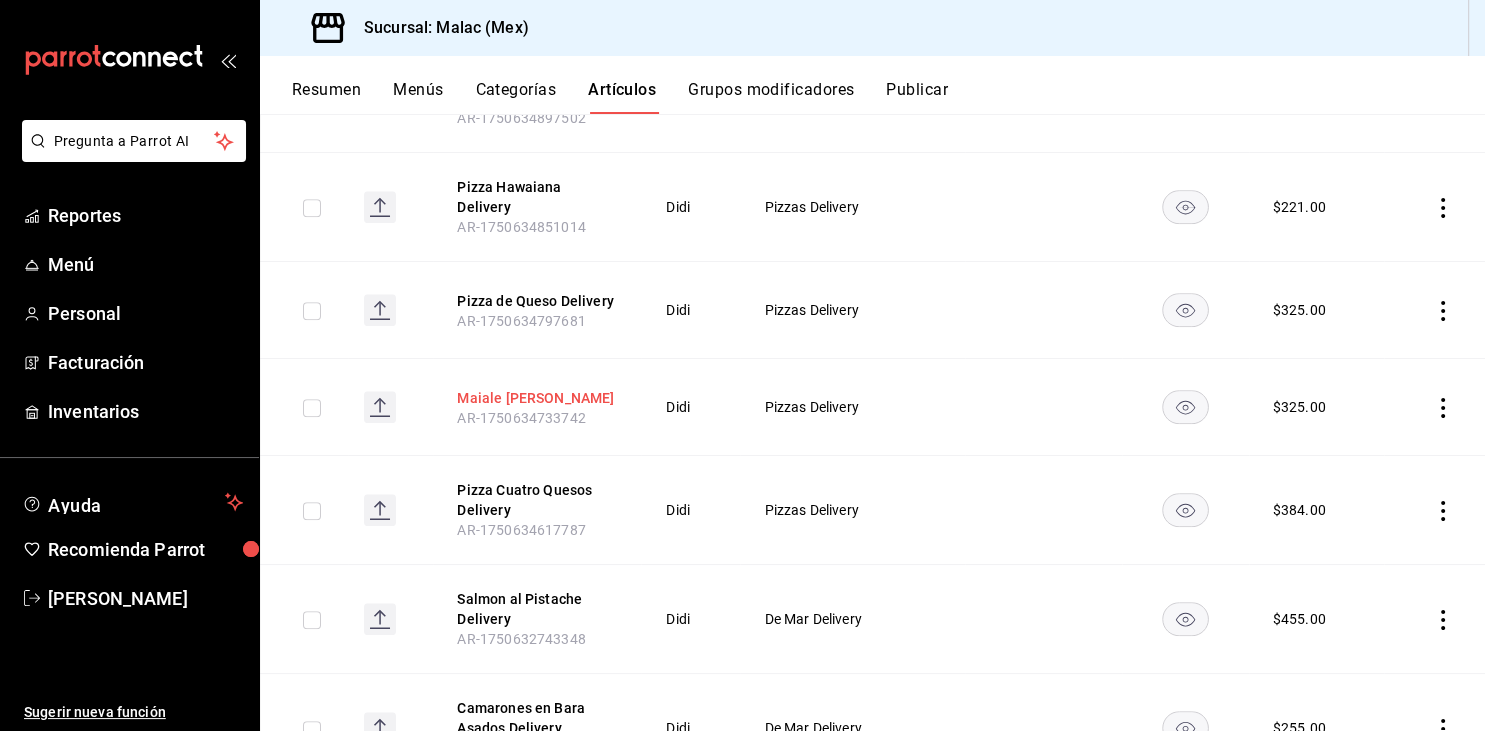 click on "Maiale [PERSON_NAME]" at bounding box center (537, 398) 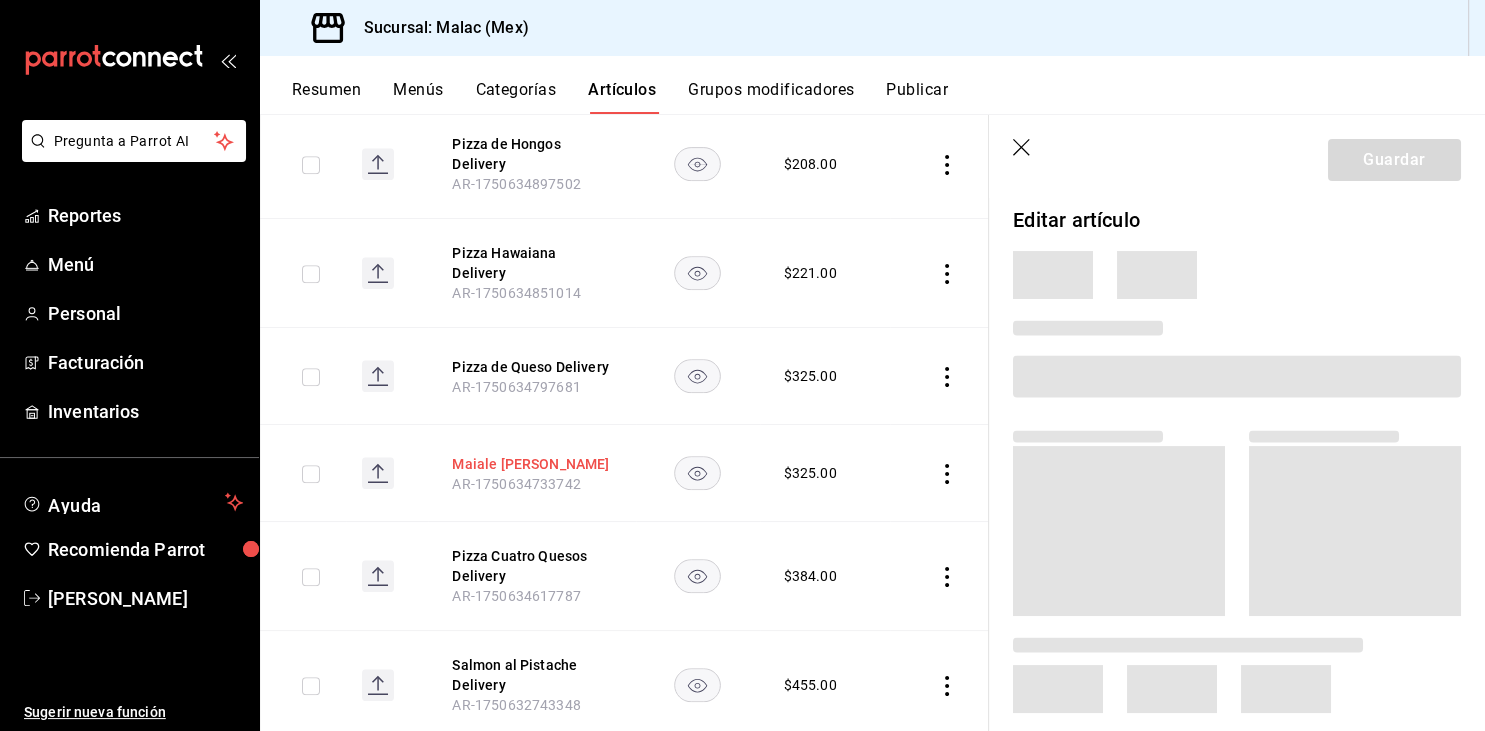 scroll, scrollTop: 960, scrollLeft: 0, axis: vertical 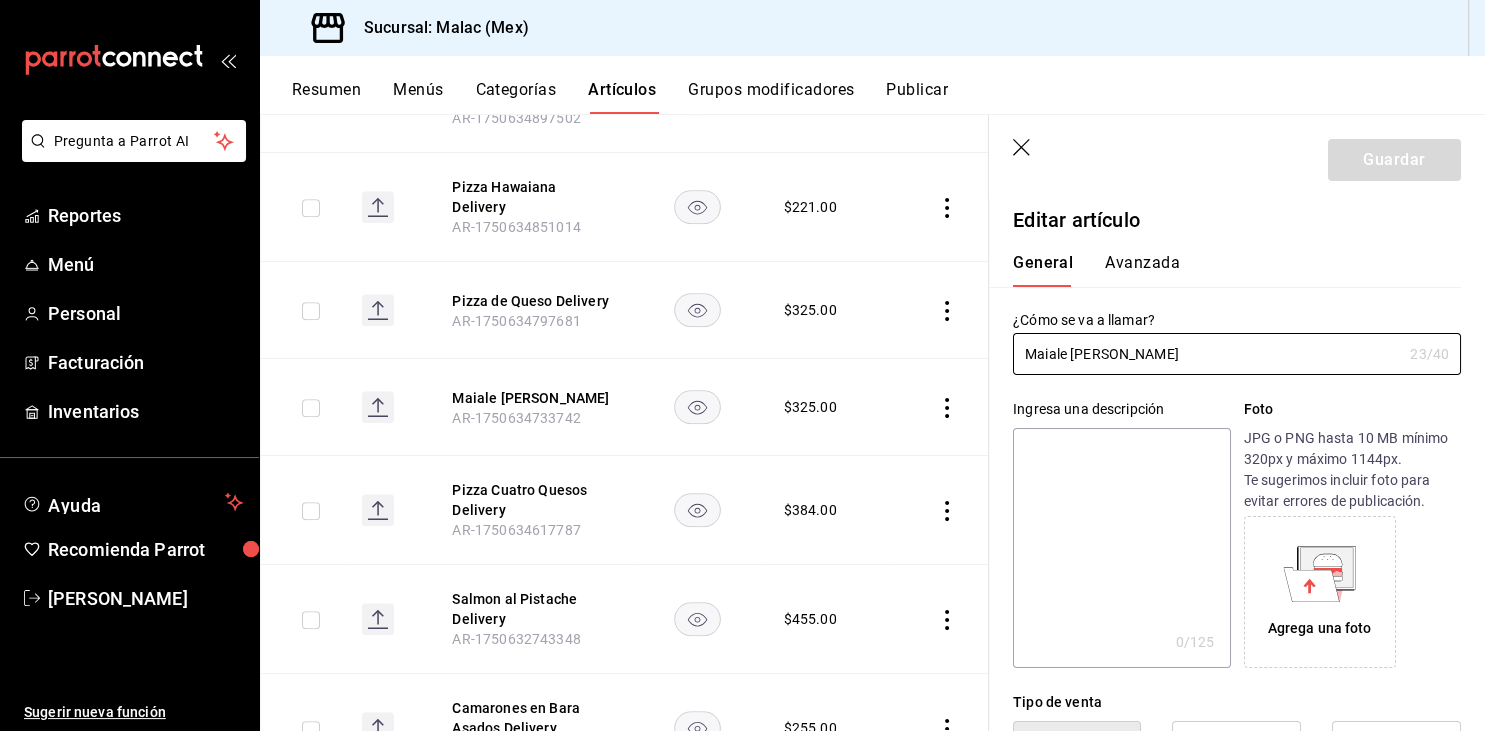 type on "$325.00" 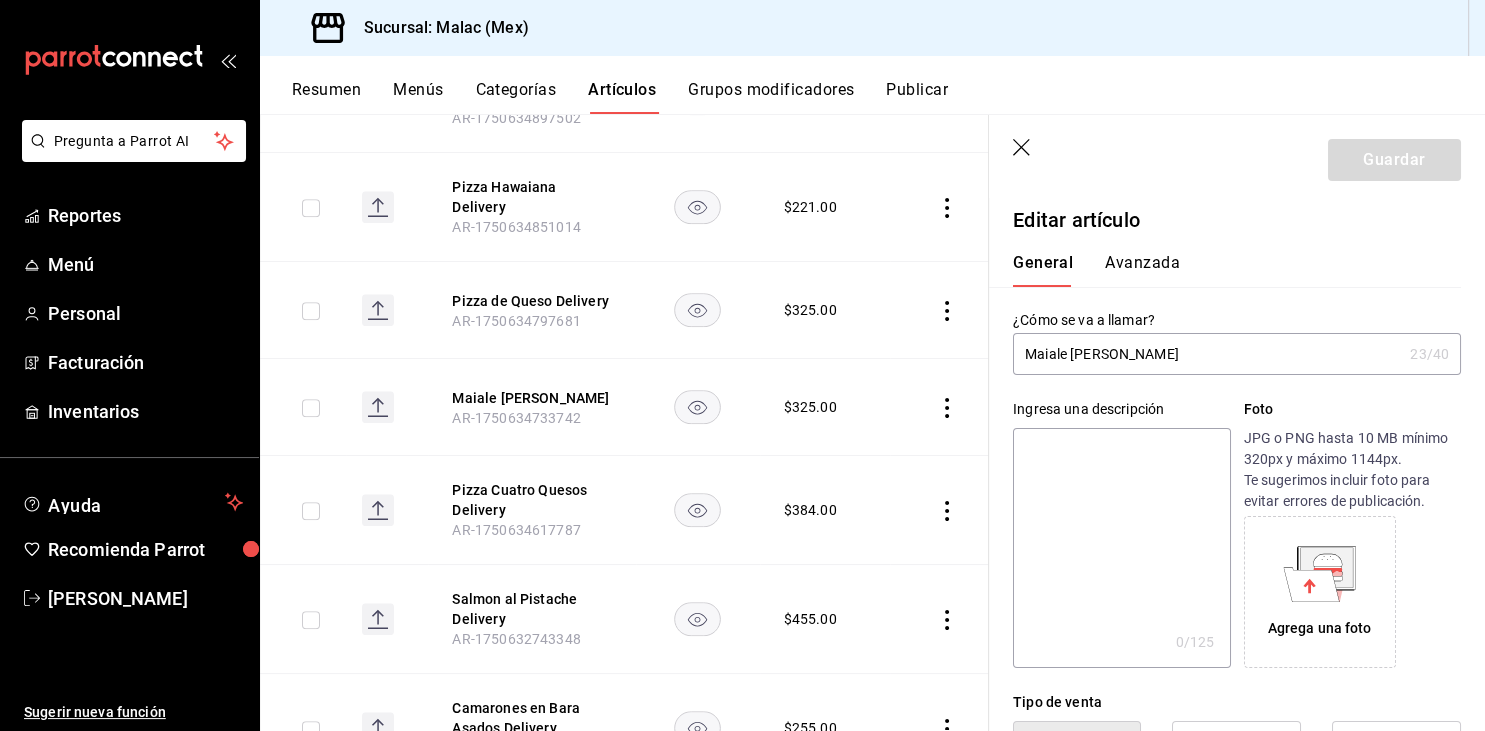 click on "Maiale [PERSON_NAME]" at bounding box center (1207, 354) 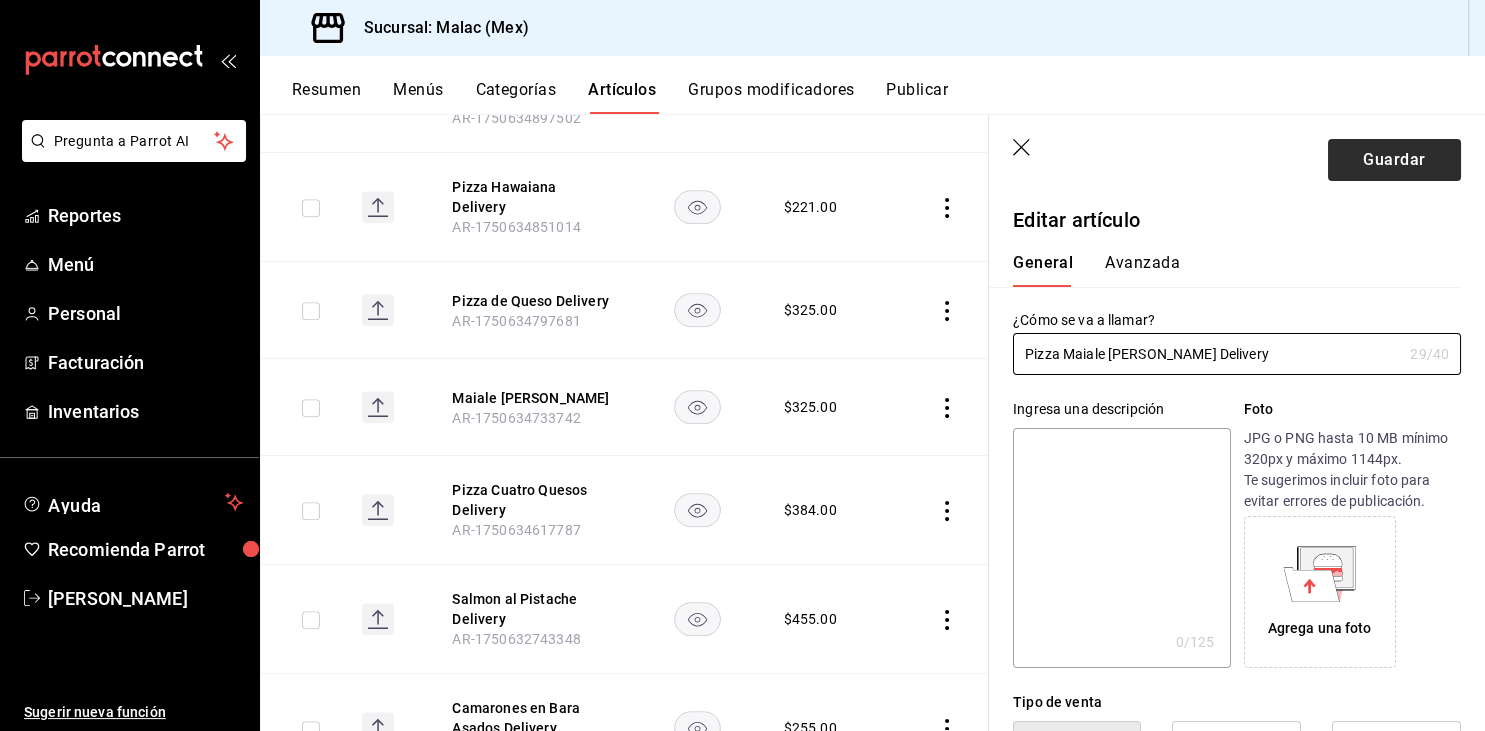 type on "Pizza Maiale e Manzo Delivery" 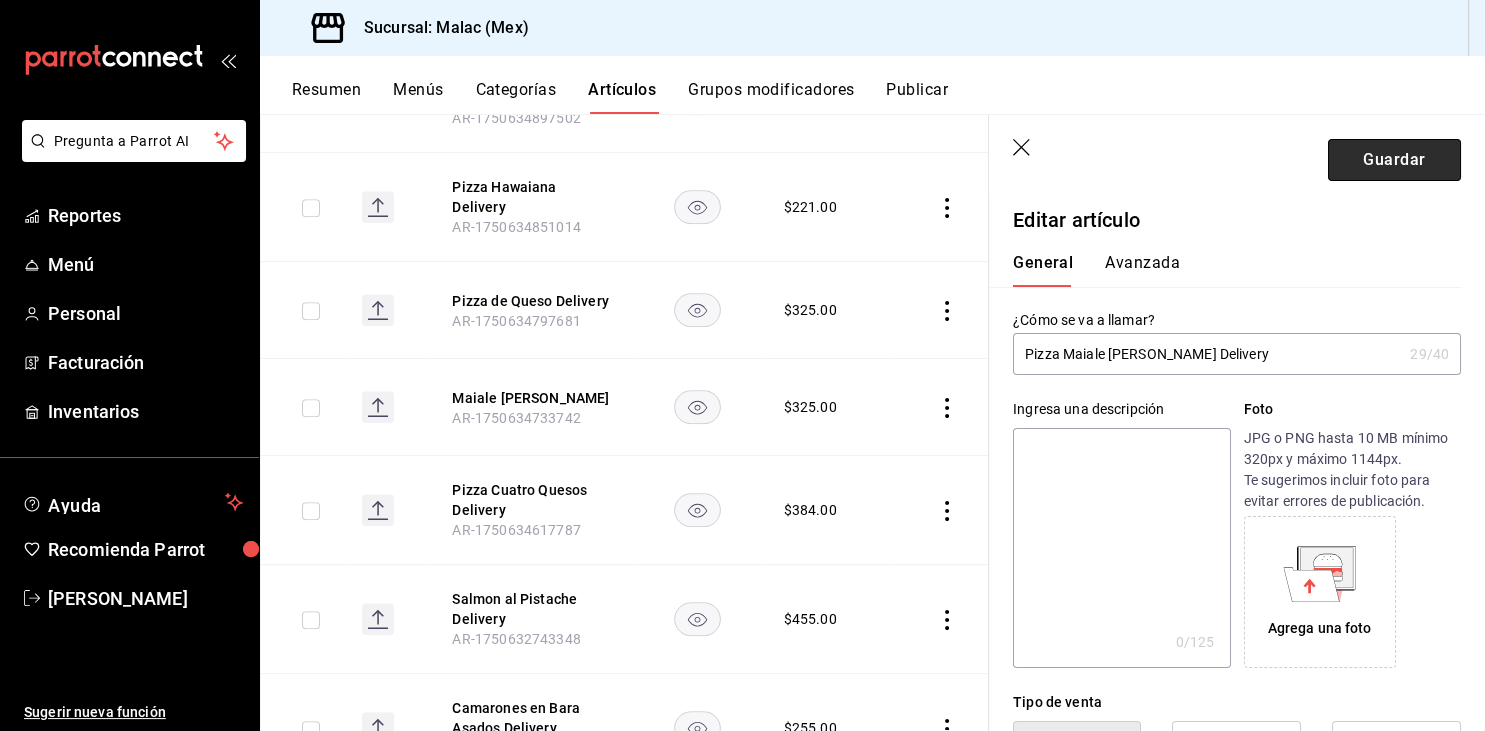 click on "Guardar" at bounding box center (1394, 160) 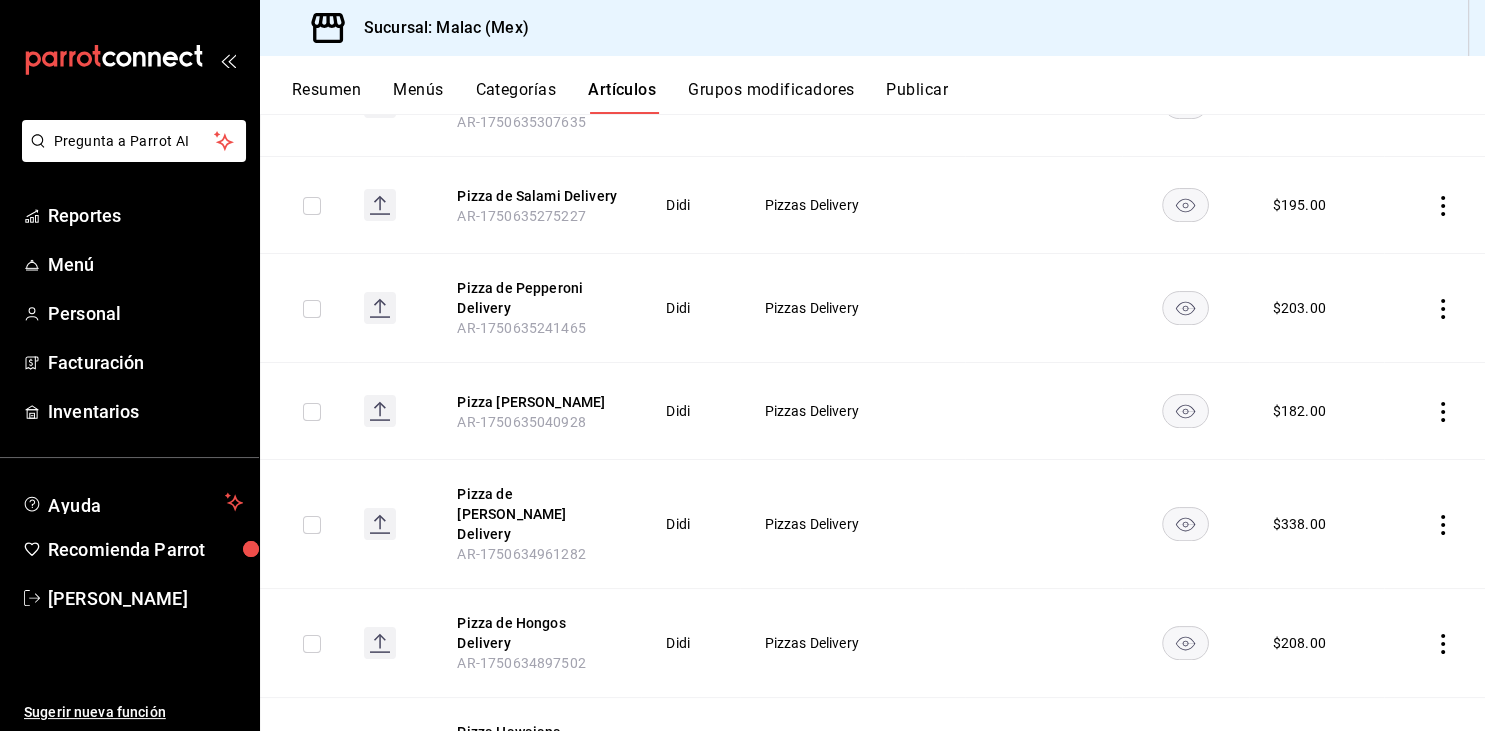 scroll, scrollTop: 0, scrollLeft: 0, axis: both 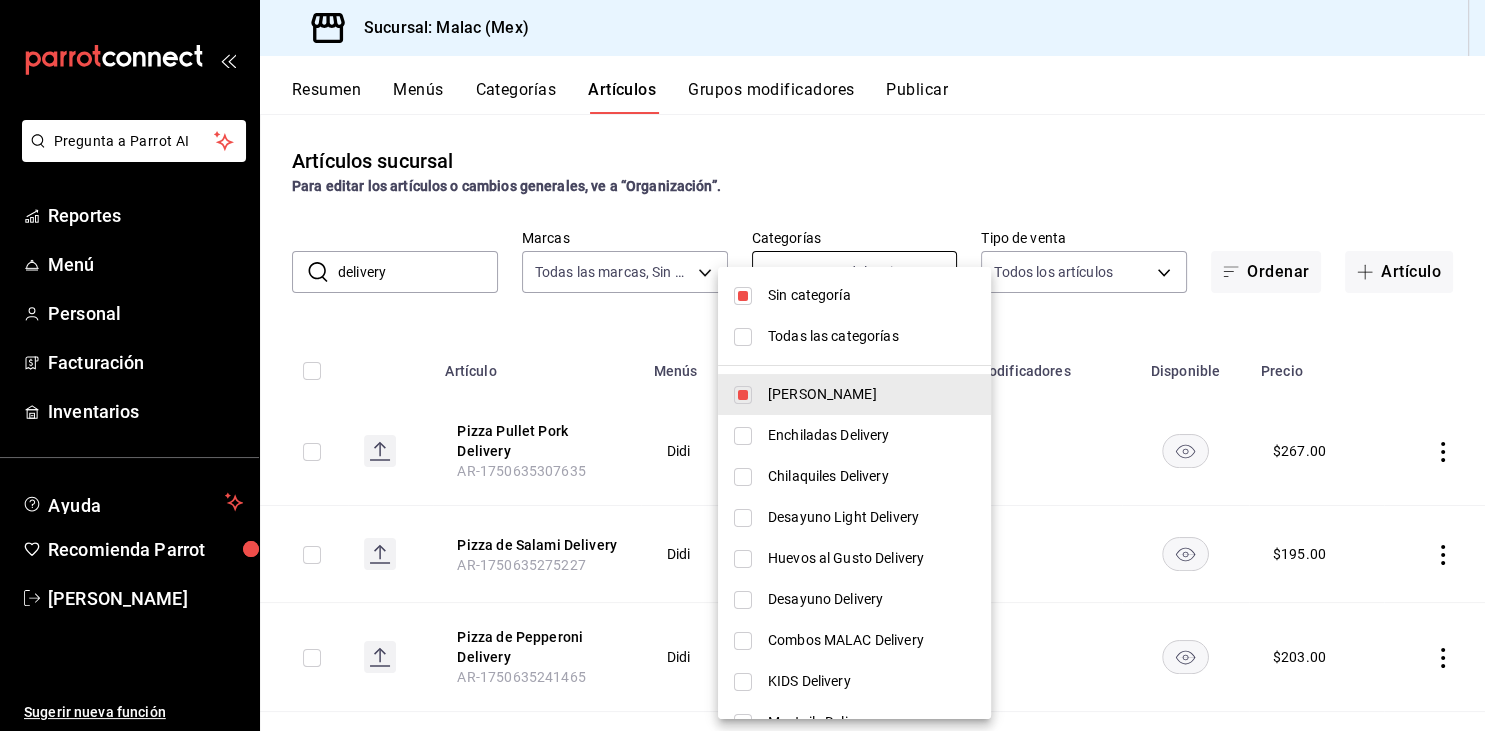 click on "Pregunta a Parrot AI Reportes   Menú   Personal   Facturación   Inventarios   Ayuda Recomienda Parrot   Lyan Lira   Sugerir nueva función   Sucursal: Malac (Mex) Resumen Menús Categorías Artículos Grupos modificadores Publicar Artículos sucursal Para editar los artículos o cambios generales, ve a “Organización”. ​ delivery ​ Marcas Todas las marcas, Sin marca 68cda390-11aa-4088-a87d-1ba274343c49 Categorías Tipo de venta Todos los artículos ALL Ordenar Artículo Artículo Menús Categorías Modificadores Disponible Precio Pizza Pullet Pork Delivery AR-1750635307635 Didi Pizzas Delivery $ 267.00 Pizza de Salami Delivery AR-1750635275227 Didi Pizzas Delivery $ 195.00 Pizza  de Pepperoni Delivery AR-1750635241465 Didi Pizzas Delivery $ 203.00 Pizza Margarita Delivery AR-1750635040928 Didi Pizzas Delivery $ 182.00 Pizza de Jamón Serrano Delivery AR-1750634961282 Didi Pizzas Delivery $ 338.00 Pizza de Hongos Delivery AR-1750634897502 Didi Pizzas Delivery $ 208.00 Pizza Hawaiana Delivery Didi $ $" at bounding box center [742, 365] 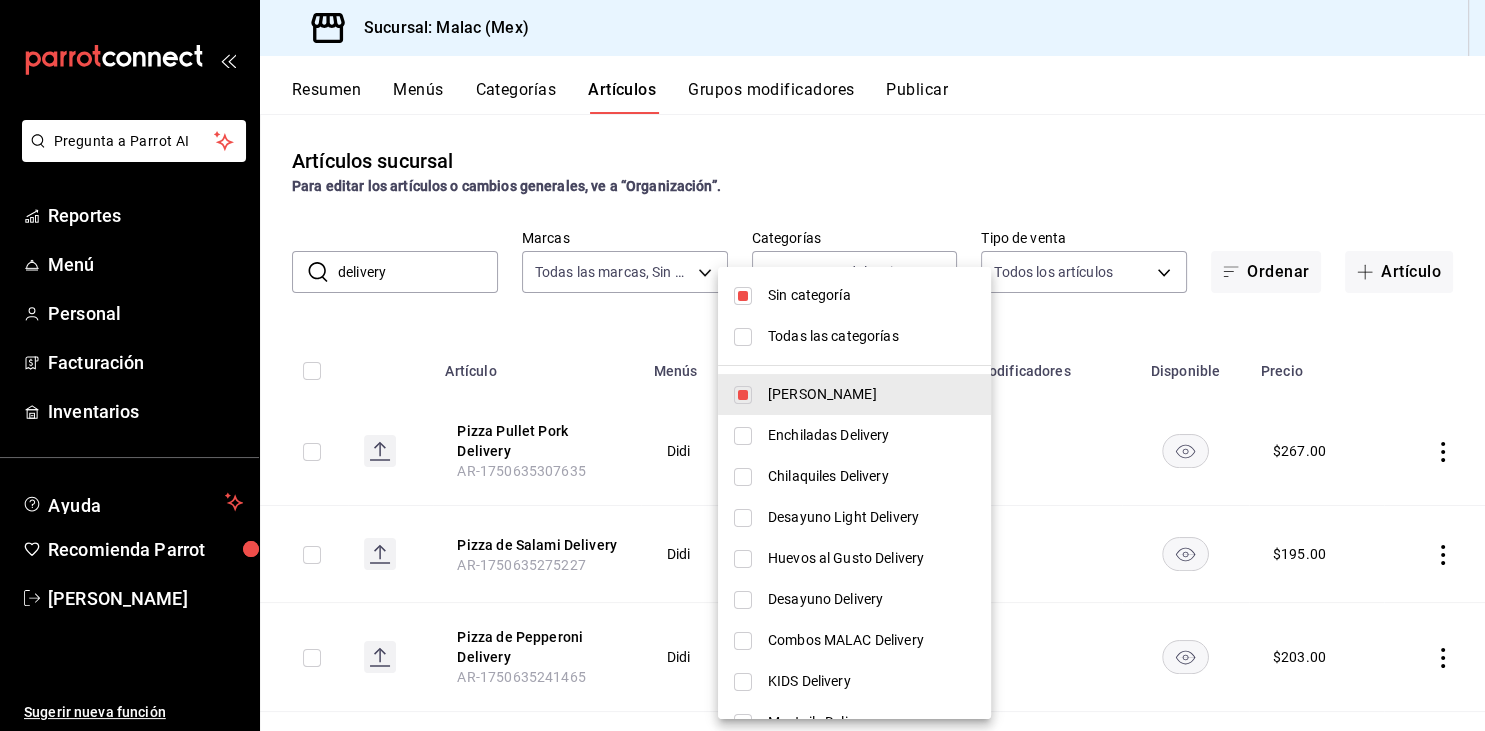 click on "Todas las categorías" at bounding box center [854, 336] 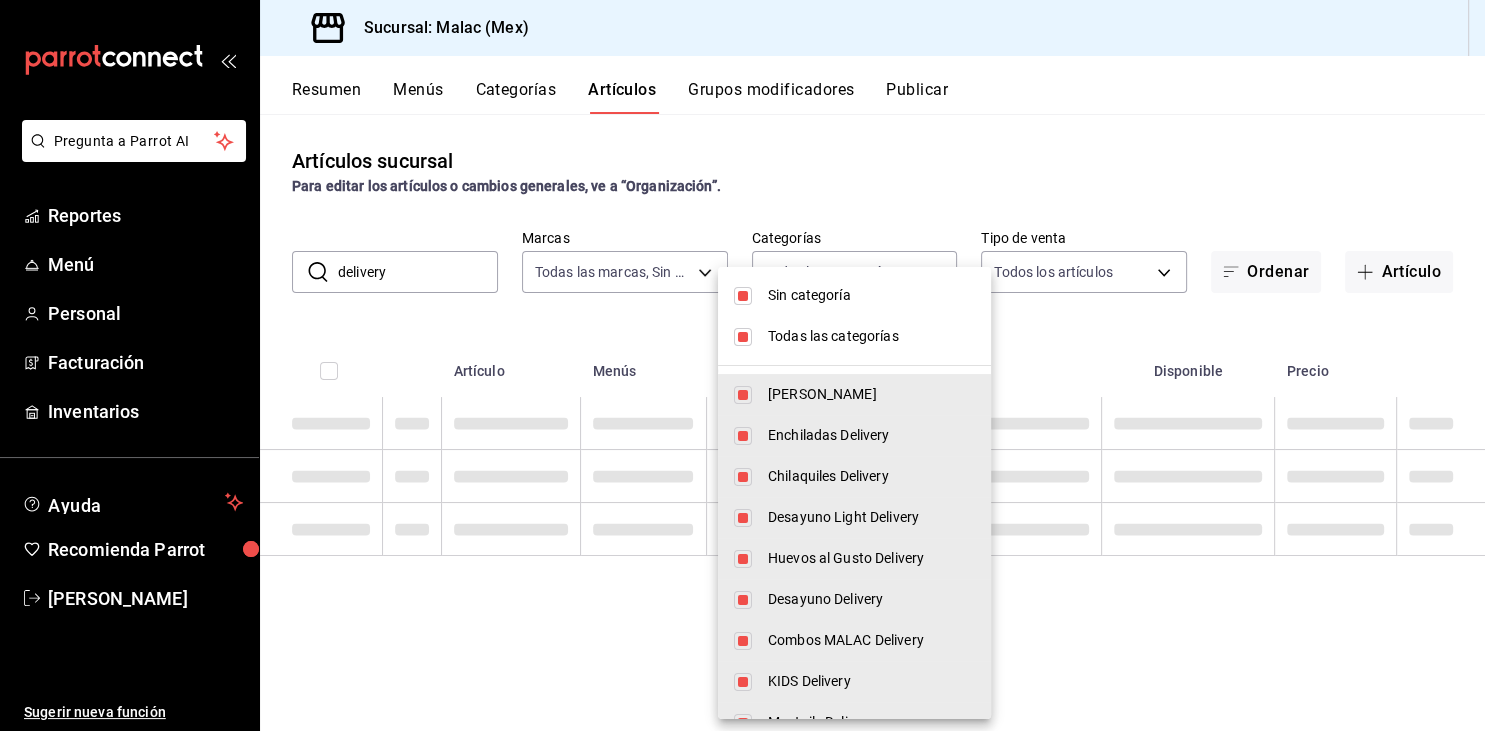 type on "c6b4b0ef-2f0d-41c3-a14d-3c93dda63d90,f01e7ccd-f52f-4a97-b189-9dff87216b39,2fcd0f70-dd15-4bd7-b46c-178138133817,ed9a6d92-3438-46b0-b295-75ef7a05b29f,66a04878-c5d7-44e0-b9ce-daf0da577921,9cb79f52-da57-416c-8e43-a5c041464065,573b4b21-3a7a-47b3-a8ed-436d0bb4e0e7,5cbf4f3d-7314-4823-b1ef-cf3e8c28e38b,3400c7a4-e89e-411f-9b05-d69c91a2fe48,0fe98a35-6881-431c-aeae-f33db9543bb4,73401d05-d640-4ae5-bfcb-5f88f7884f8e,cd10aec6-9cc9-4511-a22e-f8c45ddc4703,8d9e950f-4ea7-4c81-88da-c121cec3376f,20610ab2-6b3c-4715-9867-bc5297c25f23,5710125b-e1be-4a04-bbc0-697201abcc99,be5ba4c3-4cca-4d6d-9ade-24aa0259c5aa,7e34d237-1769-4359-904d-a4e998fd054f,f3ab84a3-84bd-4933-ae25-26e7f99ea001,500d3e83-5a88-417b-821c-842ad5bbbc49,7f440582-2796-4f73-8cd4-bc5d015b7631,98348ce9-8978-446b-9be5-8c1728dbbfc4,e4f146bb-a640-4717-bcb5-0816817a9ac2,b602821d-328c-4b9a-bdbe-fb894d88aff6,b51a6158-d48e-41f9-8119-ab9da0104b2f,972040f4-4a7b-45ba-995f-97c21ed3e75e,d4590ef1-797d-47ac-bda6-5a687755719f,4a82cbce-1e64-4cfa-b32d-593441310226,a2026c87-91f7-4ed6-b95..." 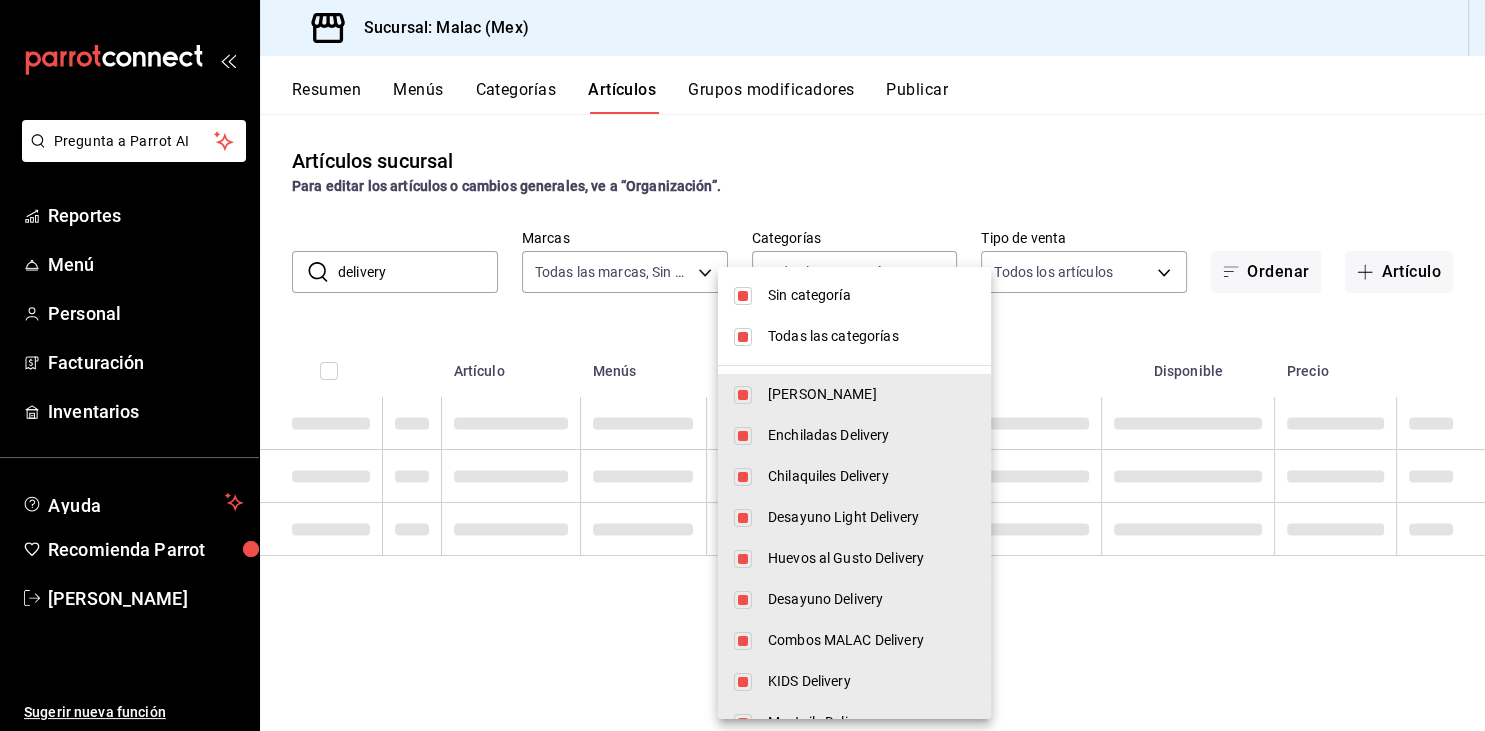 checkbox on "true" 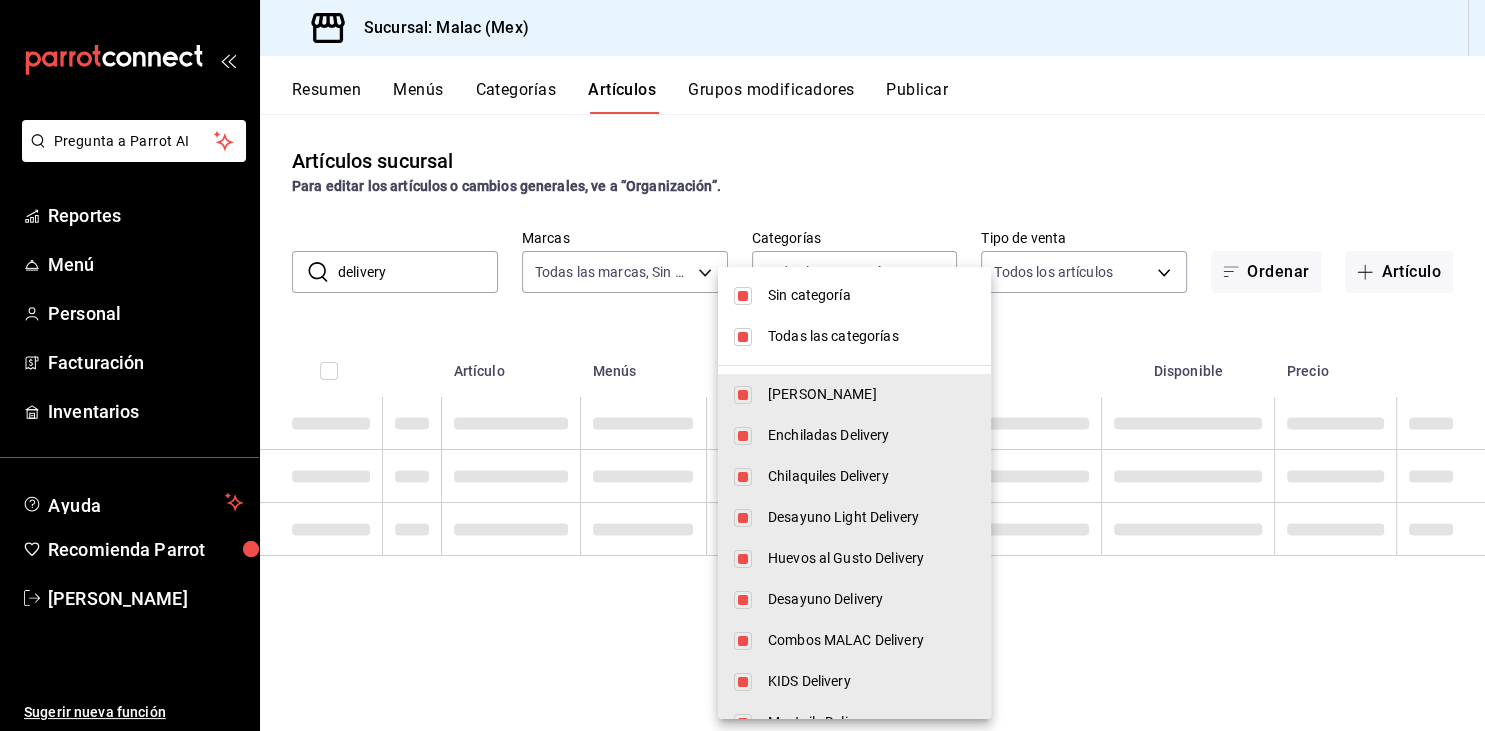 checkbox on "true" 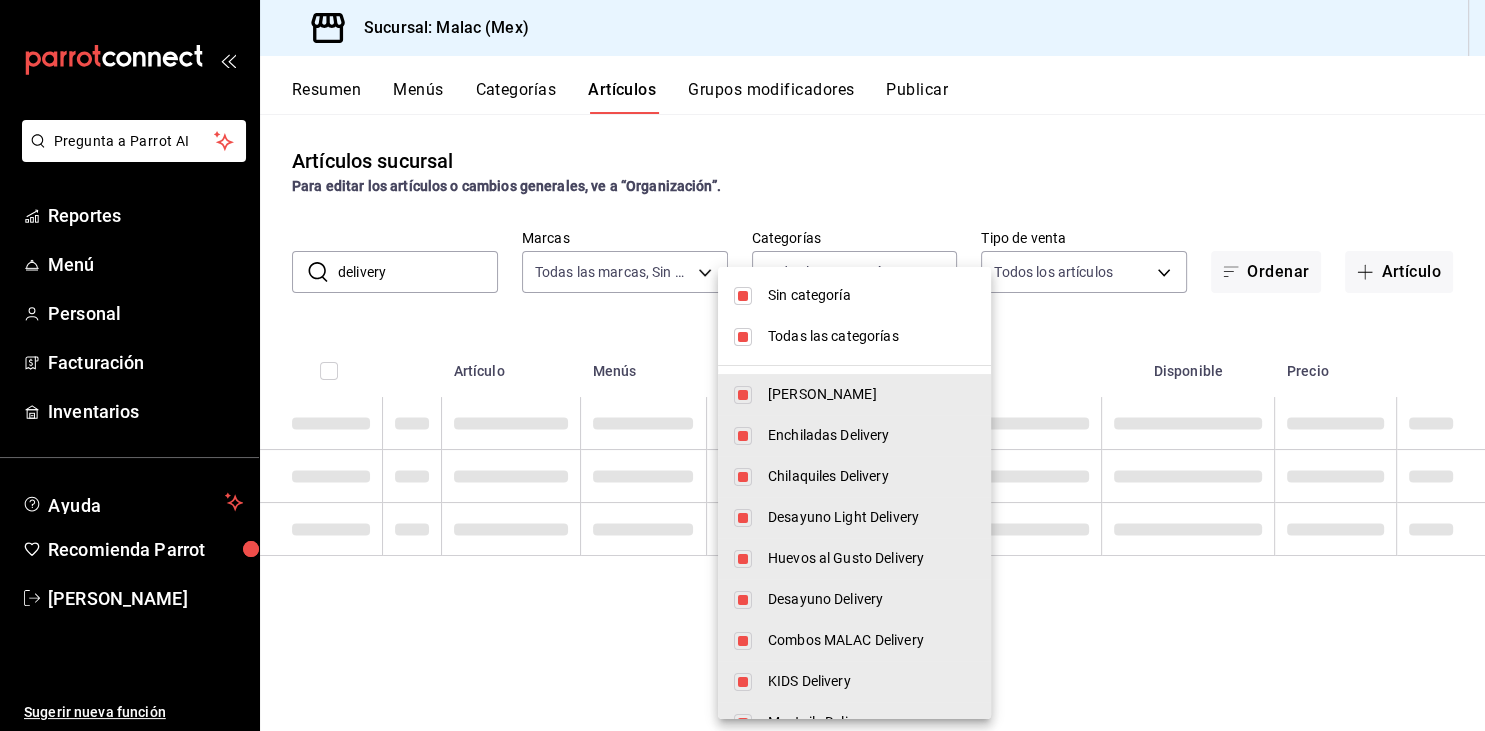 checkbox on "true" 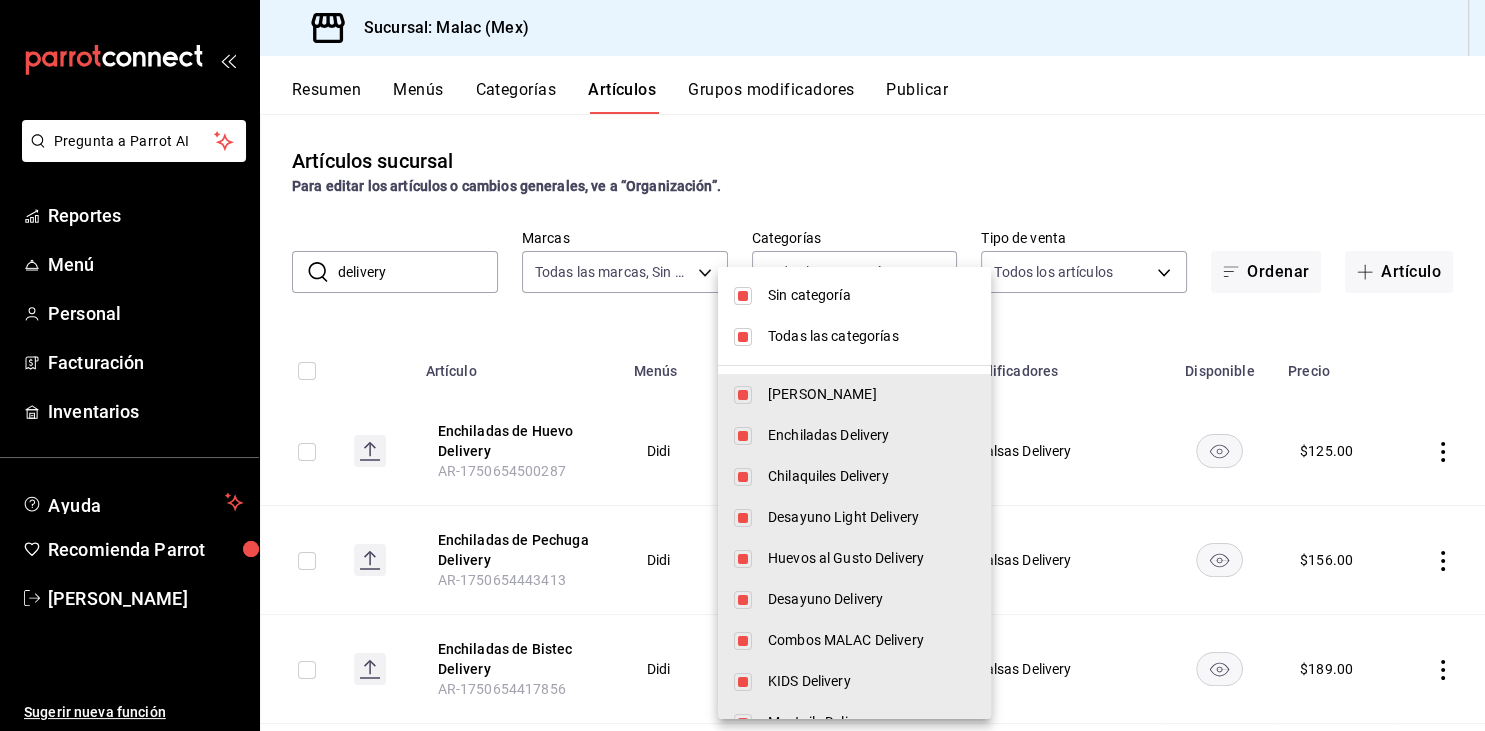 click at bounding box center [742, 365] 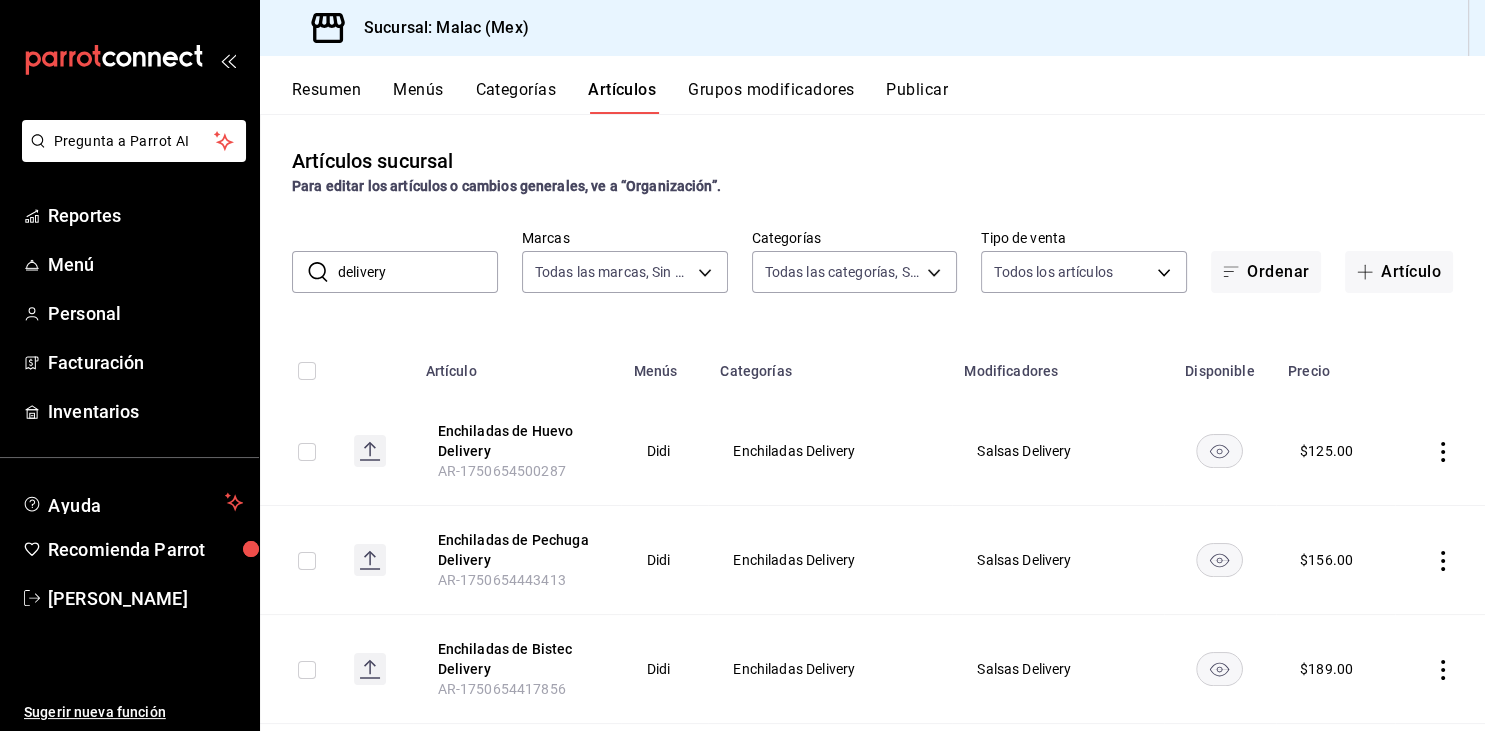 click on "Grupos modificadores" at bounding box center [771, 97] 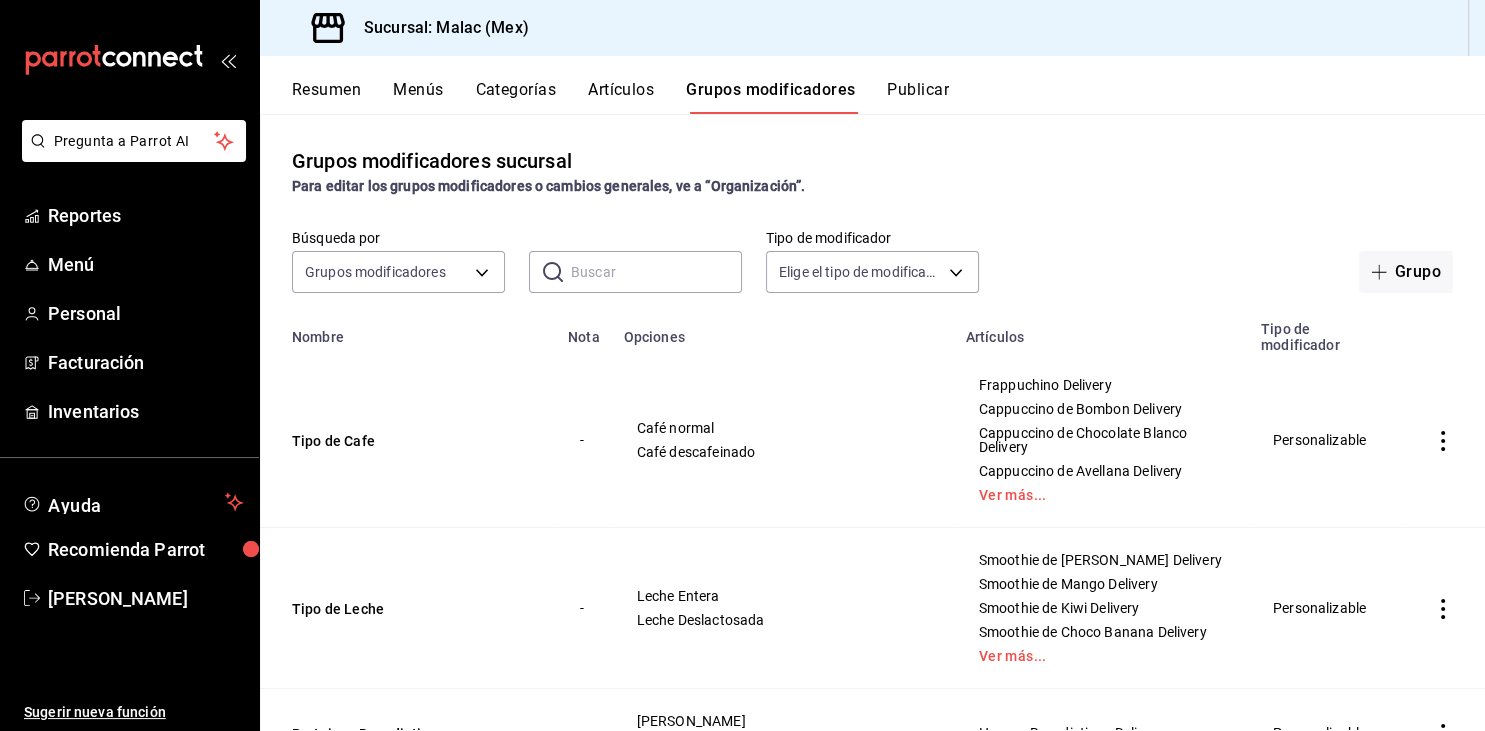 click on "Artículos" at bounding box center (621, 97) 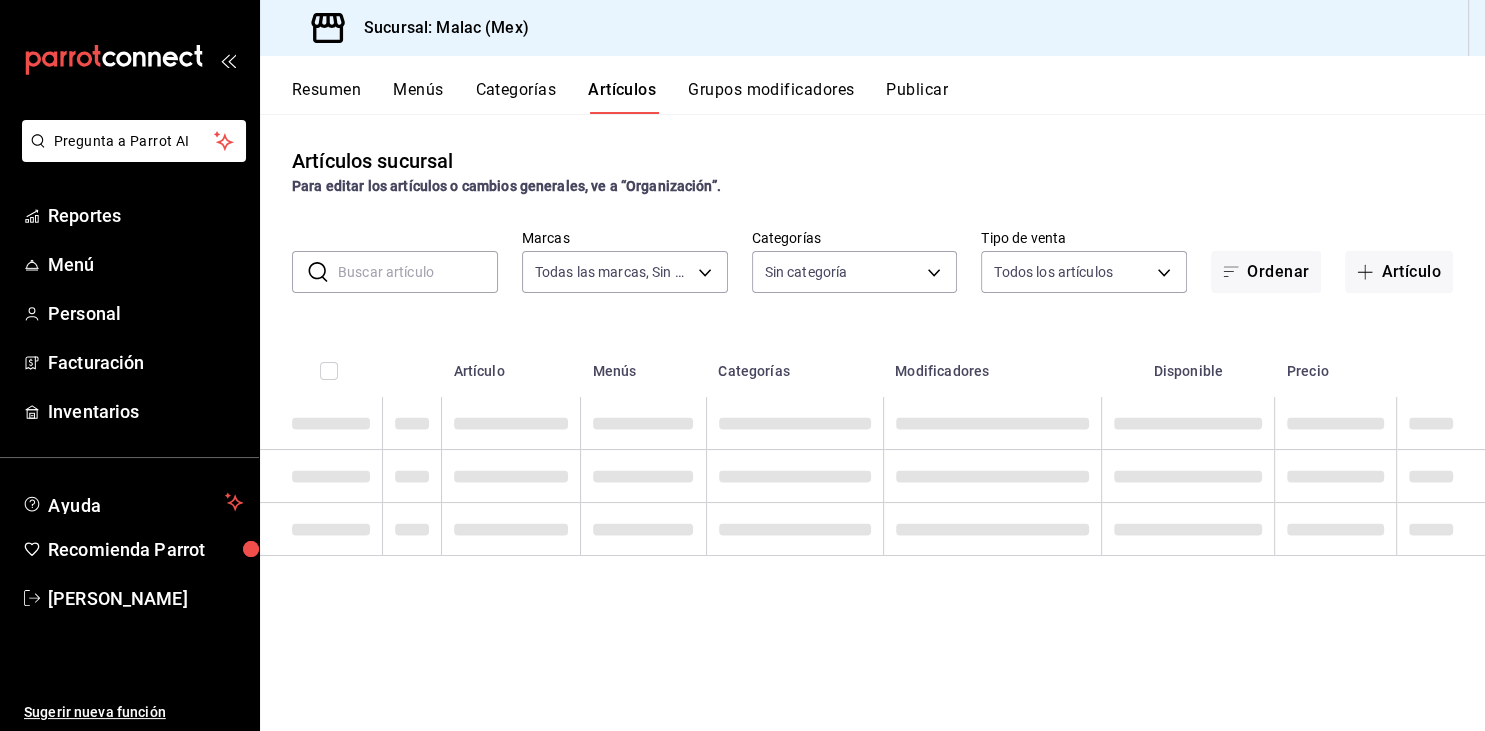type on "68cda390-11aa-4088-a87d-1ba274343c49" 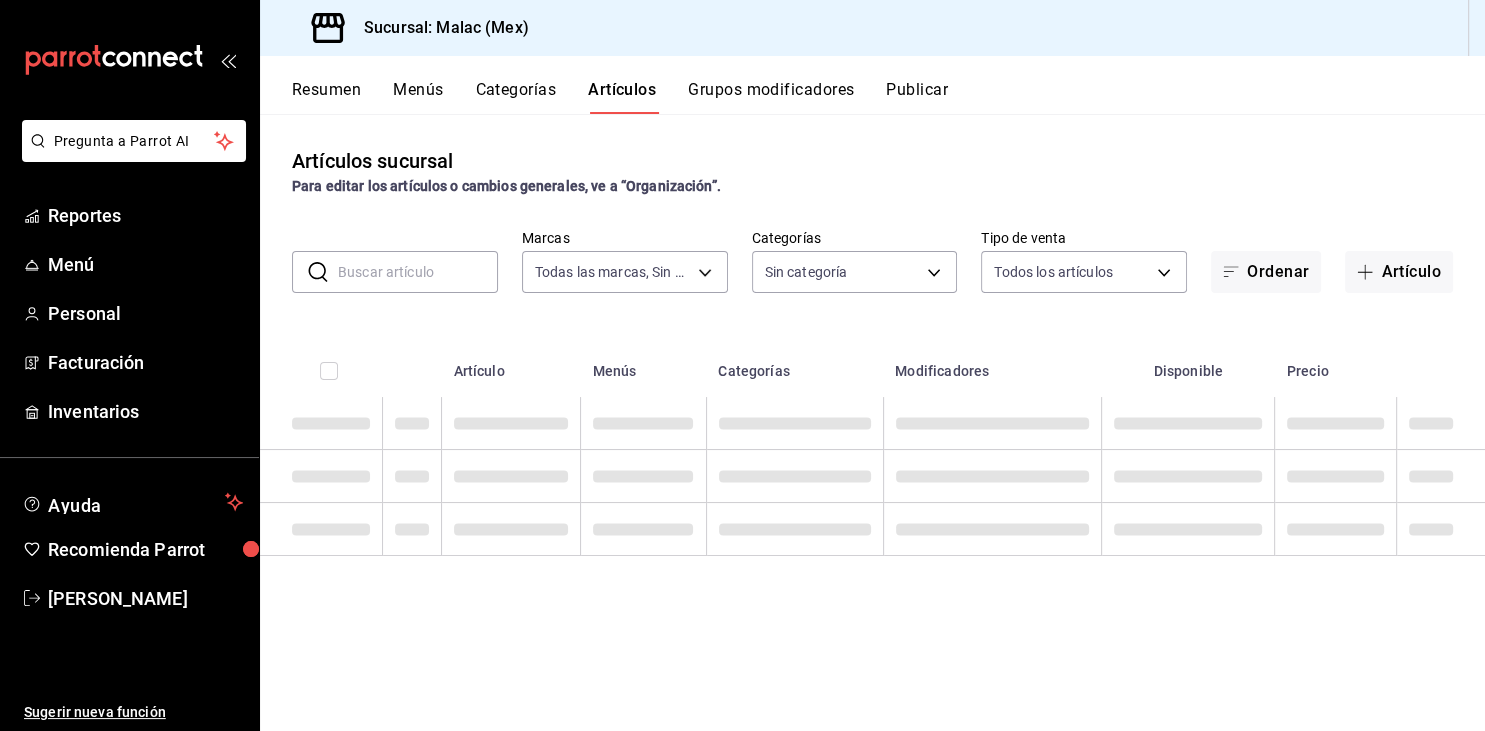 type on "c6b4b0ef-2f0d-41c3-a14d-3c93dda63d90,f01e7ccd-f52f-4a97-b189-9dff87216b39,2fcd0f70-dd15-4bd7-b46c-178138133817,ed9a6d92-3438-46b0-b295-75ef7a05b29f,66a04878-c5d7-44e0-b9ce-daf0da577921,9cb79f52-da57-416c-8e43-a5c041464065,573b4b21-3a7a-47b3-a8ed-436d0bb4e0e7,5cbf4f3d-7314-4823-b1ef-cf3e8c28e38b,3400c7a4-e89e-411f-9b05-d69c91a2fe48,0fe98a35-6881-431c-aeae-f33db9543bb4,73401d05-d640-4ae5-bfcb-5f88f7884f8e,cd10aec6-9cc9-4511-a22e-f8c45ddc4703,8d9e950f-4ea7-4c81-88da-c121cec3376f,20610ab2-6b3c-4715-9867-bc5297c25f23,5710125b-e1be-4a04-bbc0-697201abcc99,be5ba4c3-4cca-4d6d-9ade-24aa0259c5aa,7e34d237-1769-4359-904d-a4e998fd054f,f3ab84a3-84bd-4933-ae25-26e7f99ea001,500d3e83-5a88-417b-821c-842ad5bbbc49,7f440582-2796-4f73-8cd4-bc5d015b7631,98348ce9-8978-446b-9be5-8c1728dbbfc4,e4f146bb-a640-4717-bcb5-0816817a9ac2,b602821d-328c-4b9a-bdbe-fb894d88aff6,b51a6158-d48e-41f9-8119-ab9da0104b2f,972040f4-4a7b-45ba-995f-97c21ed3e75e,d4590ef1-797d-47ac-bda6-5a687755719f,4a82cbce-1e64-4cfa-b32d-593441310226,a2026c87-91f7-4ed6-b95..." 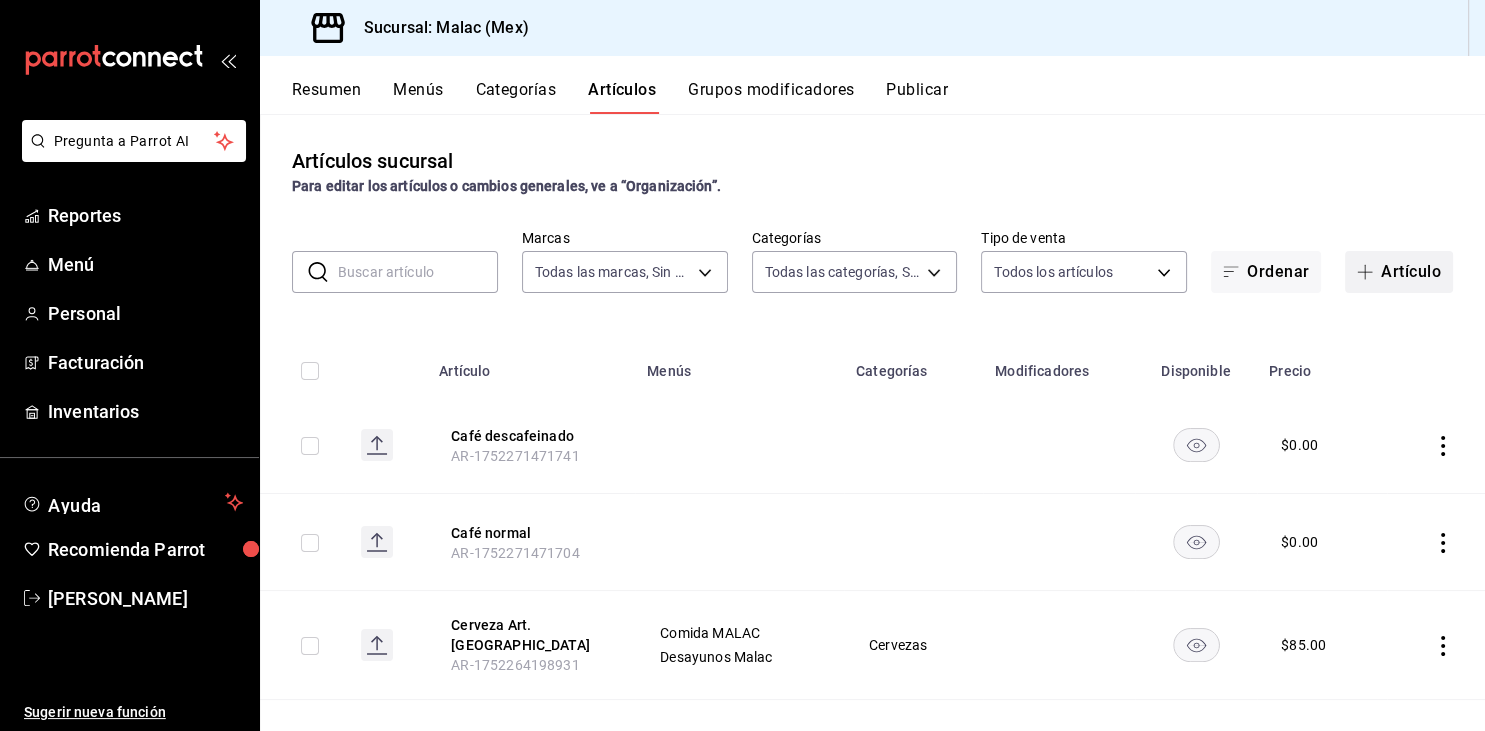 click on "Artículo" at bounding box center (1399, 272) 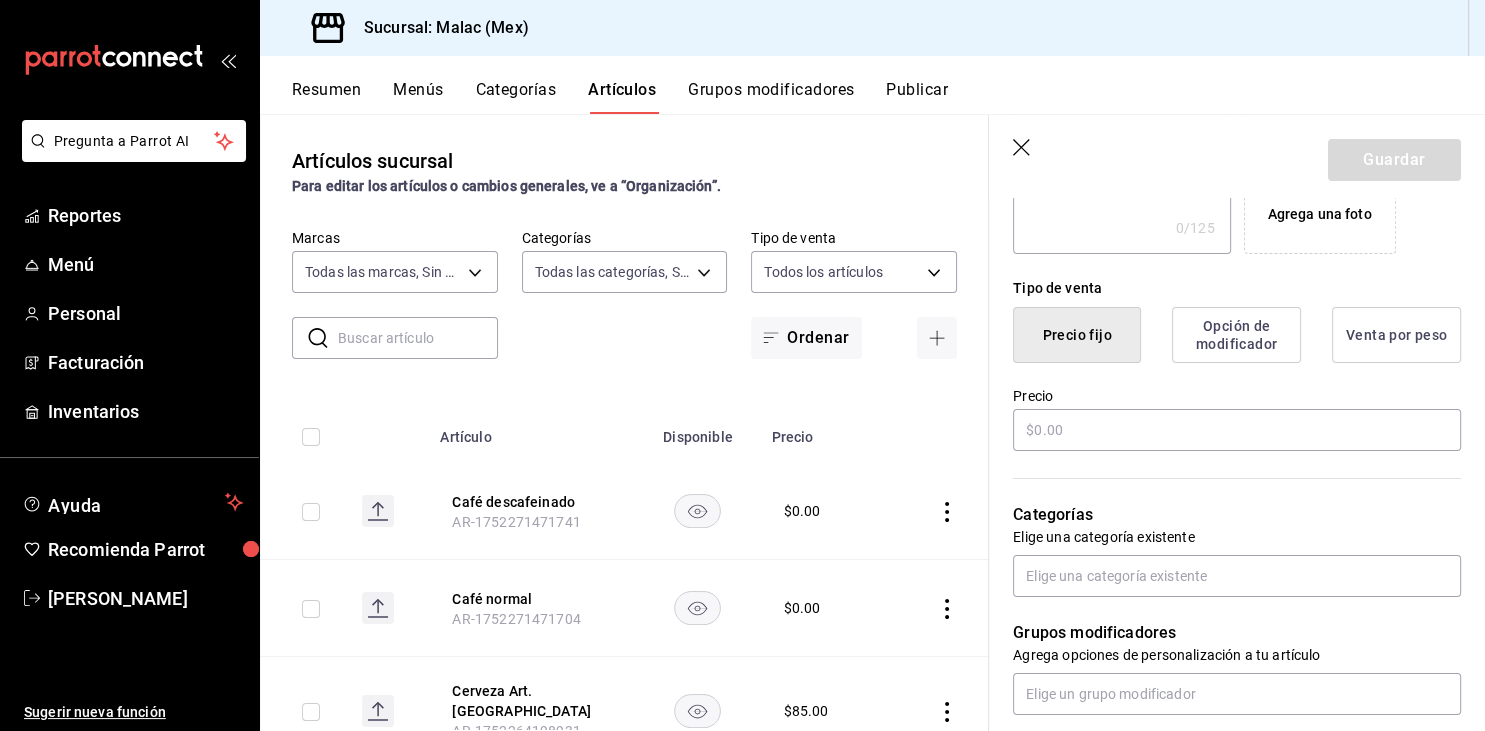scroll, scrollTop: 414, scrollLeft: 0, axis: vertical 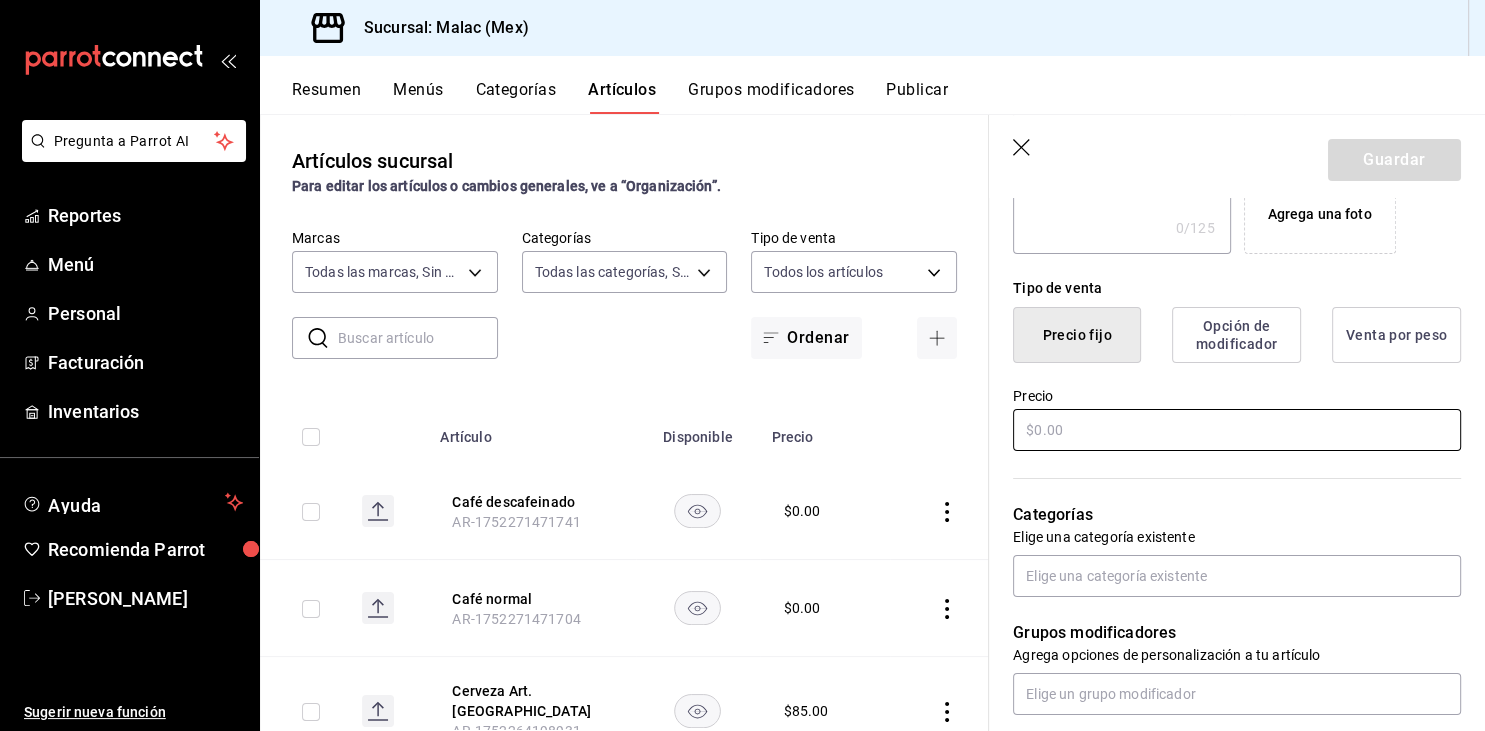 click at bounding box center (1237, 430) 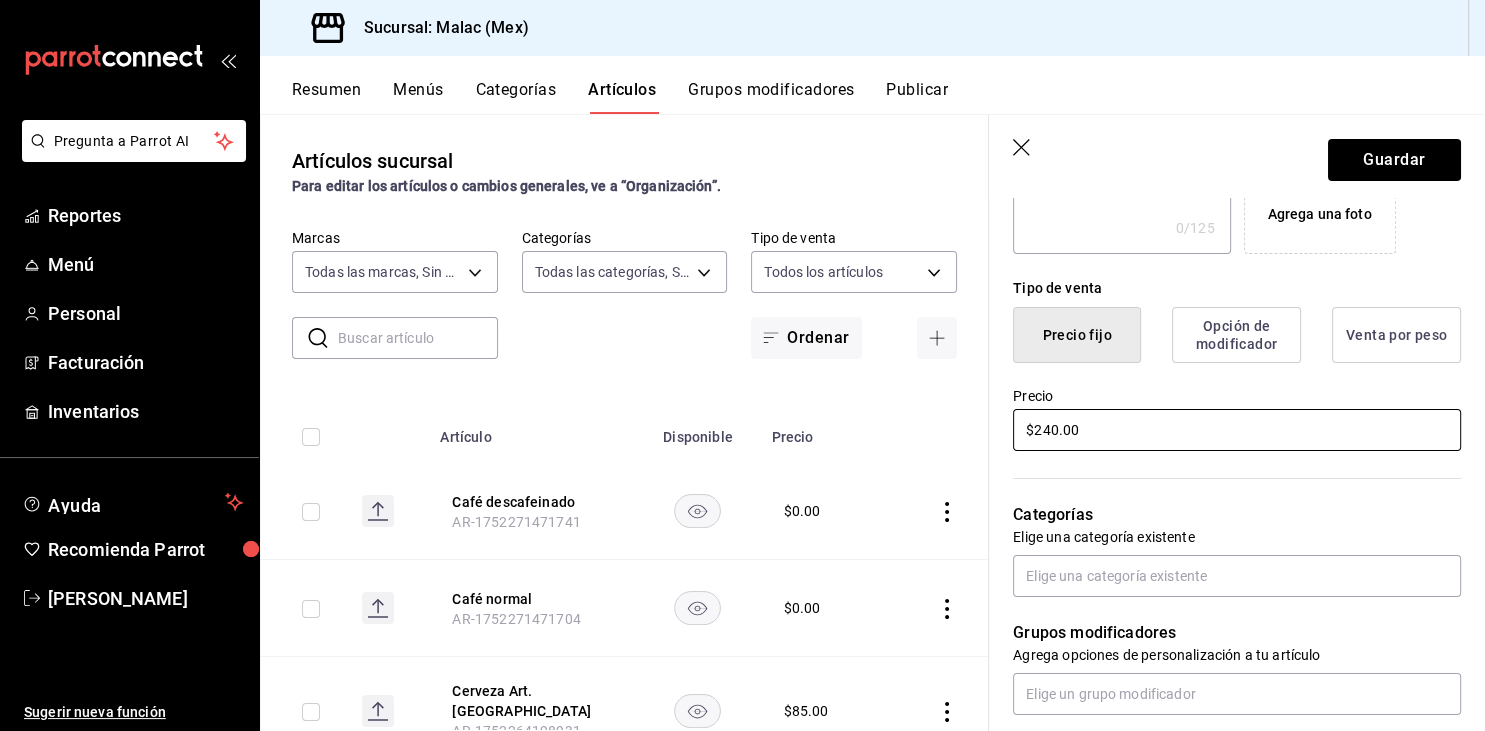 type on "$240.00" 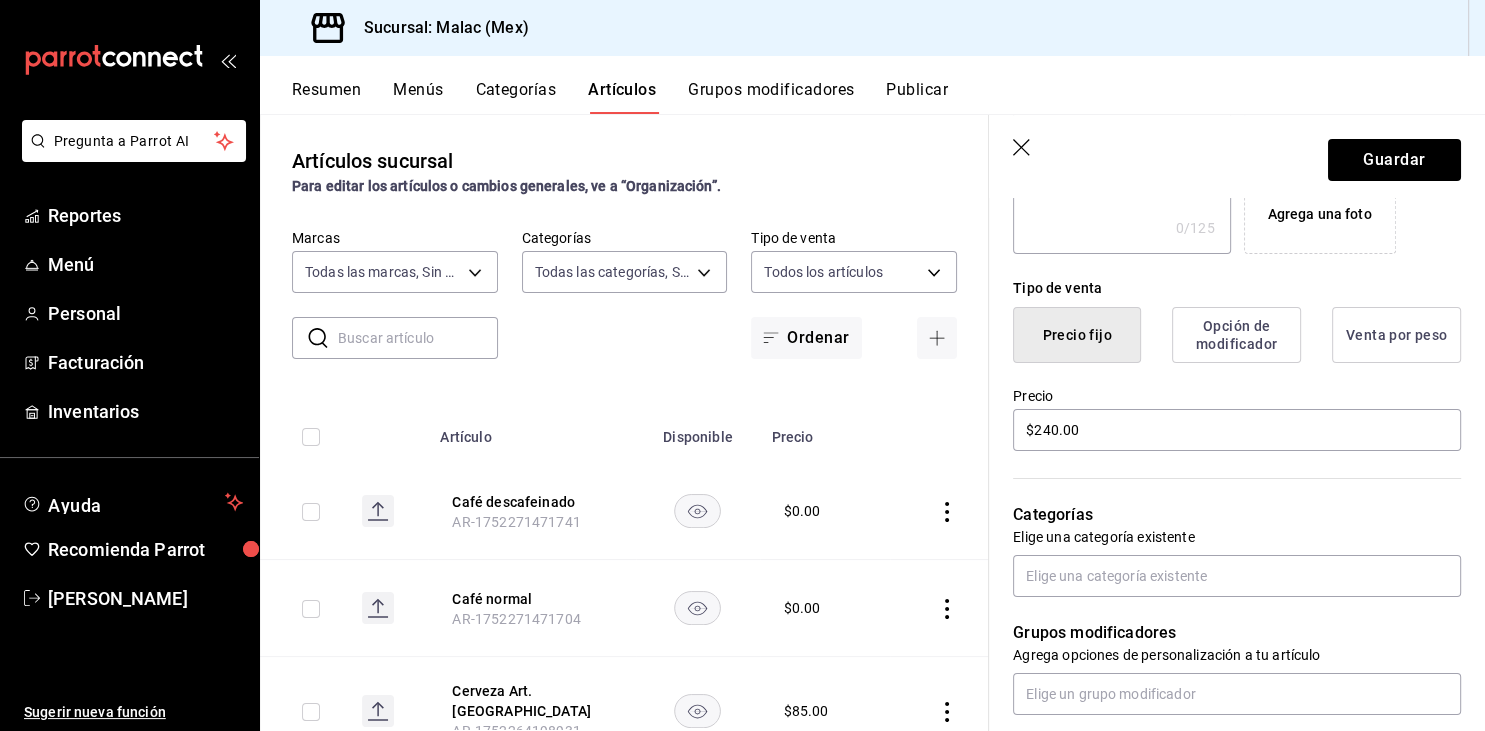 click on "Categorías Elige una categoría existente" at bounding box center [1225, 525] 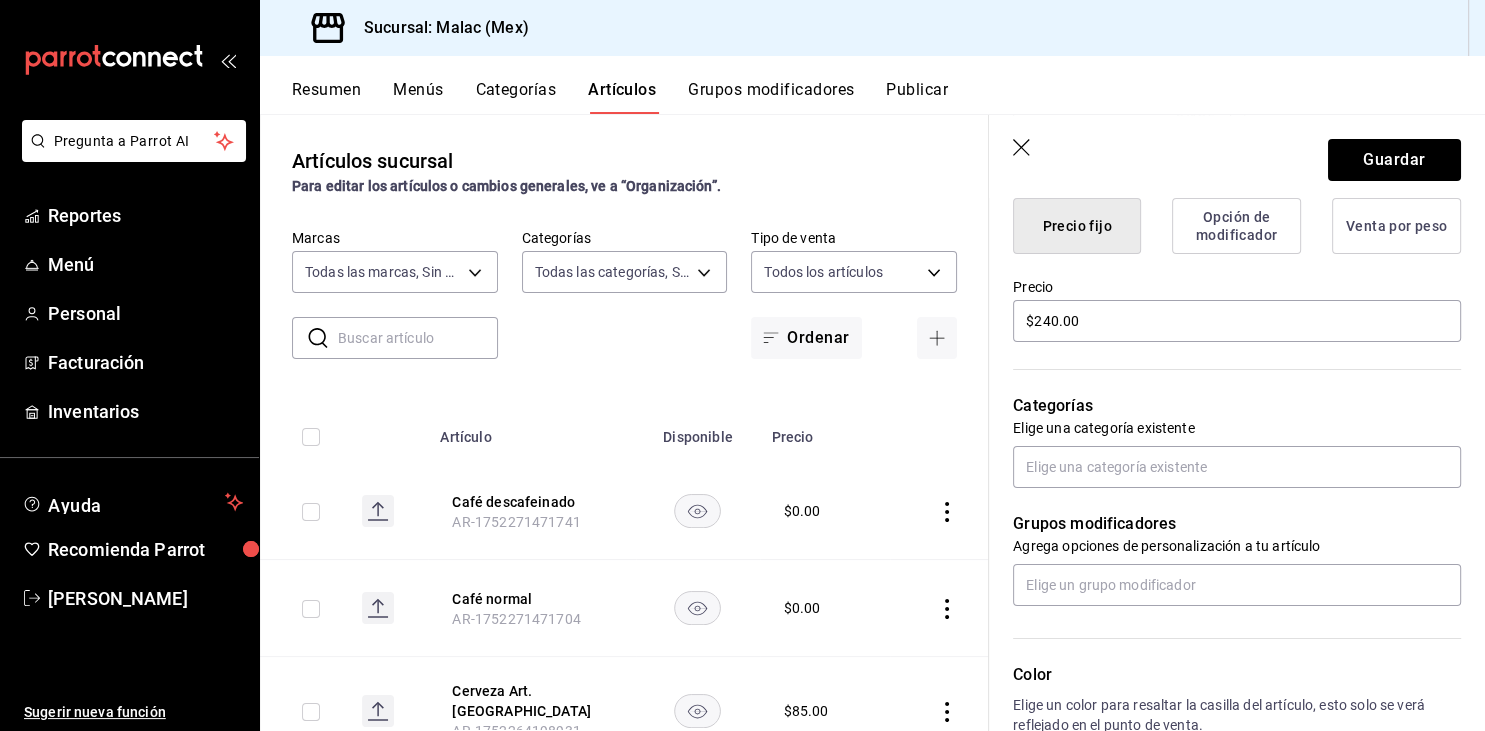 scroll, scrollTop: 522, scrollLeft: 0, axis: vertical 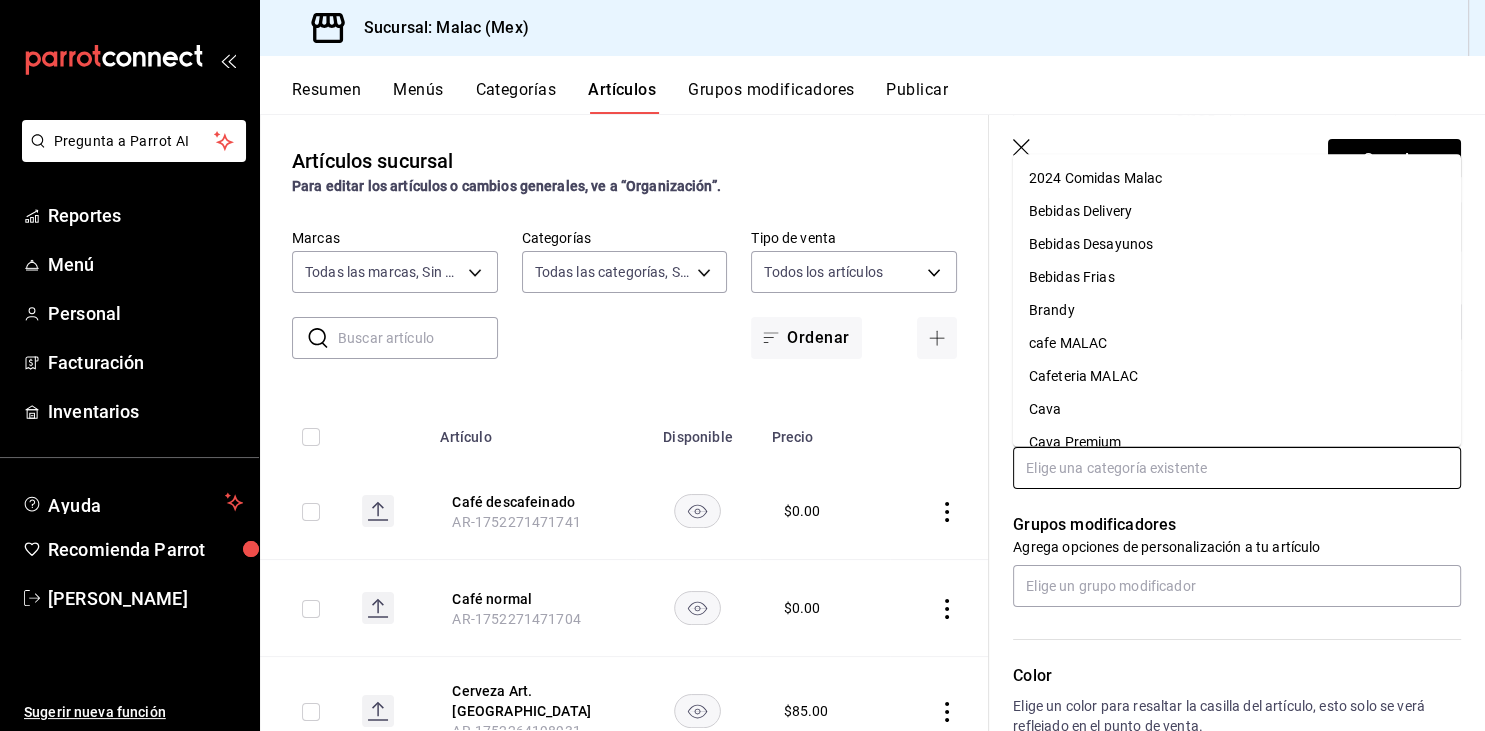 click at bounding box center [1237, 468] 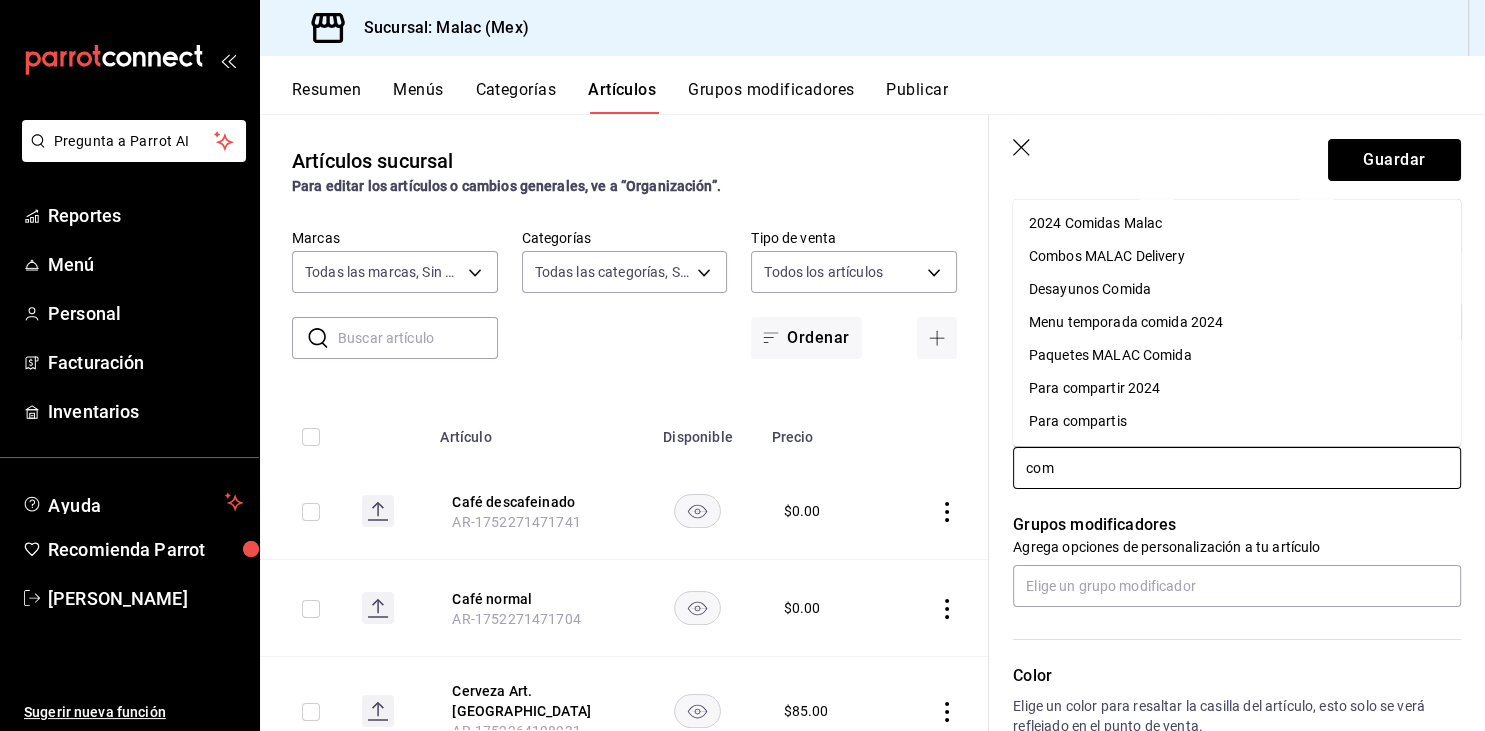 type on "comb" 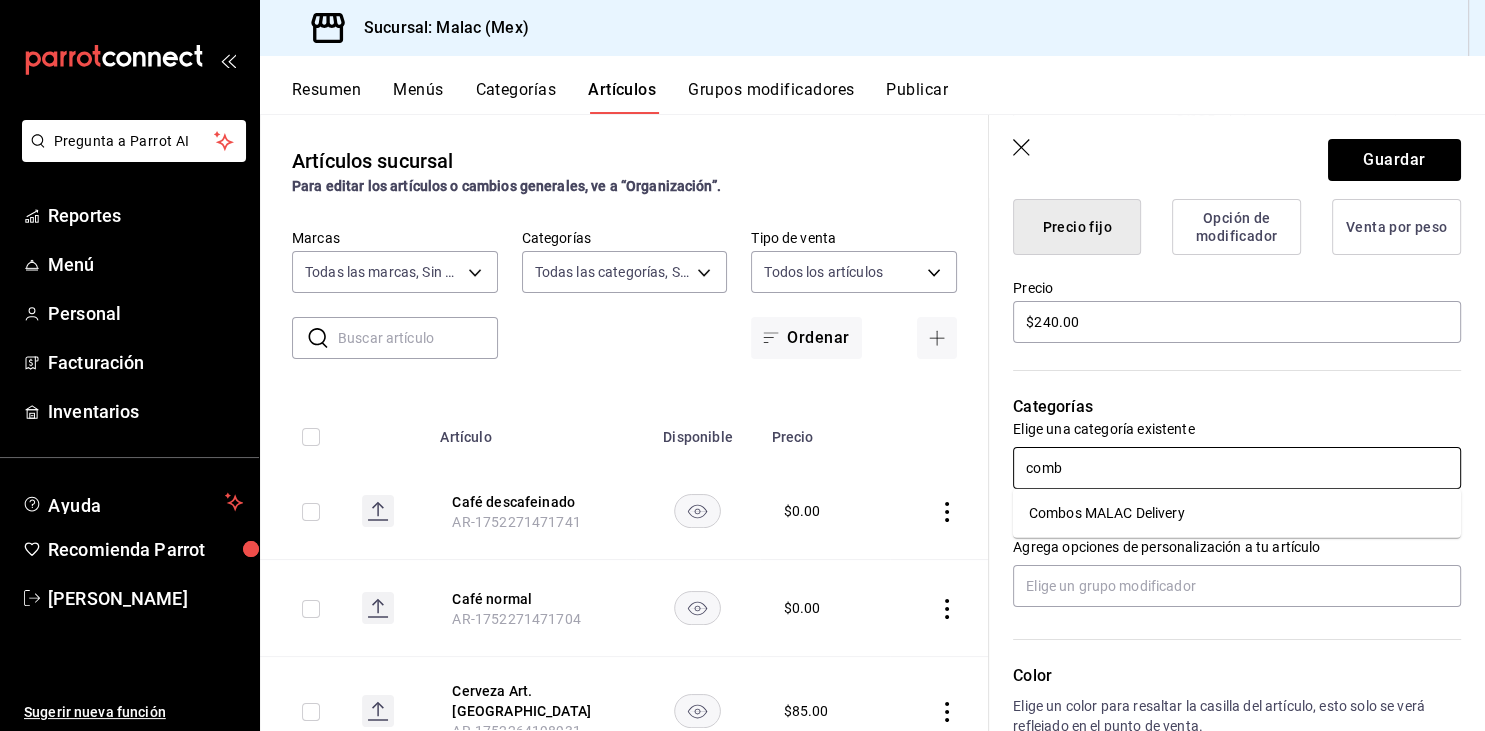 click on "Combos MALAC Delivery" at bounding box center (1237, 513) 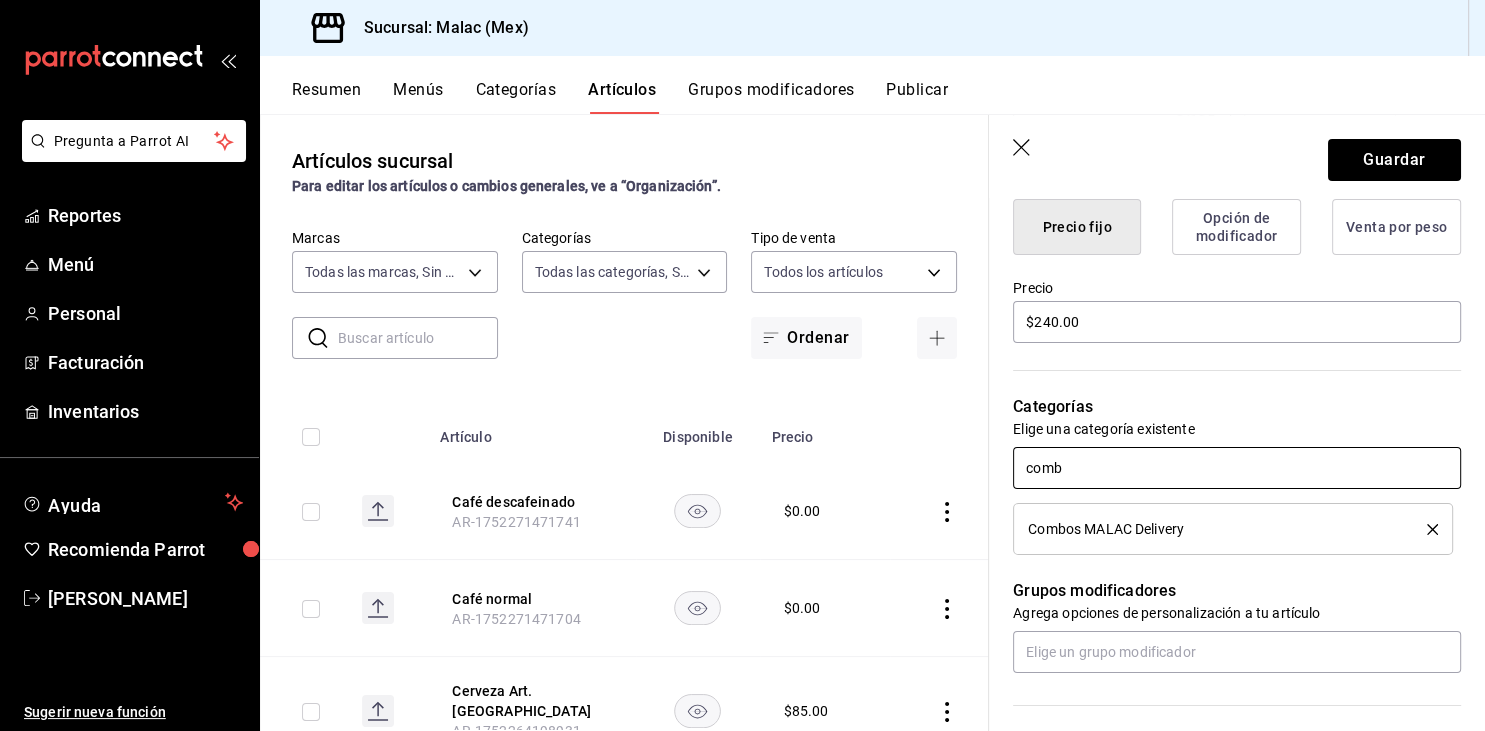 type 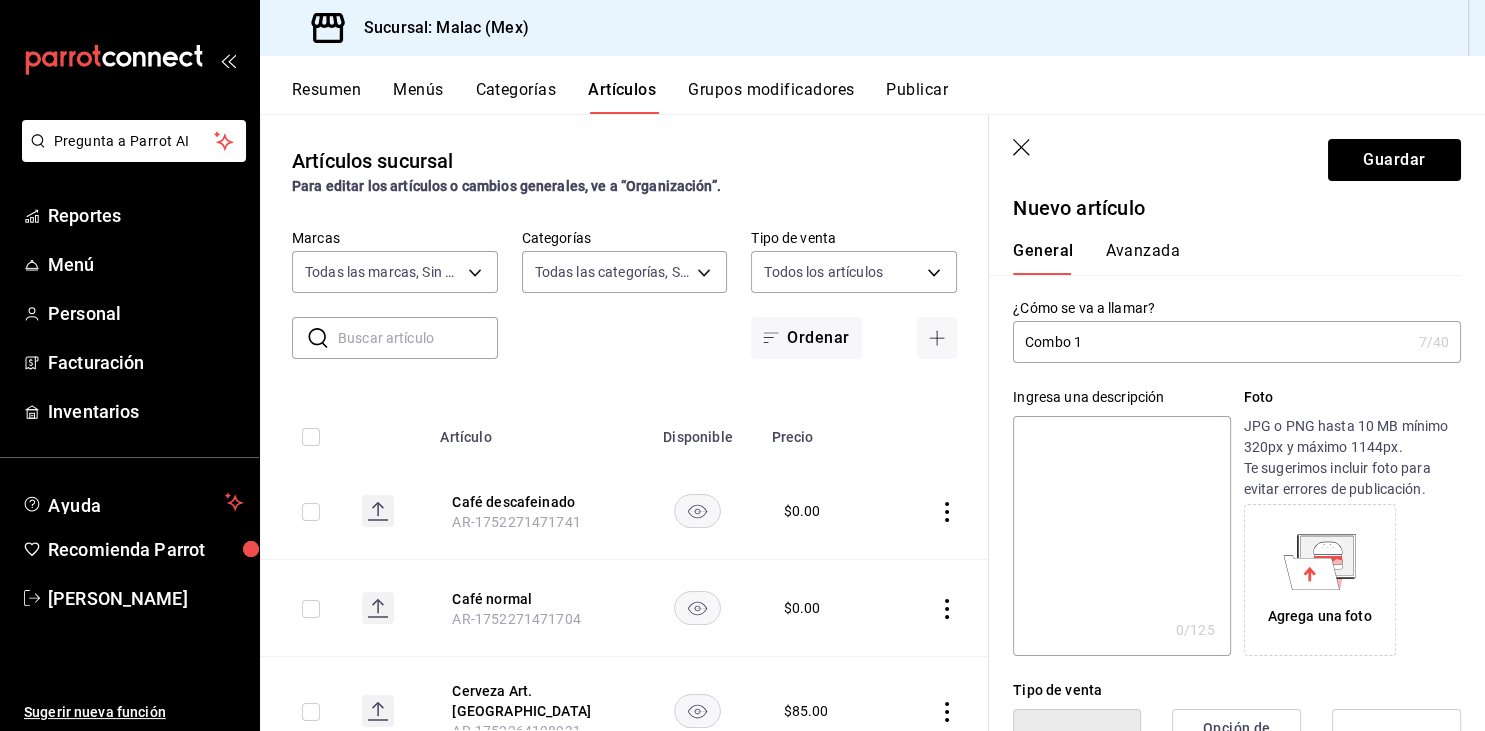 scroll, scrollTop: 0, scrollLeft: 0, axis: both 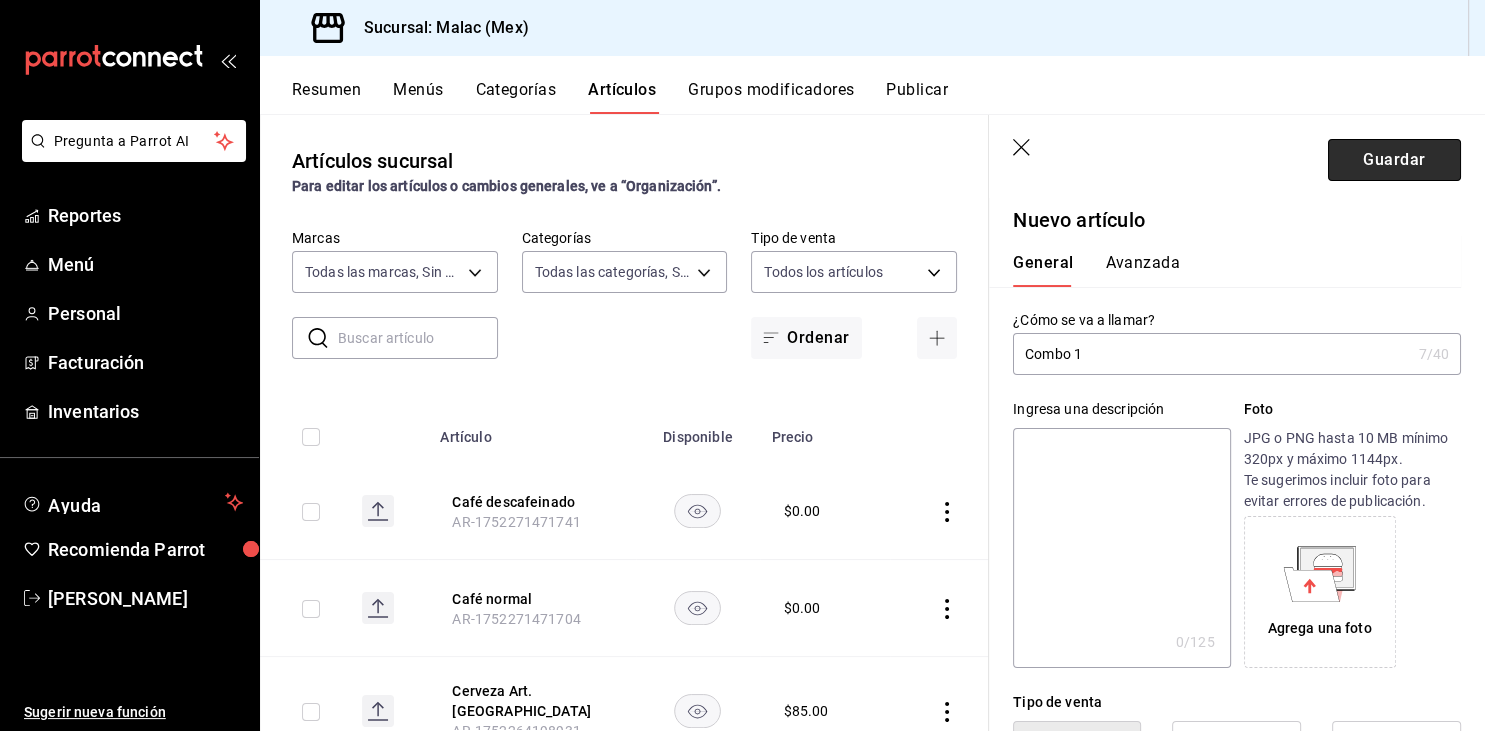 click on "Guardar" at bounding box center [1394, 160] 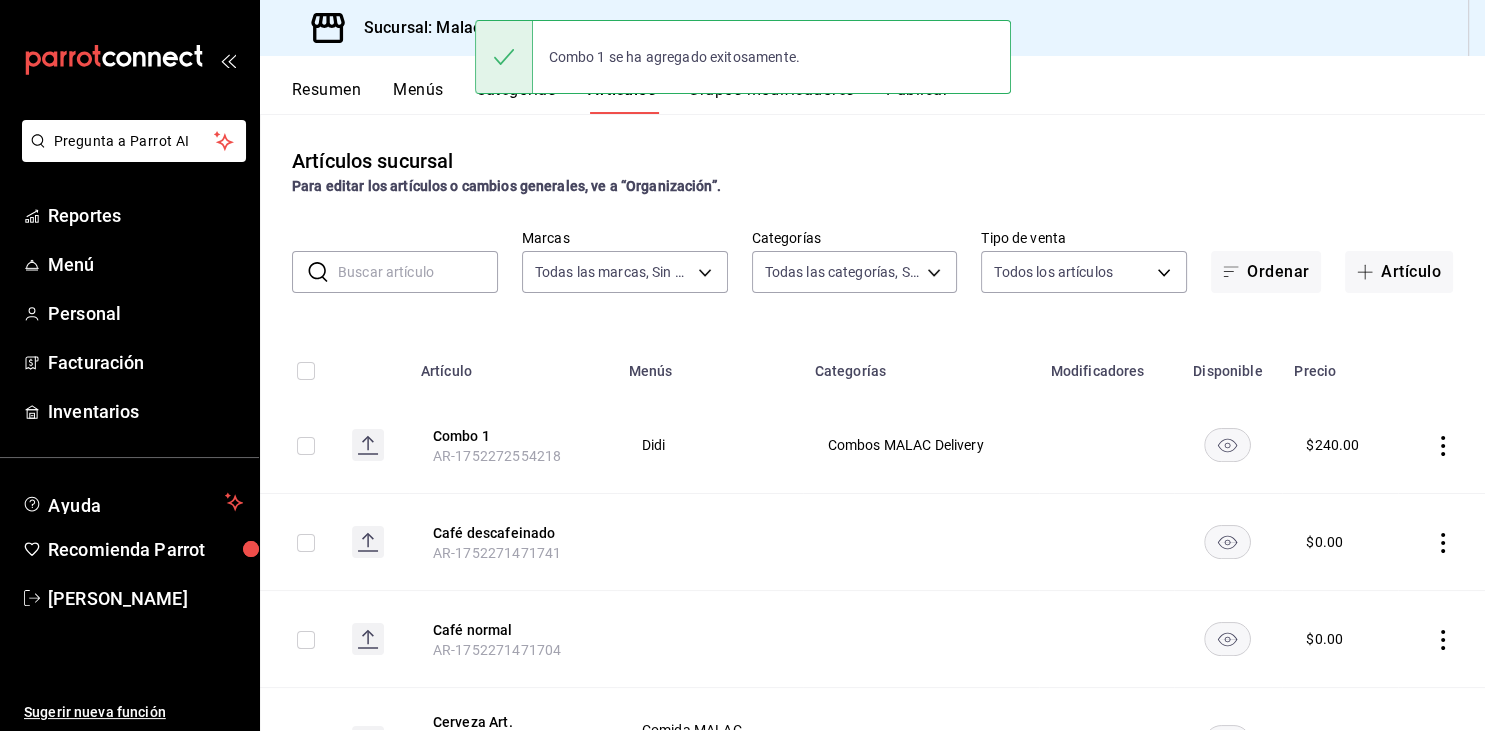 click on "Grupos modificadores" at bounding box center [771, 97] 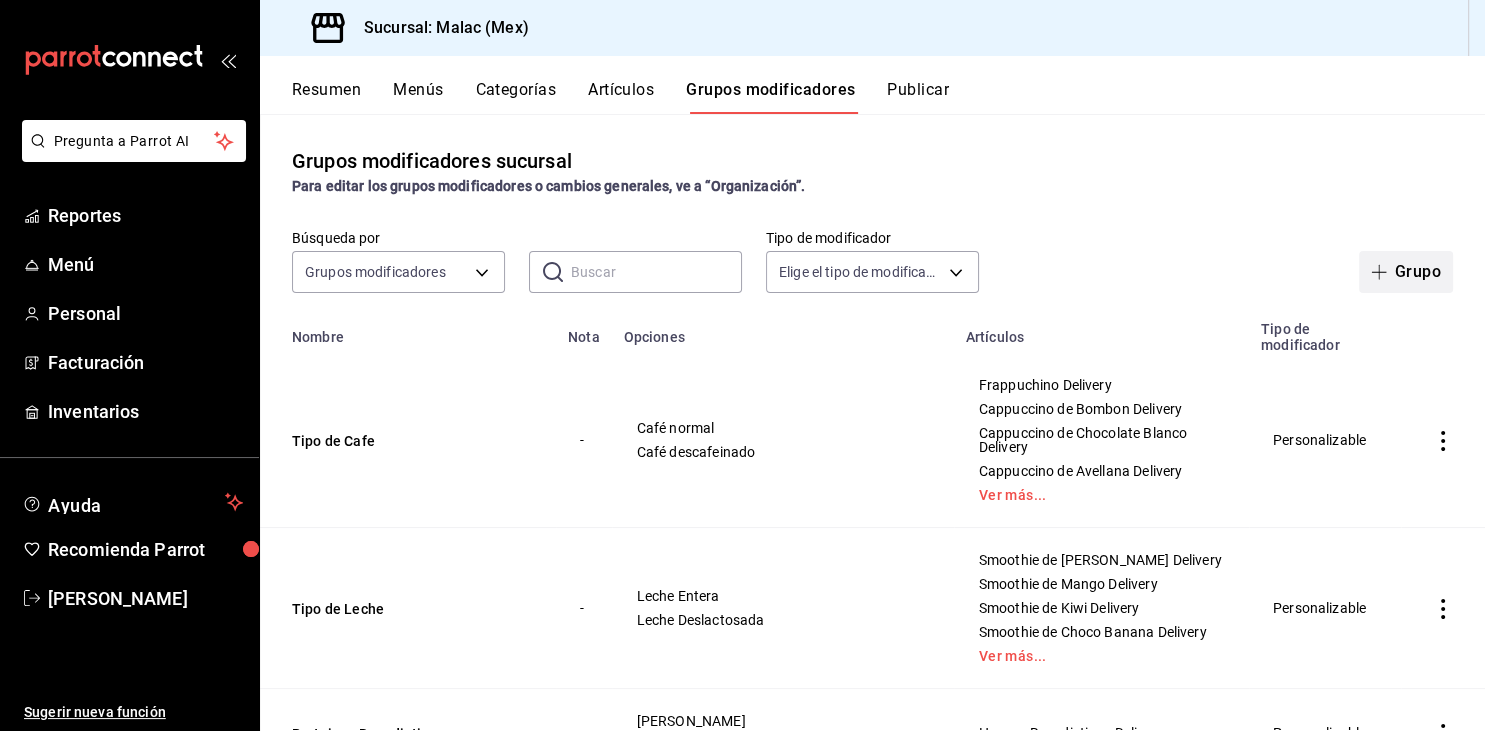 click at bounding box center [1383, 272] 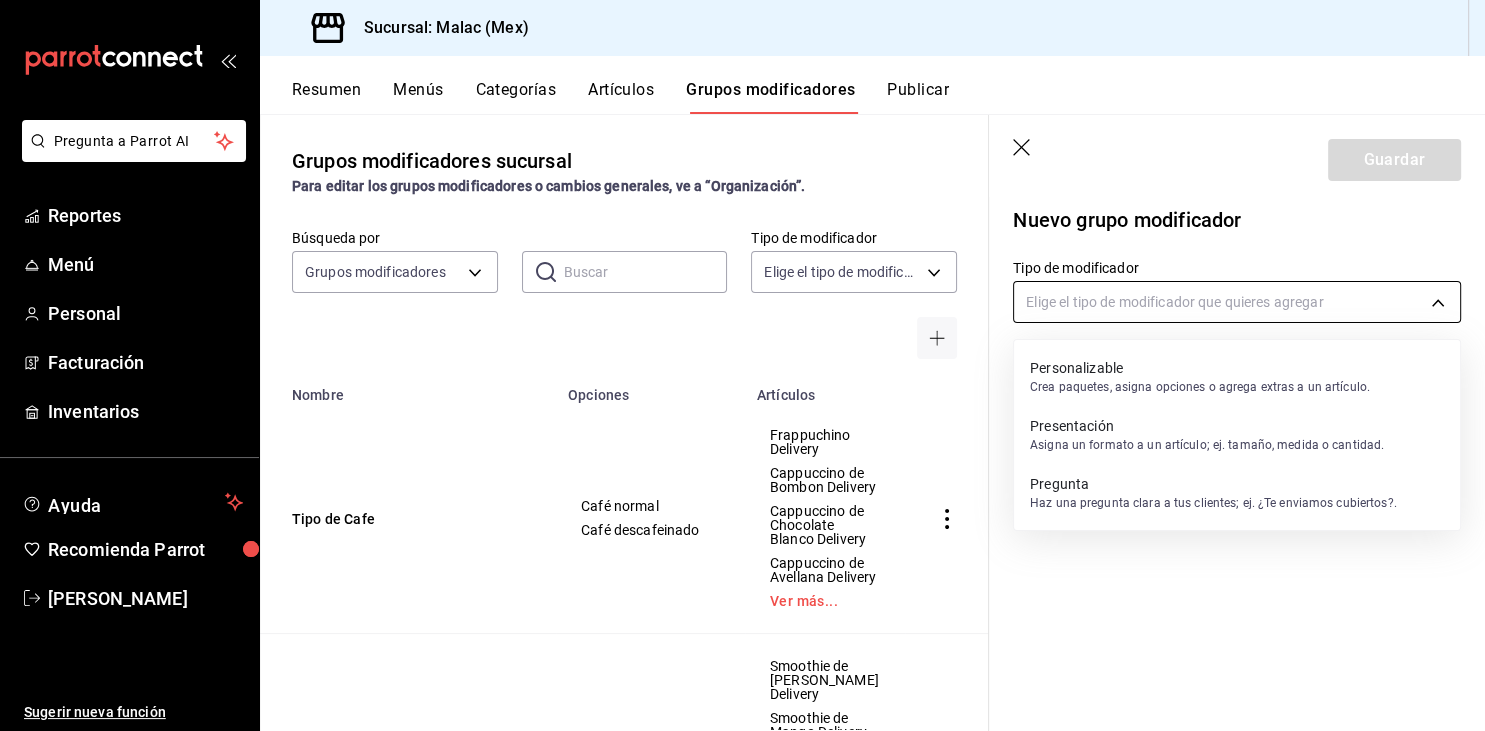 click on "Pregunta a Parrot AI Reportes   Menú   Personal   Facturación   Inventarios   Ayuda Recomienda Parrot   Lyan Lira   Sugerir nueva función   Sucursal: Malac (Mex) Resumen Menús Categorías Artículos Grupos modificadores Publicar Grupos modificadores sucursal Para editar los grupos modificadores o cambios generales, ve a “Organización”. Búsqueda por Grupos modificadores GROUP ​ ​ Tipo de modificador Elige el tipo de modificador Nombre Opciones Artículos Tipo de Cafe Café normal Café descafeinado Frappuchino Delivery Cappuccino de Bombon Delivery Cappuccino de Chocolate Blanco Delivery Cappuccino de Avellana Delivery Ver más... Tipo de Leche Leche Entera Leche Deslactosada Smoothie de Mango Fresa Delivery Smoothie de Mango Delivery Smoothie de Kiwi Delivery Smoothie de Choco Banana Delivery Ver más... Proteinas Benedictinos Jamón Serrano Normales (Pavo Ahumado) Huevos Benedictinos Delivery Proteinas Huevos Rotos Delivery Chorizo argentino Chistorra Jamón Serrano Huevos Rotos Delivery elige" at bounding box center (742, 365) 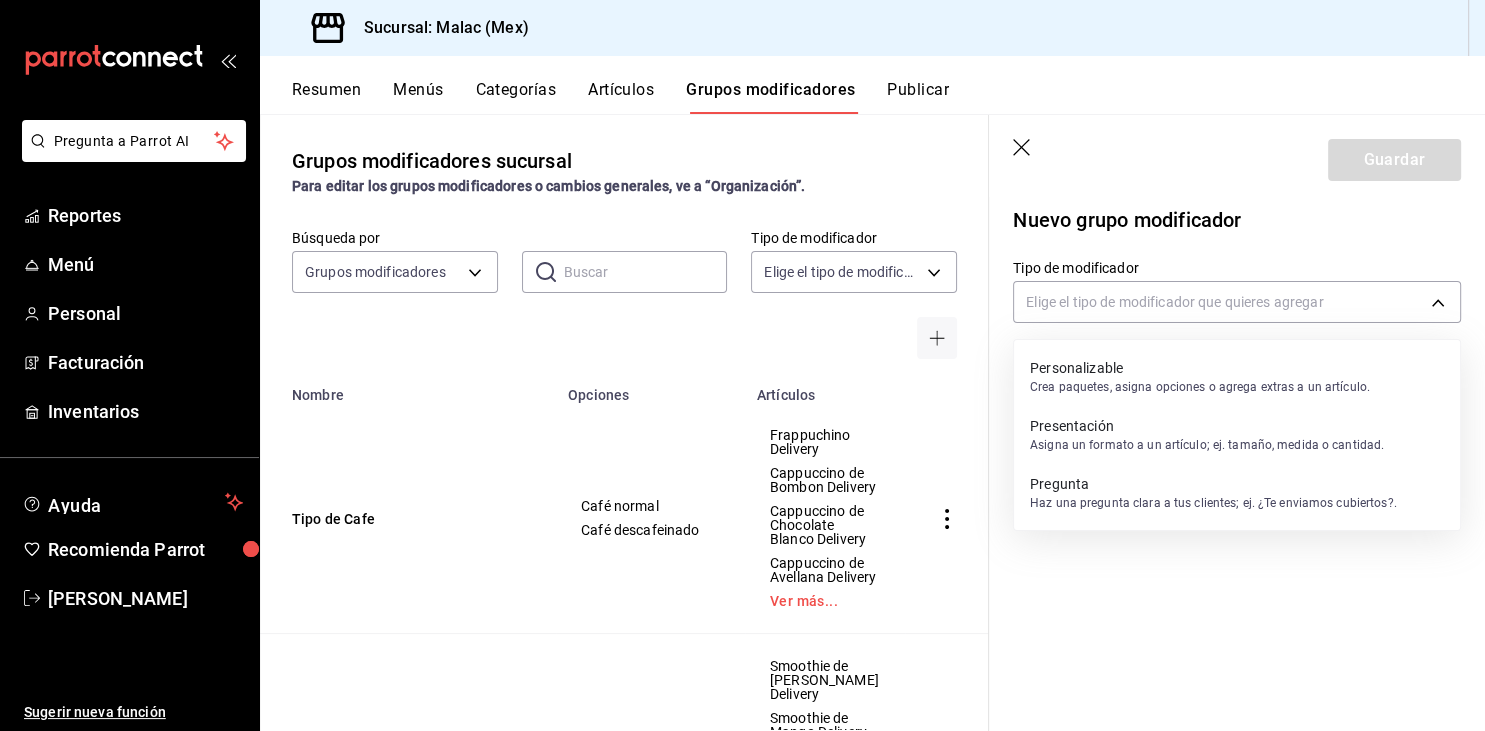 click on "Personalizable" at bounding box center (1200, 368) 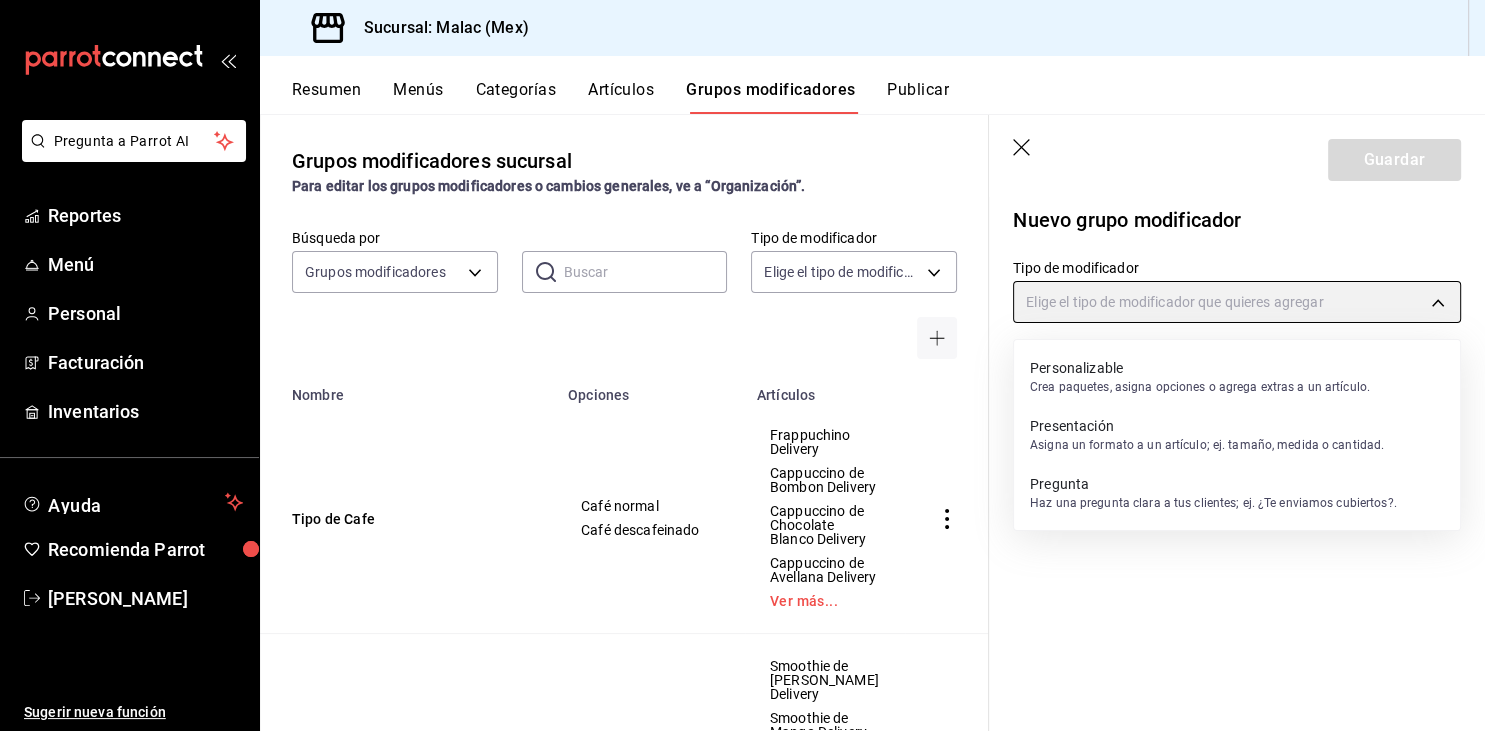 type on "CUSTOMIZABLE" 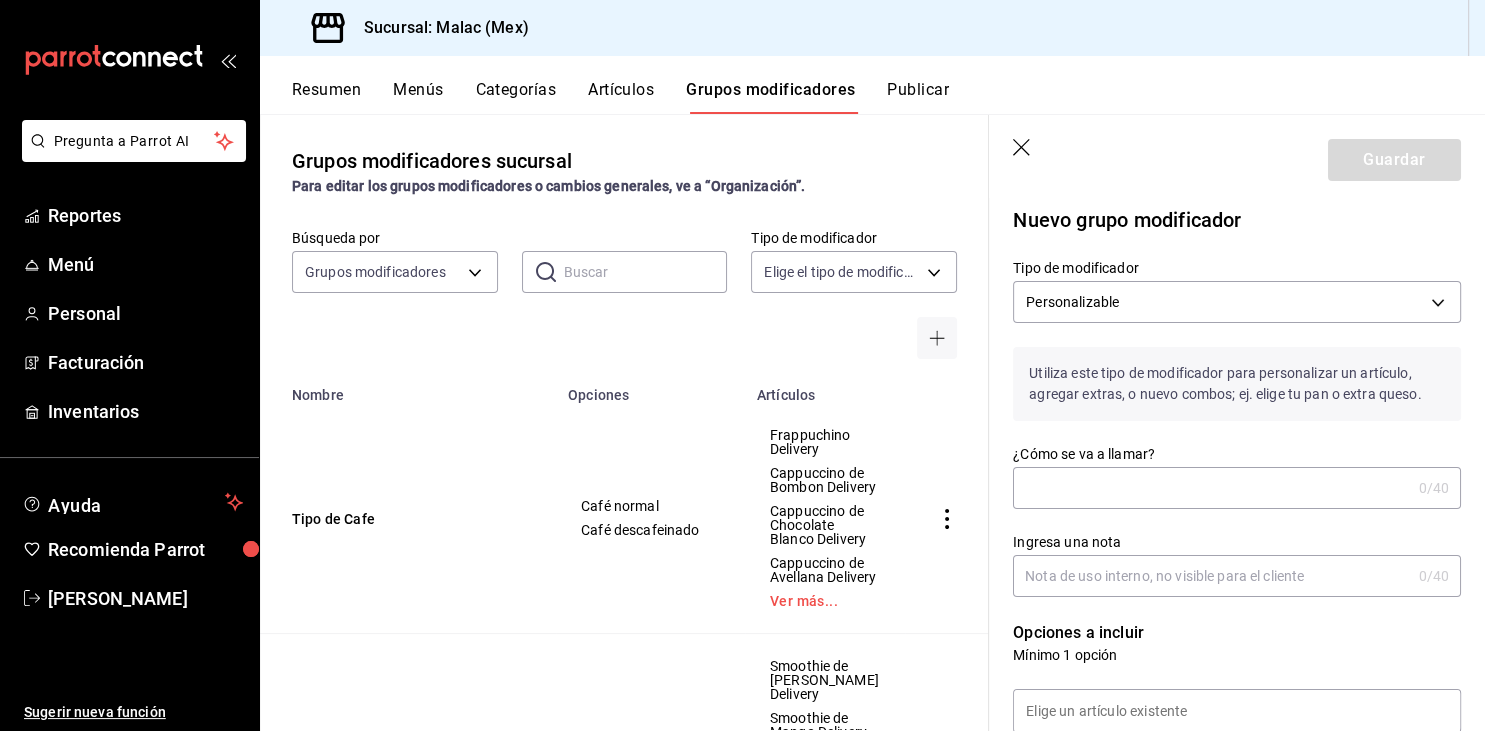 click on "¿Cómo se va a llamar?" at bounding box center [1211, 488] 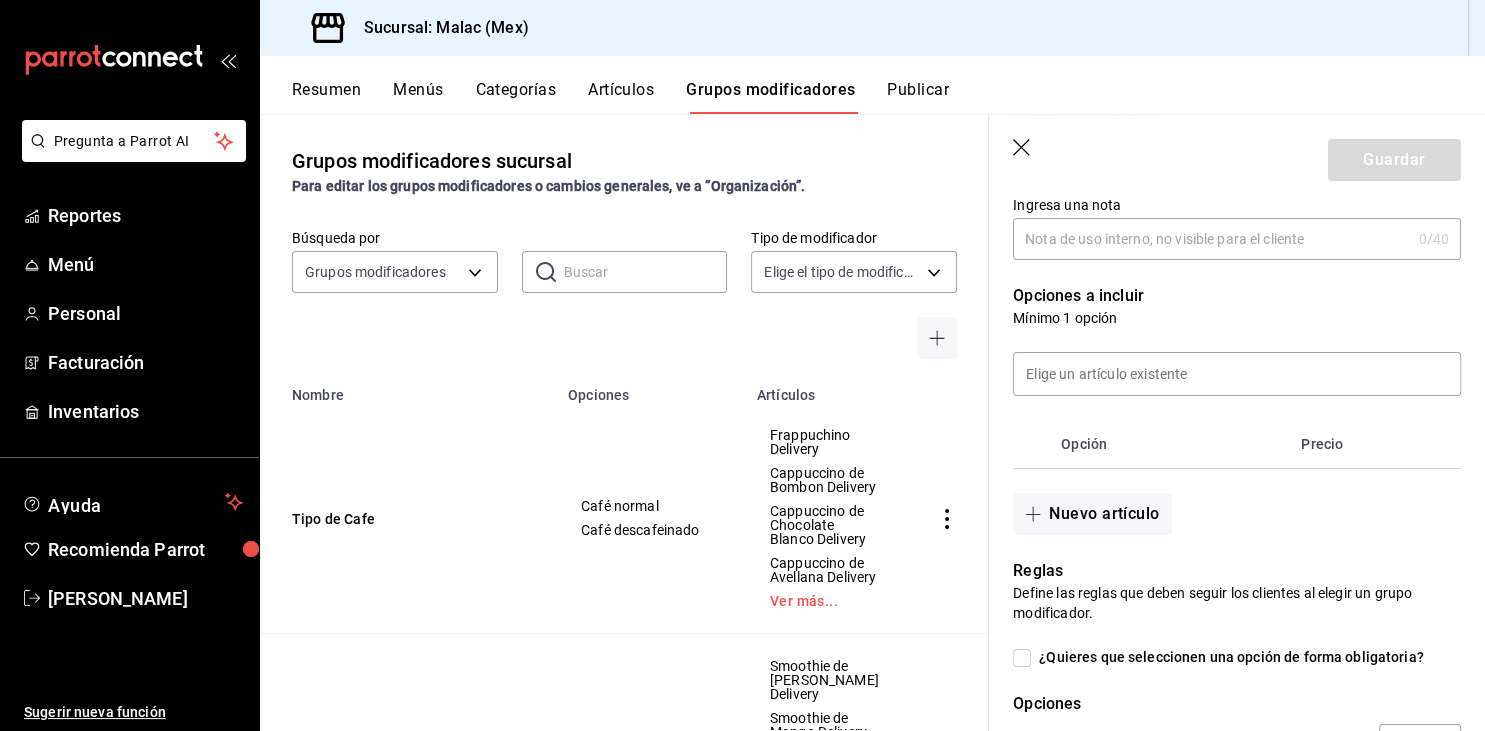 scroll, scrollTop: 338, scrollLeft: 0, axis: vertical 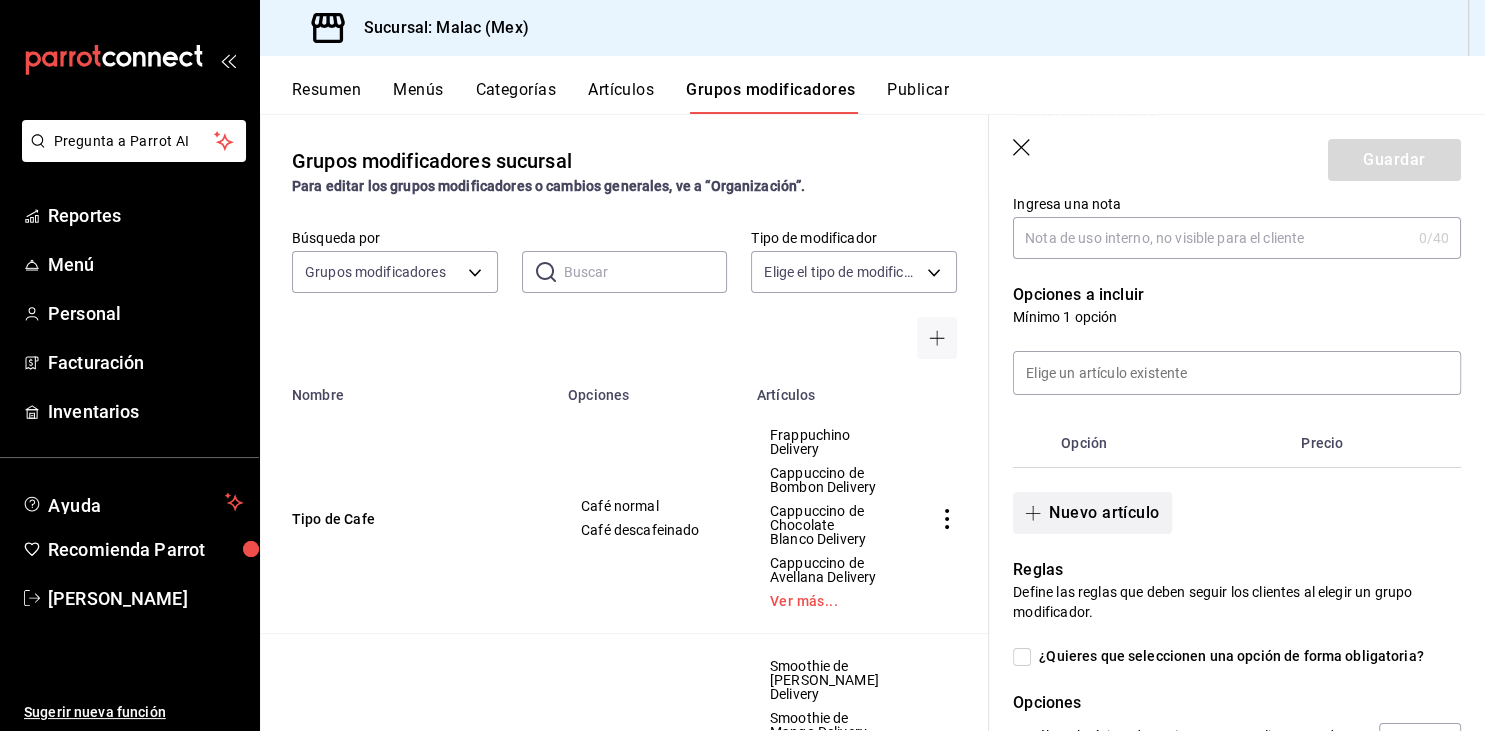 type on "Combo 1" 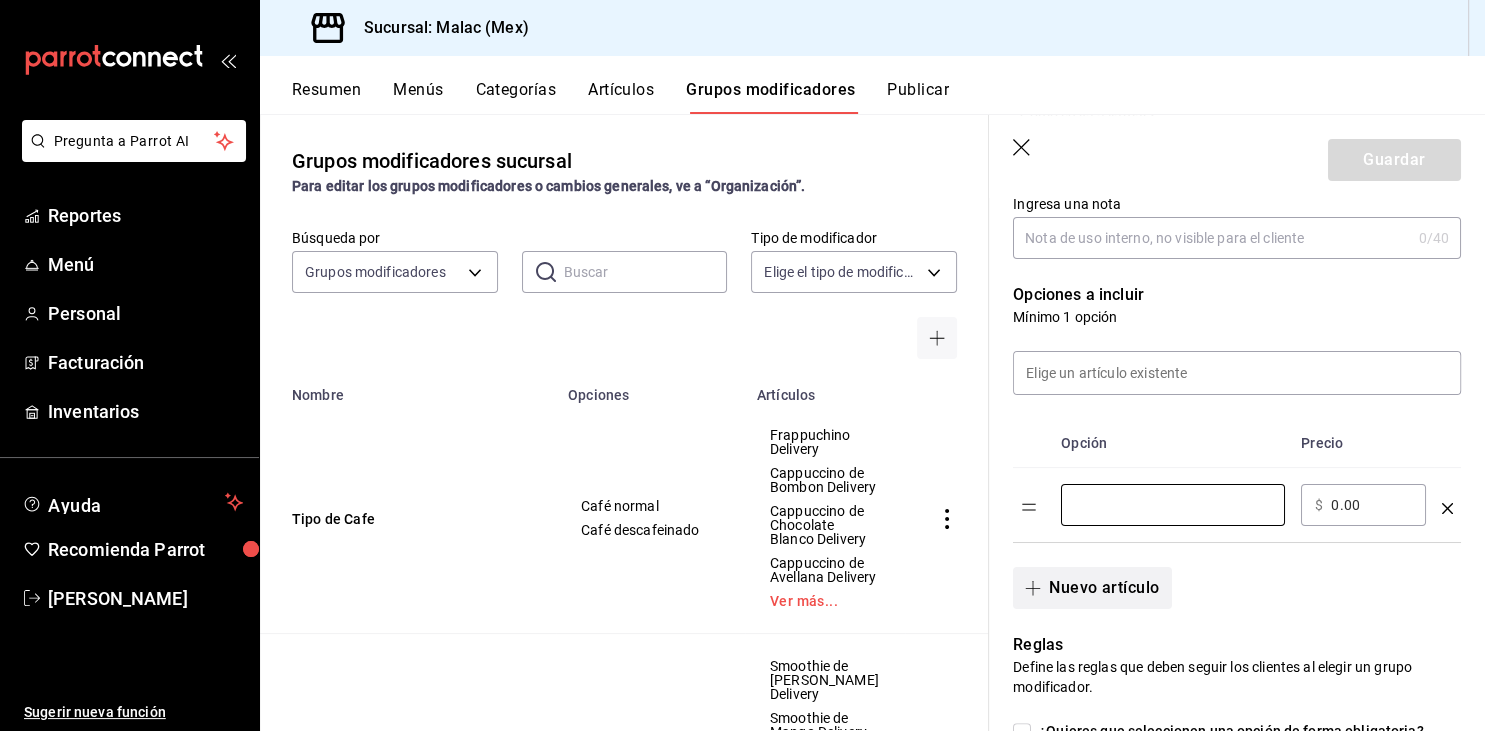 click at bounding box center (1173, 505) 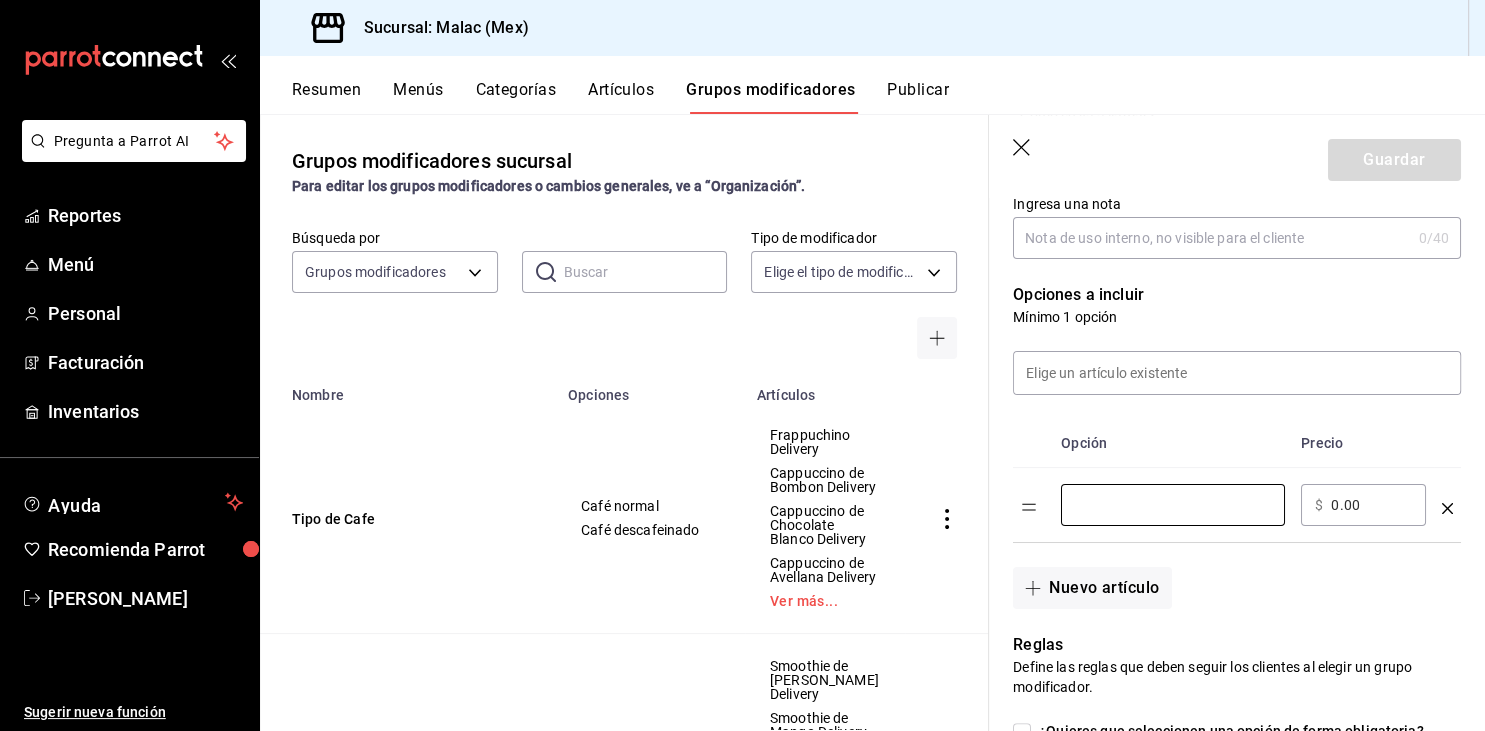 paste on "1.Chilaquiles de pechuga desh" 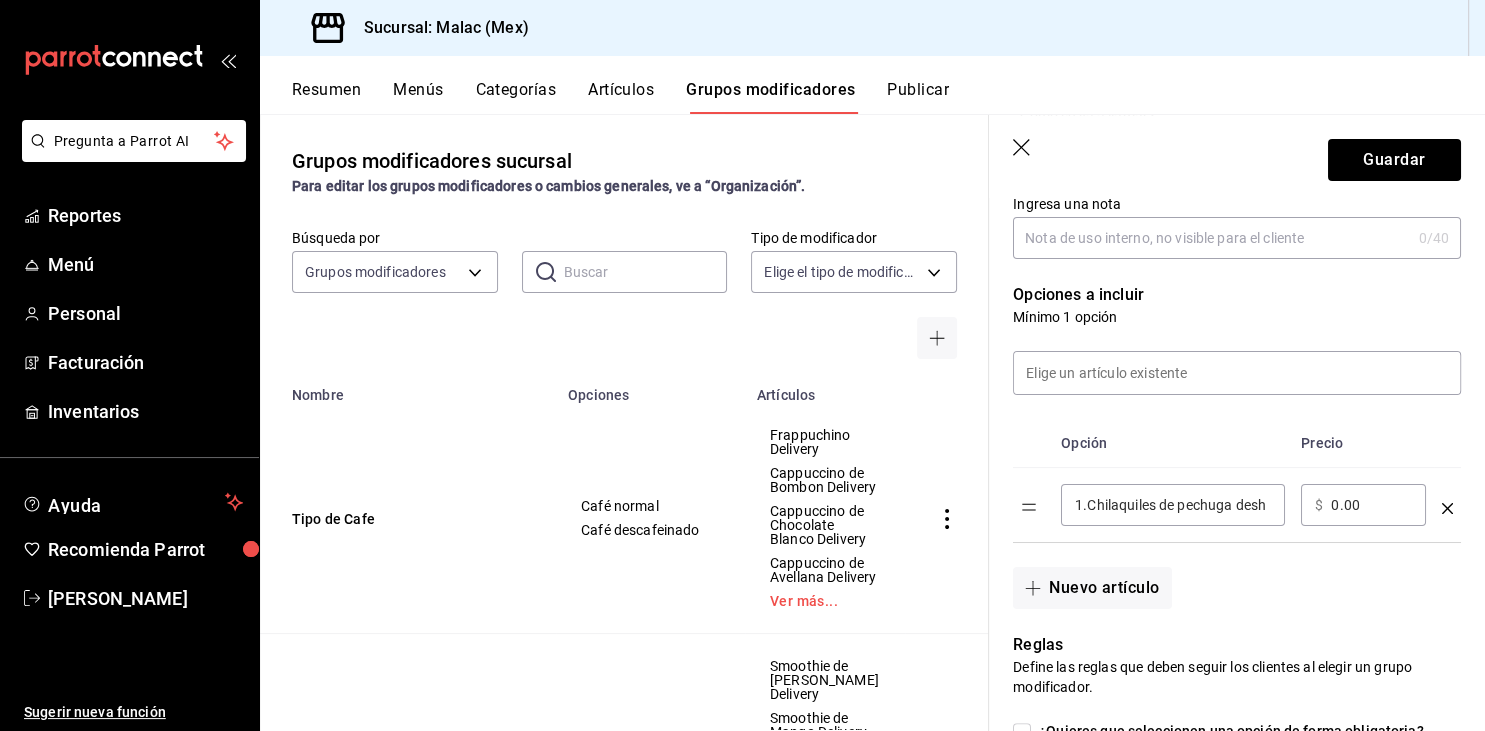click on "1.Chilaquiles de pechuga desh" at bounding box center (1173, 505) 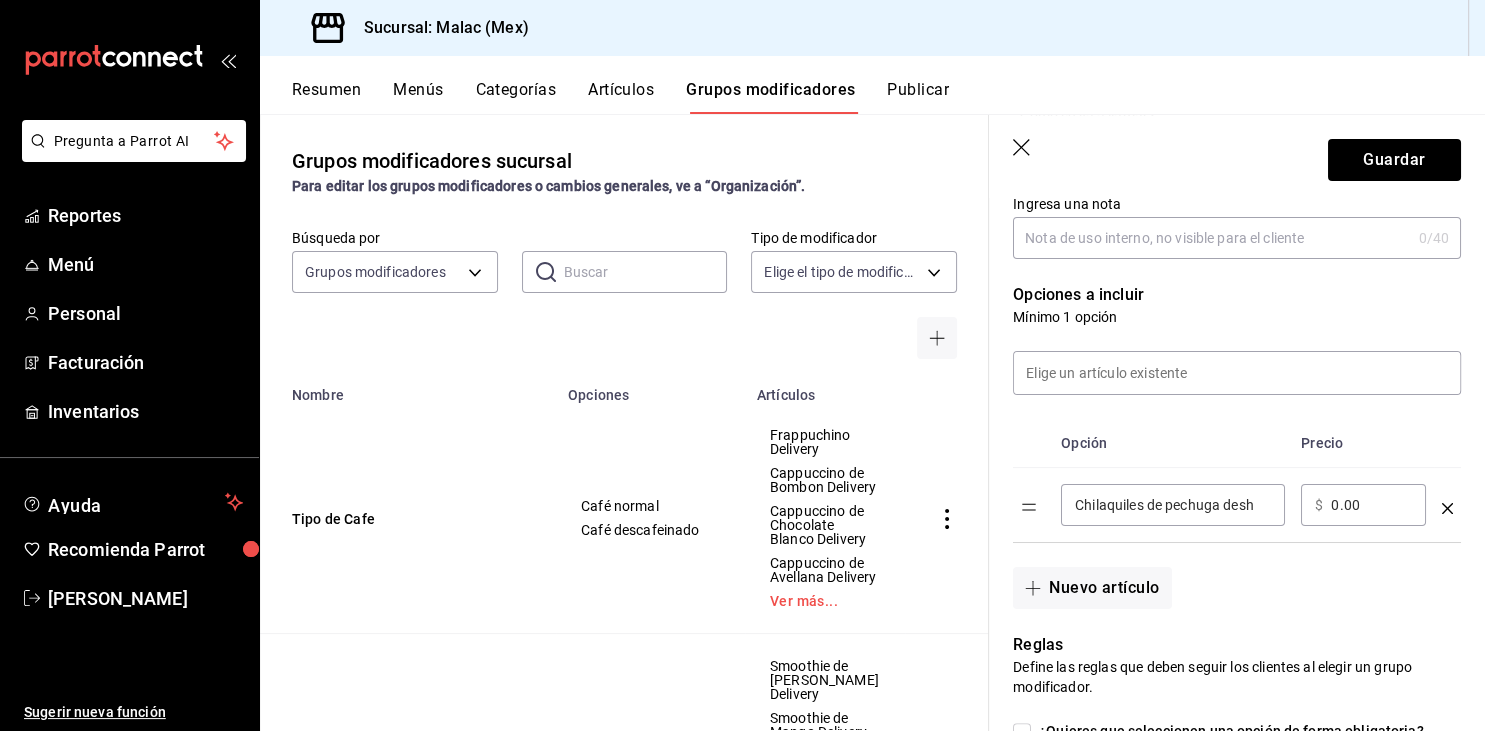 click on "Chilaquiles de pechuga desh ​" at bounding box center (1173, 505) 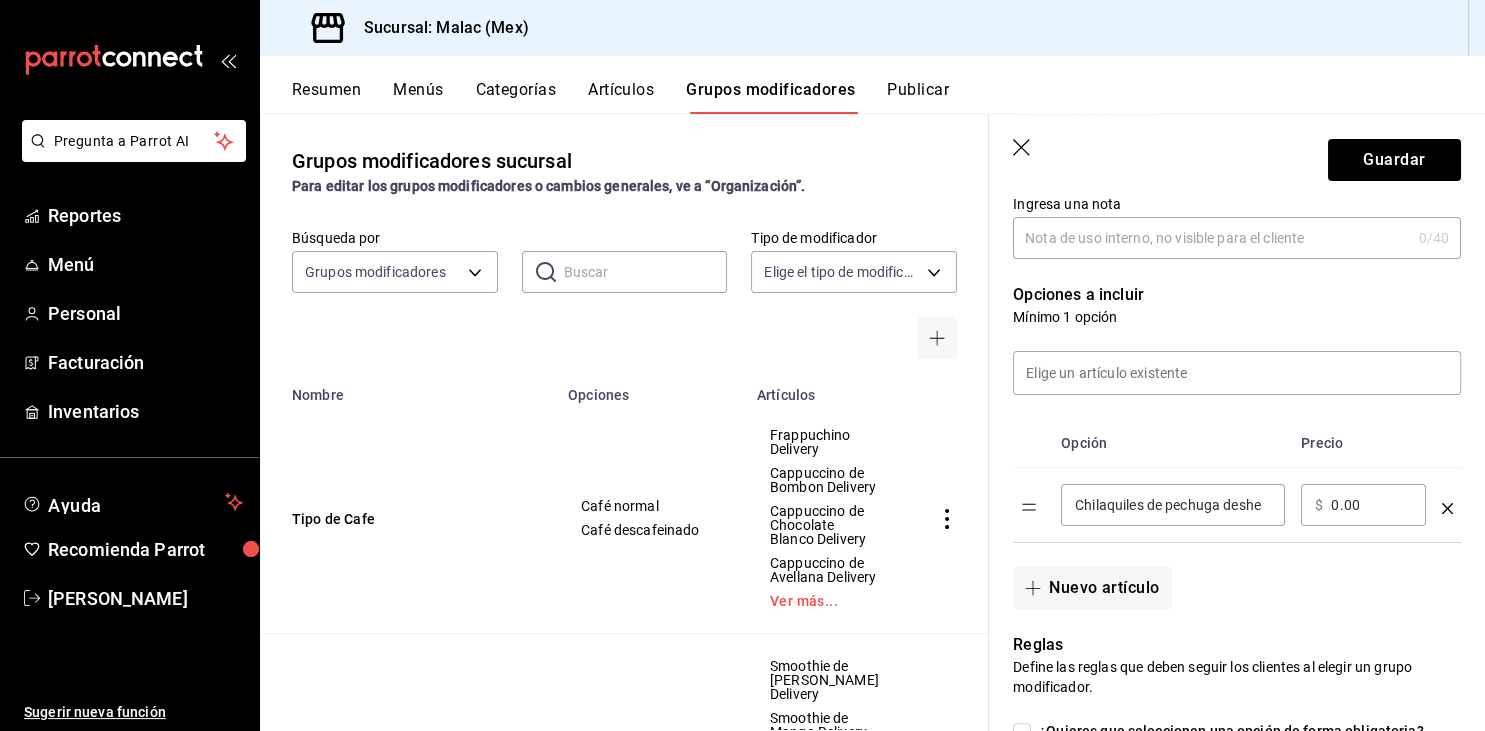 scroll, scrollTop: 0, scrollLeft: 0, axis: both 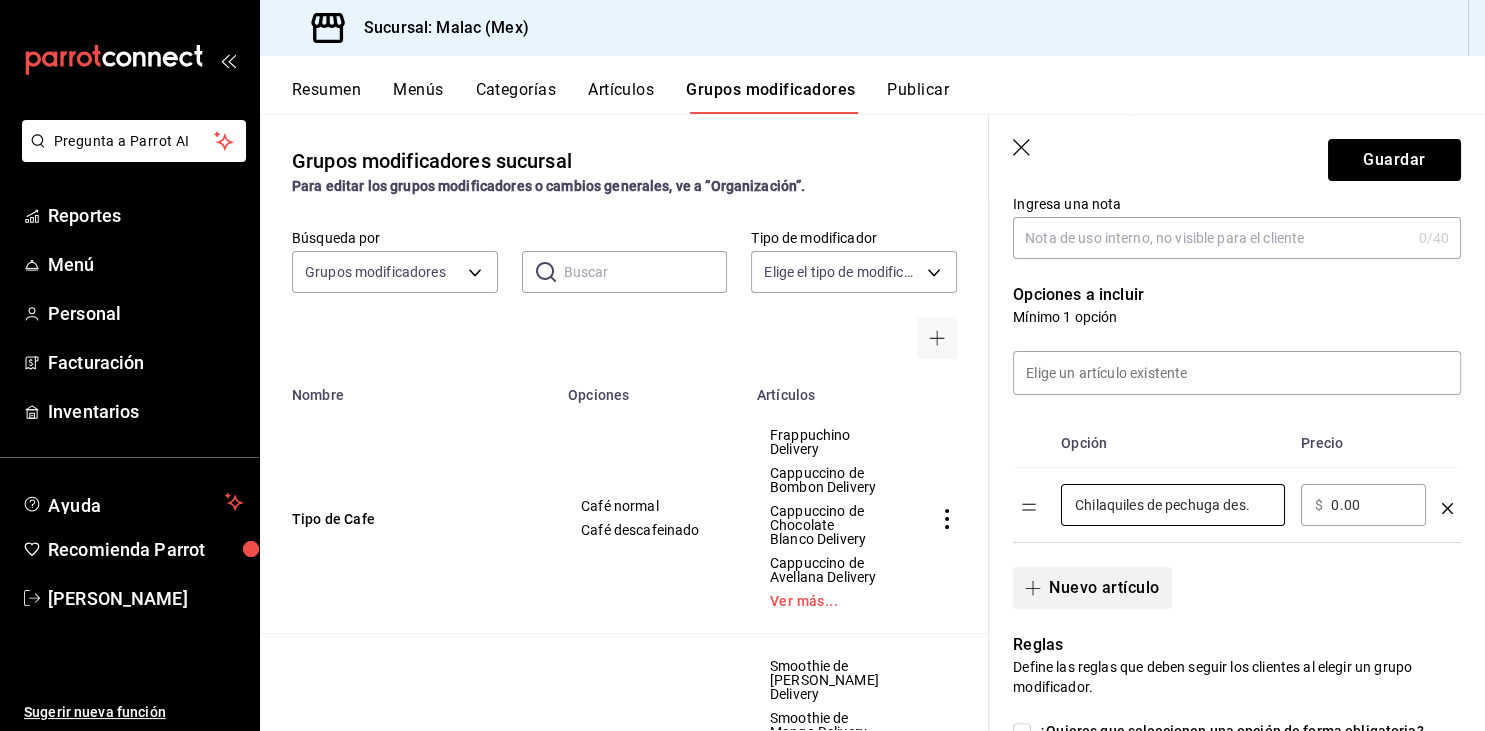 type on "Chilaquiles de pechuga des." 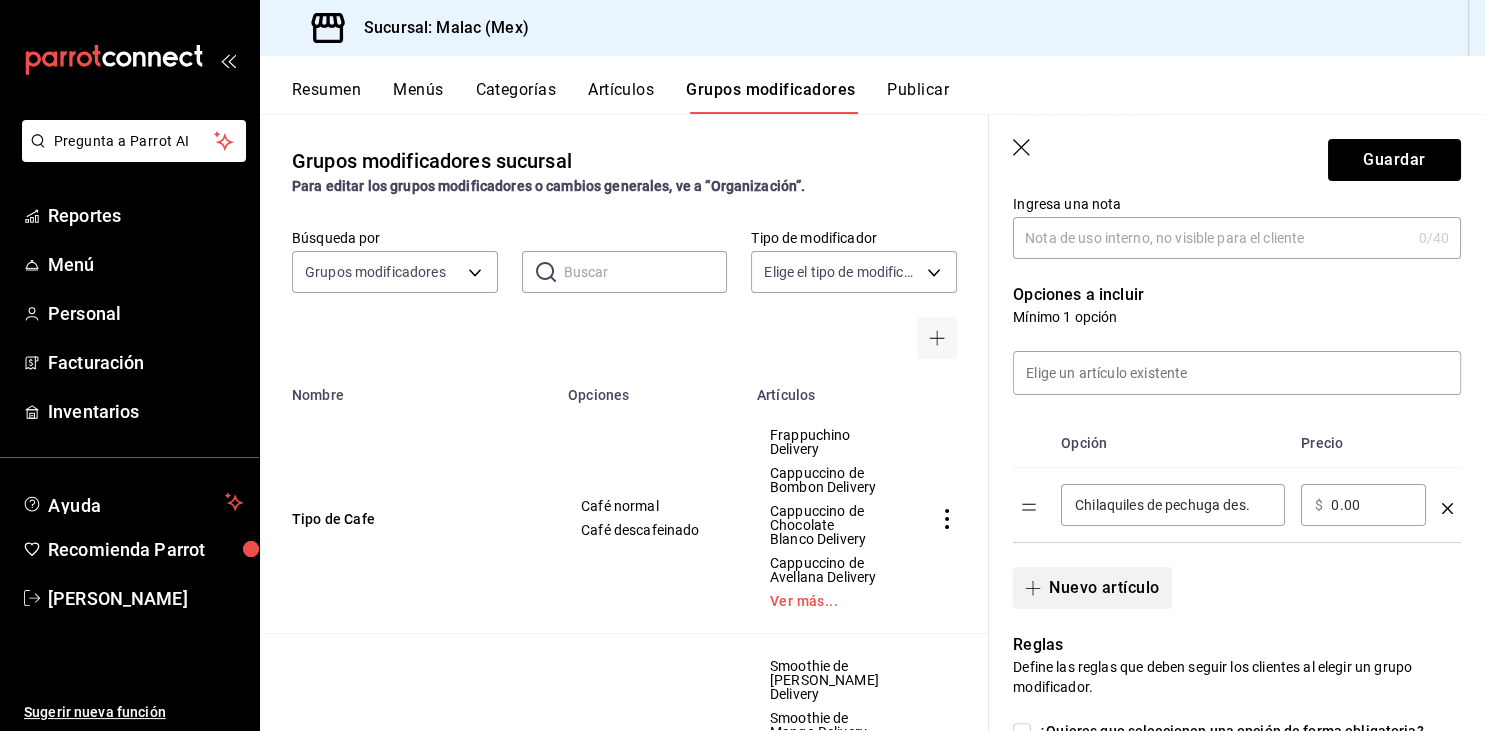click on "Nuevo artículo" at bounding box center (1092, 588) 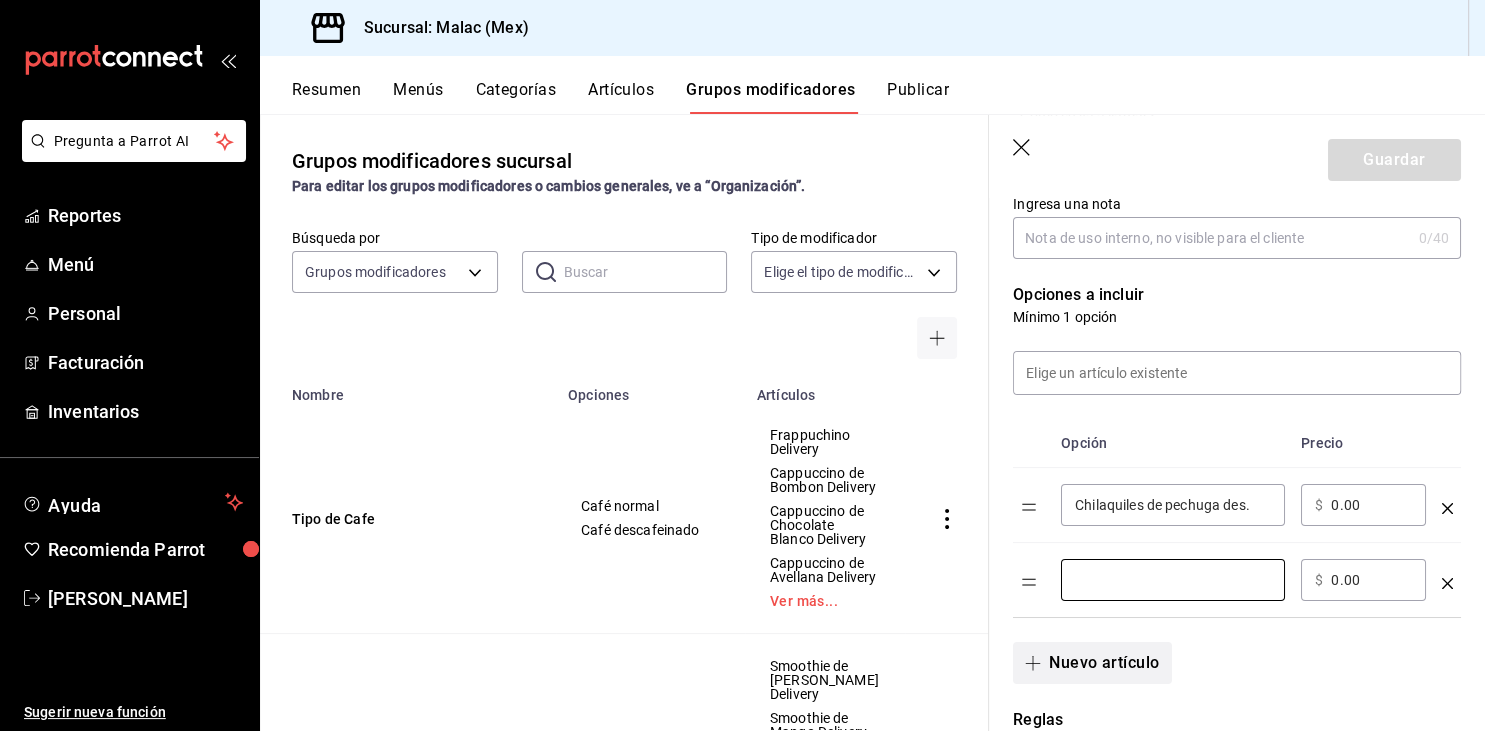 click at bounding box center [1173, 580] 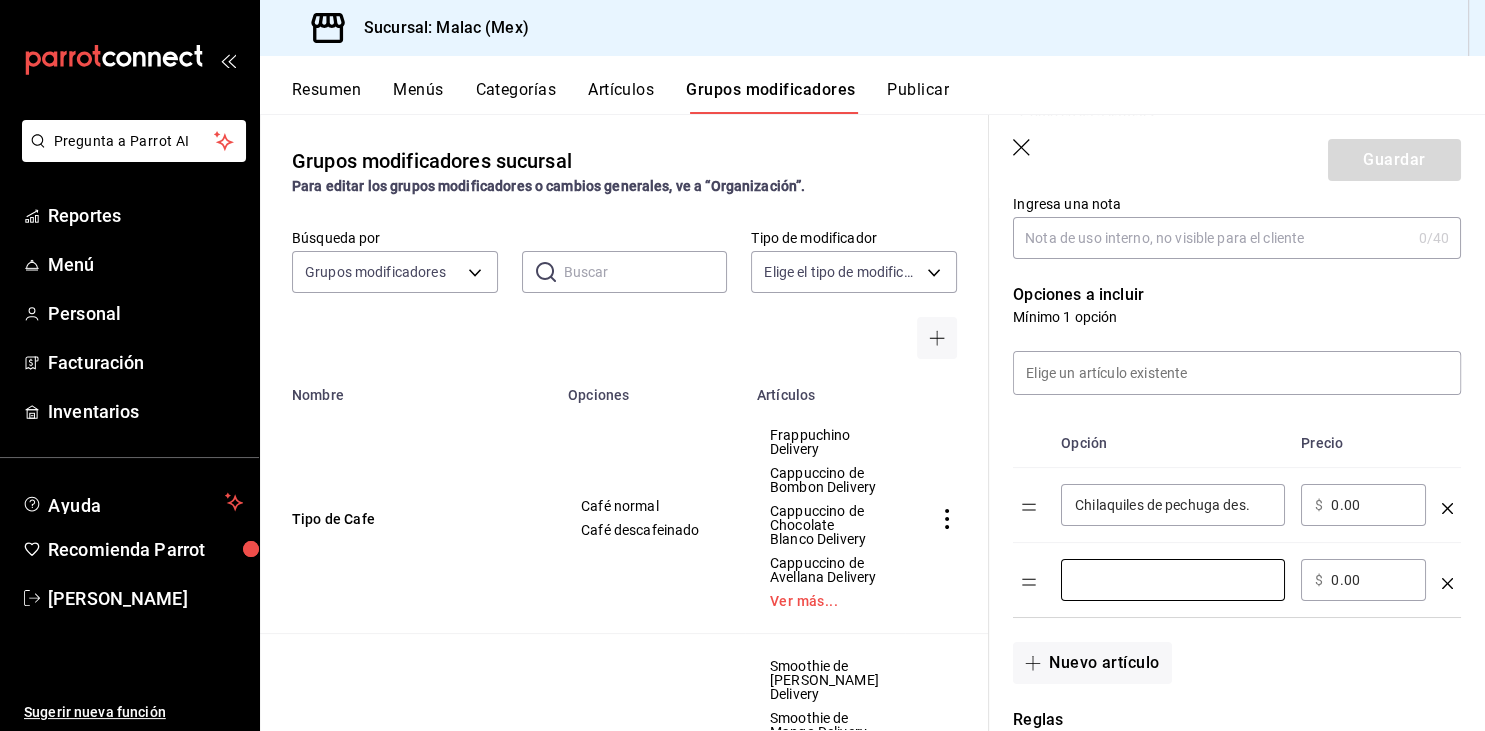 paste on "café de olla" 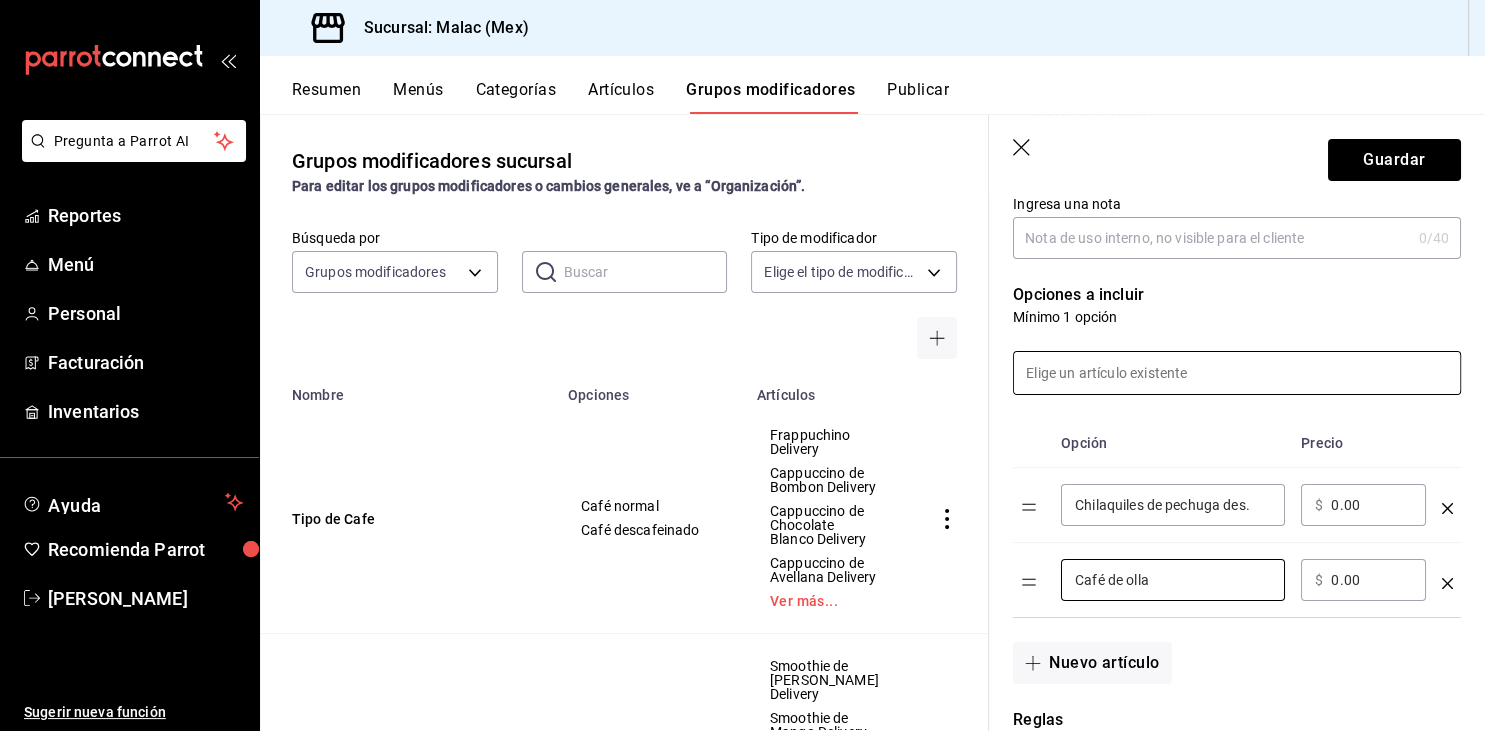type on "Café de olla" 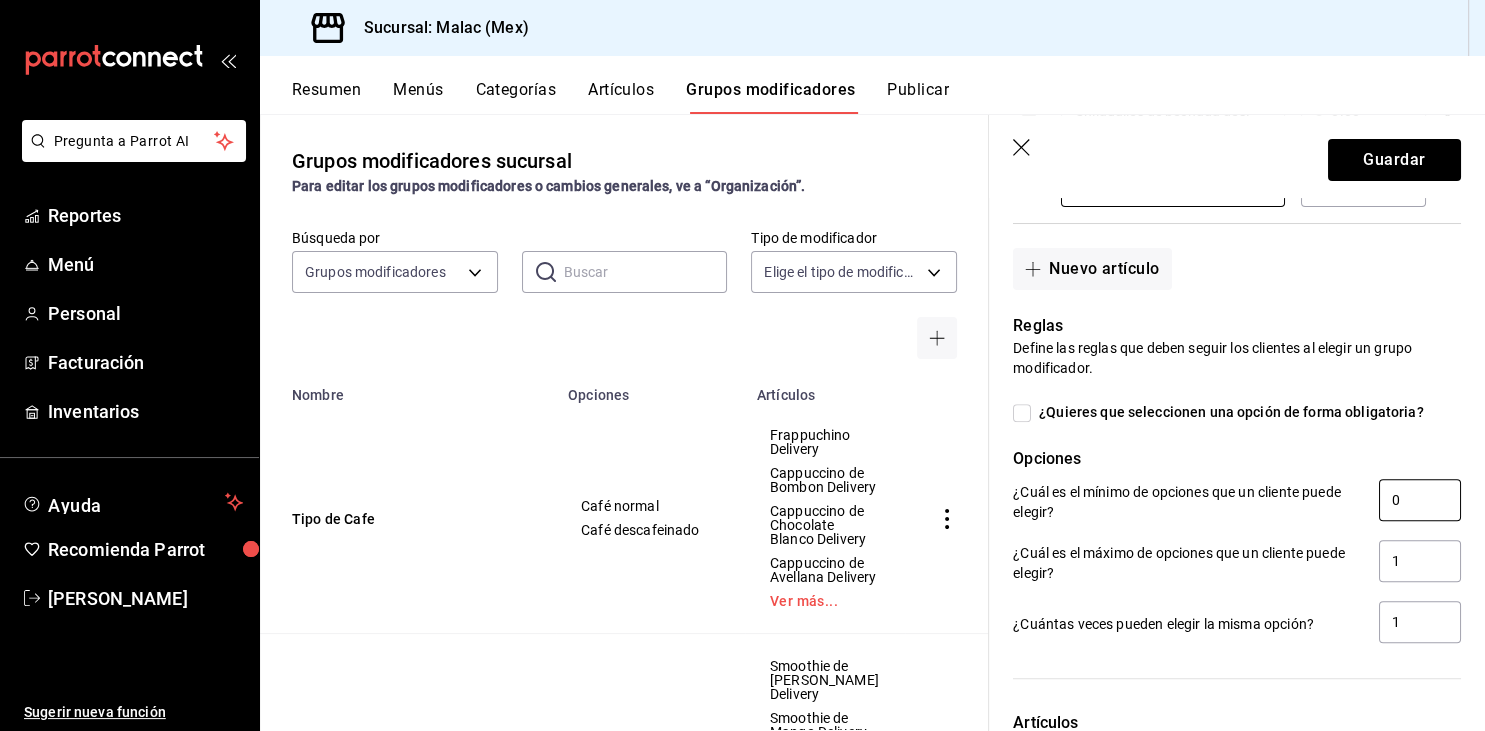 scroll, scrollTop: 761, scrollLeft: 0, axis: vertical 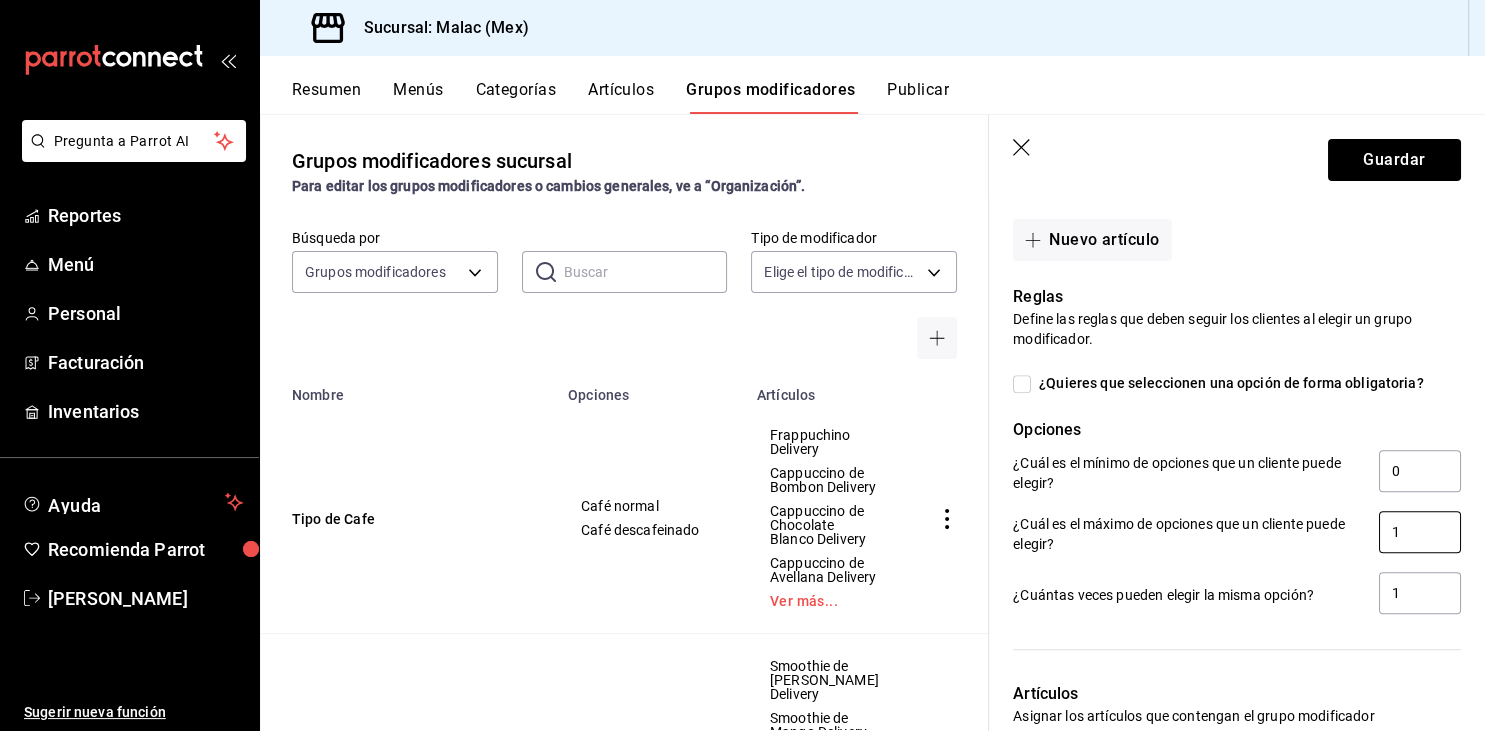 click on "1" at bounding box center (1420, 532) 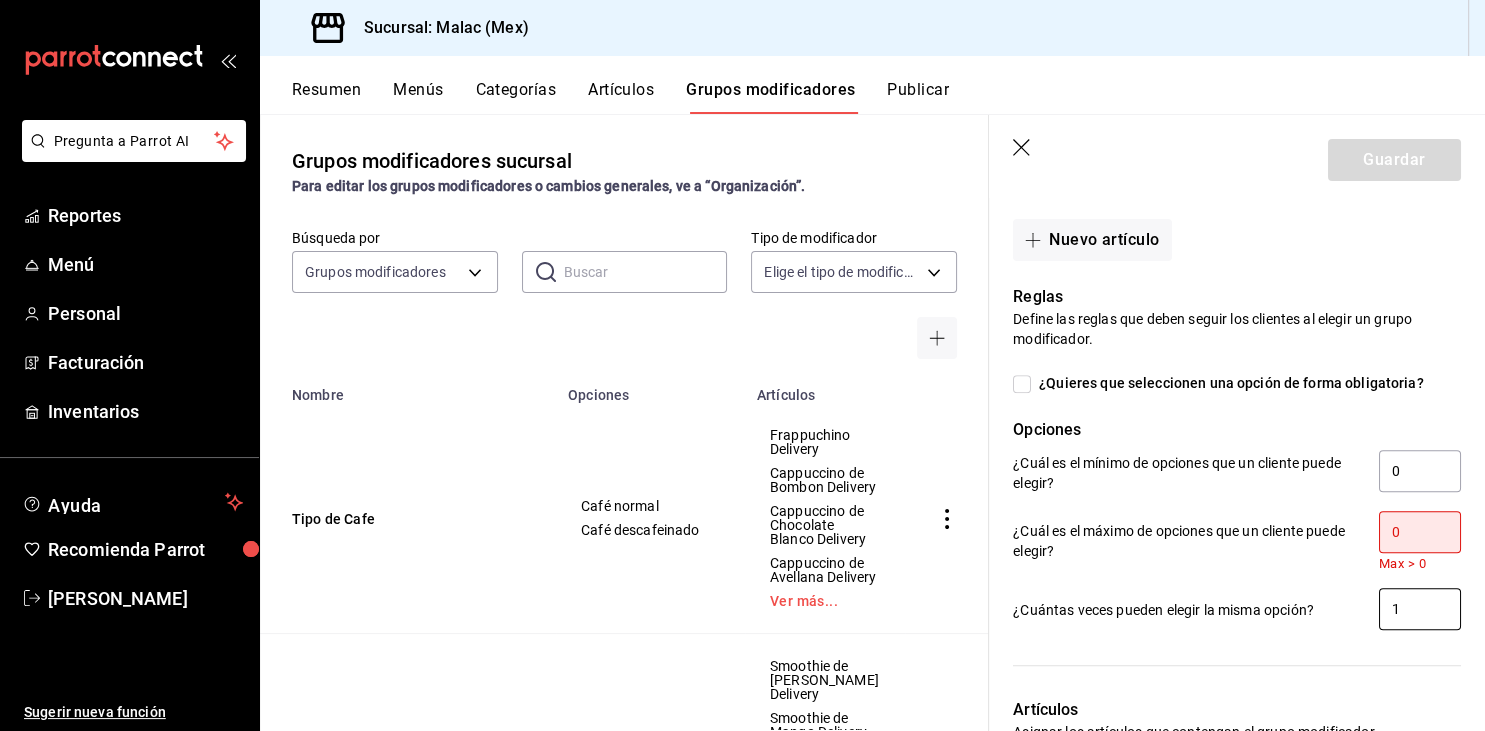 type on "0" 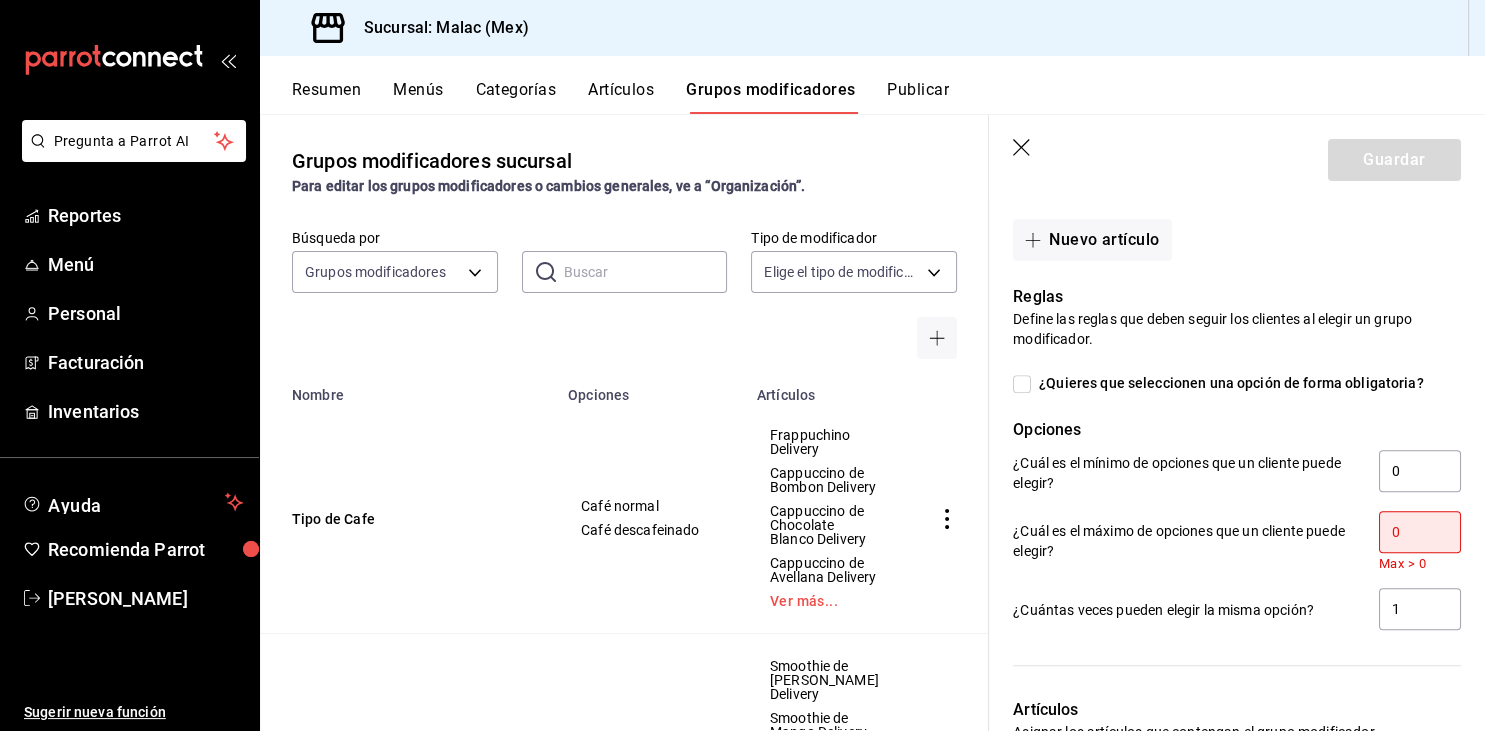 click on "0" at bounding box center (1420, 532) 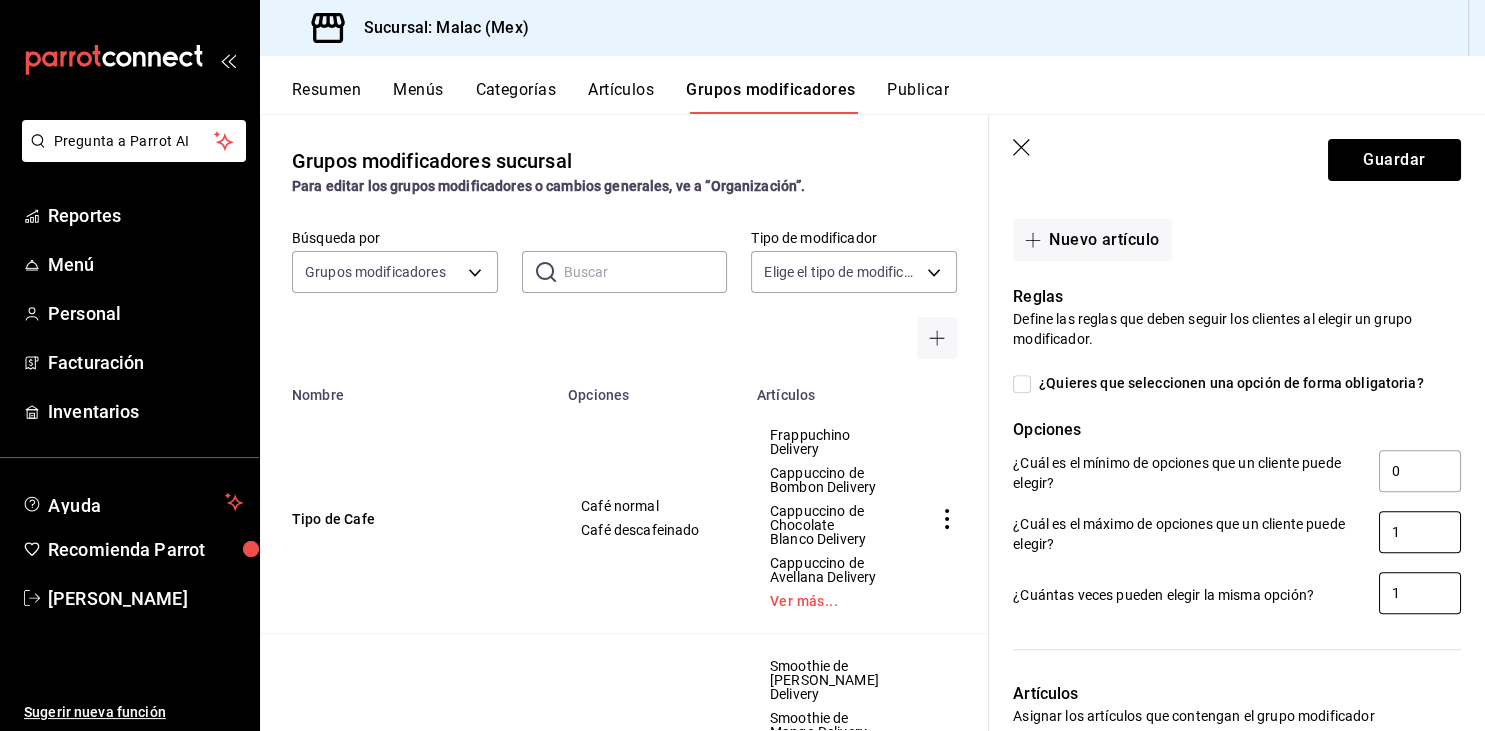 type on "1" 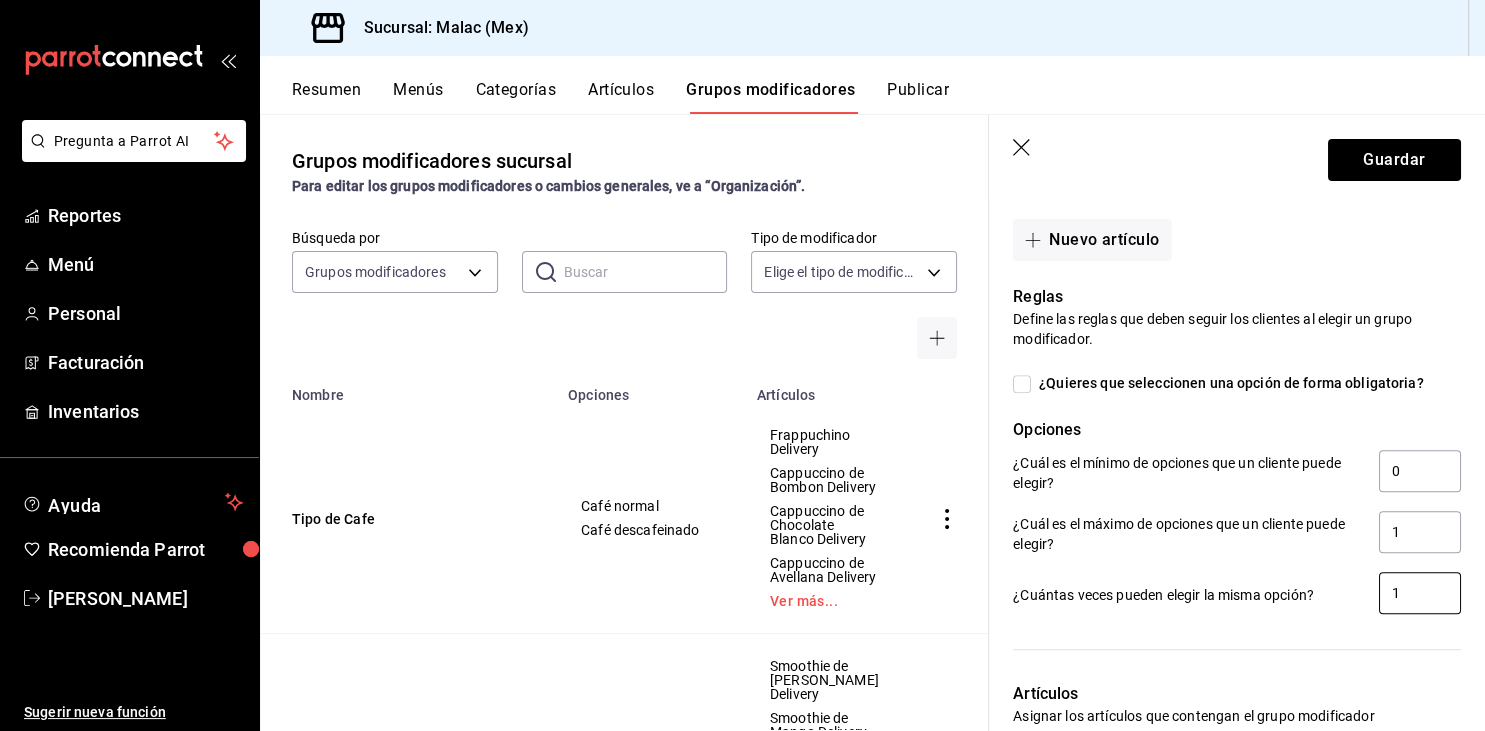 click on "1" at bounding box center (1420, 593) 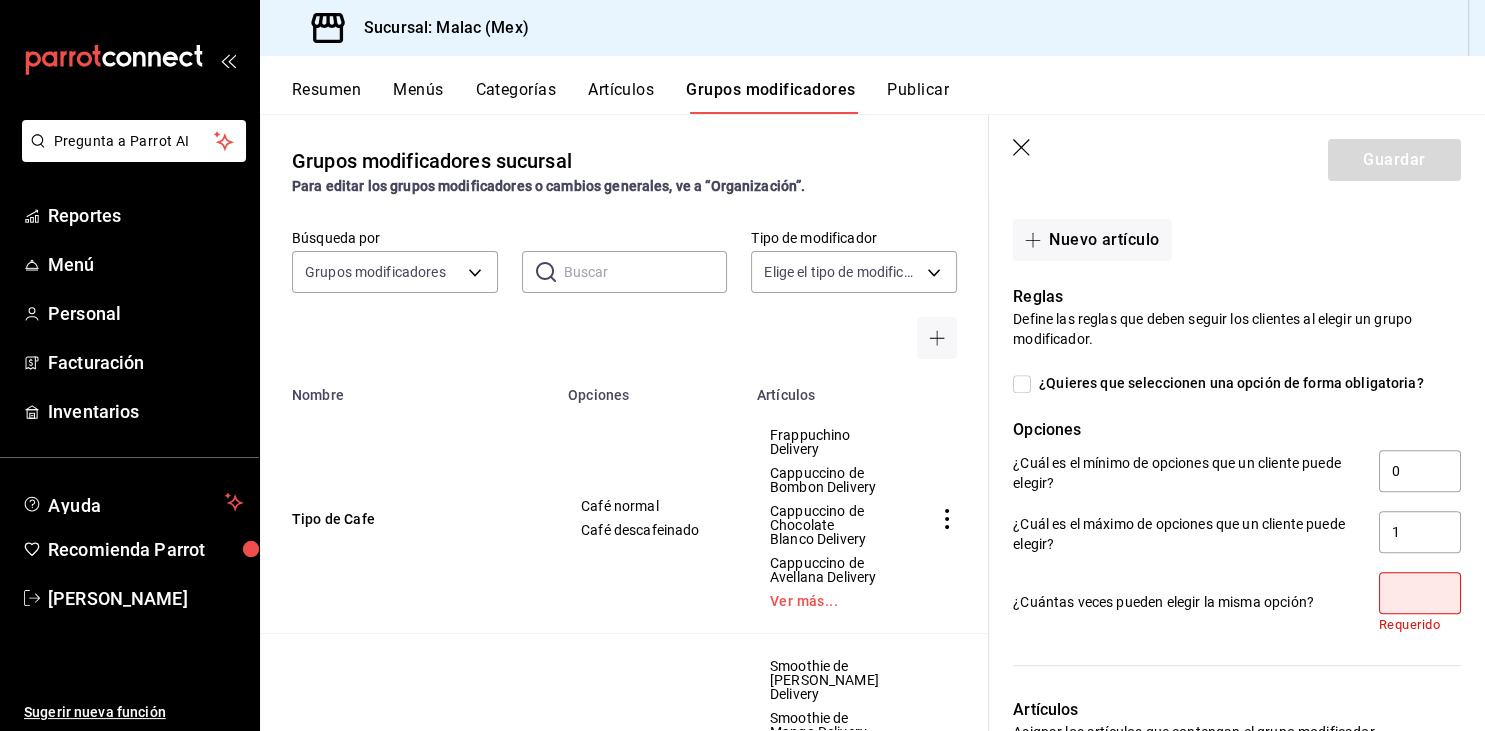 type on "0" 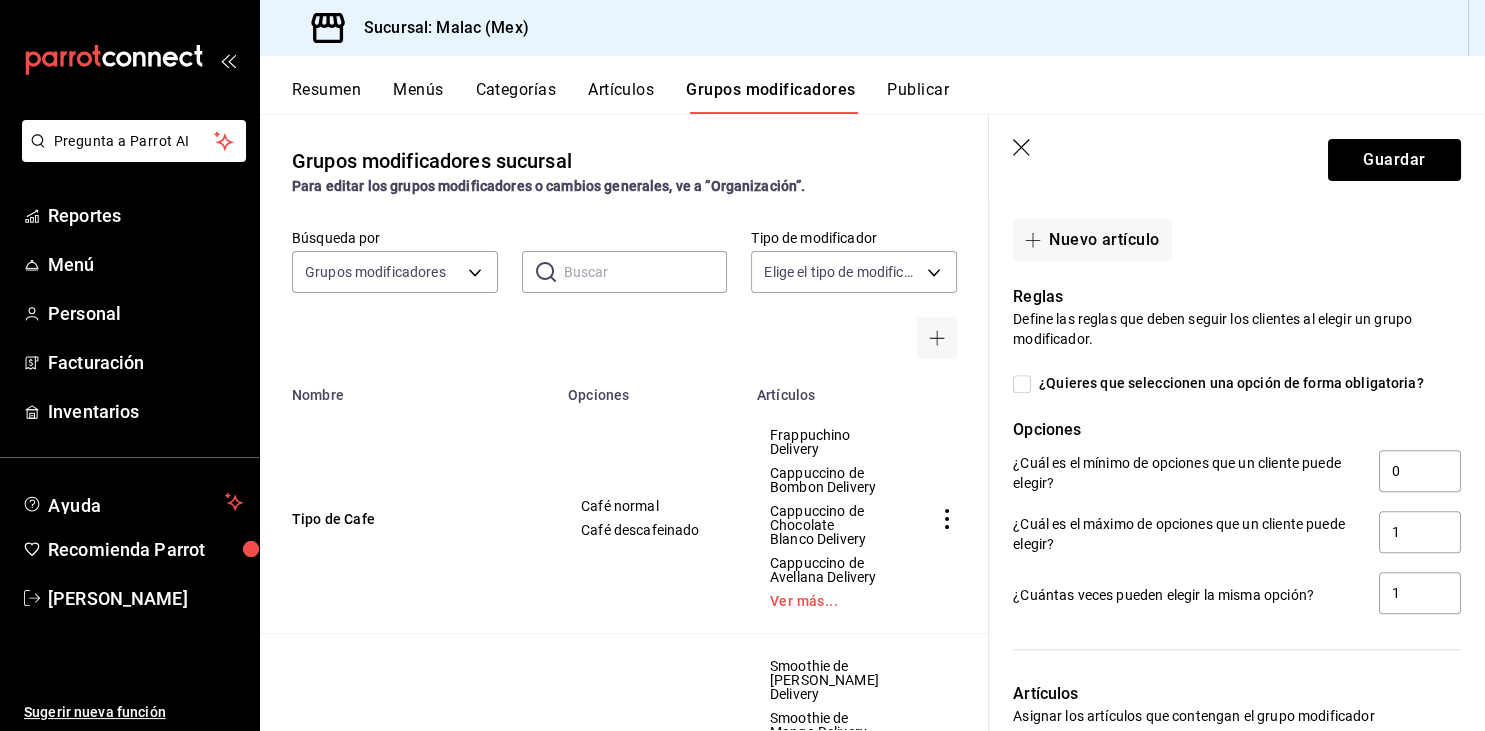 click at bounding box center [1225, 637] 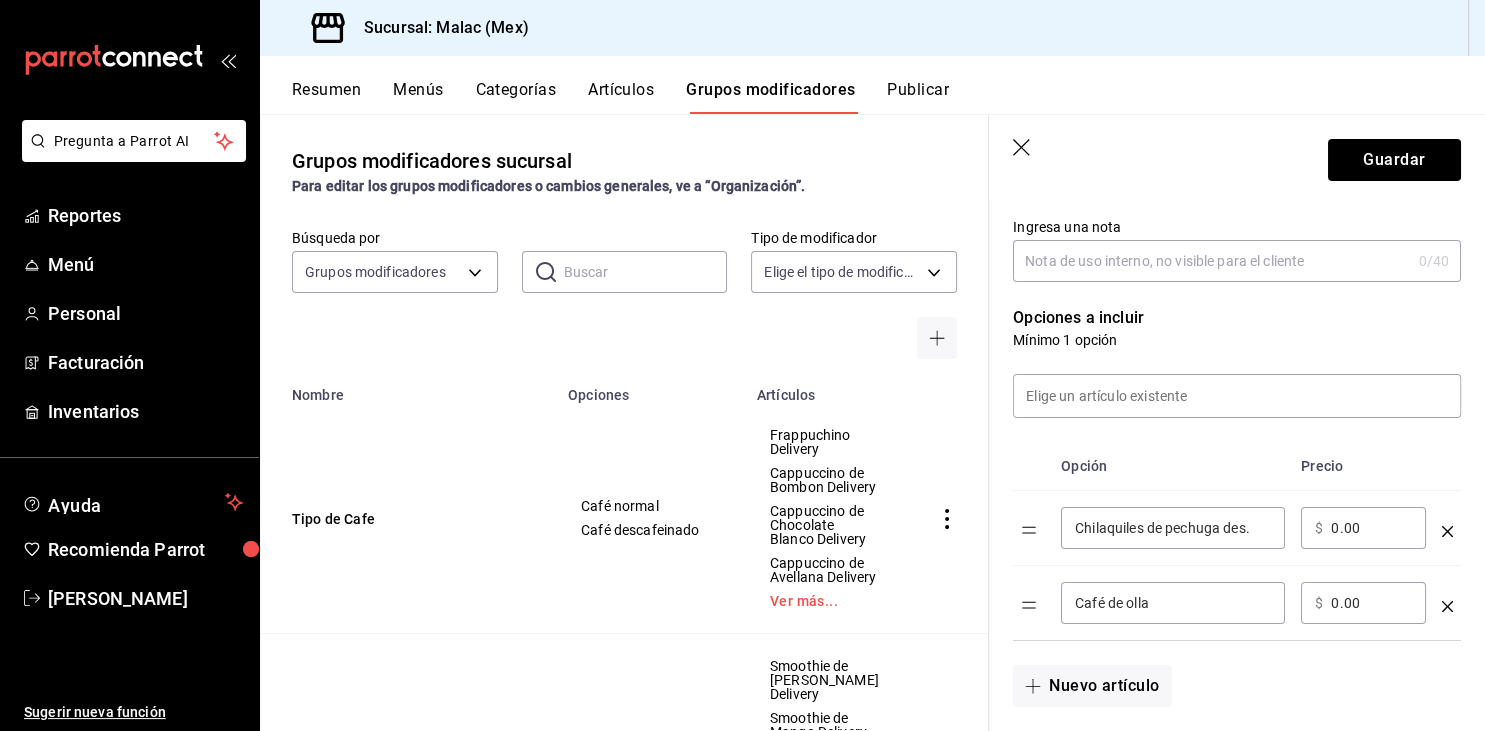 scroll, scrollTop: 302, scrollLeft: 0, axis: vertical 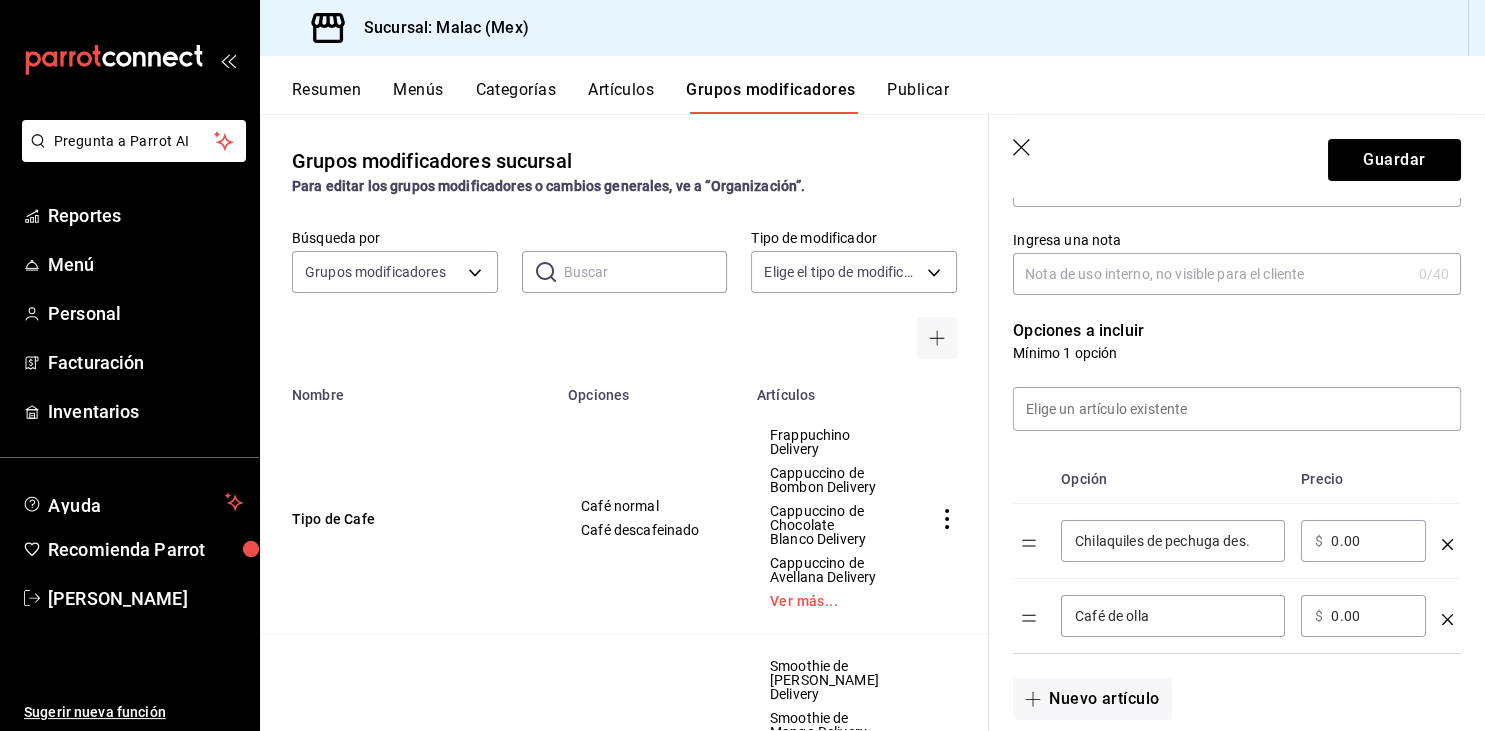 click at bounding box center (1447, 541) 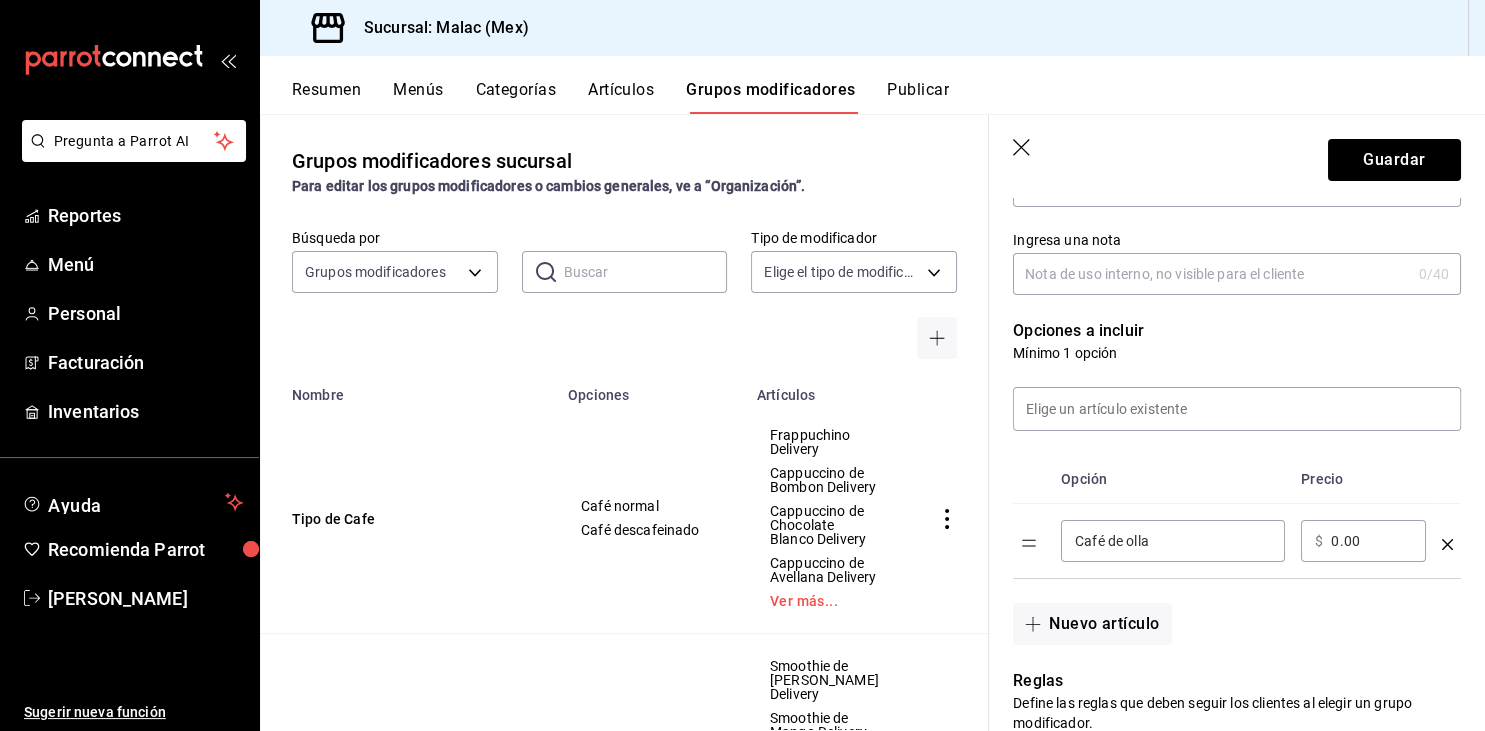 click 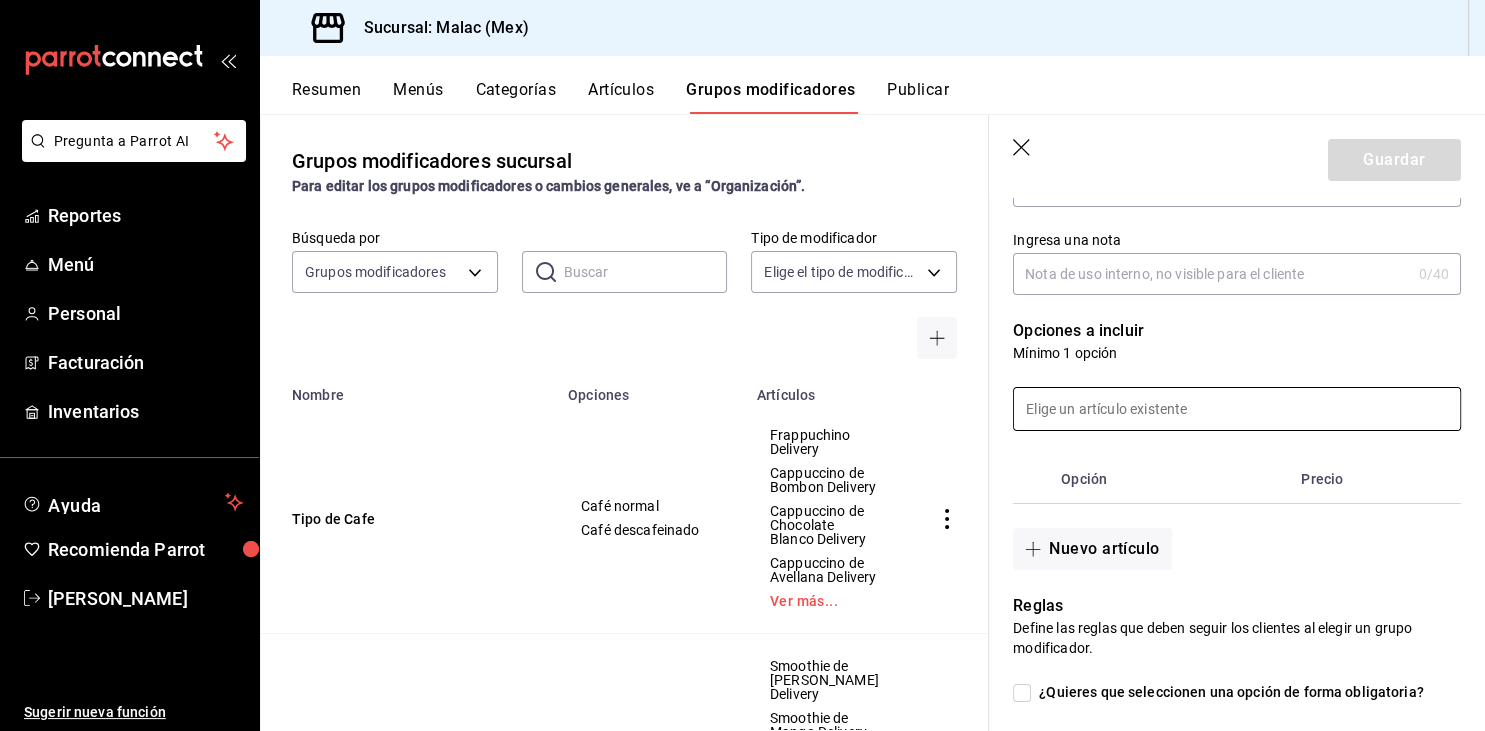 click at bounding box center (1237, 409) 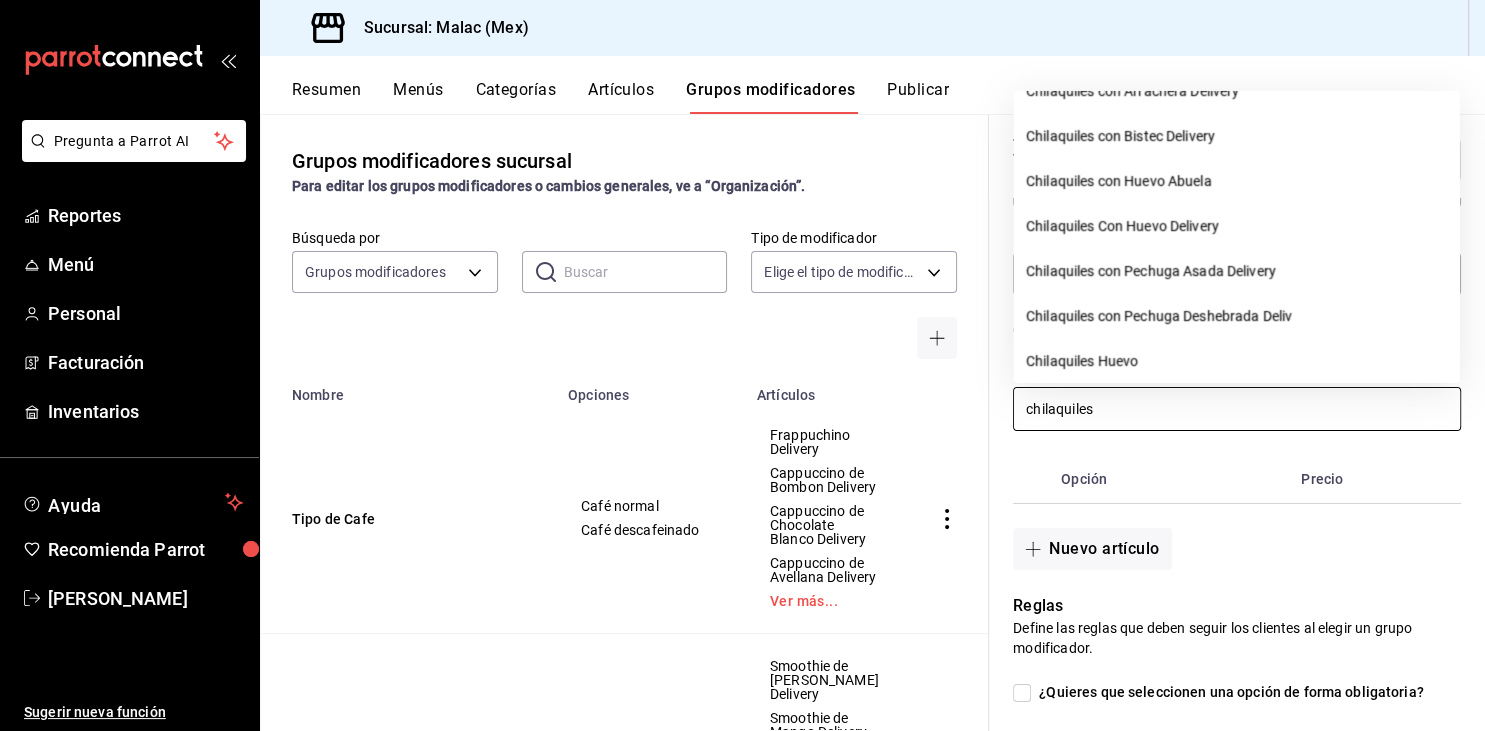 scroll, scrollTop: 320, scrollLeft: 0, axis: vertical 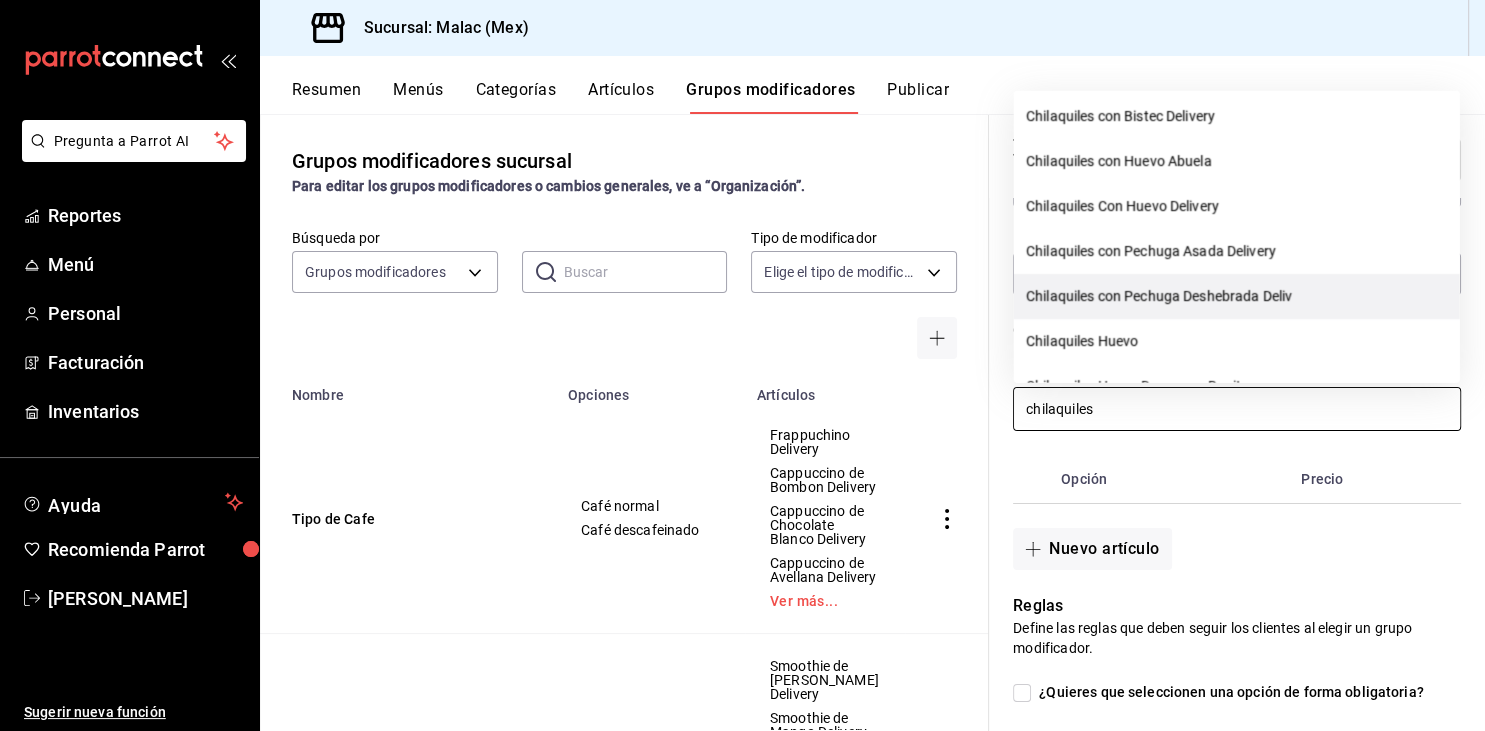 click on "Chilaquiles con Pechuga Deshebrada Deliv" at bounding box center (1237, 295) 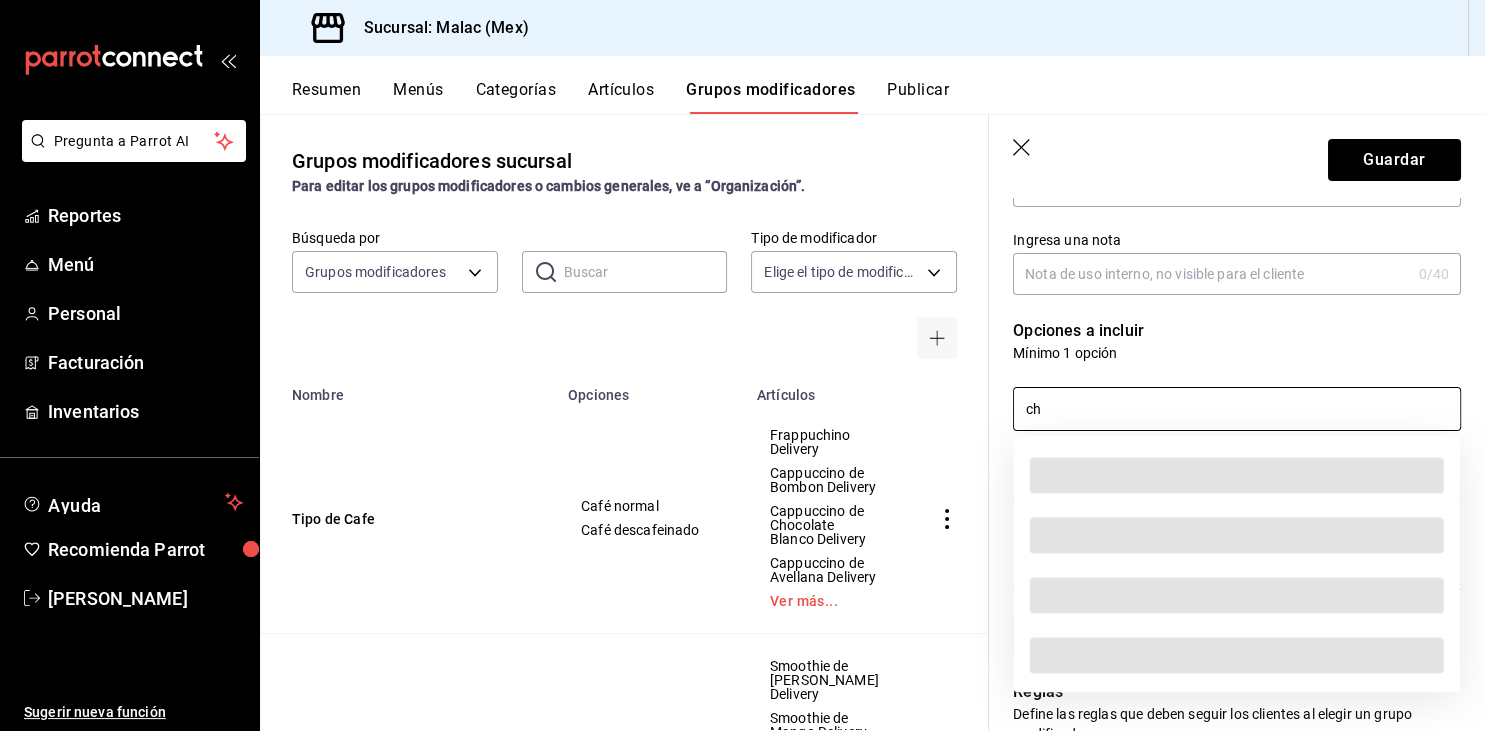 type on "c" 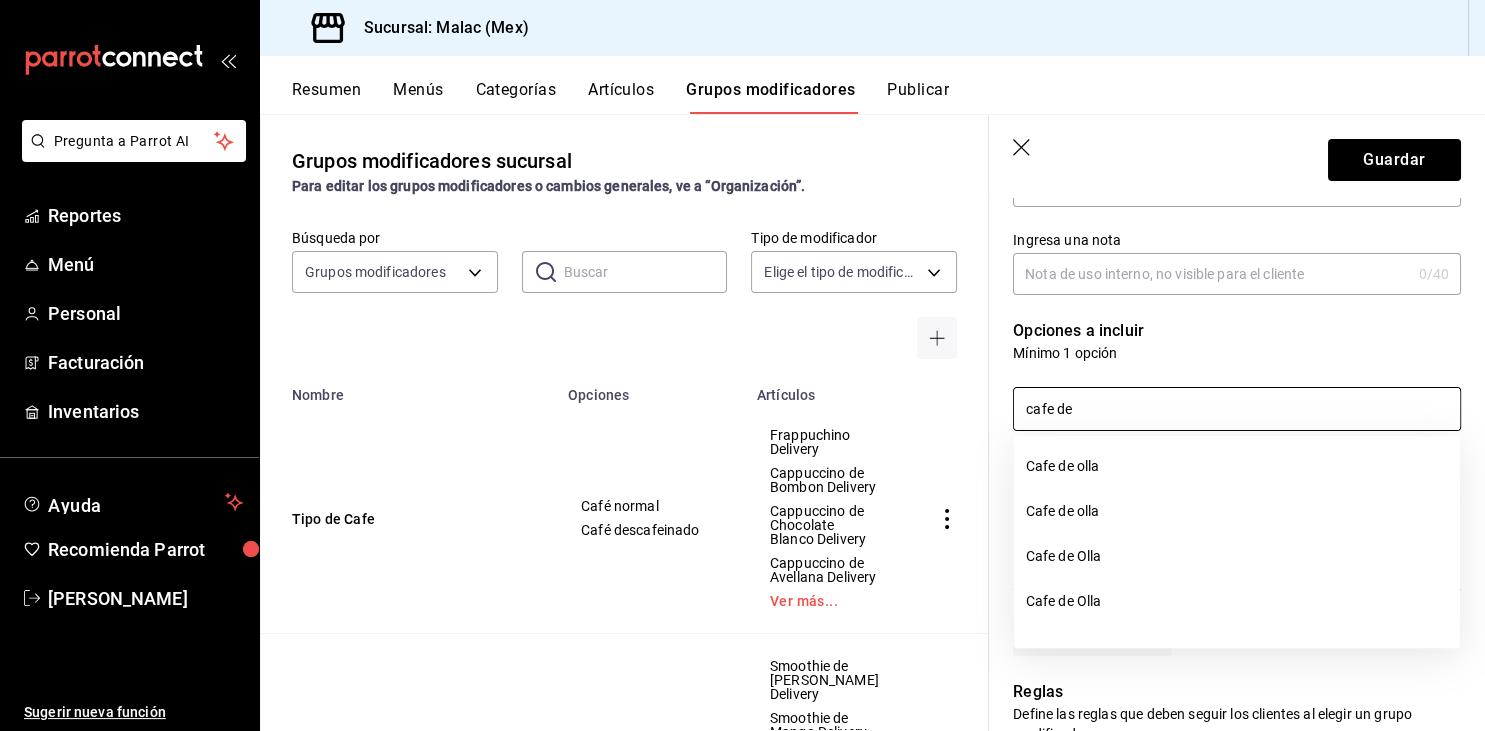 click on "cafe de" at bounding box center [1237, 409] 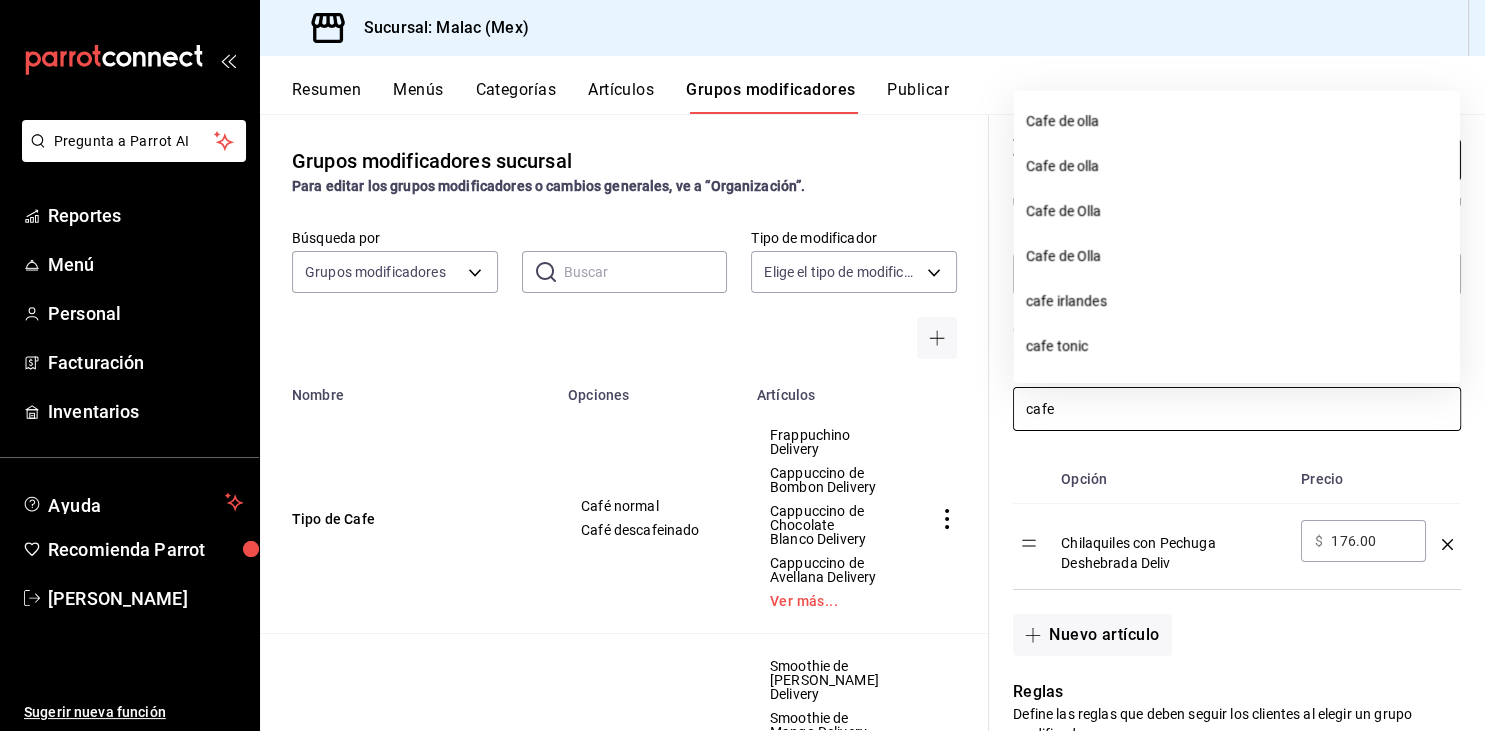 type on "cafe" 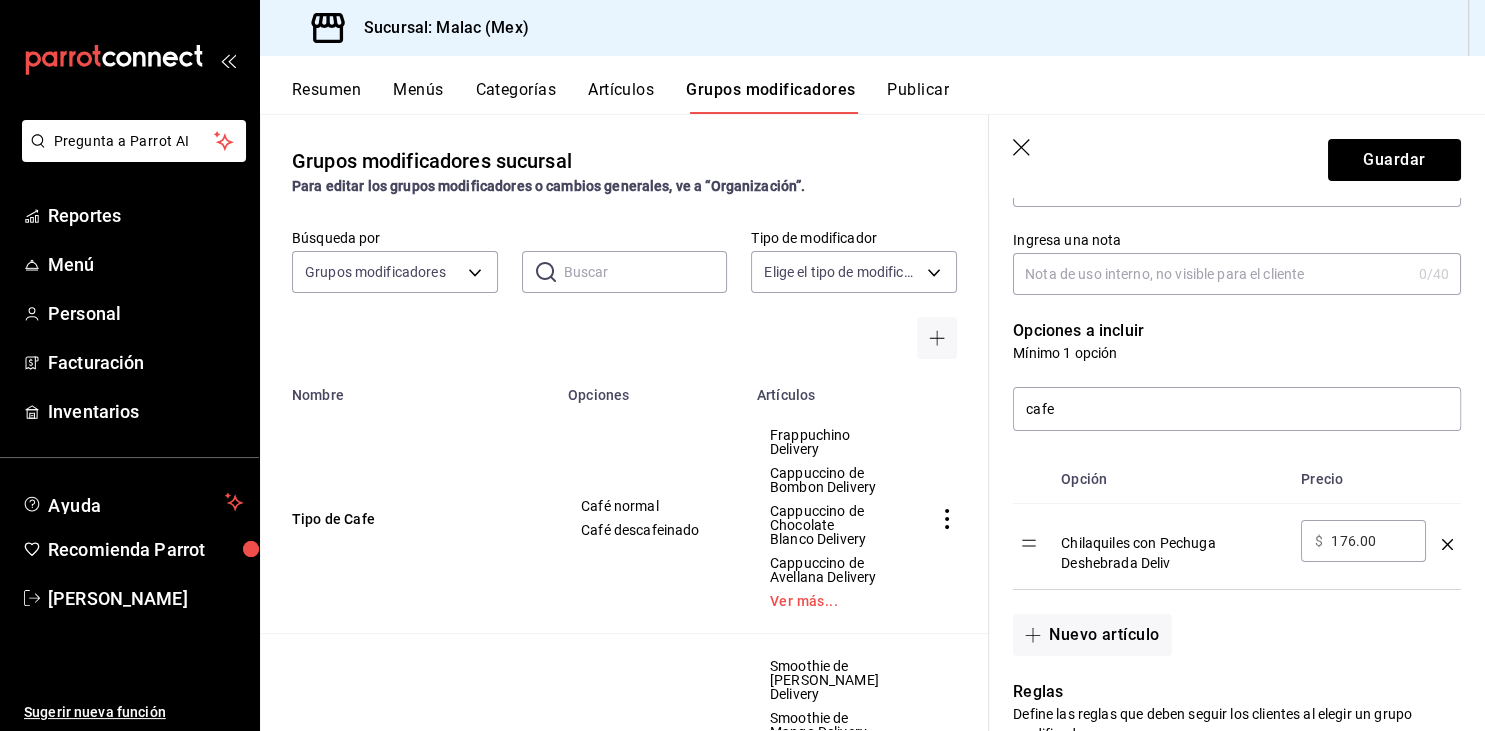 click on "Opción Precio Chilaquiles con Pechuga Deshebrada Deliv ​ $ 176.00 ​" at bounding box center [1225, 510] 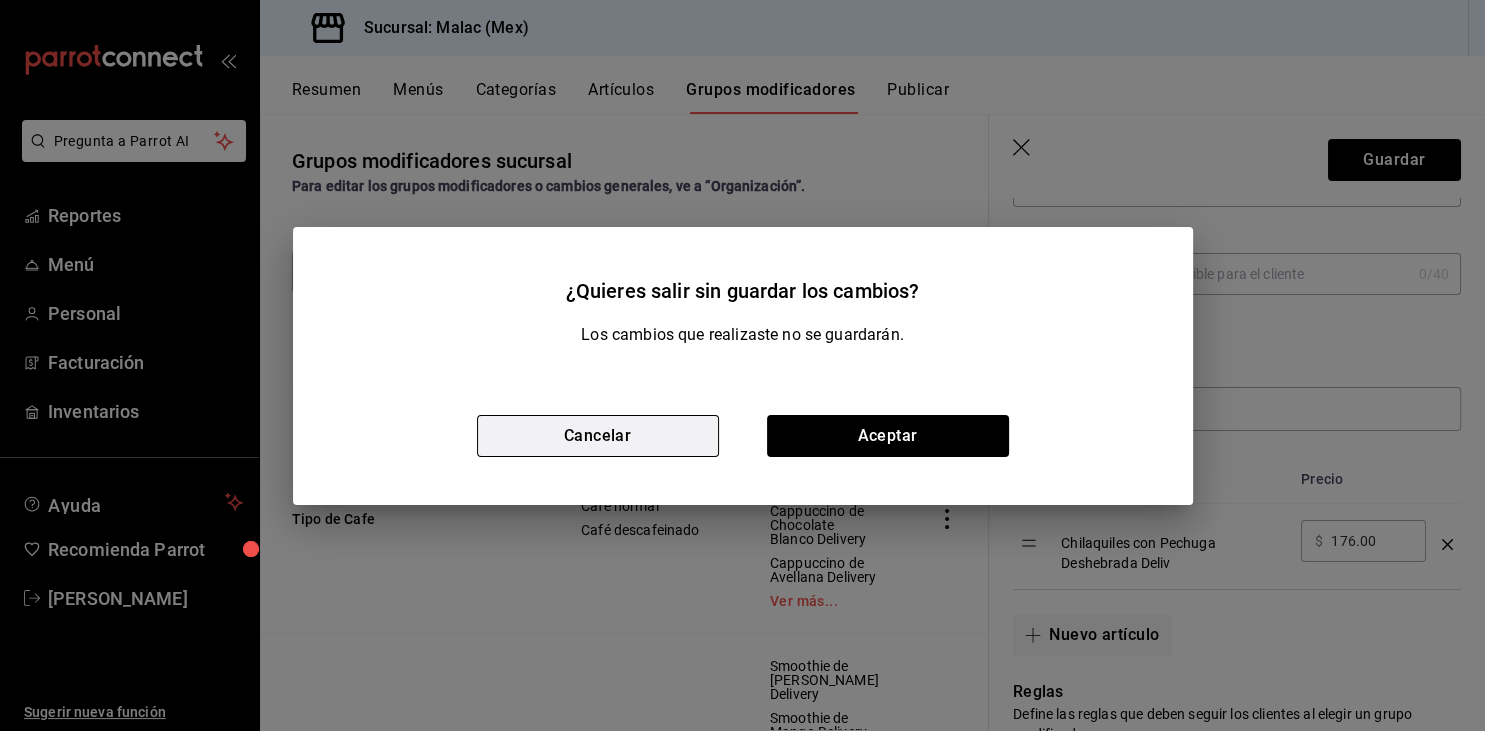 click on "Cancelar" at bounding box center (598, 436) 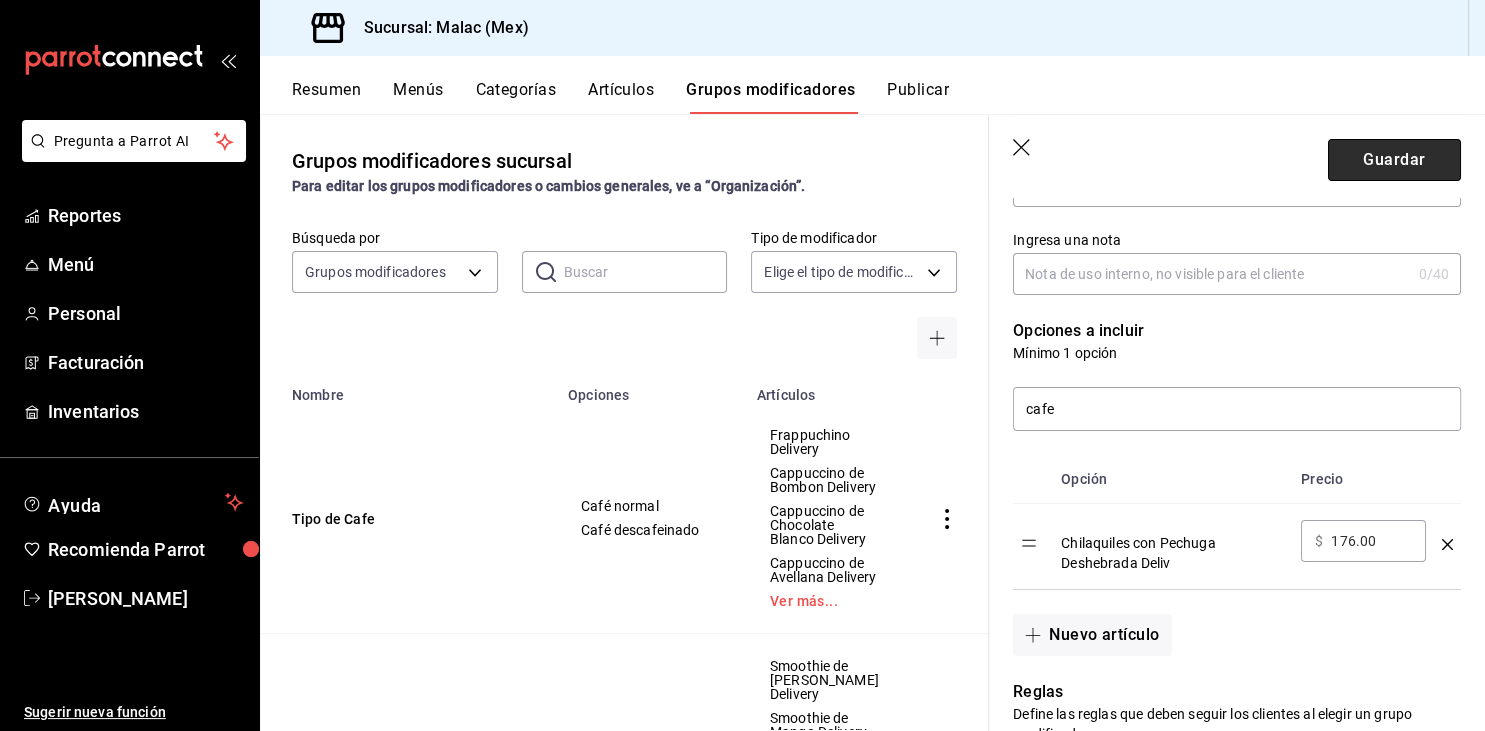 click on "Guardar" at bounding box center [1394, 160] 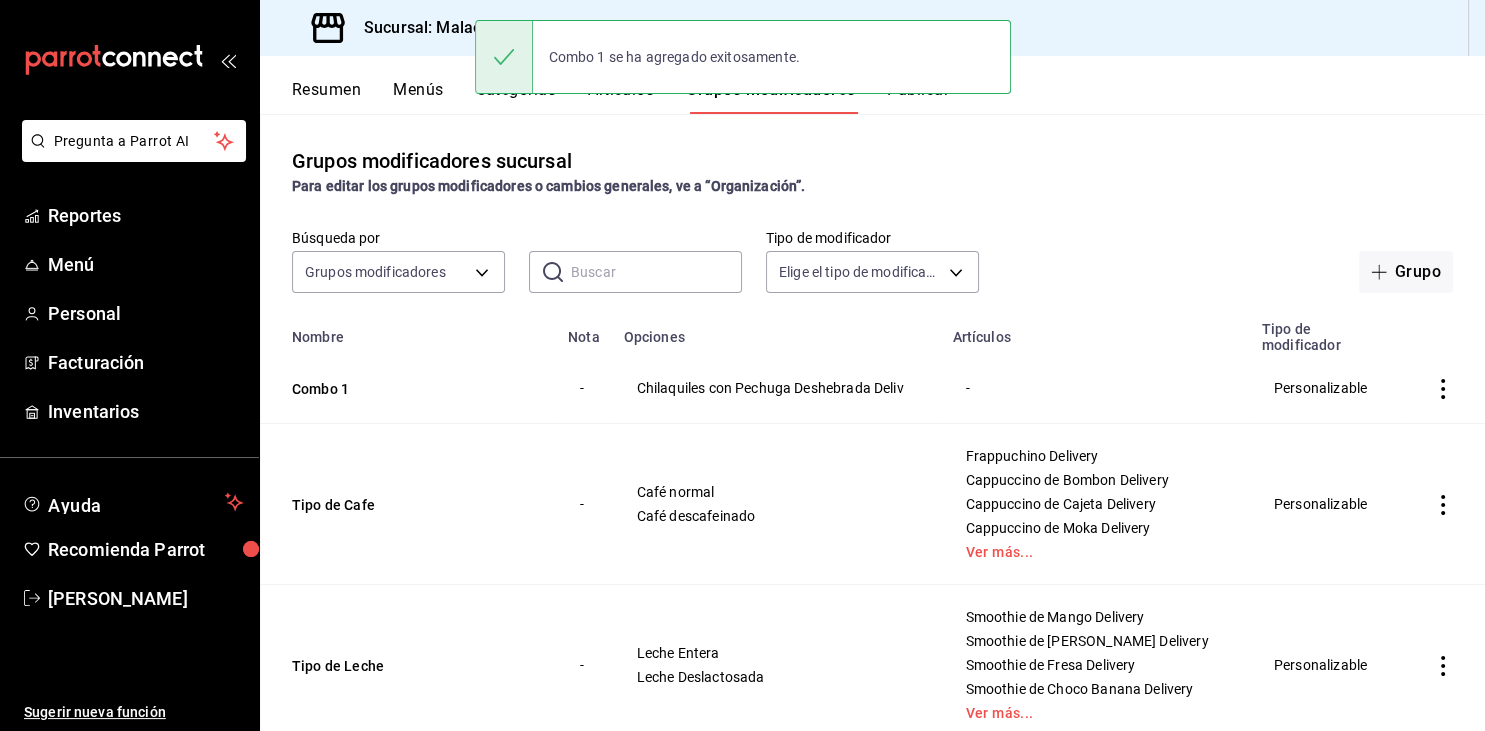 scroll, scrollTop: 0, scrollLeft: 0, axis: both 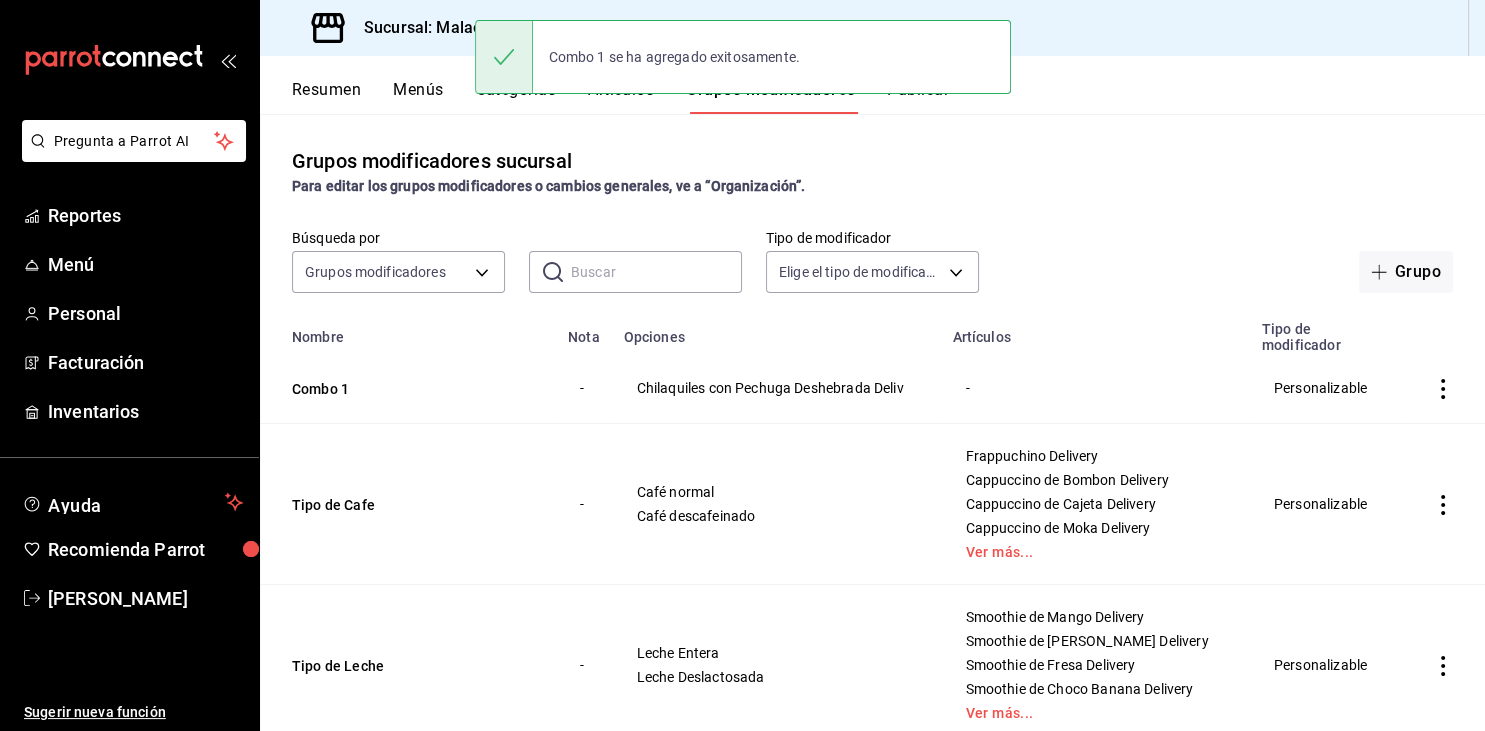 click on "Artículos" at bounding box center (621, 97) 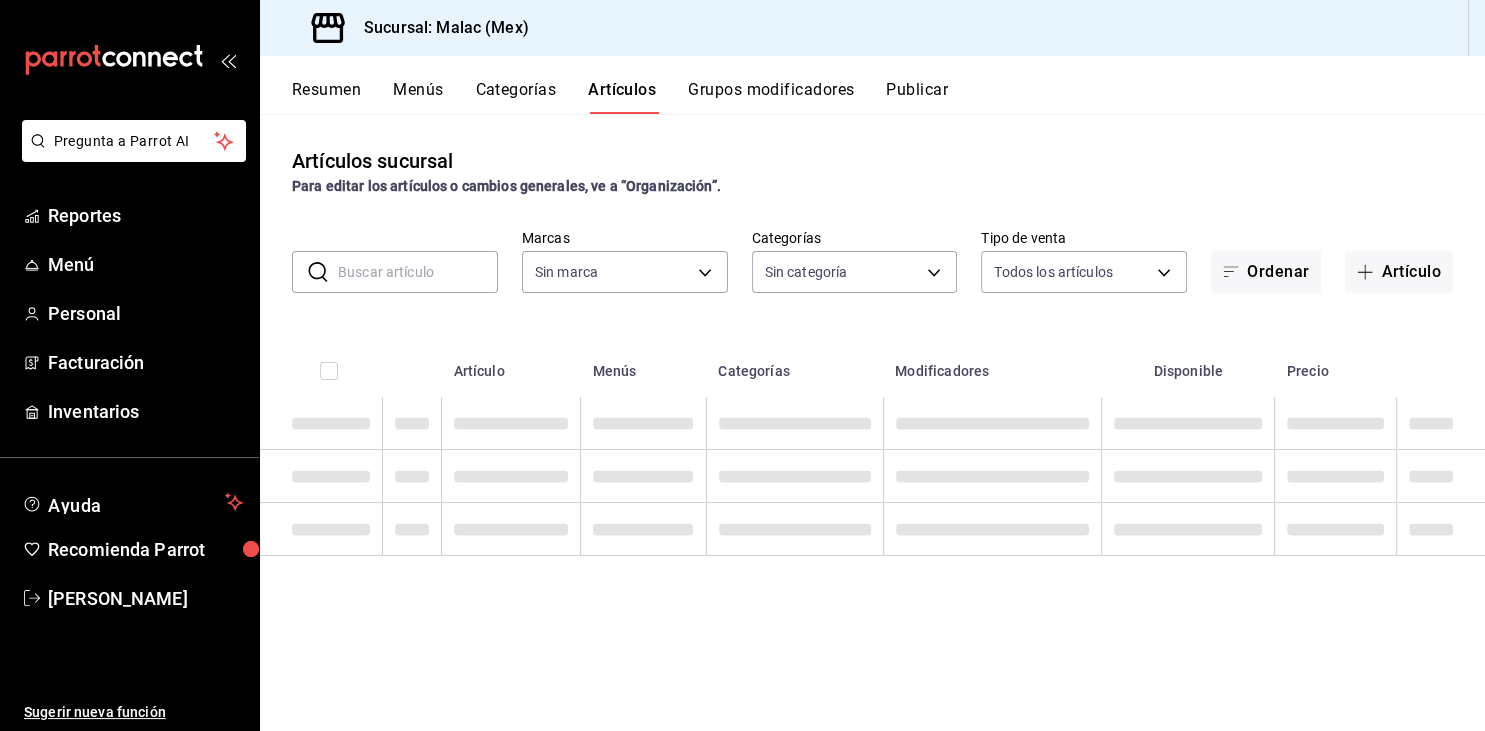 type on "68cda390-11aa-4088-a87d-1ba274343c49" 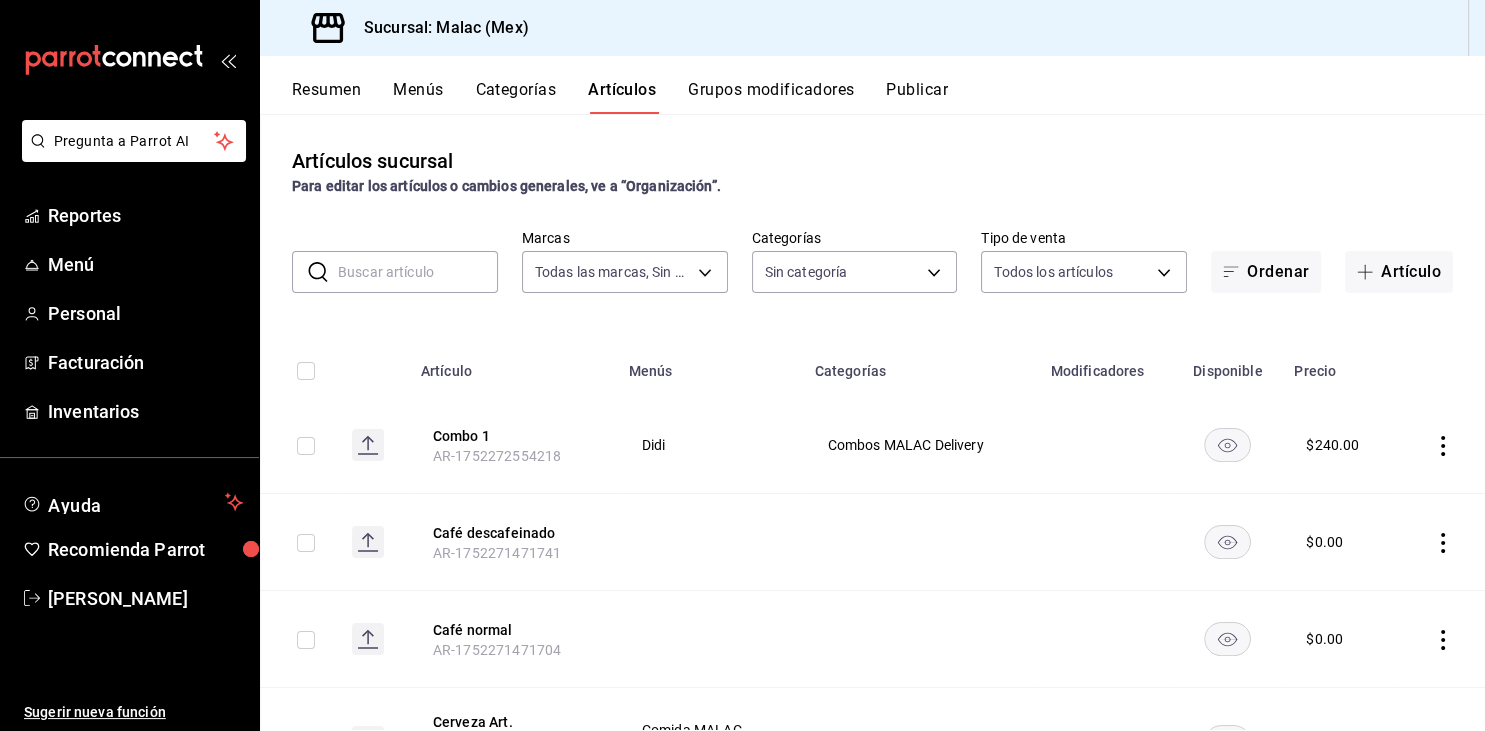 click at bounding box center [418, 272] 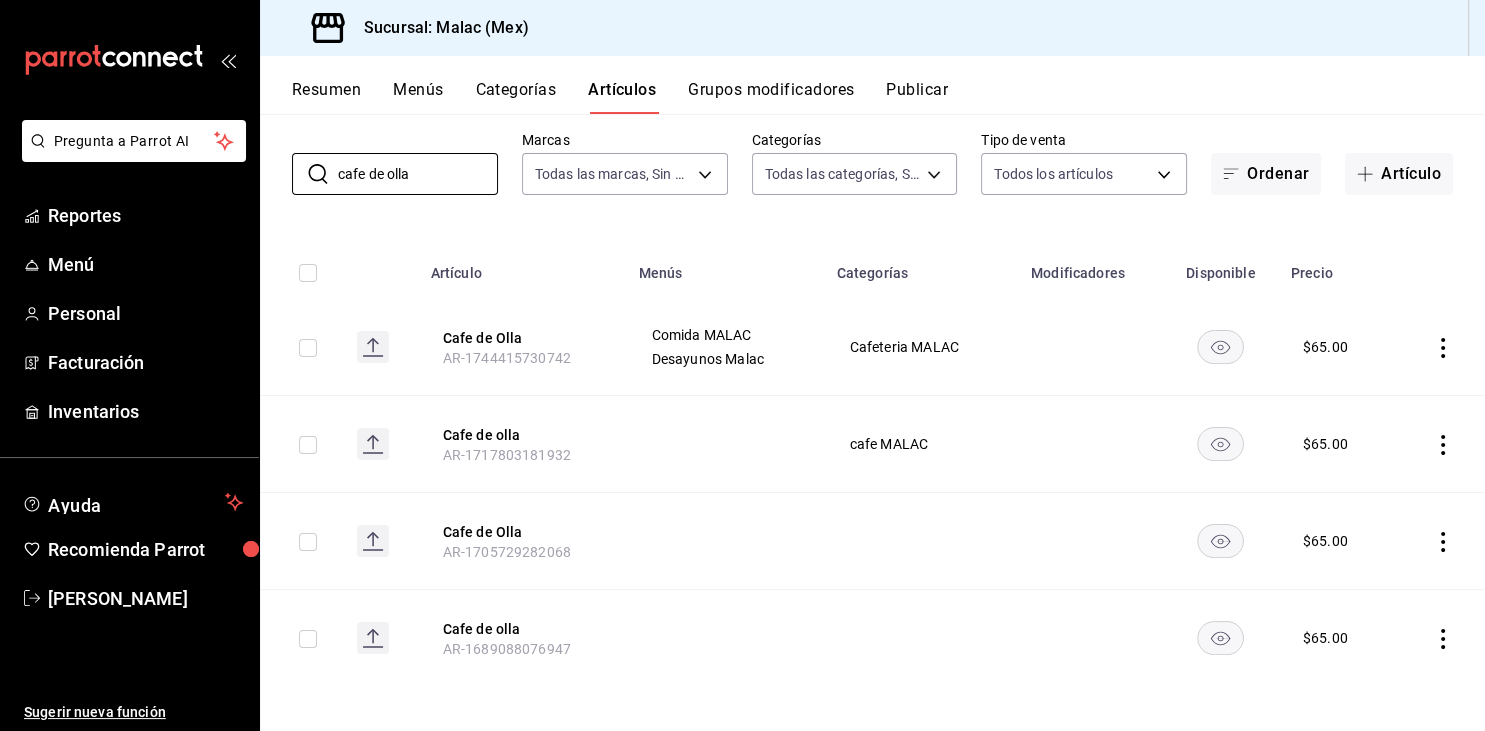 scroll, scrollTop: 101, scrollLeft: 0, axis: vertical 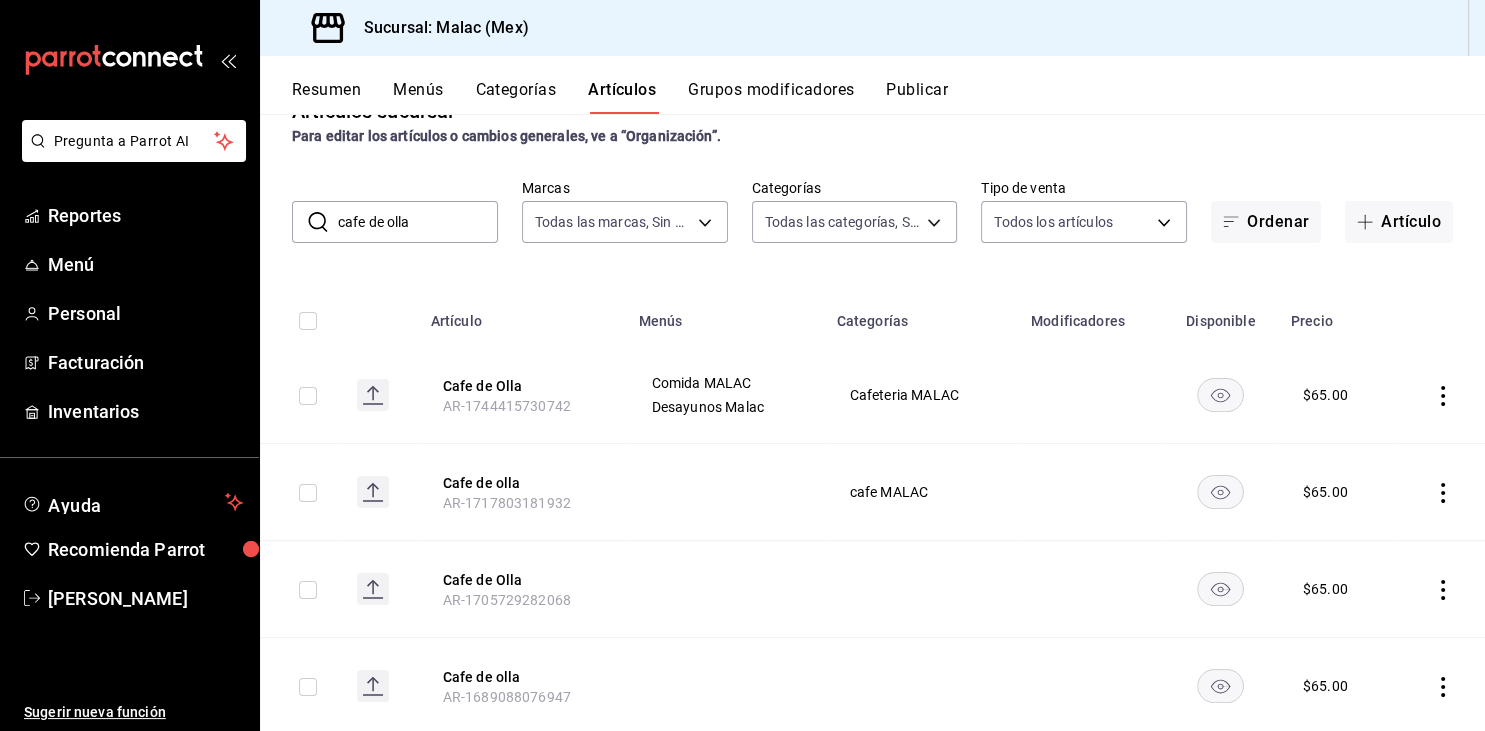 click on "cafe de olla" at bounding box center (418, 222) 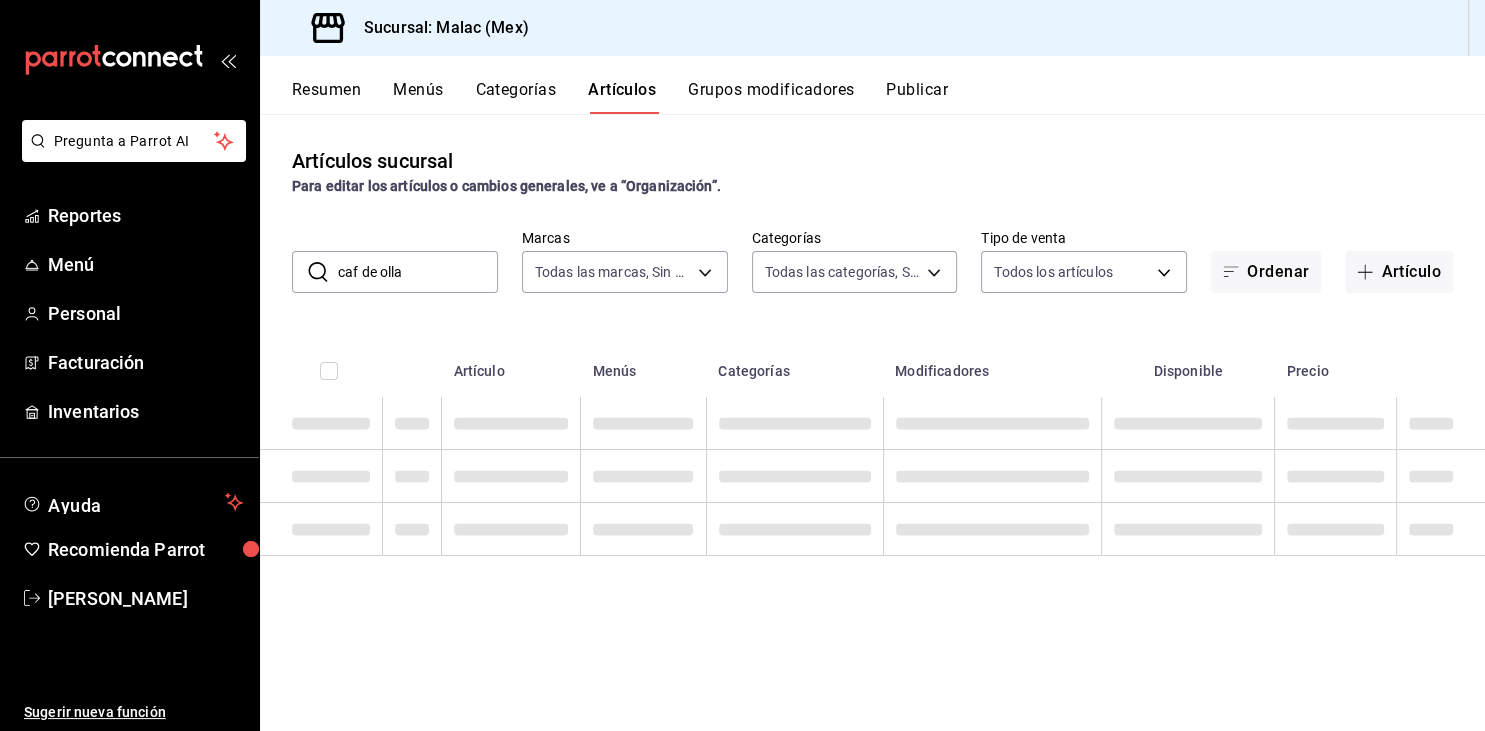 scroll, scrollTop: 0, scrollLeft: 0, axis: both 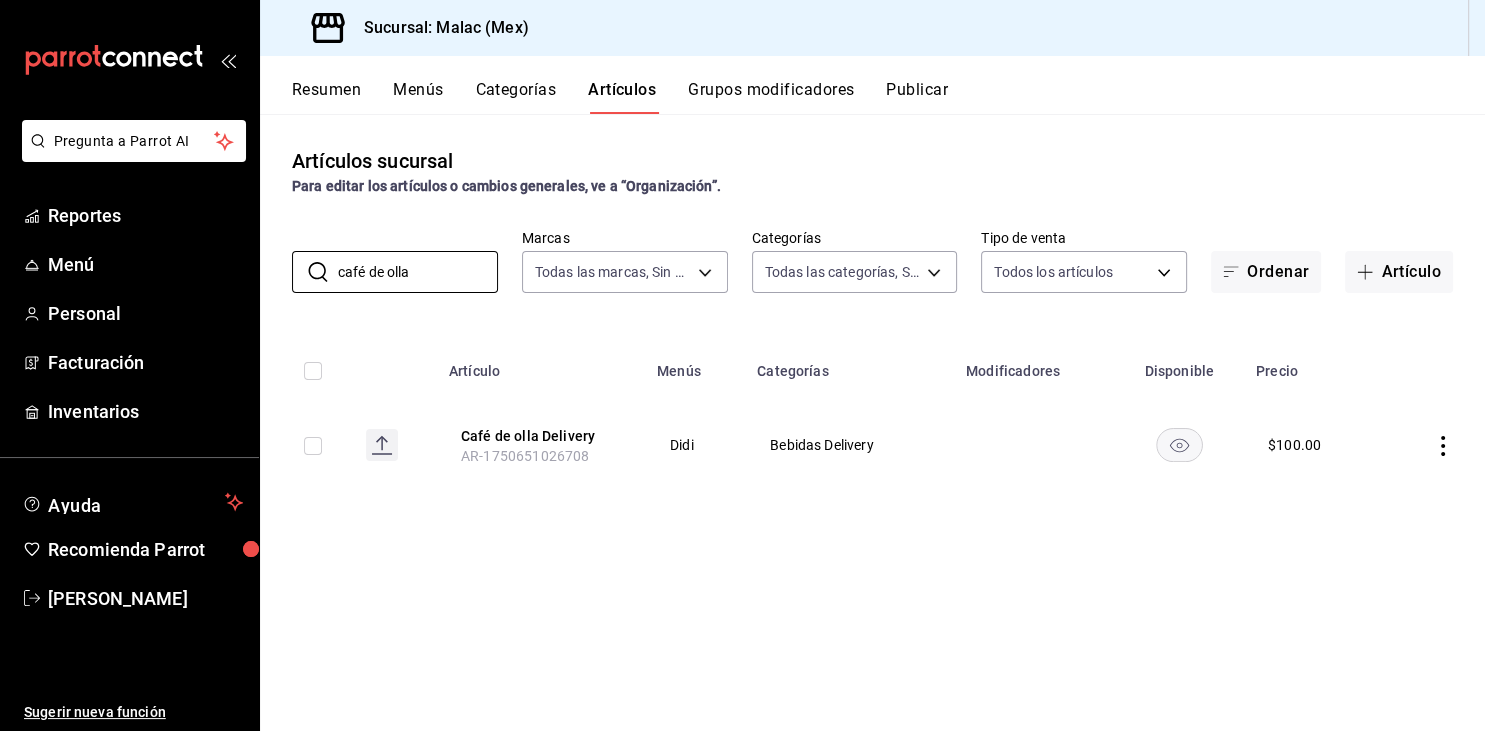 type on "café de olla" 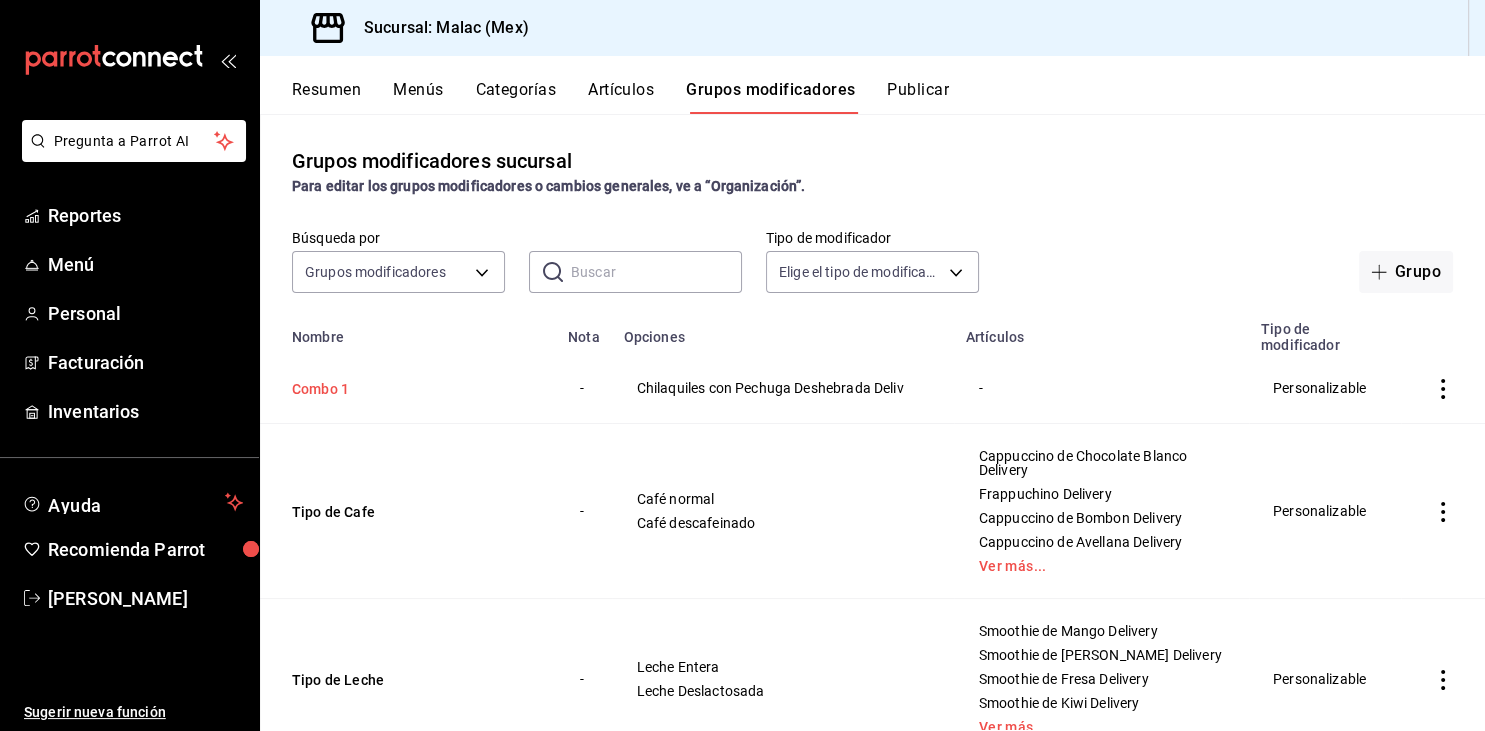 click on "Combo 1" at bounding box center [412, 389] 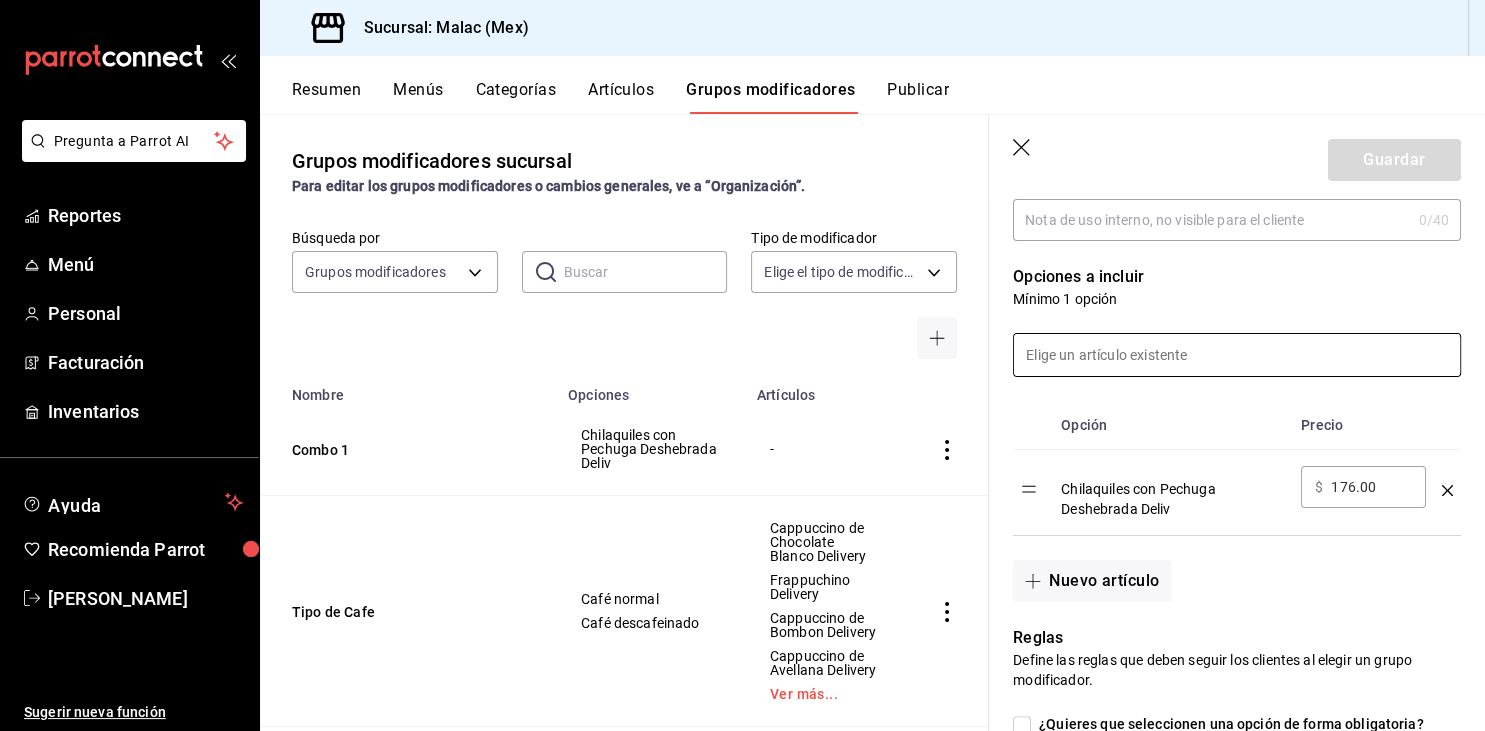 scroll, scrollTop: 459, scrollLeft: 0, axis: vertical 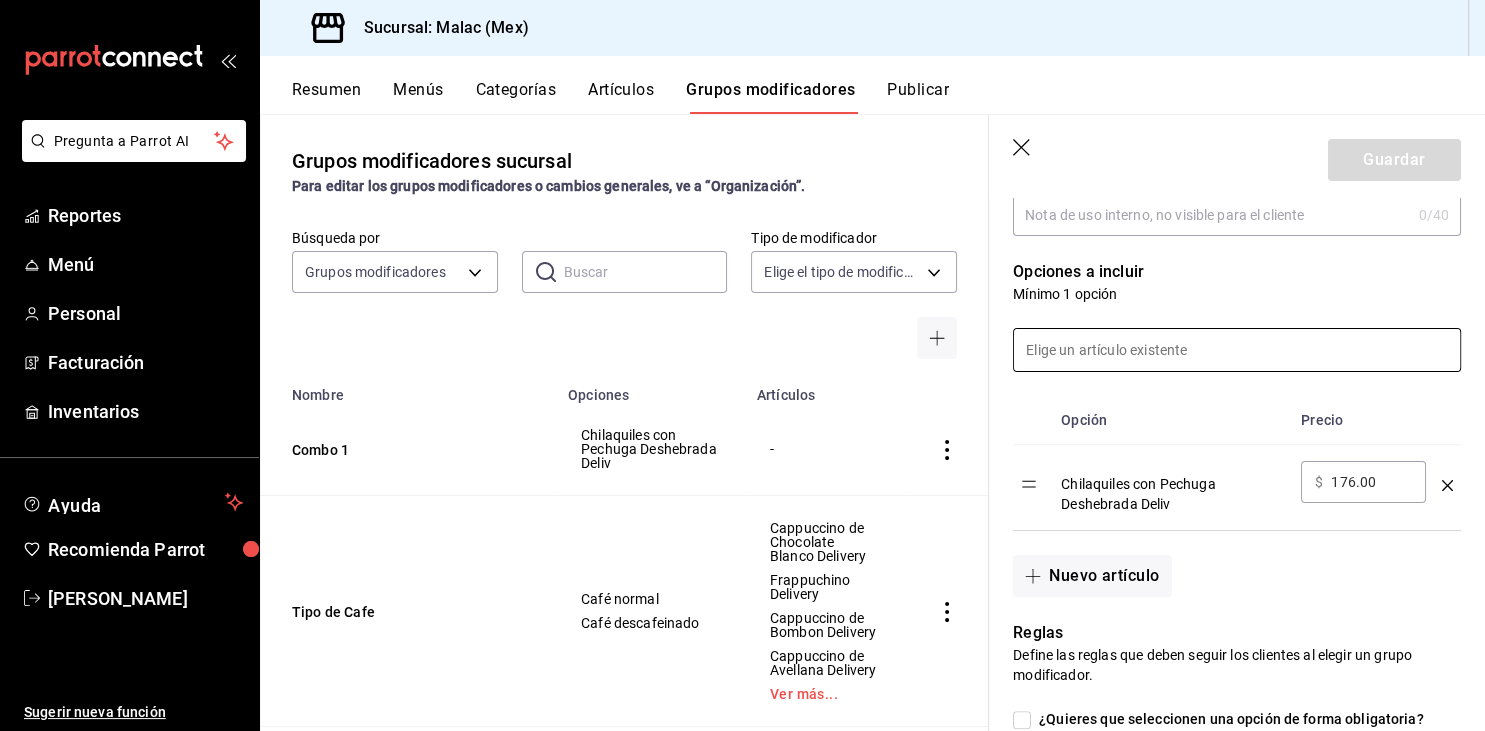 click at bounding box center [1237, 350] 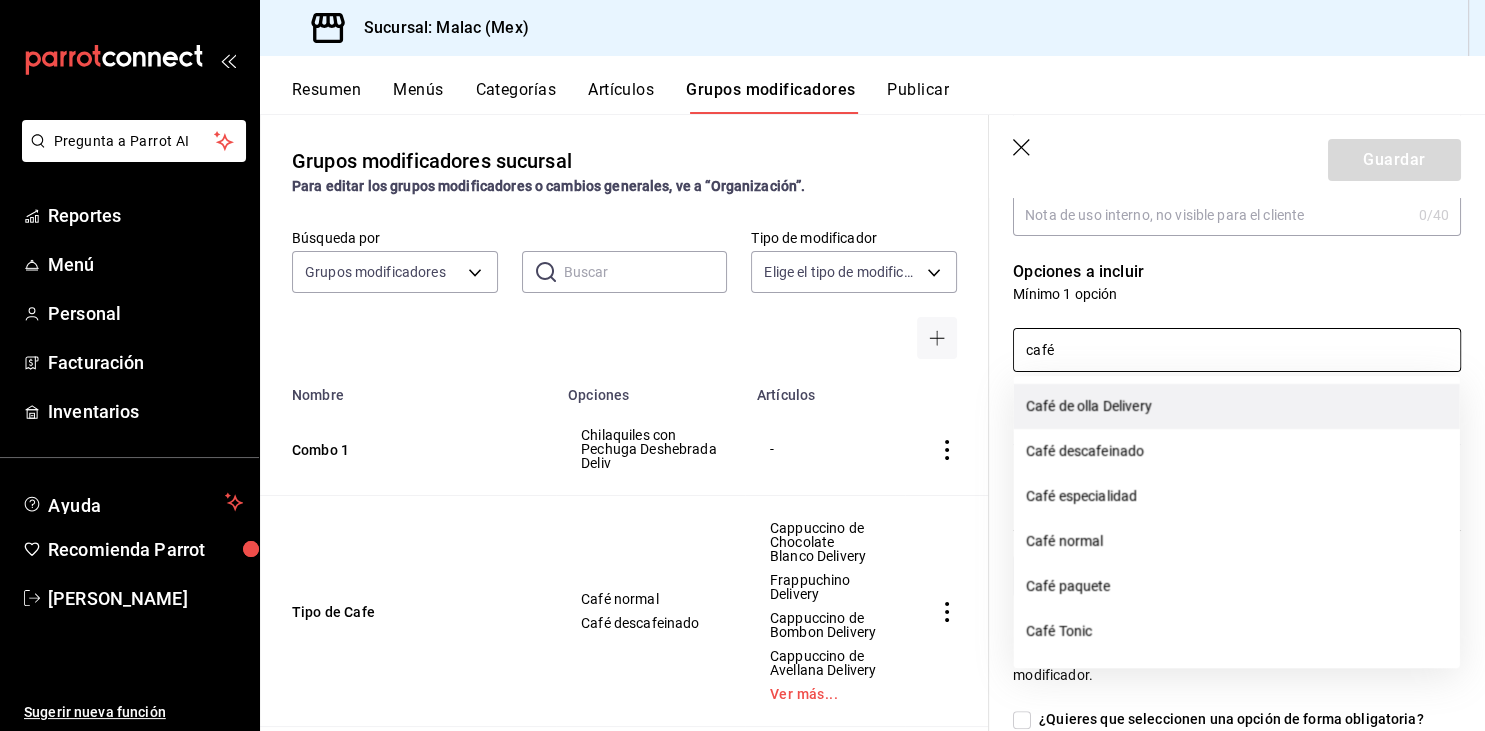 click on "Café de olla Delivery" at bounding box center [1237, 406] 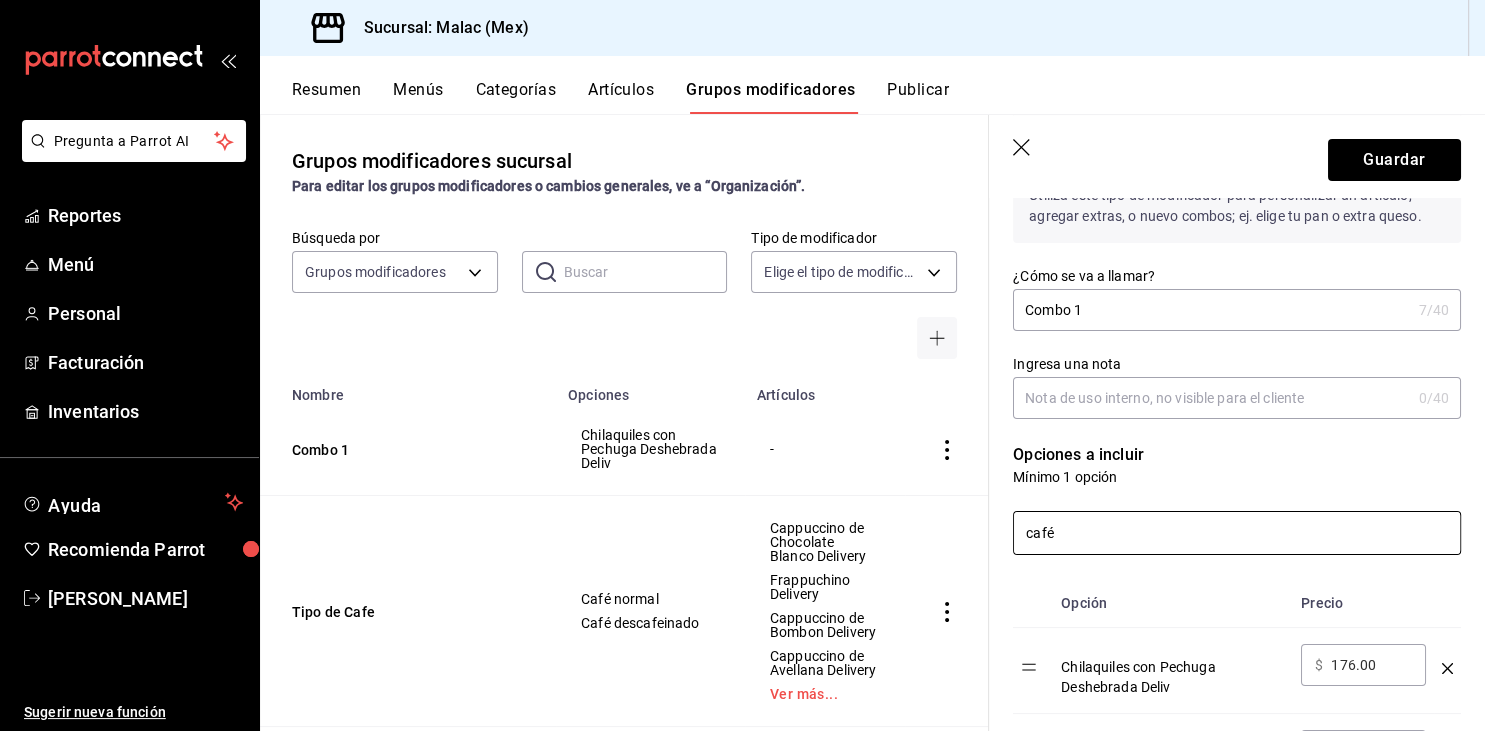 scroll, scrollTop: 270, scrollLeft: 0, axis: vertical 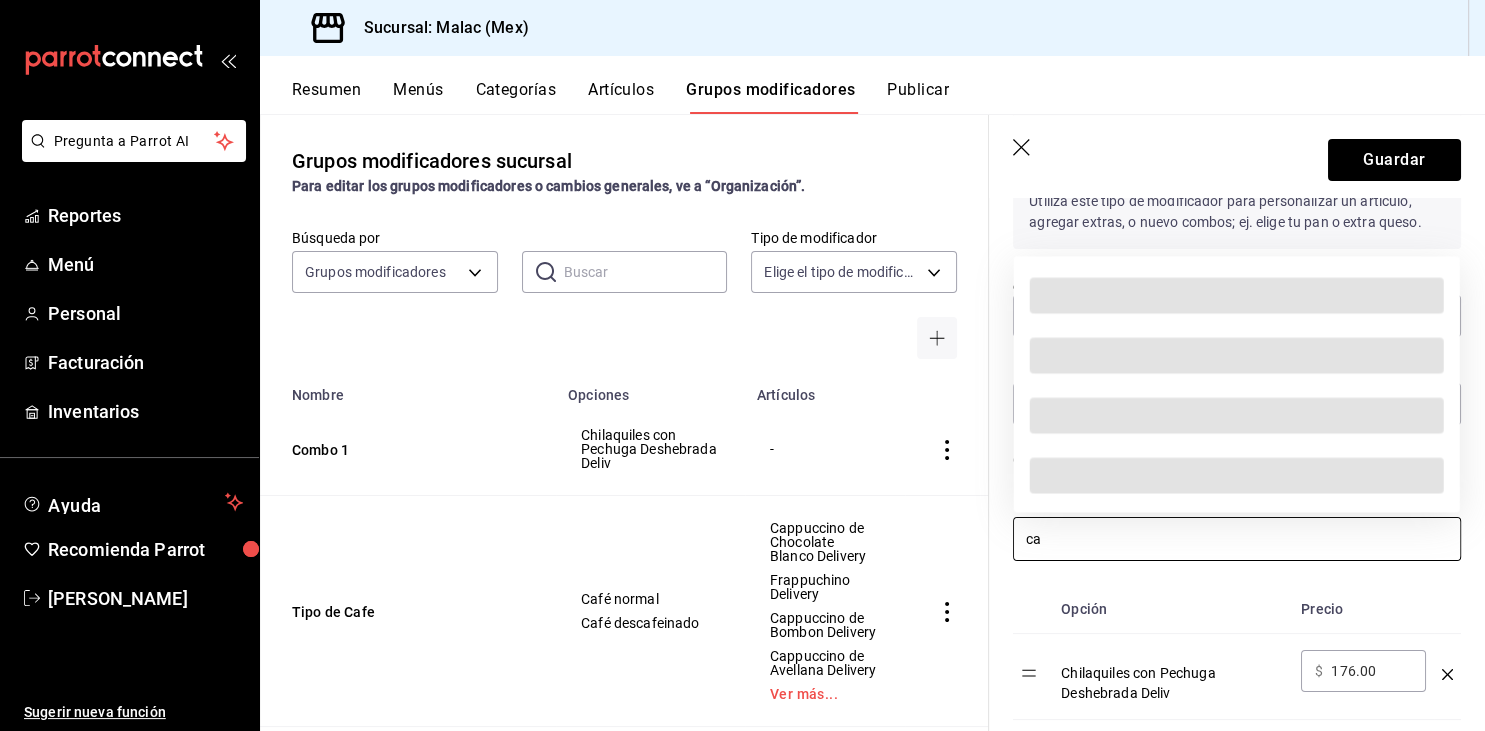 type on "c" 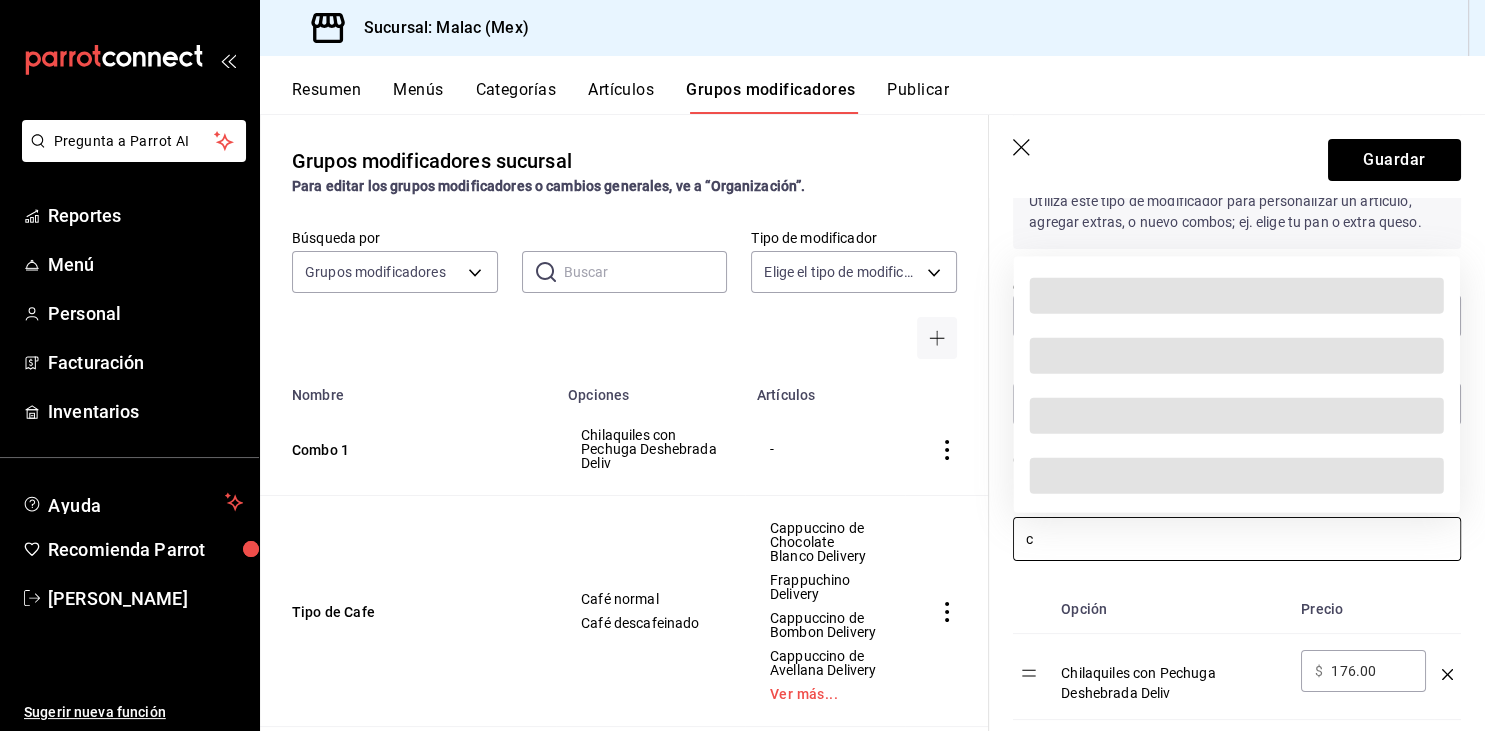 type 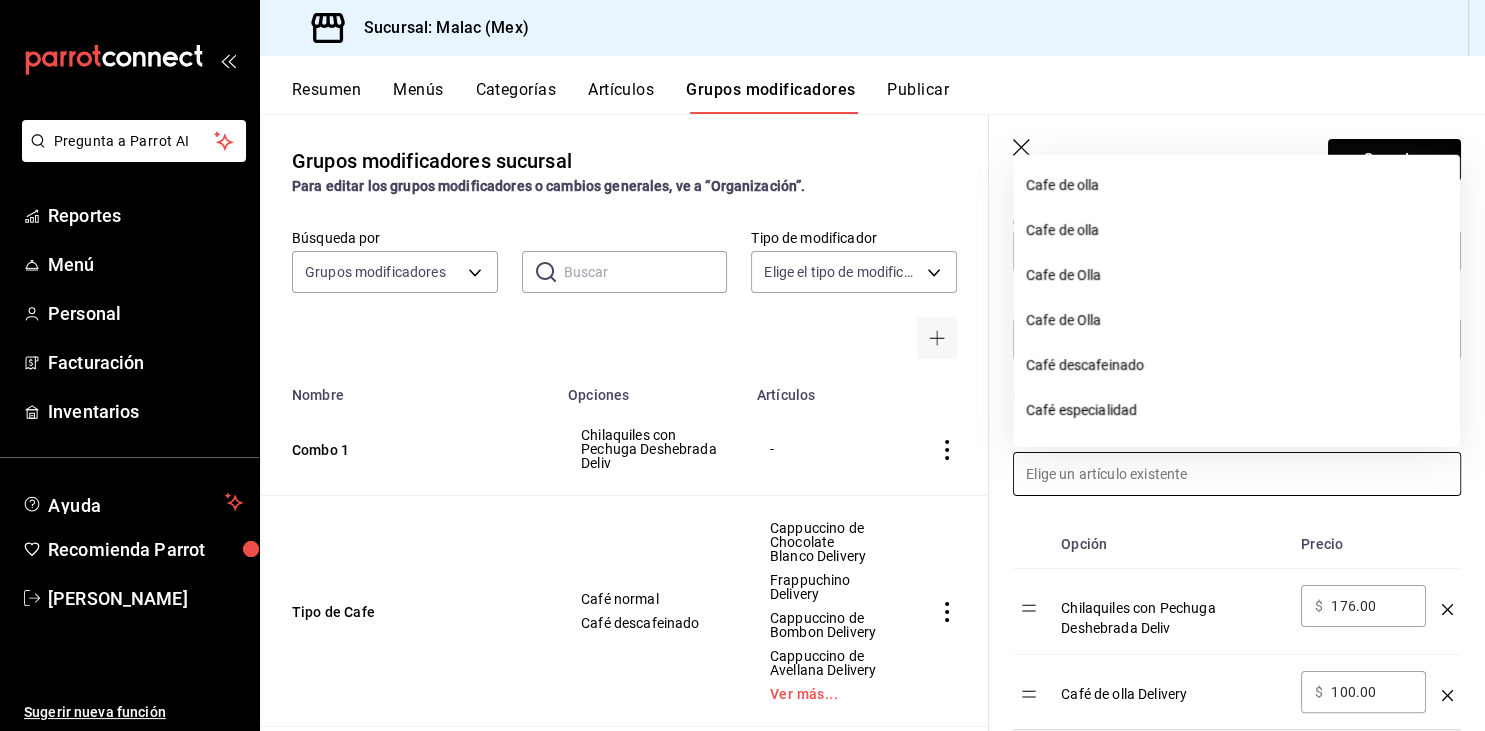 scroll, scrollTop: 337, scrollLeft: 0, axis: vertical 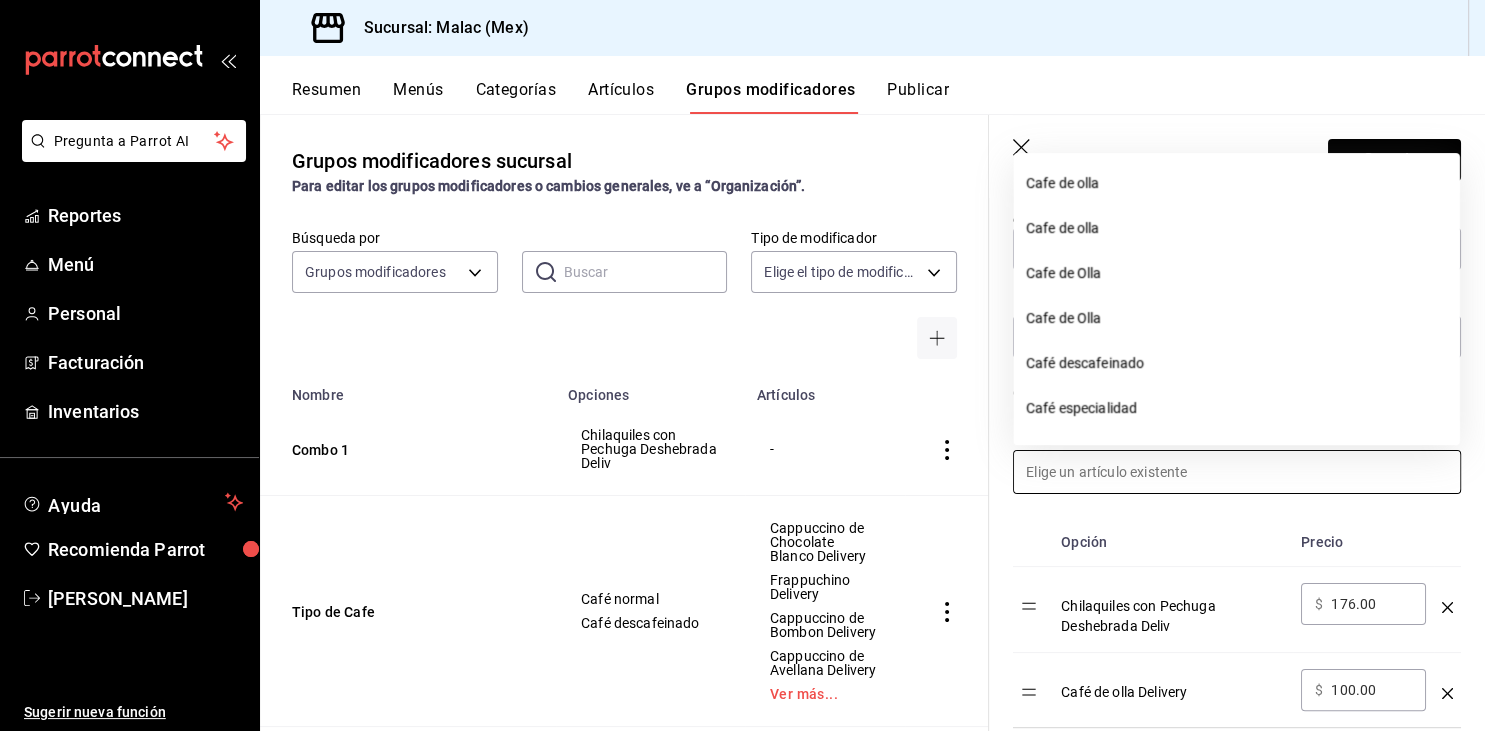 click on "176.00" at bounding box center [1371, 604] 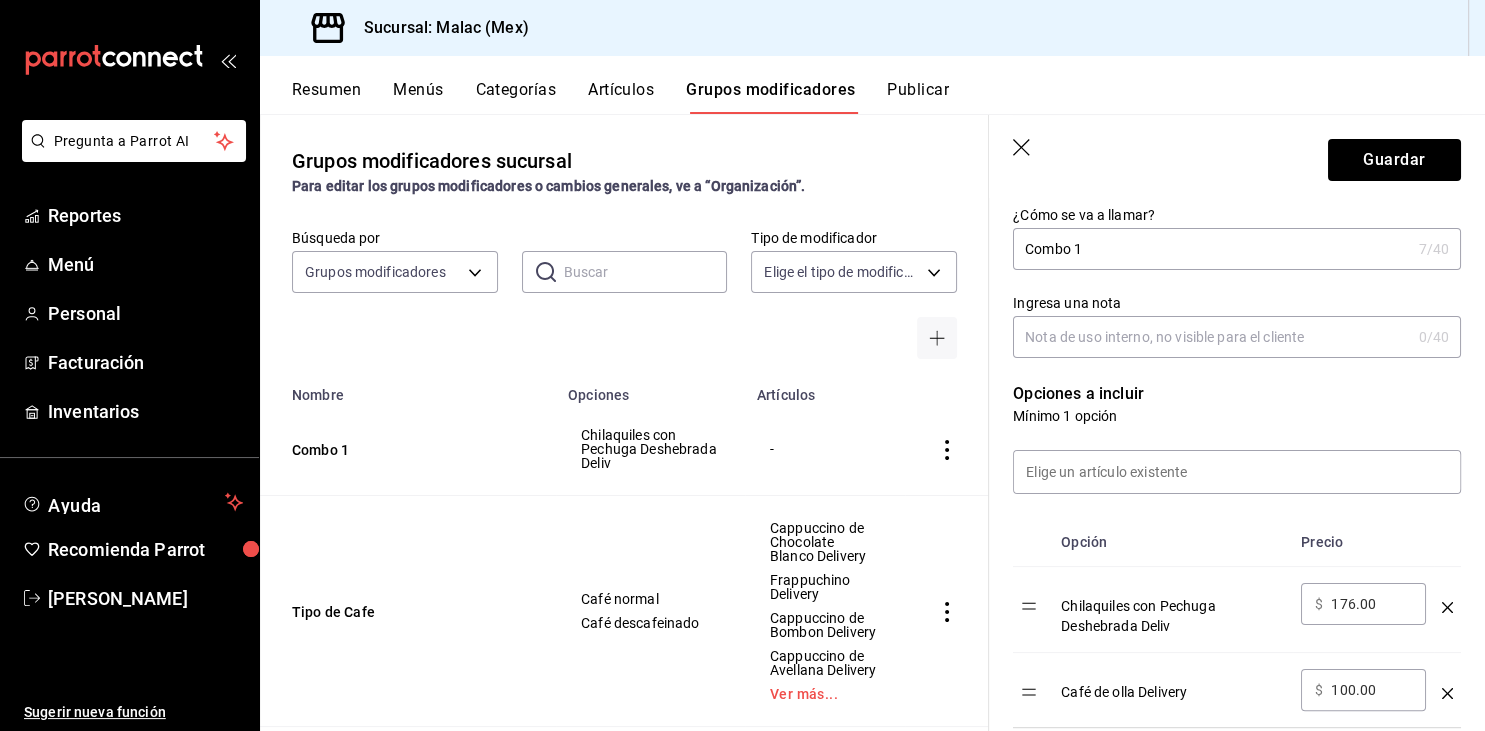 click on "176.00" at bounding box center [1371, 604] 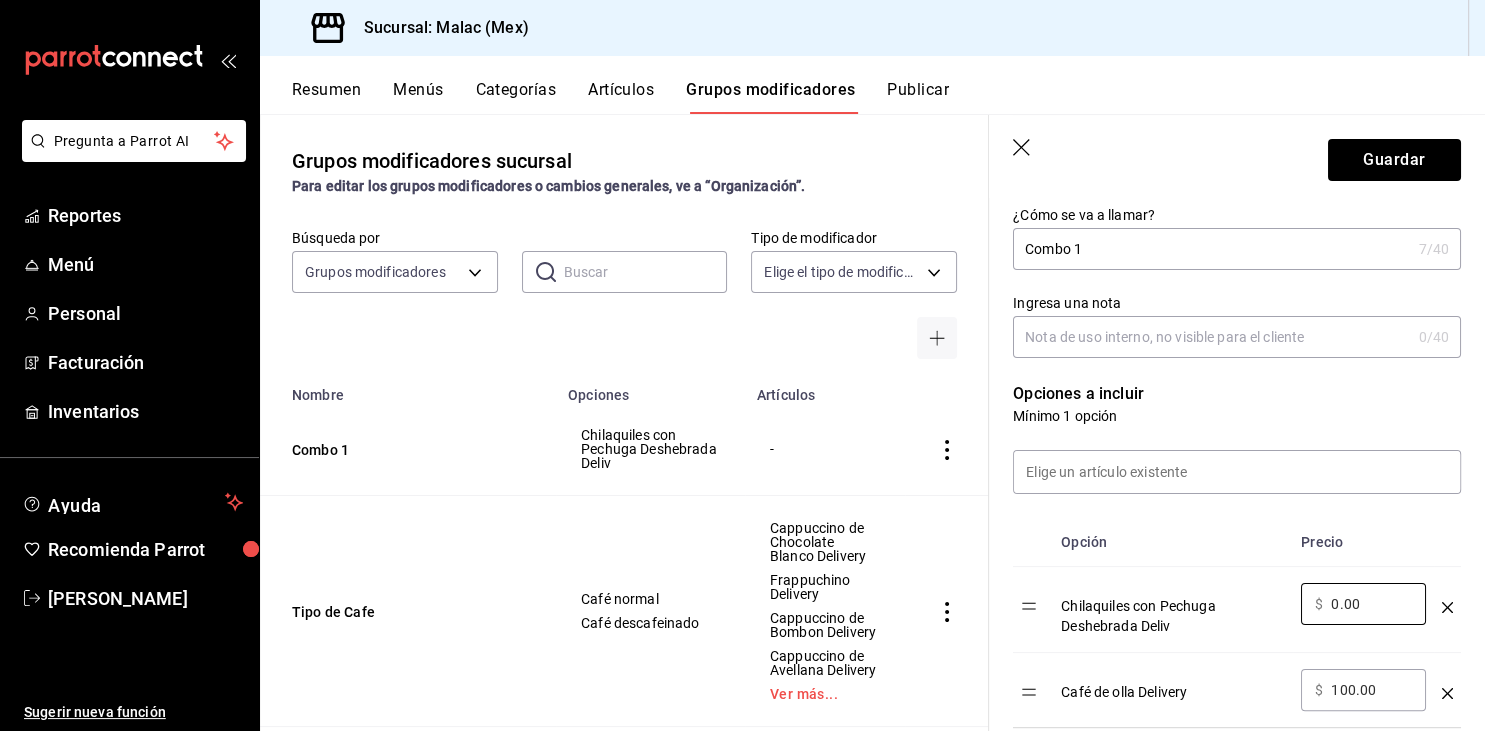 type on "0.00" 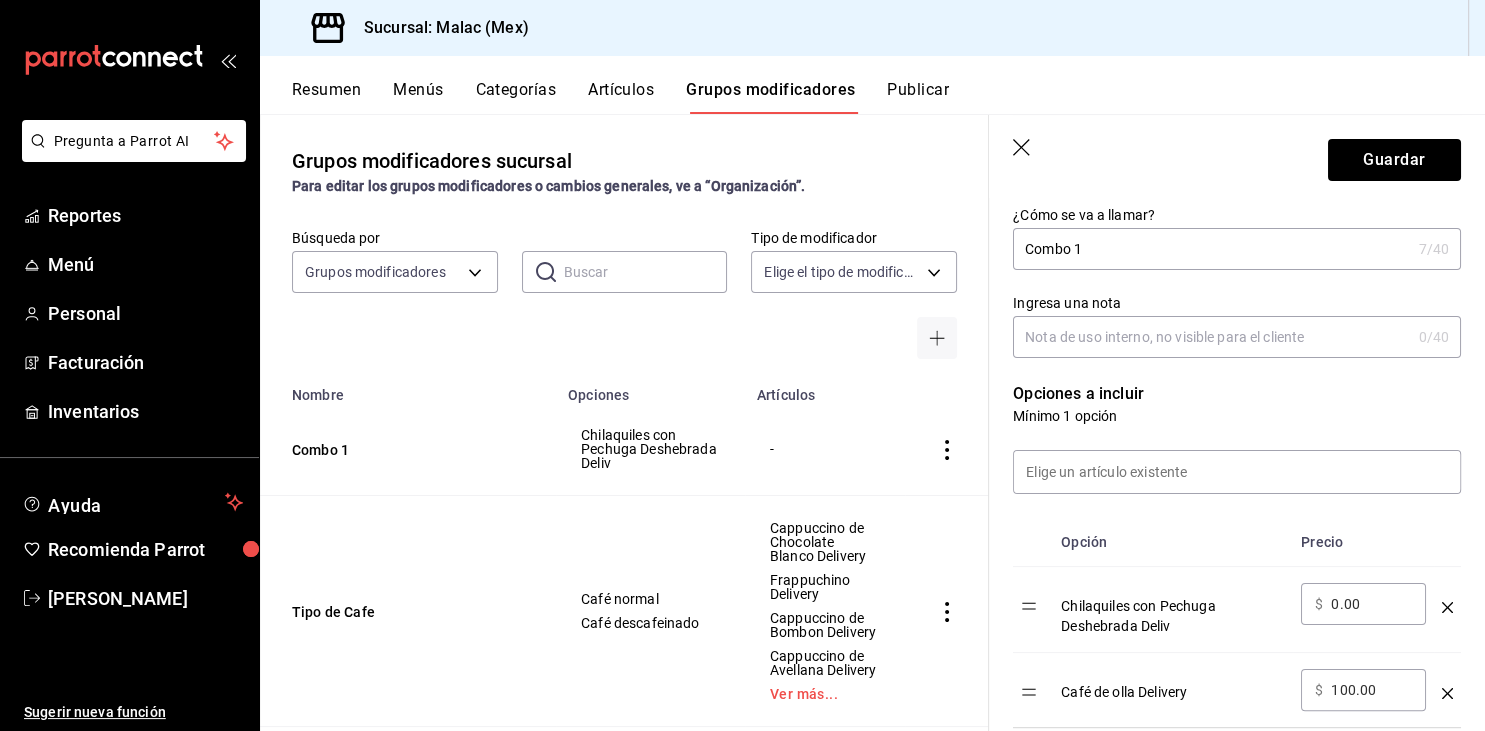 click on "100.00" at bounding box center (1371, 690) 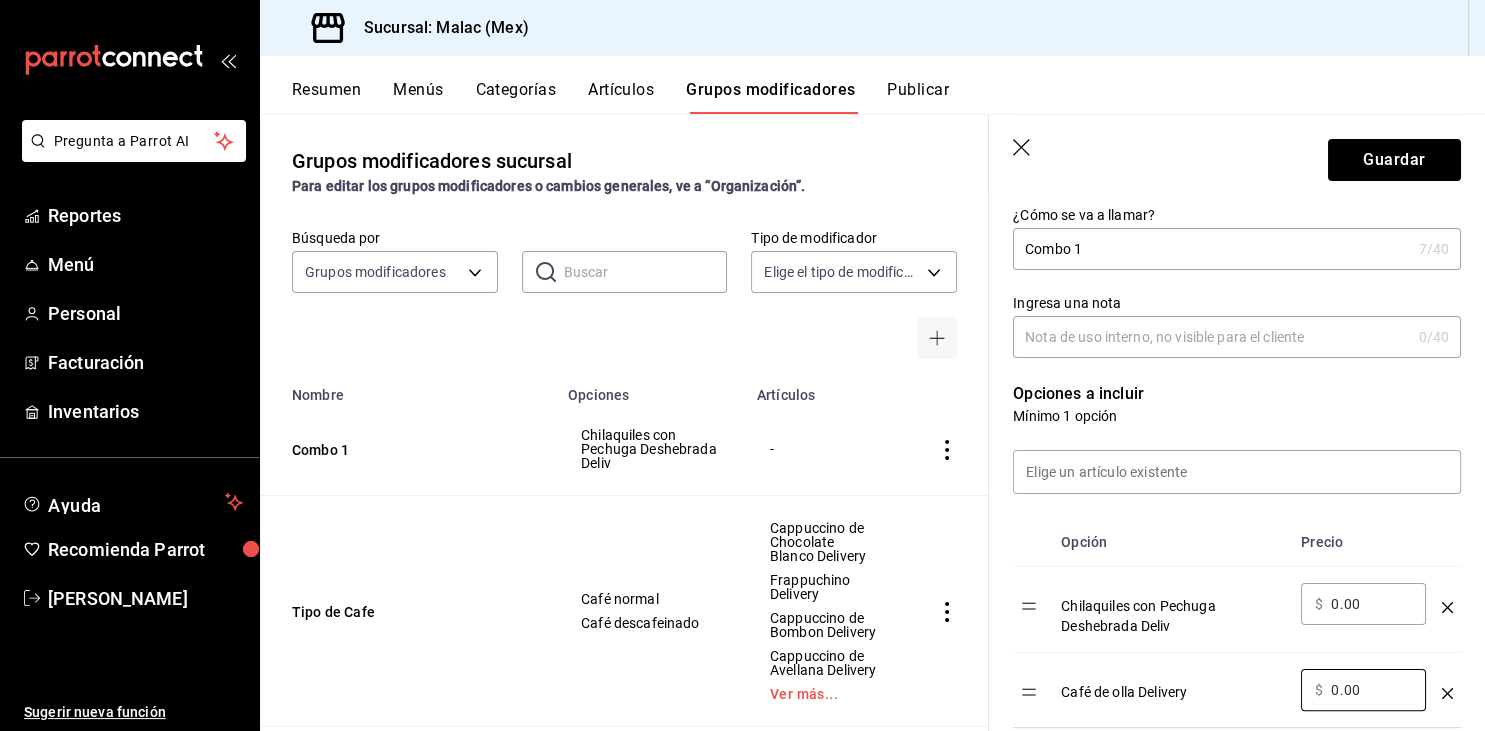 type on "0.00" 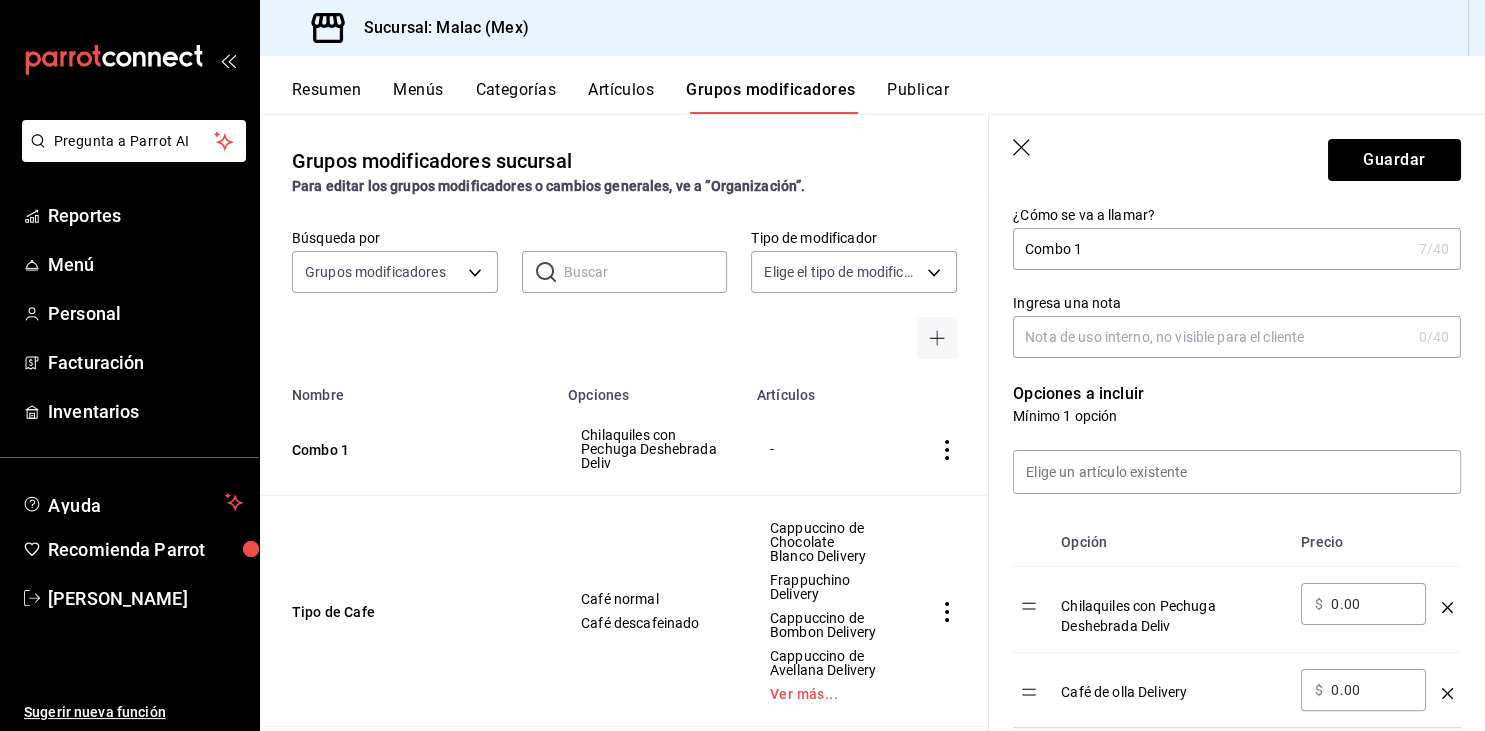 click on "Opción Precio Chilaquiles con Pechuga Deshebrada Deliv ​ $ 0.00 ​ Café de olla Delivery ​ $ 0.00 ​" at bounding box center [1225, 611] 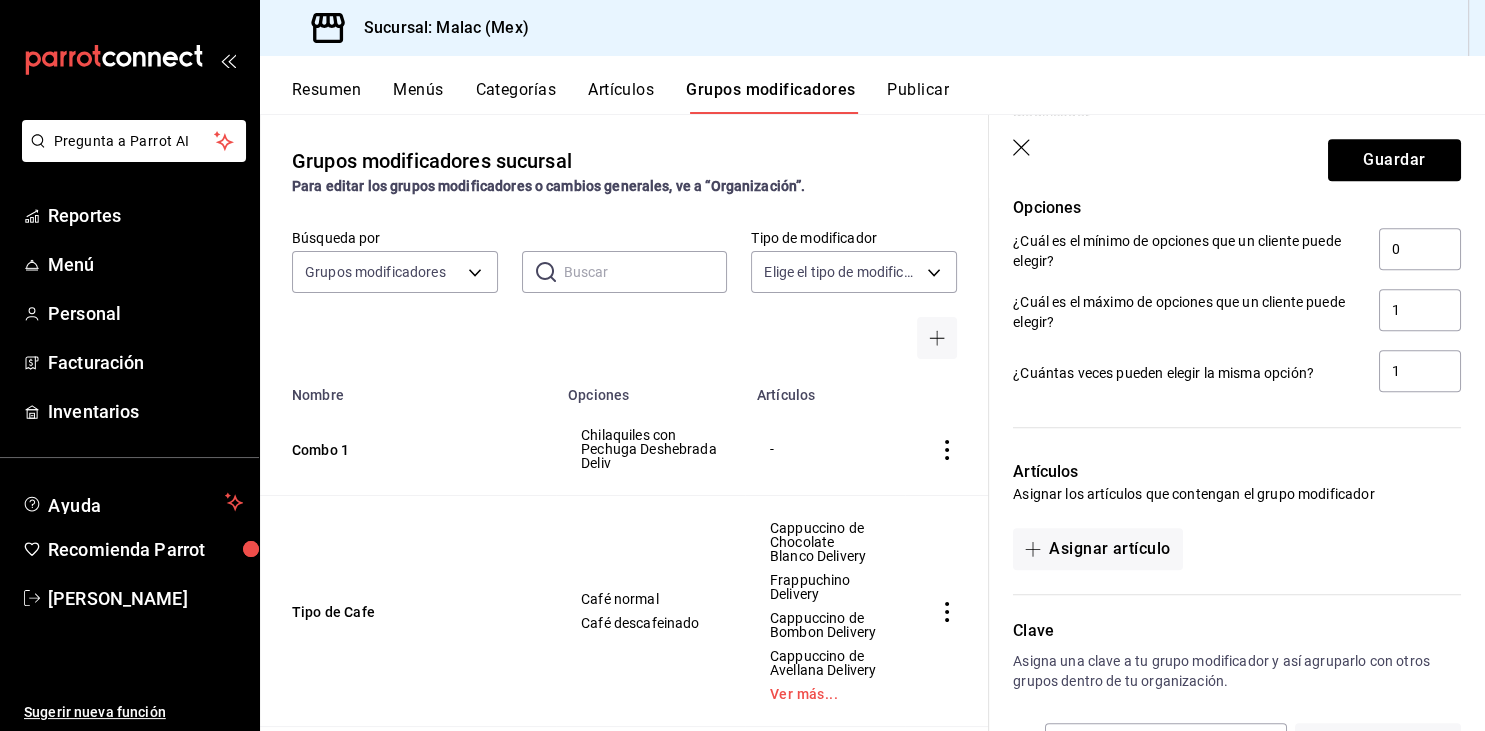 scroll, scrollTop: 1093, scrollLeft: 0, axis: vertical 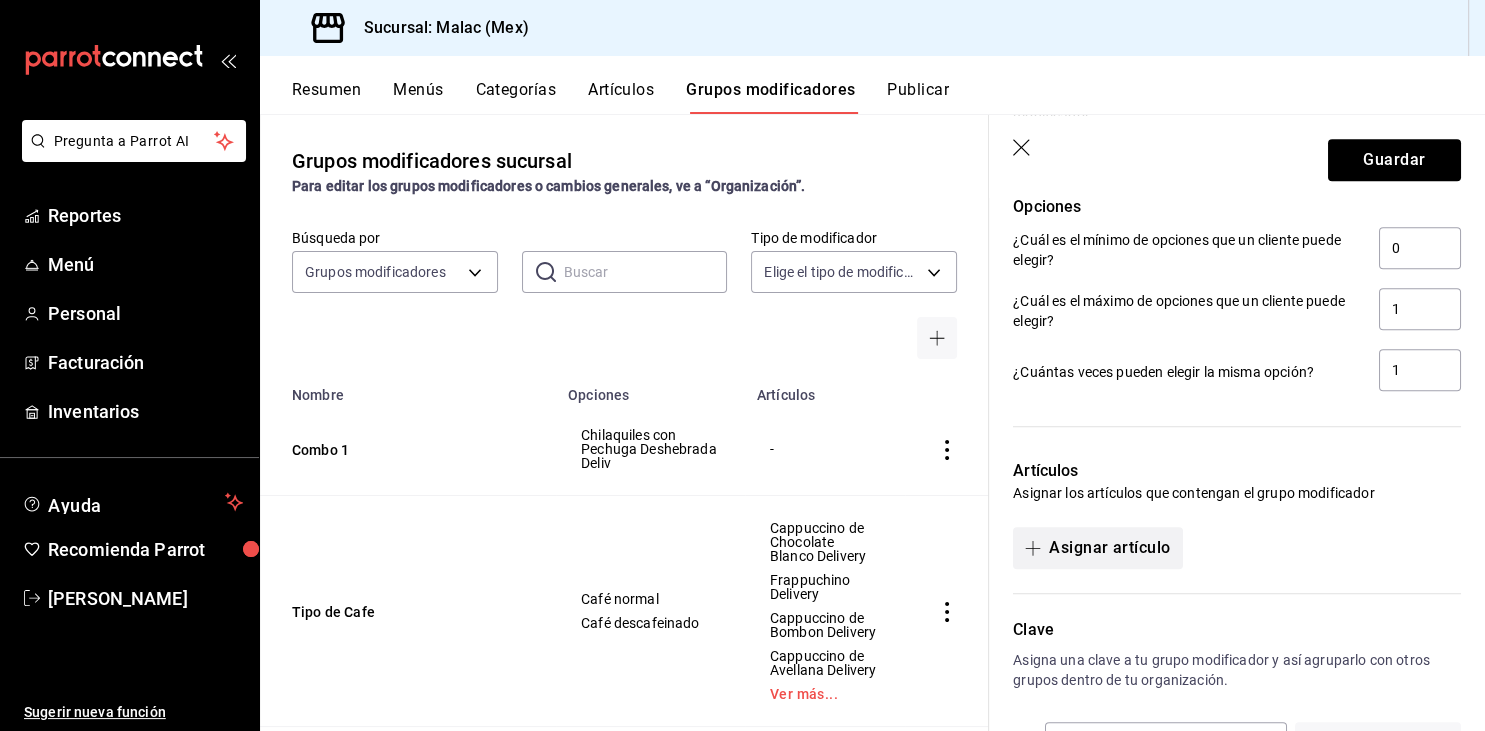 click on "Asignar artículo" at bounding box center (1097, 548) 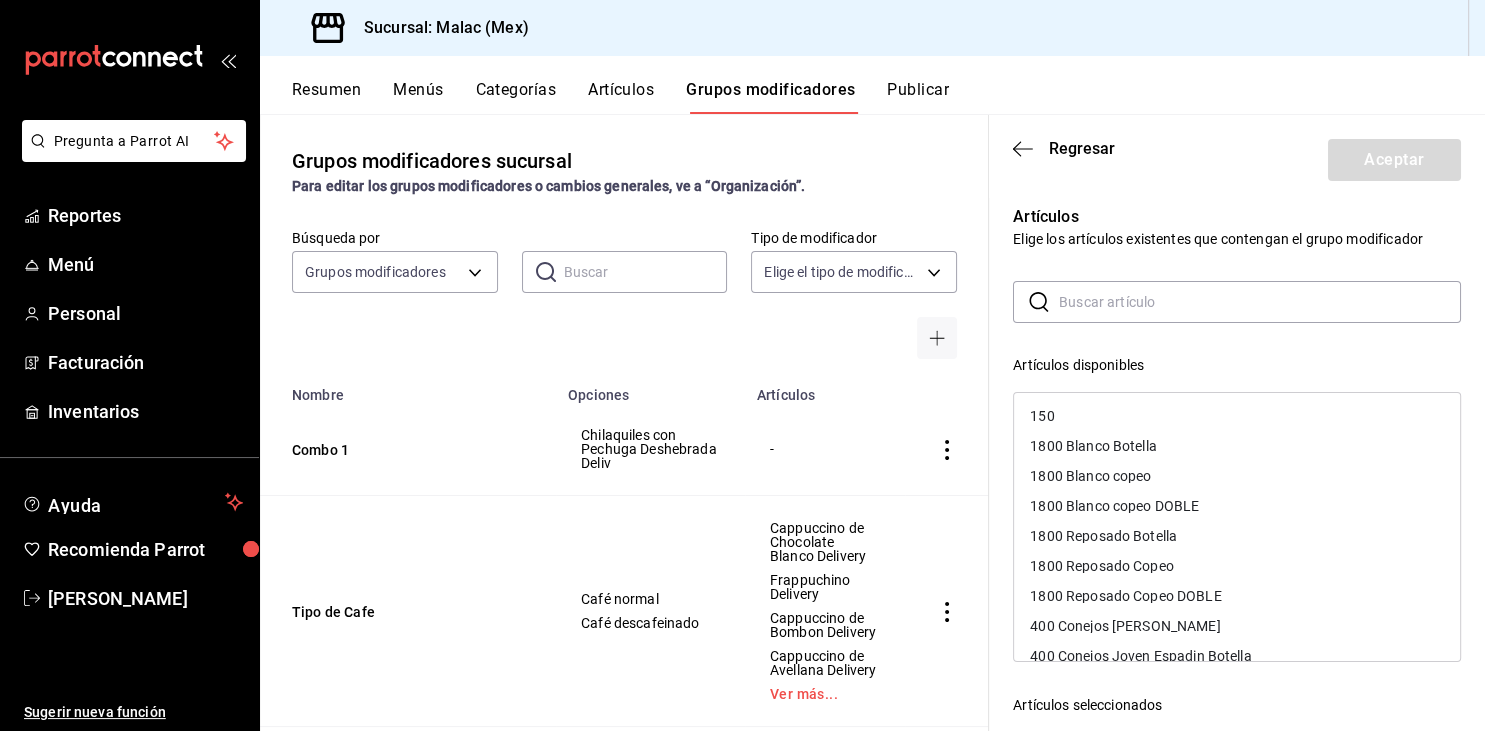 click at bounding box center [1260, 302] 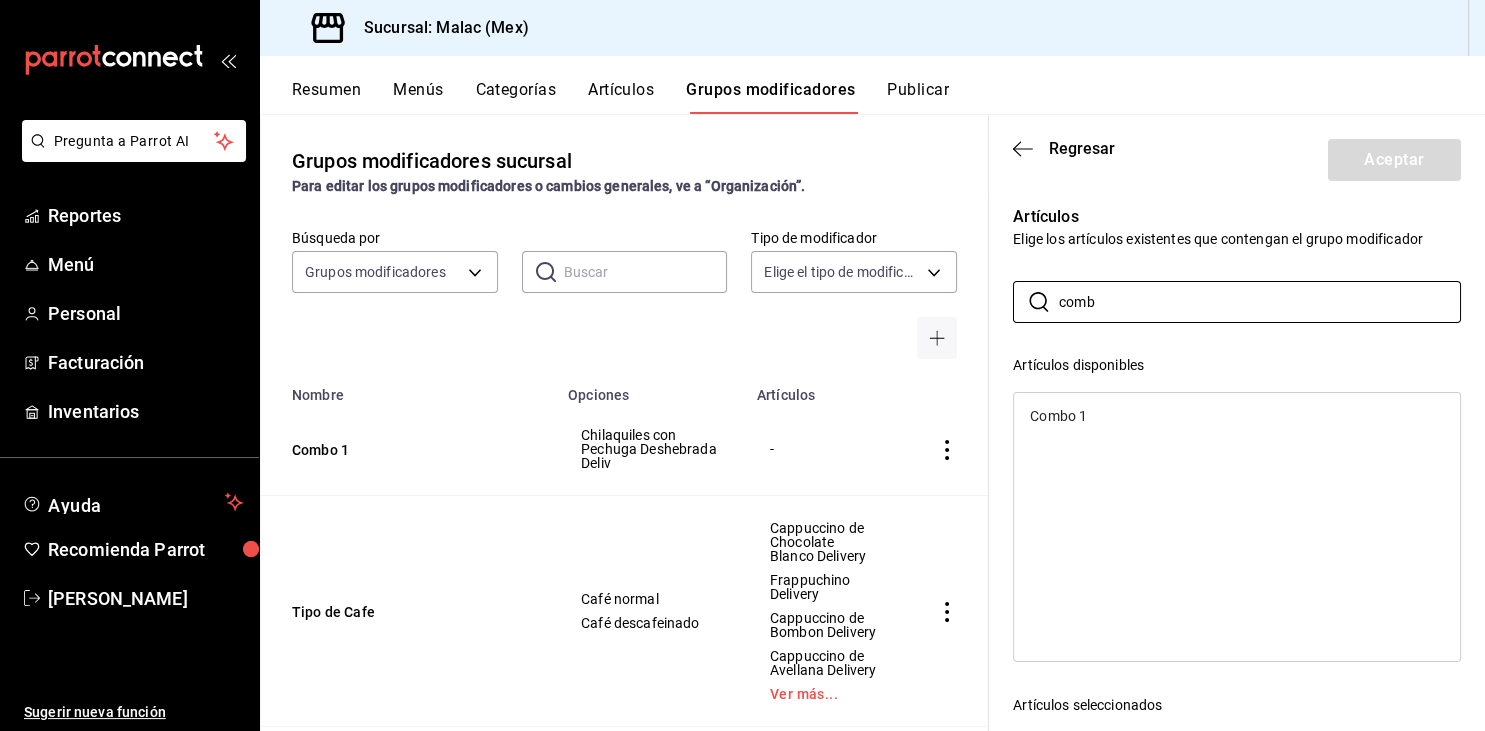 type on "comb" 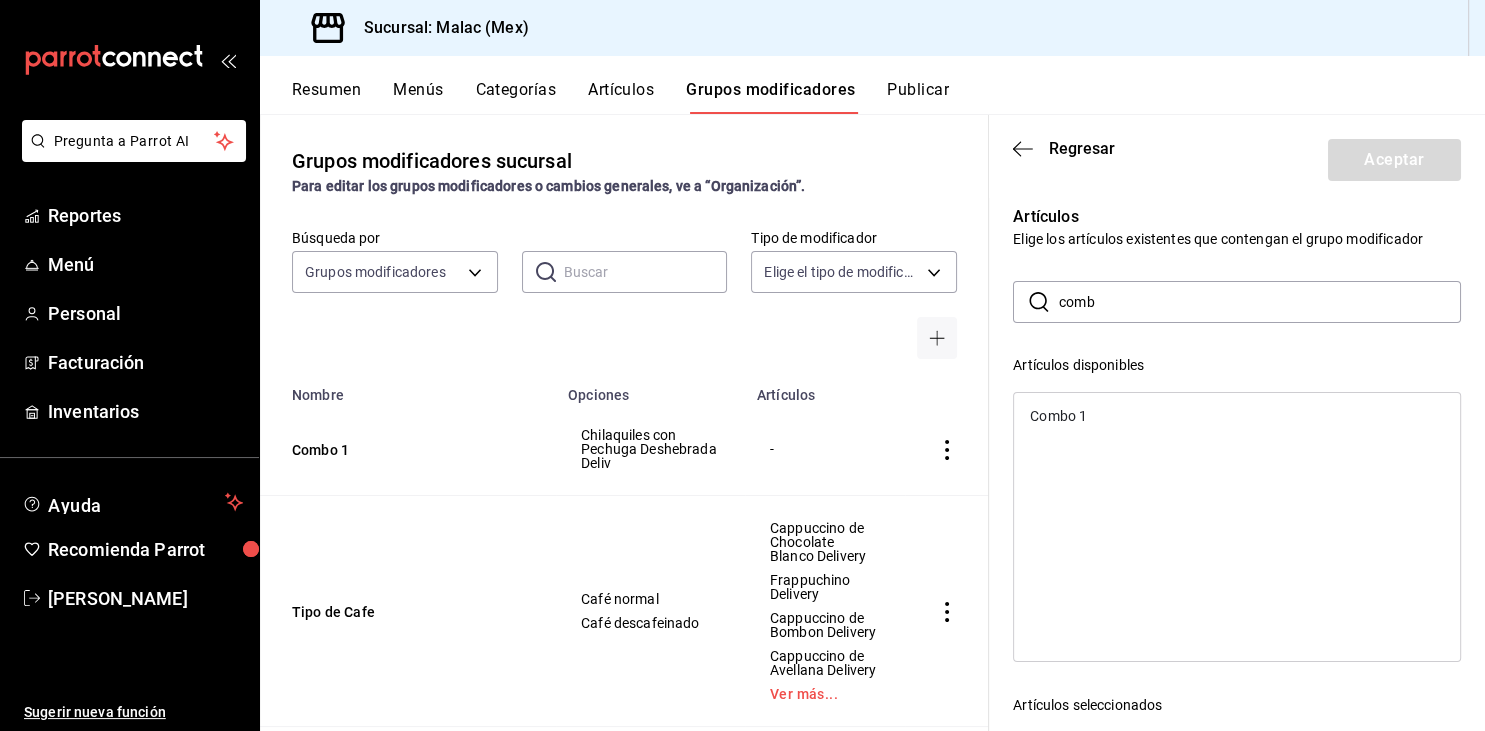 click on "Combo 1" at bounding box center (1058, 416) 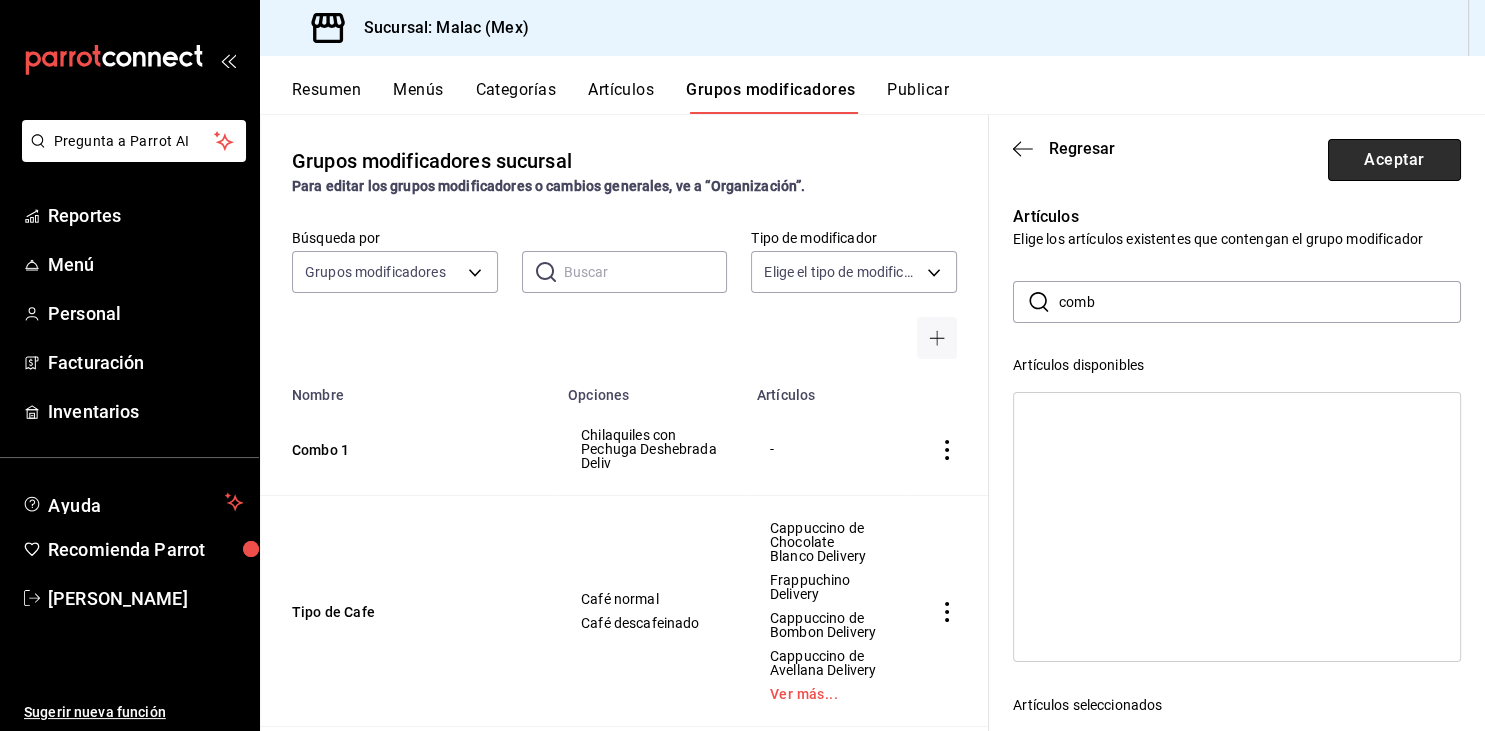 click on "Aceptar" at bounding box center [1394, 160] 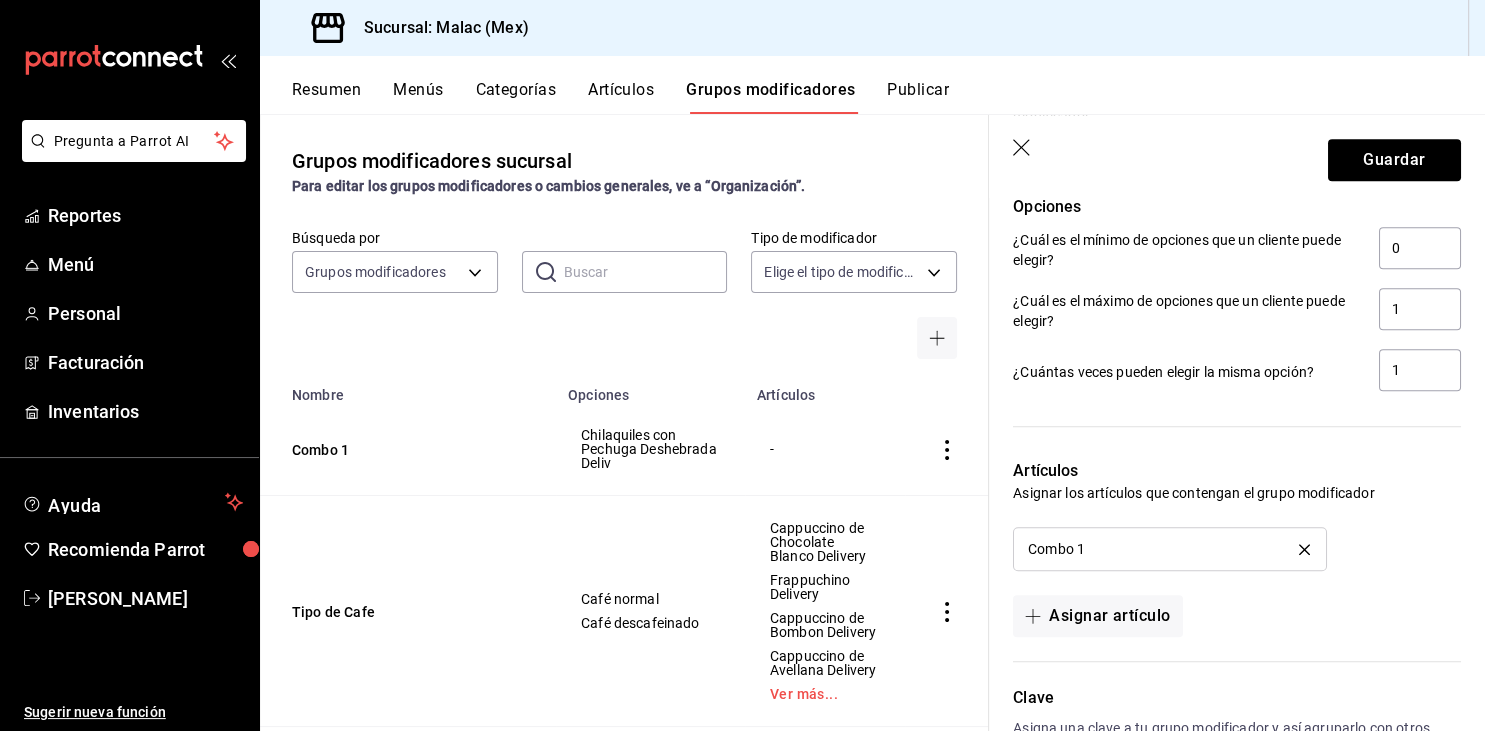 scroll, scrollTop: 1093, scrollLeft: 0, axis: vertical 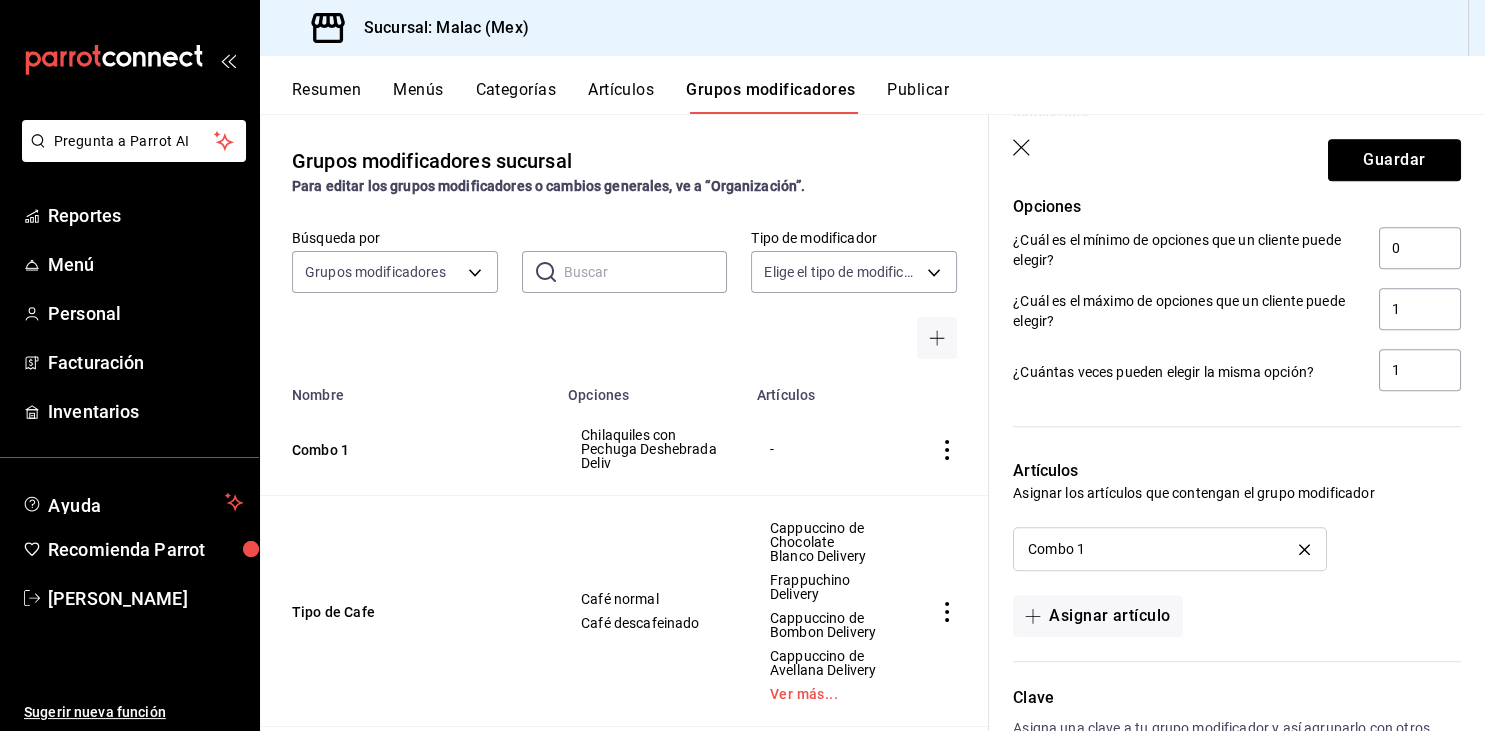 click on "Guardar" at bounding box center (1394, 160) 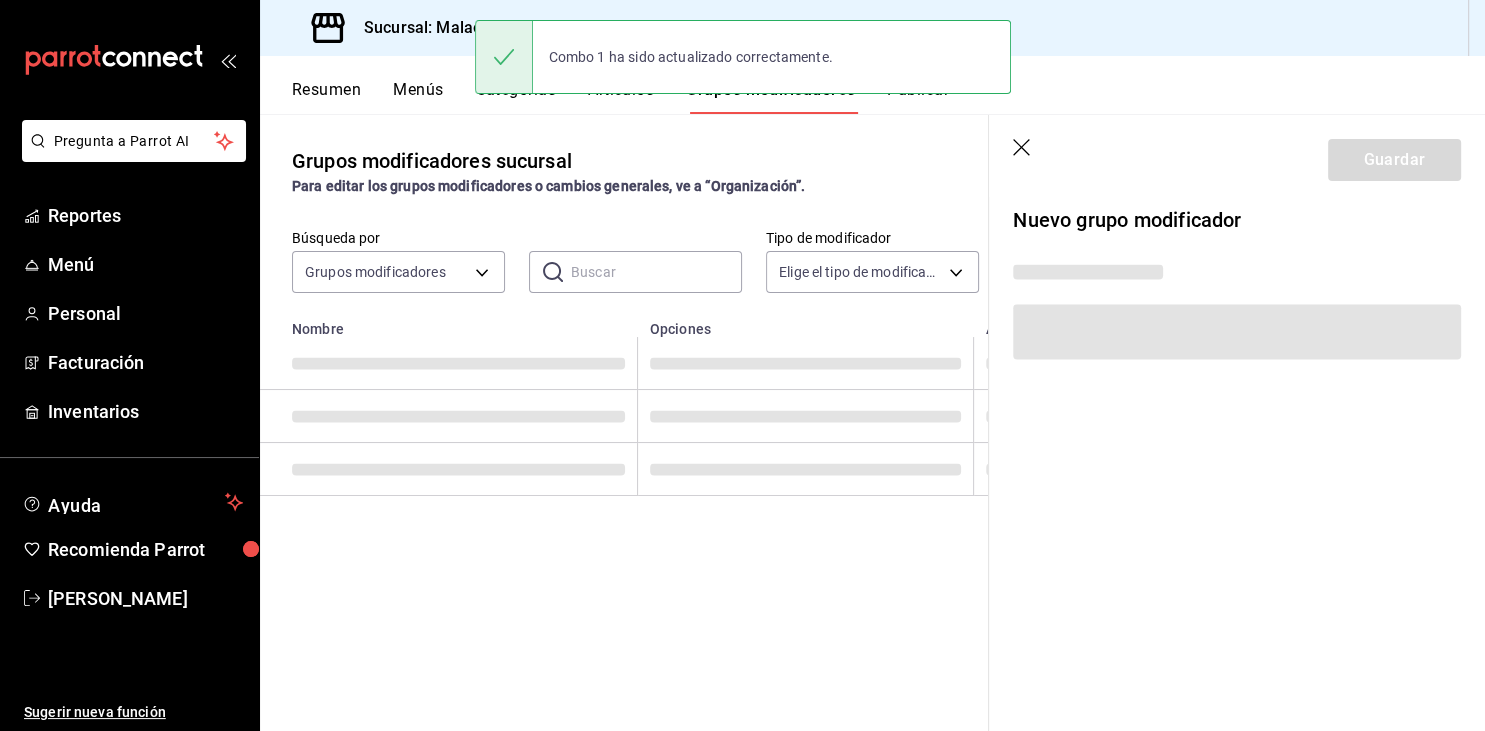 scroll, scrollTop: 0, scrollLeft: 0, axis: both 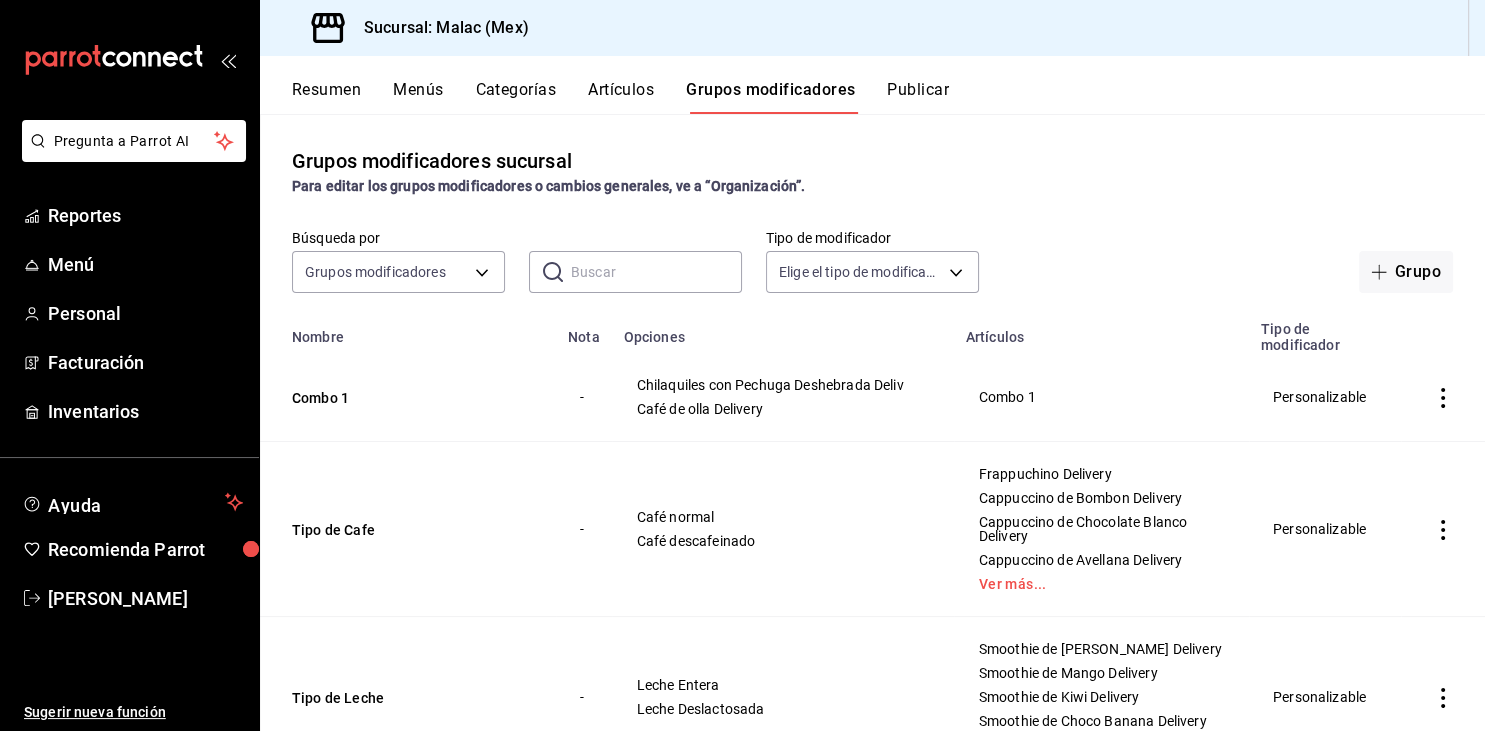 click on "Artículos" at bounding box center (621, 97) 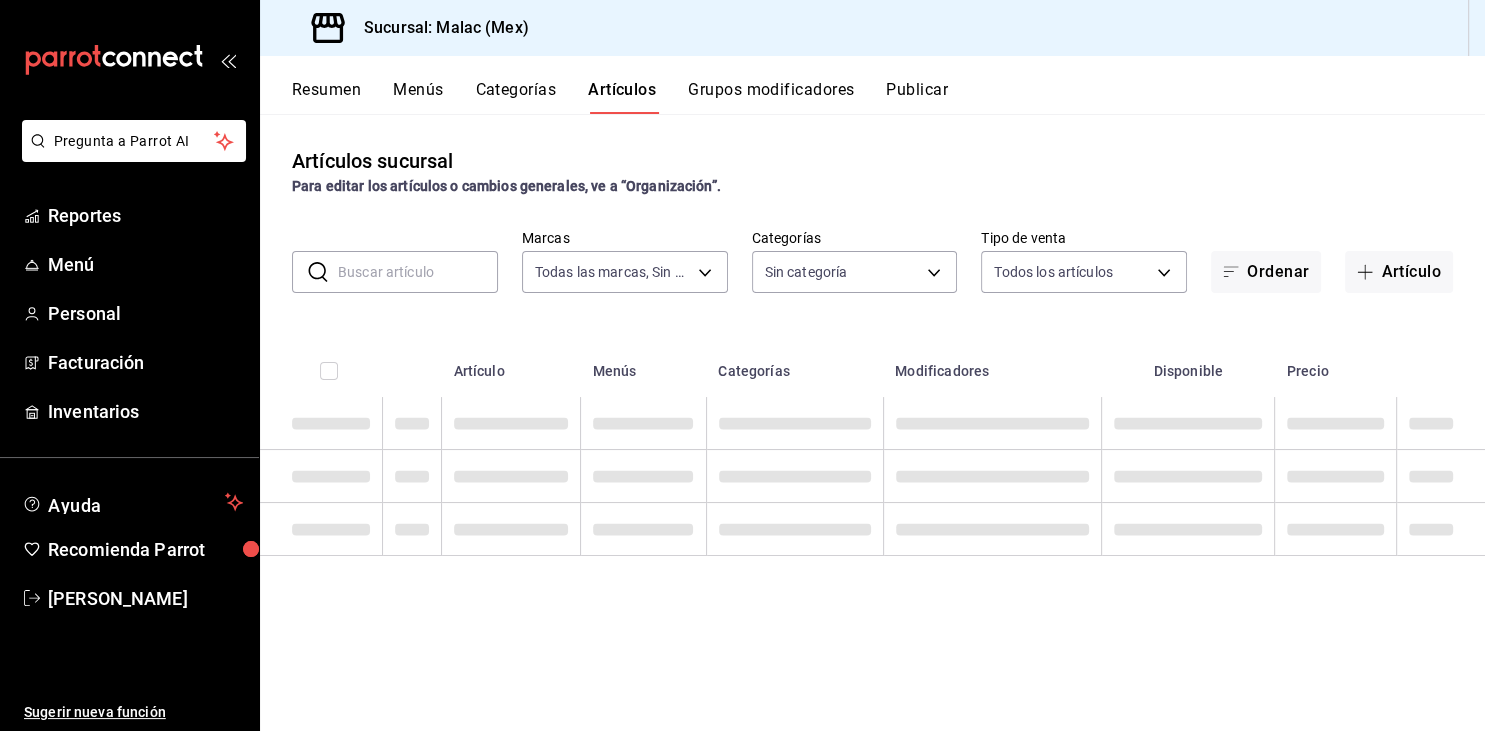 type on "68cda390-11aa-4088-a87d-1ba274343c49" 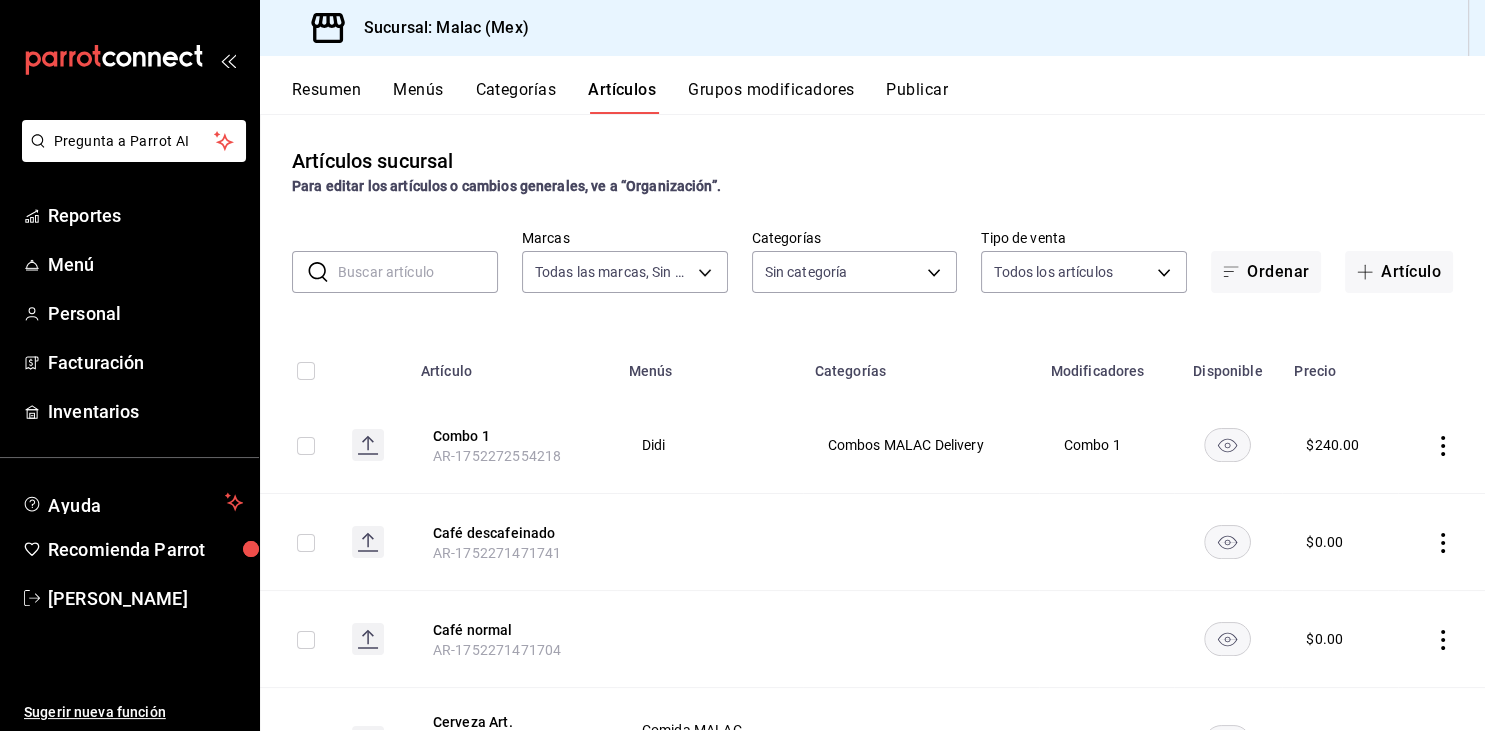 type on "c6b4b0ef-2f0d-41c3-a14d-3c93dda63d90,f01e7ccd-f52f-4a97-b189-9dff87216b39,2fcd0f70-dd15-4bd7-b46c-178138133817,ed9a6d92-3438-46b0-b295-75ef7a05b29f,66a04878-c5d7-44e0-b9ce-daf0da577921,9cb79f52-da57-416c-8e43-a5c041464065,573b4b21-3a7a-47b3-a8ed-436d0bb4e0e7,5cbf4f3d-7314-4823-b1ef-cf3e8c28e38b,3400c7a4-e89e-411f-9b05-d69c91a2fe48,0fe98a35-6881-431c-aeae-f33db9543bb4,73401d05-d640-4ae5-bfcb-5f88f7884f8e,cd10aec6-9cc9-4511-a22e-f8c45ddc4703,8d9e950f-4ea7-4c81-88da-c121cec3376f,20610ab2-6b3c-4715-9867-bc5297c25f23,5710125b-e1be-4a04-bbc0-697201abcc99,be5ba4c3-4cca-4d6d-9ade-24aa0259c5aa,7e34d237-1769-4359-904d-a4e998fd054f,f3ab84a3-84bd-4933-ae25-26e7f99ea001,500d3e83-5a88-417b-821c-842ad5bbbc49,7f440582-2796-4f73-8cd4-bc5d015b7631,98348ce9-8978-446b-9be5-8c1728dbbfc4,e4f146bb-a640-4717-bcb5-0816817a9ac2,b602821d-328c-4b9a-bdbe-fb894d88aff6,b51a6158-d48e-41f9-8119-ab9da0104b2f,972040f4-4a7b-45ba-995f-97c21ed3e75e,d4590ef1-797d-47ac-bda6-5a687755719f,4a82cbce-1e64-4cfa-b32d-593441310226,a2026c87-91f7-4ed6-b95..." 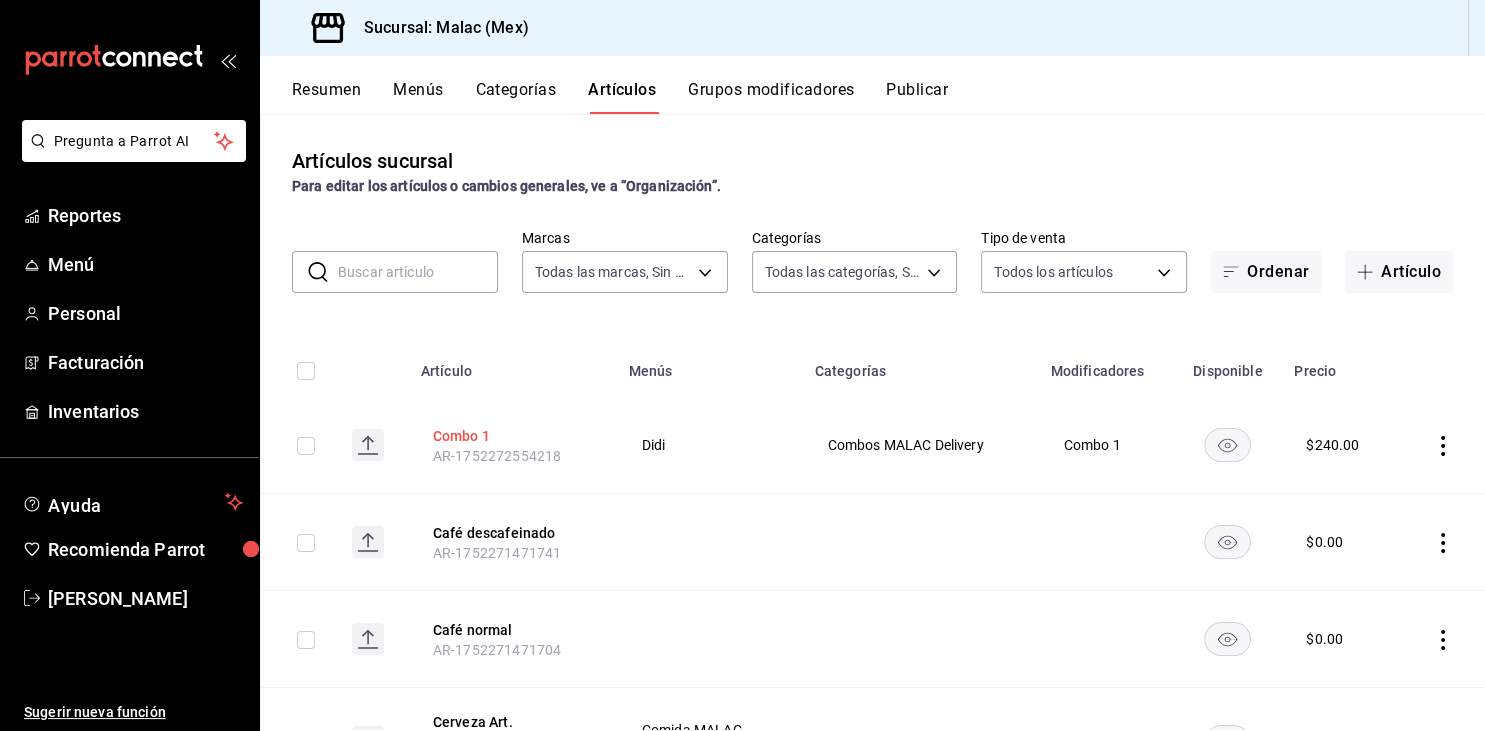 click on "Combo 1" at bounding box center [513, 436] 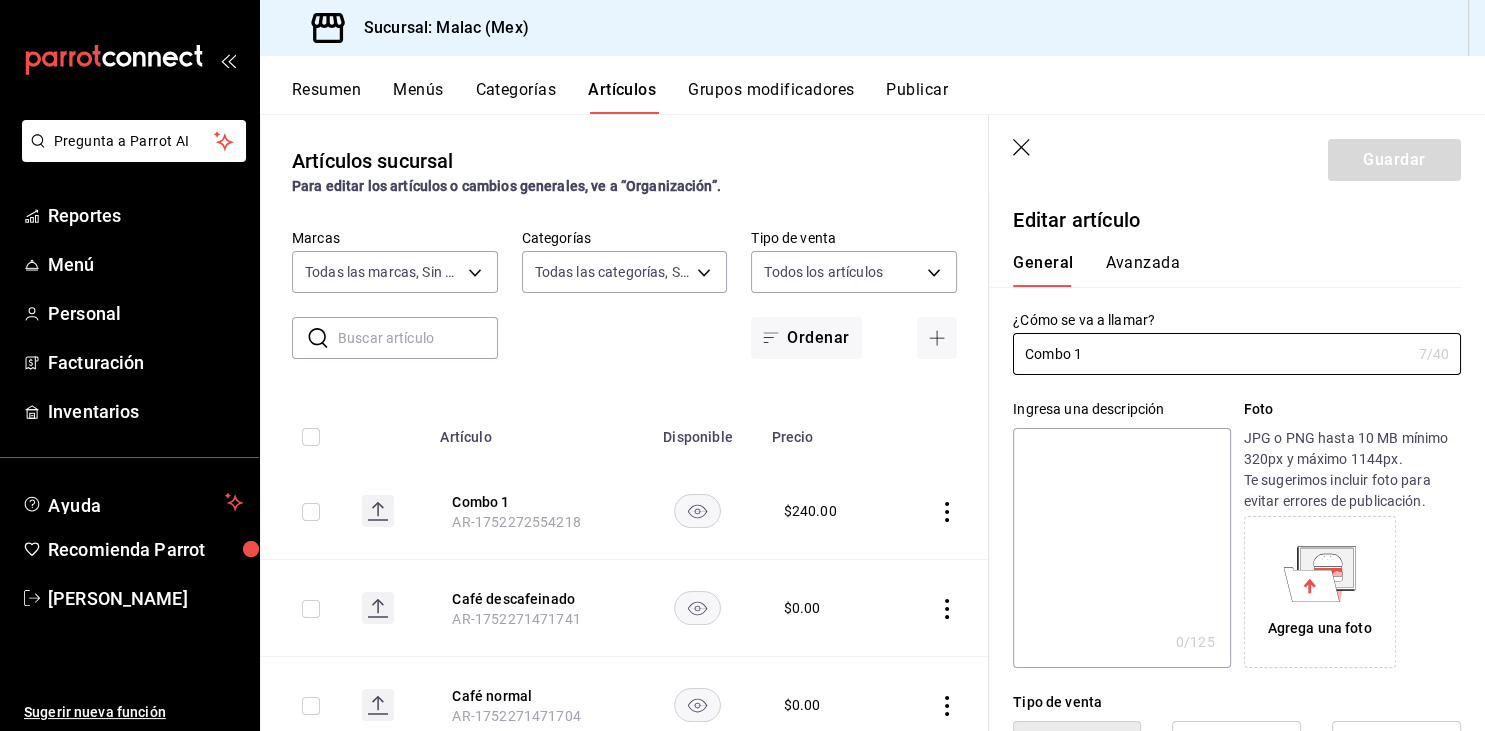 type on "$240.00" 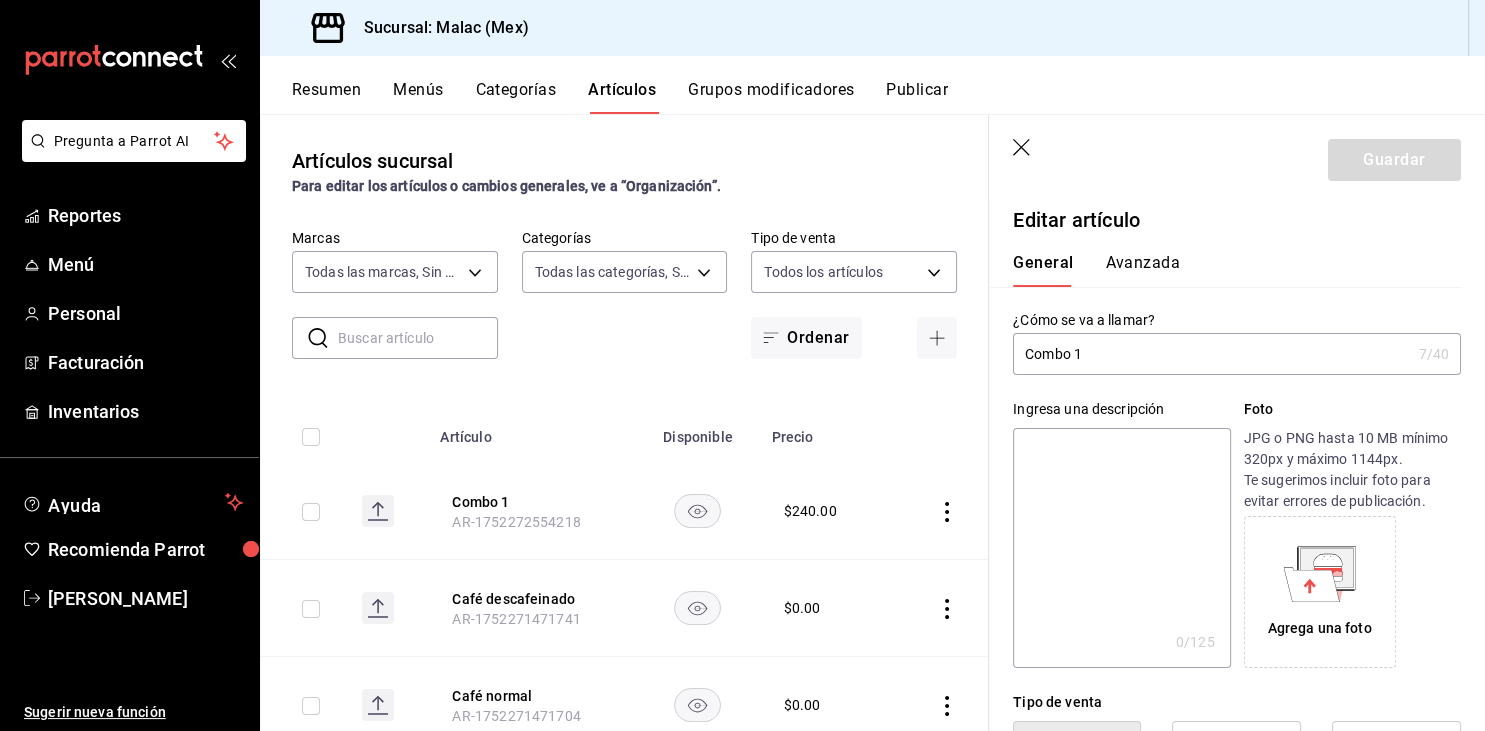 click on "Combo 1" at bounding box center (1211, 354) 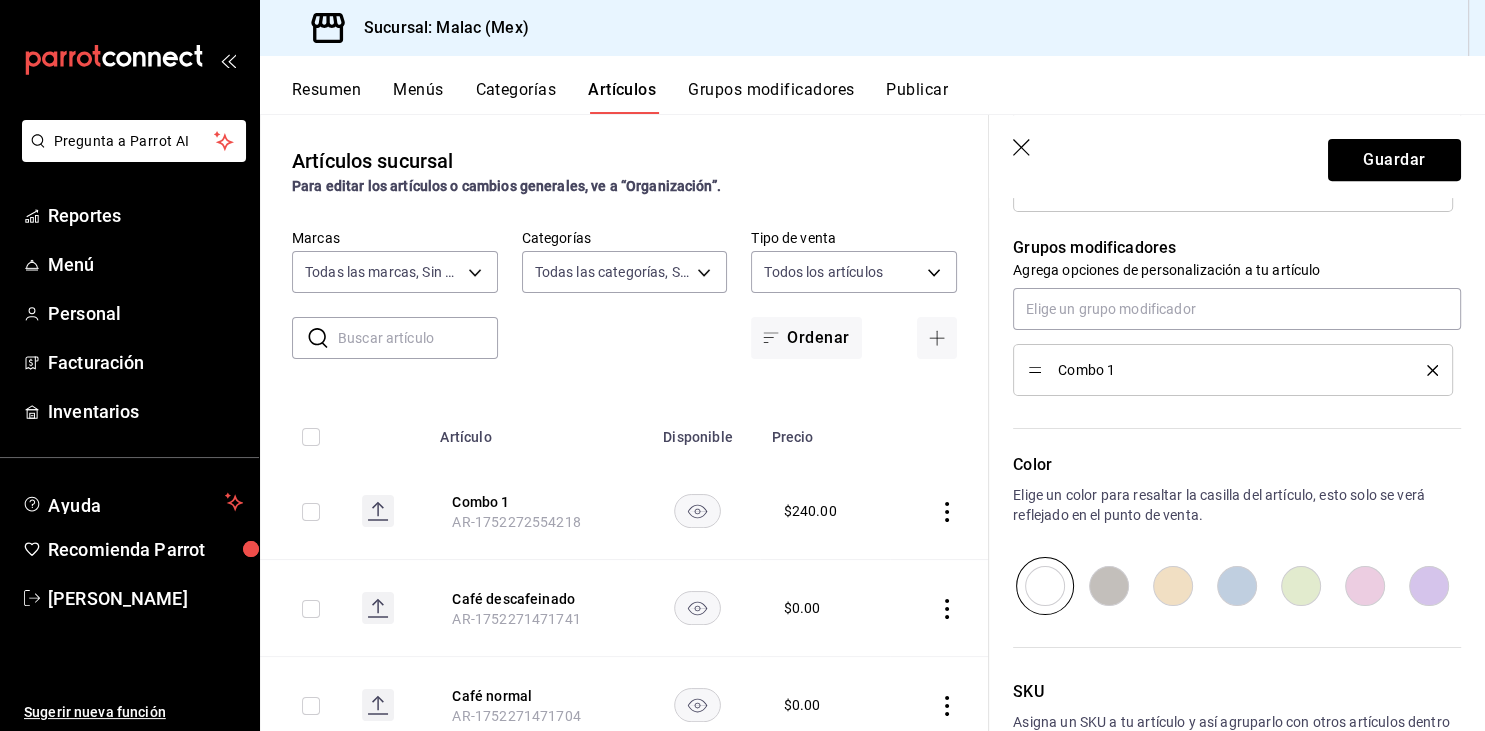 scroll, scrollTop: 0, scrollLeft: 0, axis: both 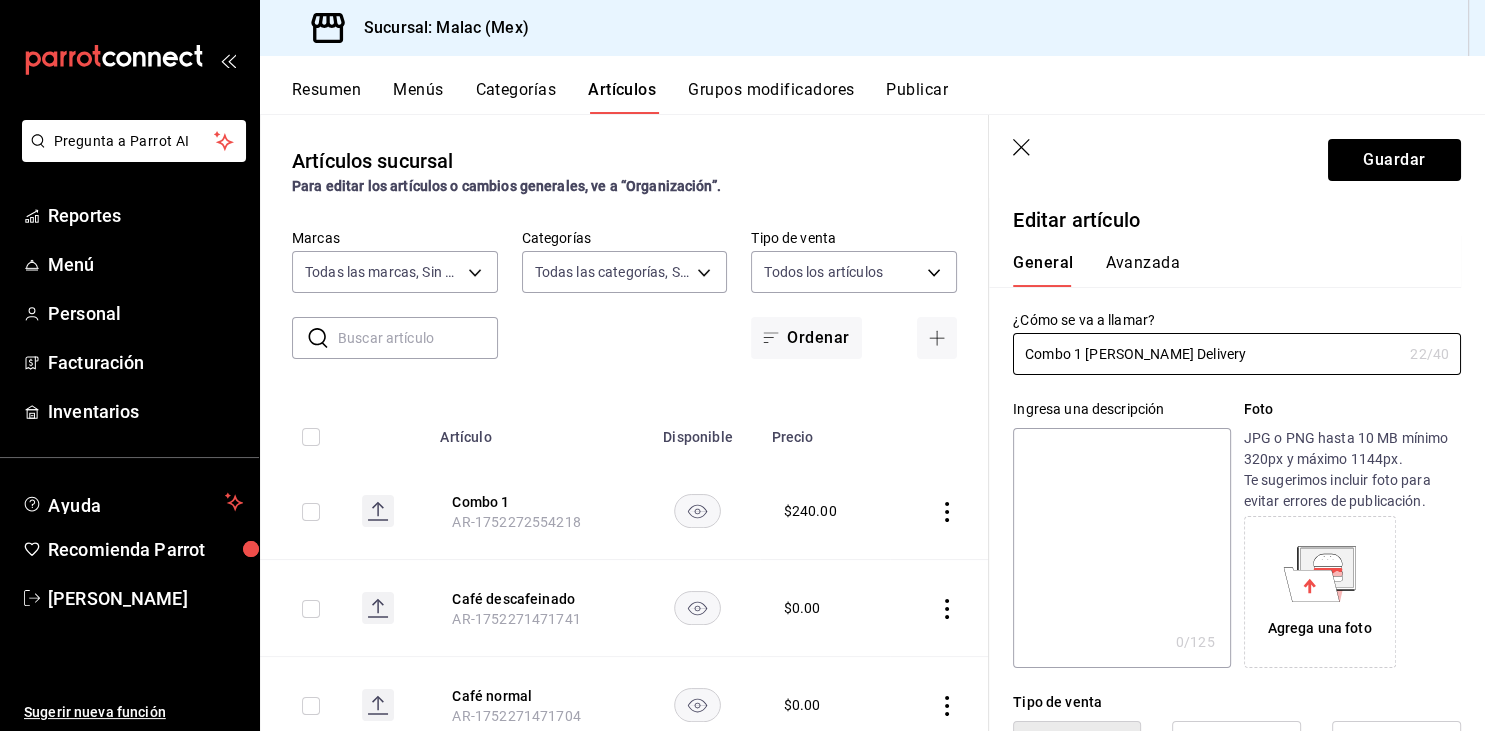 type on "Combo 1 MALAC Delivery" 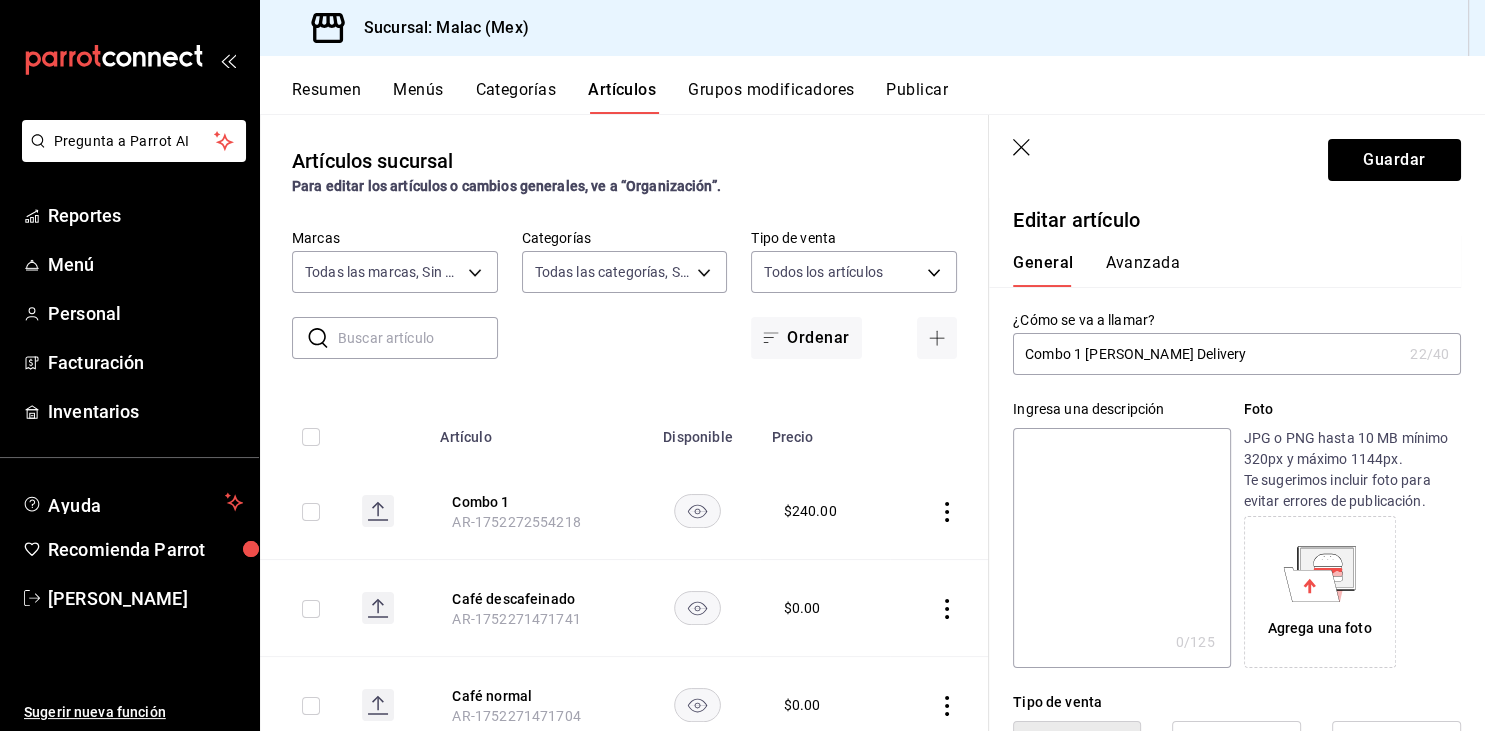 click at bounding box center (1121, 548) 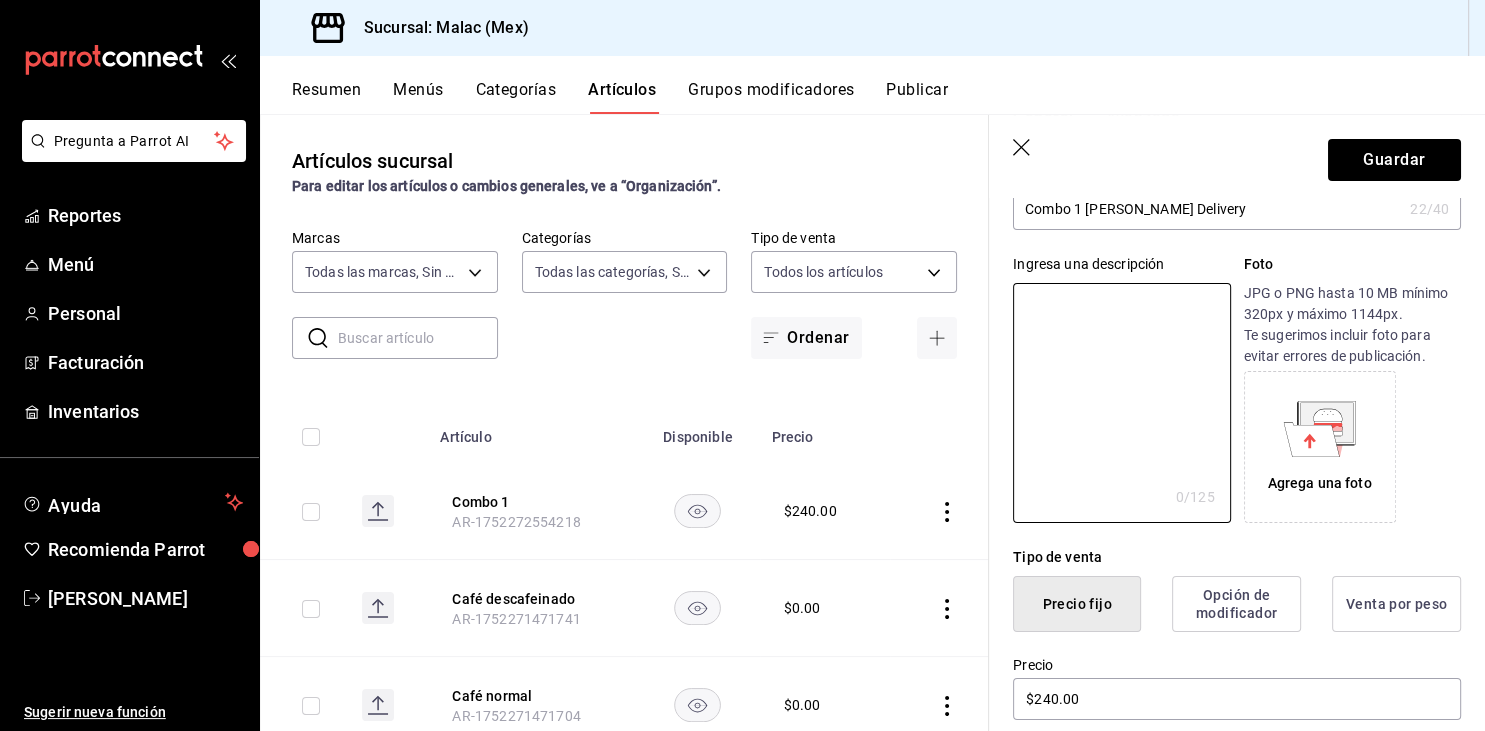 scroll, scrollTop: 0, scrollLeft: 0, axis: both 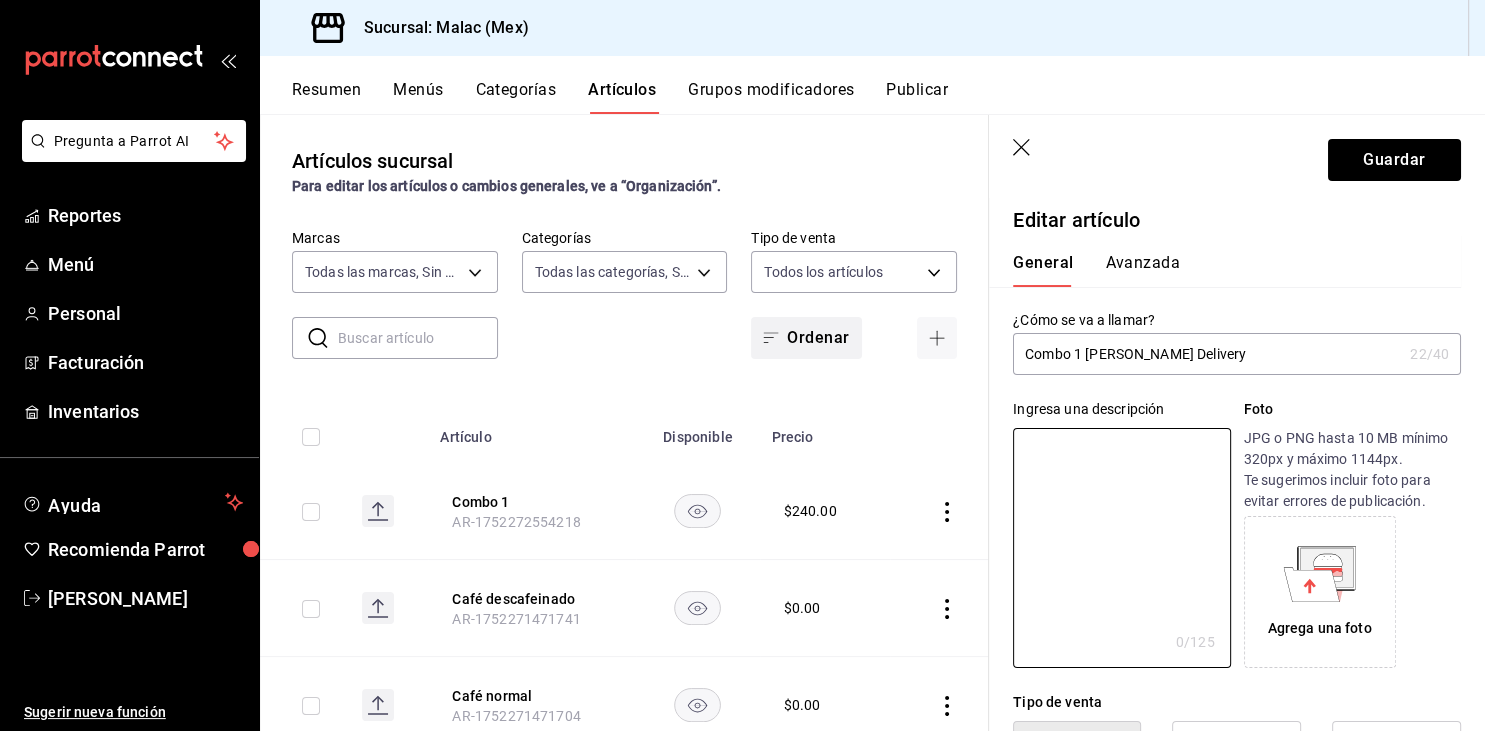 paste on "1.Chilaquiles de pechuga deshebrada + café de olla" 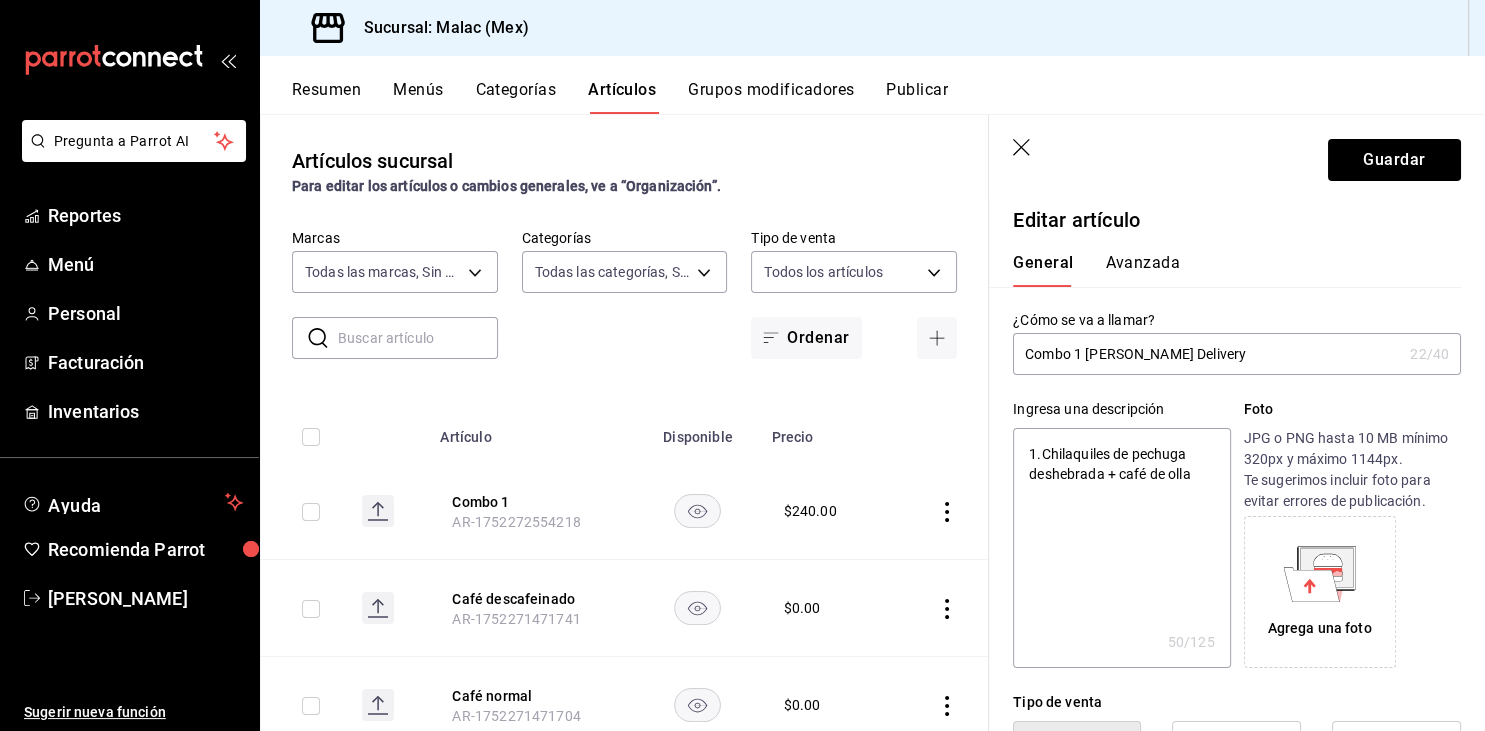 click on "1.Chilaquiles de pechuga deshebrada + café de olla" at bounding box center (1121, 548) 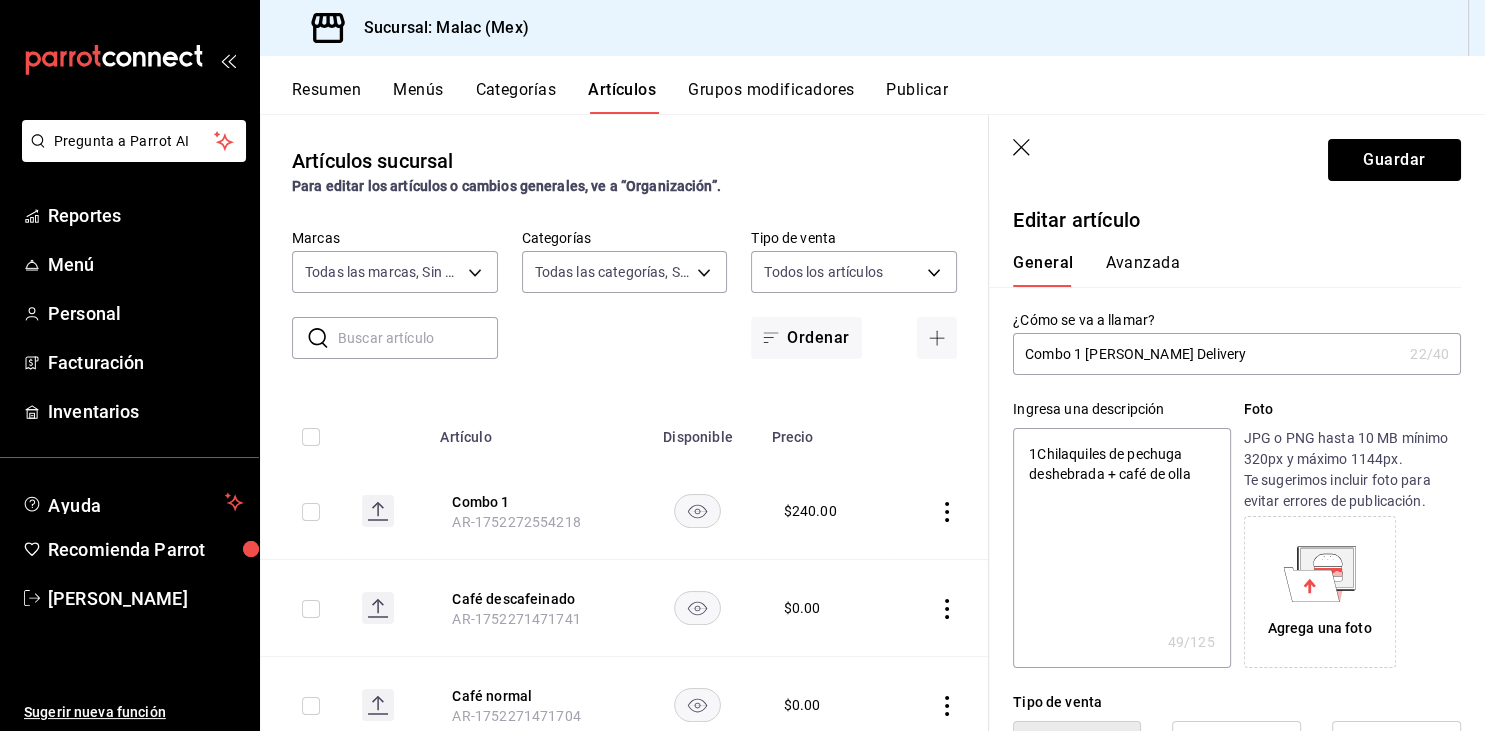 type on "Chilaquiles de pechuga deshebrada + café de olla" 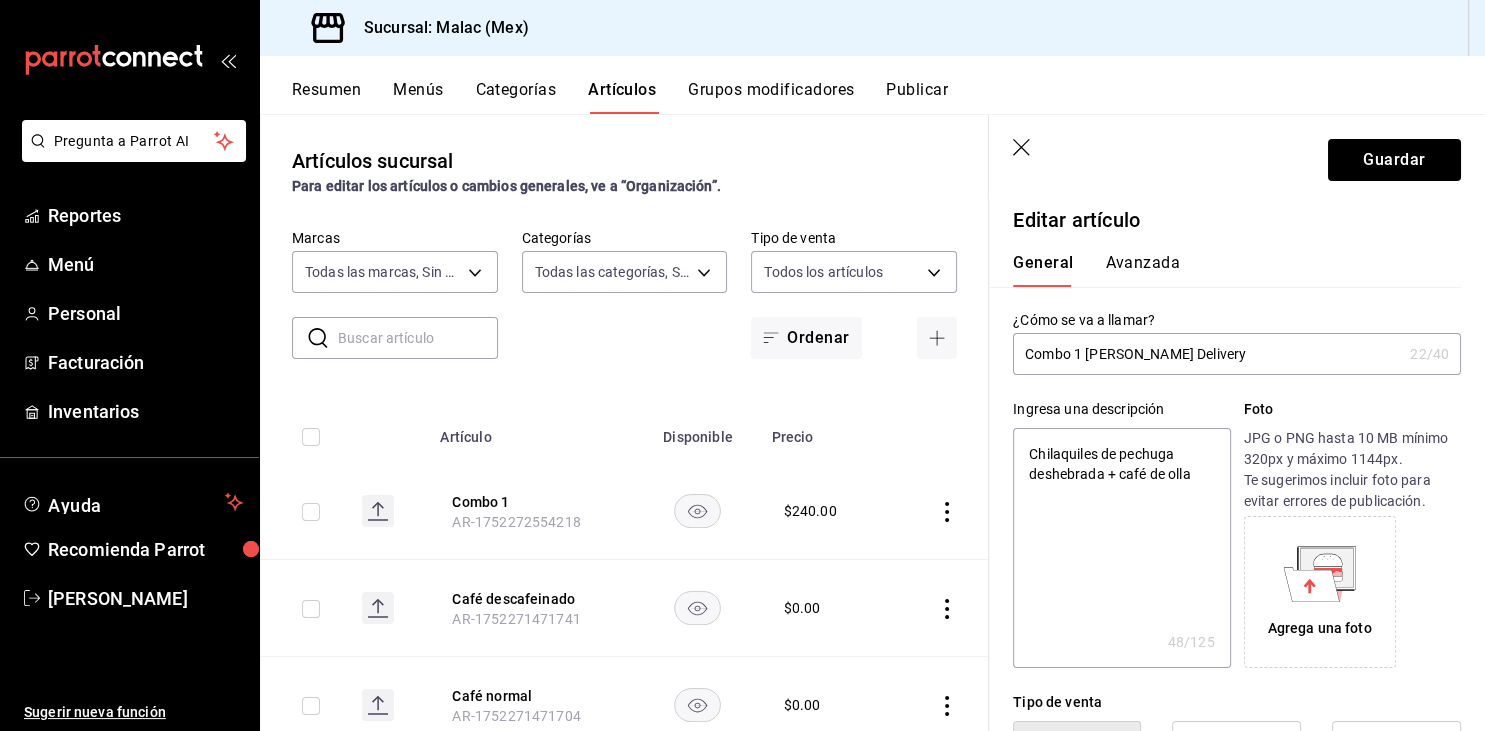 click on "Chilaquiles de pechuga deshebrada + café de olla" at bounding box center [1121, 548] 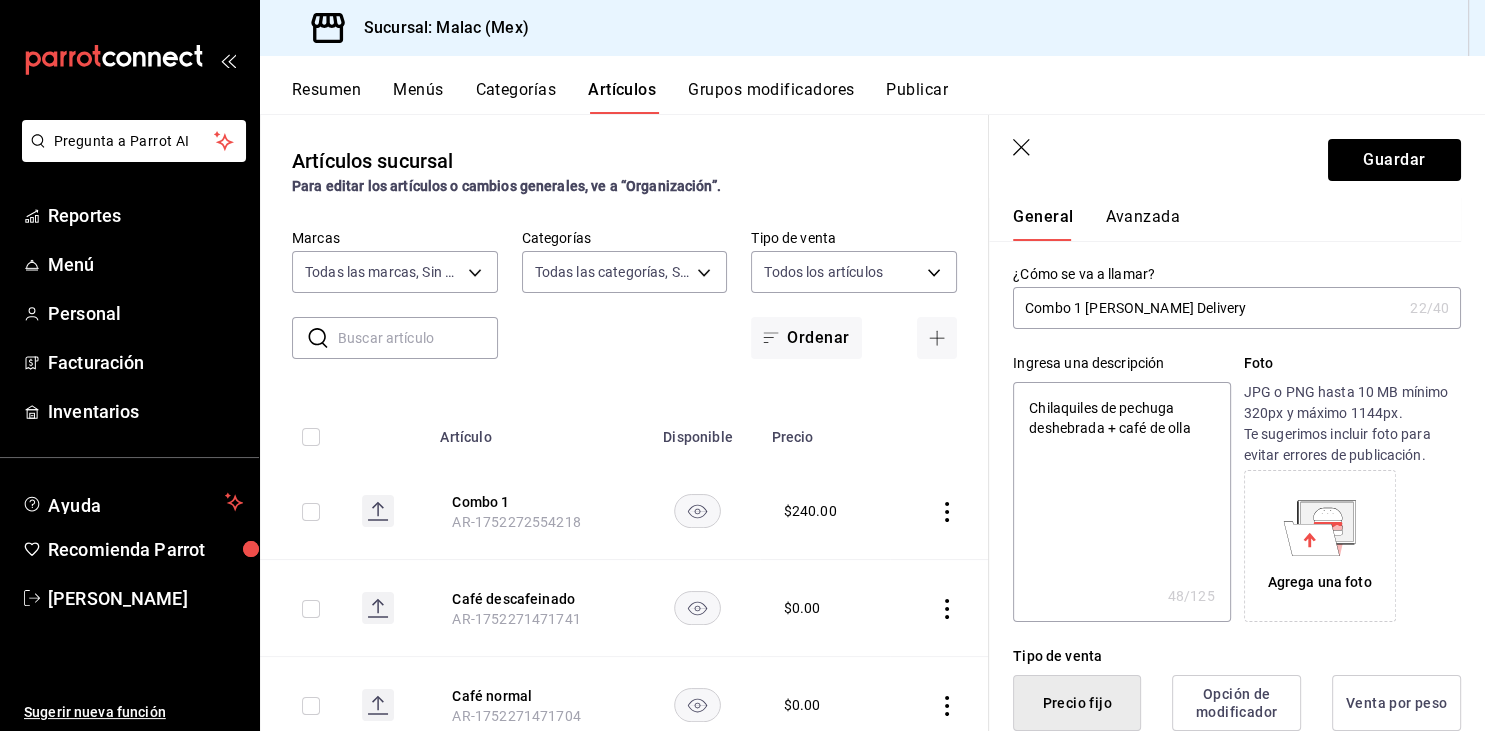 scroll, scrollTop: 46, scrollLeft: 0, axis: vertical 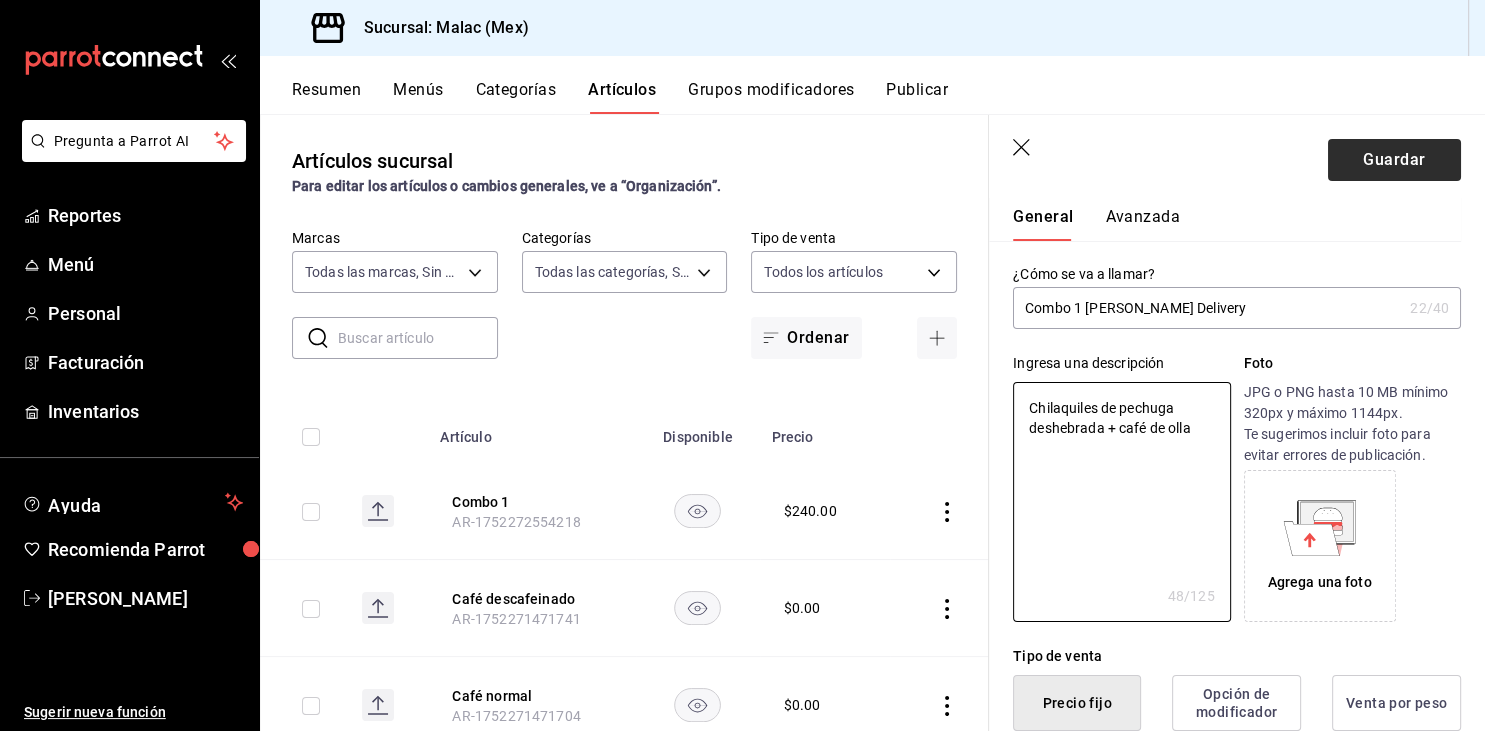 type on "Chilaquiles de pechuga deshebrada + café de olla" 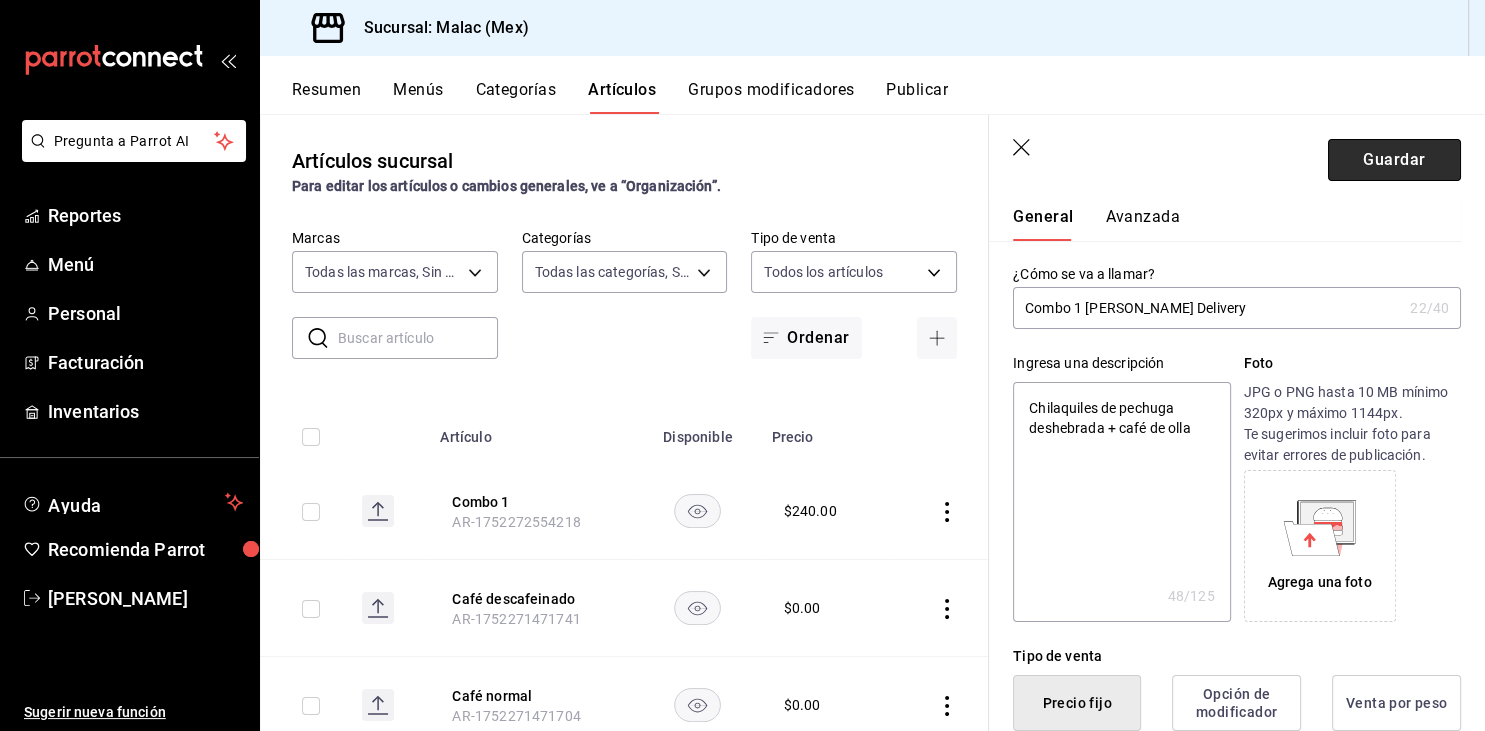 click on "Guardar" at bounding box center (1394, 160) 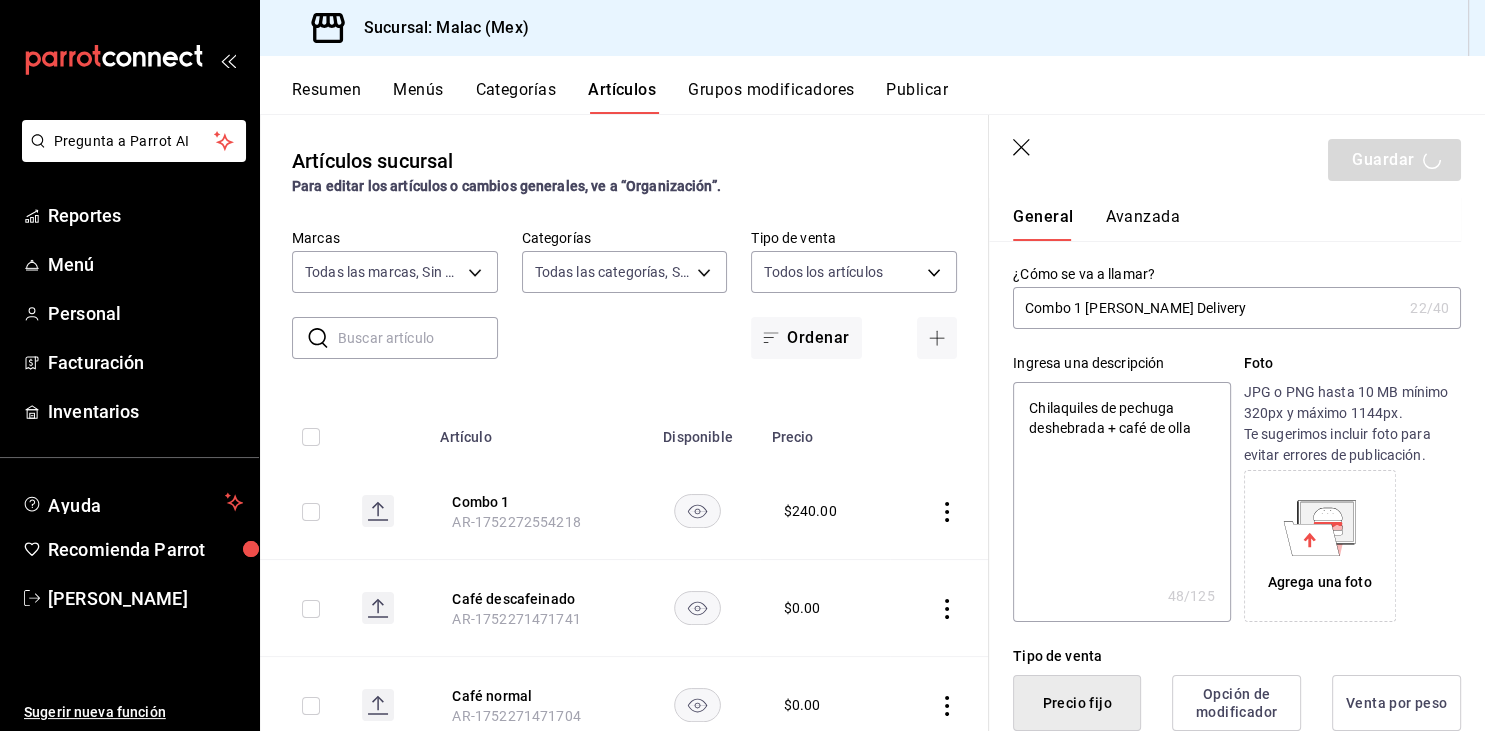 type on "x" 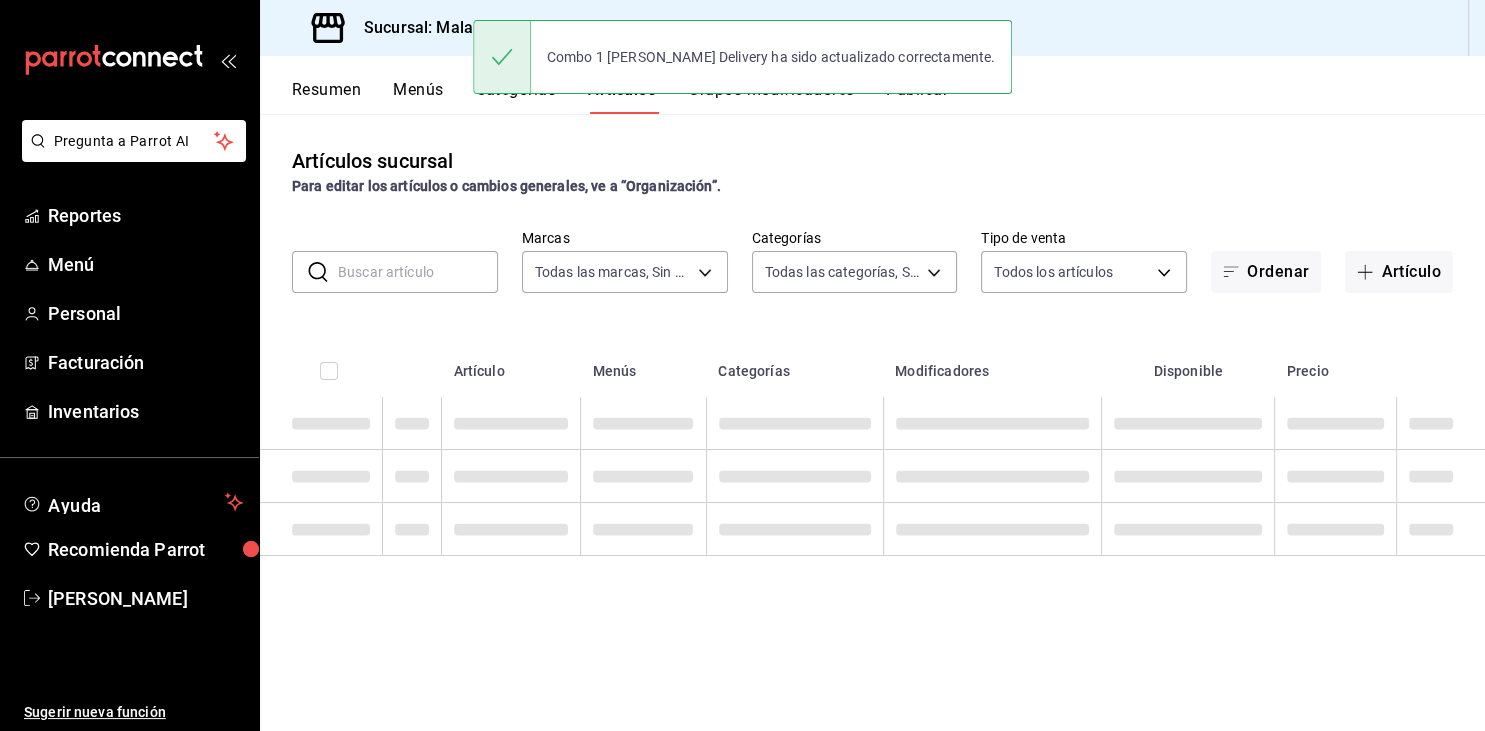 scroll, scrollTop: 0, scrollLeft: 0, axis: both 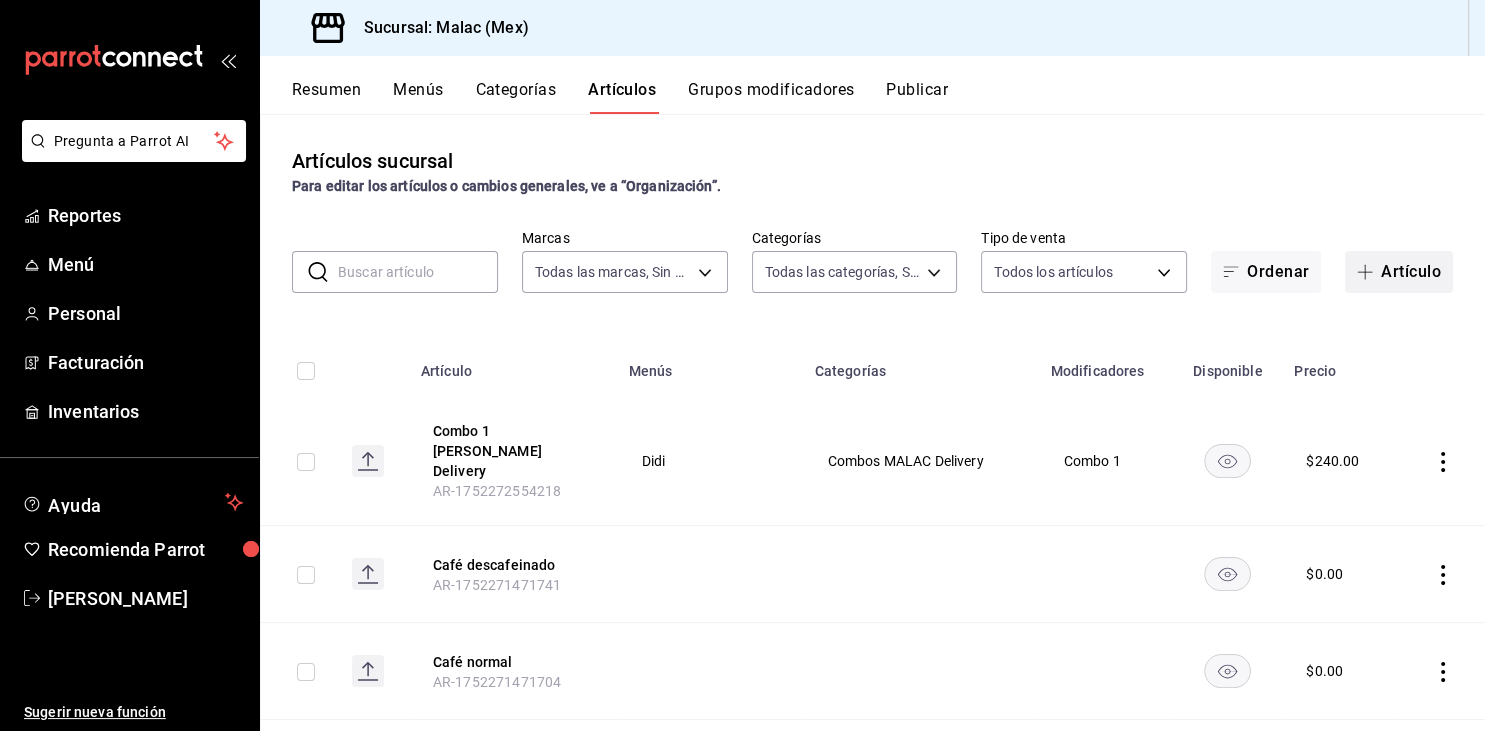 click on "Artículo" at bounding box center (1399, 272) 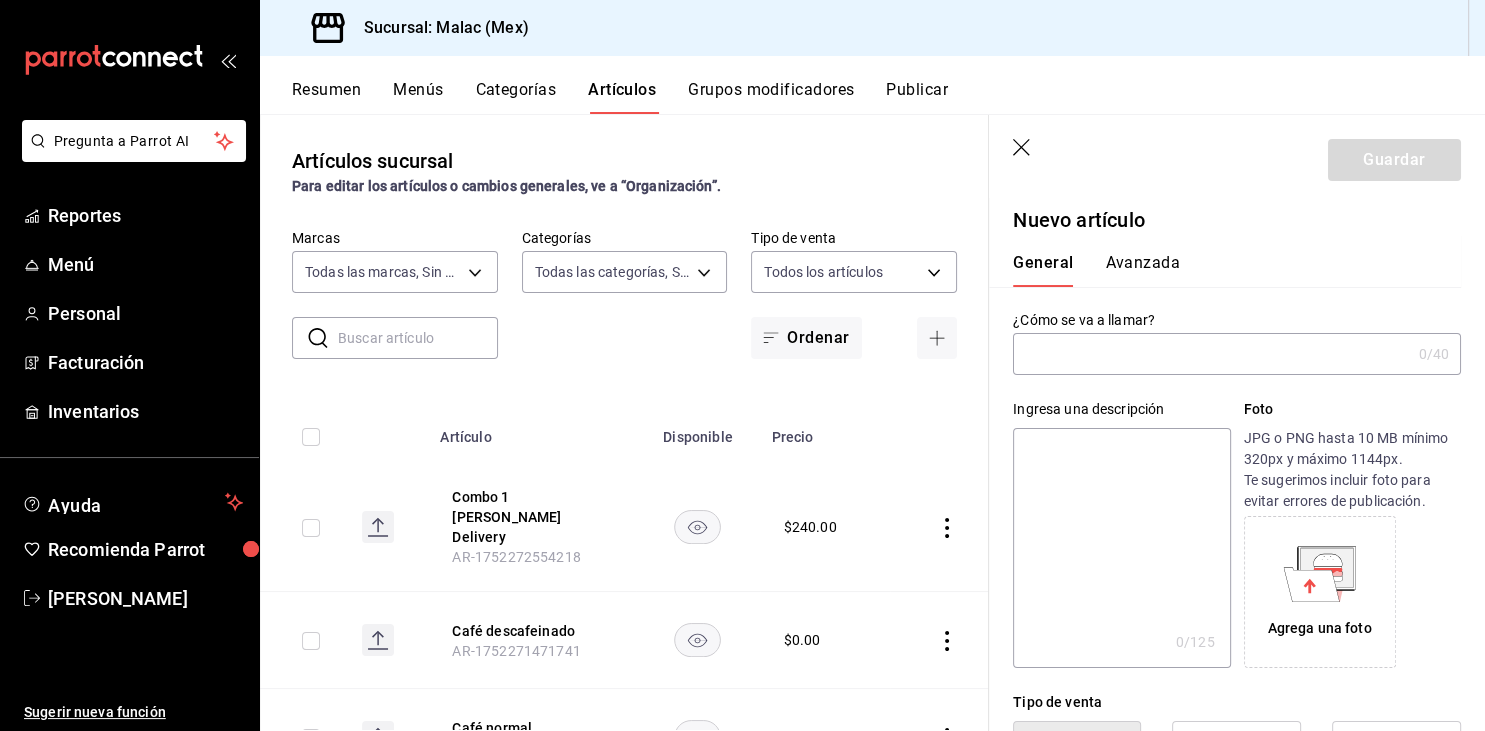 type on "AR-1752273030440" 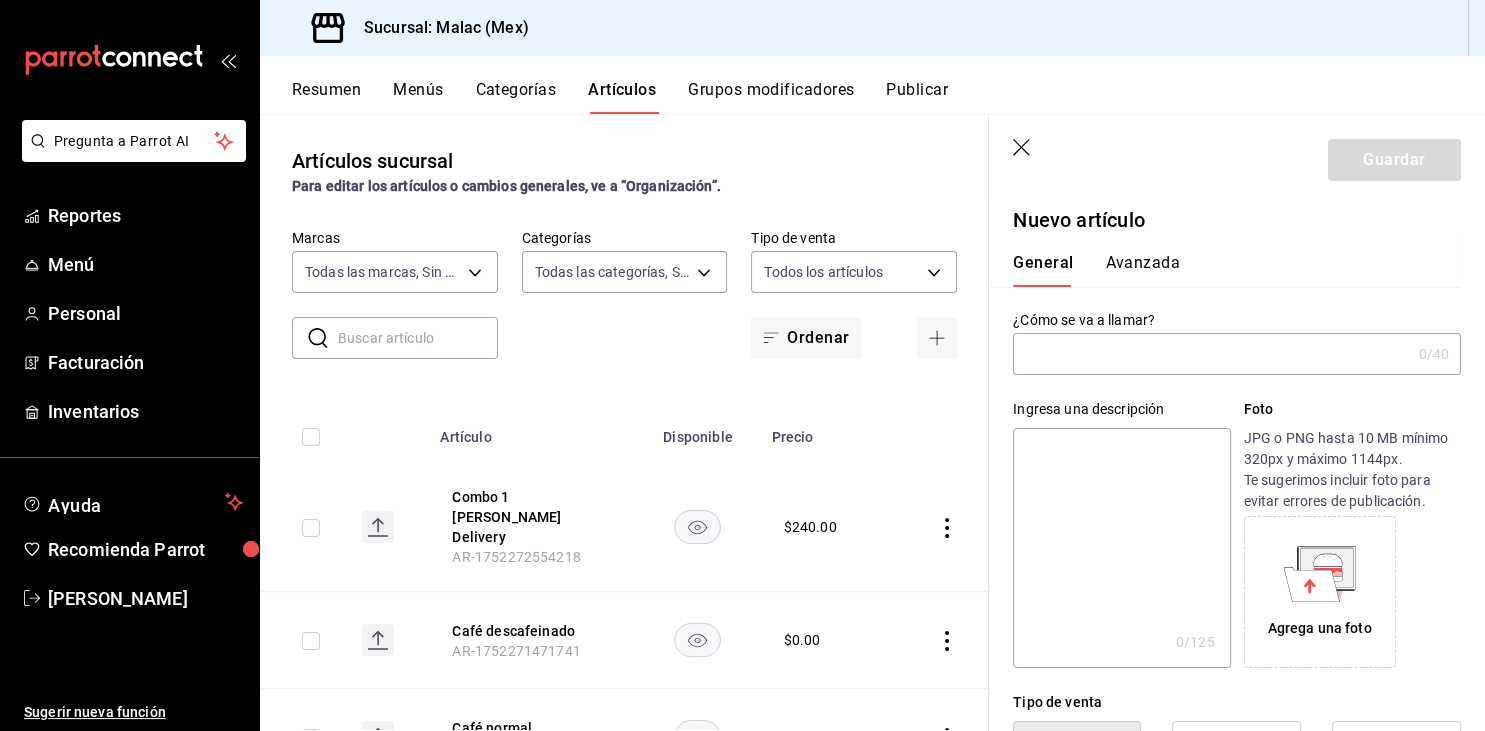 click at bounding box center (1211, 354) 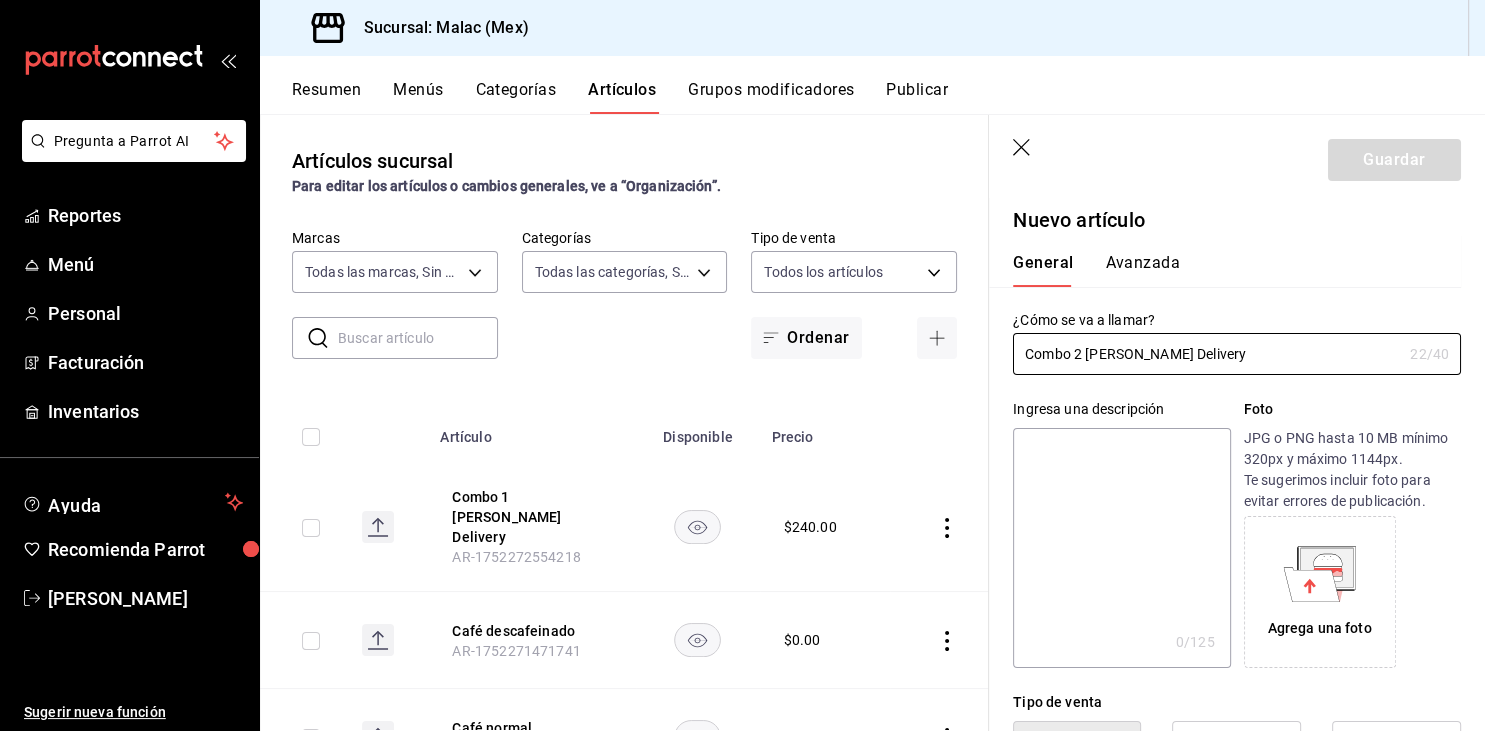 type on "Combo 2 MALAC Delivery" 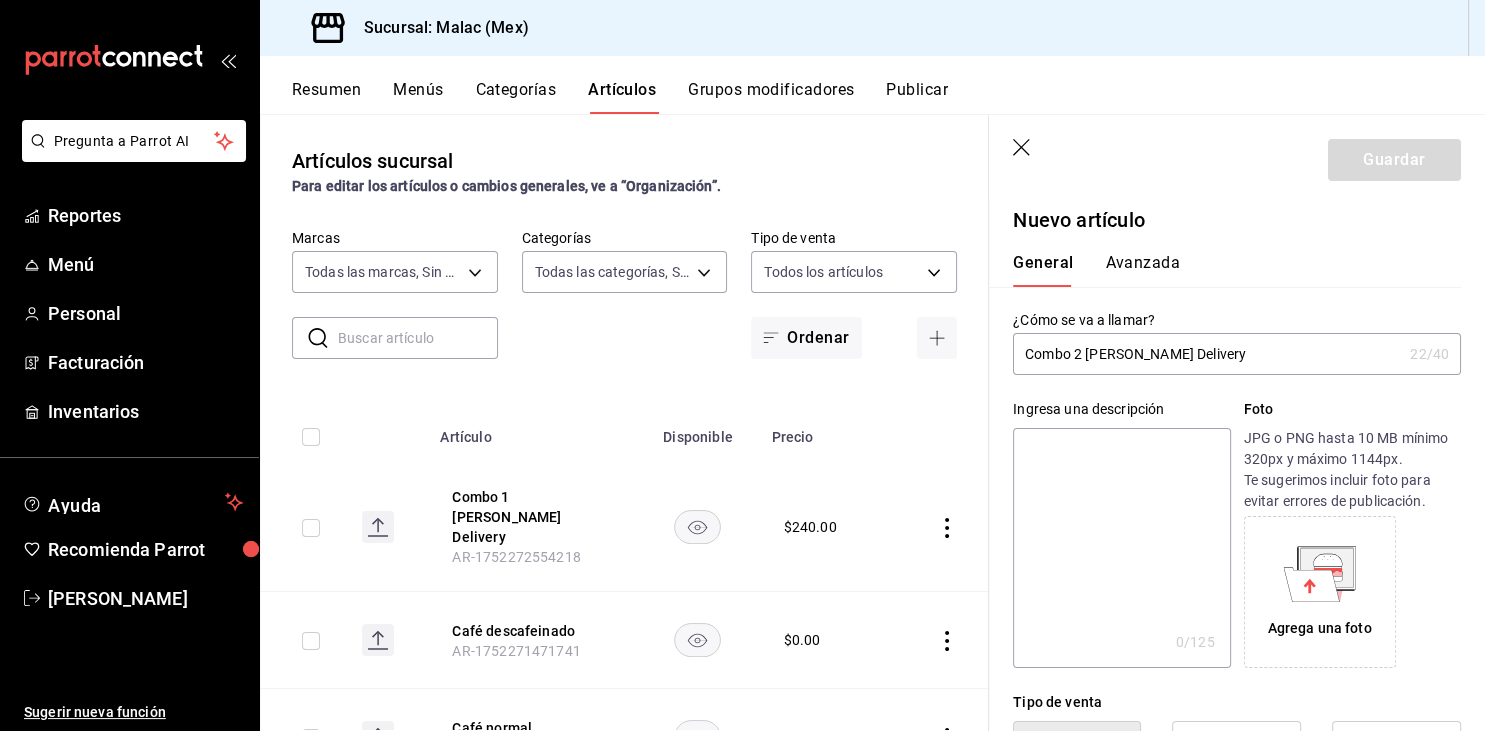 click at bounding box center (1121, 548) 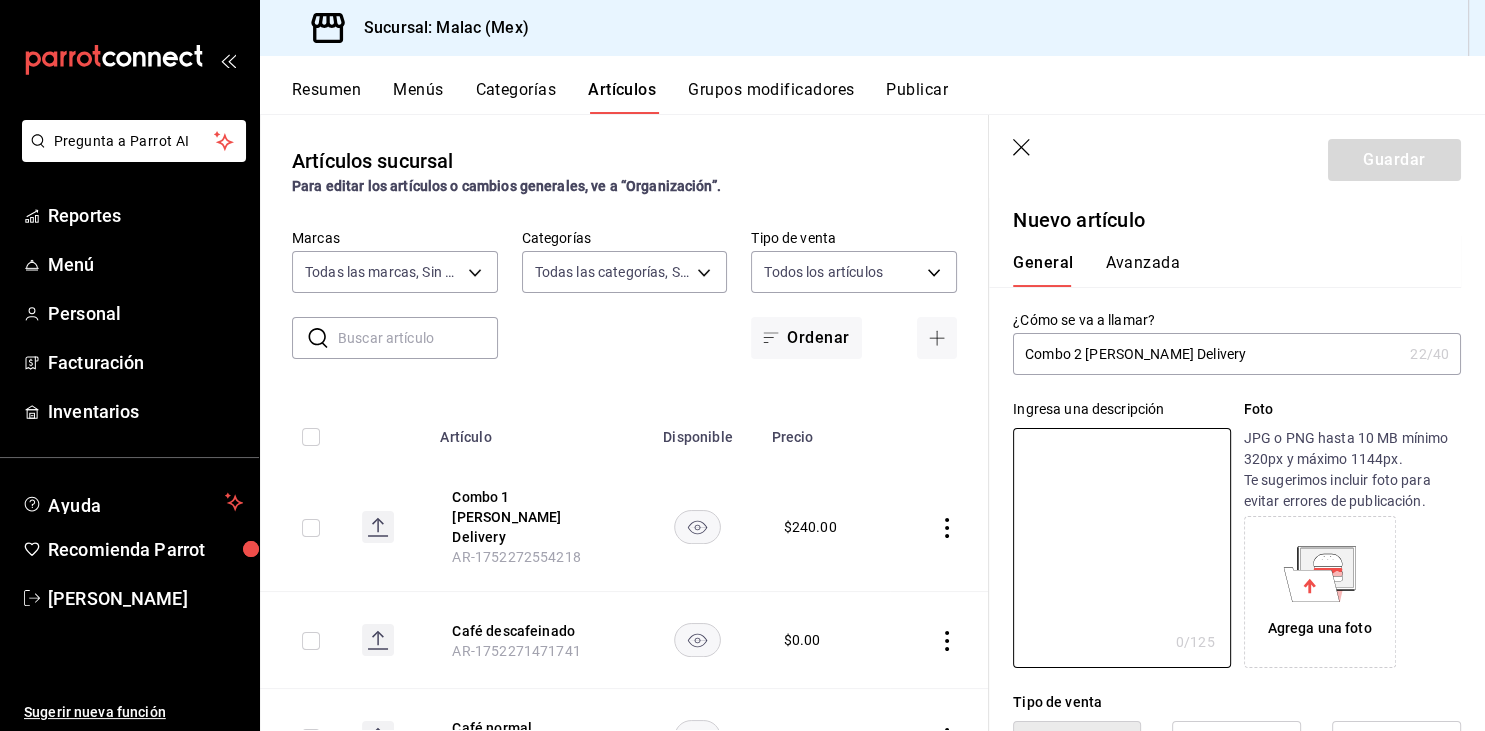paste on "2.Chilaquiles de pechuga asada + café de olla" 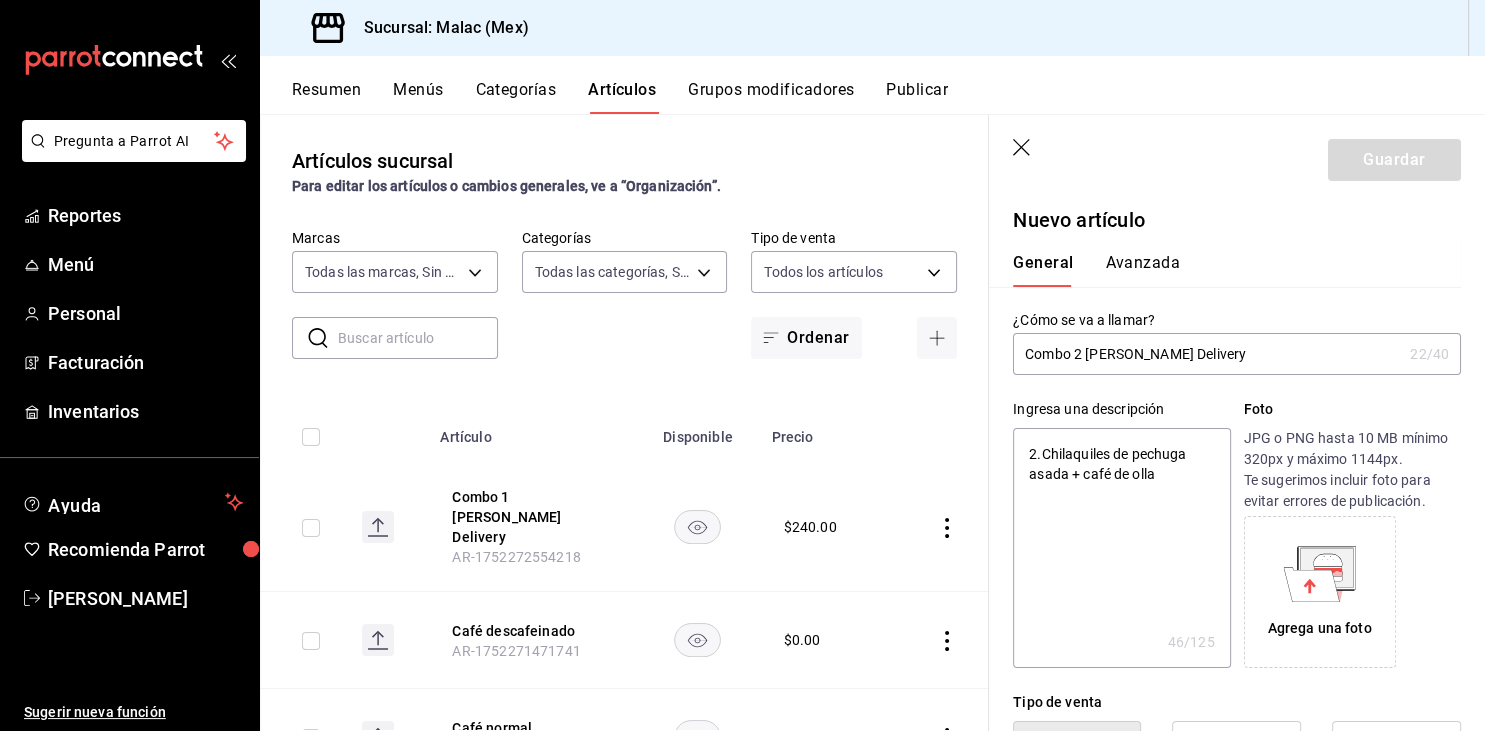 click on "2.Chilaquiles de pechuga asada + café de olla" at bounding box center [1121, 548] 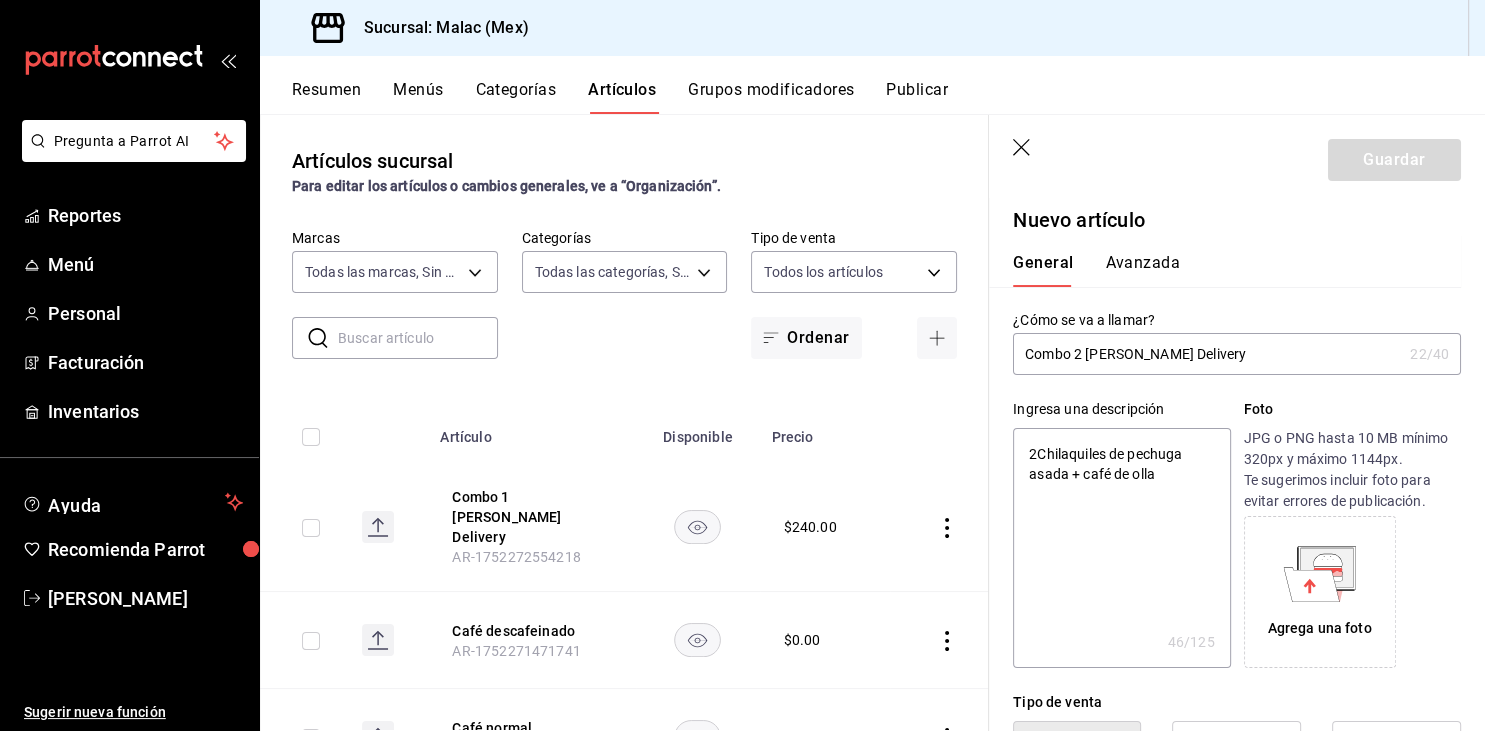 type on "x" 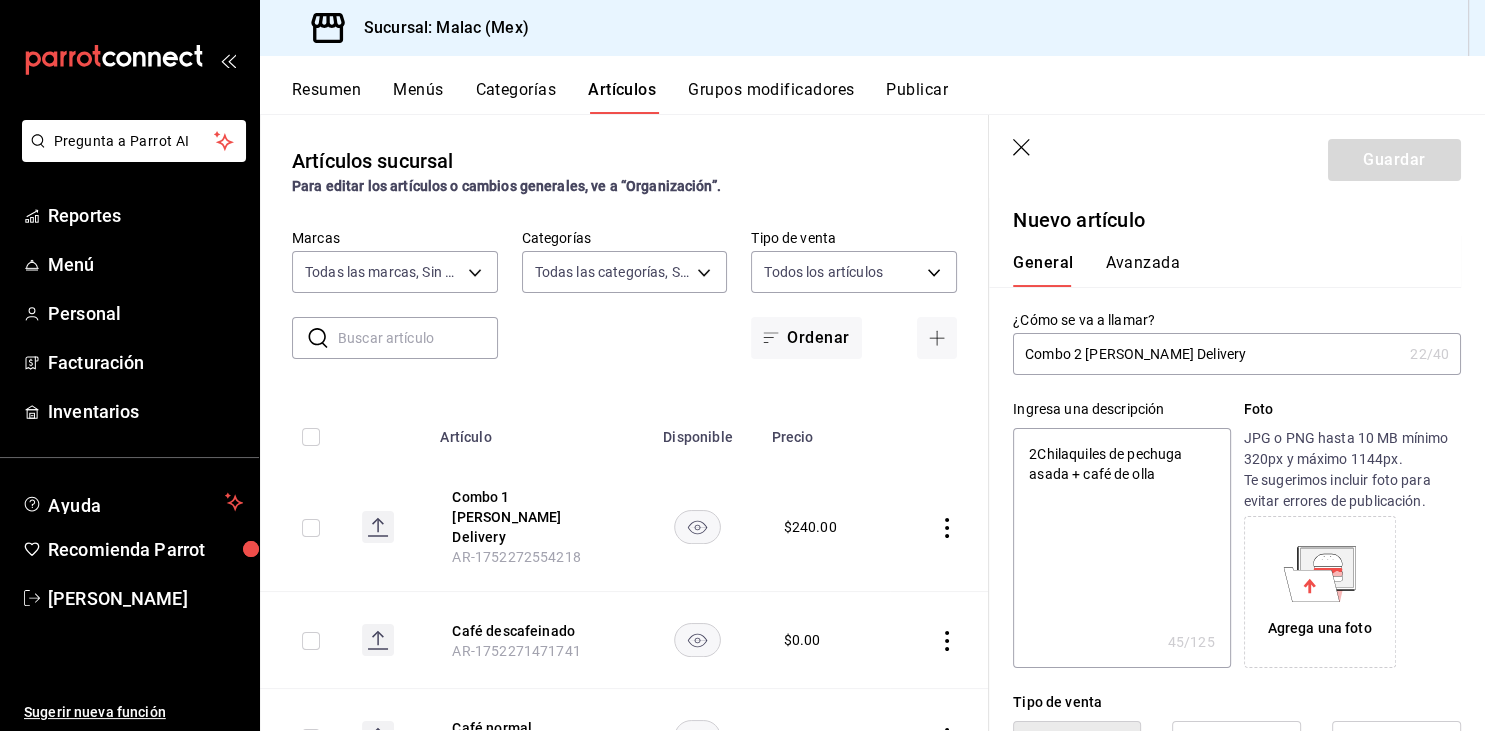 type on "Chilaquiles de pechuga asada + café de olla" 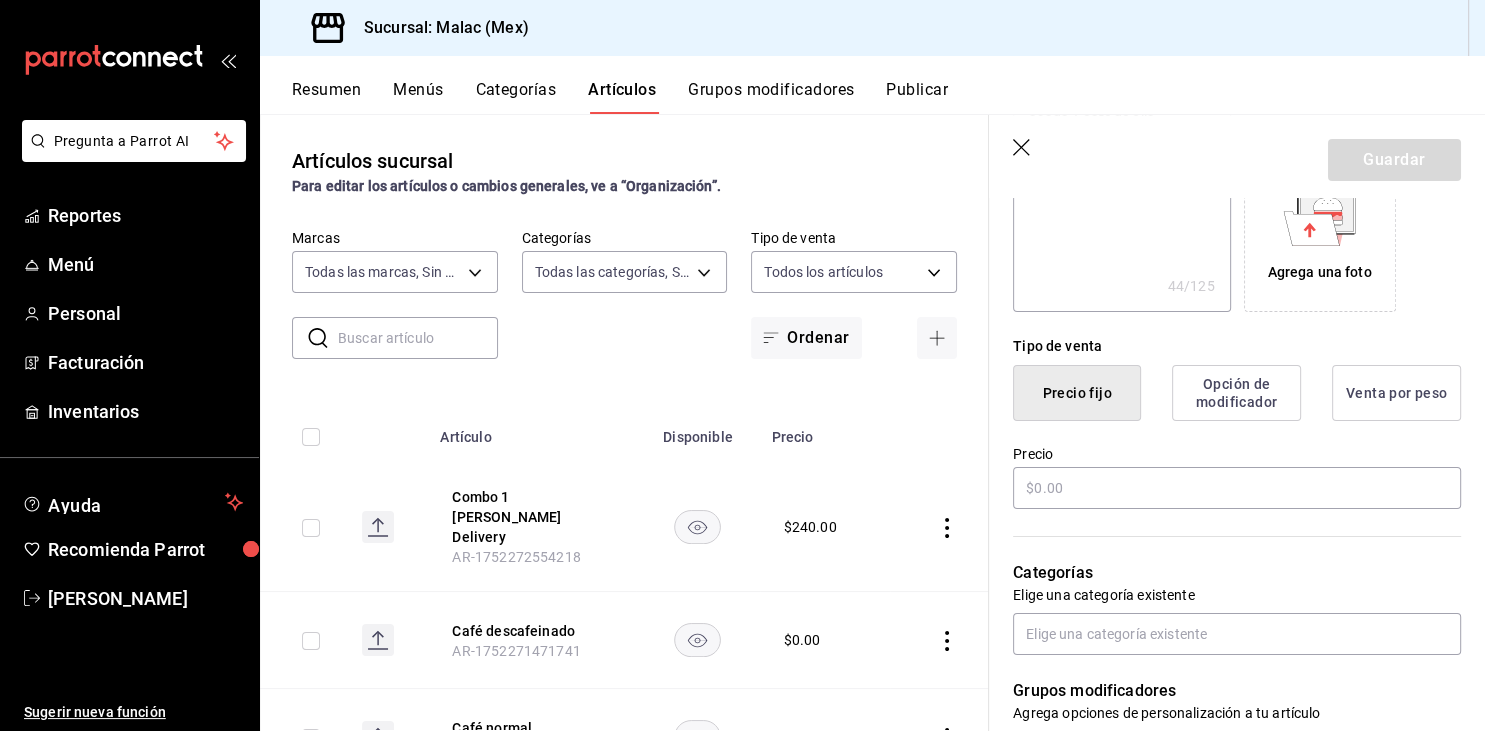scroll, scrollTop: 357, scrollLeft: 0, axis: vertical 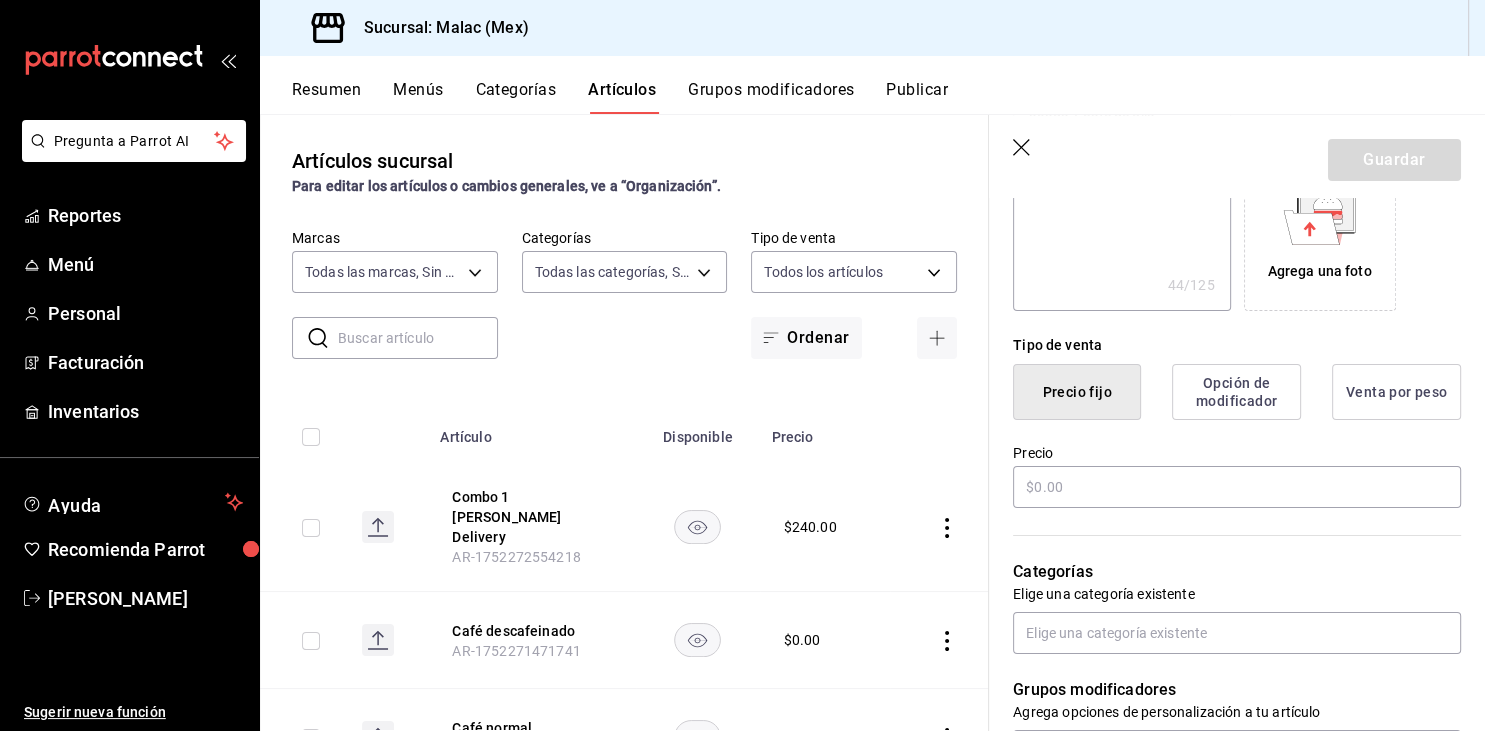 type on "Chilaquiles de pechuga asada + café de olla" 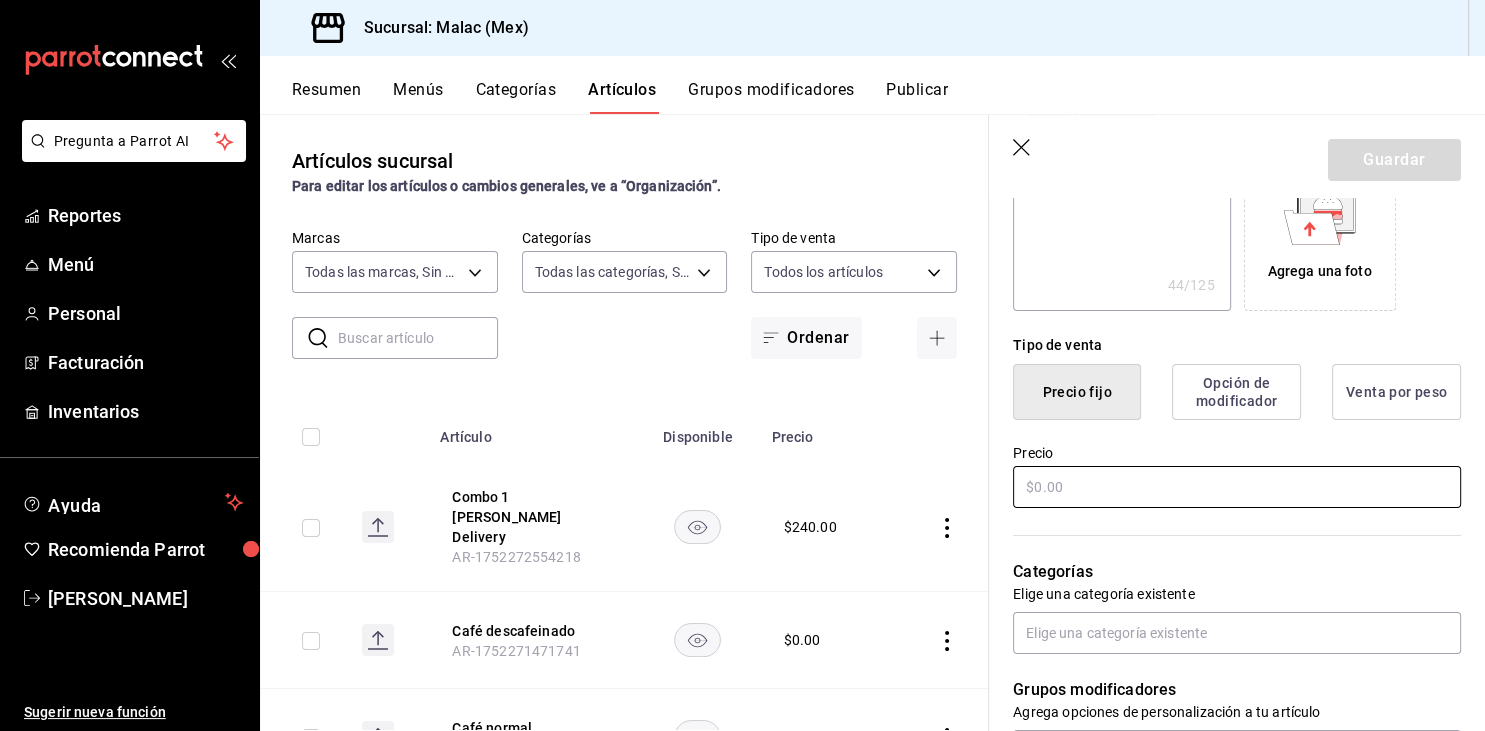 click at bounding box center [1237, 487] 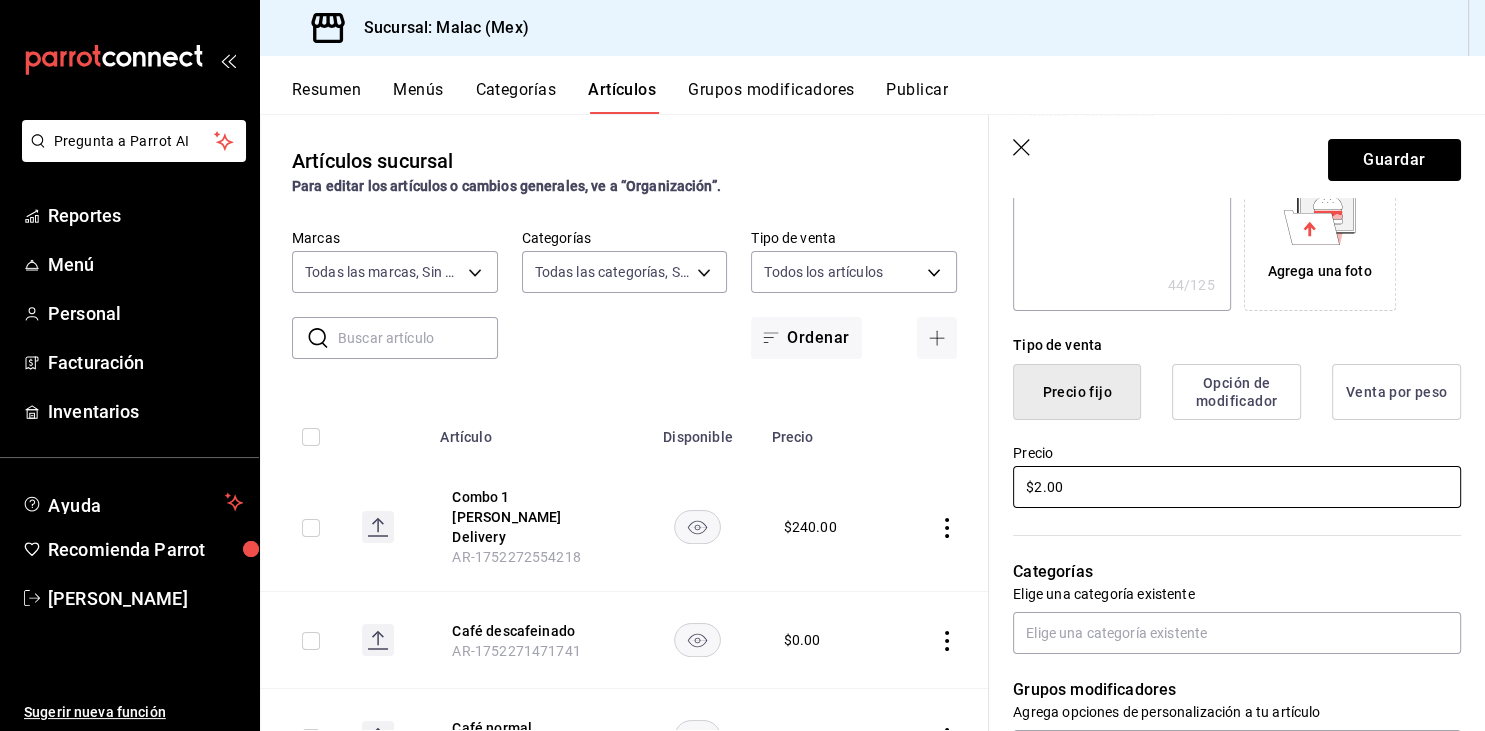 type on "x" 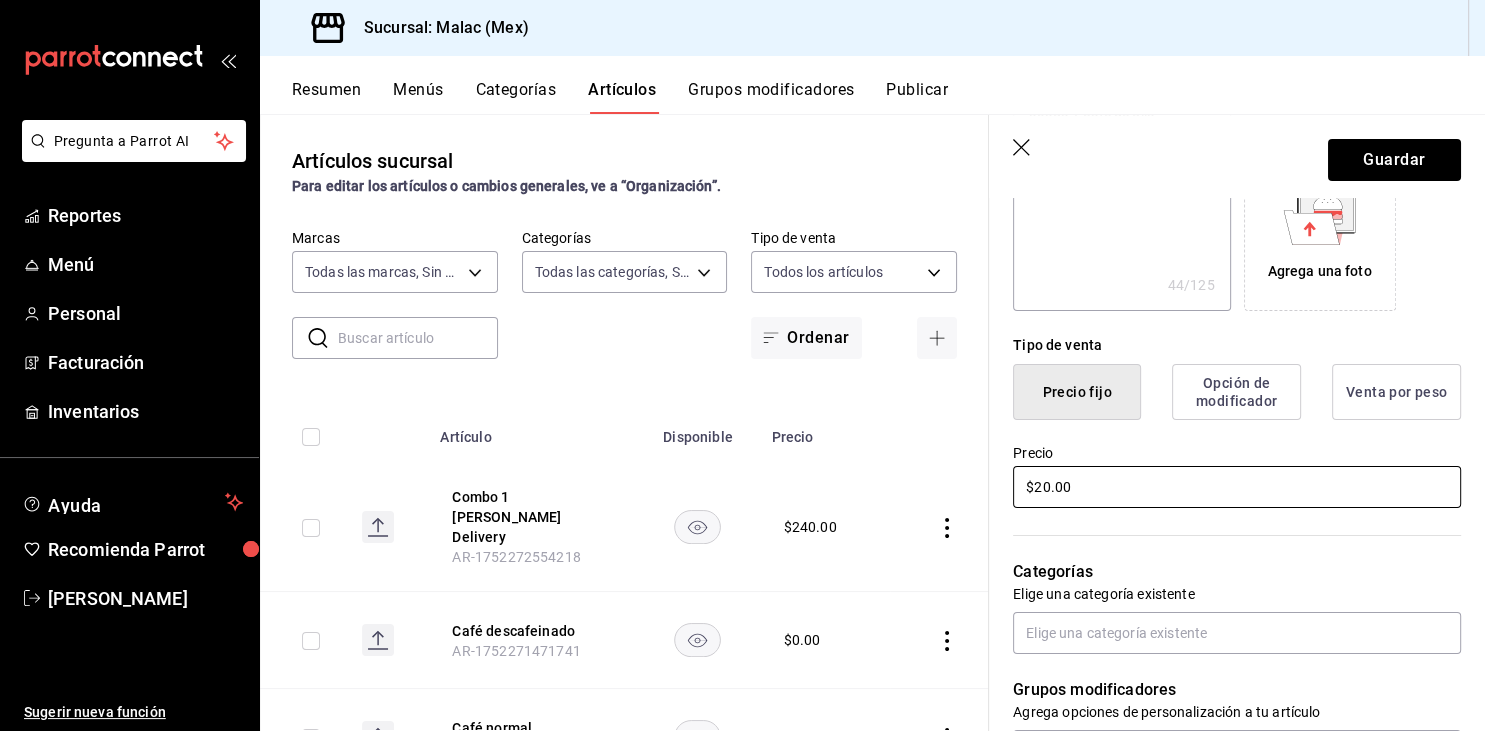 type on "x" 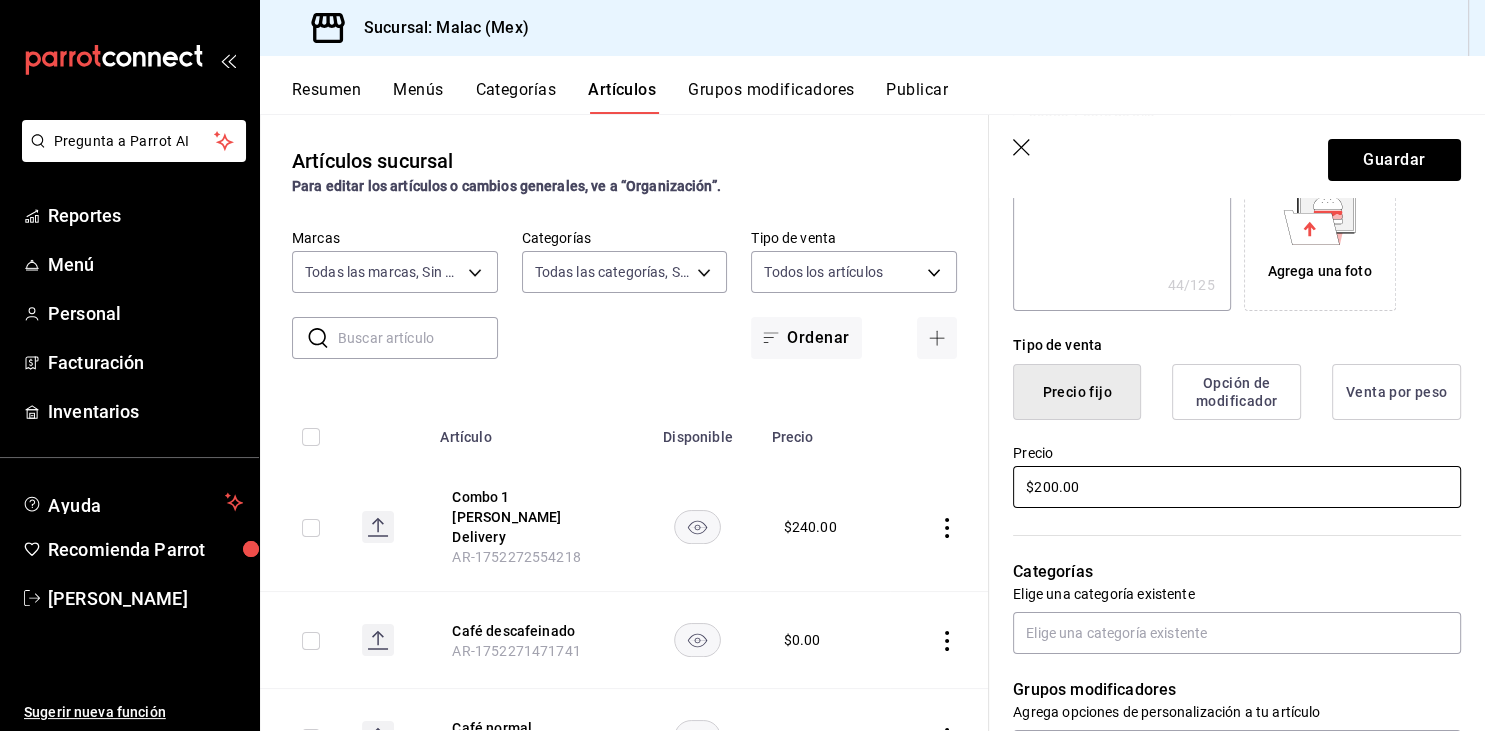 type on "$200.00" 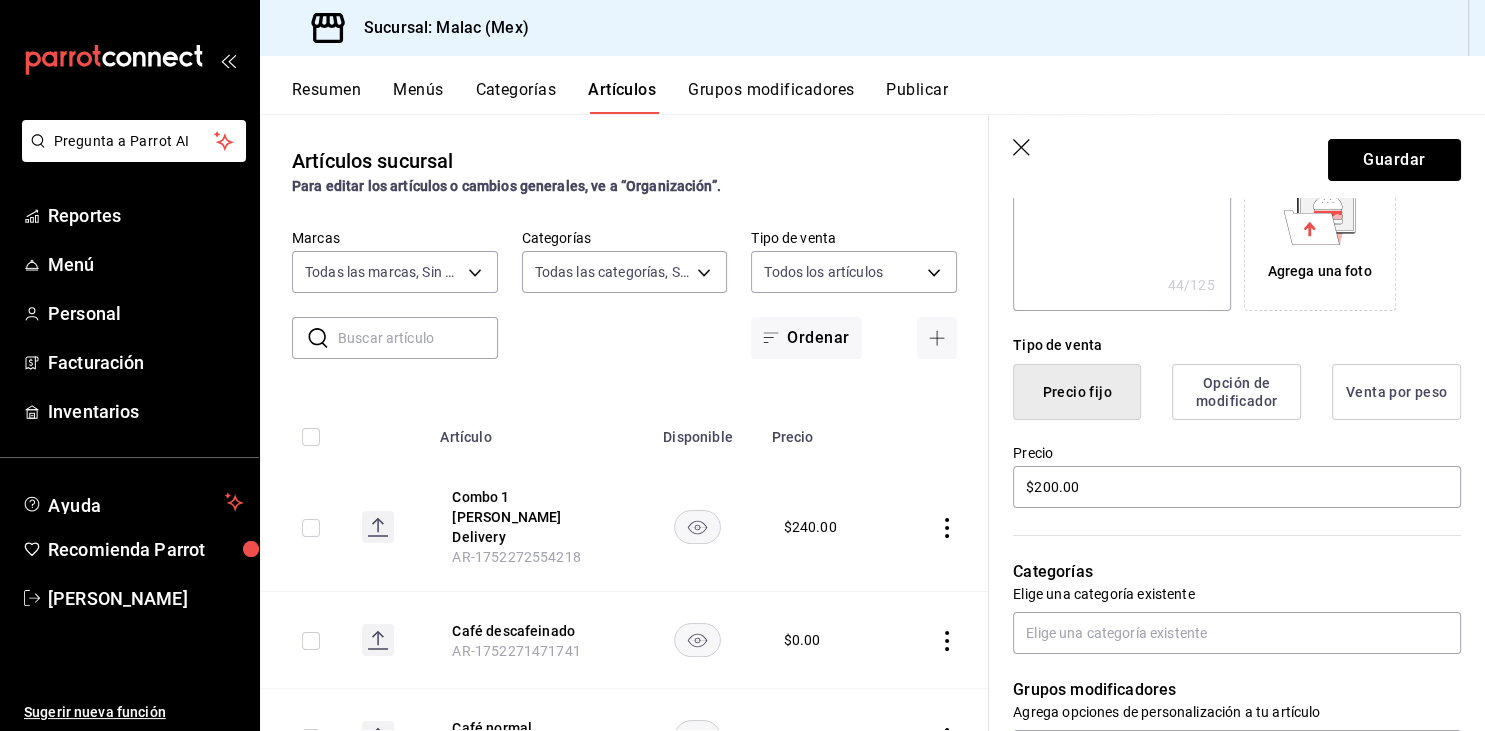 click on "Categorías Elige una categoría existente" at bounding box center [1225, 582] 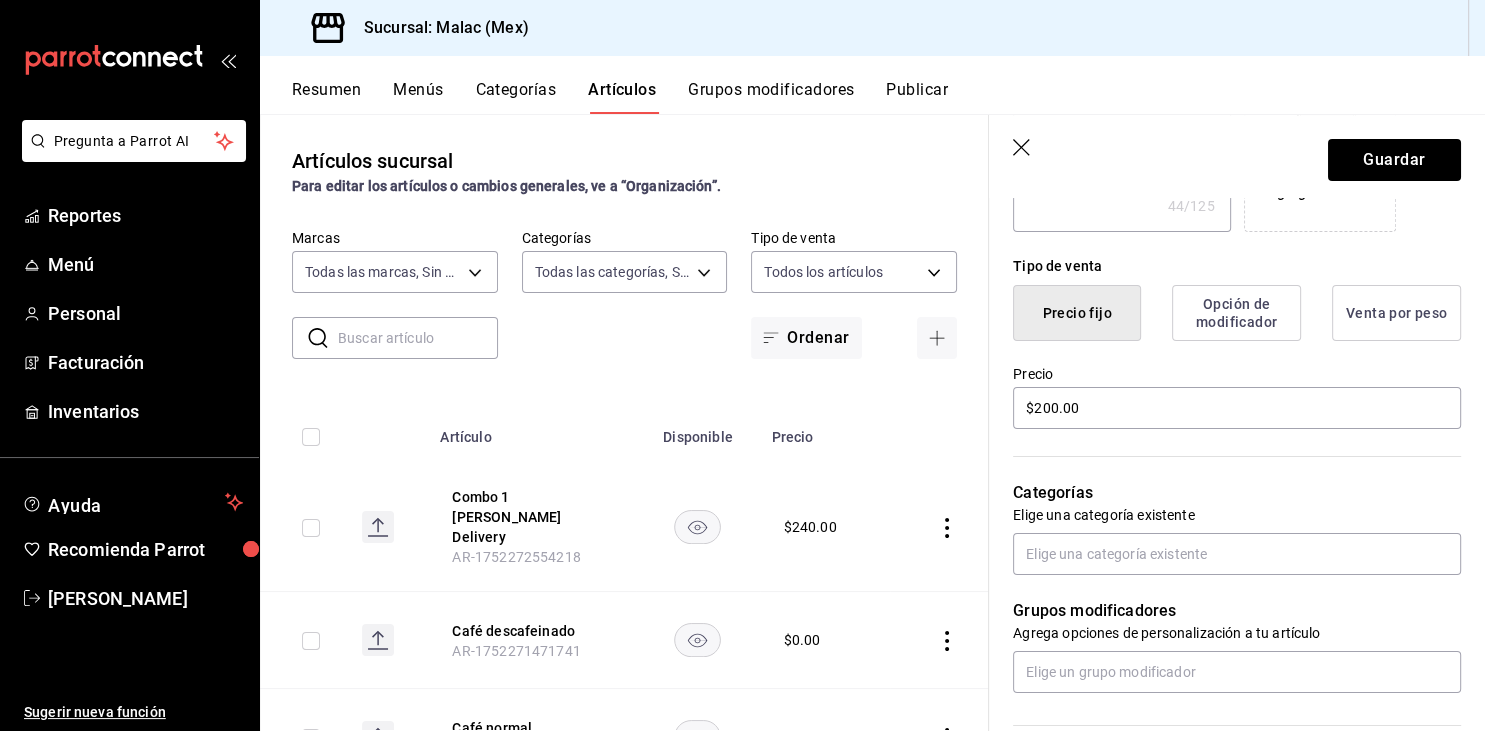 scroll, scrollTop: 442, scrollLeft: 0, axis: vertical 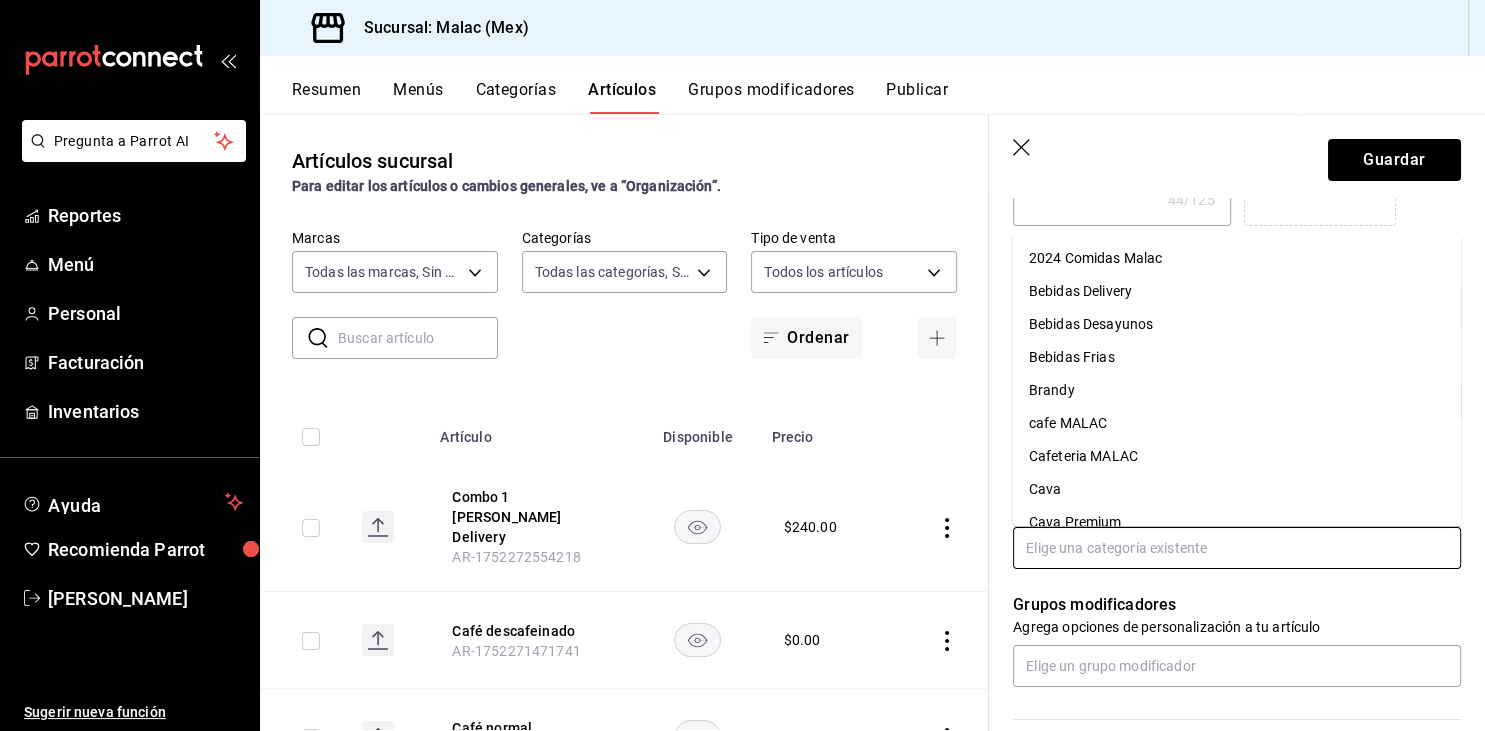 click at bounding box center (1237, 548) 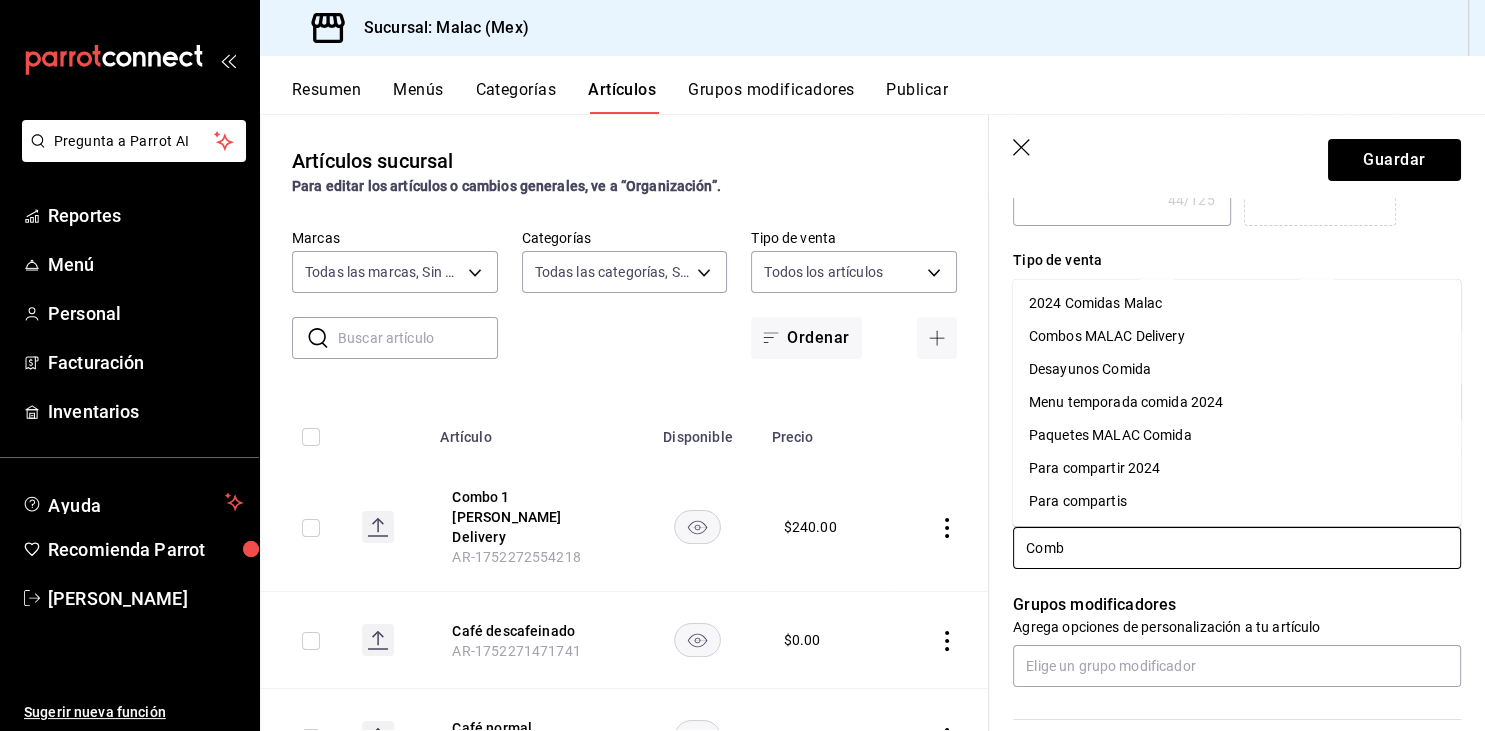 type on "Combo" 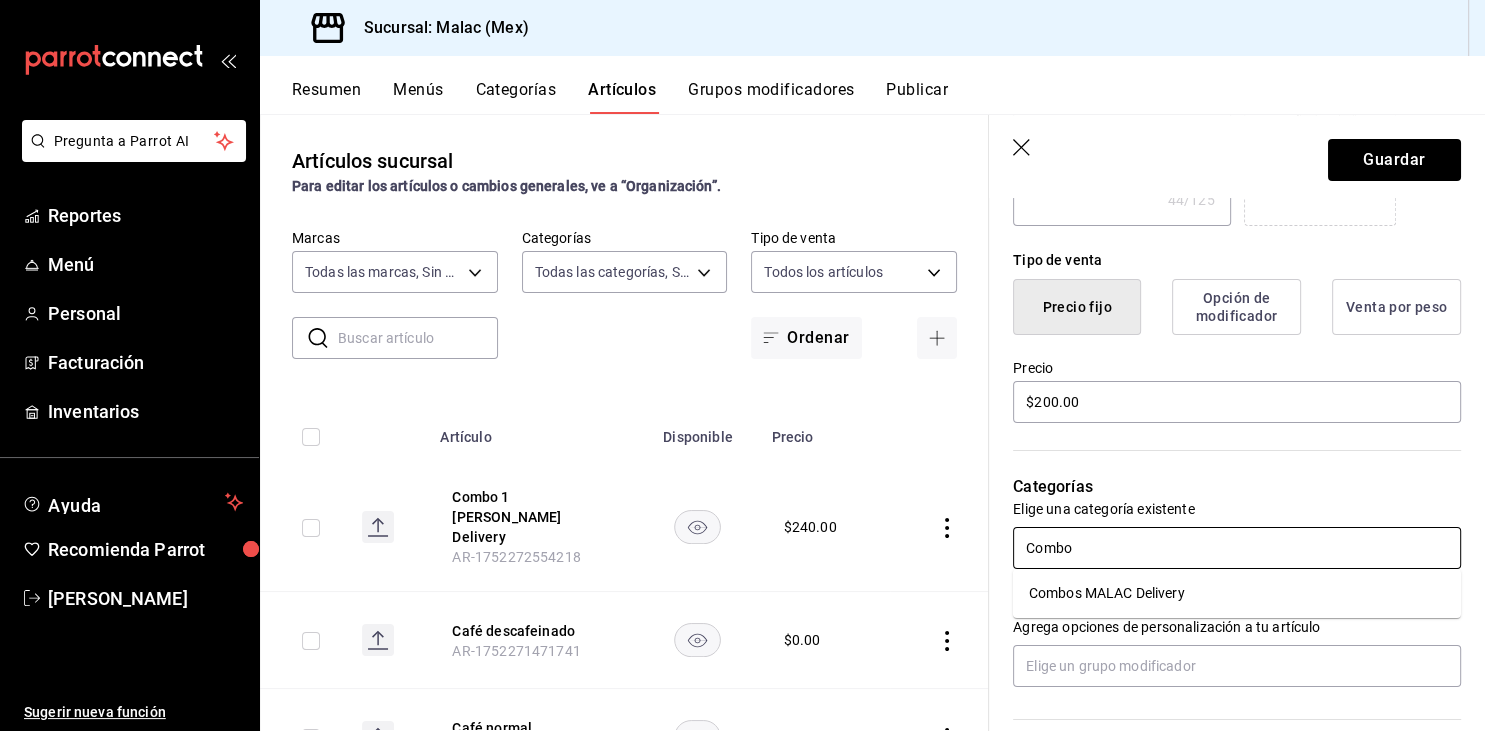 click on "Combos MALAC Delivery" at bounding box center (1237, 593) 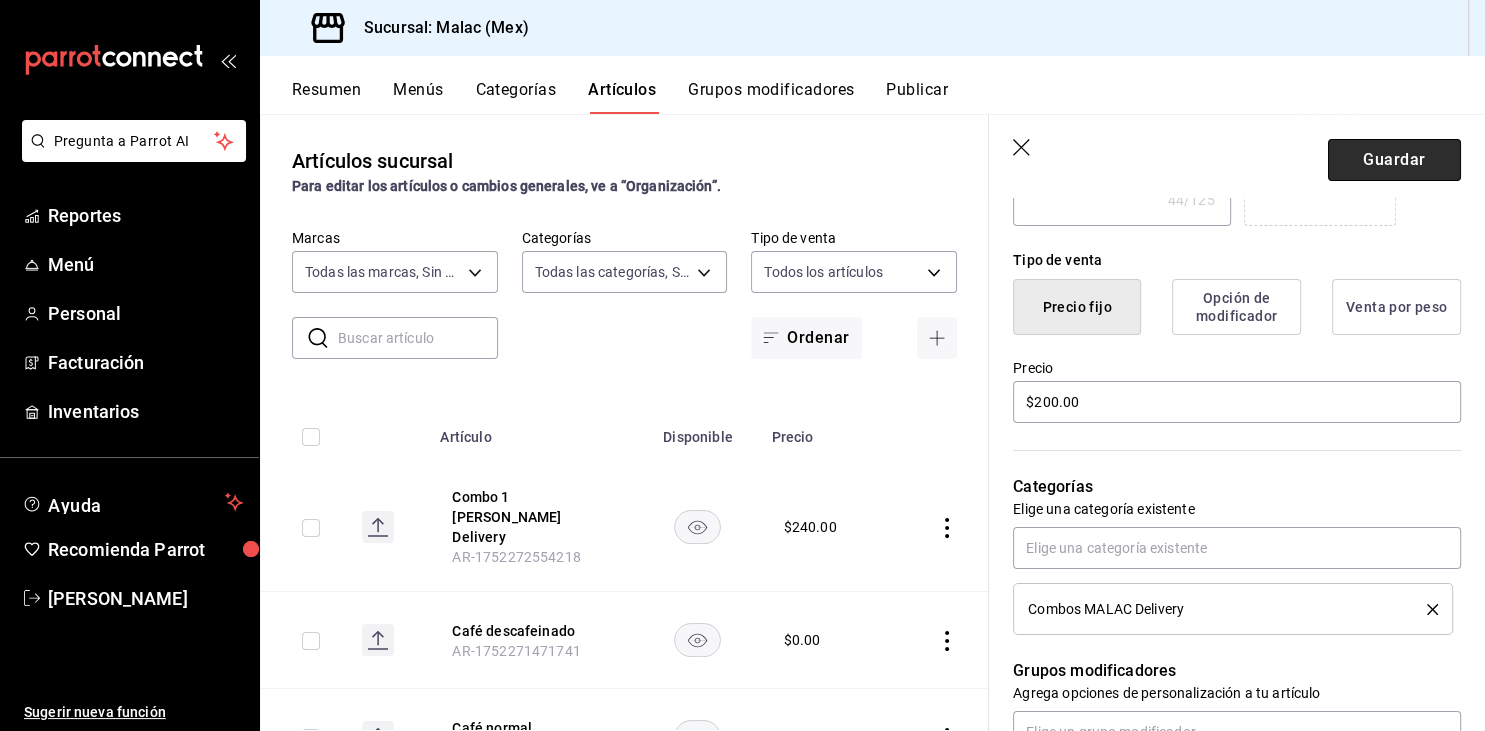 click on "Guardar" at bounding box center (1394, 160) 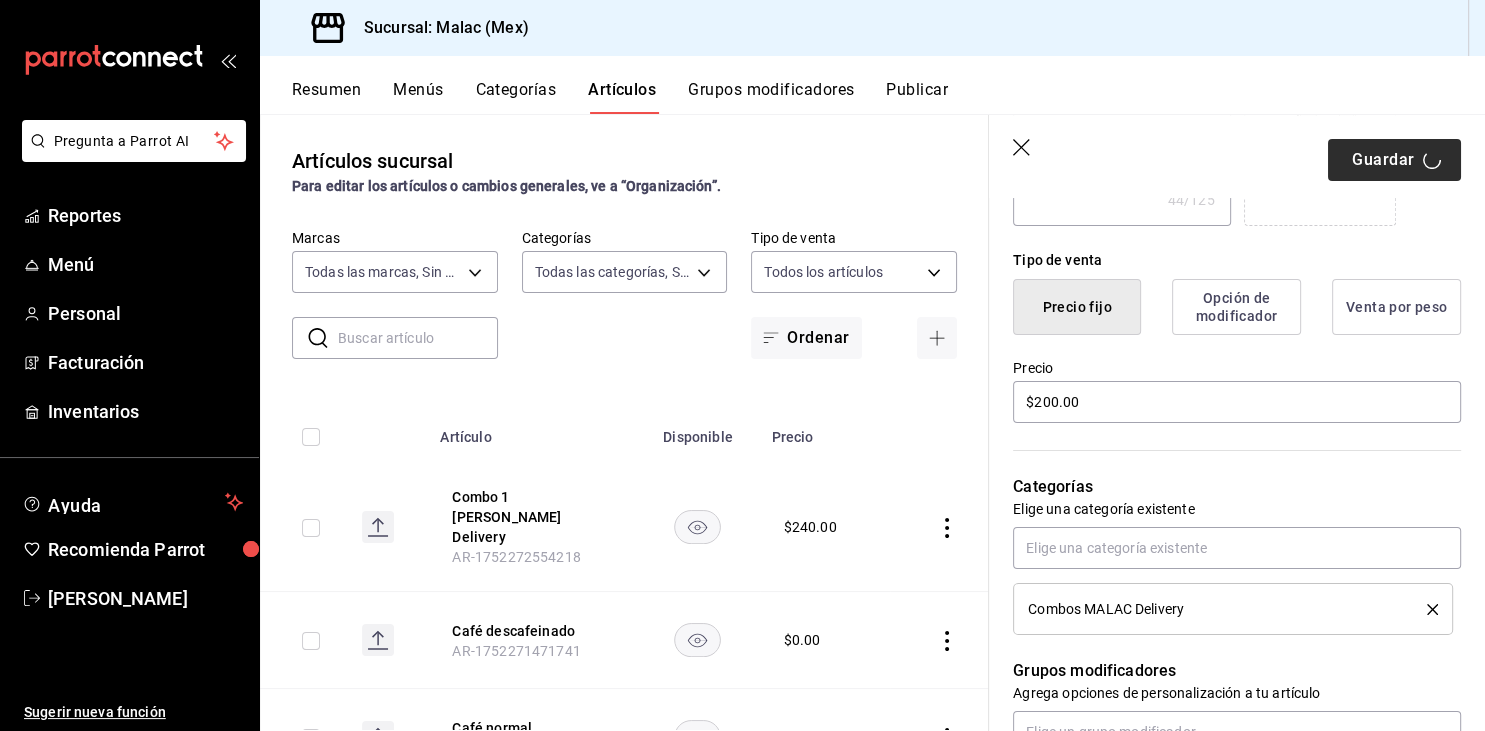 type on "x" 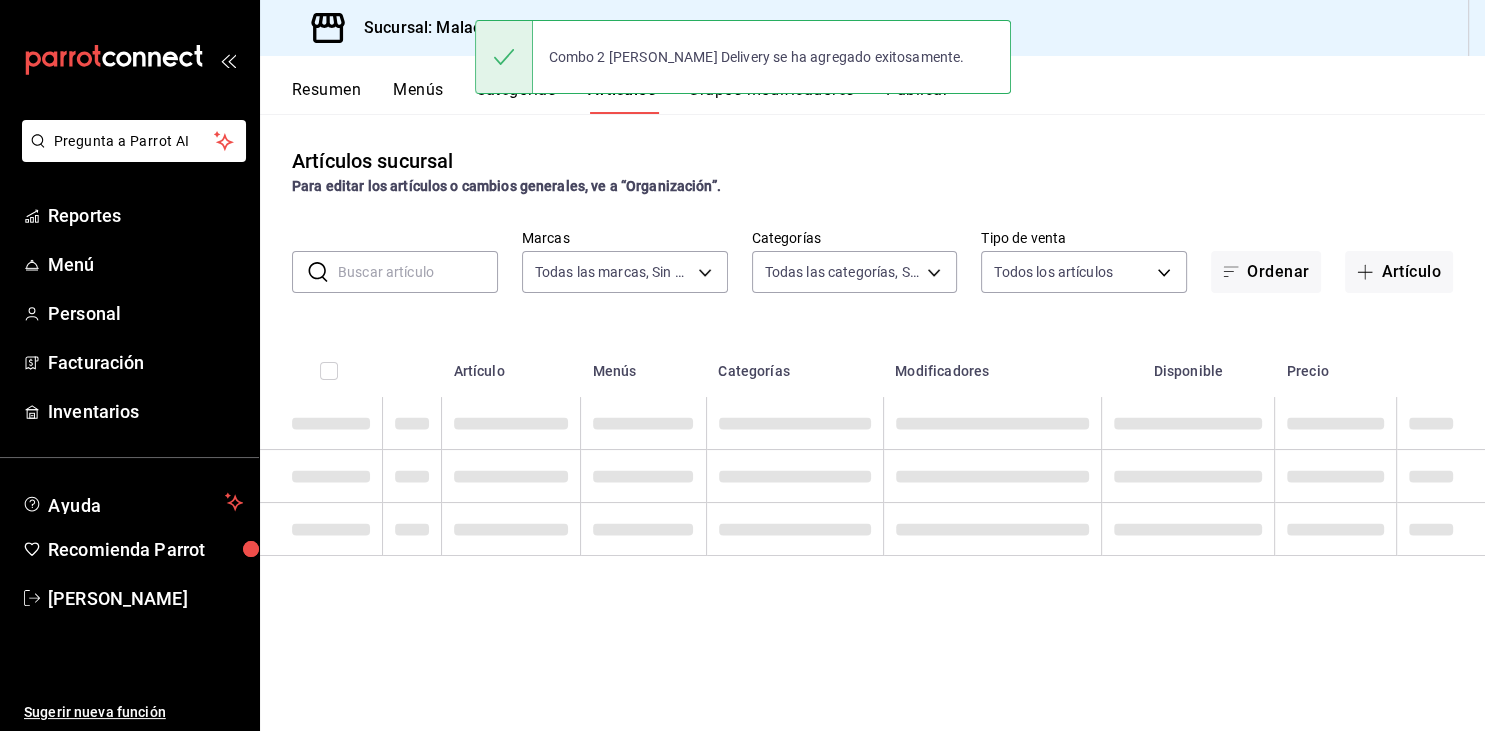 scroll, scrollTop: 0, scrollLeft: 0, axis: both 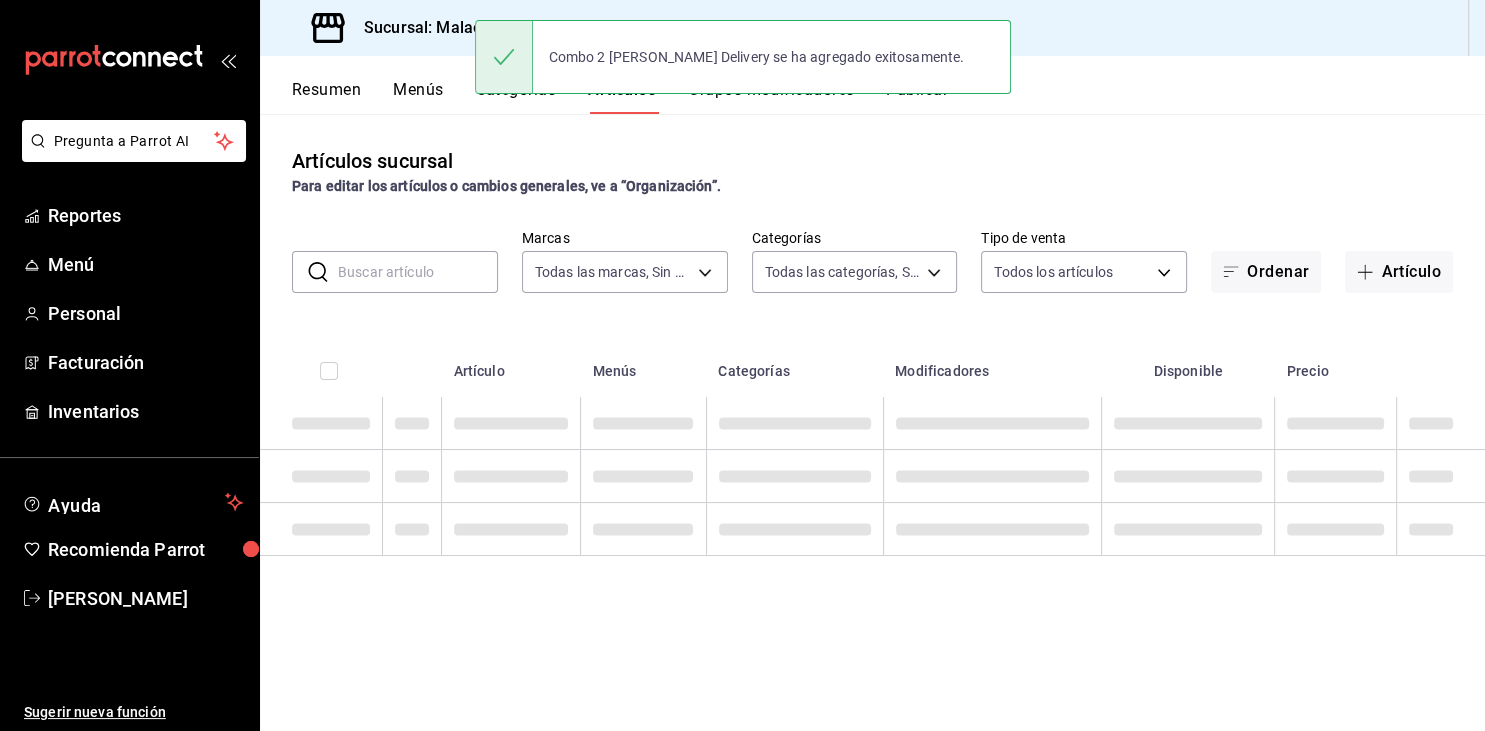 click on "Combo 2 MALAC Delivery se ha agregado exitosamente." at bounding box center (743, 57) 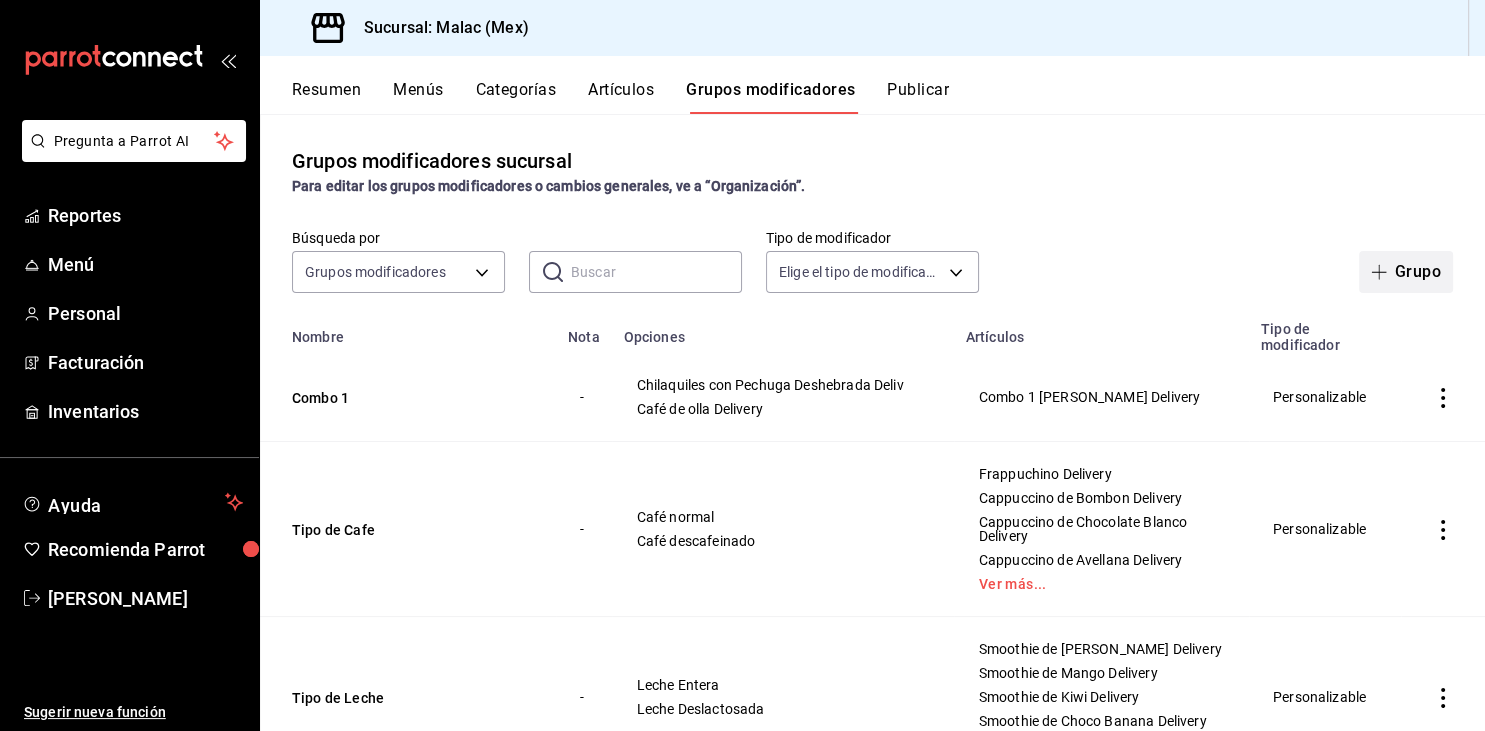 click on "Grupo" at bounding box center [1406, 272] 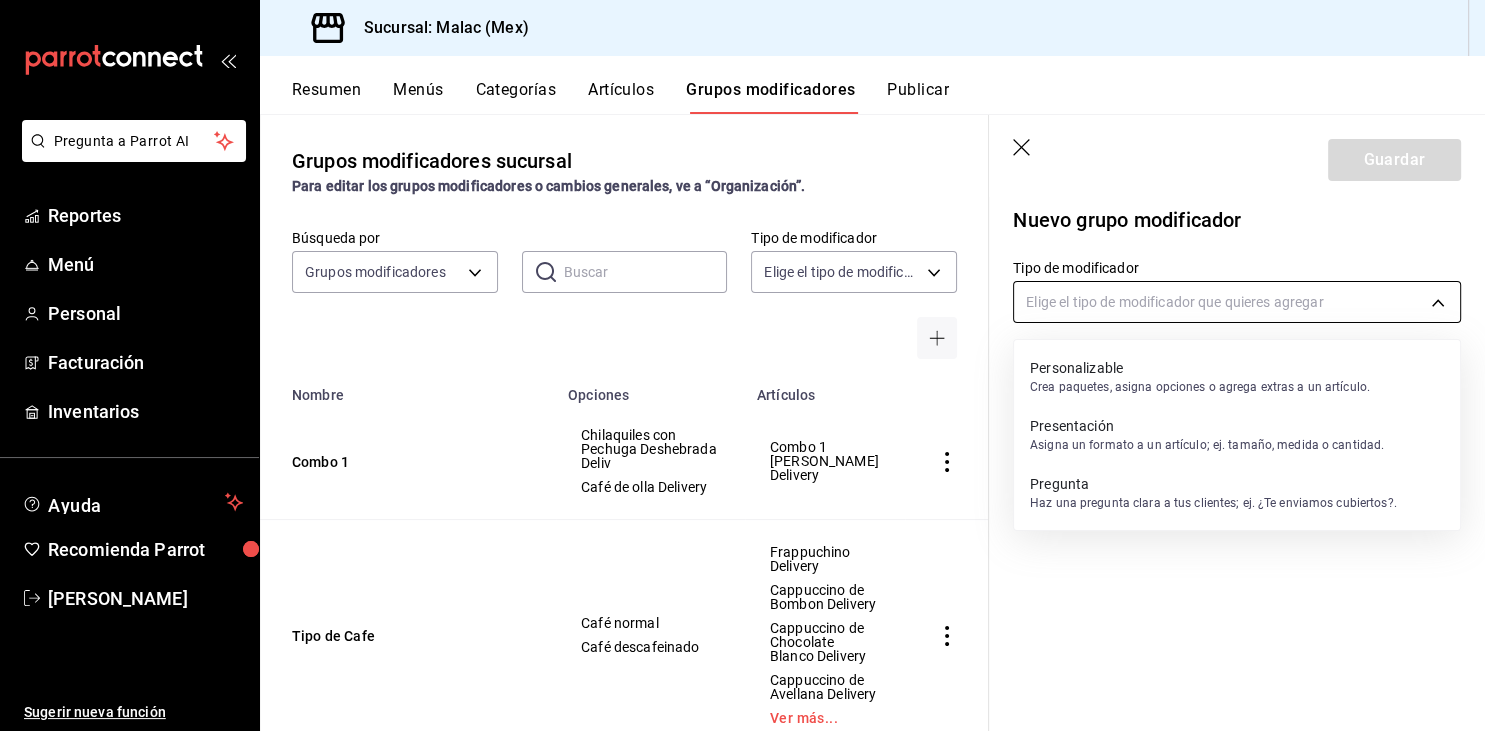 click on "Pregunta a Parrot AI Reportes   Menú   Personal   Facturación   Inventarios   Ayuda Recomienda Parrot   Lyan Lira   Sugerir nueva función   Sucursal: Malac (Mex) Resumen Menús Categorías Artículos Grupos modificadores Publicar Grupos modificadores sucursal Para editar los grupos modificadores o cambios generales, ve a “Organización”. Búsqueda por Grupos modificadores GROUP ​ ​ Tipo de modificador Elige el tipo de modificador Nombre Opciones Artículos Combo 1 Chilaquiles con Pechuga Deshebrada Deliv Café de olla Delivery Combo 1 MALAC Delivery Tipo de Cafe Café normal Café descafeinado Frappuchino Delivery Cappuccino de Bombon Delivery Cappuccino de Chocolate Blanco Delivery Cappuccino de Avellana Delivery Ver más... Tipo de Leche Leche Entera Leche Deslactosada Smoothie de Mango Fresa Delivery Smoothie de Mango Delivery Smoothie de Kiwi Delivery Smoothie de Choco Banana Delivery Ver más... Proteinas Benedictinos Jamón Serrano Normales (Pavo Ahumado) Huevos Benedictinos Delivery Natural" at bounding box center [742, 365] 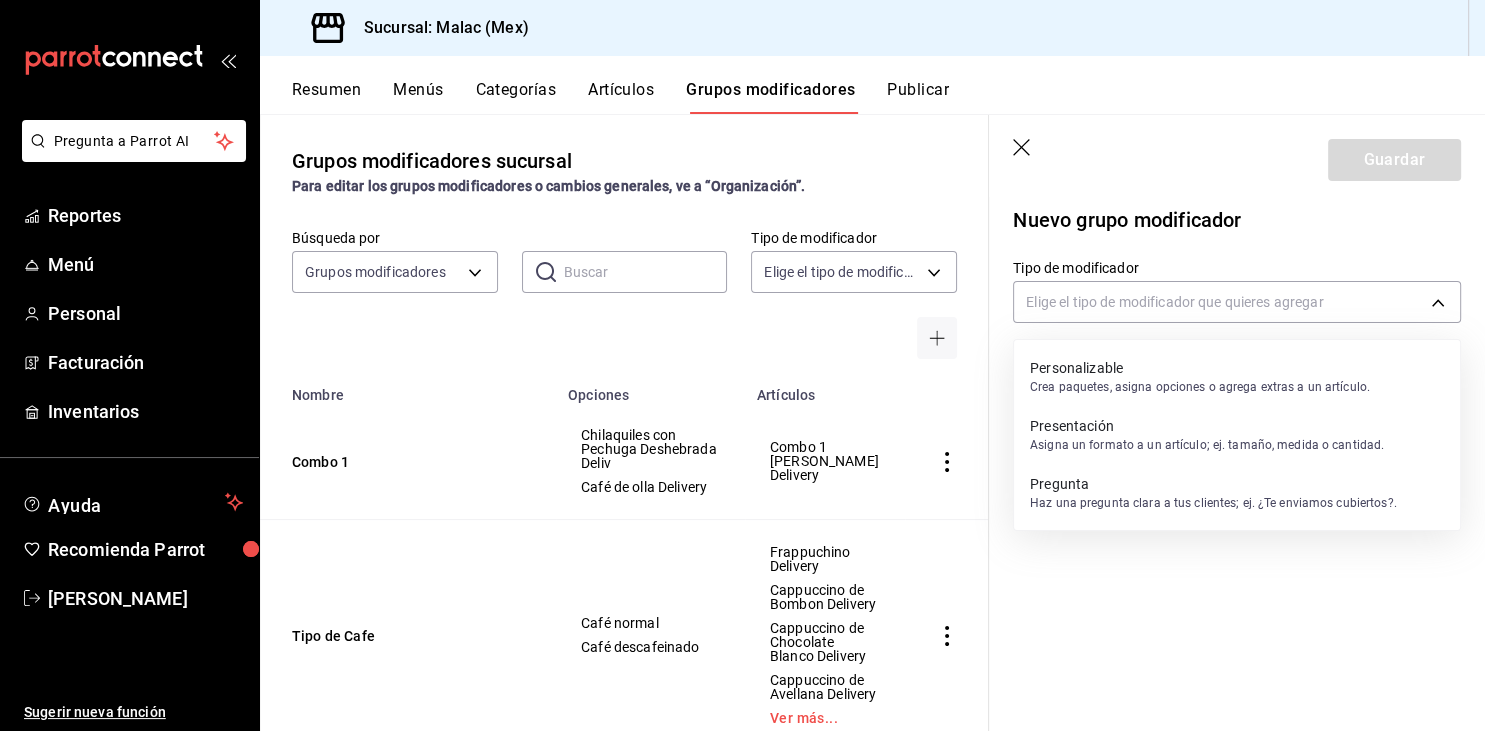 click on "Personalizable" at bounding box center (1200, 368) 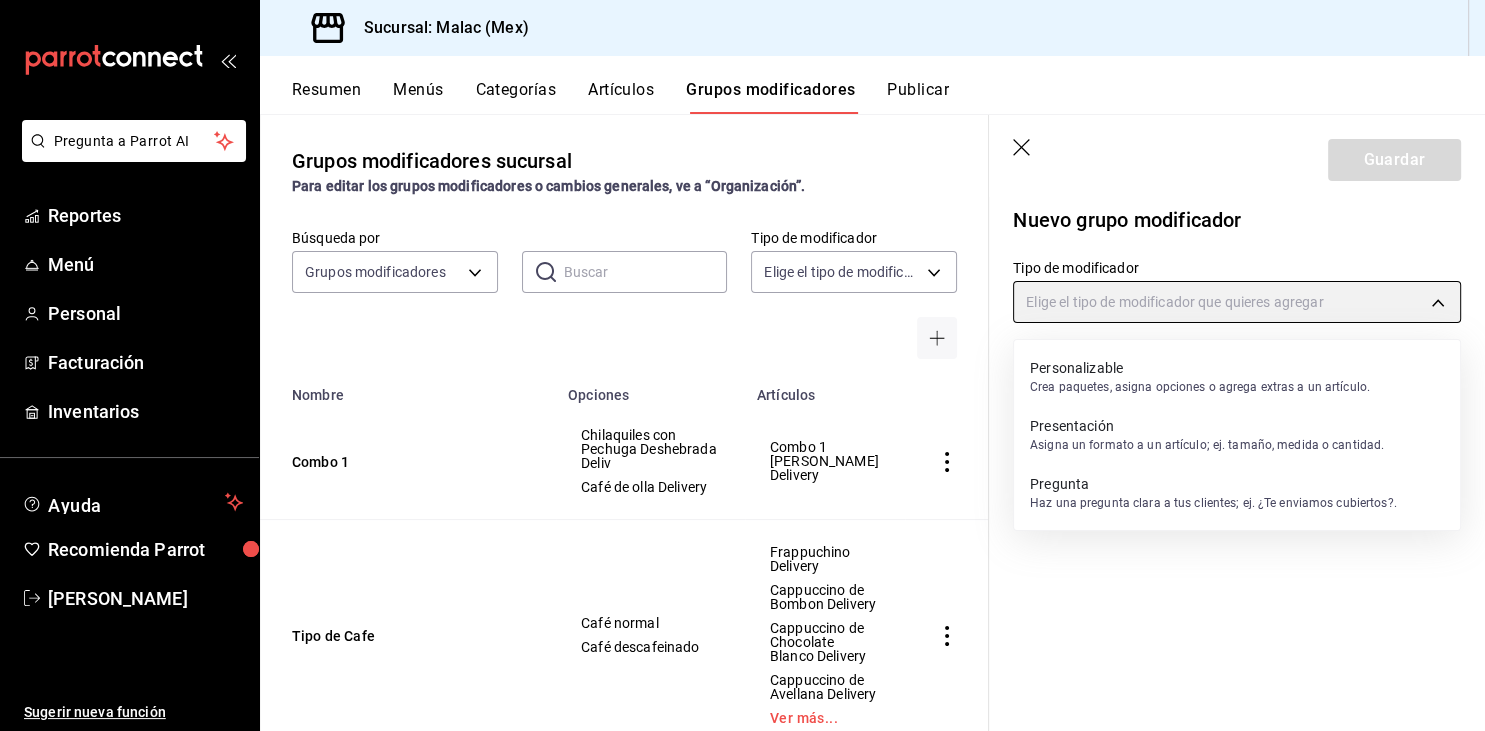 type on "CUSTOMIZABLE" 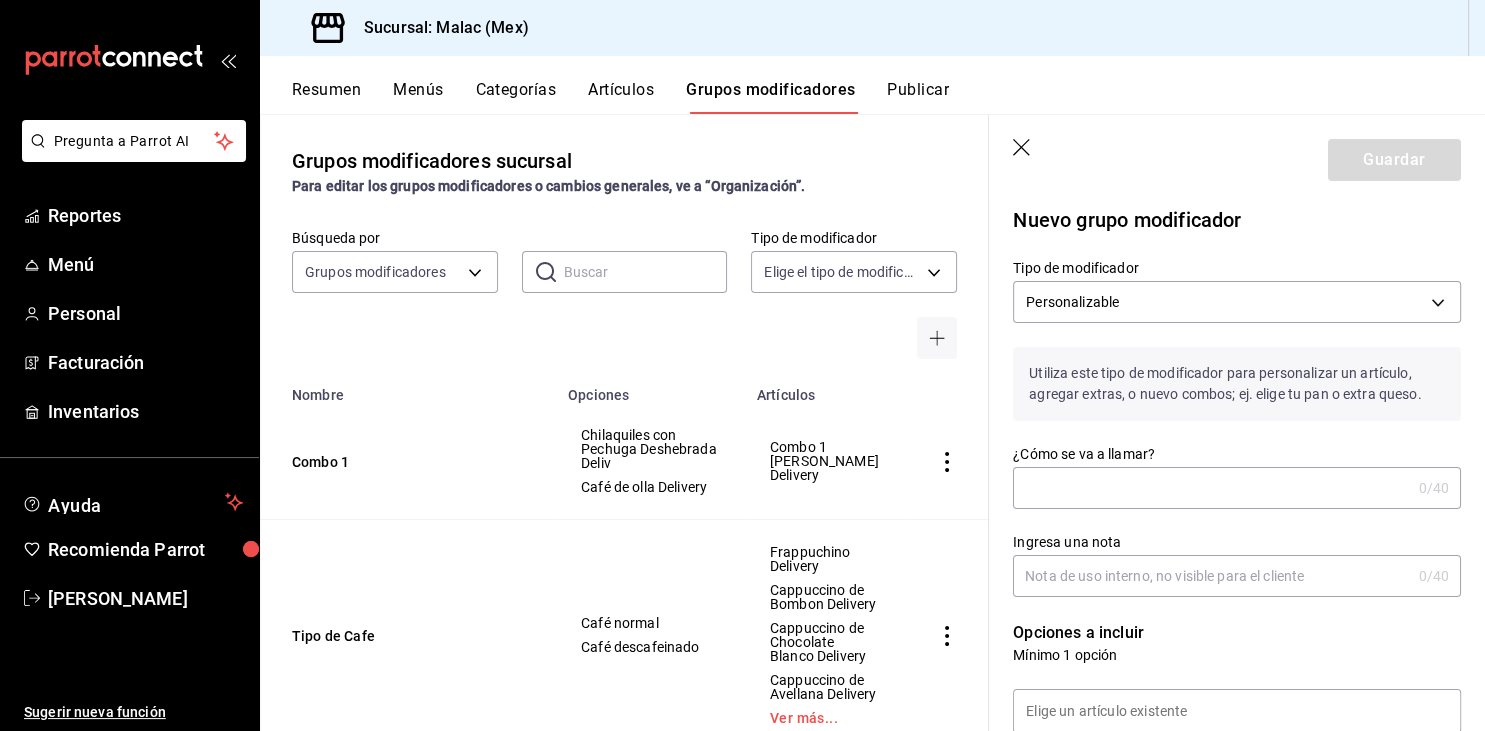 click on "¿Cómo se va a llamar?" at bounding box center (1211, 488) 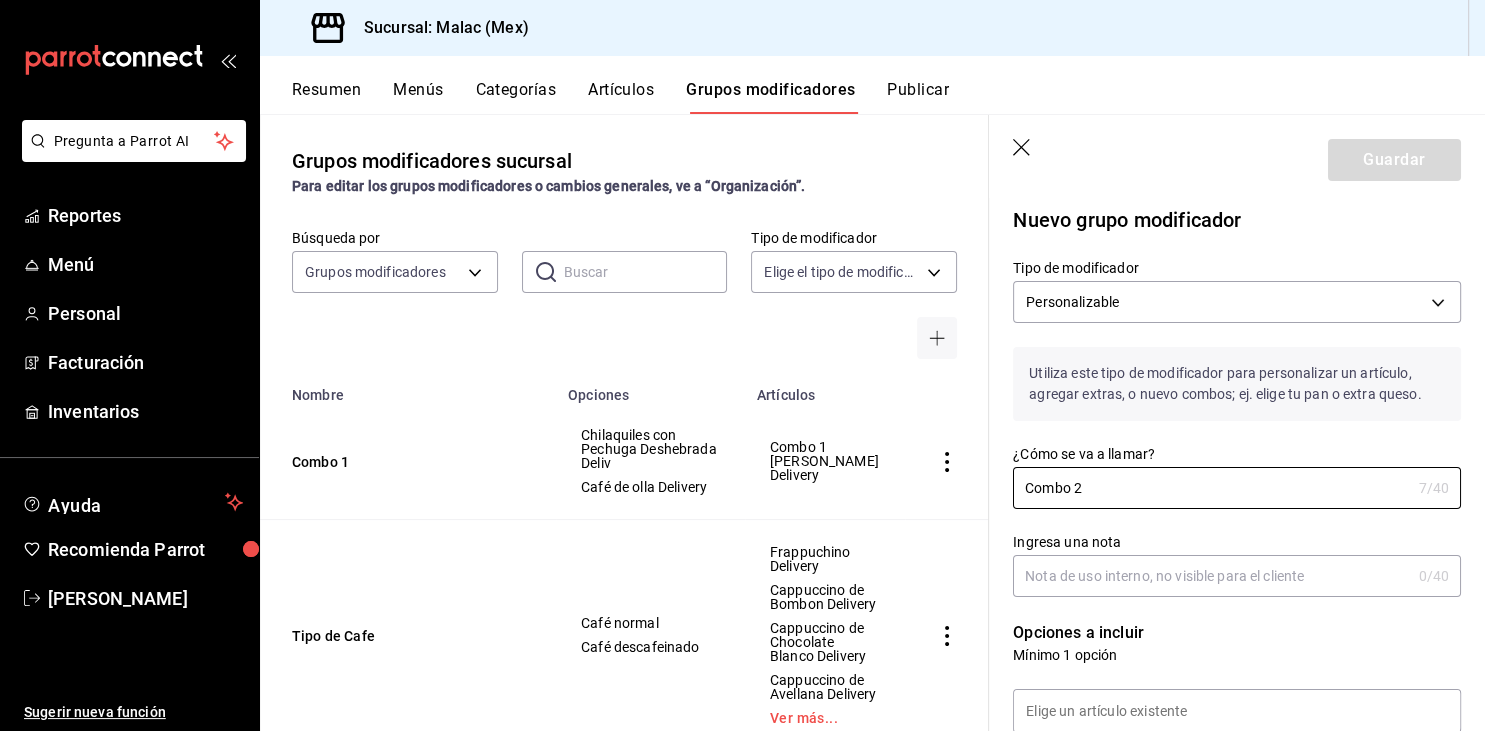 type on "Combo 2" 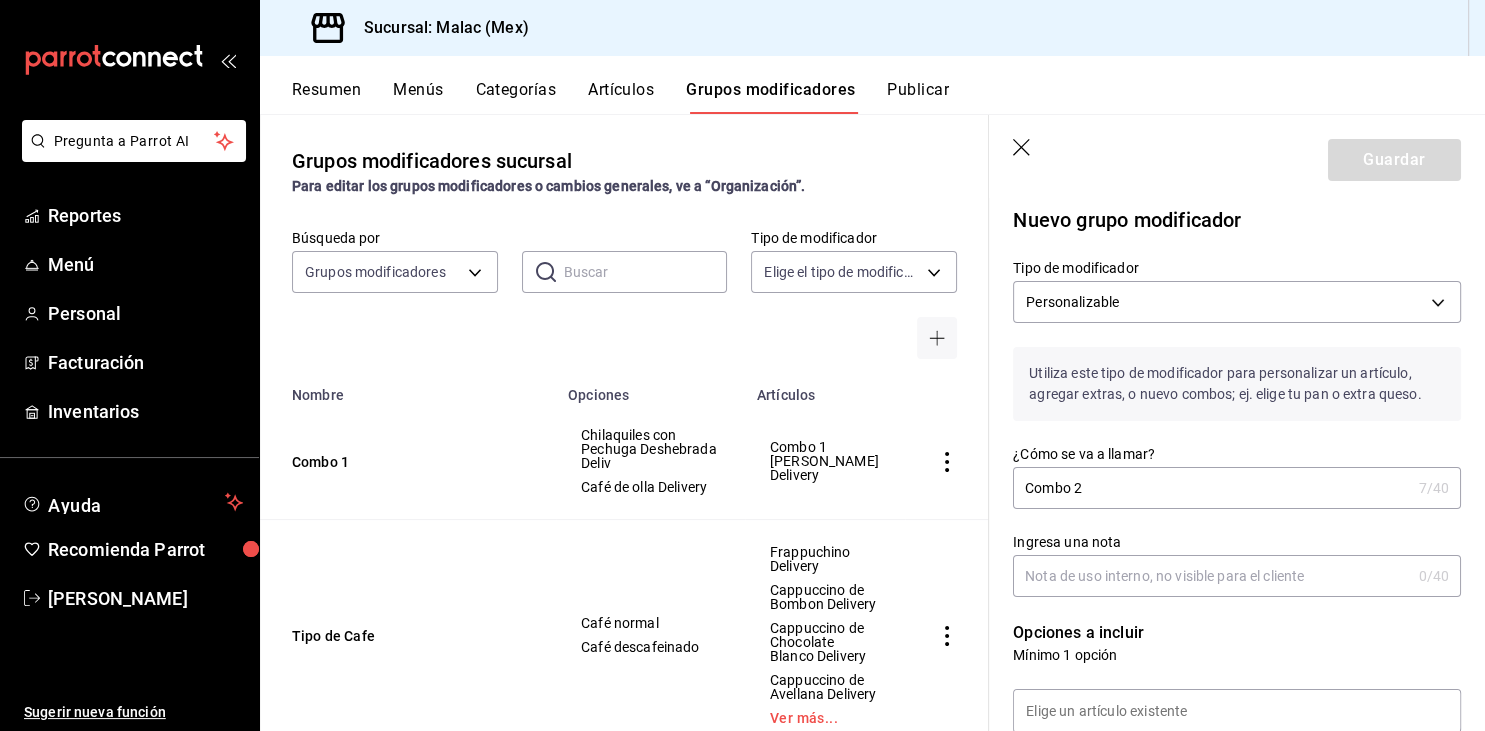 click on "Ingresa una nota" at bounding box center (1211, 576) 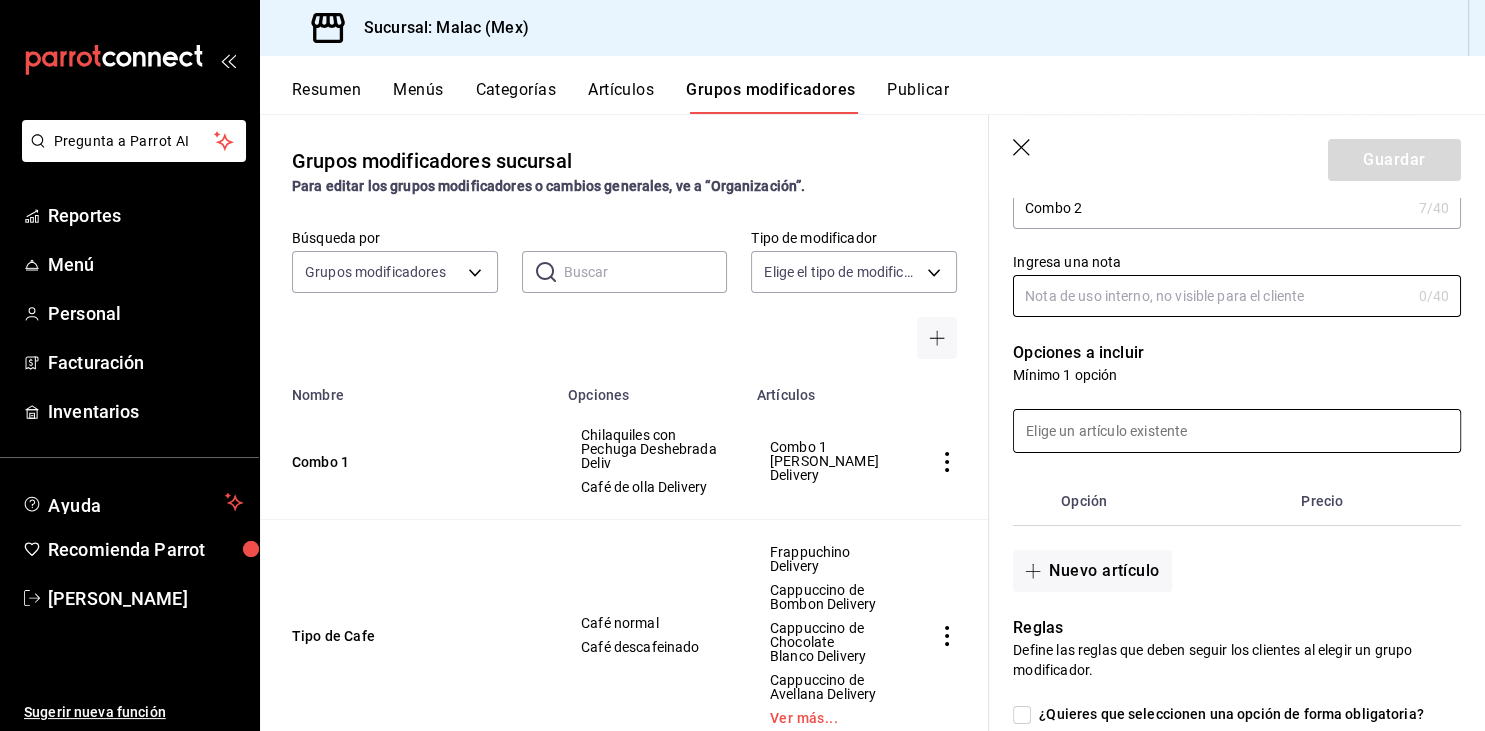 scroll, scrollTop: 289, scrollLeft: 0, axis: vertical 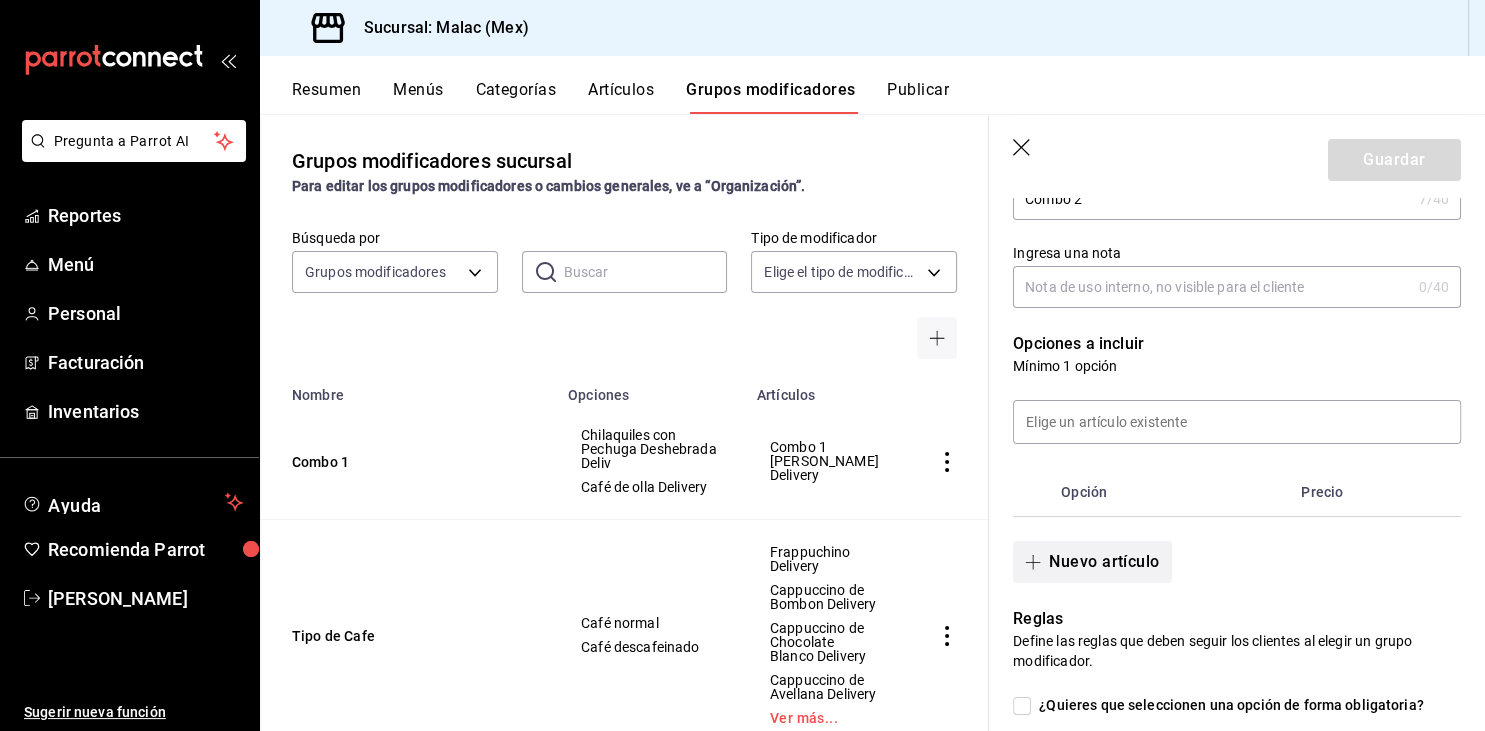 click on "Nuevo artículo" at bounding box center [1092, 562] 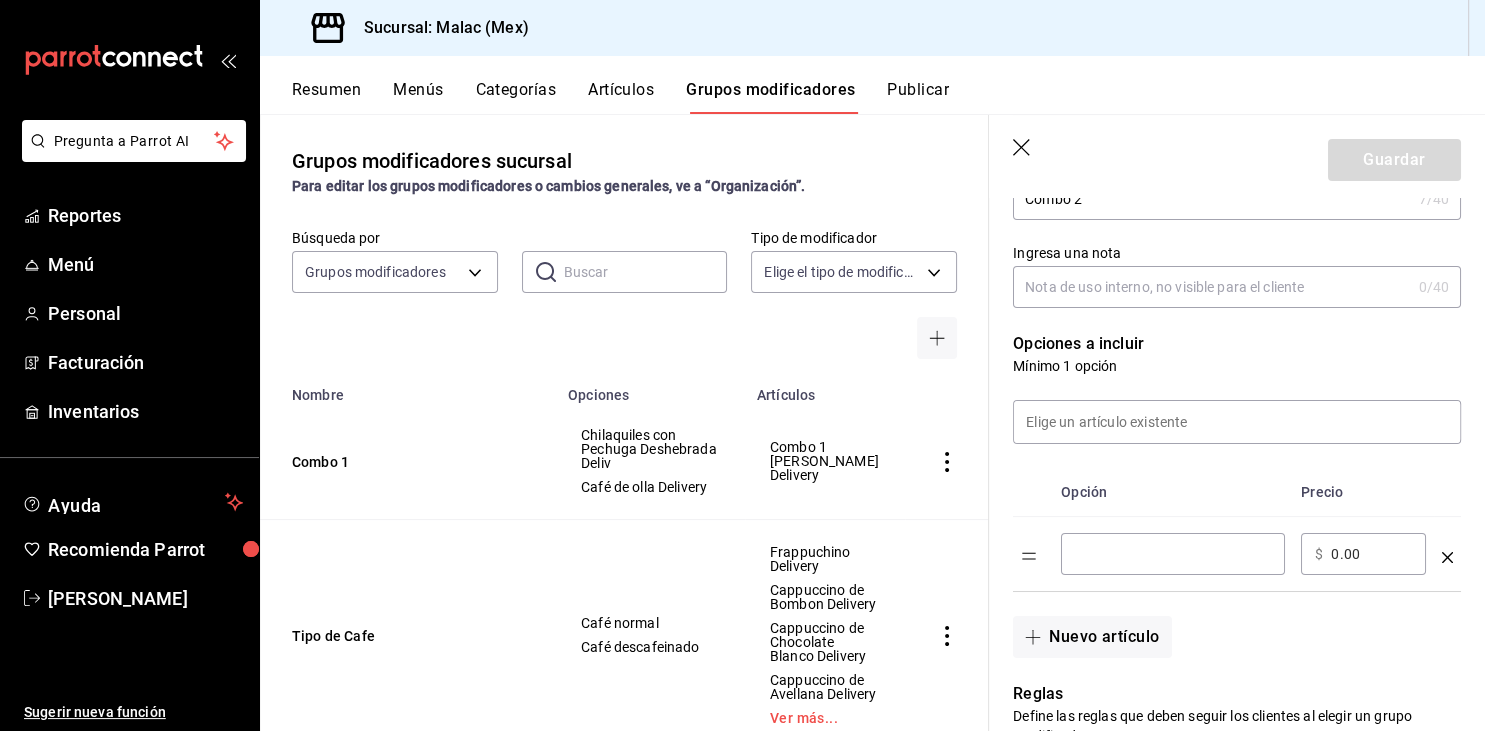 click 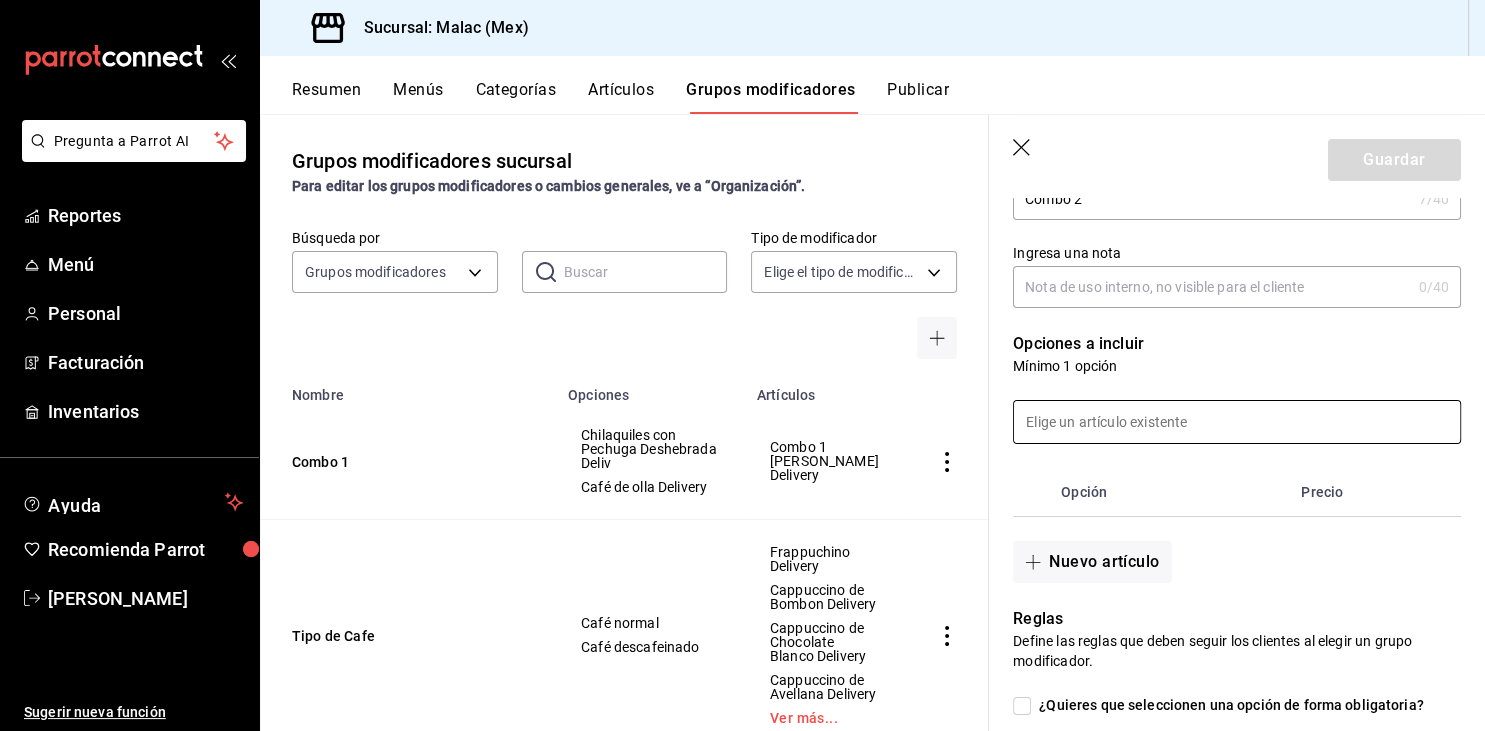 click at bounding box center [1237, 422] 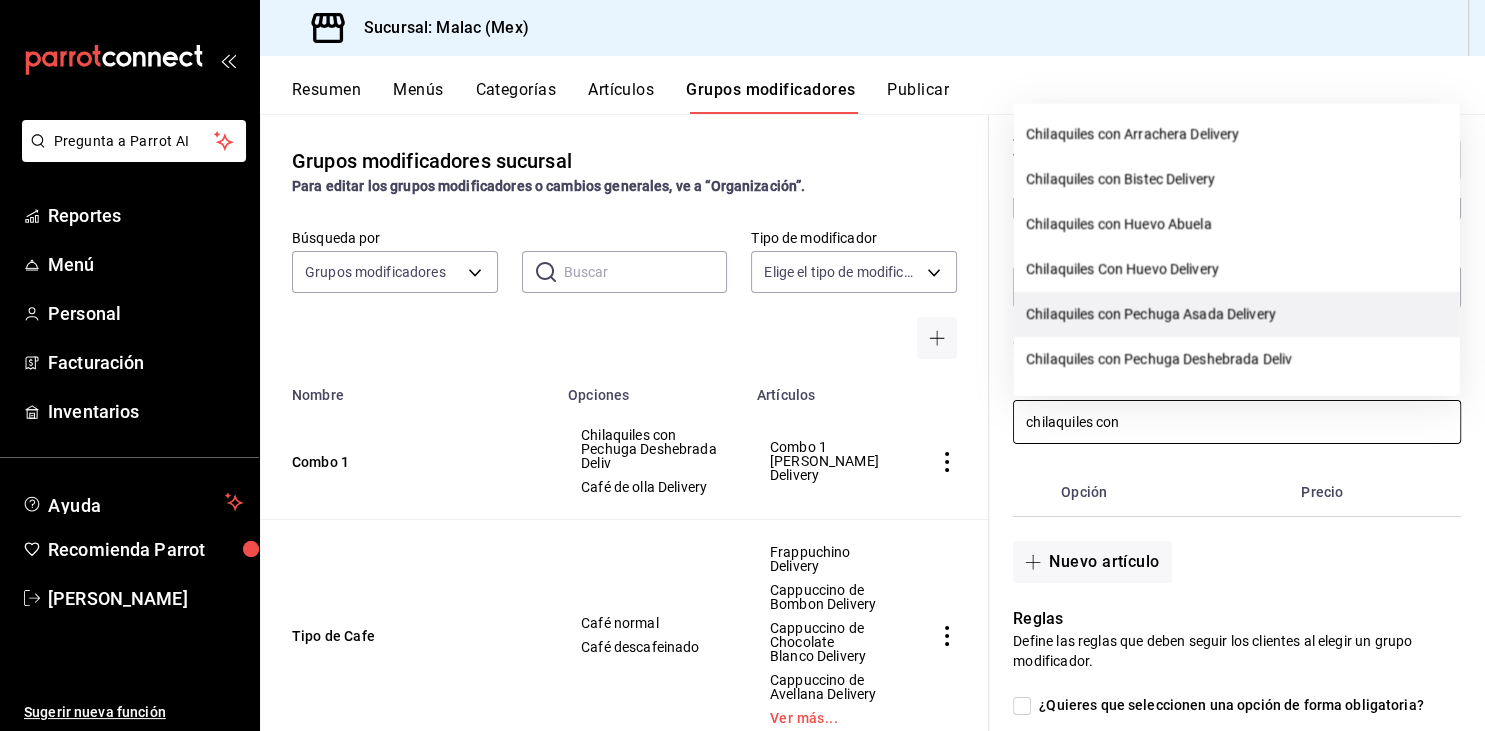 click on "Chilaquiles con Pechuga Asada Delivery" at bounding box center [1237, 313] 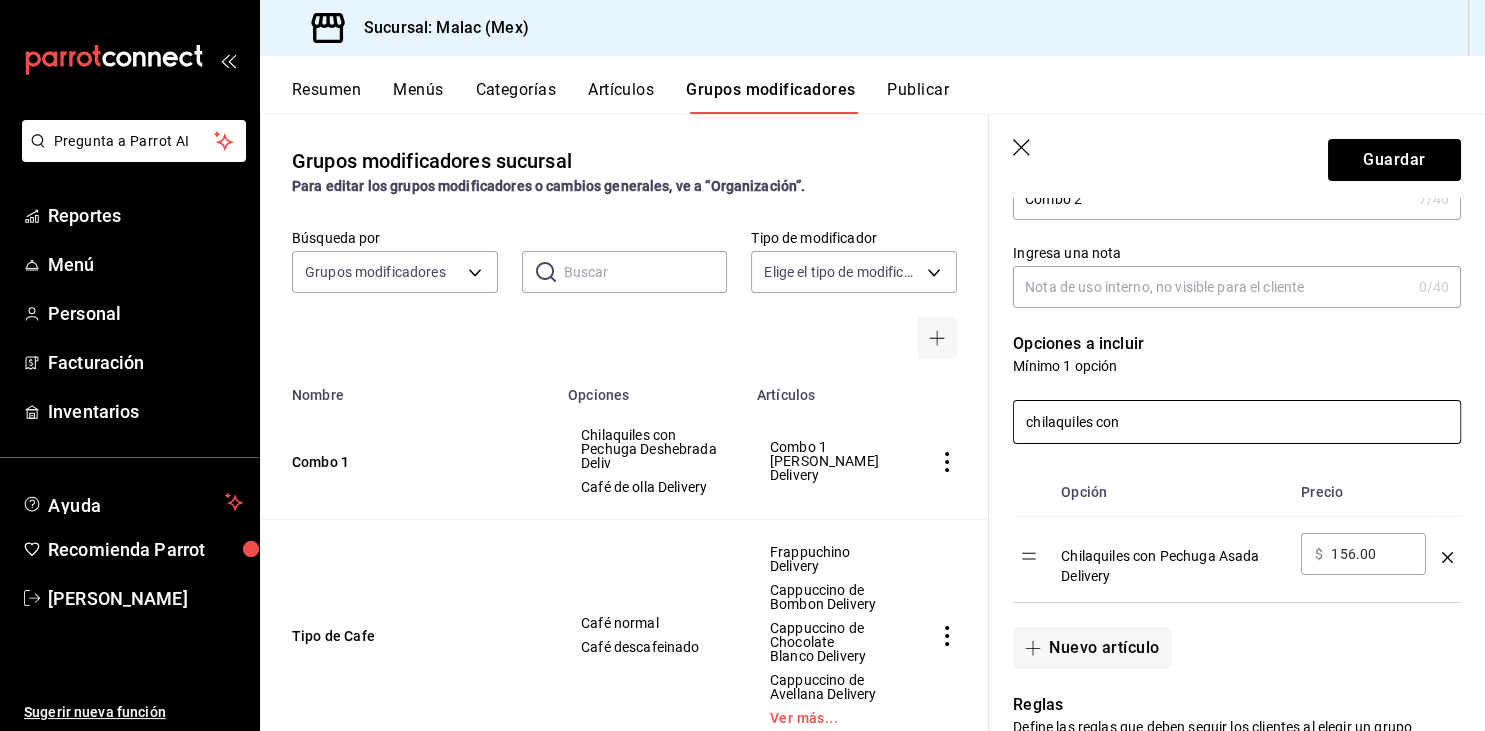 click on "chilaquiles con" at bounding box center (1237, 422) 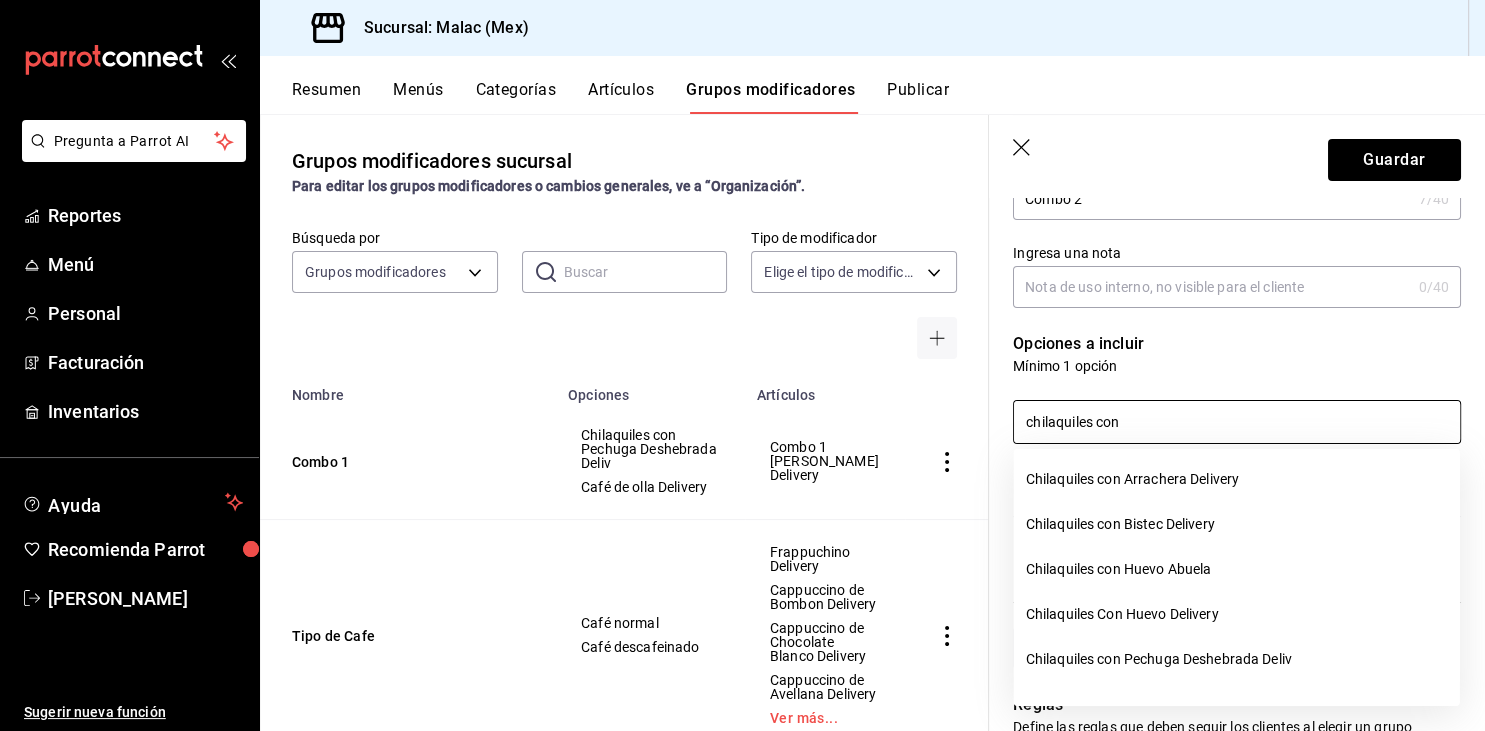 click on "chilaquiles con" at bounding box center [1237, 422] 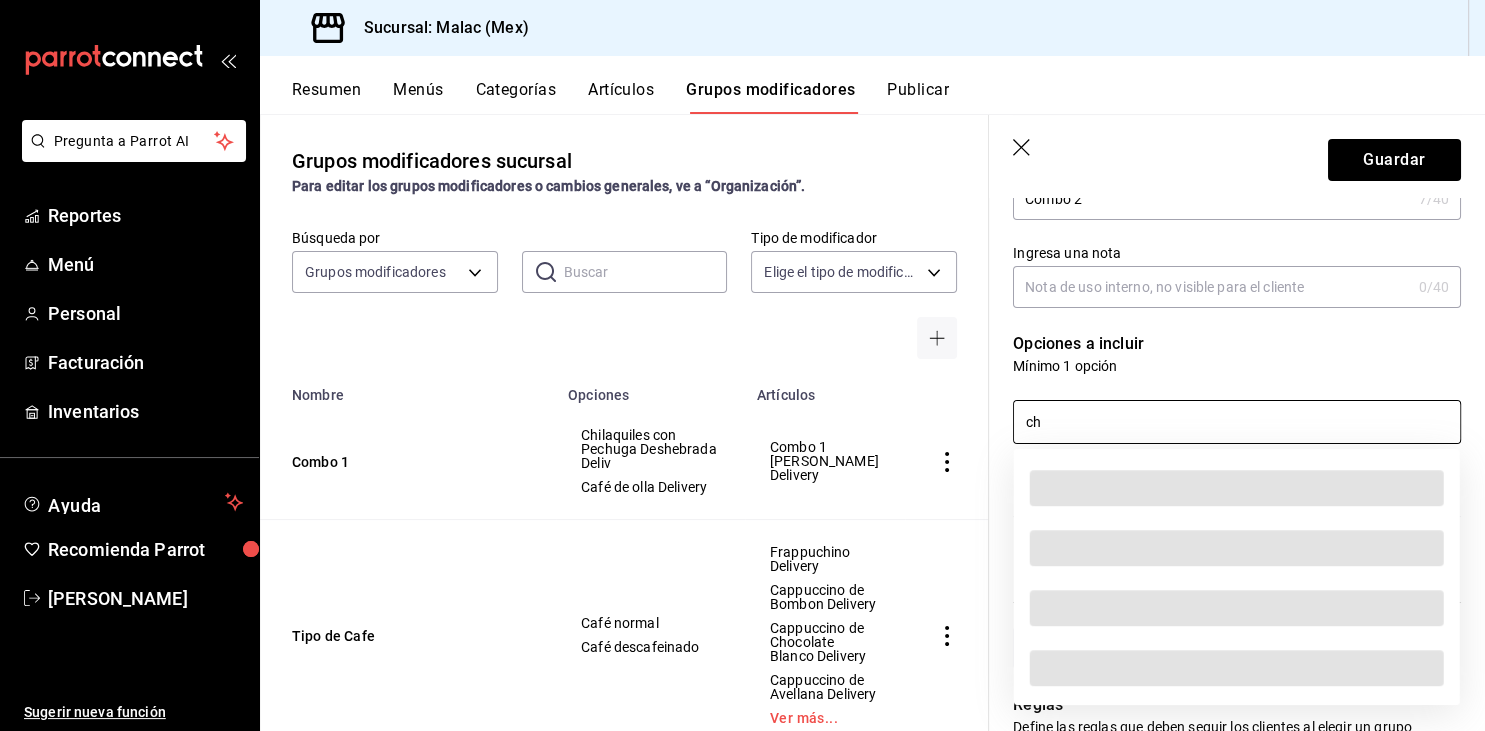 type on "c" 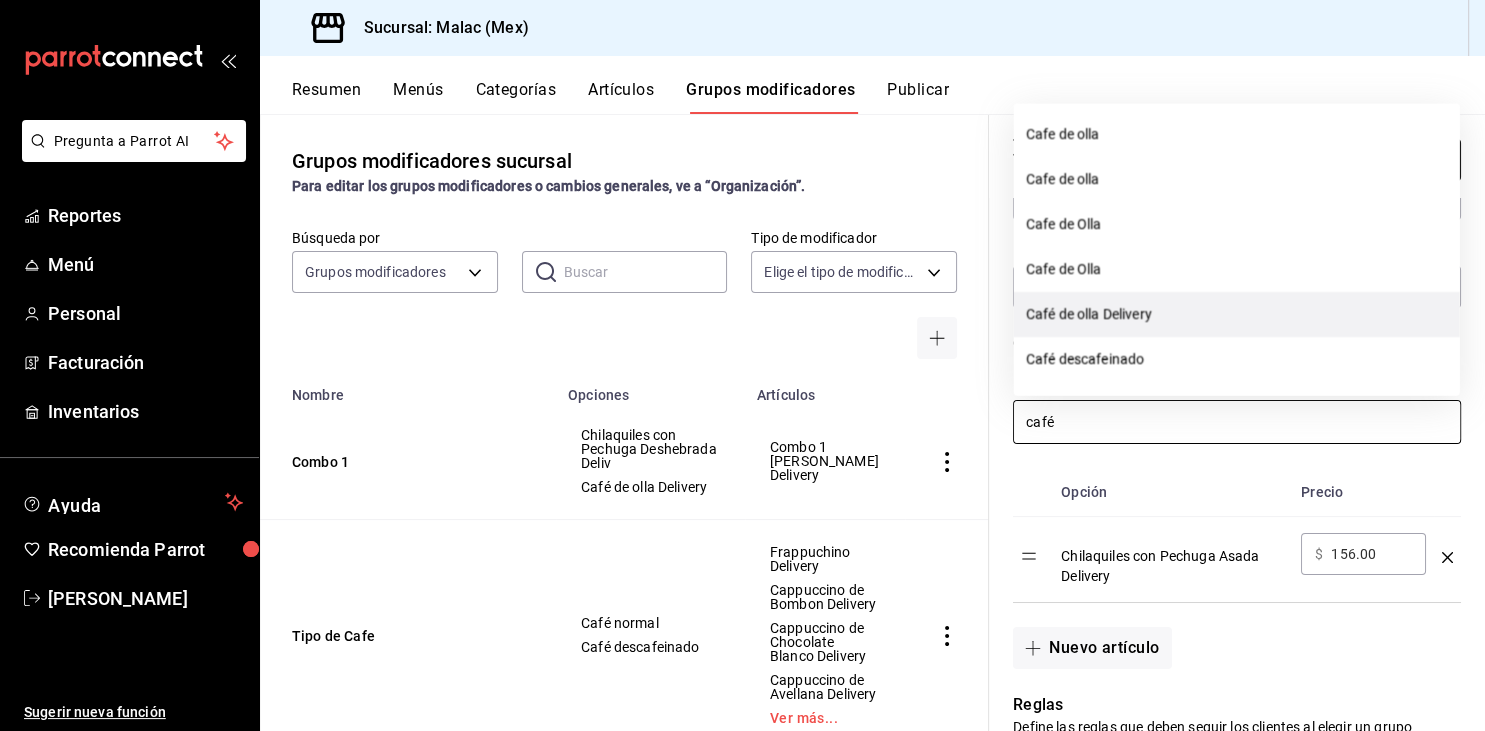 click on "Café de olla Delivery" at bounding box center [1237, 313] 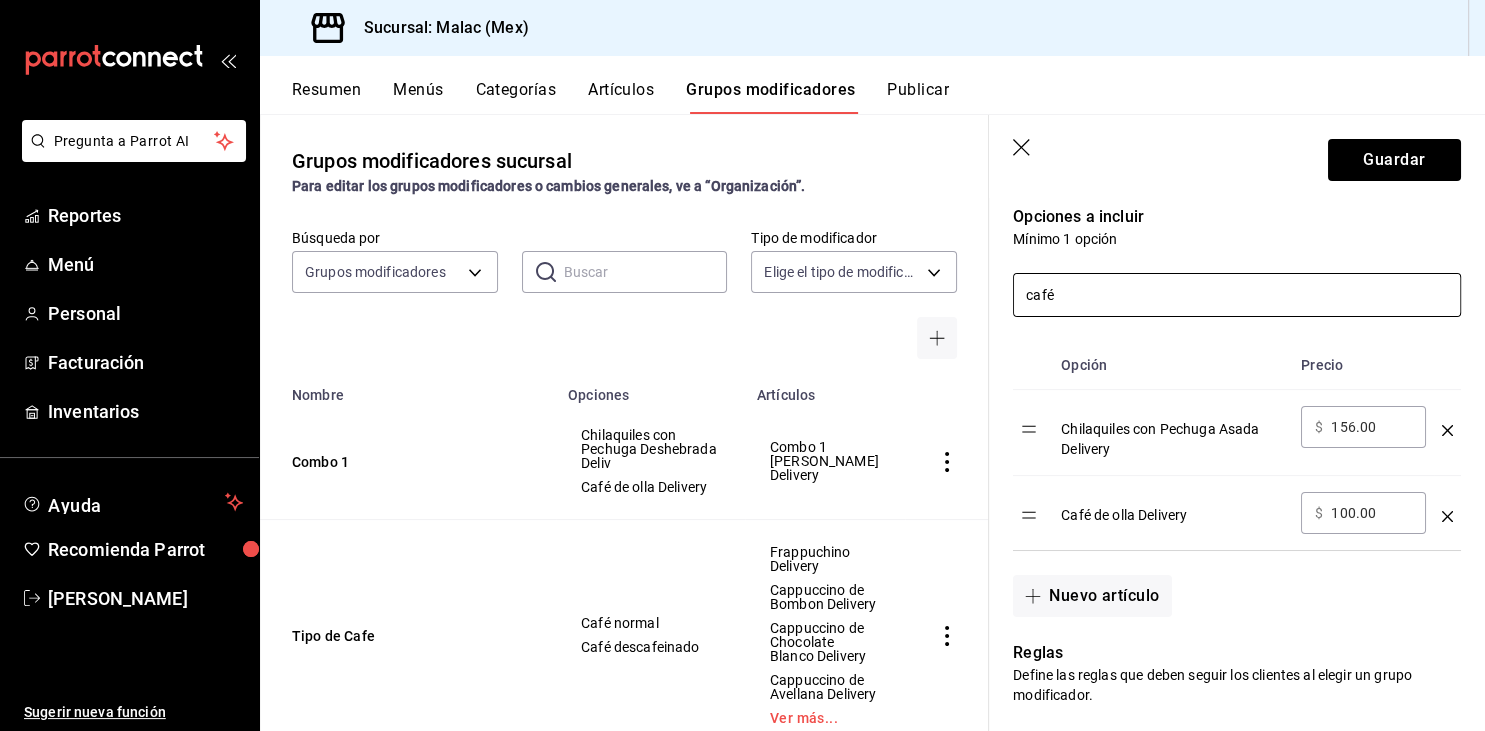 scroll, scrollTop: 417, scrollLeft: 0, axis: vertical 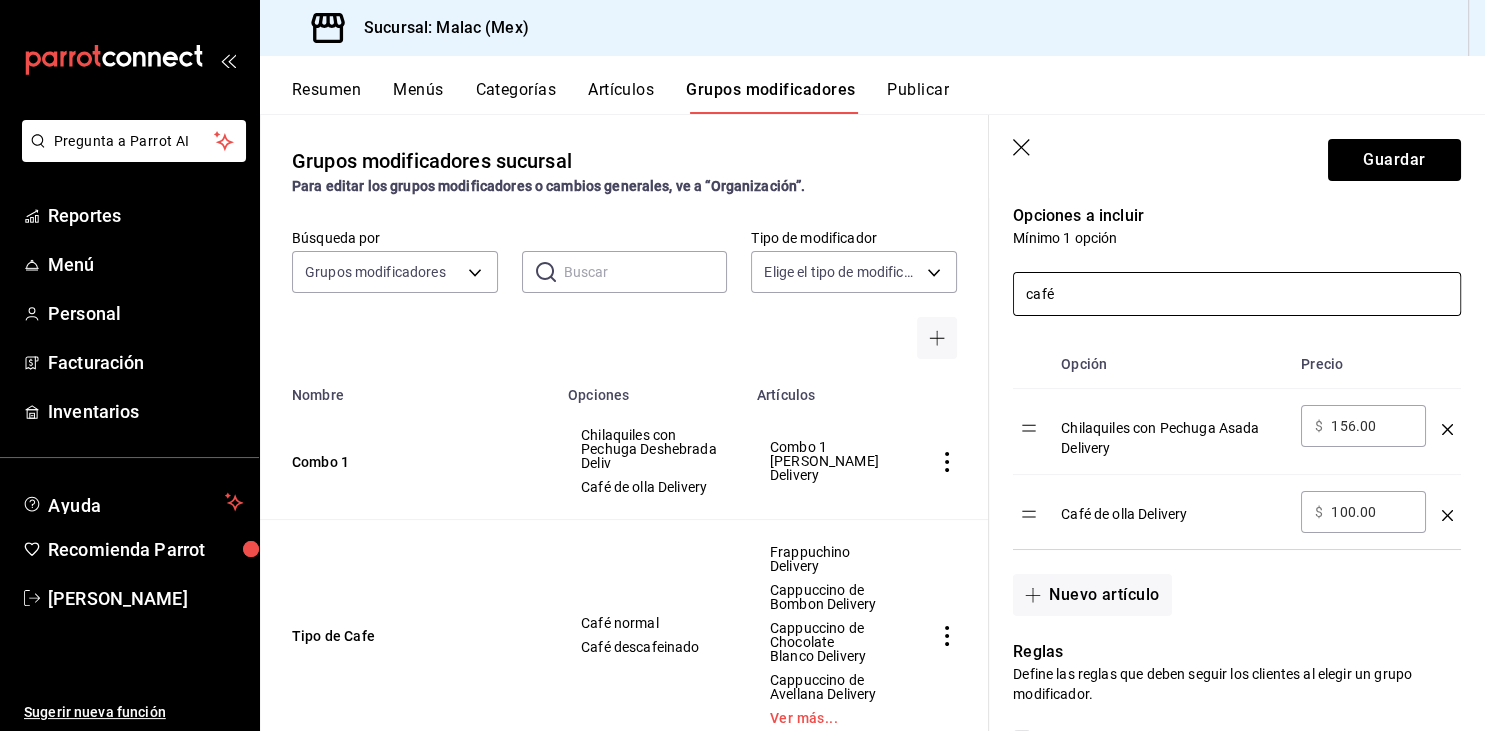 type on "café" 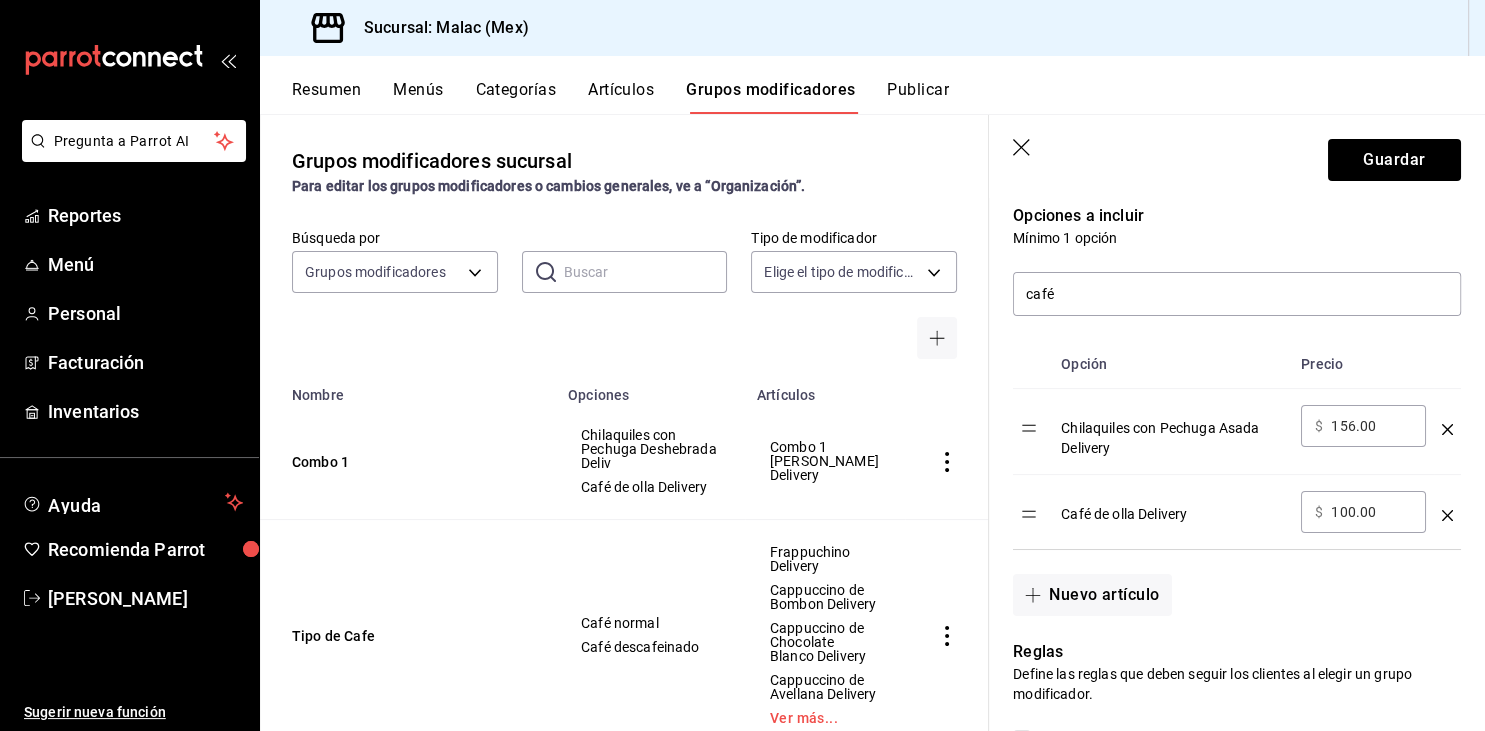 click on "​ $ 156.00 ​" at bounding box center [1363, 426] 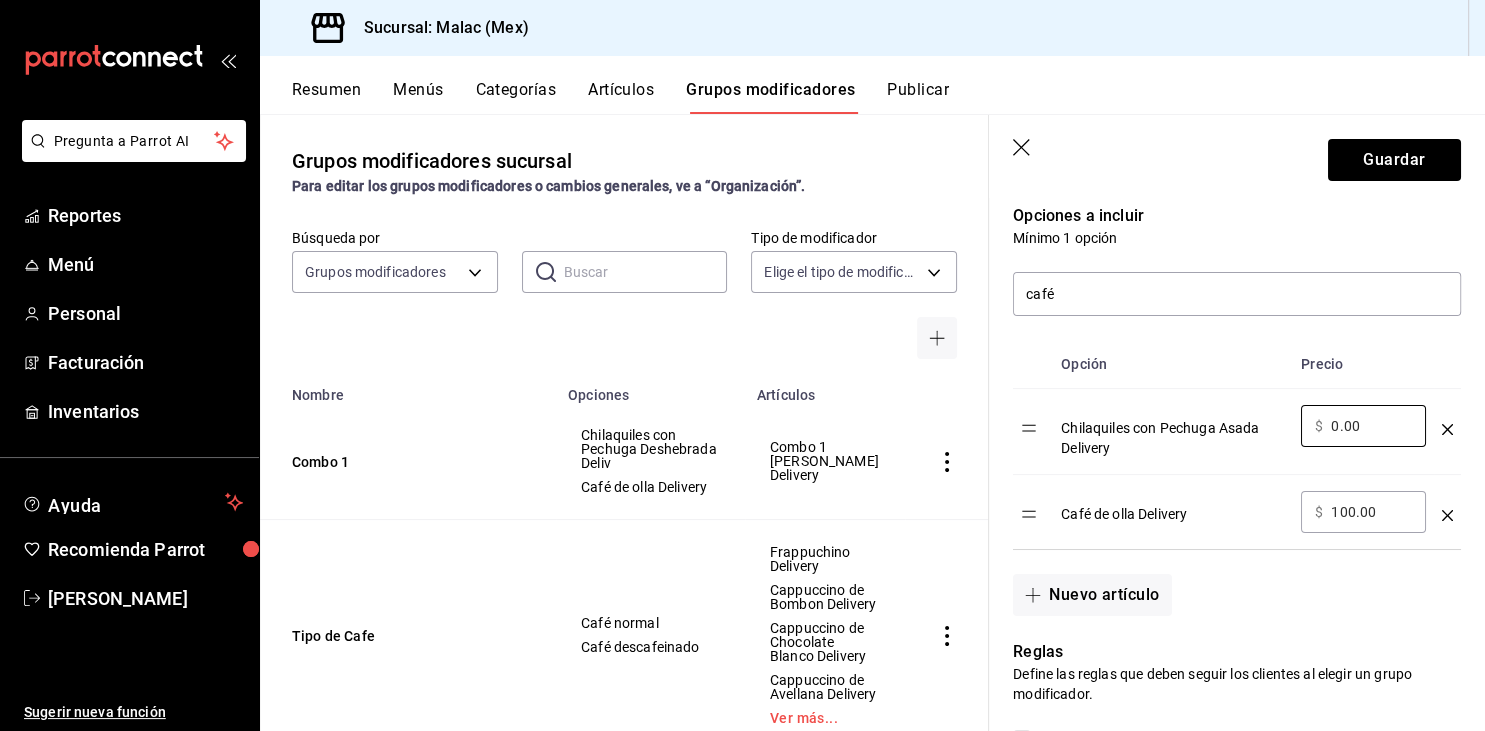 type on "0.00" 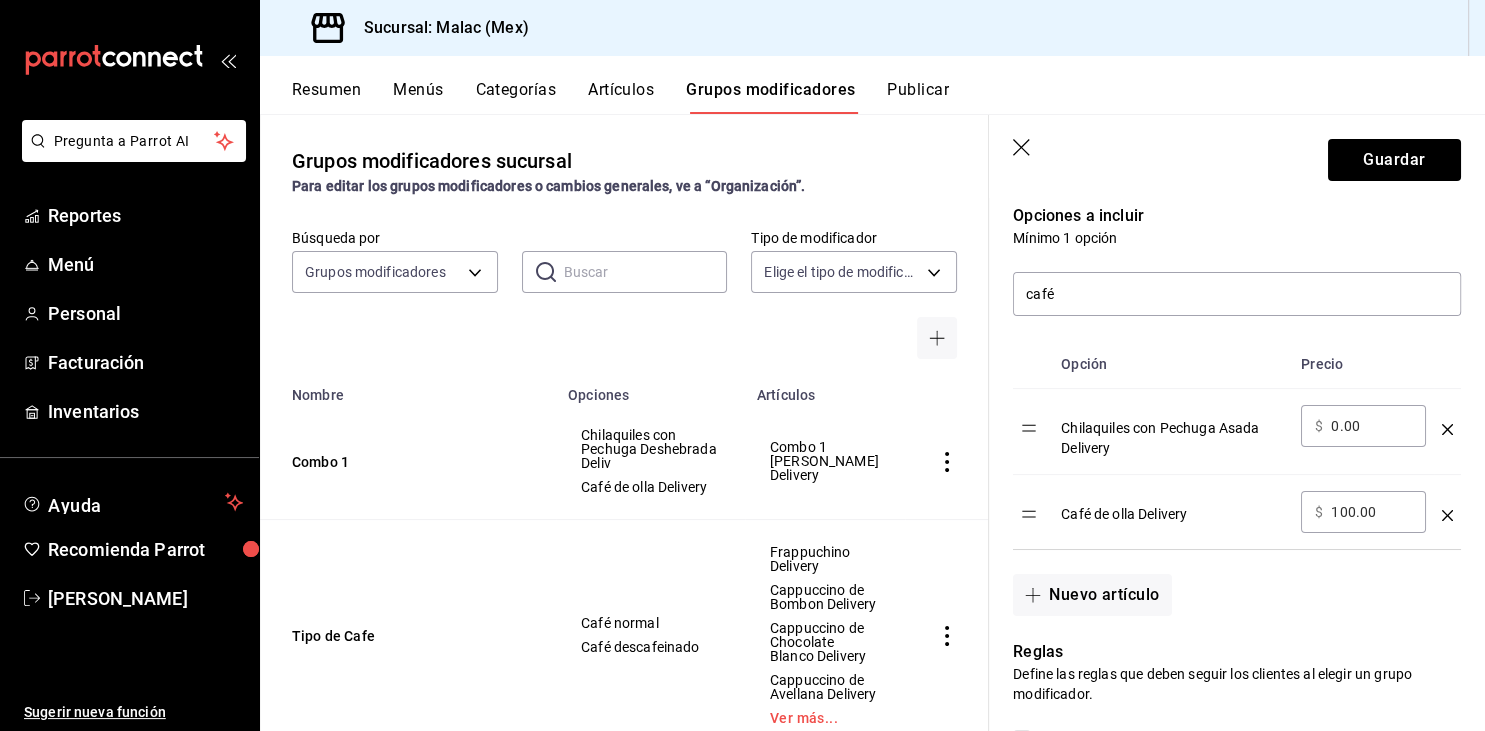 click on "100.00" at bounding box center [1371, 512] 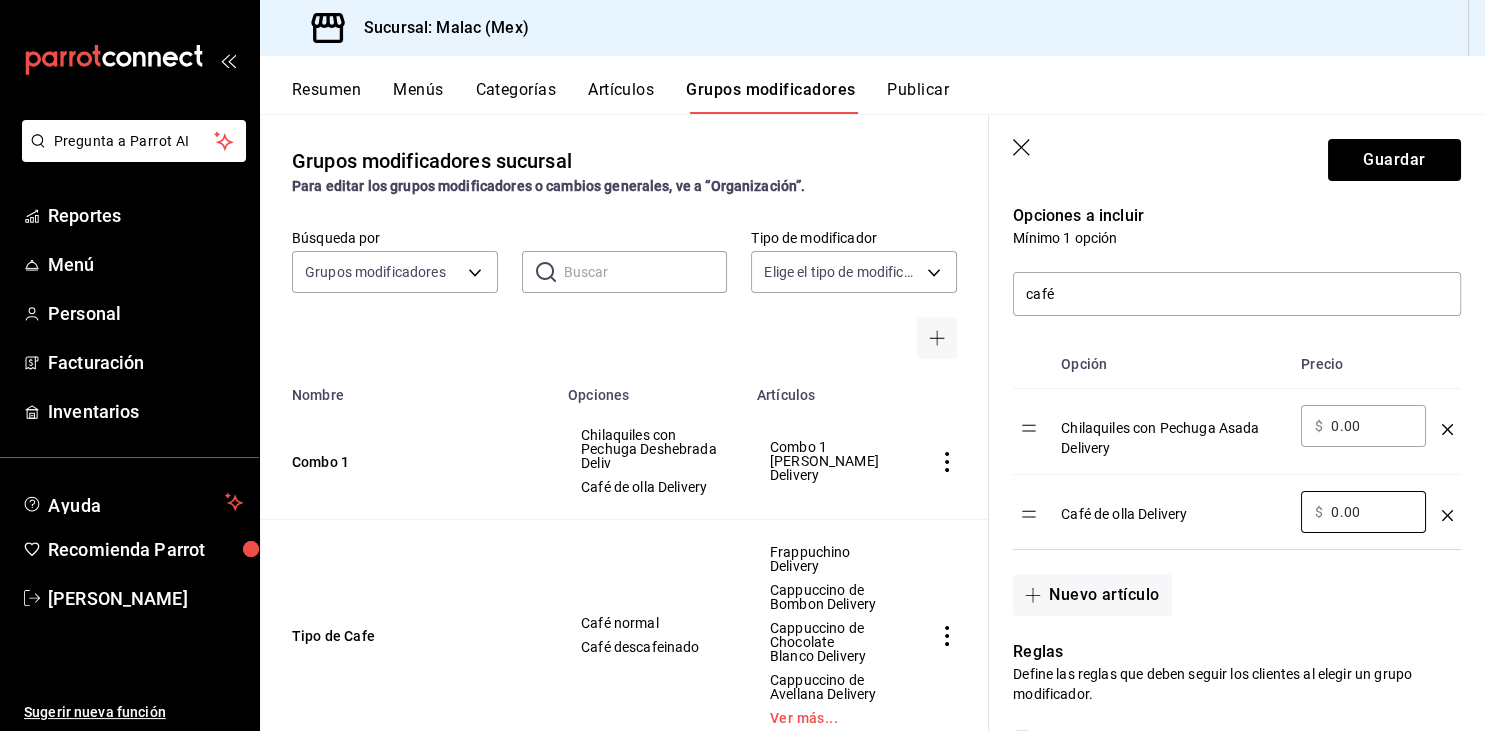 type on "0.00" 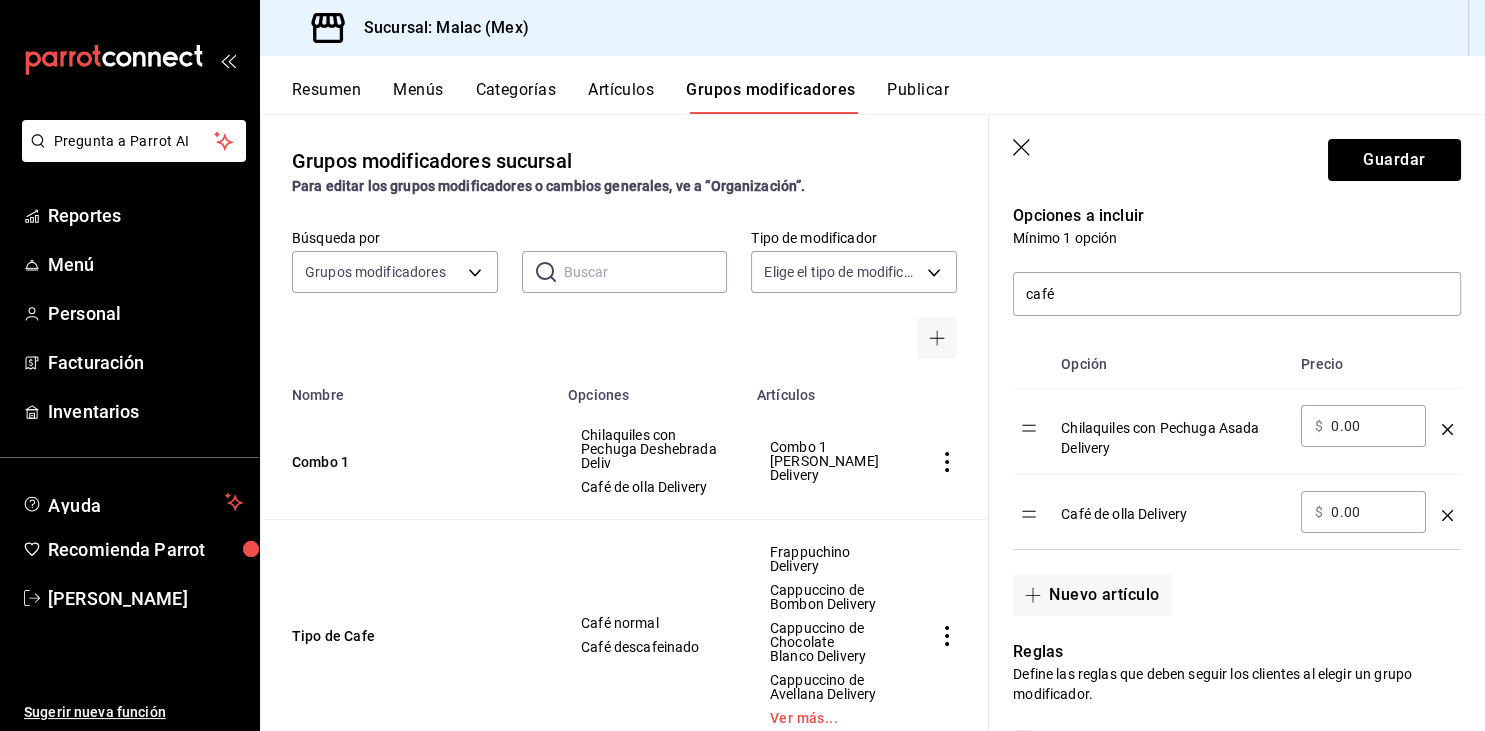 click on "Nuevo artículo" at bounding box center [1225, 583] 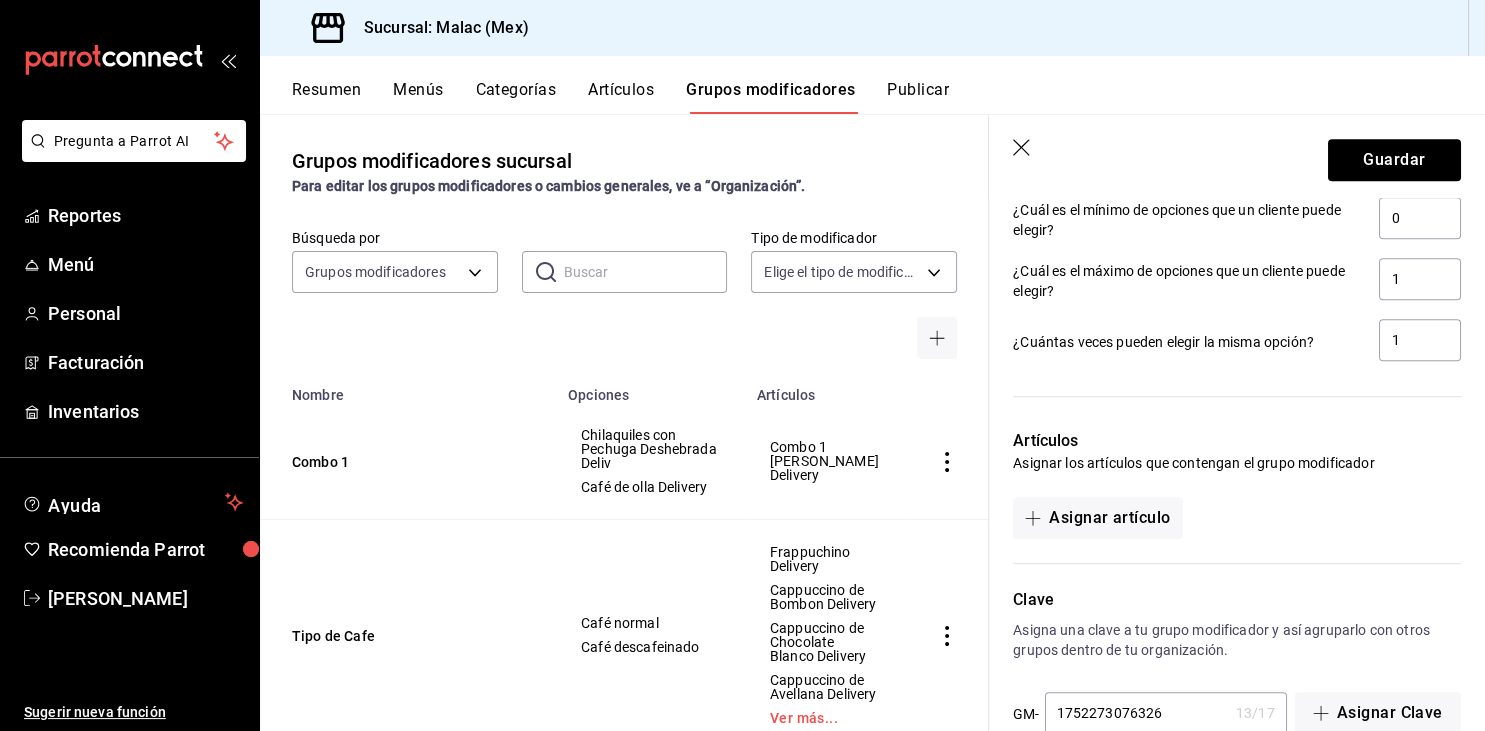scroll, scrollTop: 1070, scrollLeft: 0, axis: vertical 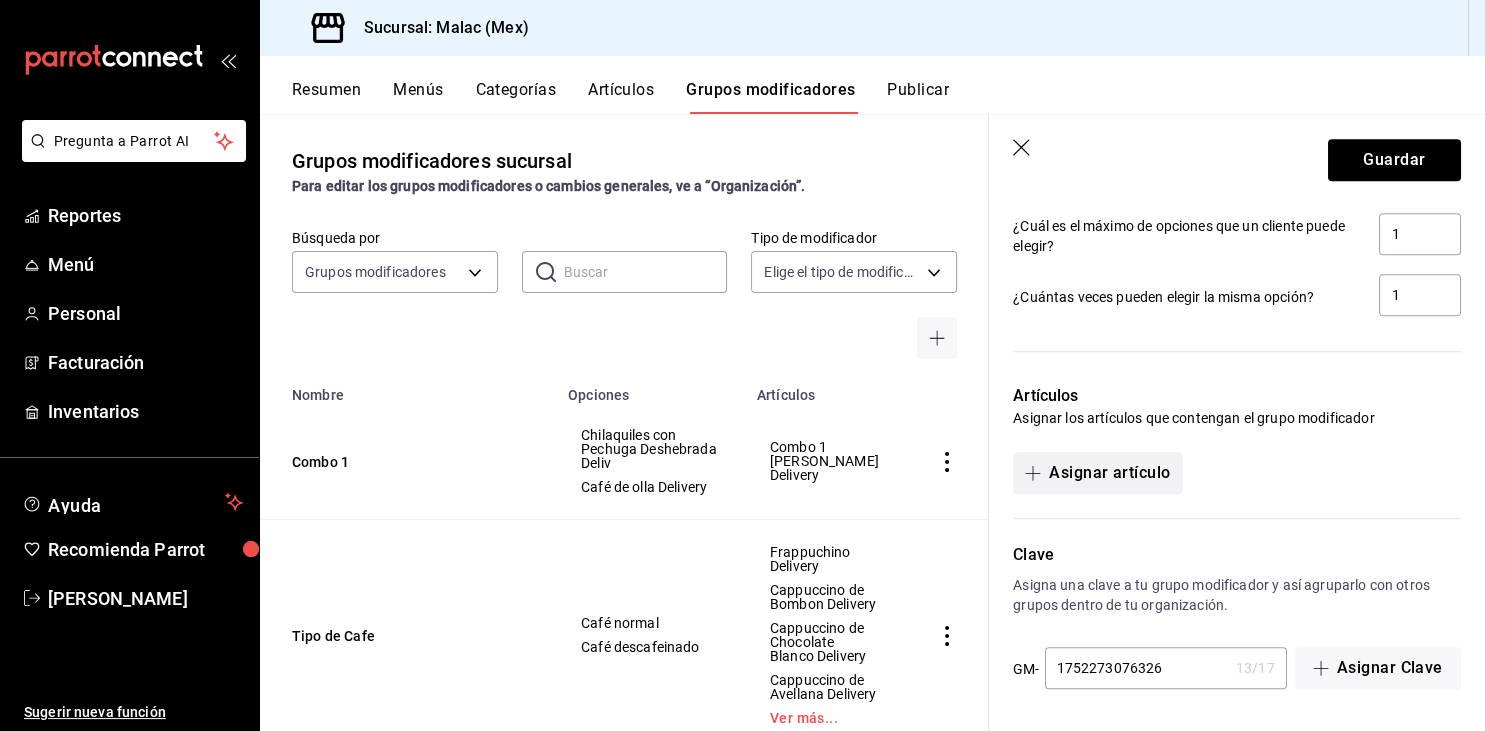 click on "Asignar artículo" at bounding box center [1097, 473] 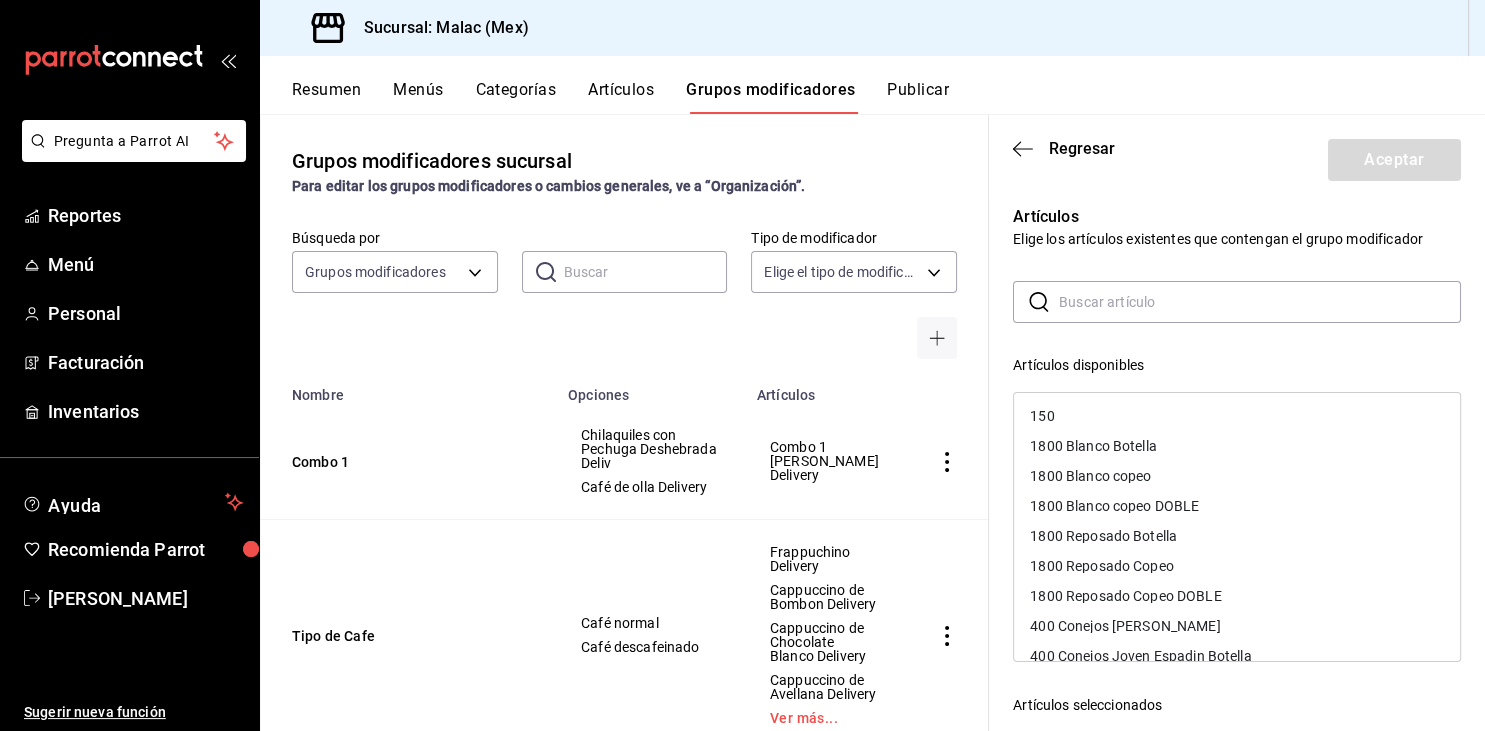 click at bounding box center (1260, 302) 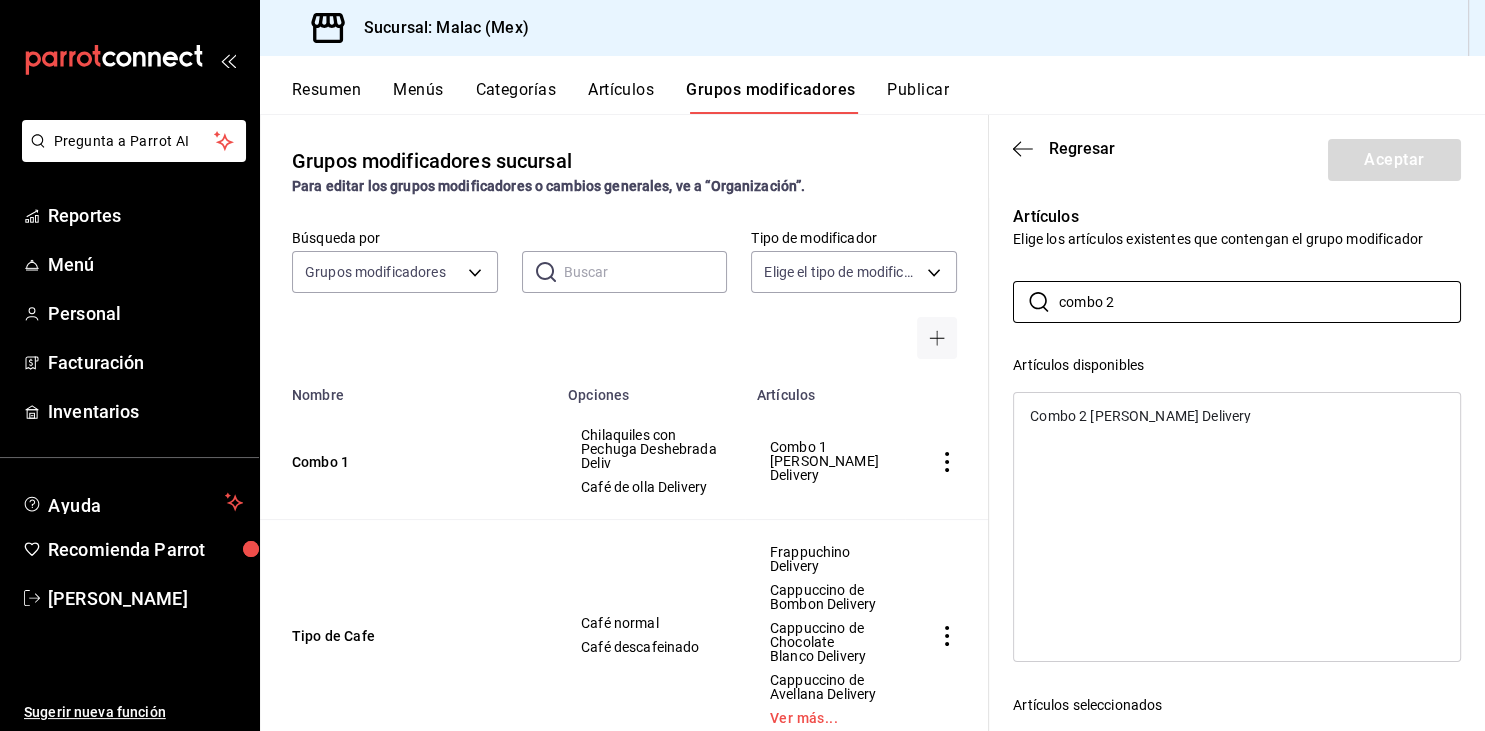 type on "combo 2" 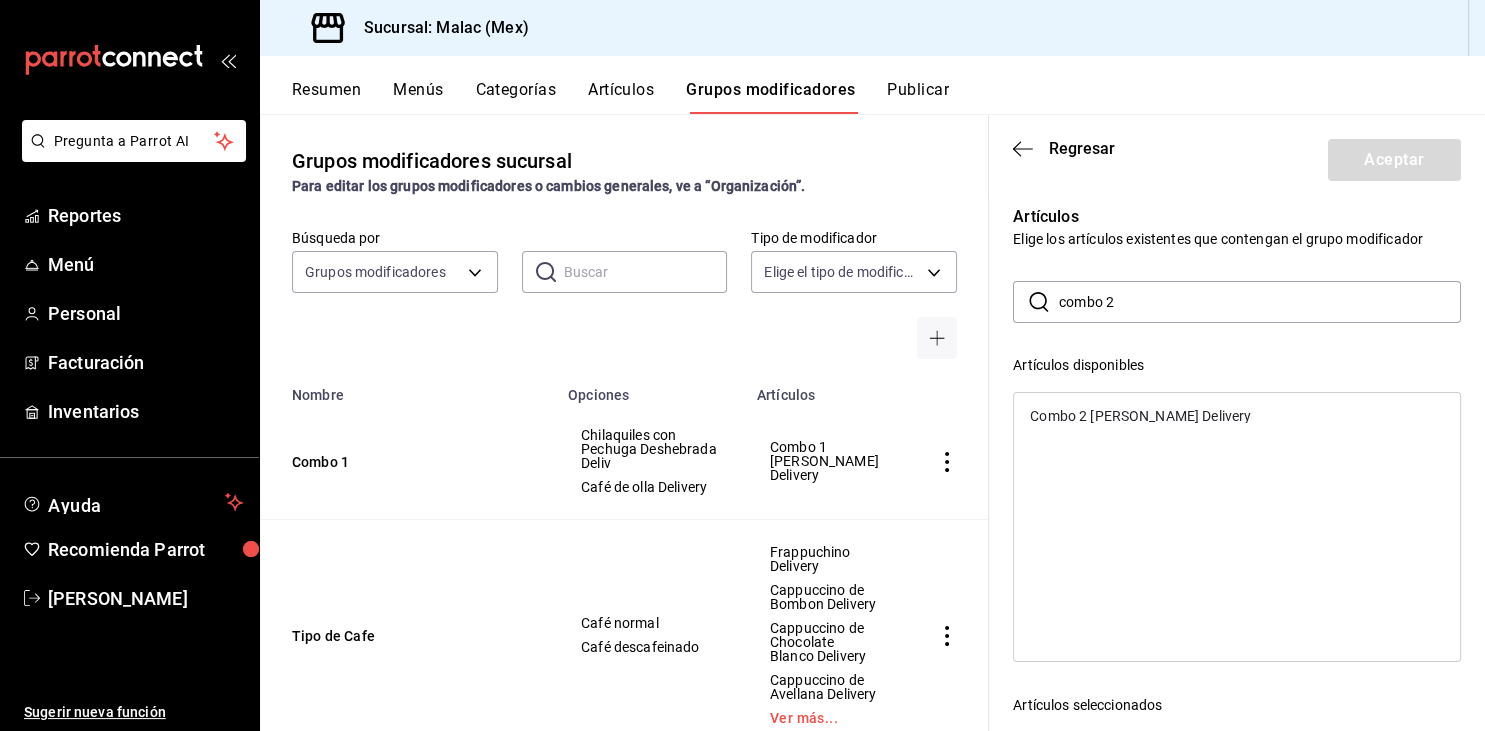 click on "Combo 2 MALAC Delivery" at bounding box center [1140, 416] 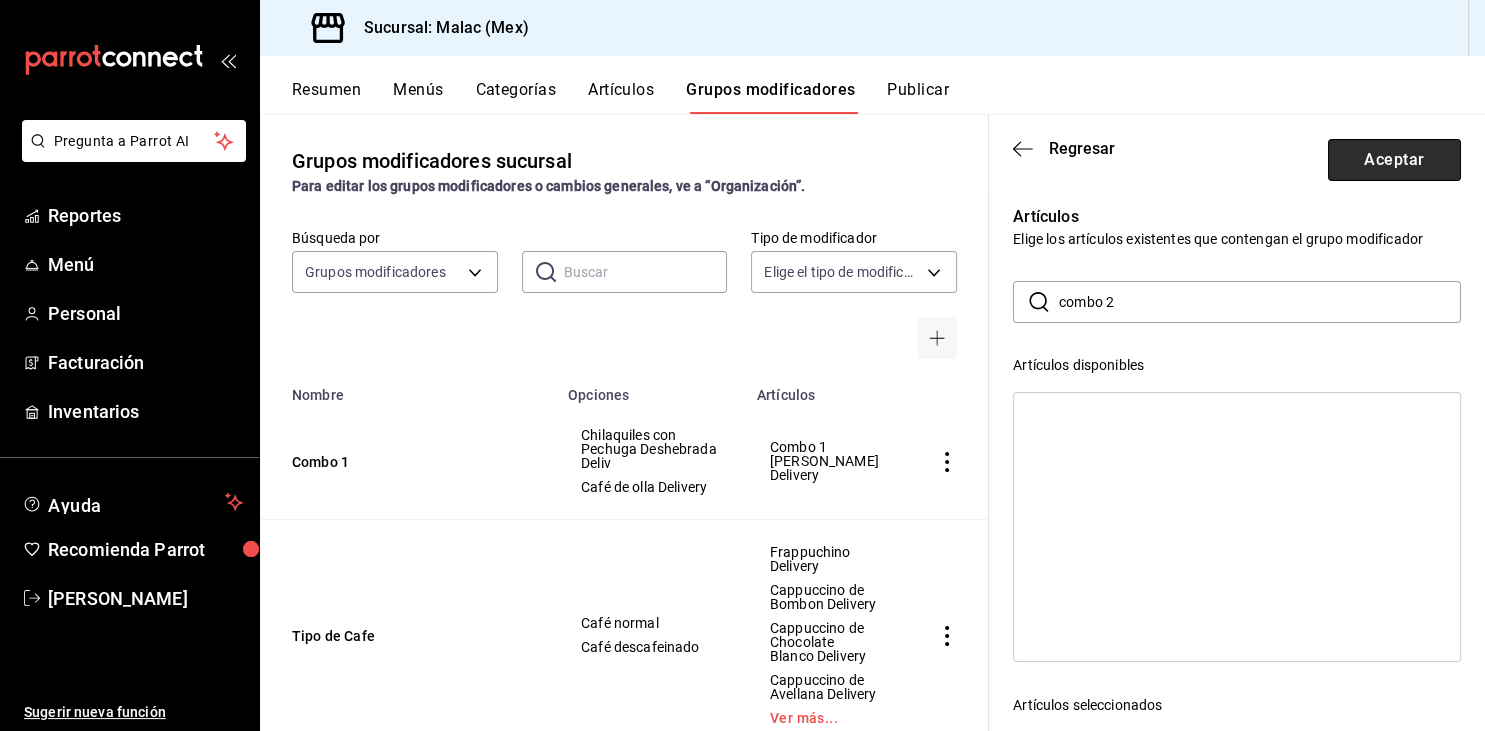 click on "Aceptar" at bounding box center [1394, 160] 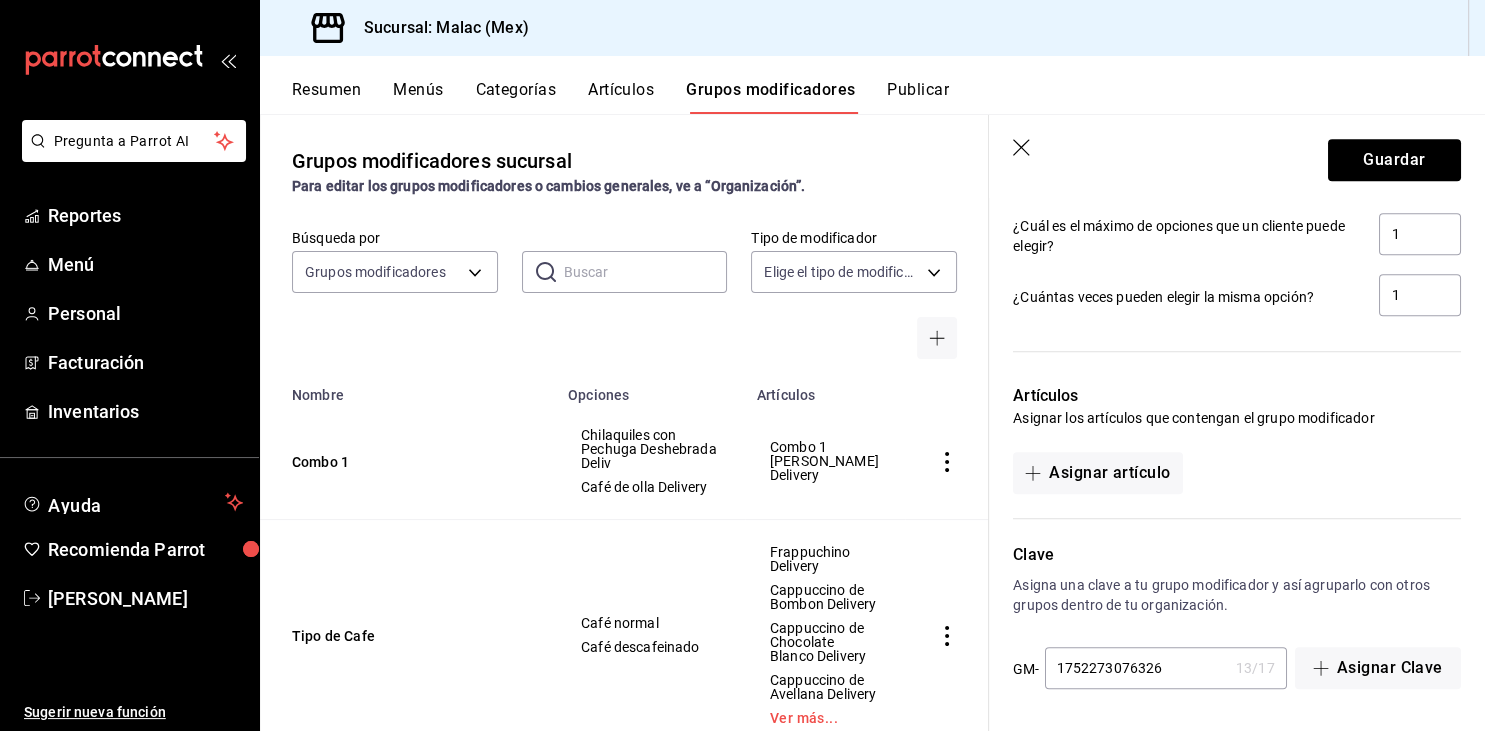 scroll, scrollTop: 1070, scrollLeft: 0, axis: vertical 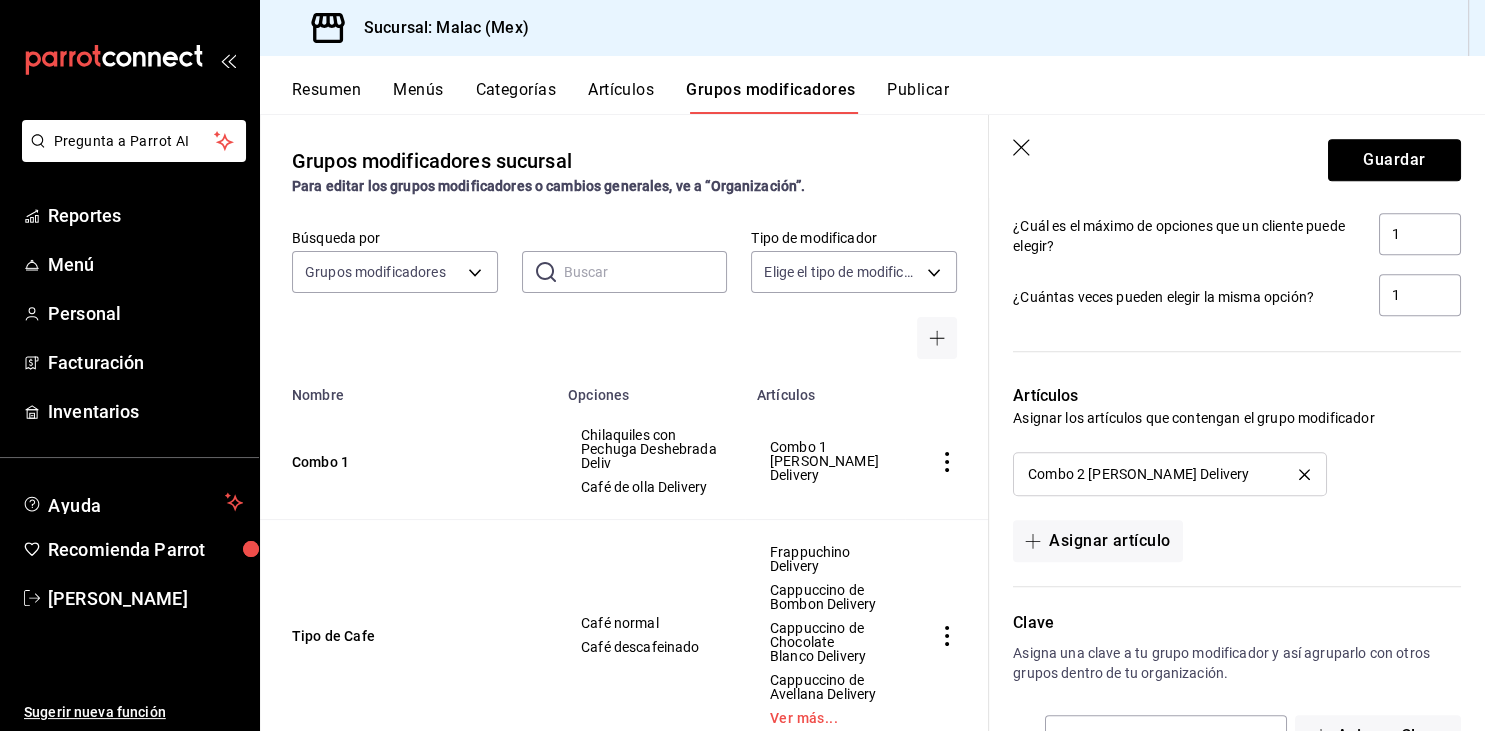 click on "Guardar" at bounding box center [1394, 160] 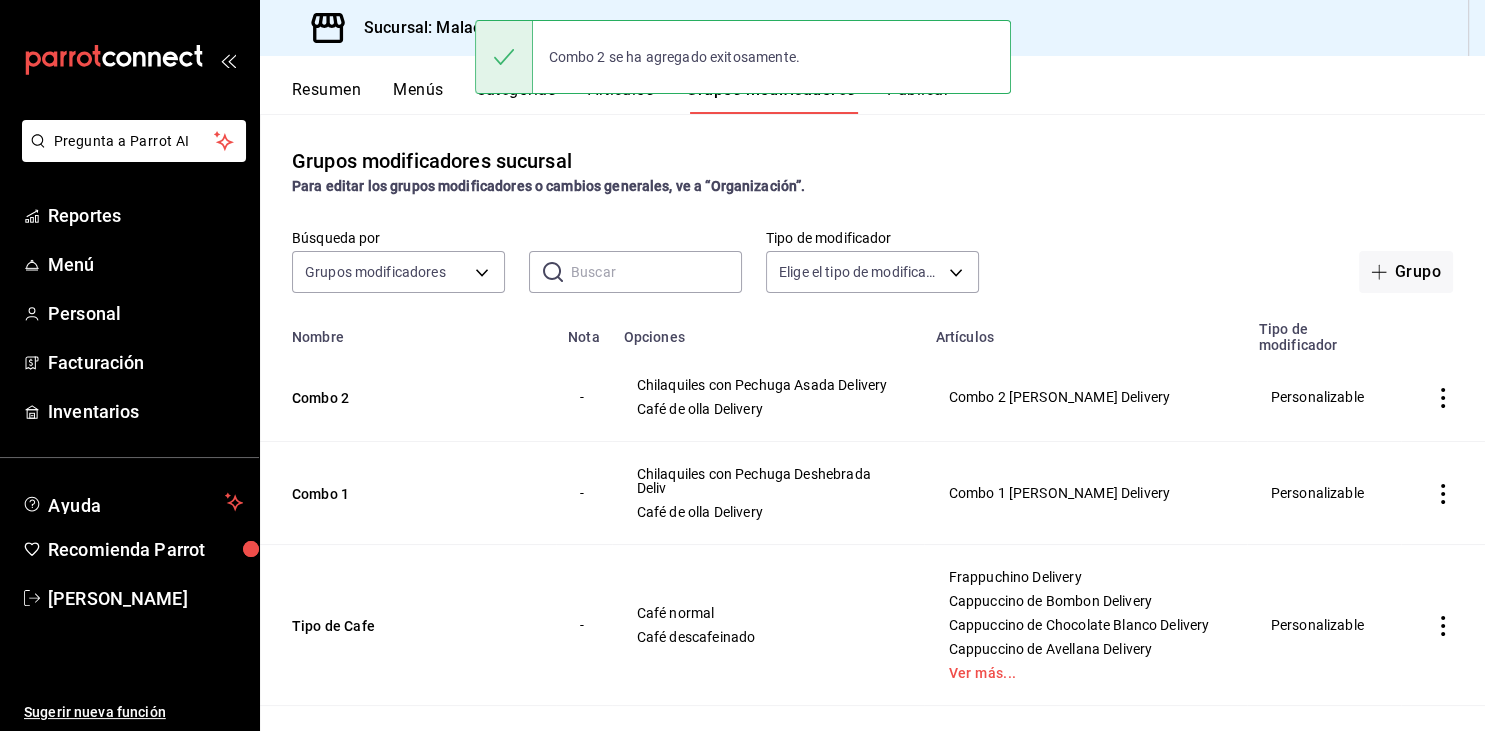 scroll, scrollTop: 0, scrollLeft: 0, axis: both 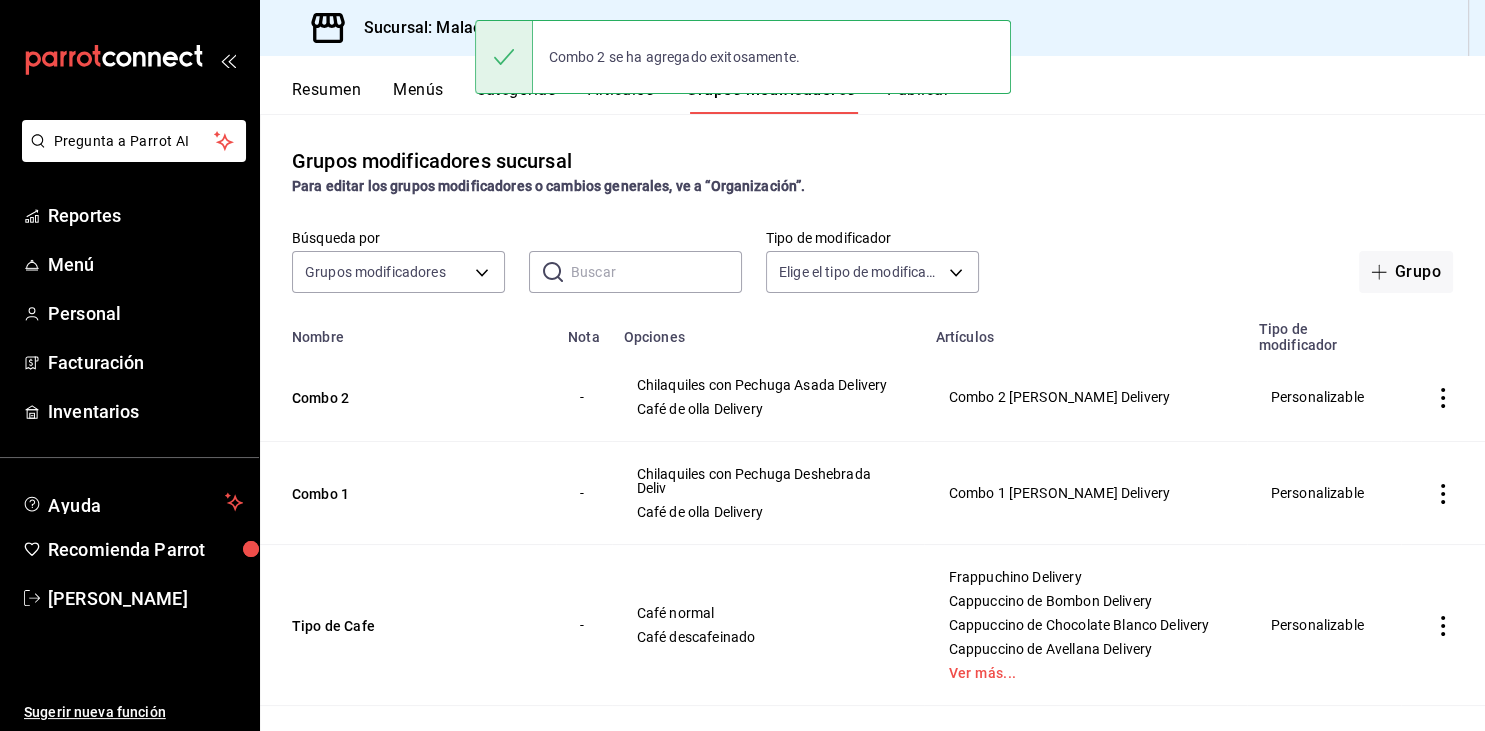 click on "Artículos" at bounding box center [621, 97] 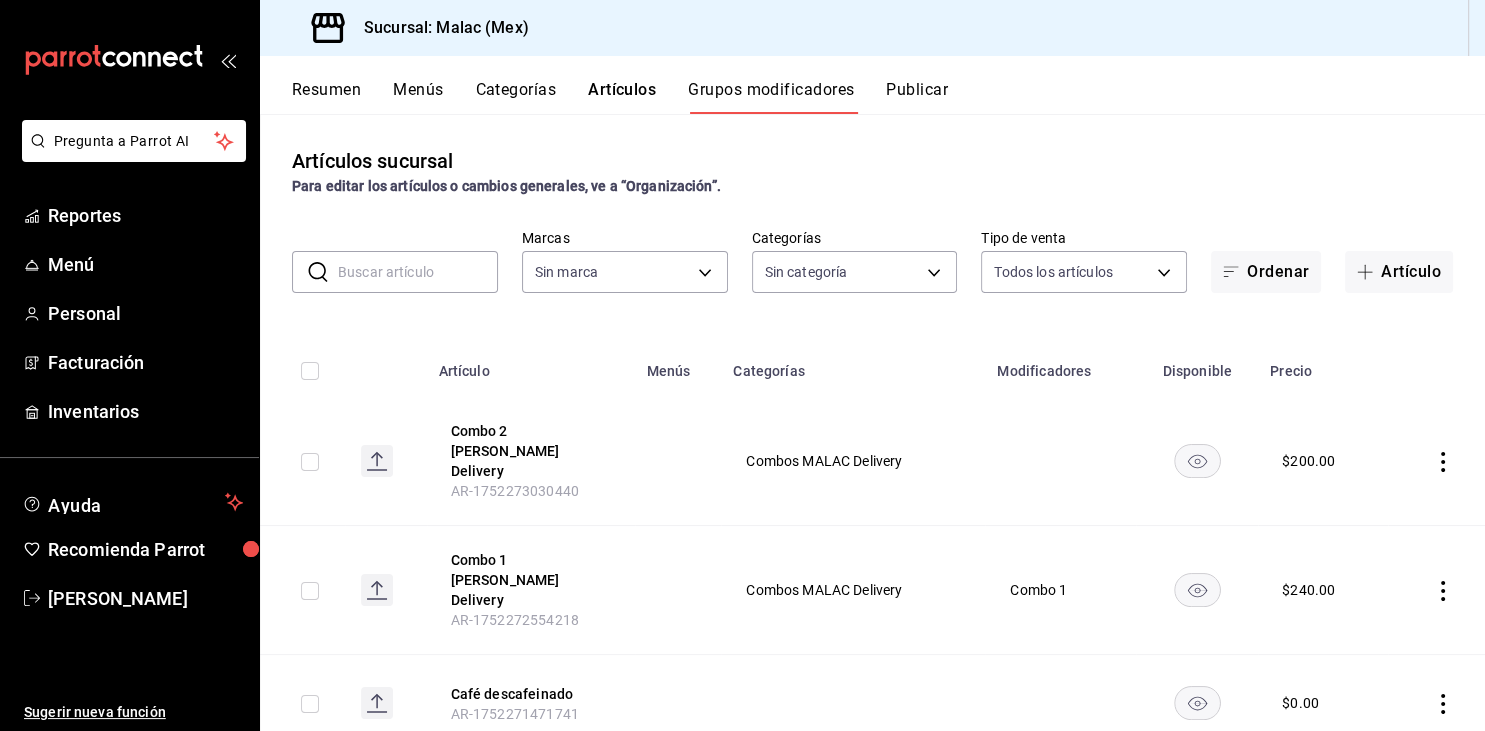 type on "68cda390-11aa-4088-a87d-1ba274343c49" 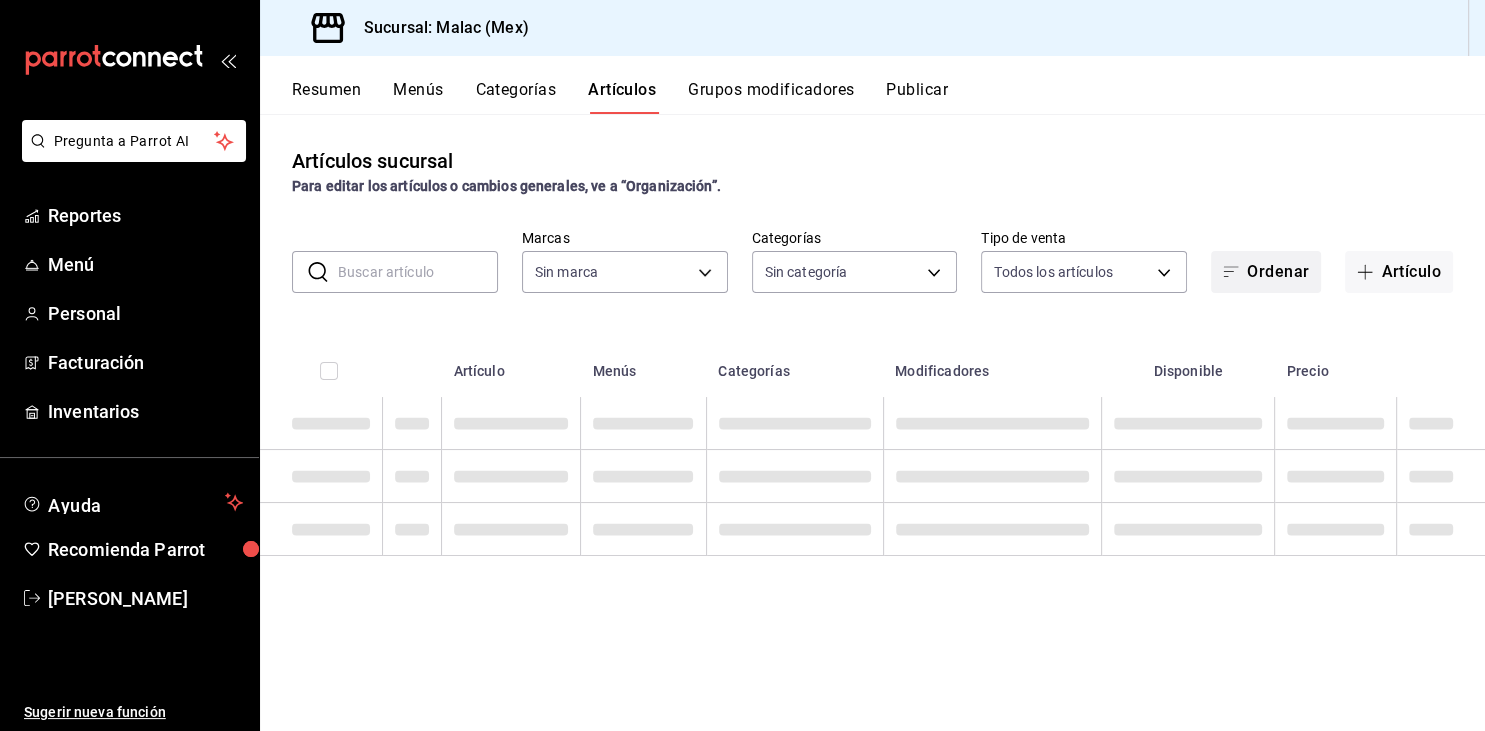 type 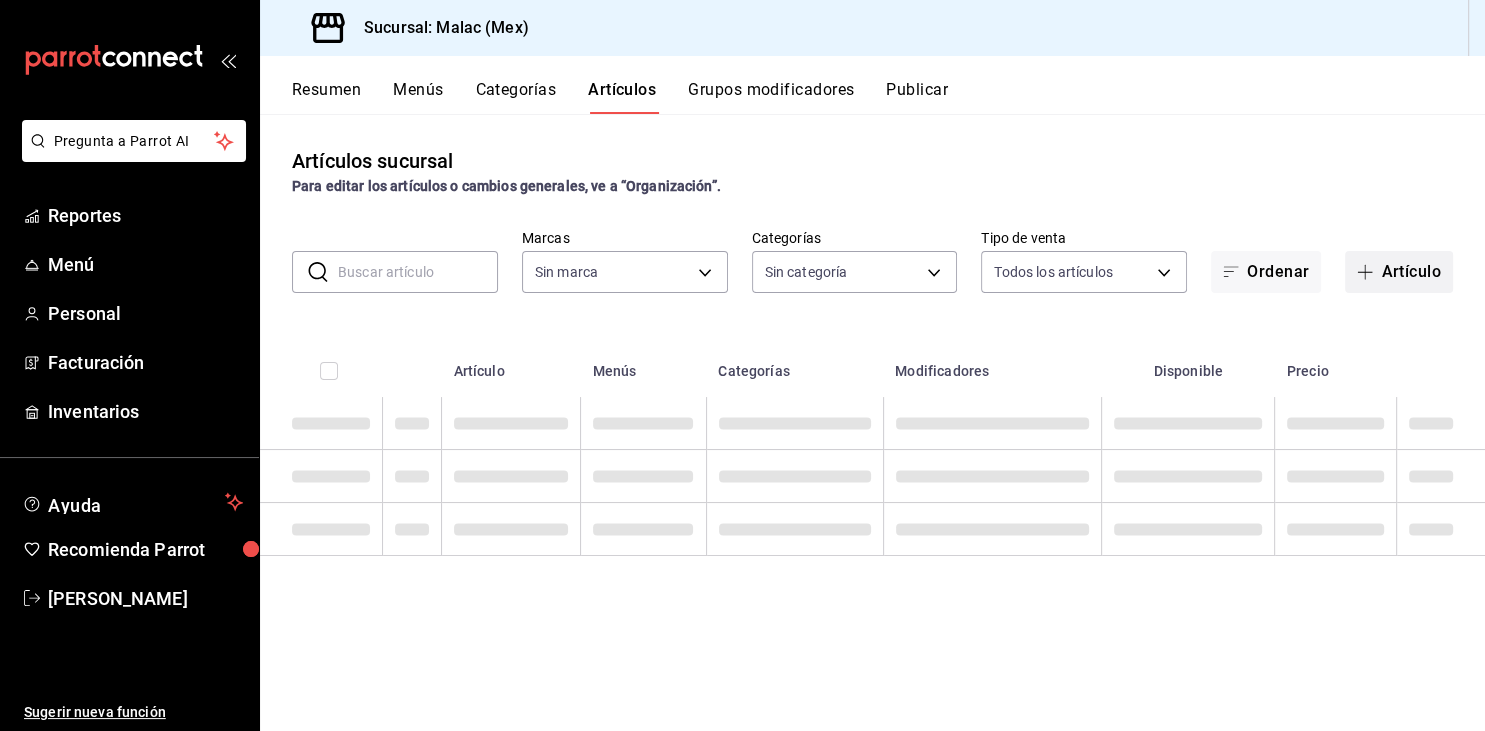 type 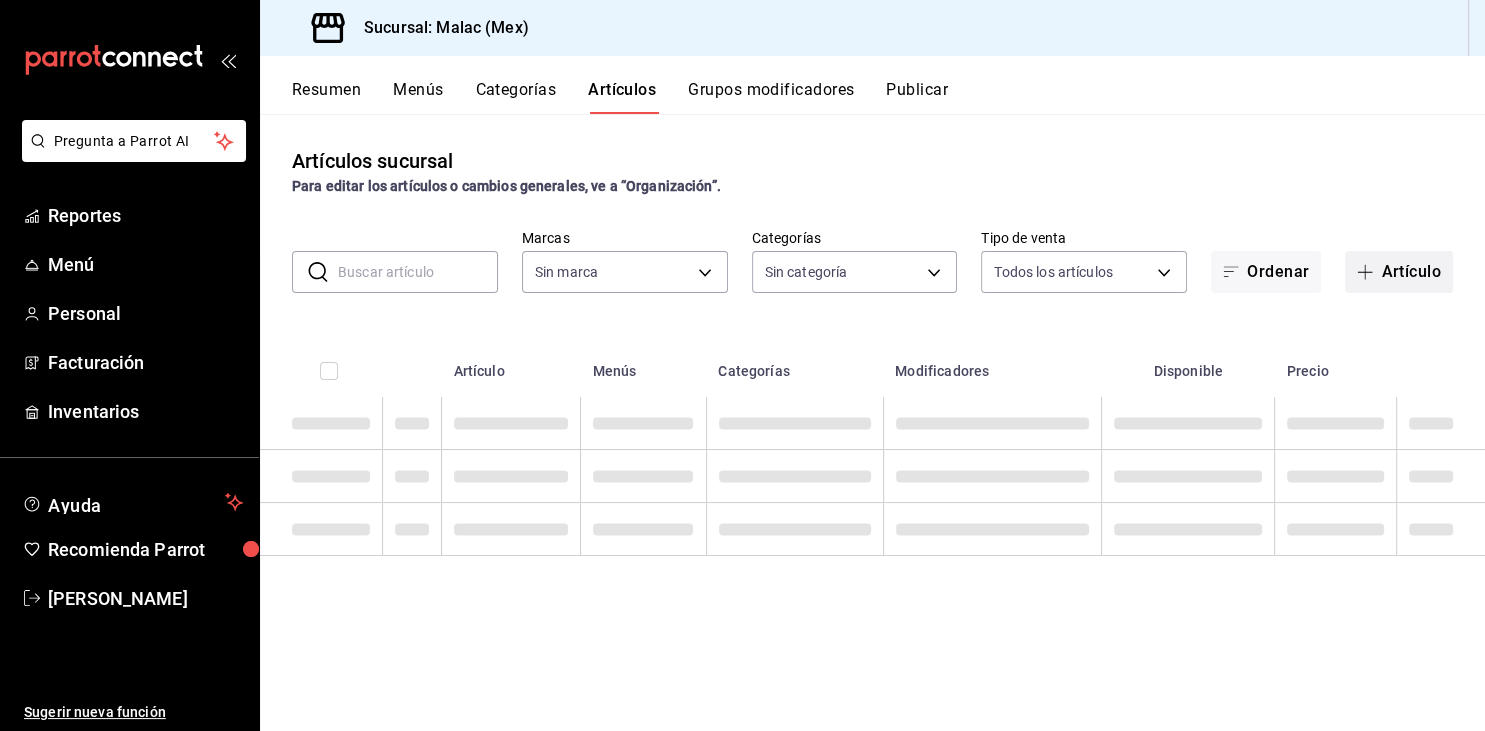 click on "Artículo" at bounding box center [1399, 272] 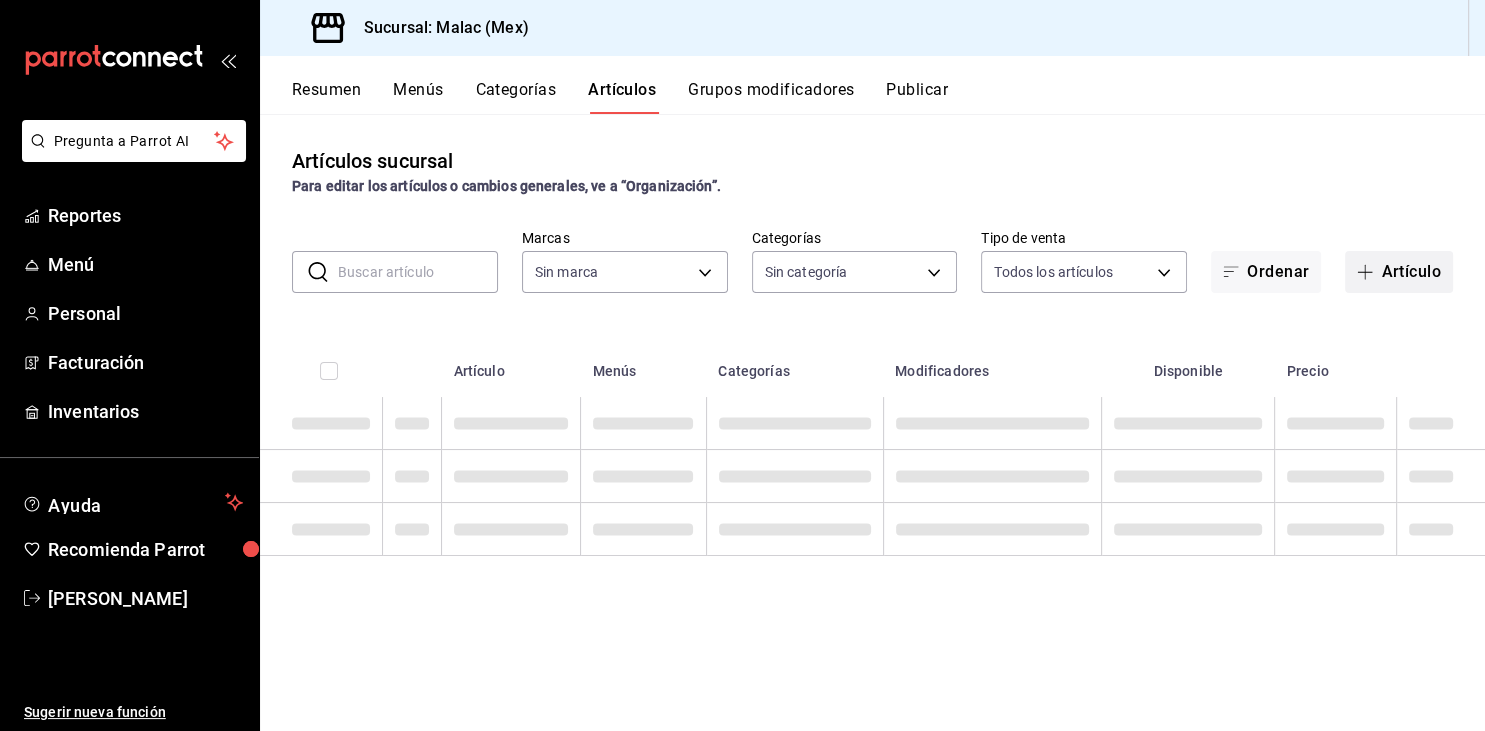 type on "68cda390-11aa-4088-a87d-1ba274343c49" 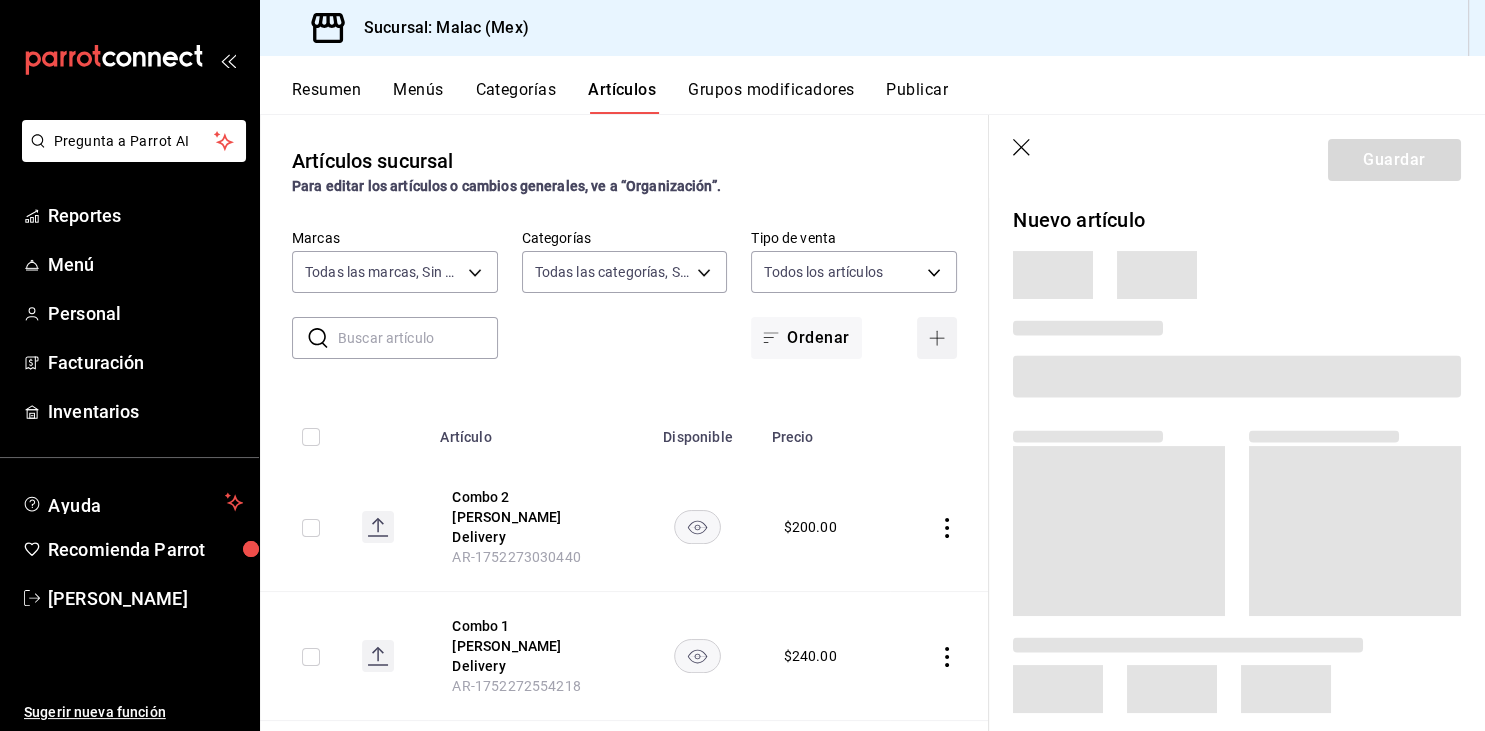 type on "c6b4b0ef-2f0d-41c3-a14d-3c93dda63d90,f01e7ccd-f52f-4a97-b189-9dff87216b39,2fcd0f70-dd15-4bd7-b46c-178138133817,ed9a6d92-3438-46b0-b295-75ef7a05b29f,66a04878-c5d7-44e0-b9ce-daf0da577921,9cb79f52-da57-416c-8e43-a5c041464065,573b4b21-3a7a-47b3-a8ed-436d0bb4e0e7,5cbf4f3d-7314-4823-b1ef-cf3e8c28e38b,3400c7a4-e89e-411f-9b05-d69c91a2fe48,0fe98a35-6881-431c-aeae-f33db9543bb4,73401d05-d640-4ae5-bfcb-5f88f7884f8e,cd10aec6-9cc9-4511-a22e-f8c45ddc4703,8d9e950f-4ea7-4c81-88da-c121cec3376f,20610ab2-6b3c-4715-9867-bc5297c25f23,5710125b-e1be-4a04-bbc0-697201abcc99,be5ba4c3-4cca-4d6d-9ade-24aa0259c5aa,7e34d237-1769-4359-904d-a4e998fd054f,f3ab84a3-84bd-4933-ae25-26e7f99ea001,500d3e83-5a88-417b-821c-842ad5bbbc49,7f440582-2796-4f73-8cd4-bc5d015b7631,98348ce9-8978-446b-9be5-8c1728dbbfc4,e4f146bb-a640-4717-bcb5-0816817a9ac2,b602821d-328c-4b9a-bdbe-fb894d88aff6,b51a6158-d48e-41f9-8119-ab9da0104b2f,972040f4-4a7b-45ba-995f-97c21ed3e75e,d4590ef1-797d-47ac-bda6-5a687755719f,4a82cbce-1e64-4cfa-b32d-593441310226,a2026c87-91f7-4ed6-b95..." 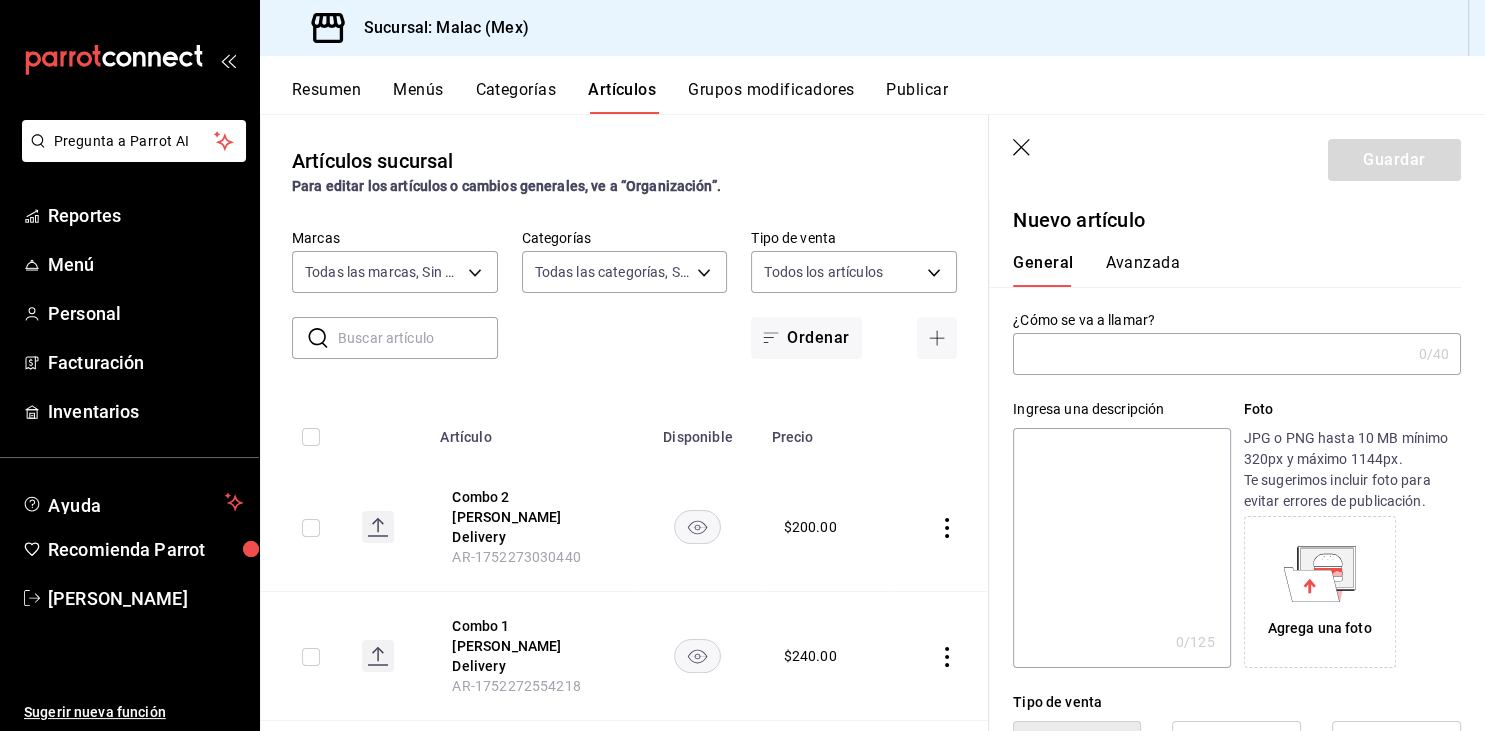 click at bounding box center (1121, 548) 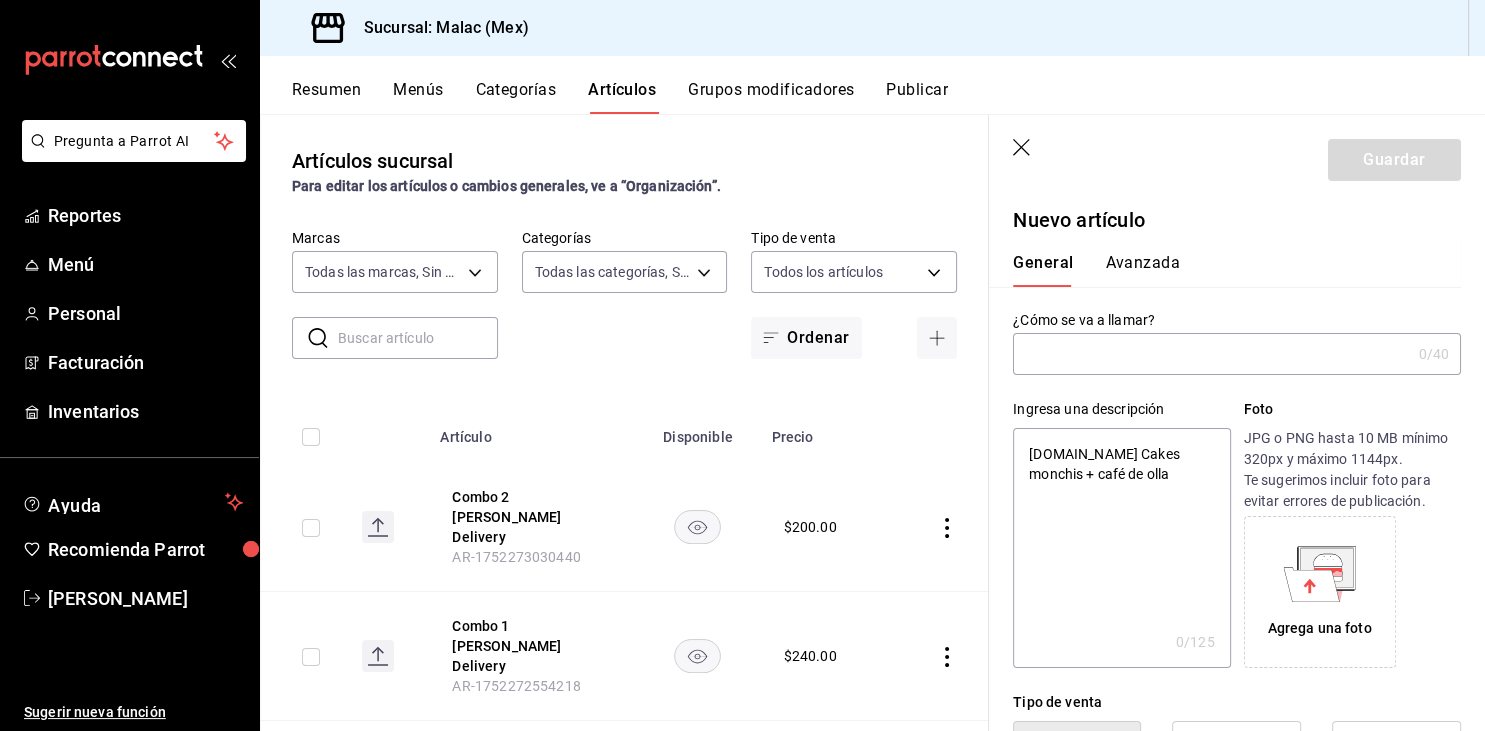 type on "x" 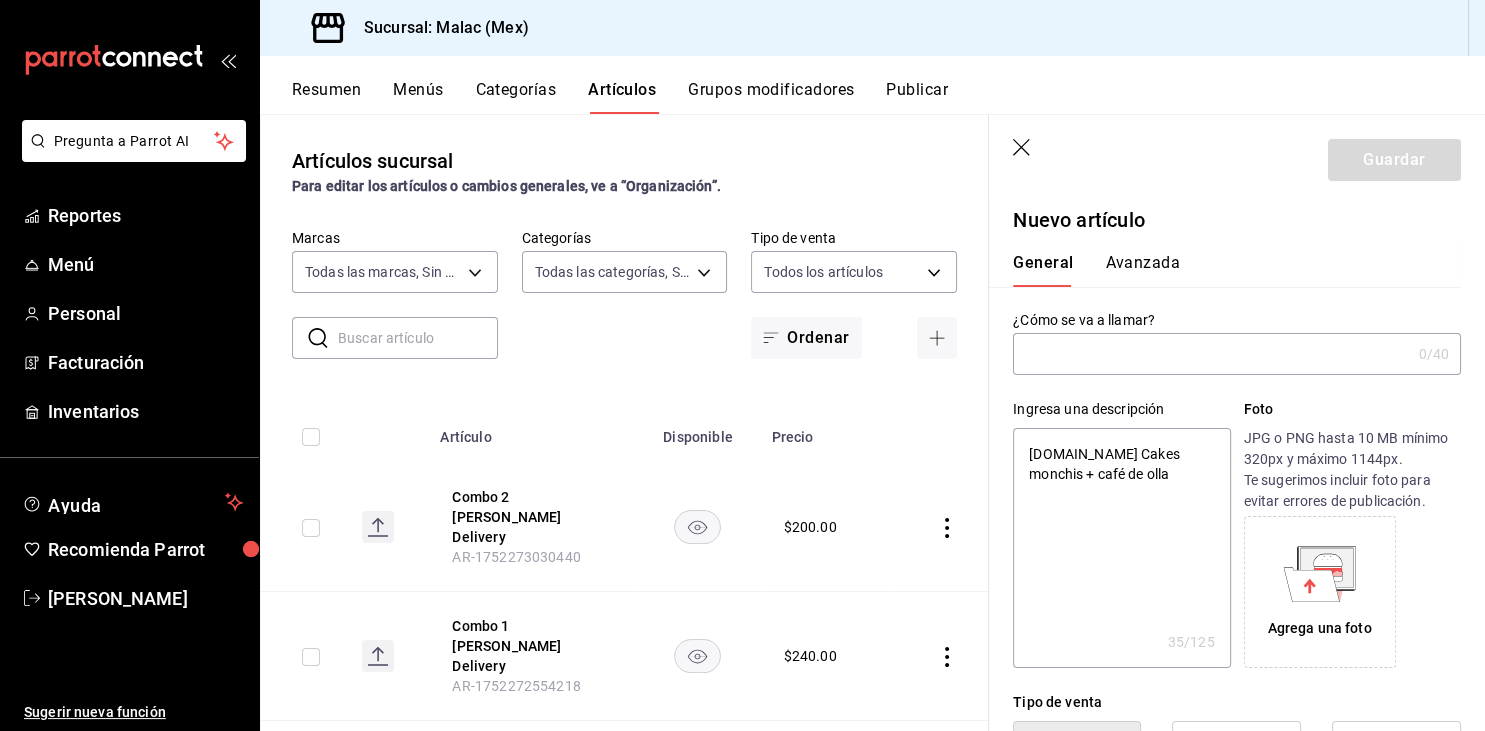 click on "3.Hot Cakes monchis + café de olla" at bounding box center [1121, 548] 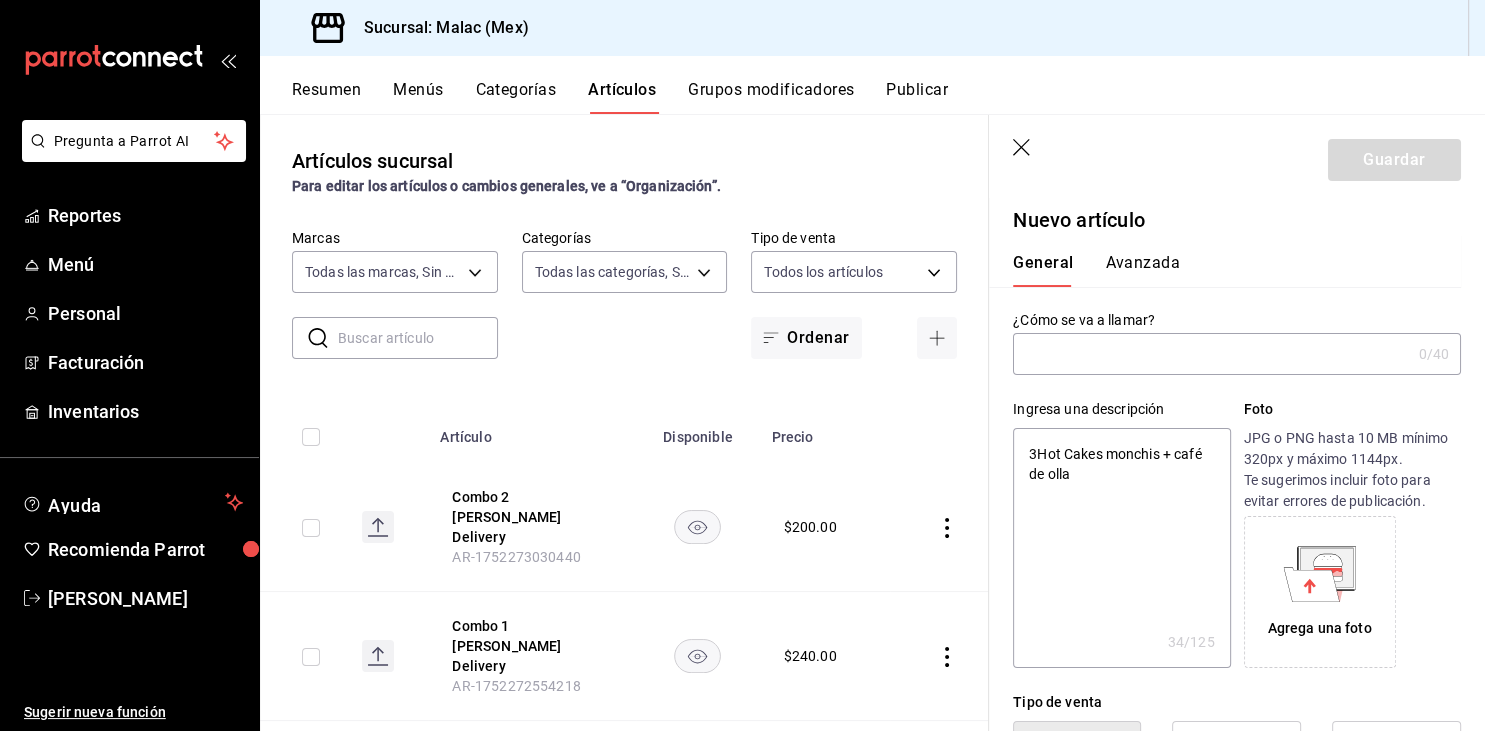 type on "Hot Cakes monchis + café de olla" 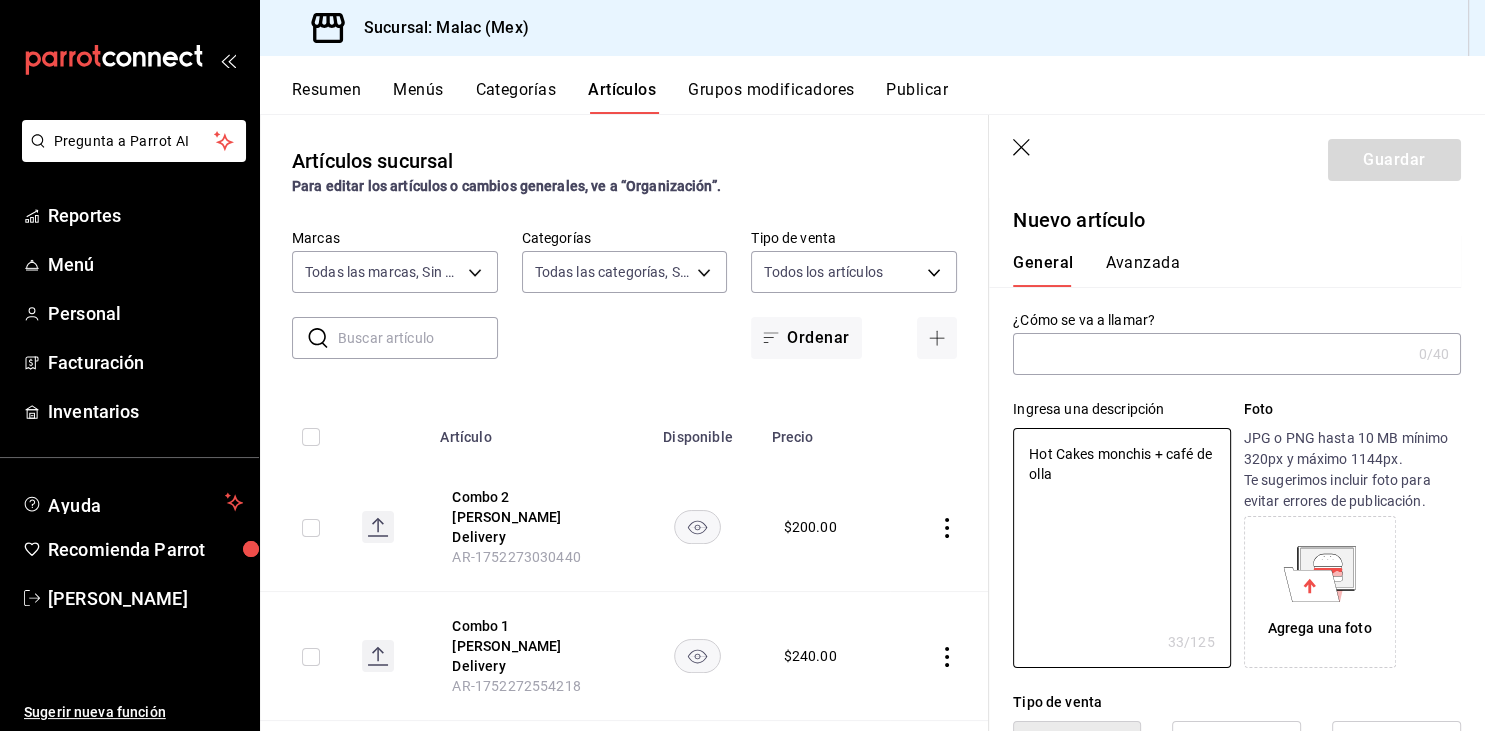 type on "Hot Cakes monchis + café de olla" 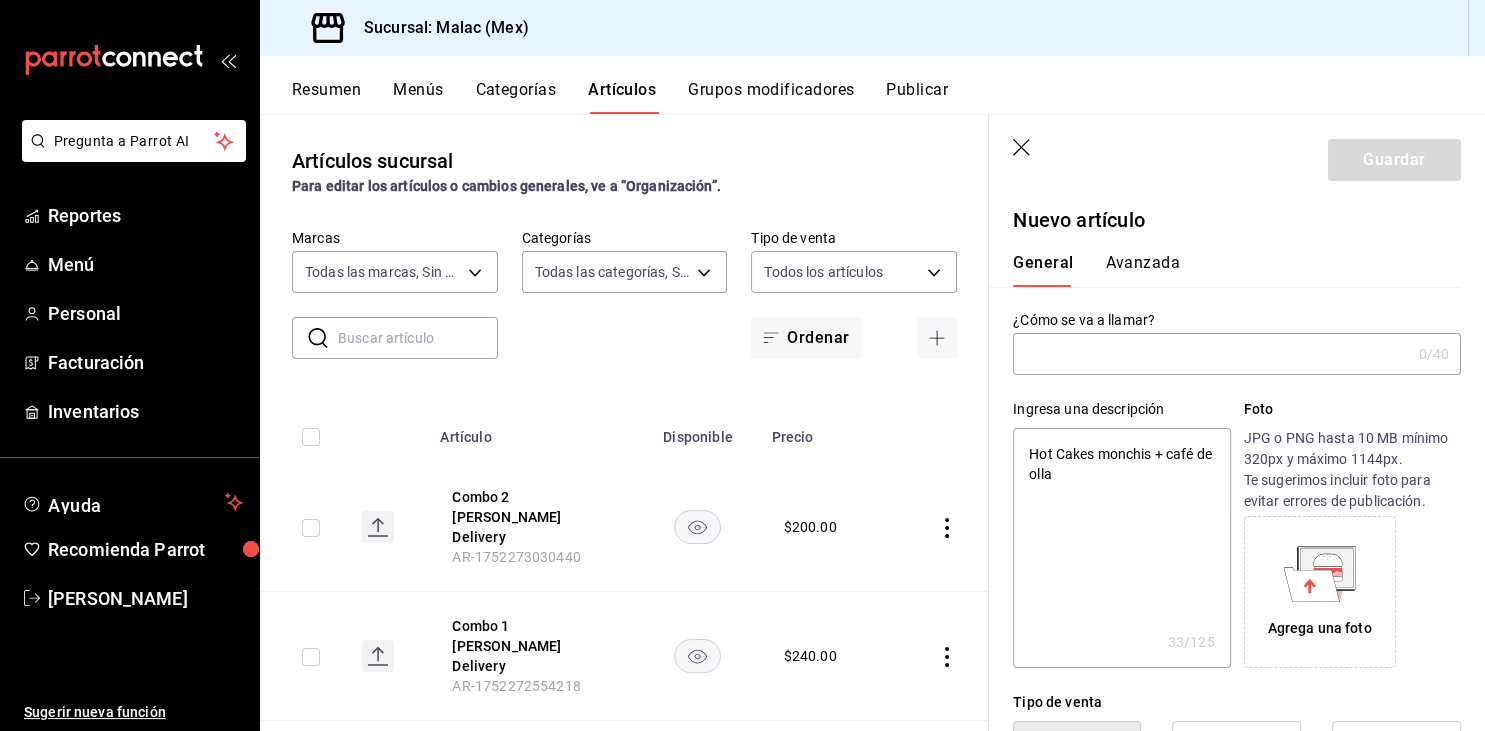 click at bounding box center [1211, 354] 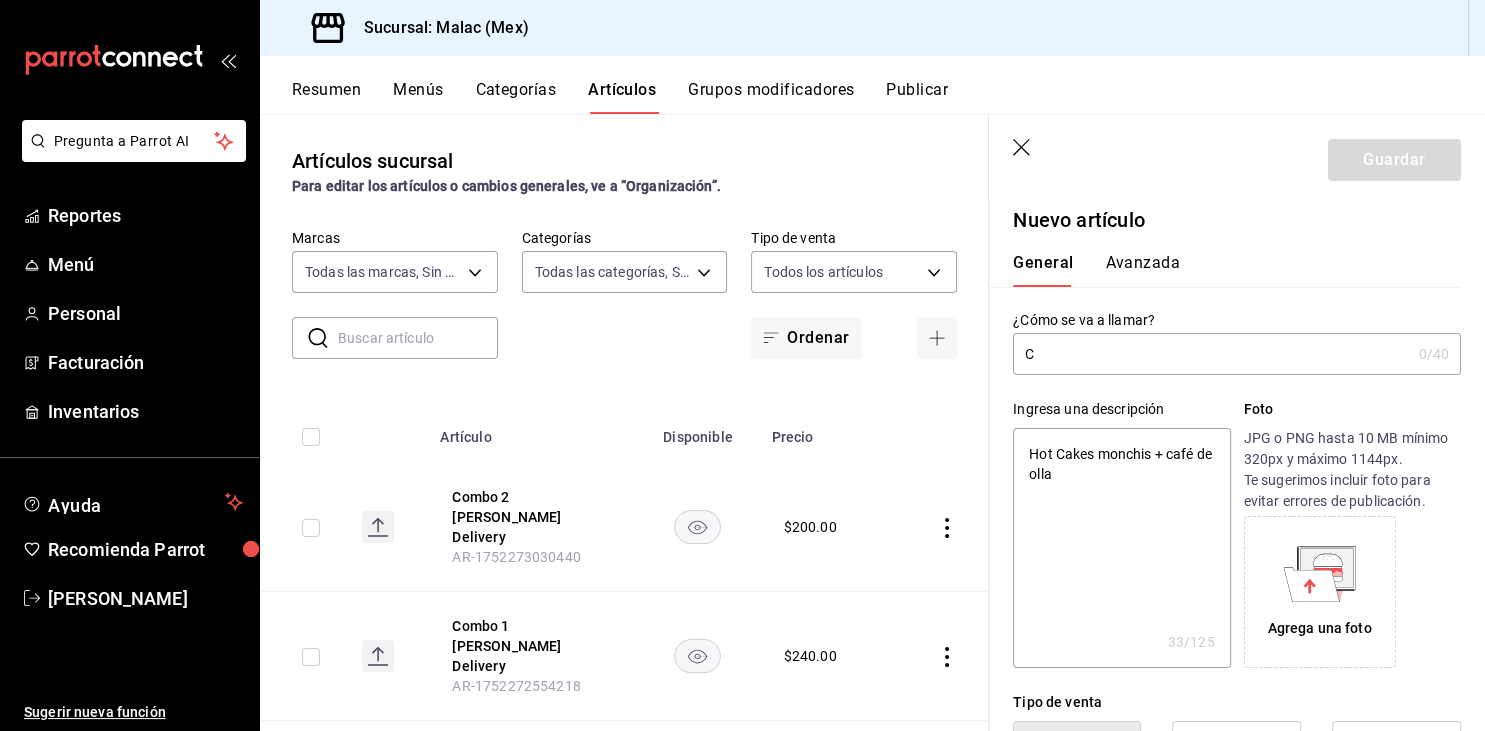 type on "x" 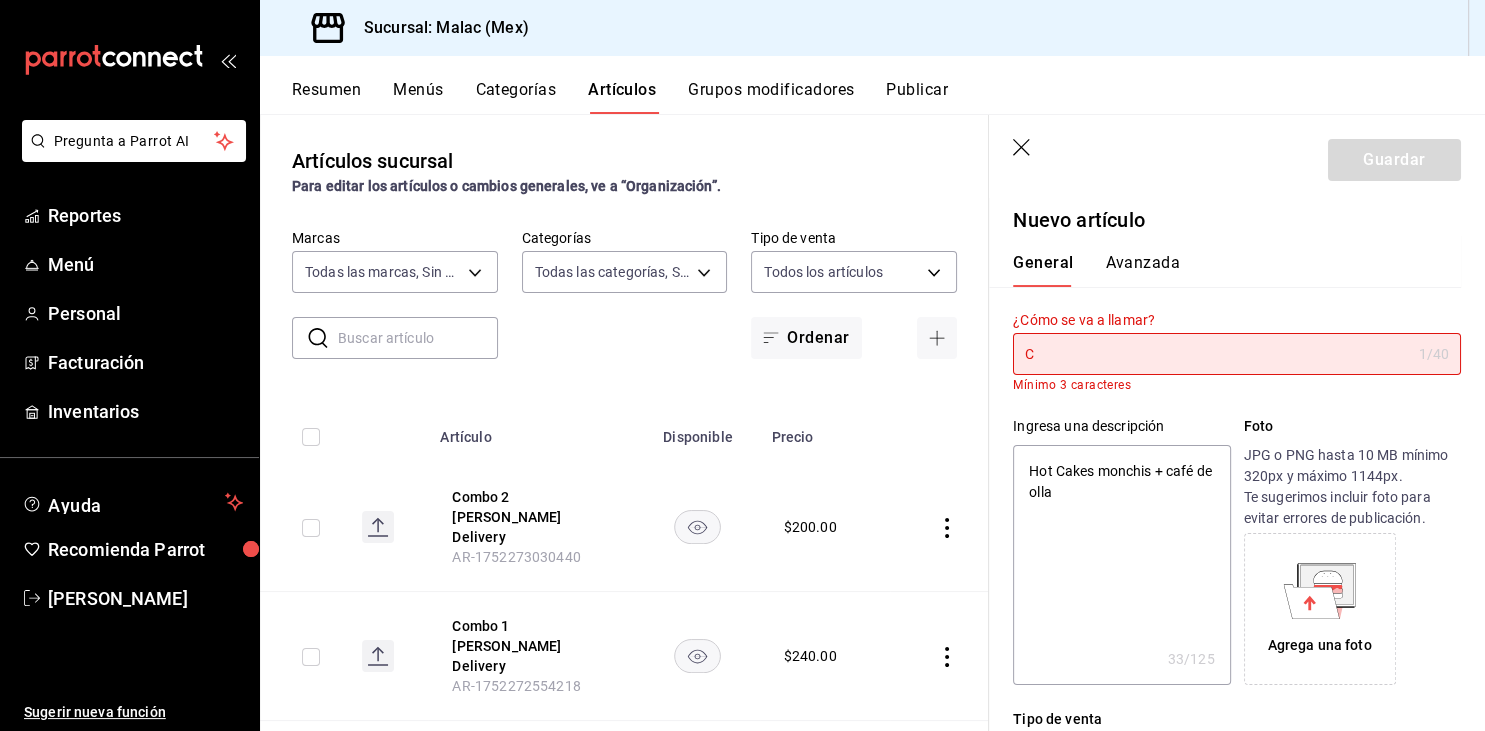 type on "Co" 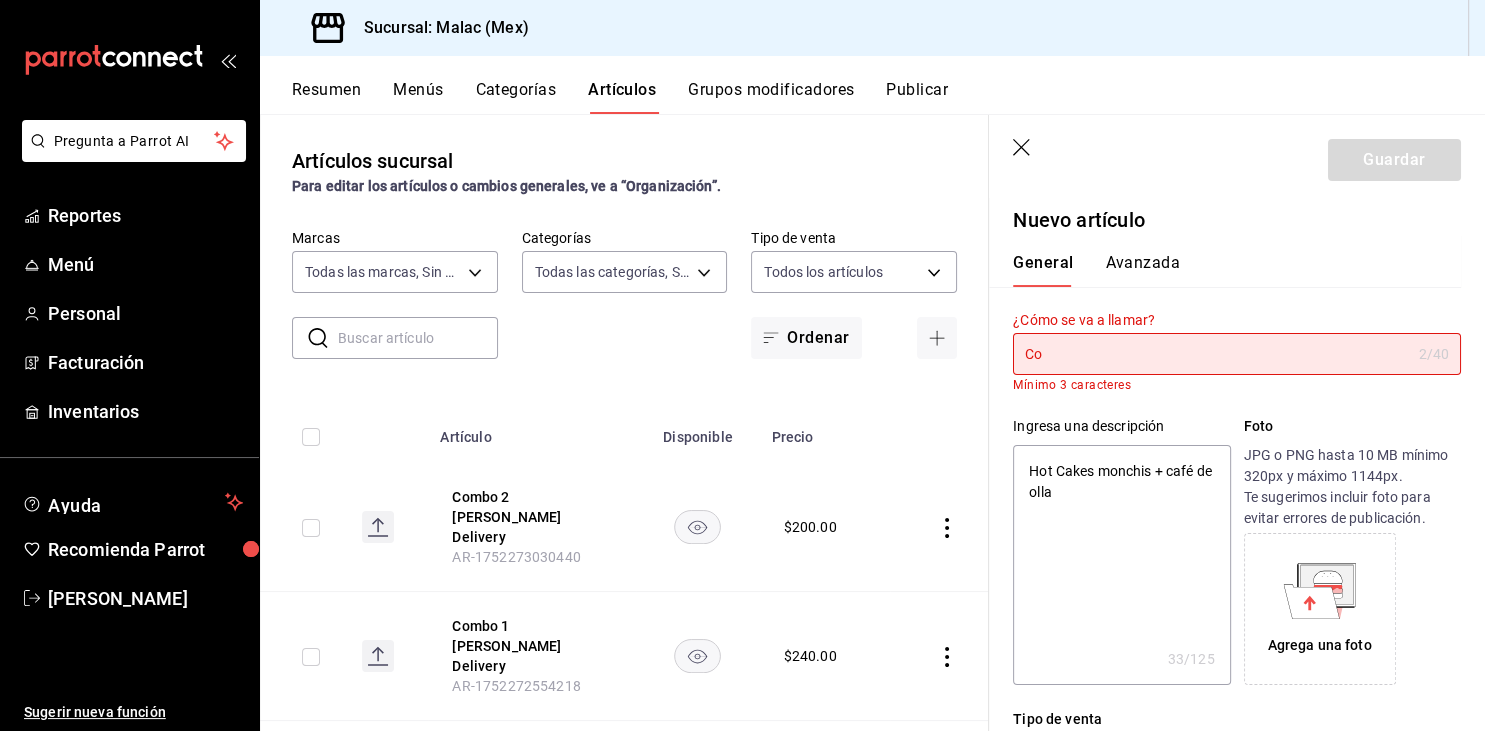 type on "Com" 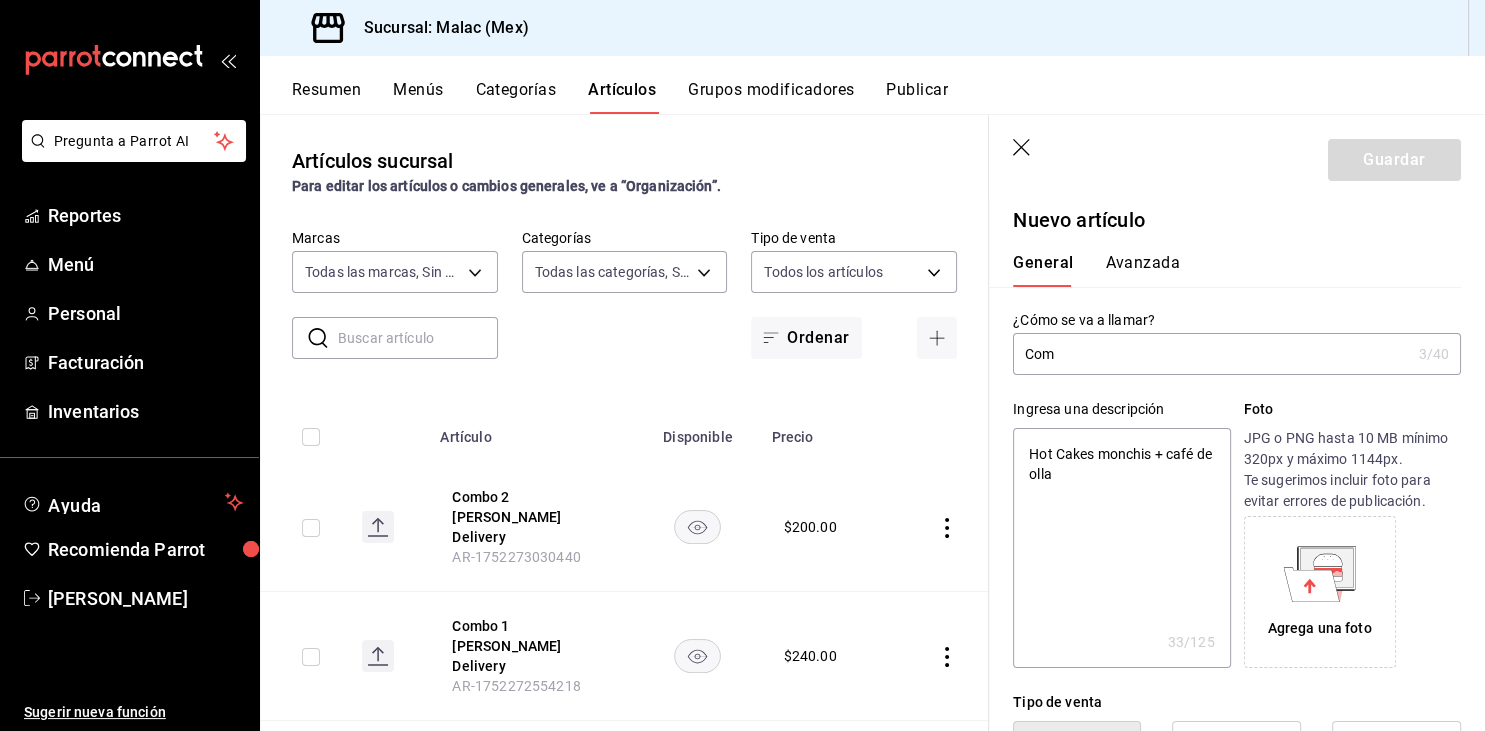 type on "Comb" 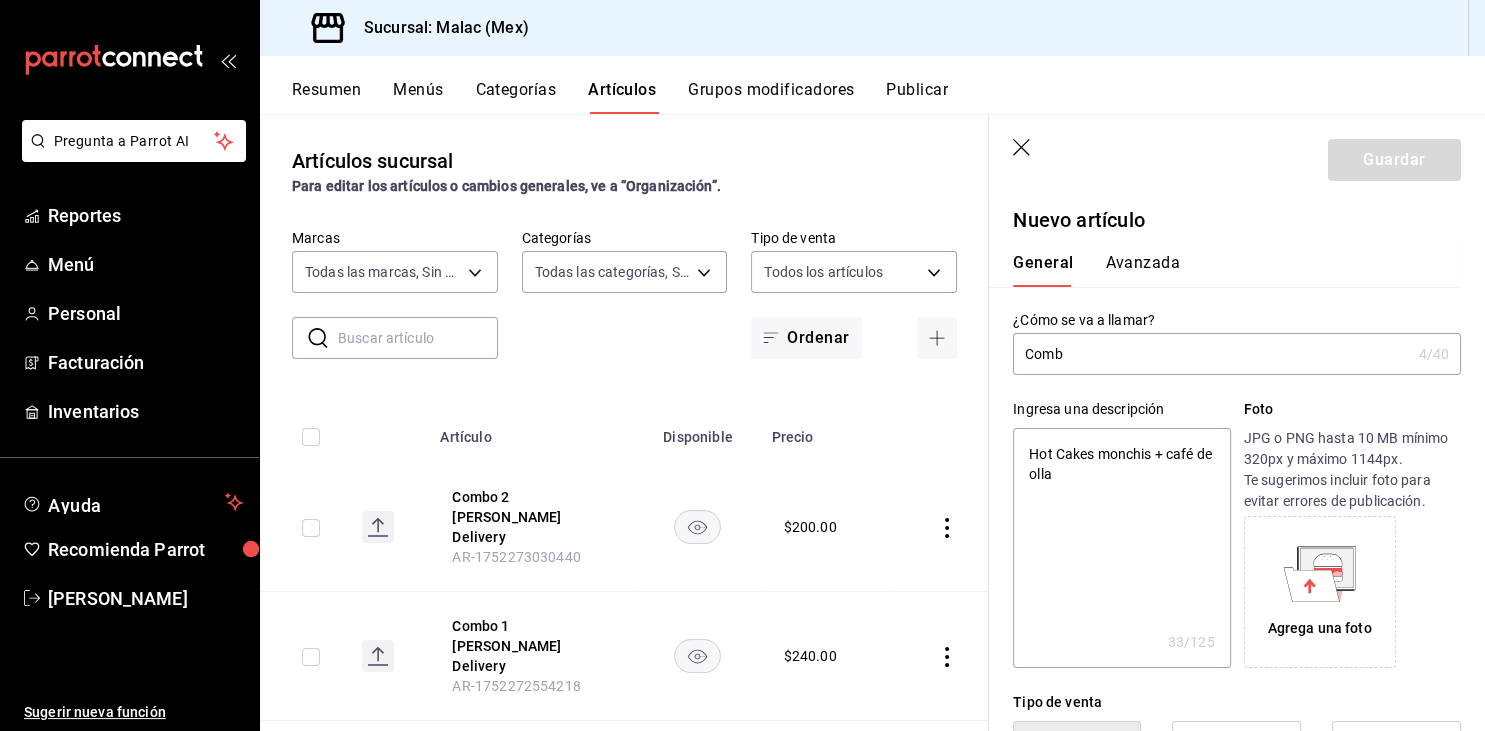 type on "Combo" 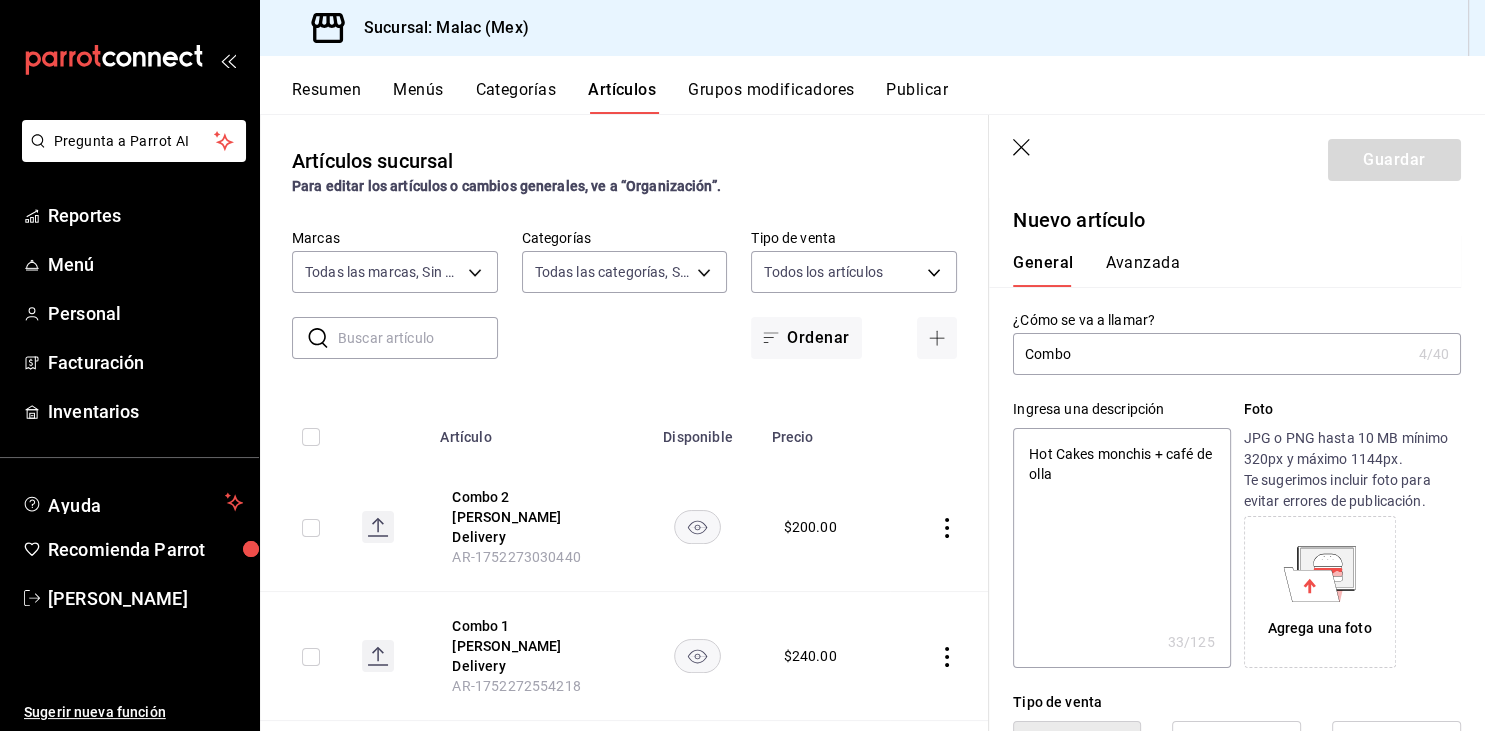 type on "x" 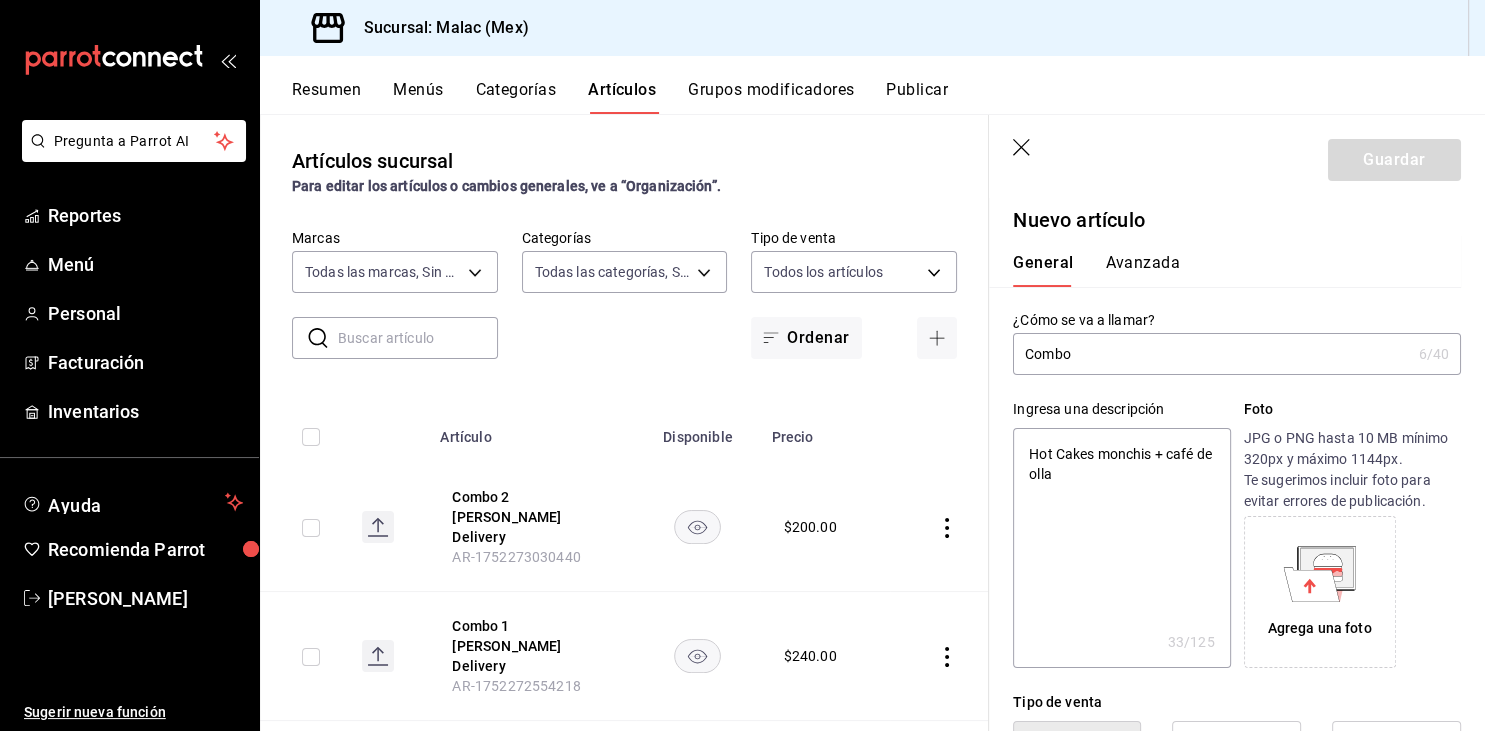 type on "Combo 3" 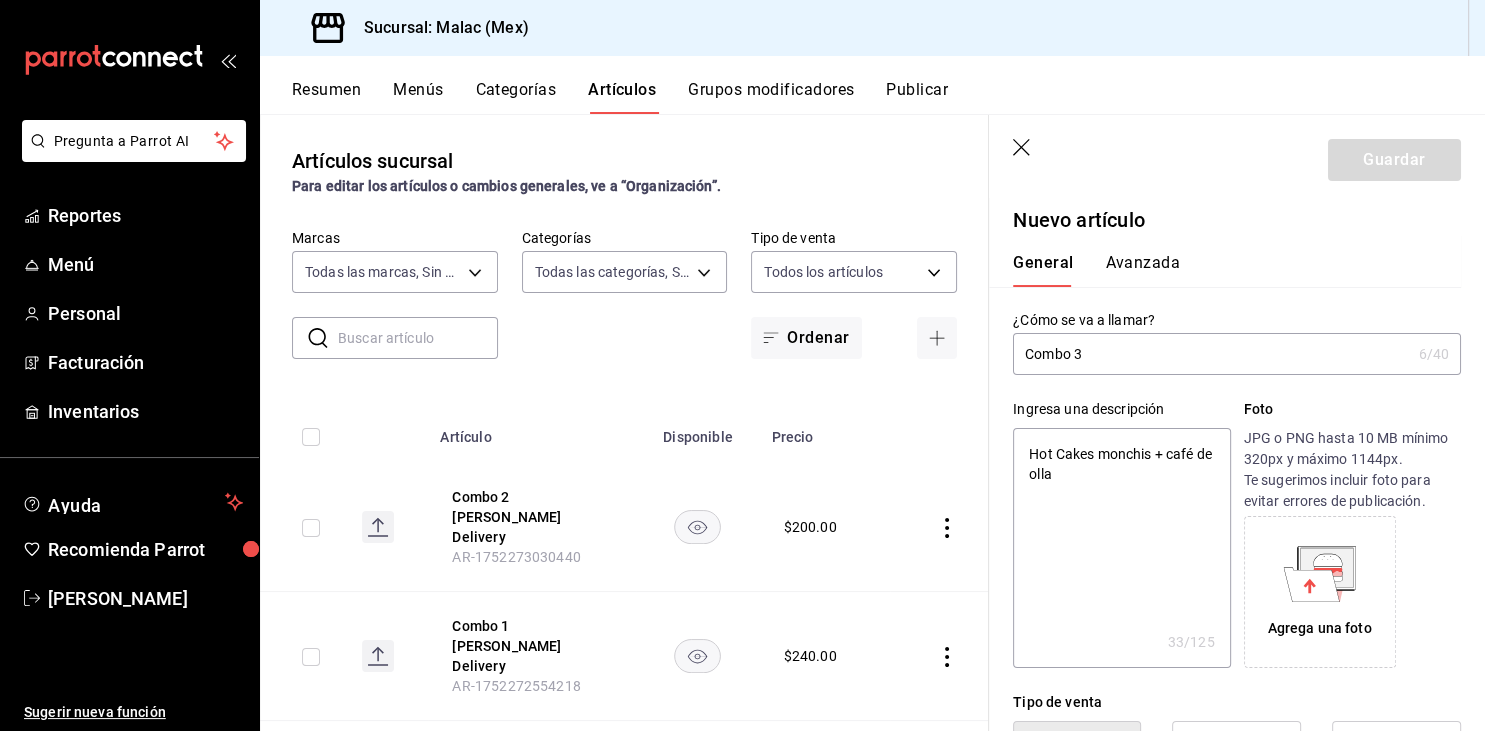 type on "Combo 3" 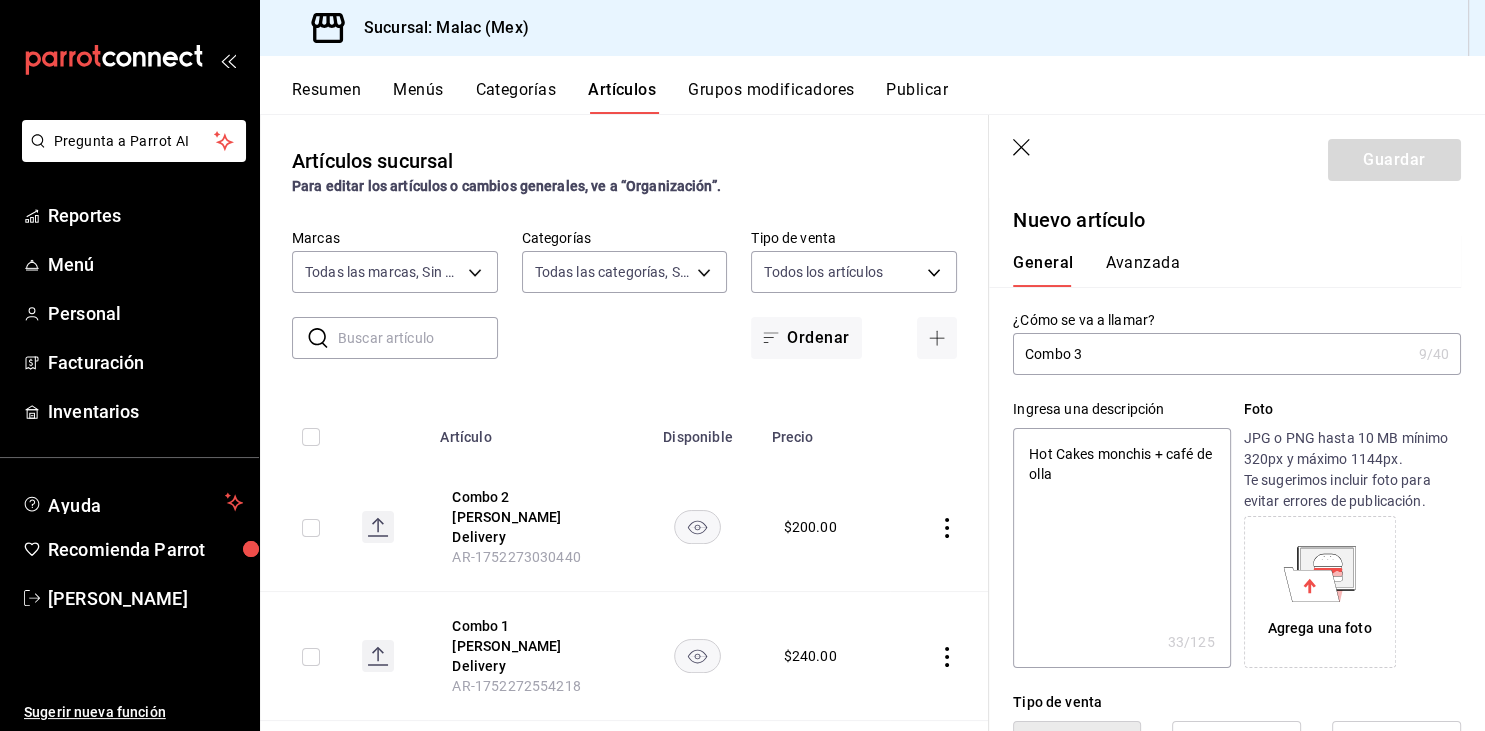 type on "Combo 3 M" 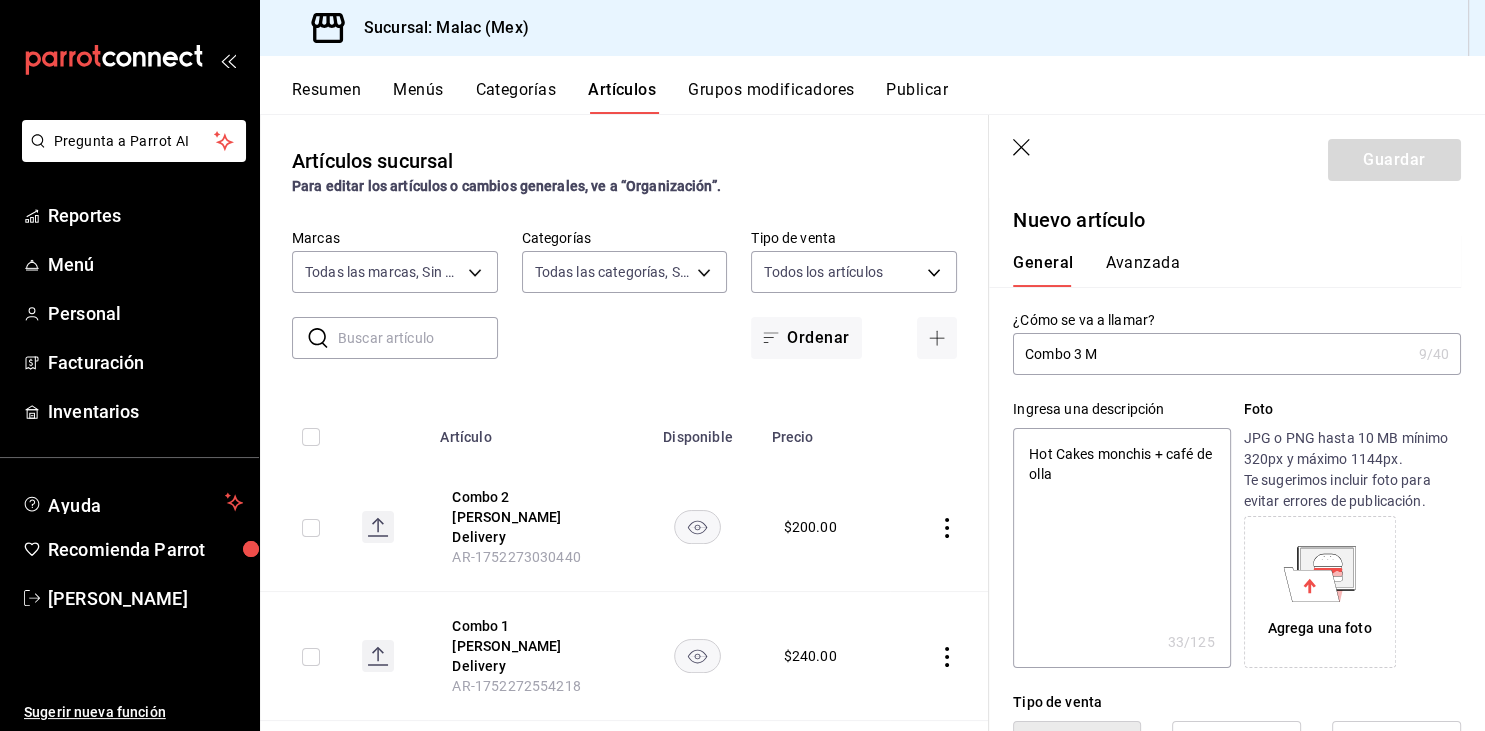 type on "Combo 3 MA" 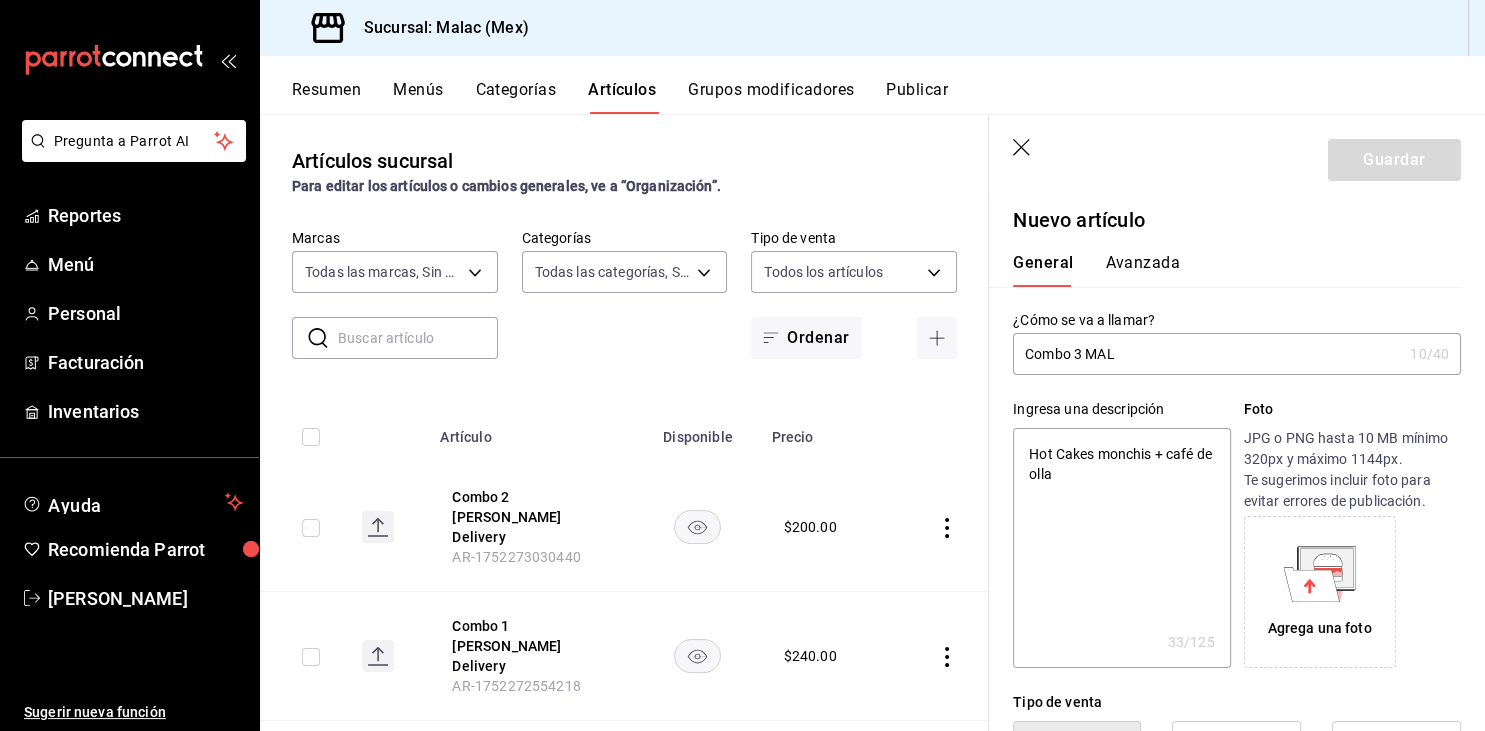 type on "Combo 3 MALA" 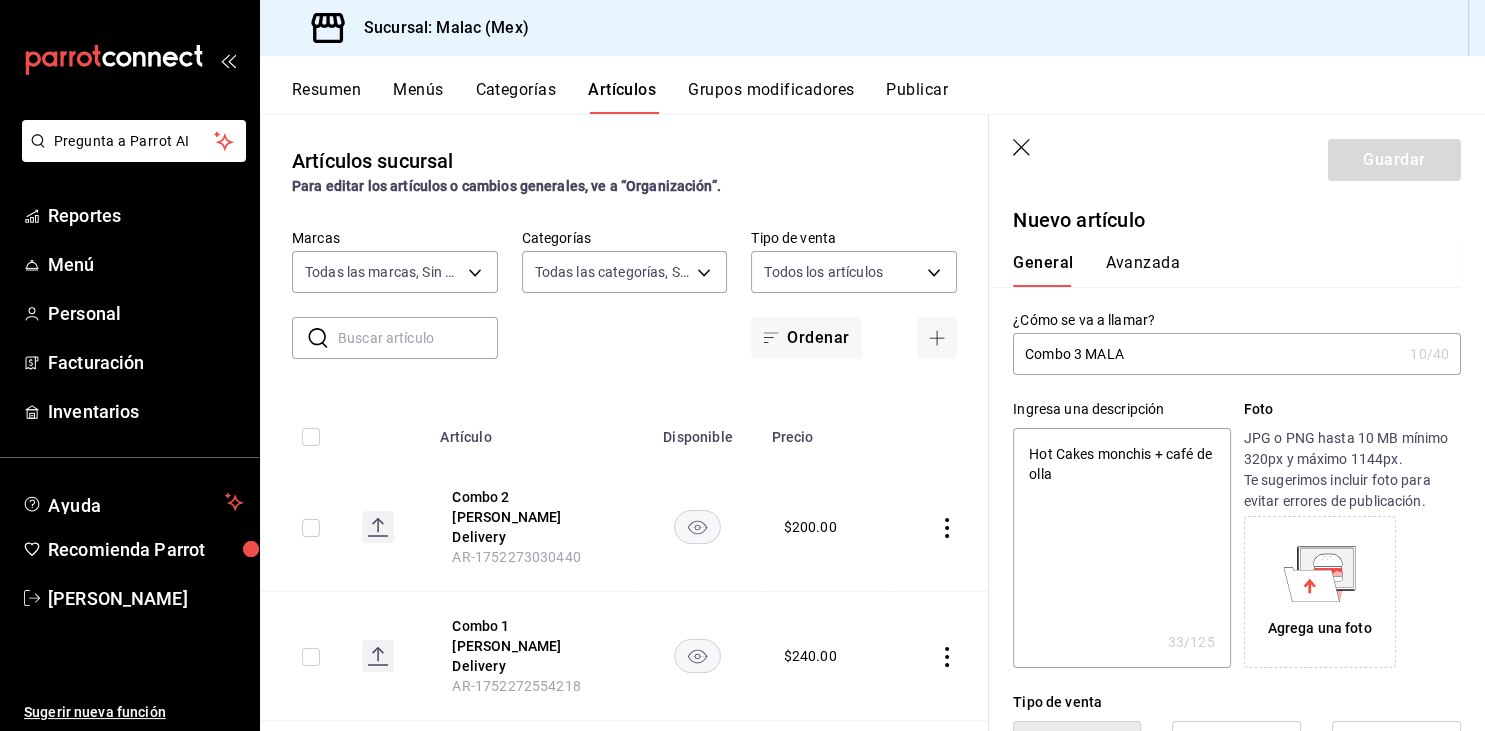 type on "x" 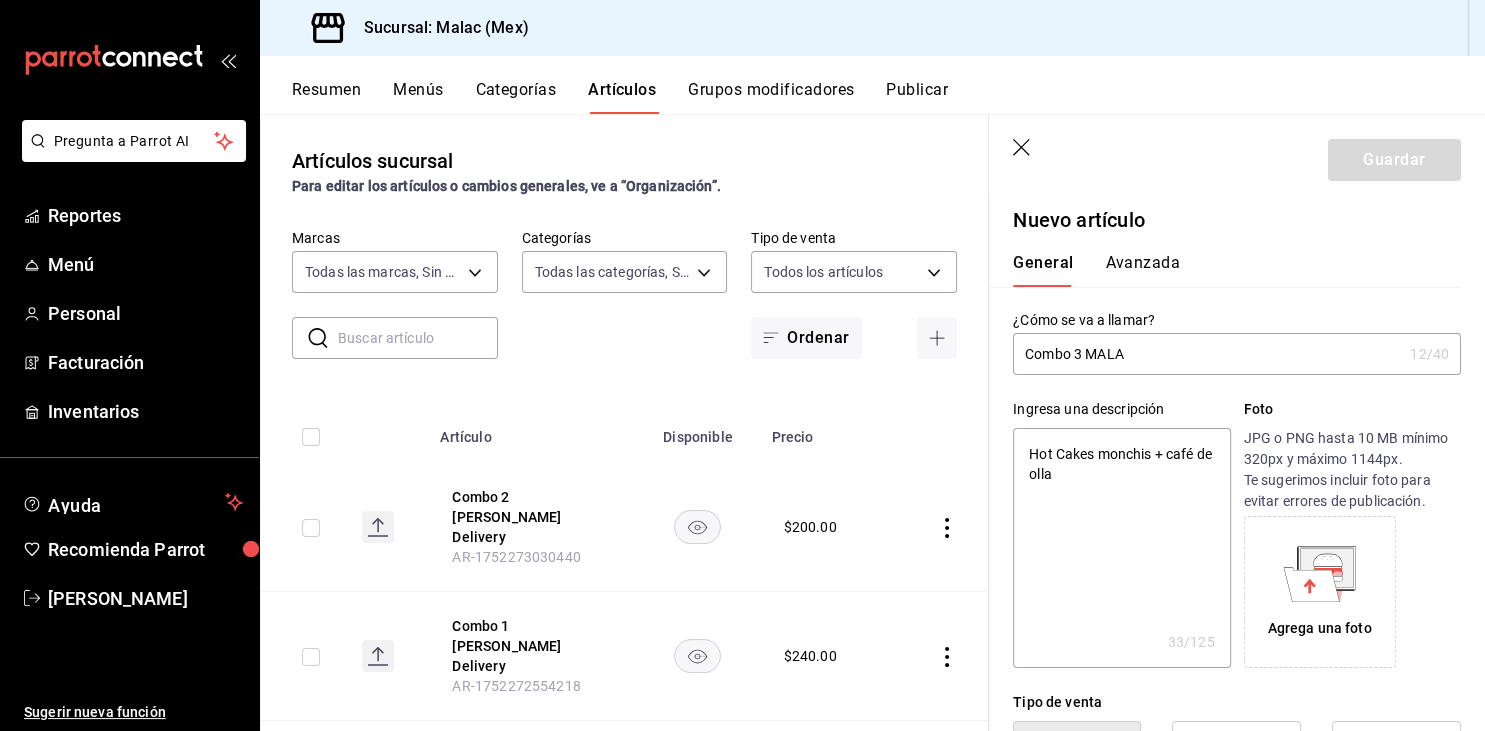 type on "Combo 3 MALAC" 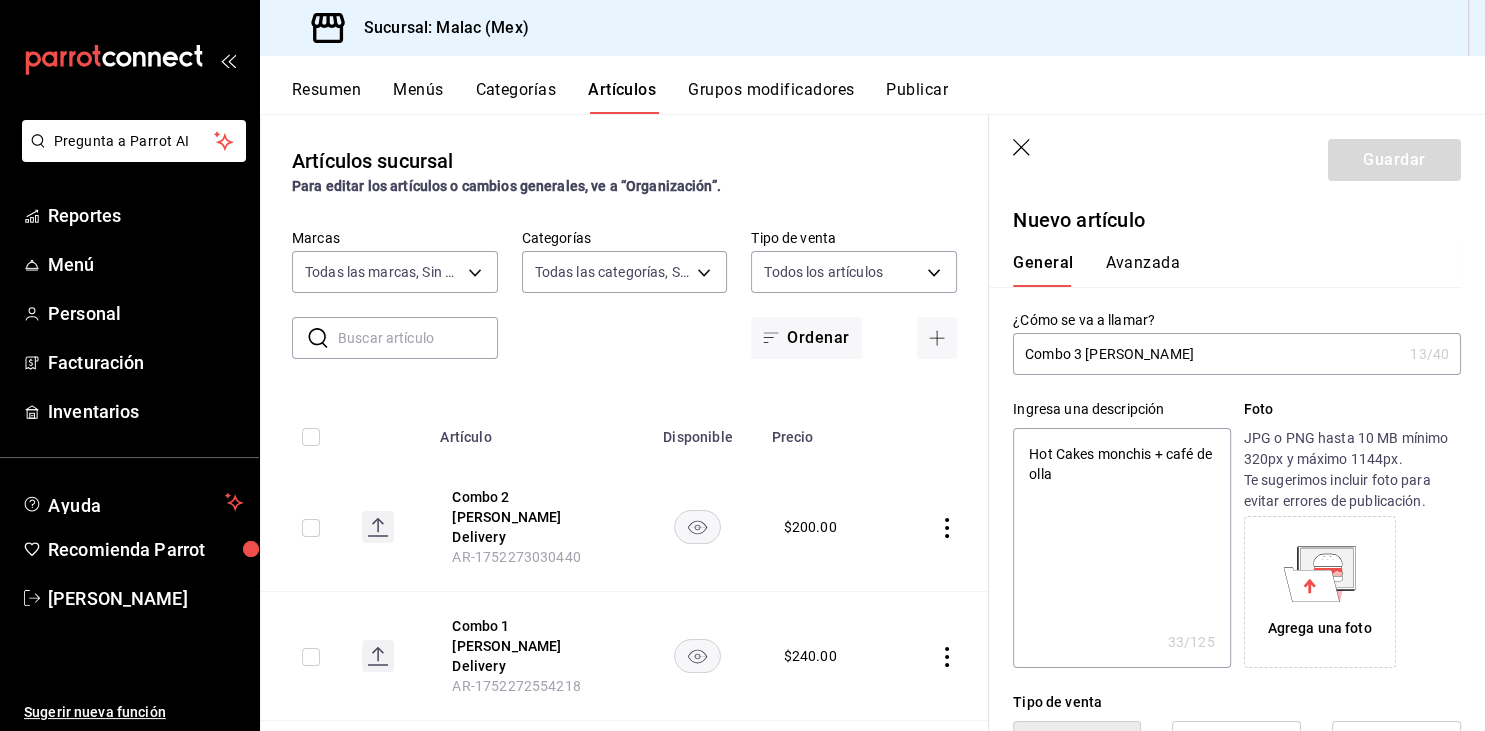 type on "Combo 3 MALAC" 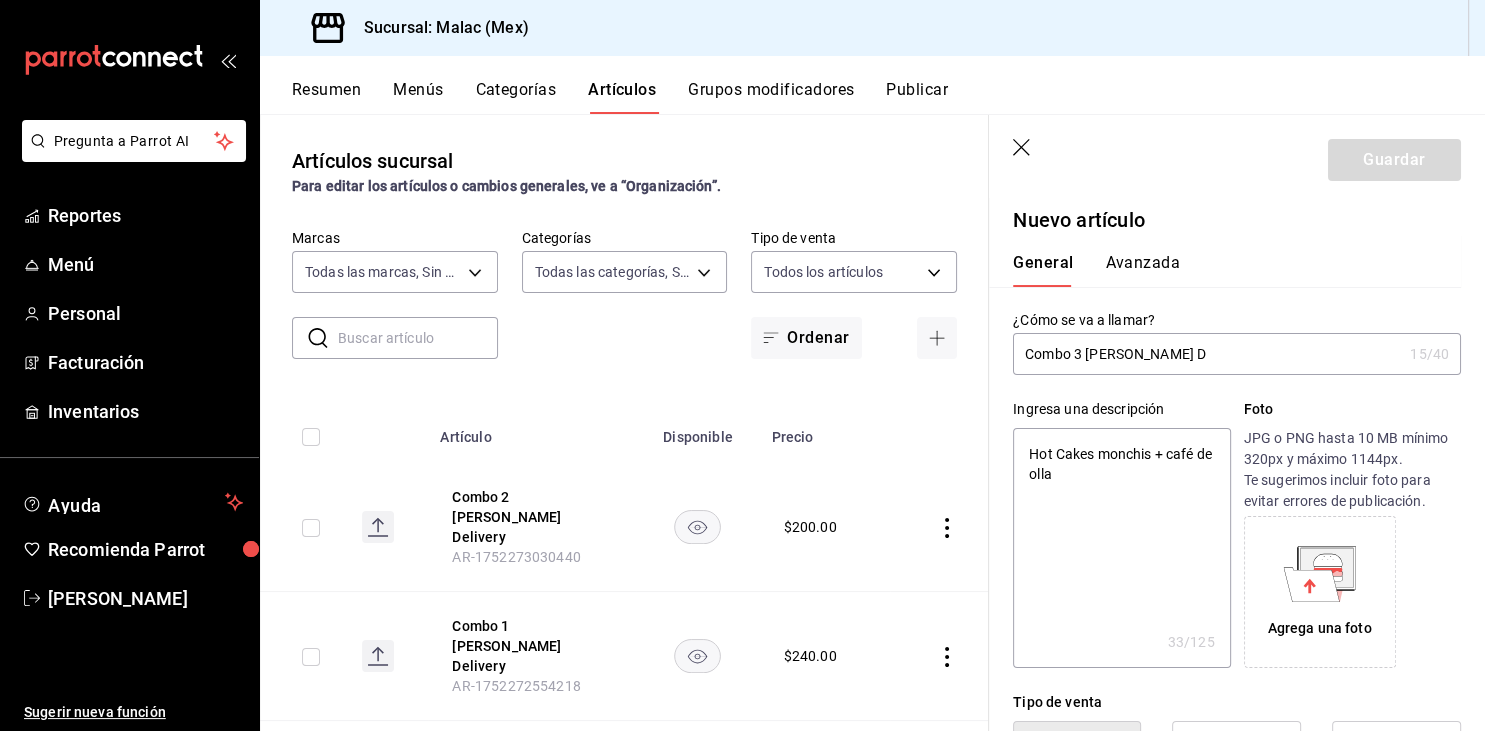 type on "Combo 3 MALAC De" 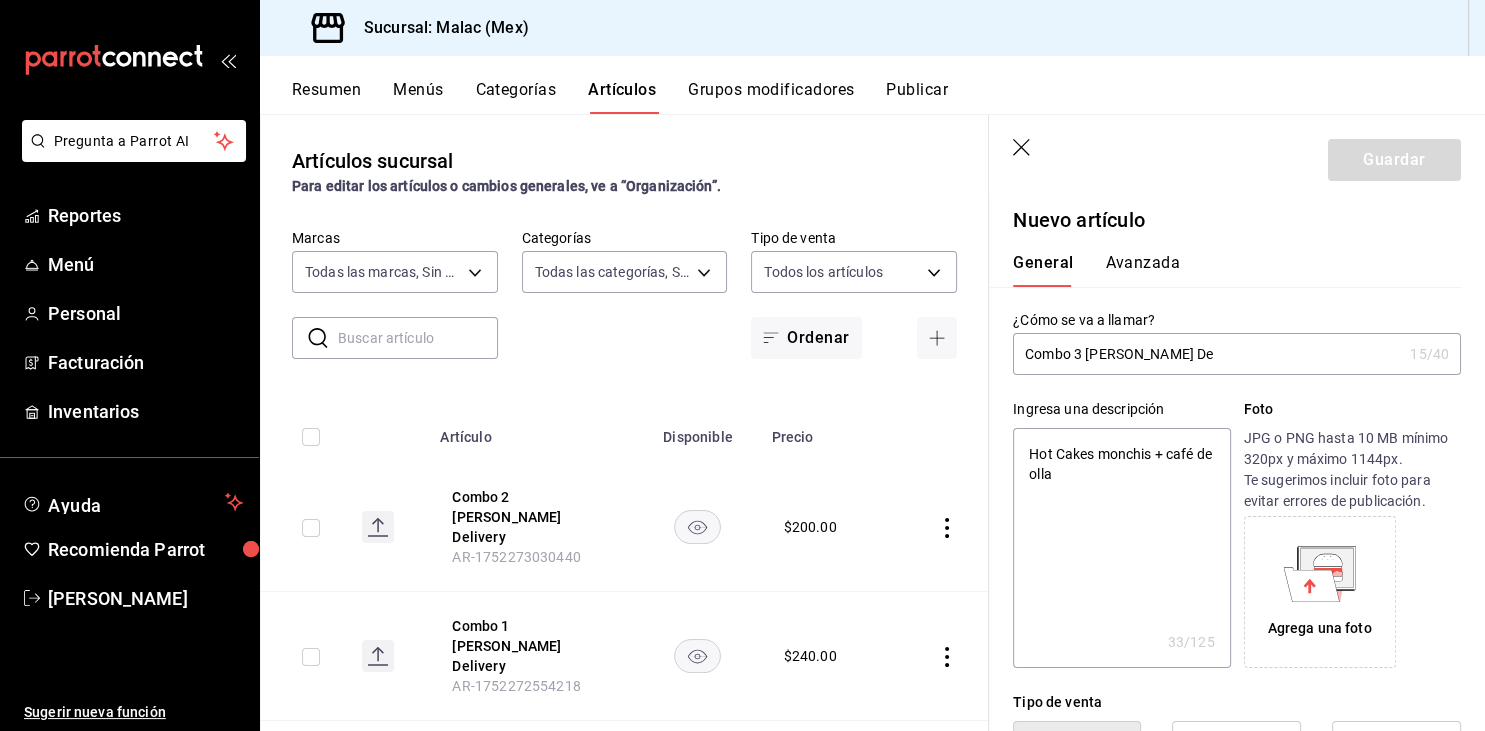 type on "Combo 3 MALAC Del" 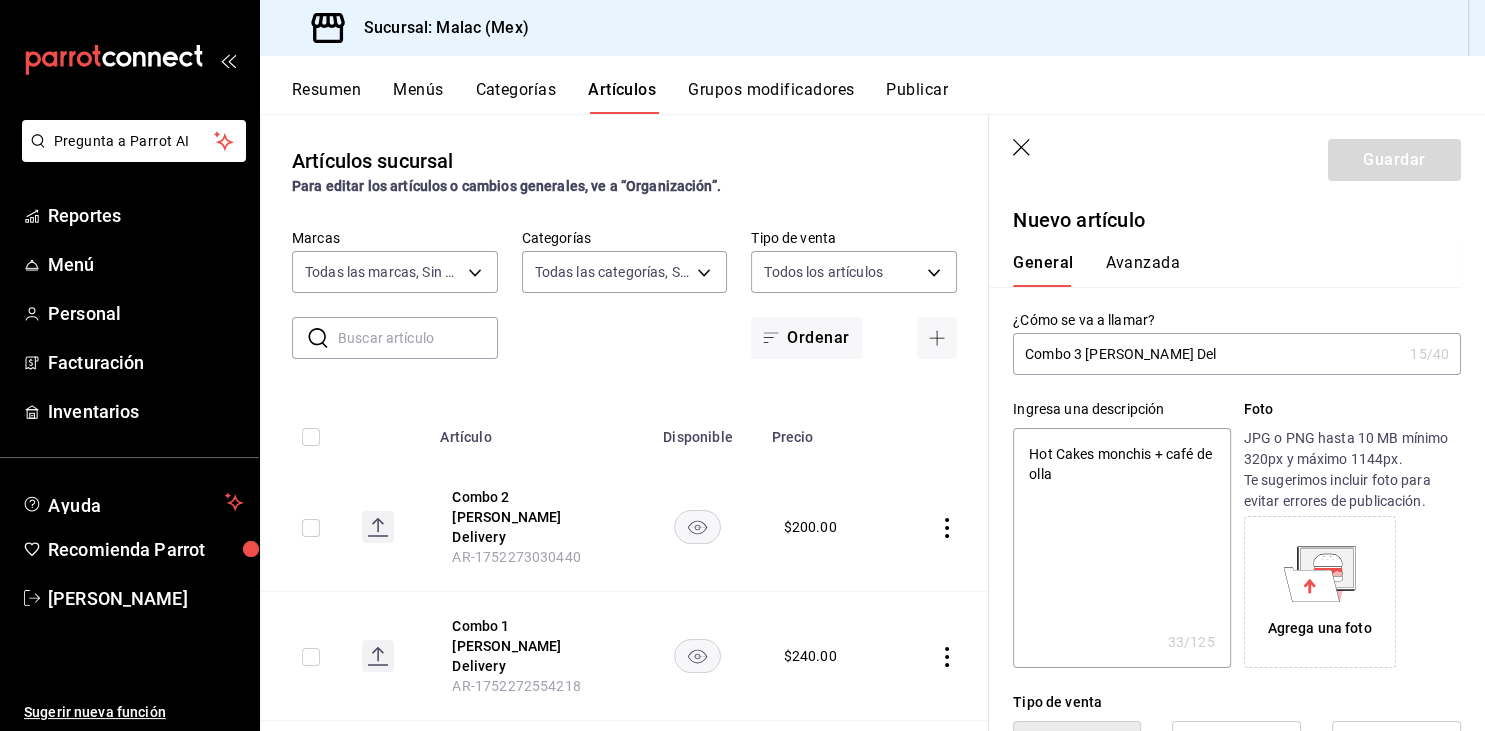 type on "x" 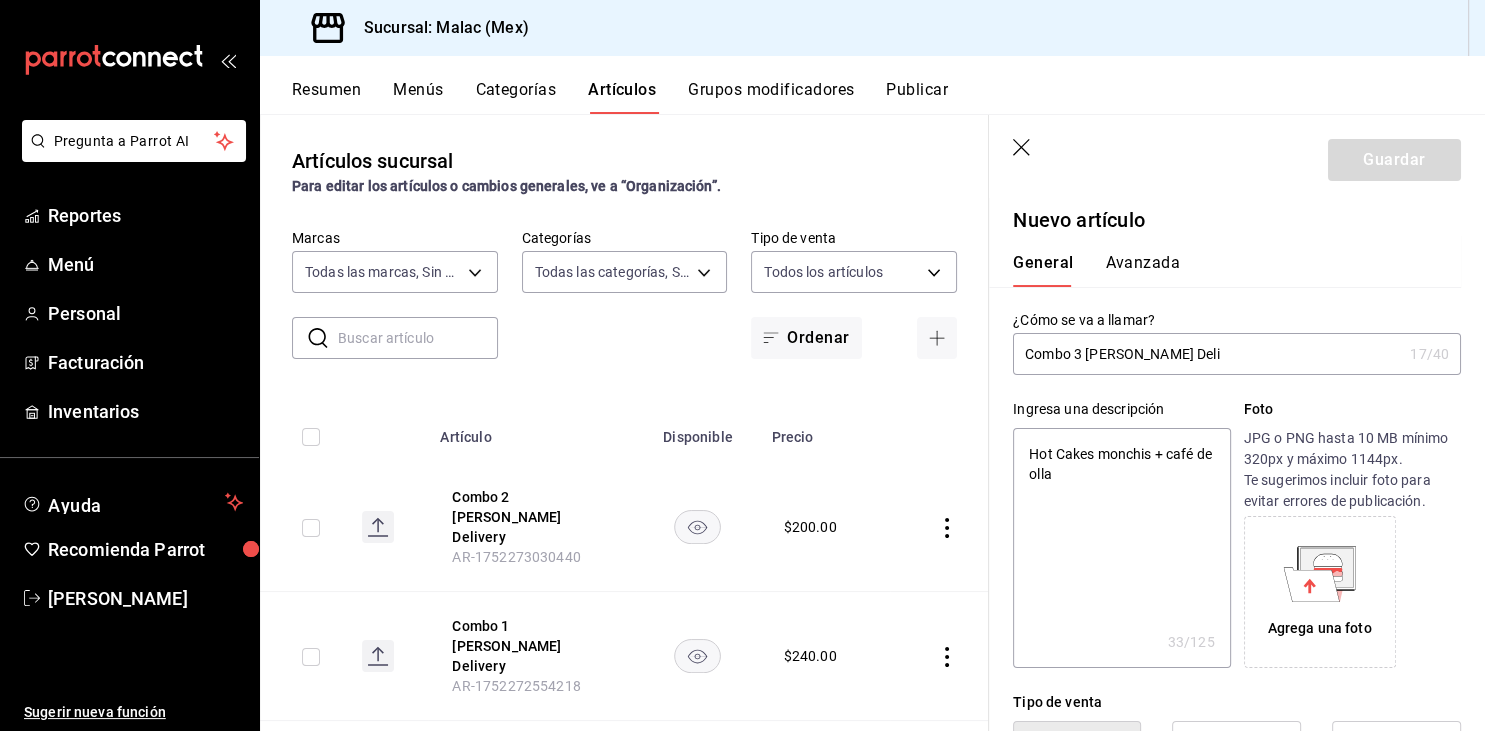 type on "Combo 3 MALAC Deliv" 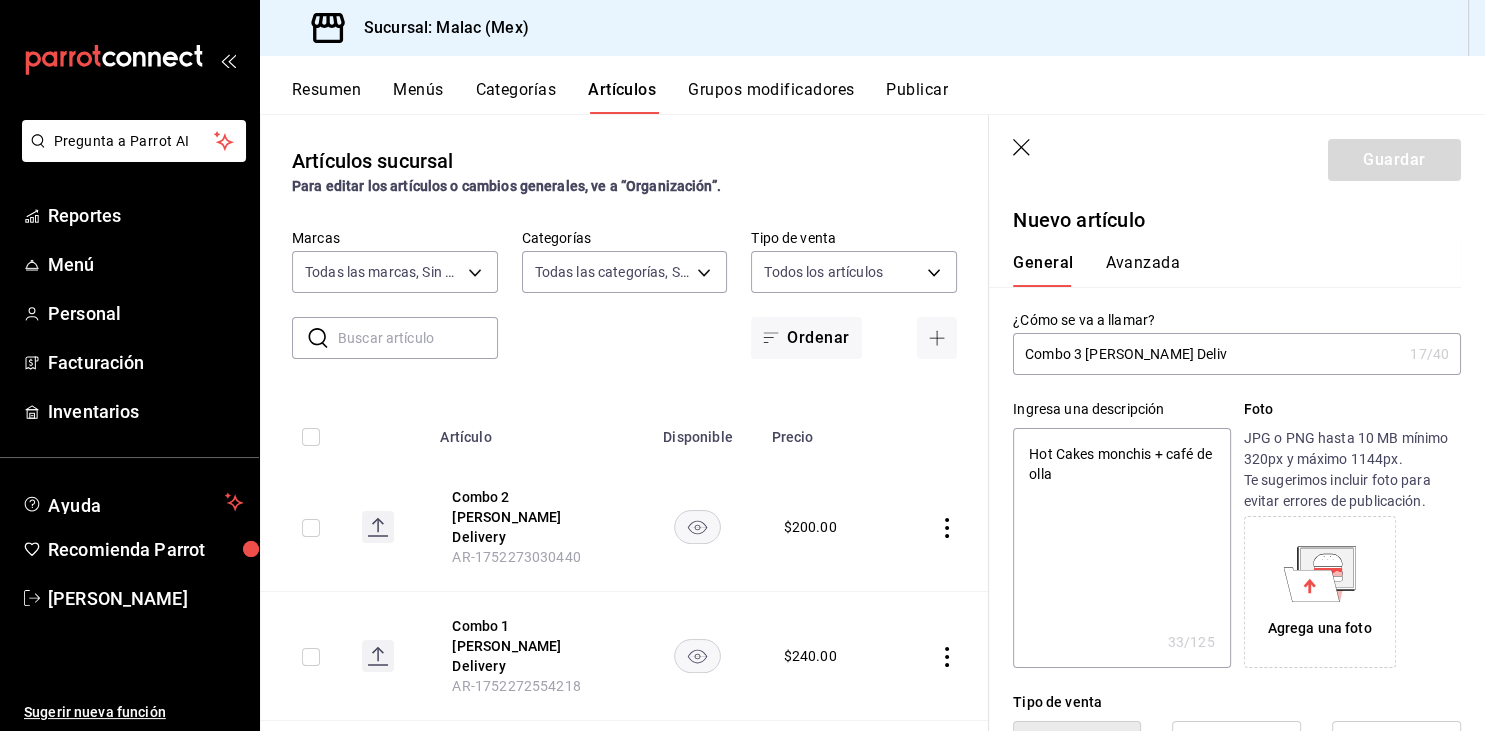 type on "x" 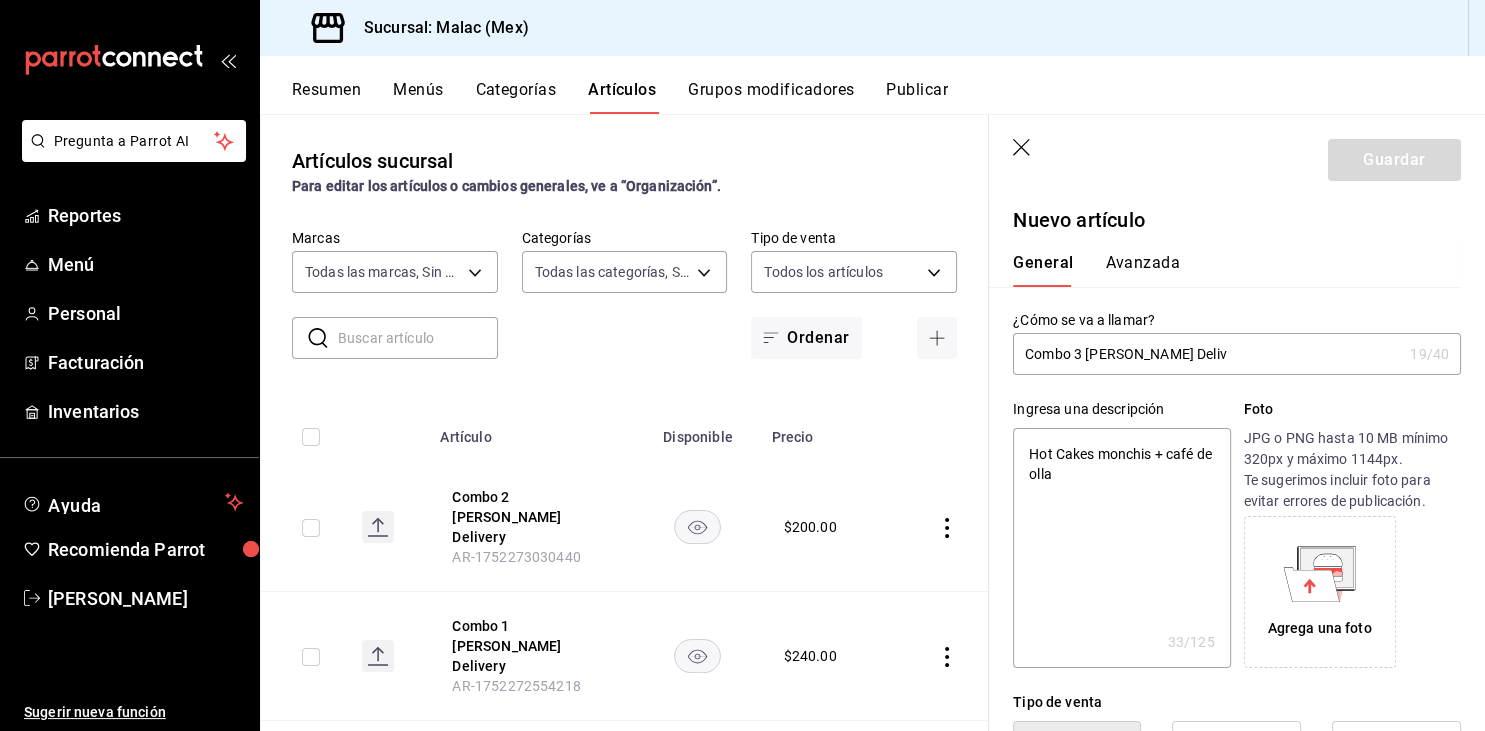 type on "Combo 3 MALAC Delive" 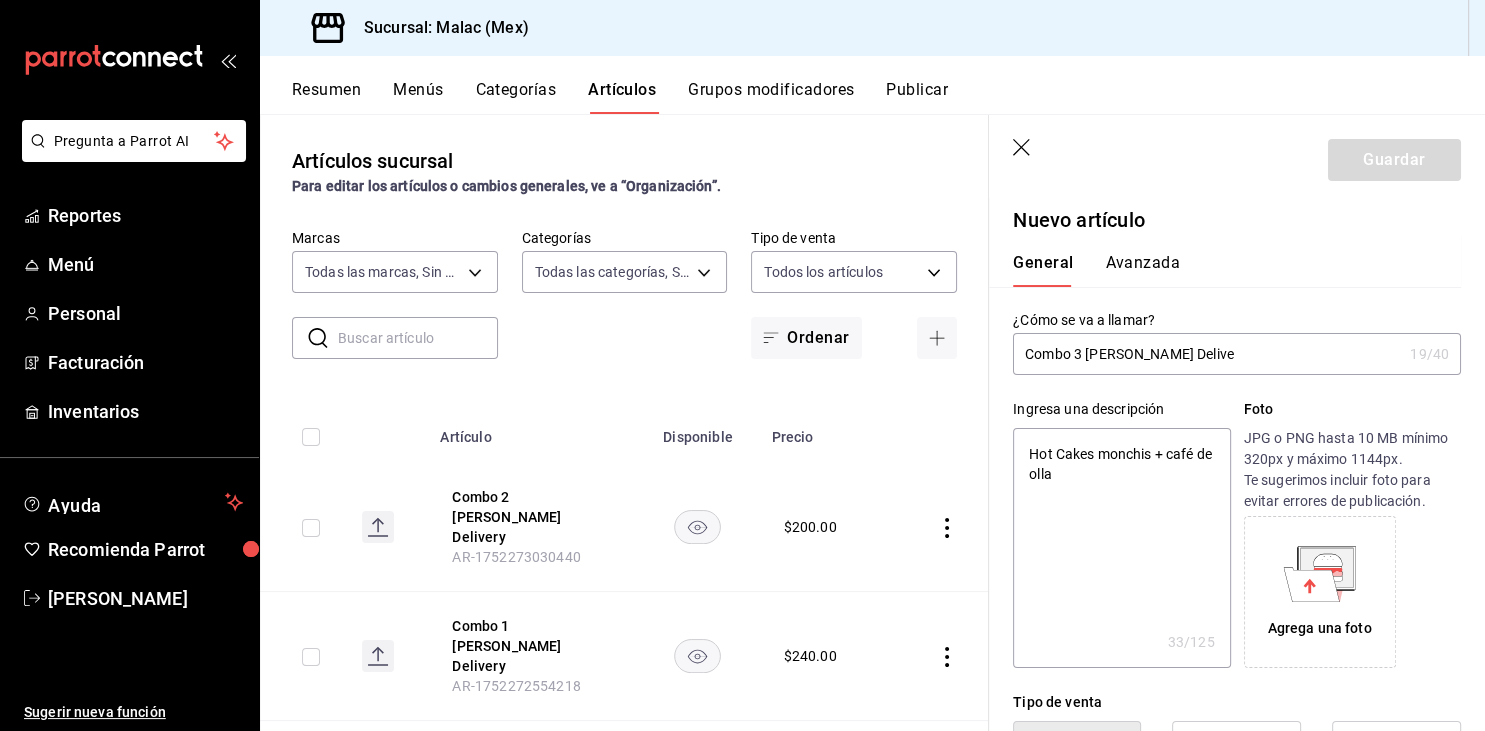type on "x" 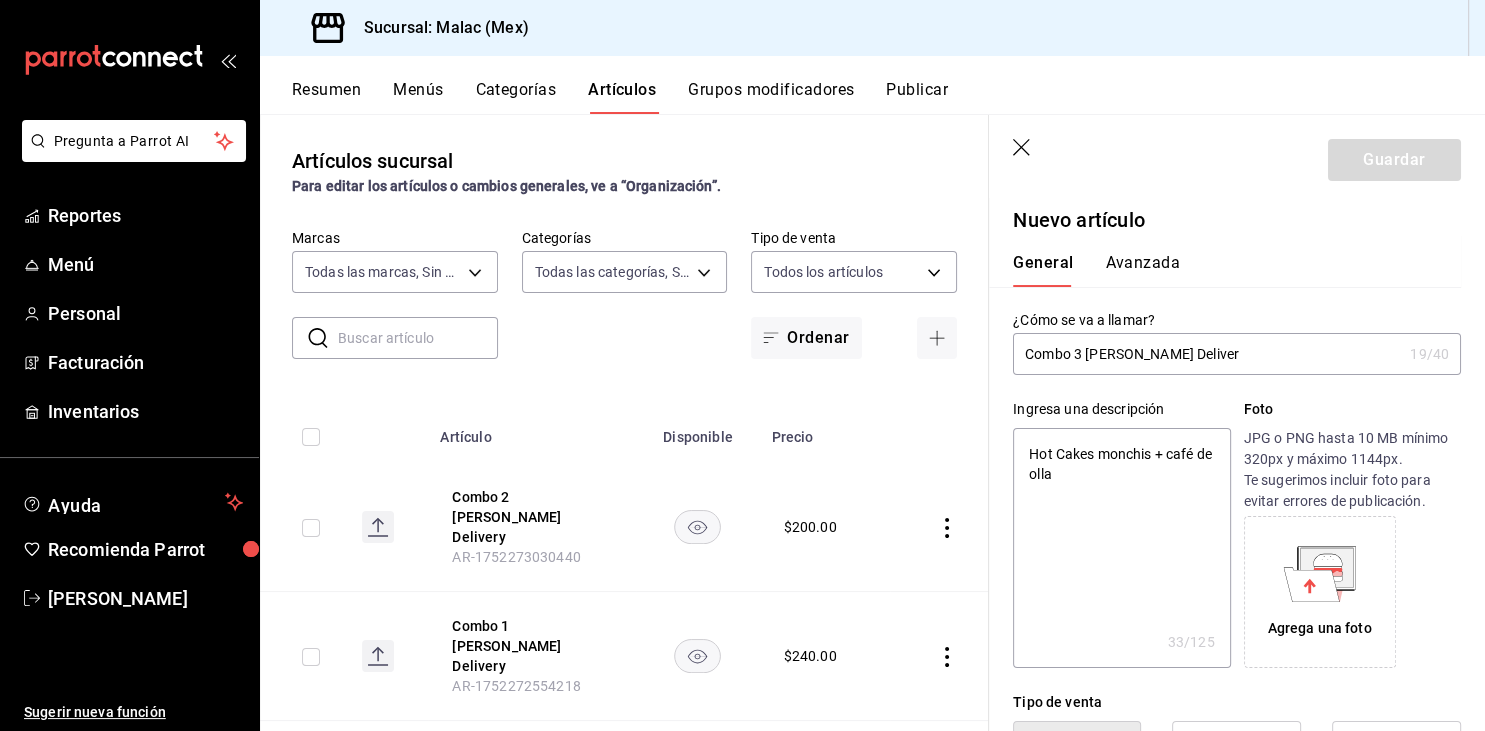type on "x" 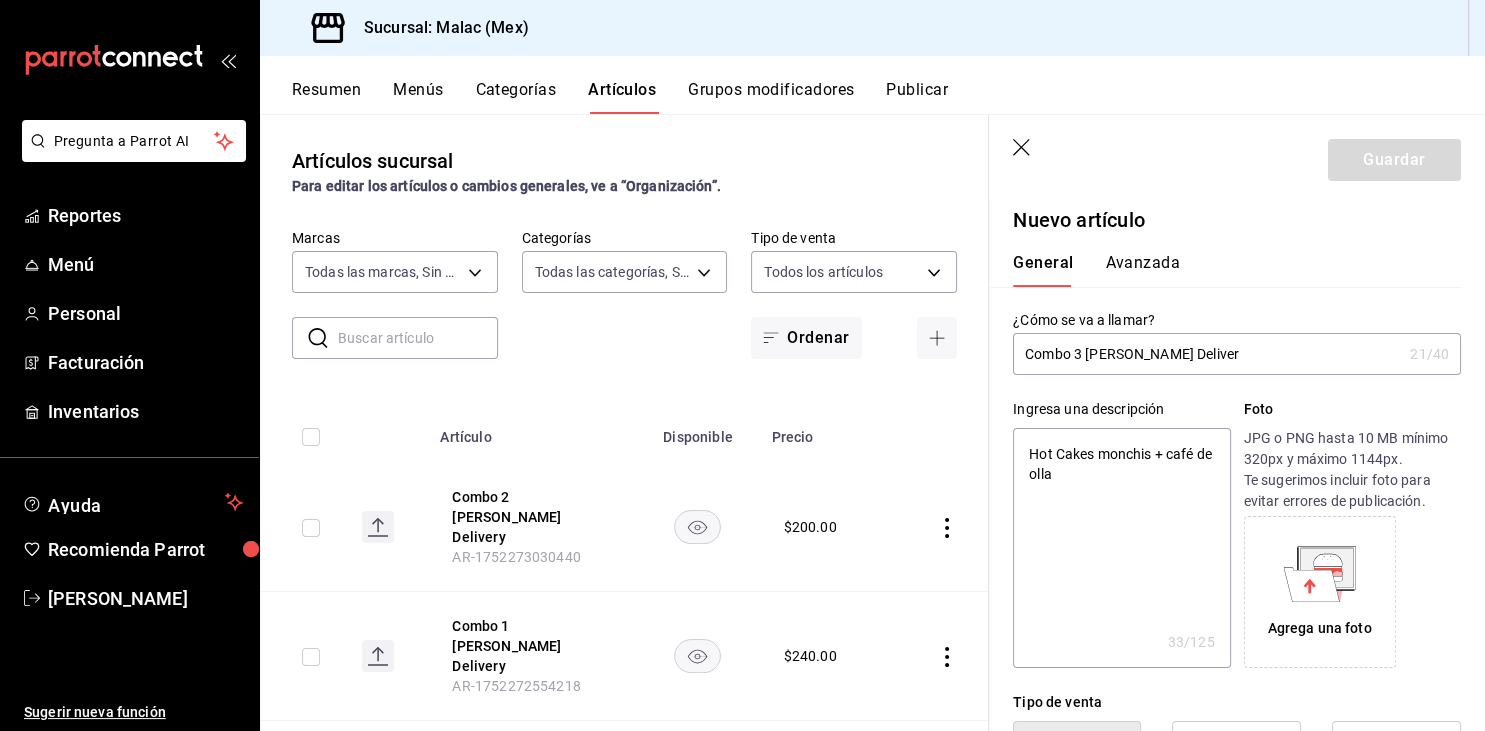 type on "Combo 3 MALAC Delivery" 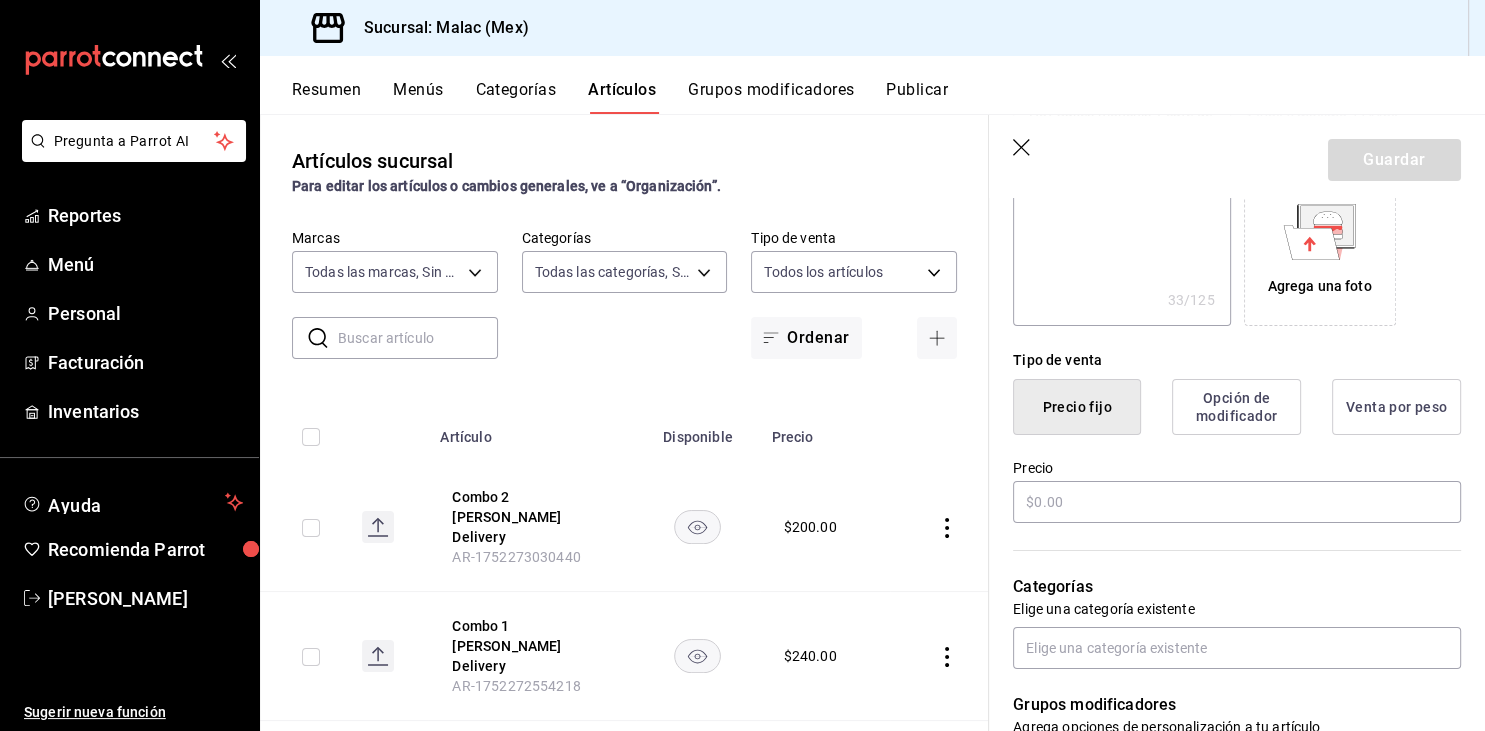 scroll, scrollTop: 357, scrollLeft: 0, axis: vertical 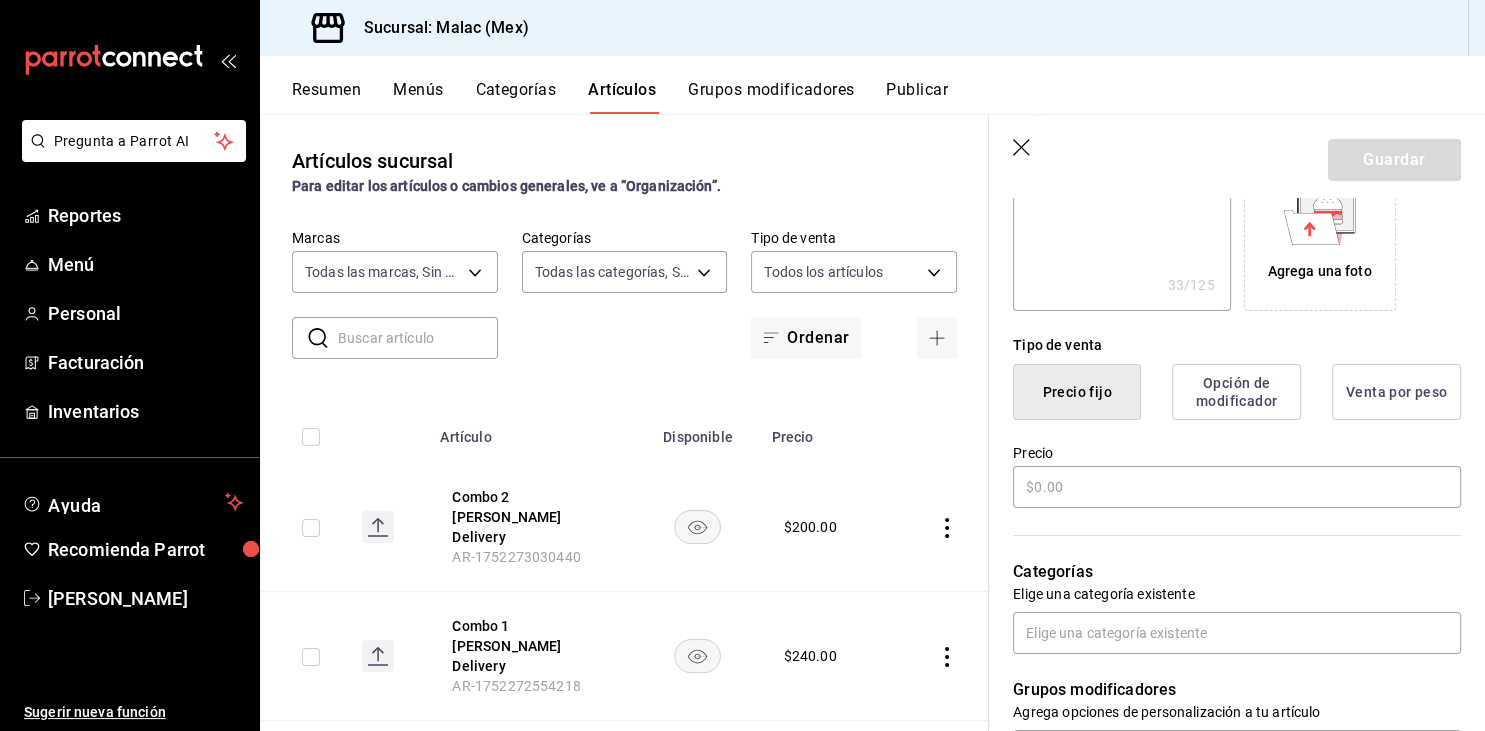 type on "Combo 3 MALAC Delivery" 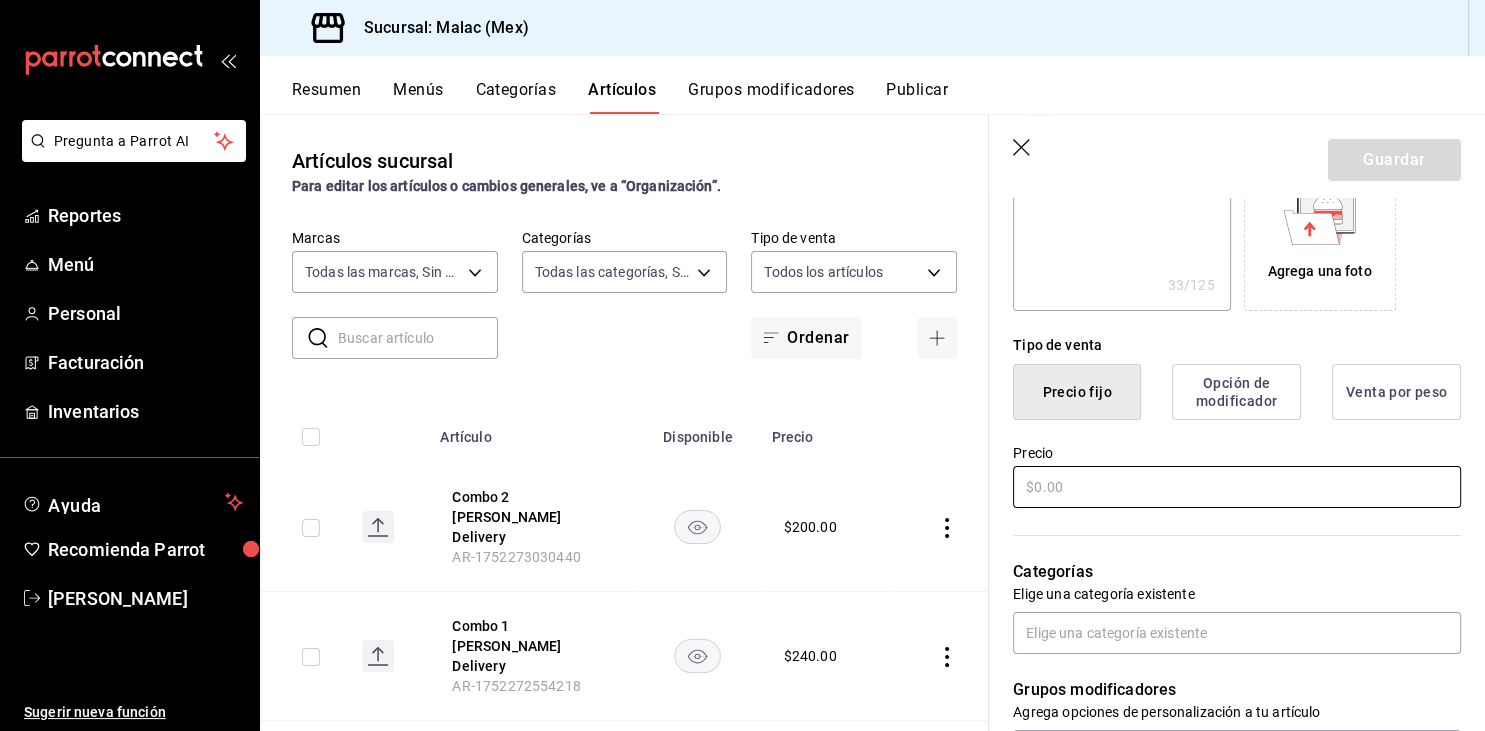 click at bounding box center (1237, 487) 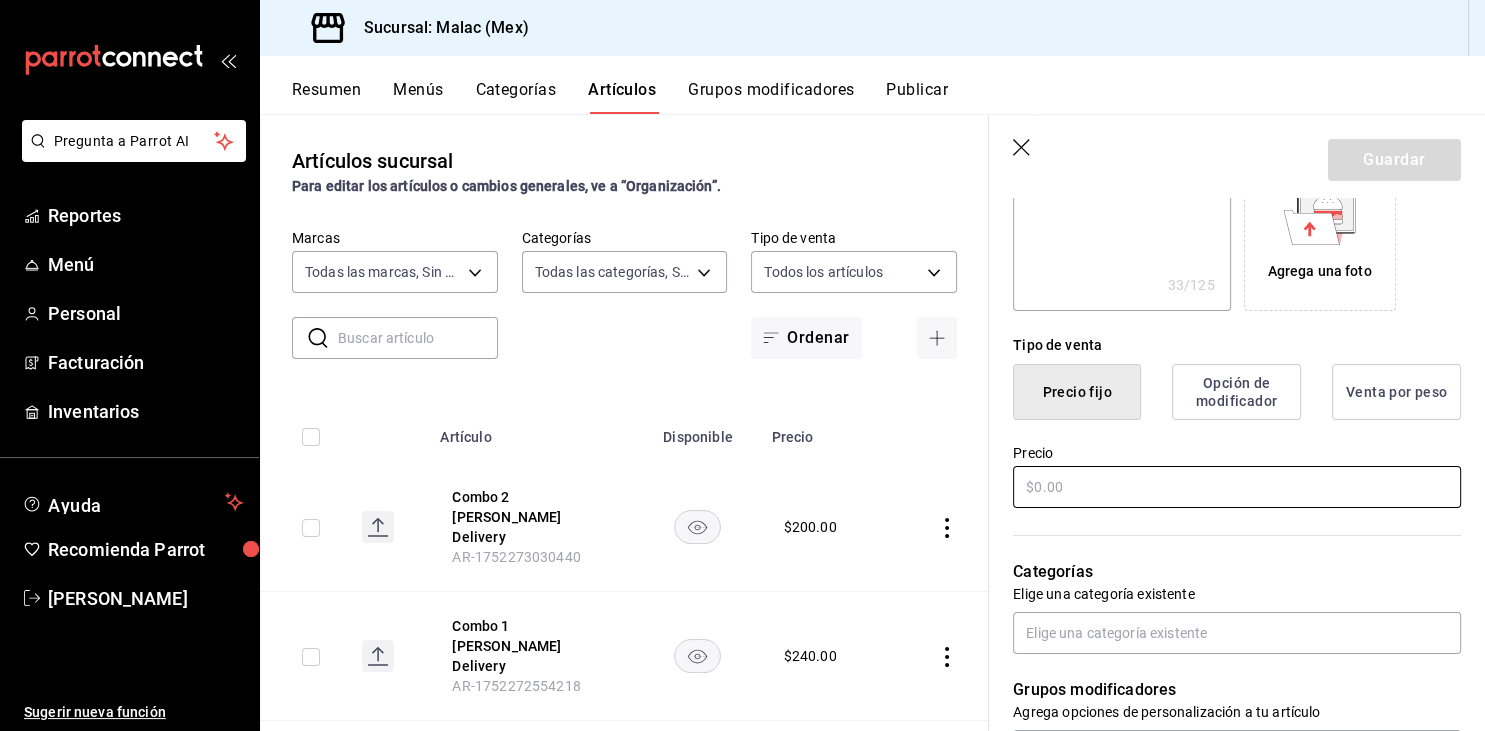 click at bounding box center (1237, 487) 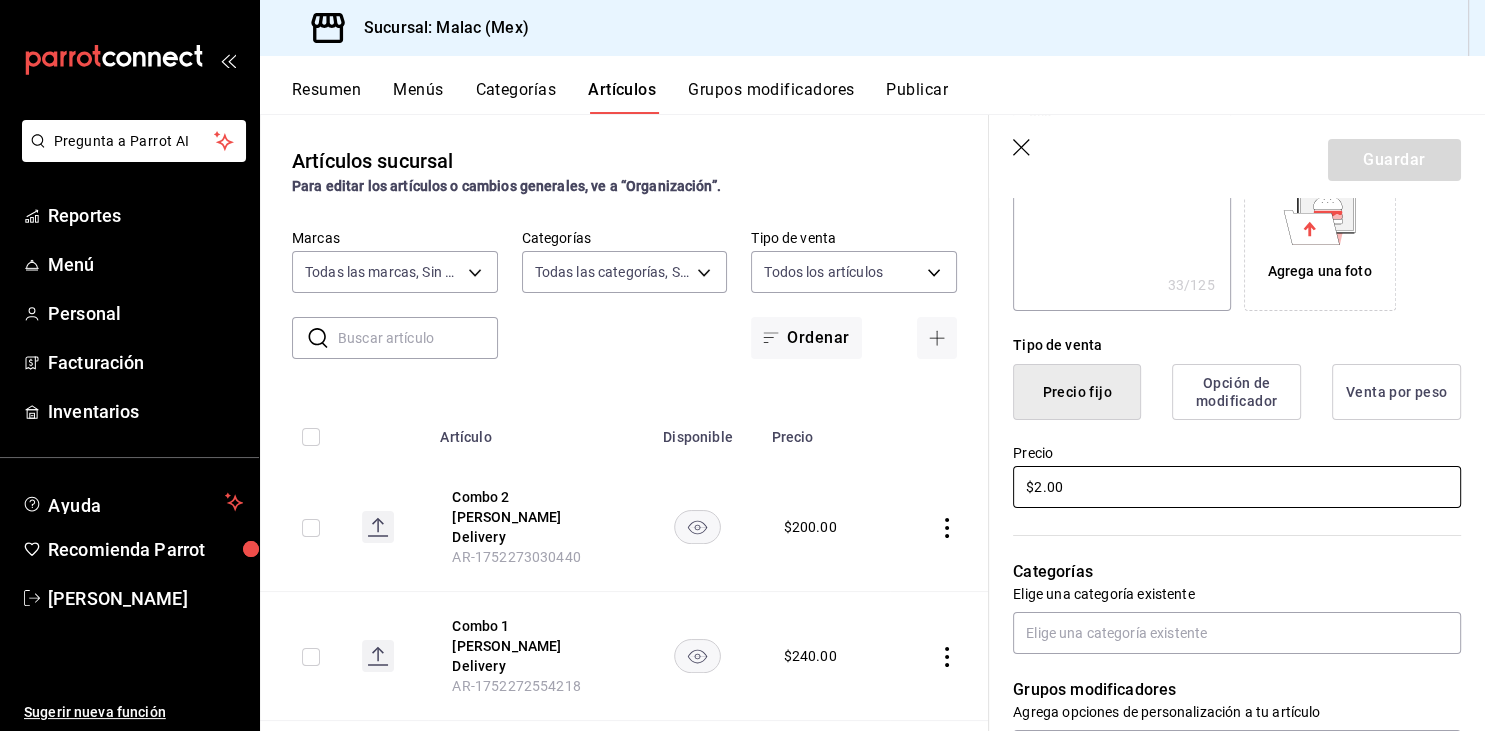 type on "x" 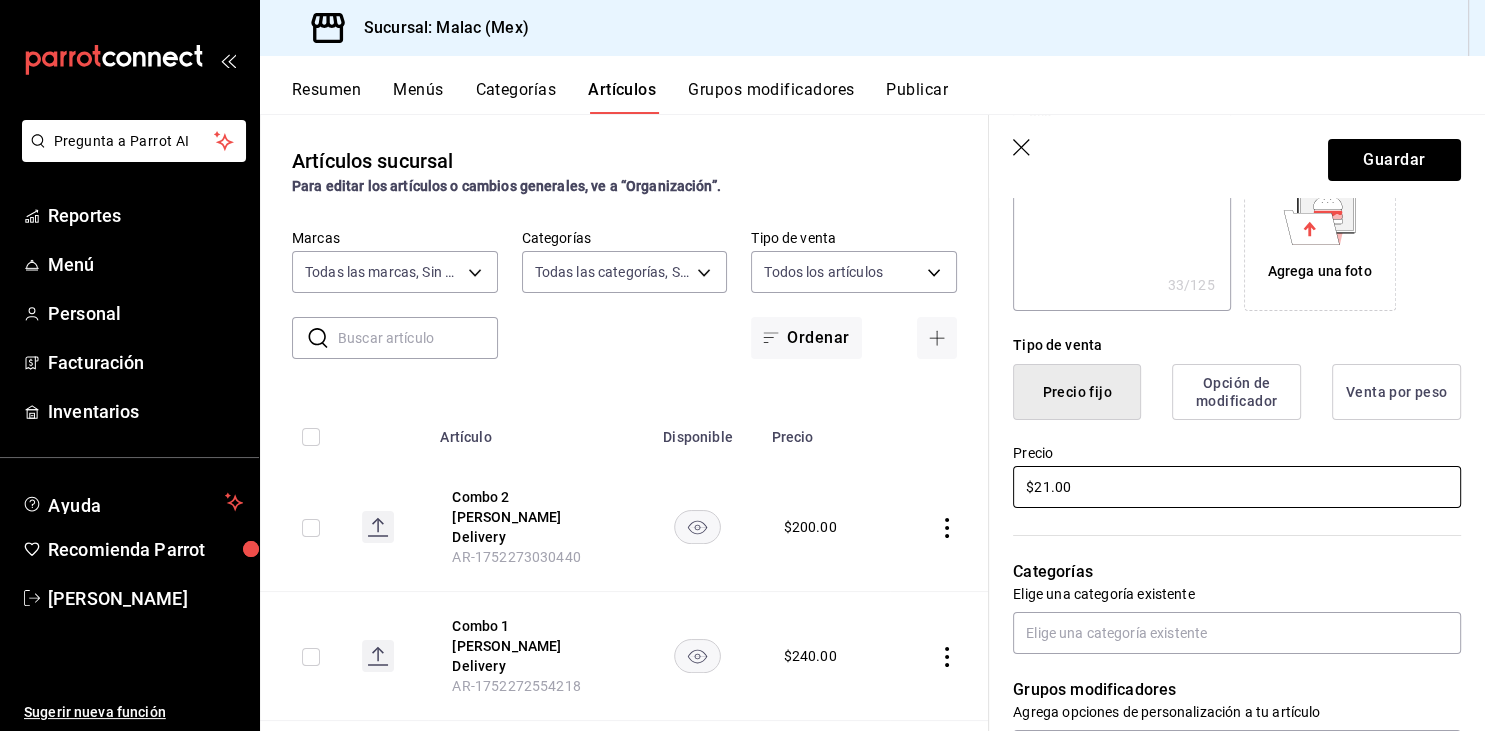 type on "x" 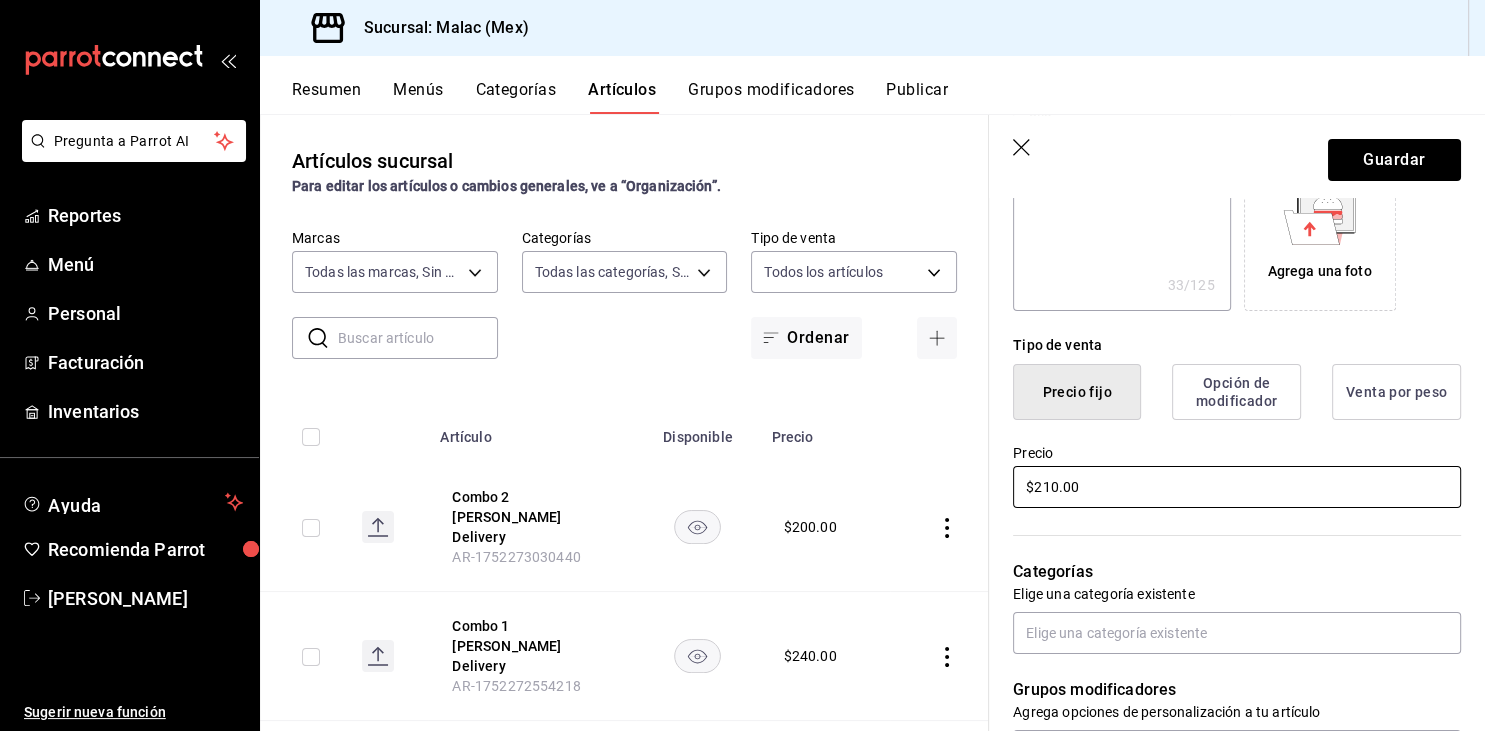 type on "$210.00" 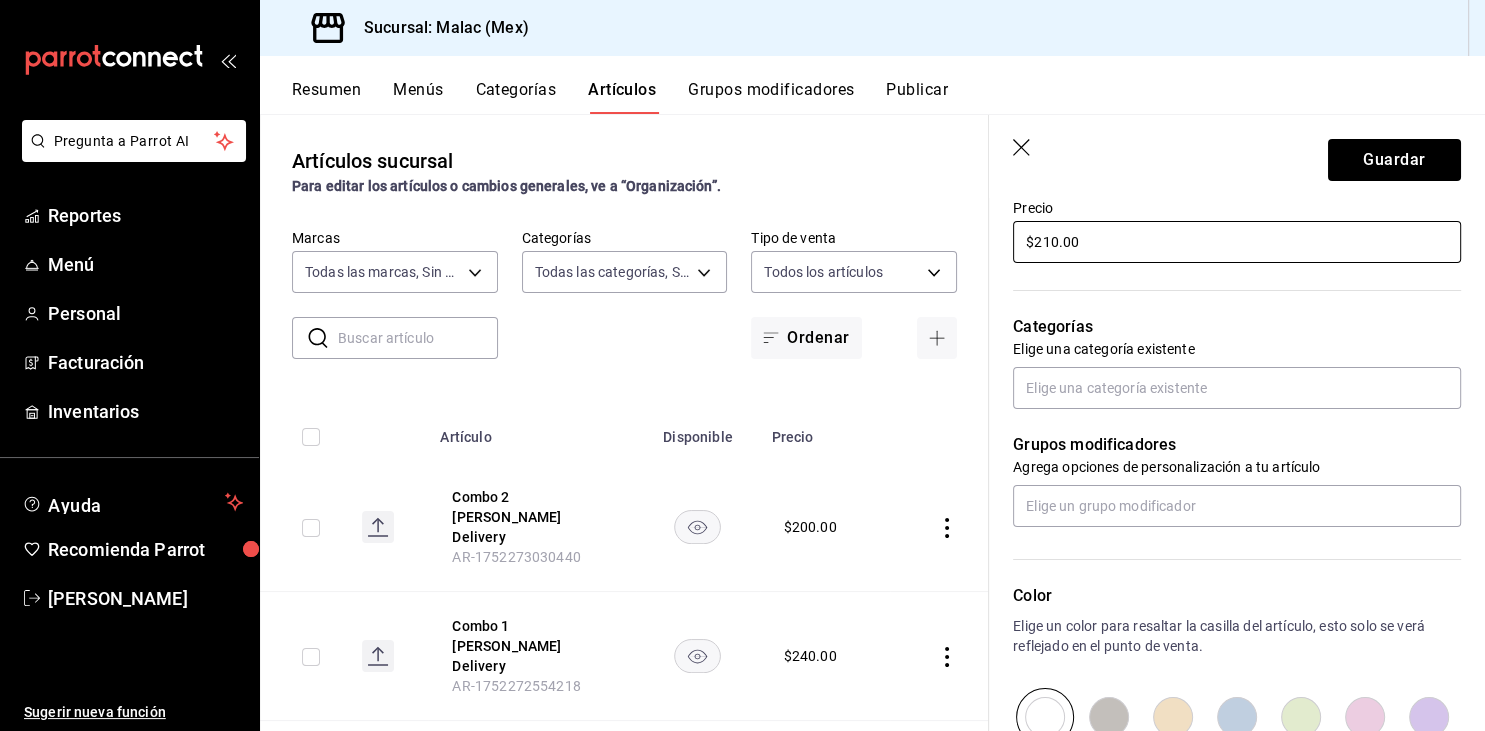 scroll, scrollTop: 604, scrollLeft: 0, axis: vertical 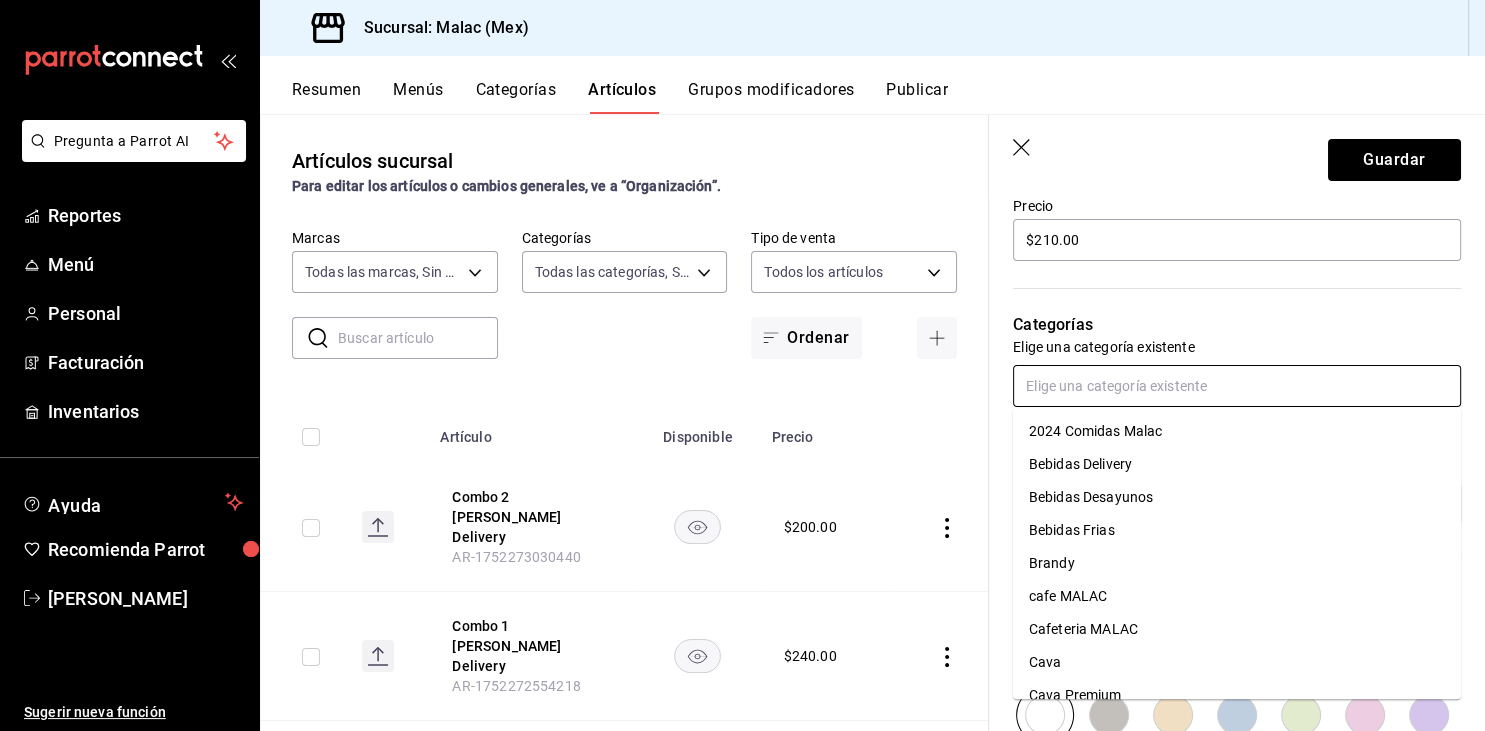 click at bounding box center (1237, 386) 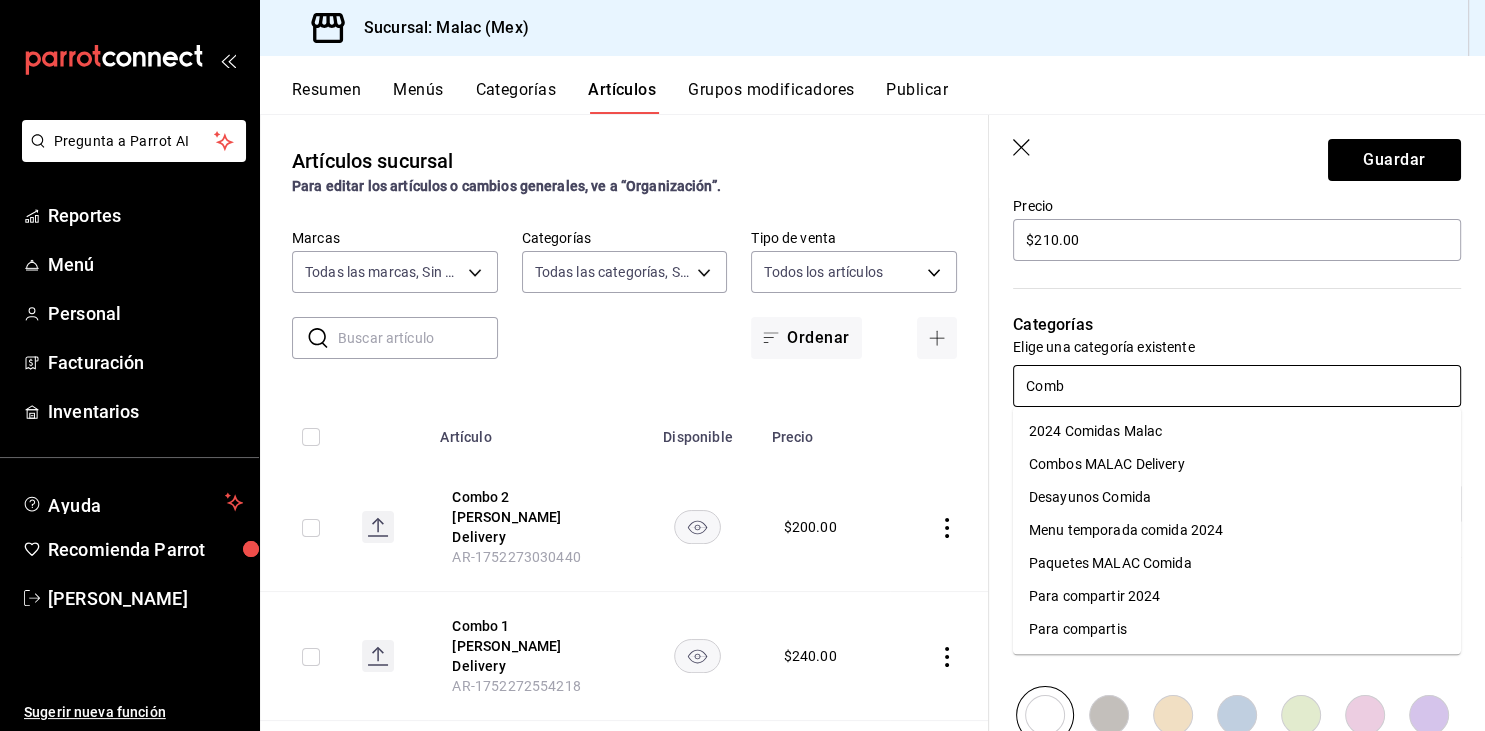 type on "Combo" 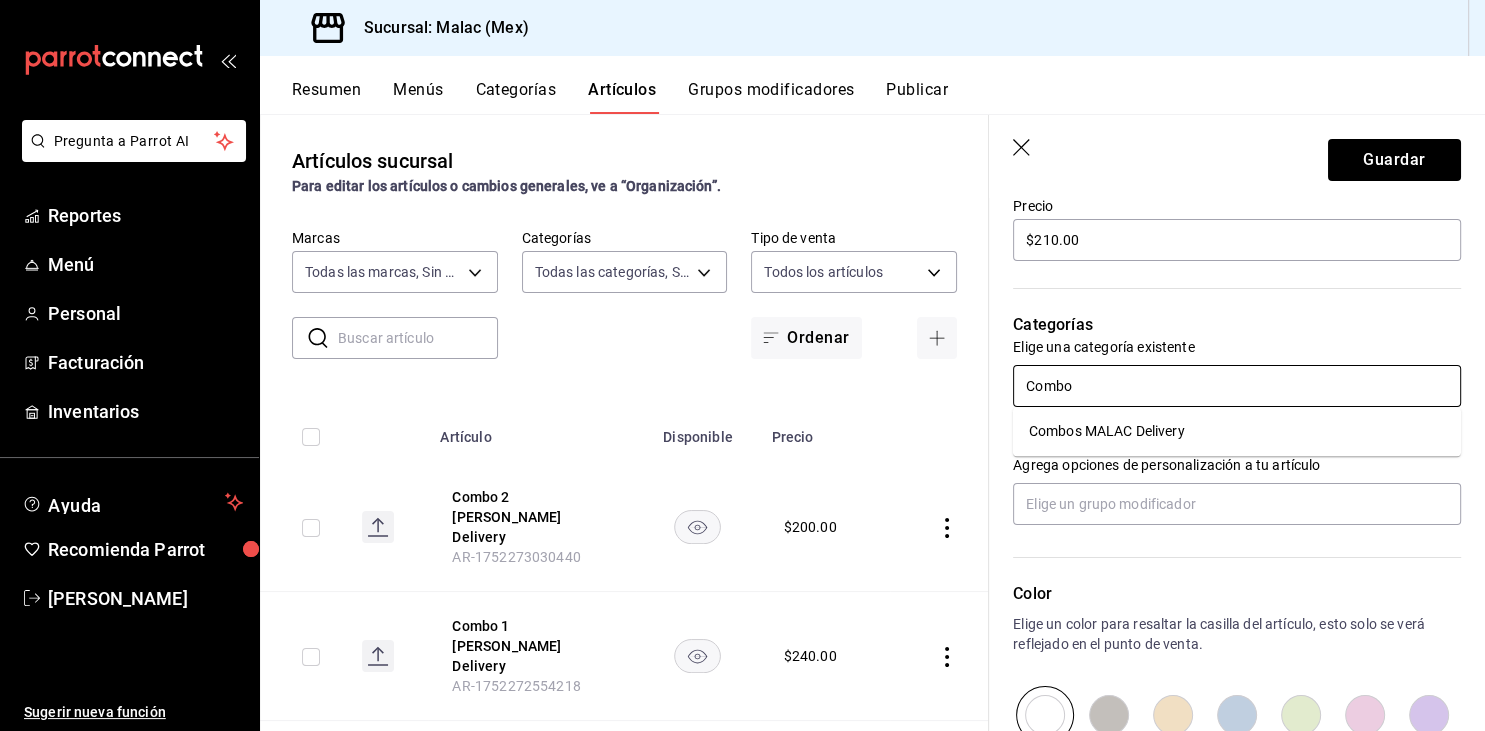click on "Combos MALAC Delivery" at bounding box center [1237, 431] 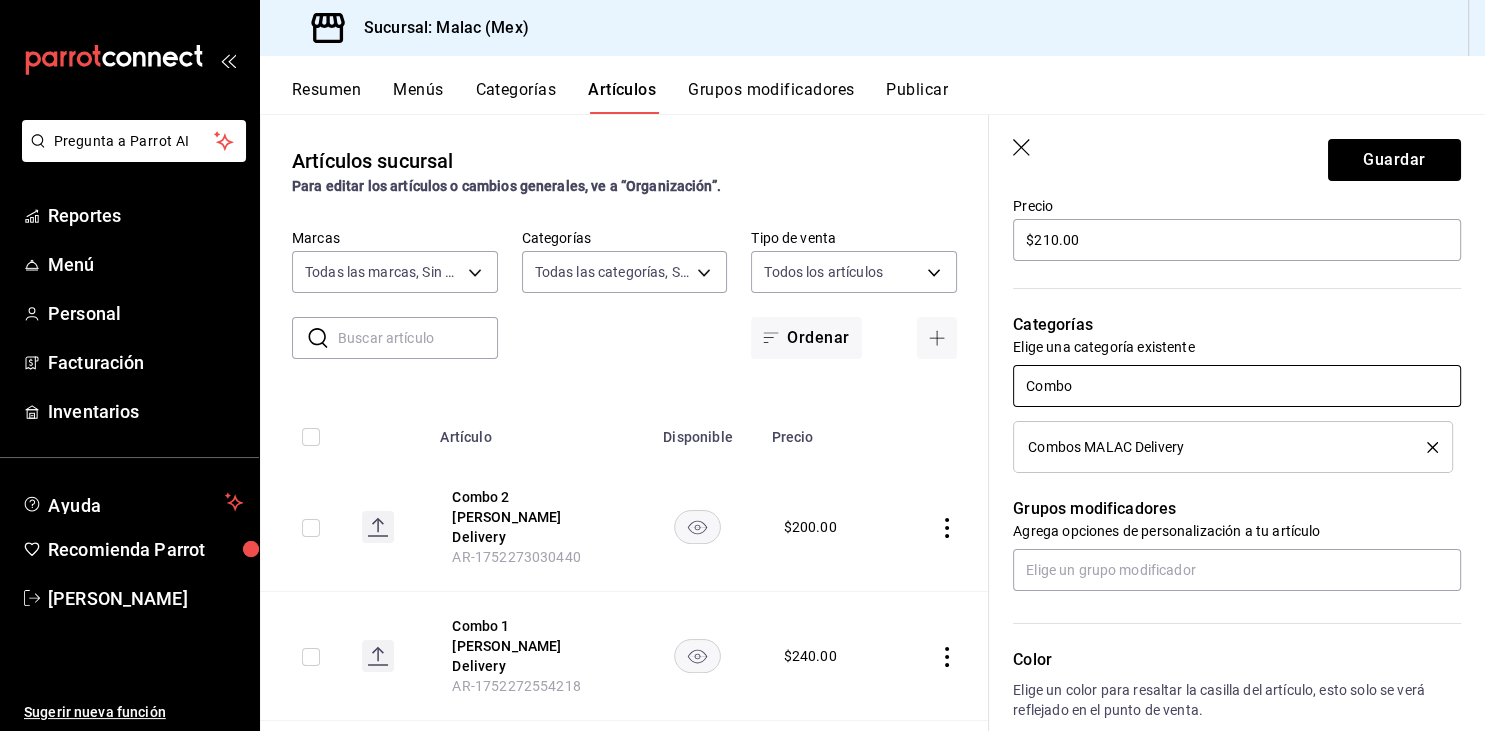 type on "x" 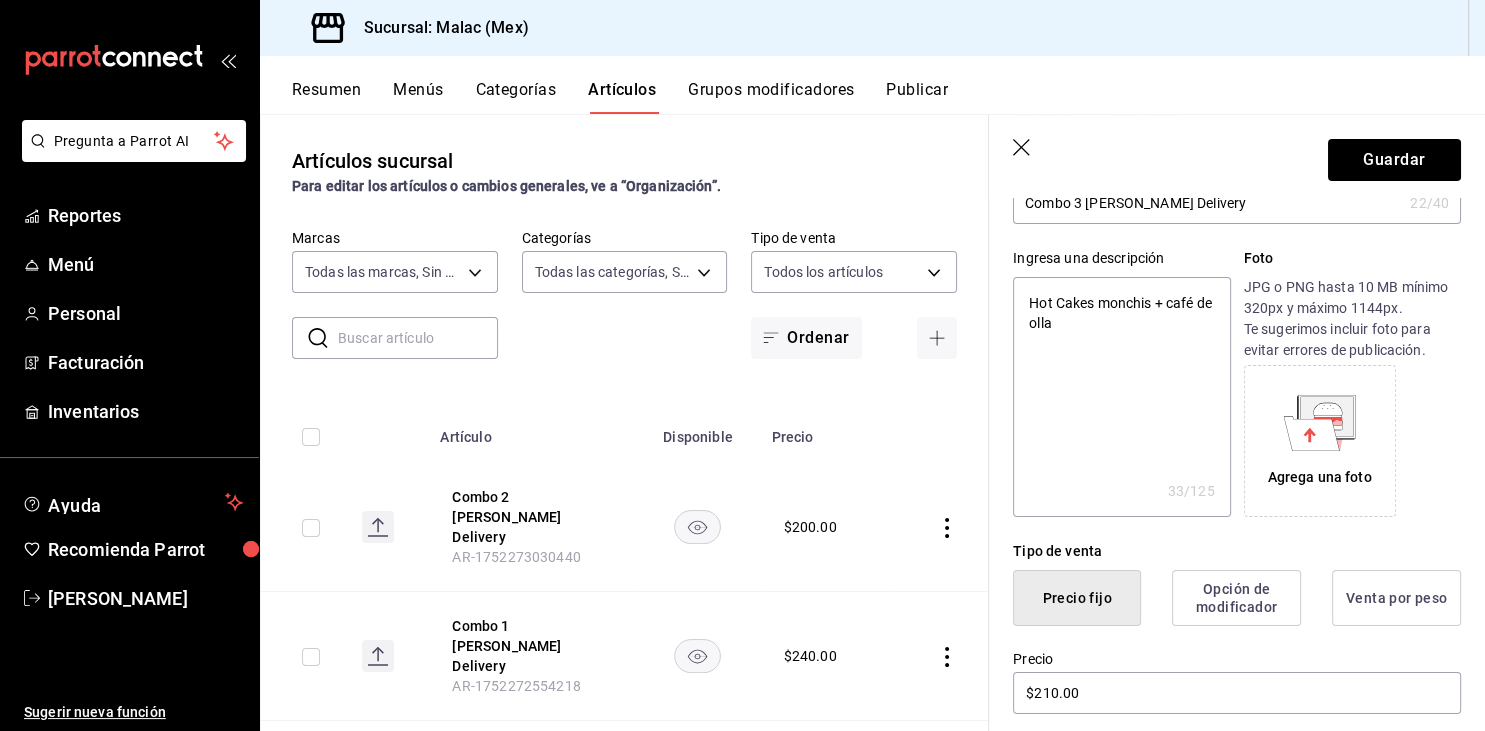 scroll, scrollTop: 0, scrollLeft: 0, axis: both 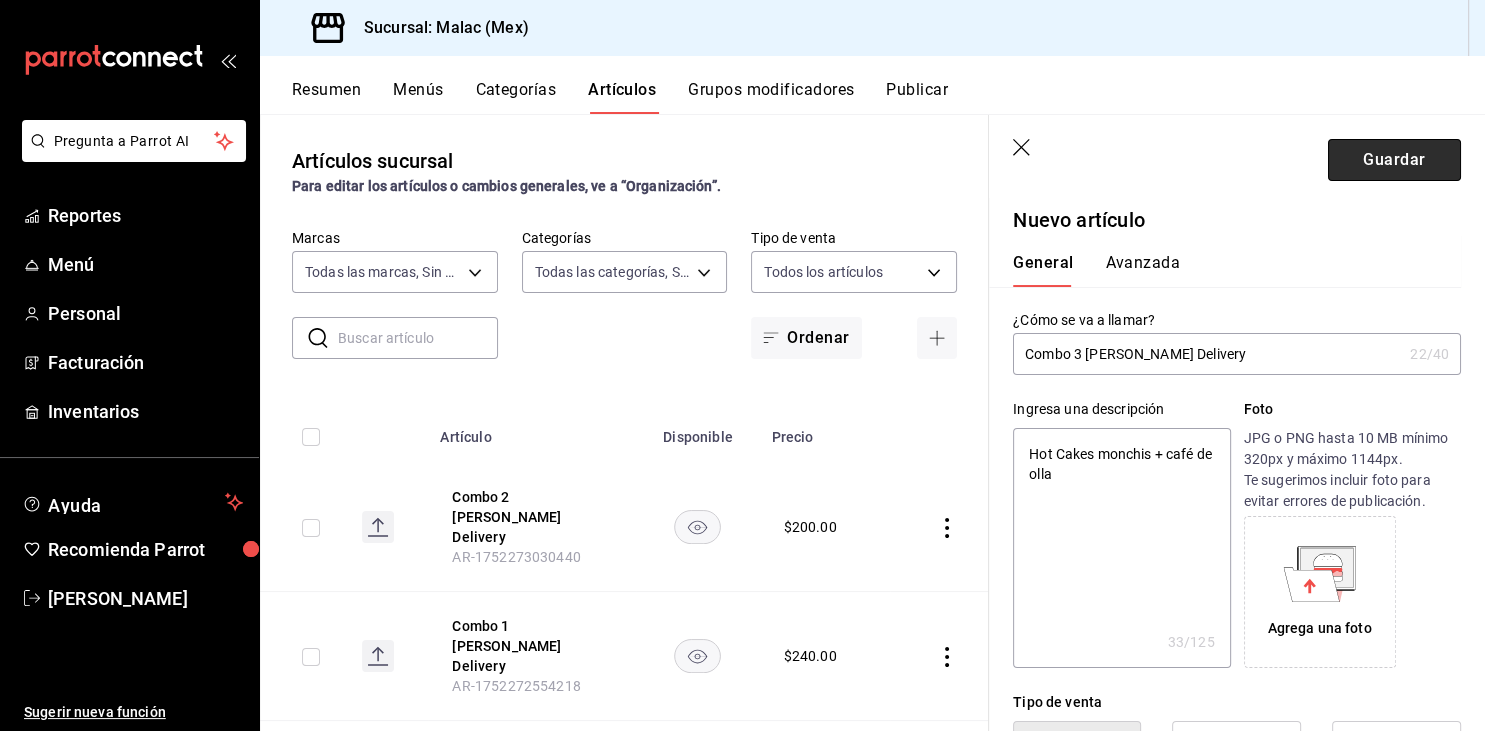 click on "Guardar" at bounding box center (1394, 160) 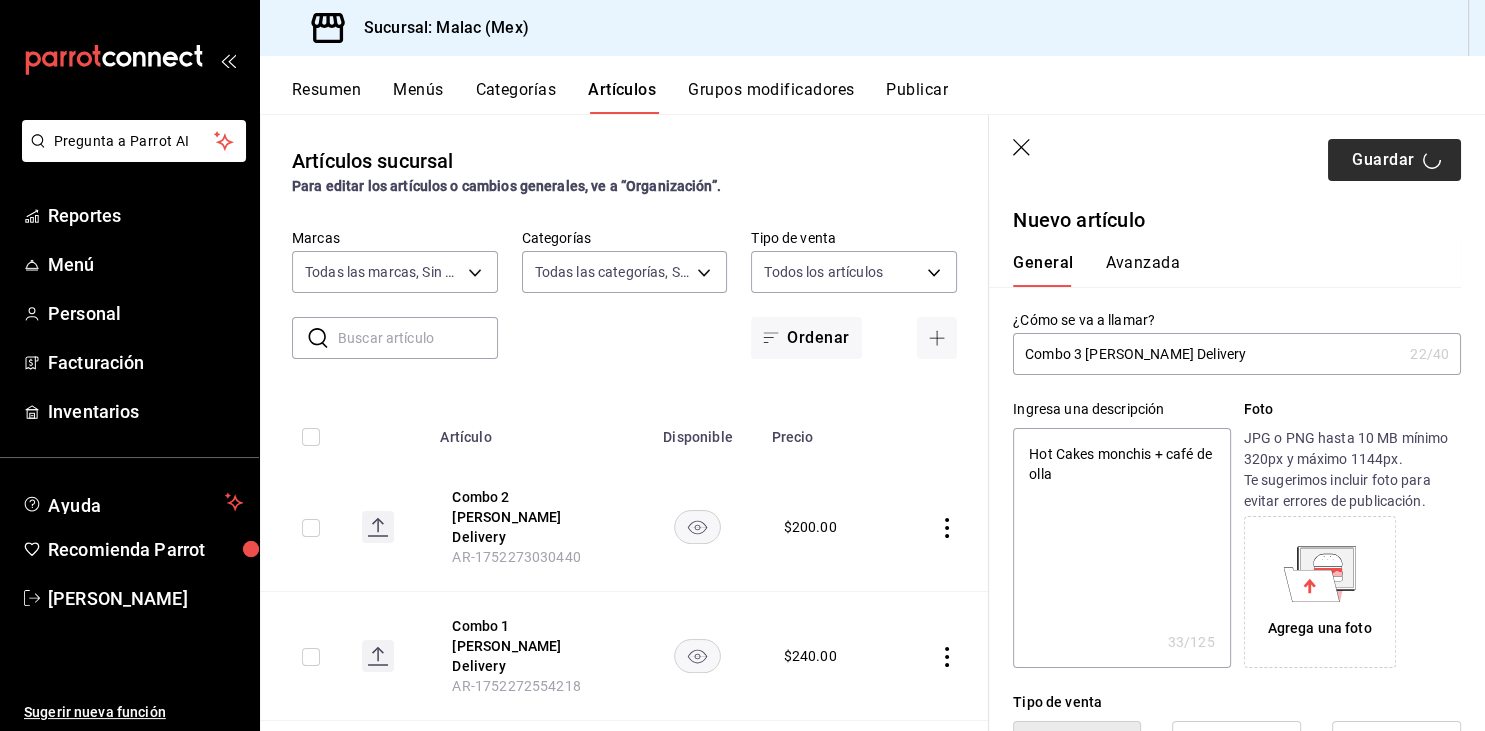 type on "x" 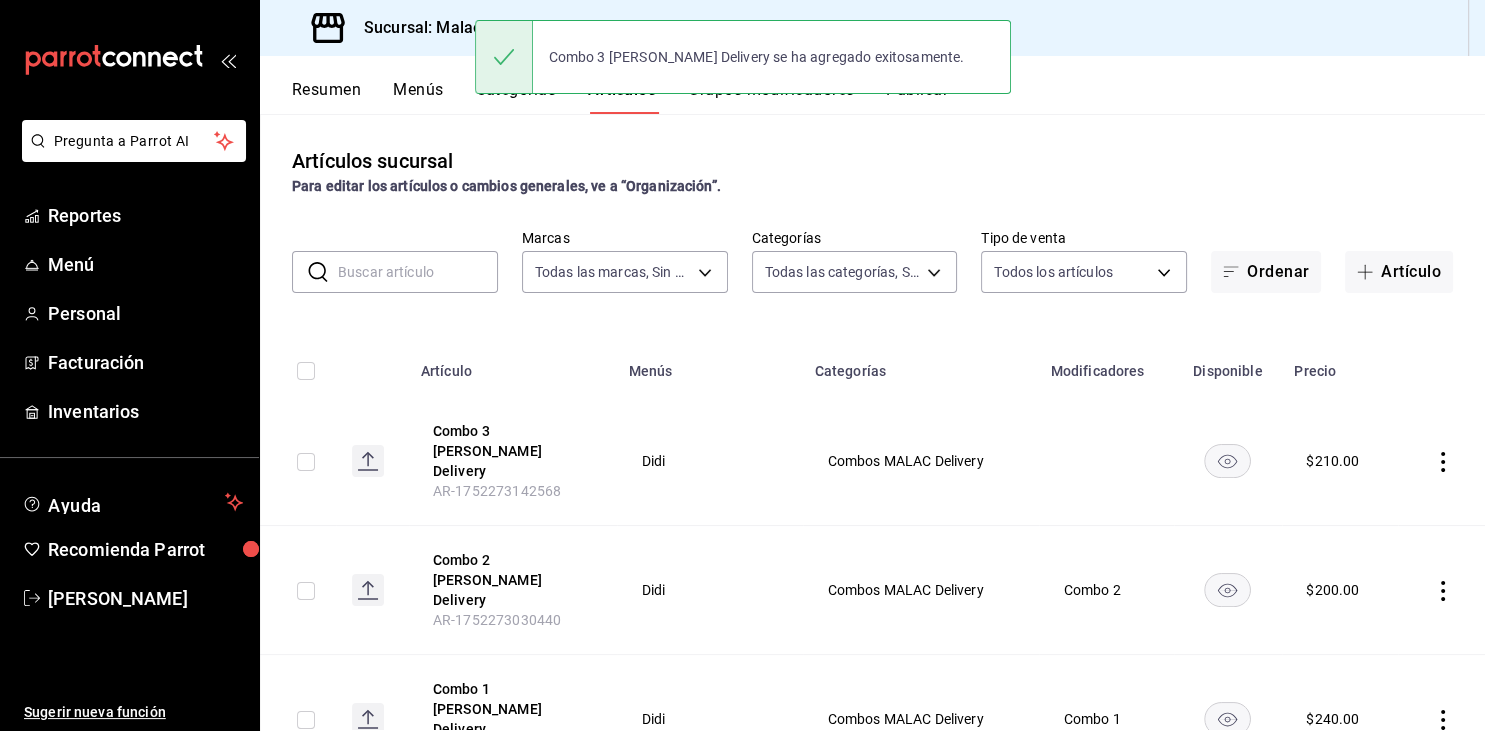 click on "Grupos modificadores" at bounding box center [771, 97] 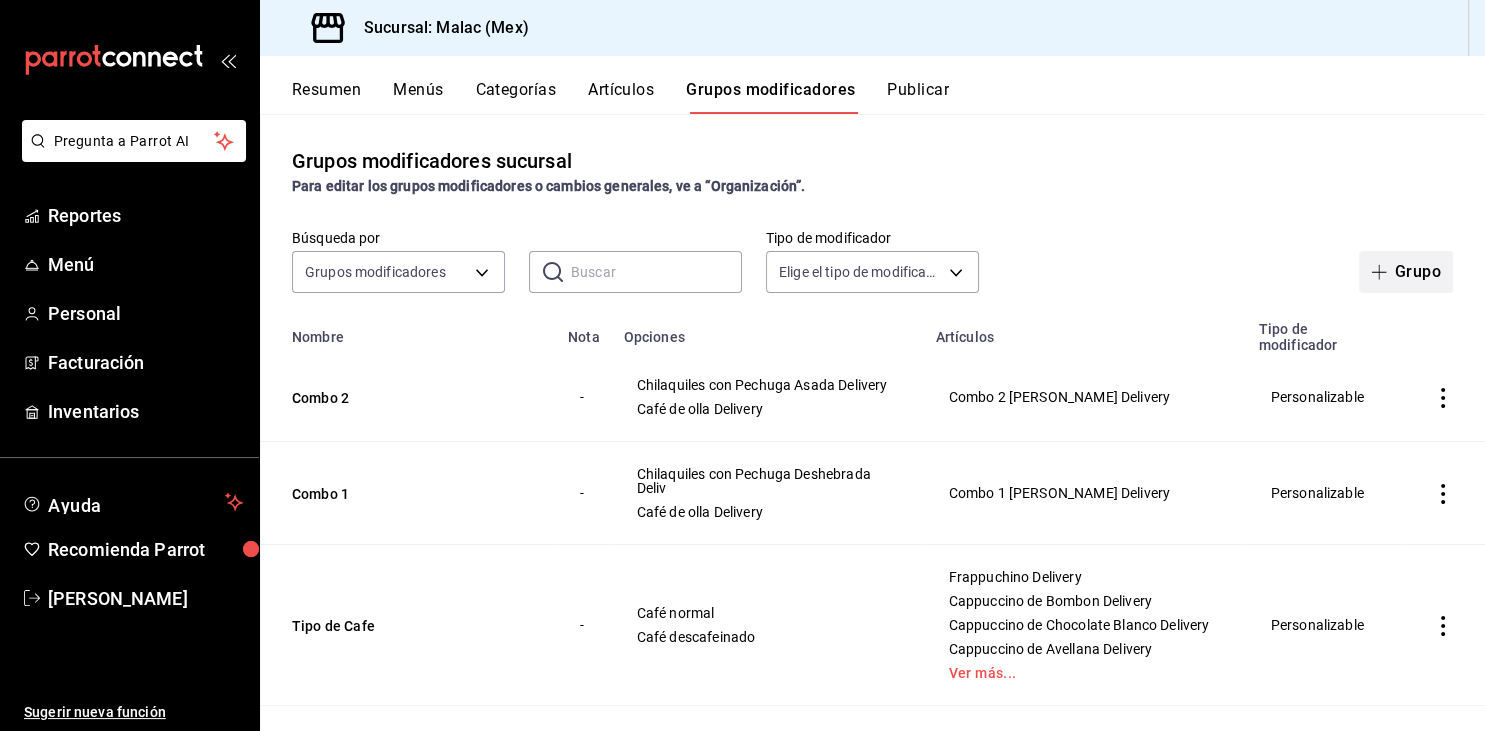 click on "Grupo" at bounding box center (1406, 272) 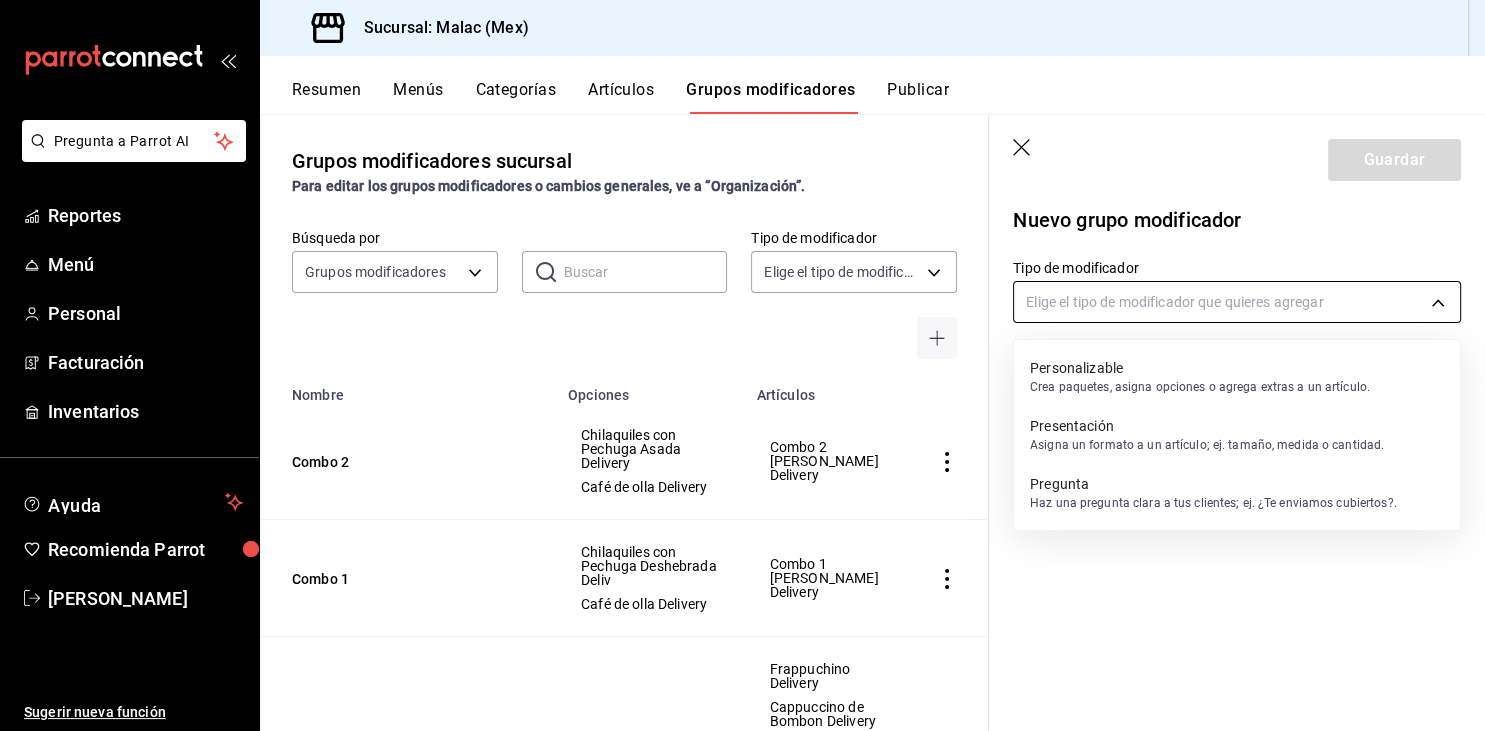 click on "Pregunta a Parrot AI Reportes   Menú   Personal   Facturación   Inventarios   Ayuda Recomienda Parrot   Lyan Lira   Sugerir nueva función   Sucursal: Malac (Mex) Resumen Menús Categorías Artículos Grupos modificadores Publicar Grupos modificadores sucursal Para editar los grupos modificadores o cambios generales, ve a “Organización”. Búsqueda por Grupos modificadores GROUP ​ ​ Tipo de modificador Elige el tipo de modificador Nombre Opciones Artículos Combo 2 Chilaquiles con Pechuga Asada Delivery Café de olla Delivery Combo 2 MALAC Delivery Combo 1 Chilaquiles con Pechuga Deshebrada Deliv Café de olla Delivery Combo 1 MALAC Delivery Tipo de Cafe Café normal Café descafeinado Frappuchino Delivery Cappuccino de Bombon Delivery Cappuccino de Chocolate Blanco Delivery Cappuccino de Avellana Delivery Ver más... Tipo de Leche Leche Entera Leche Deslactosada Smoothie de Mango Fresa Delivery Smoothie de Mango Delivery Smoothie de Kiwi Delivery Smoothie de Choco Banana Delivery Ver más... elige" at bounding box center [742, 365] 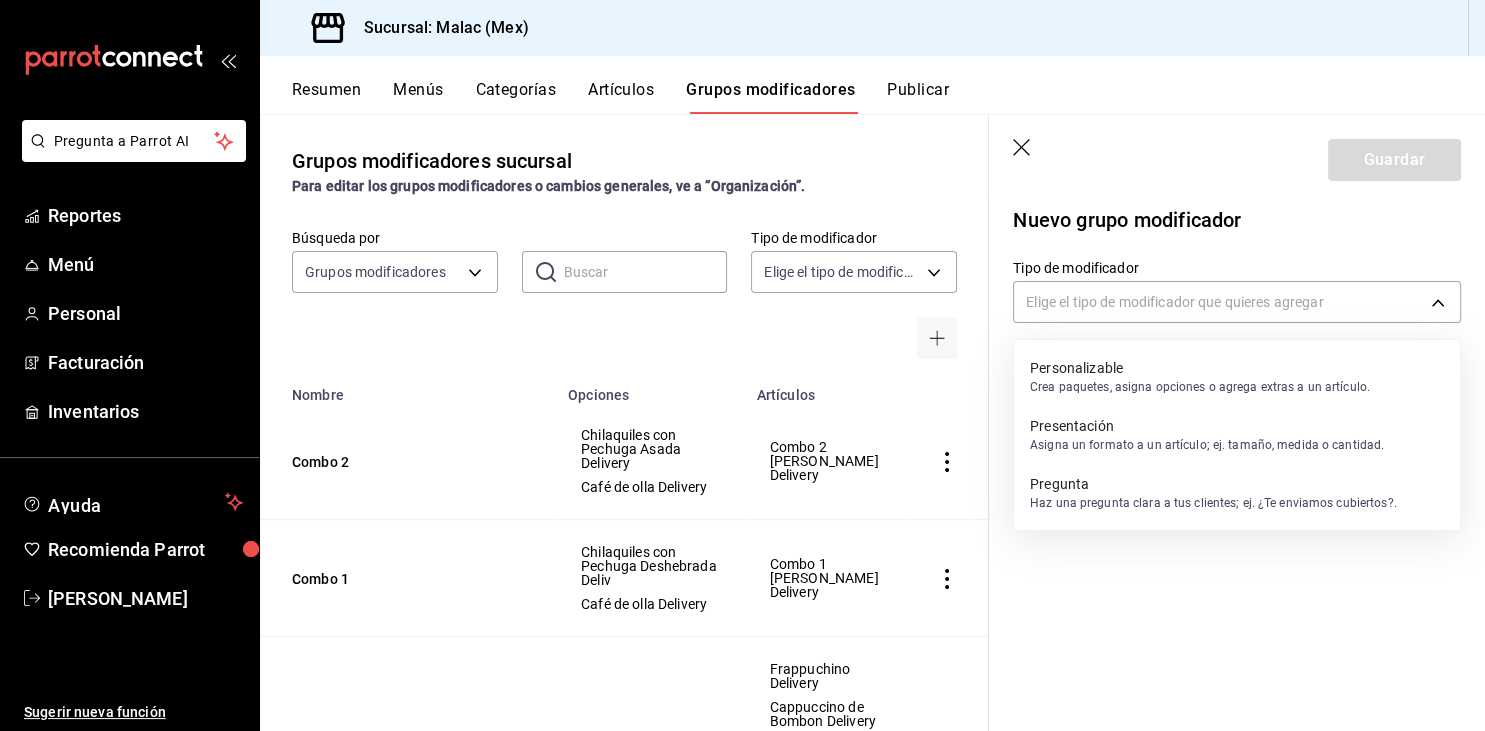 click on "Personalizable" at bounding box center (1200, 368) 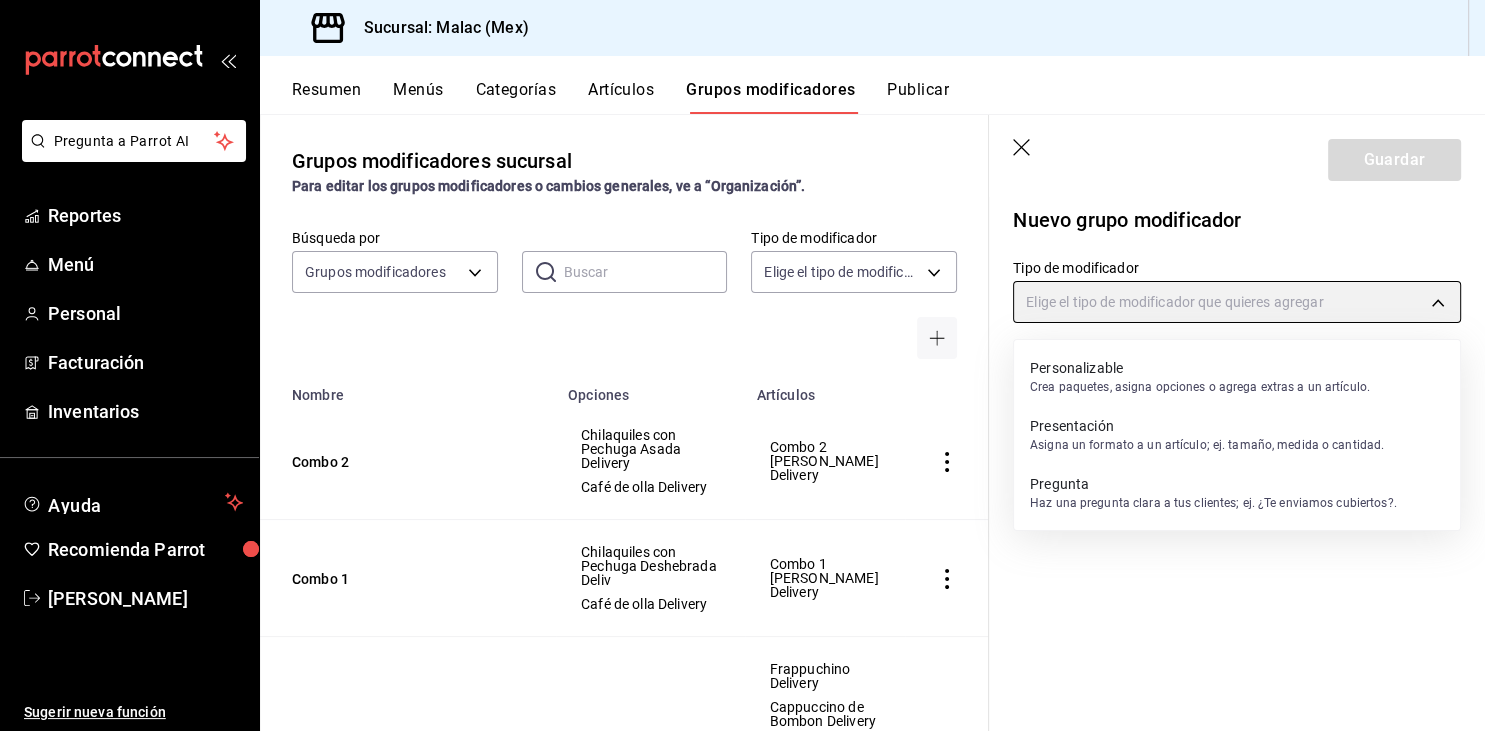 type on "CUSTOMIZABLE" 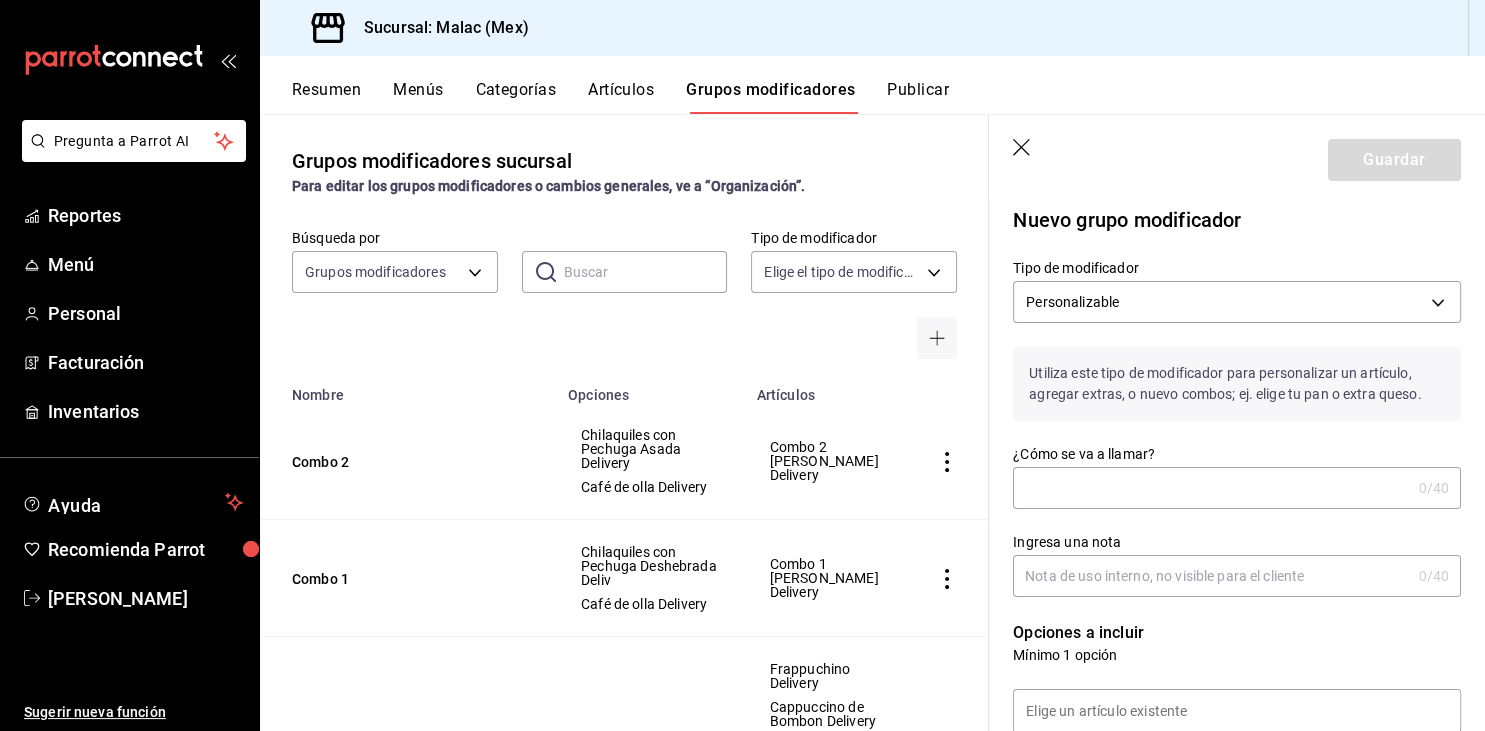 click on "¿Cómo se va a llamar?" at bounding box center (1211, 488) 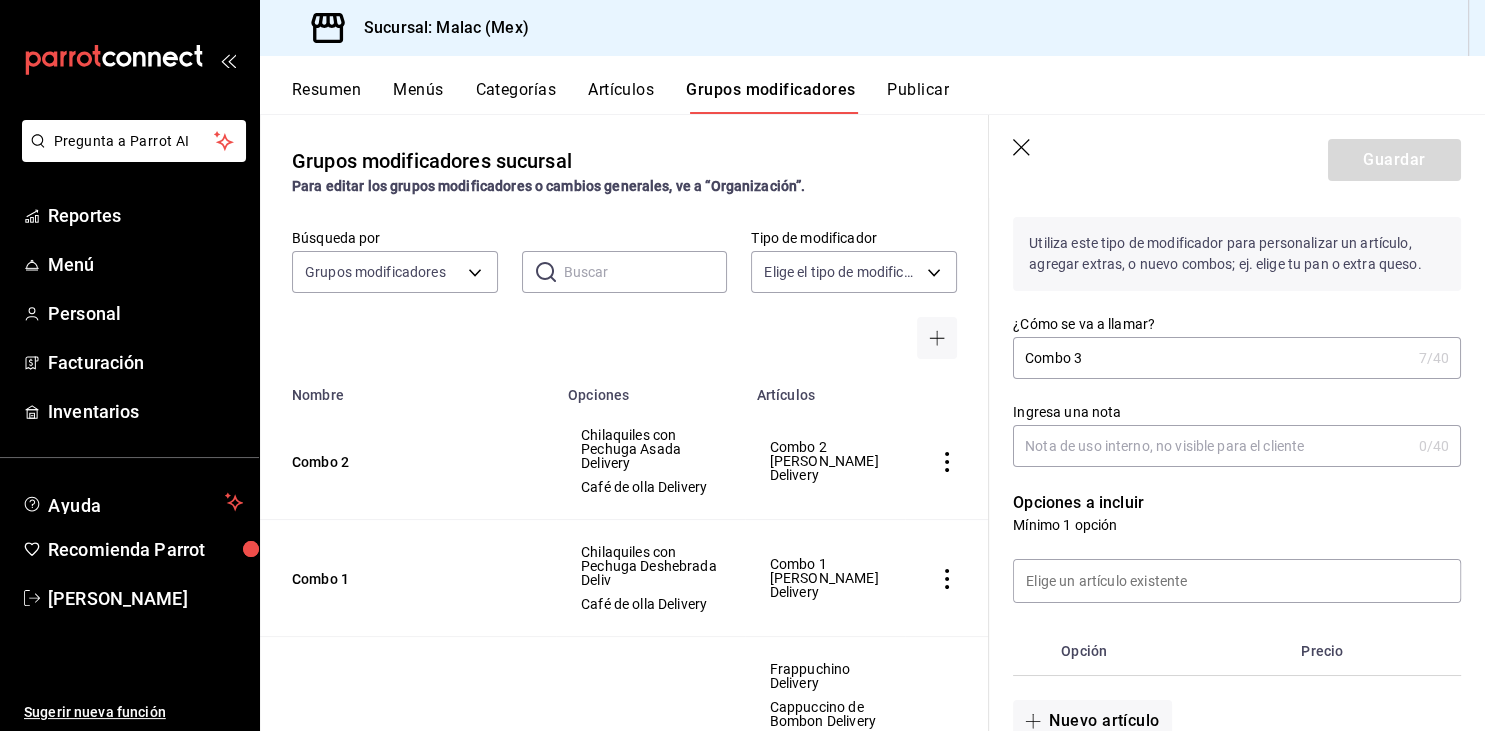 scroll, scrollTop: 191, scrollLeft: 0, axis: vertical 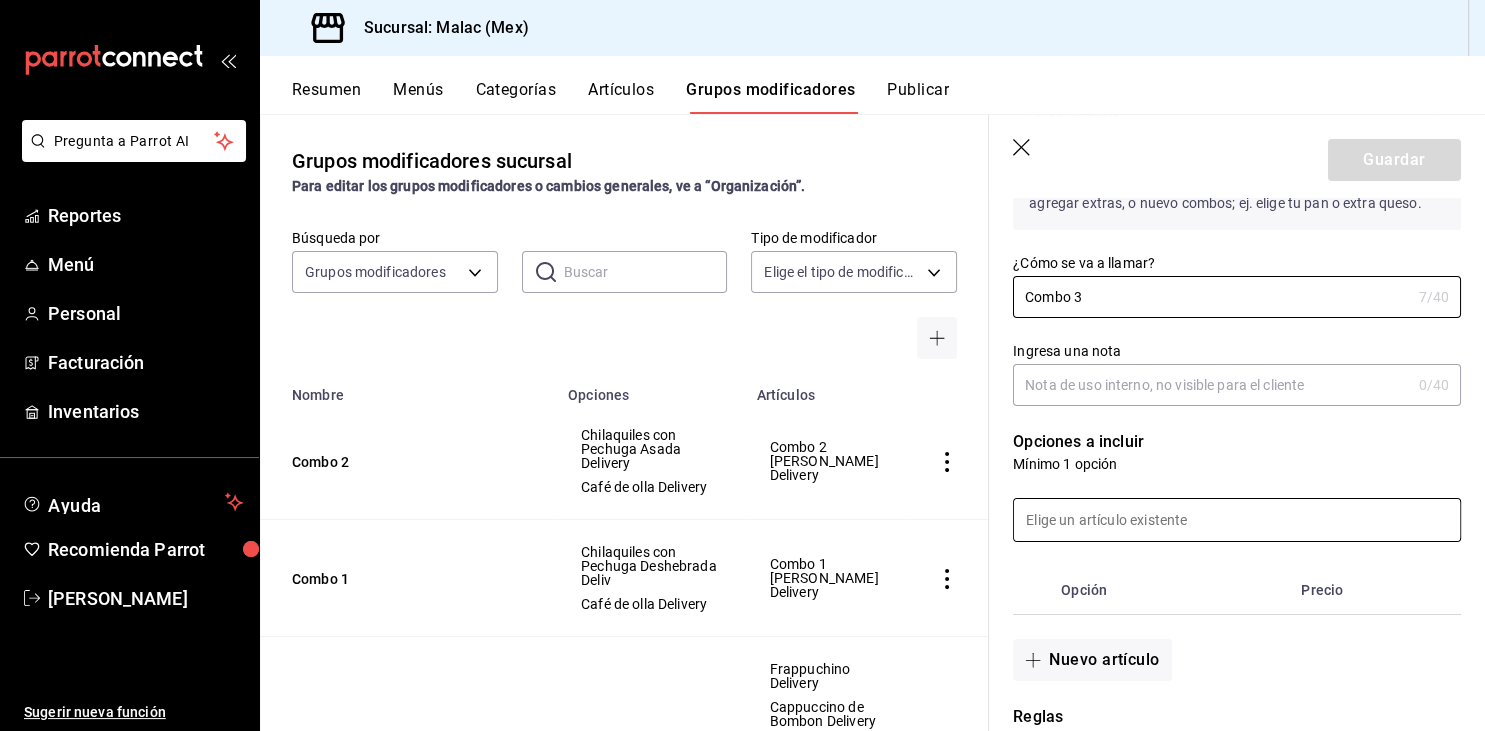 type on "Combo 3" 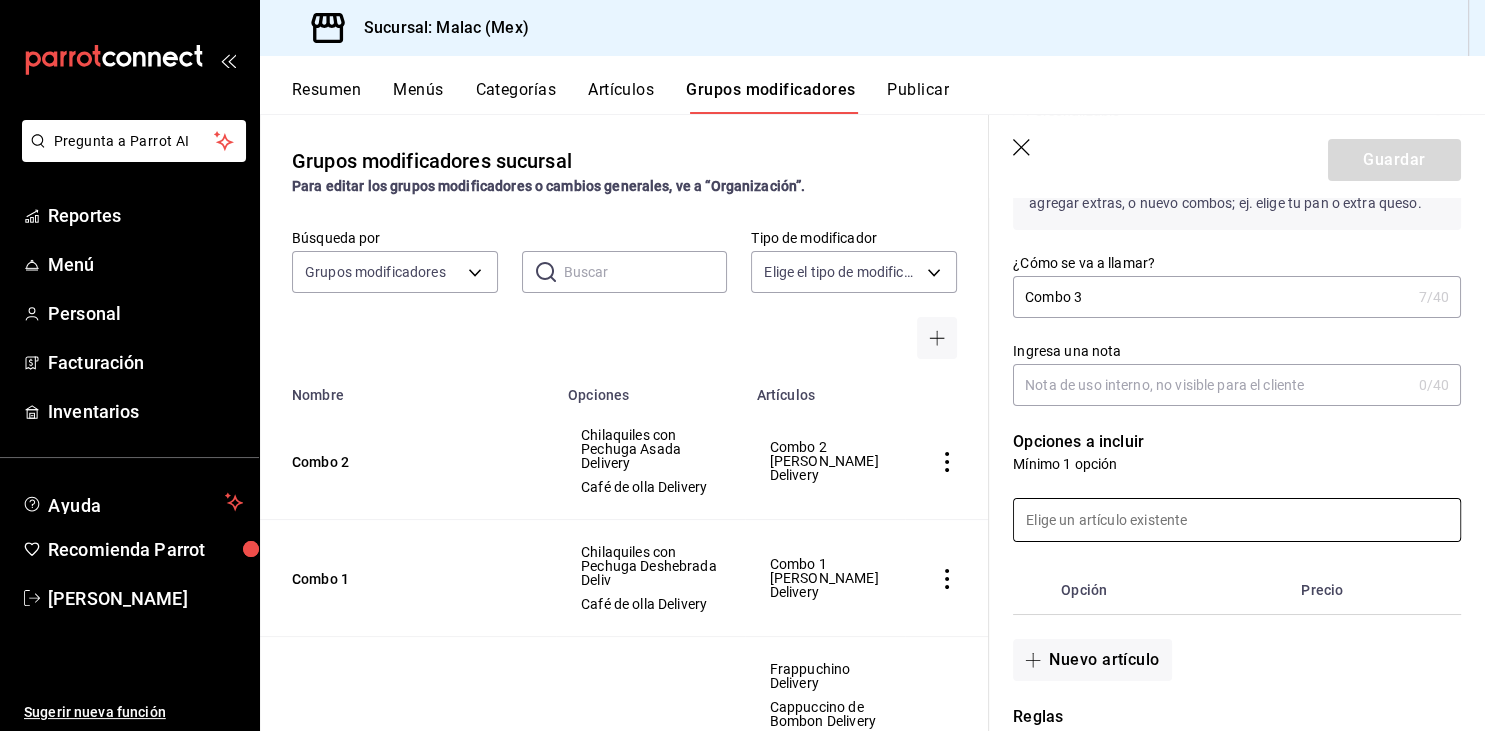 click at bounding box center (1237, 520) 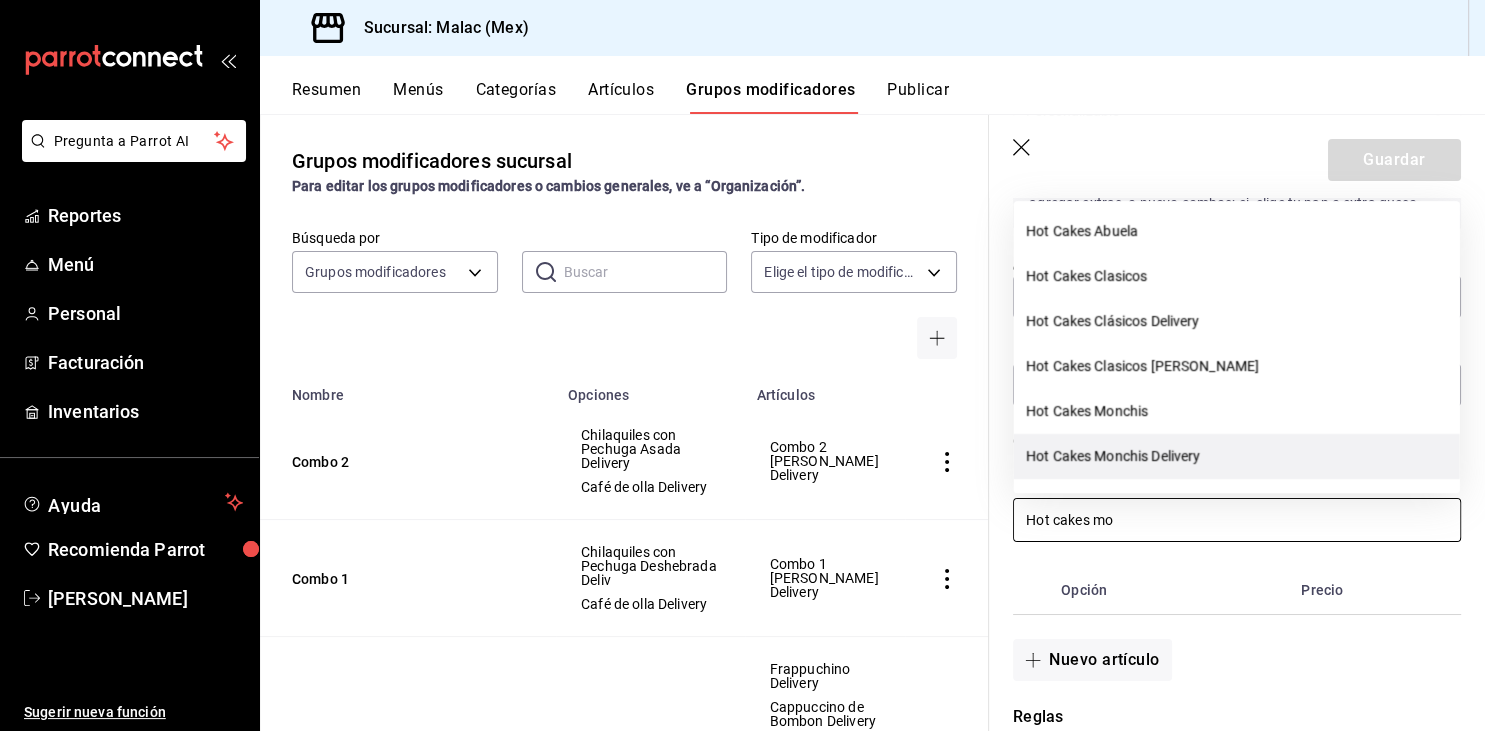 click on "Hot Cakes Monchis Delivery" at bounding box center [1237, 456] 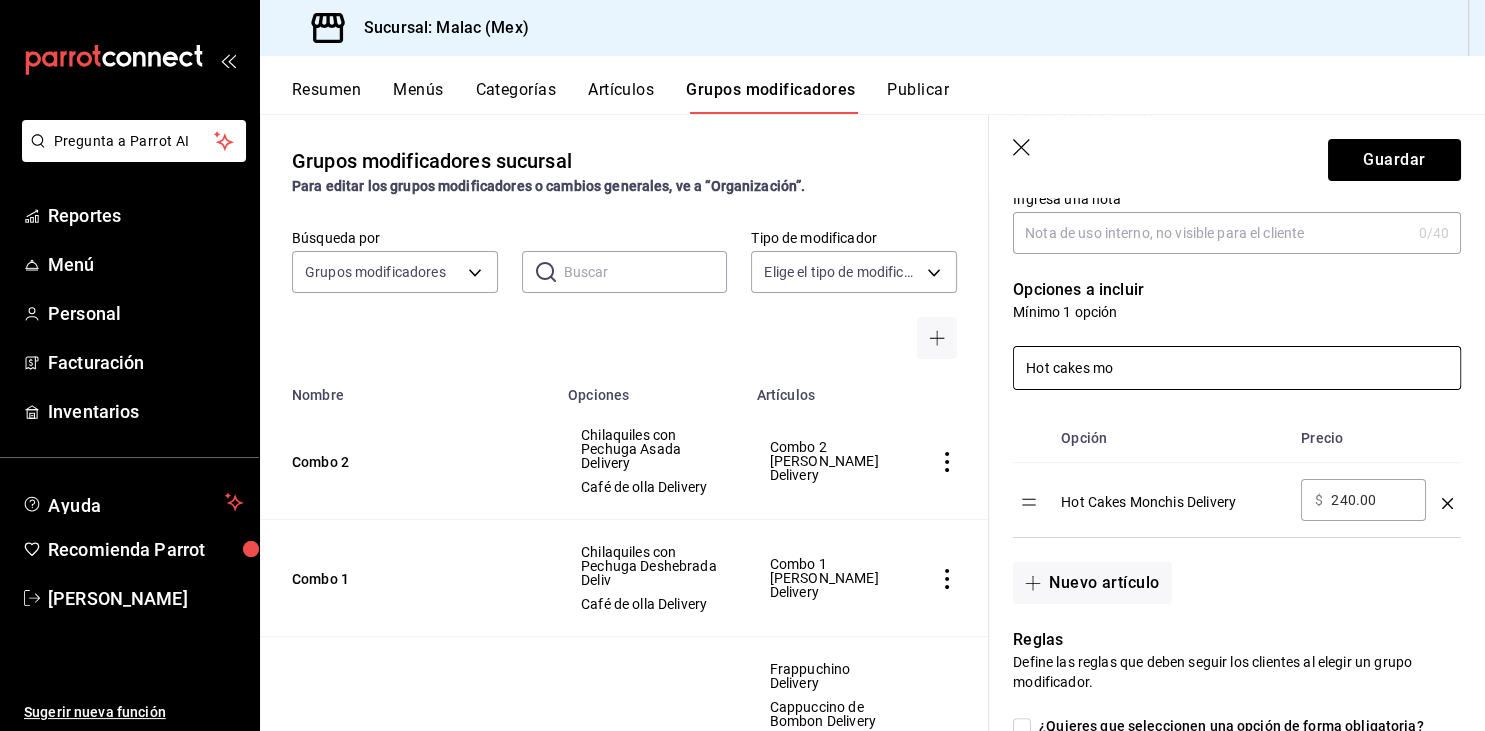 scroll, scrollTop: 345, scrollLeft: 0, axis: vertical 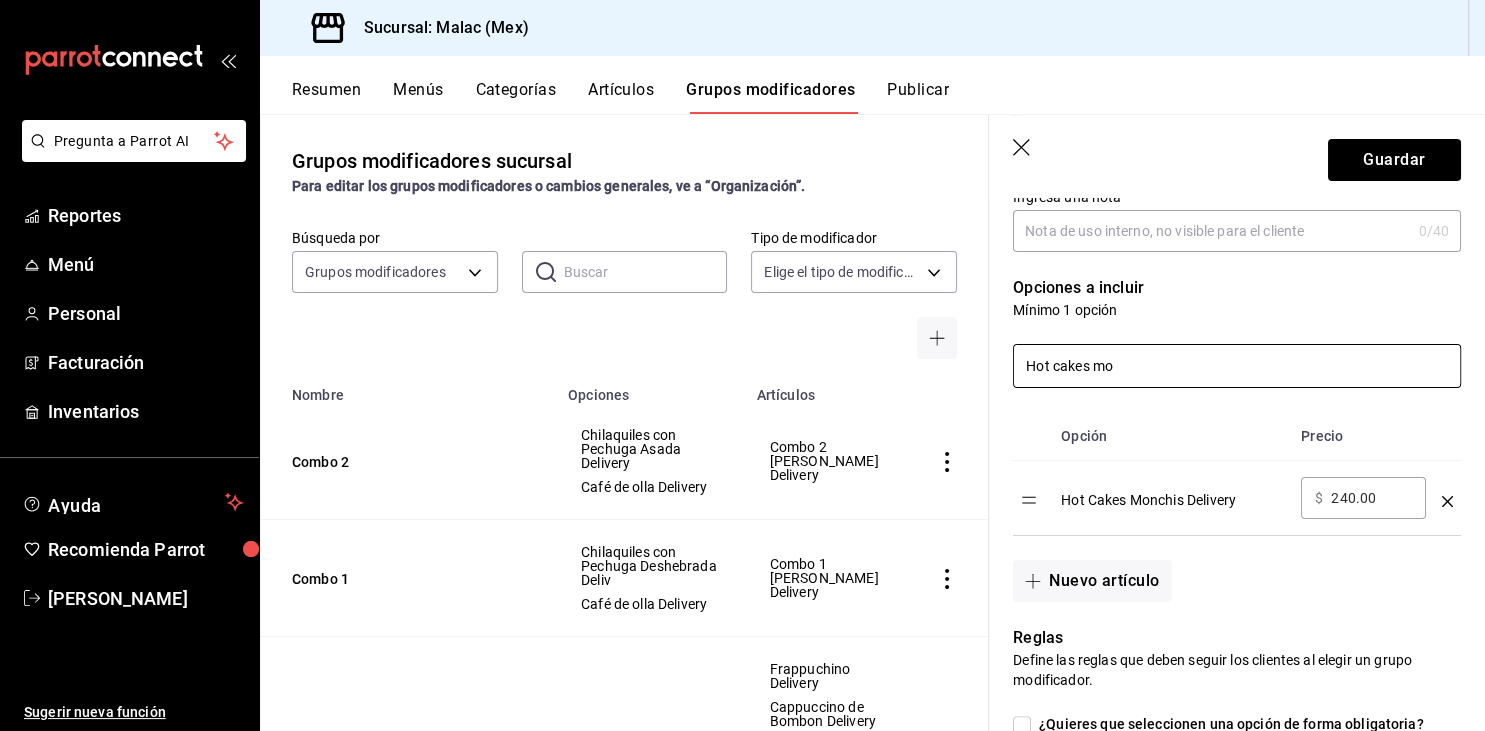 click on "Hot cakes mo" at bounding box center (1237, 366) 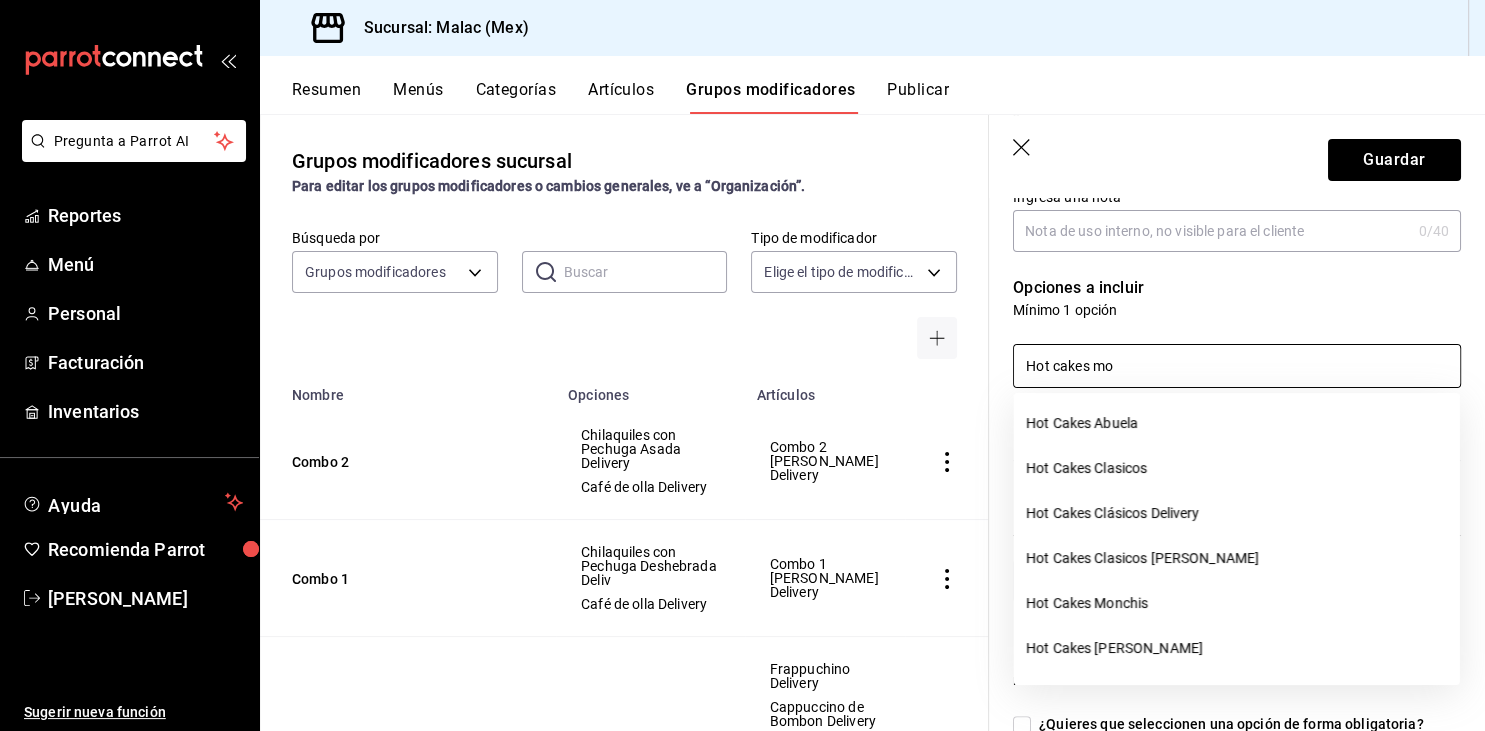 click on "Hot cakes mo" at bounding box center (1237, 366) 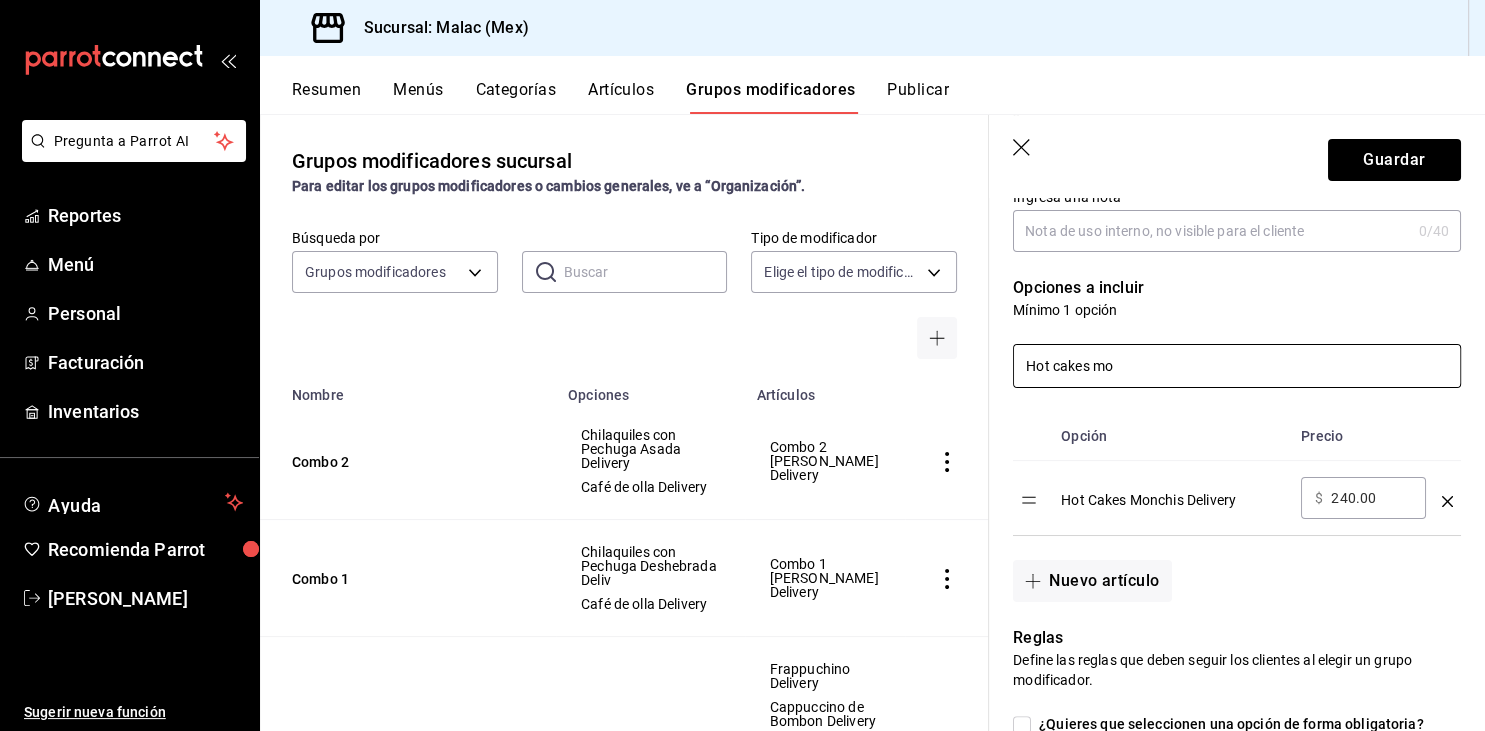 click on "Hot cakes mo" at bounding box center (1237, 366) 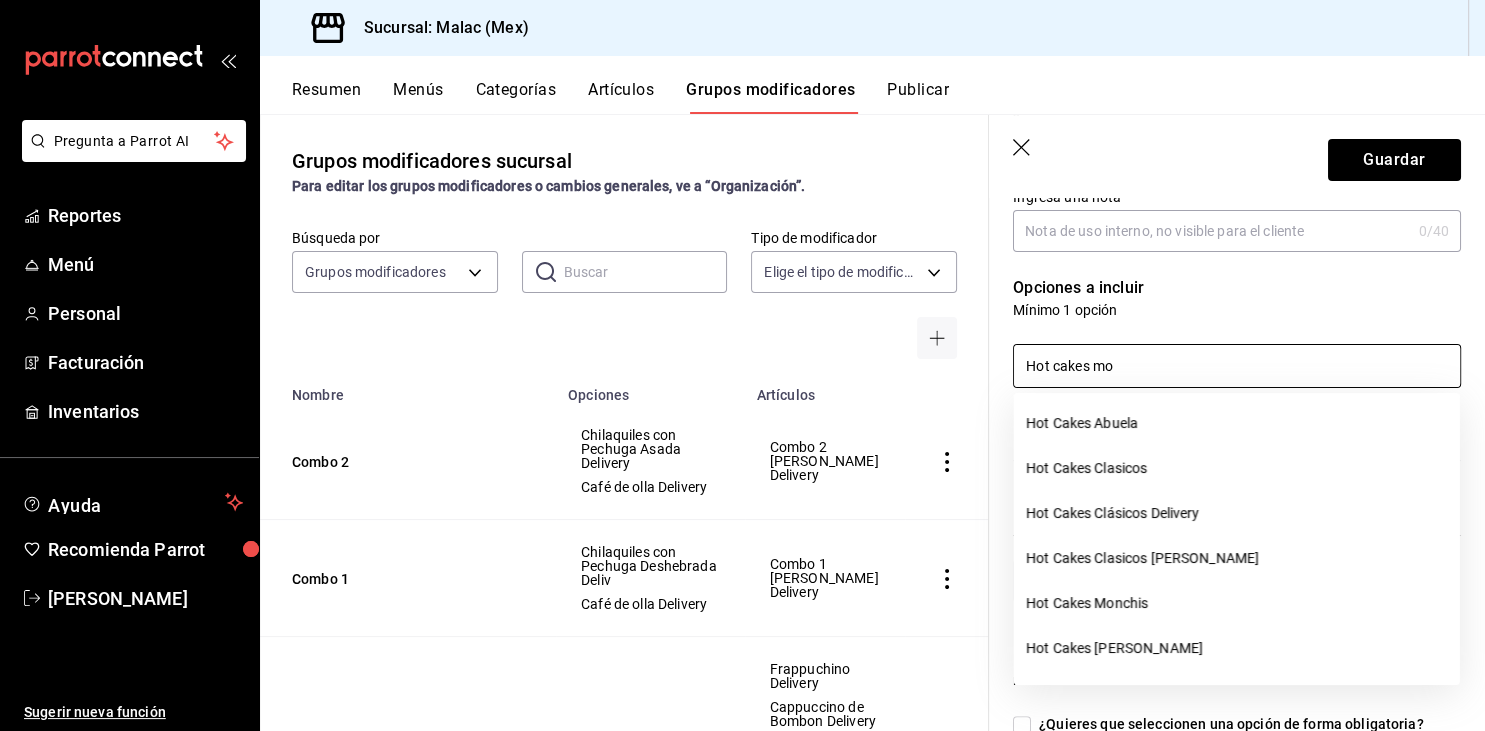 click on "Hot cakes mo" at bounding box center (1237, 366) 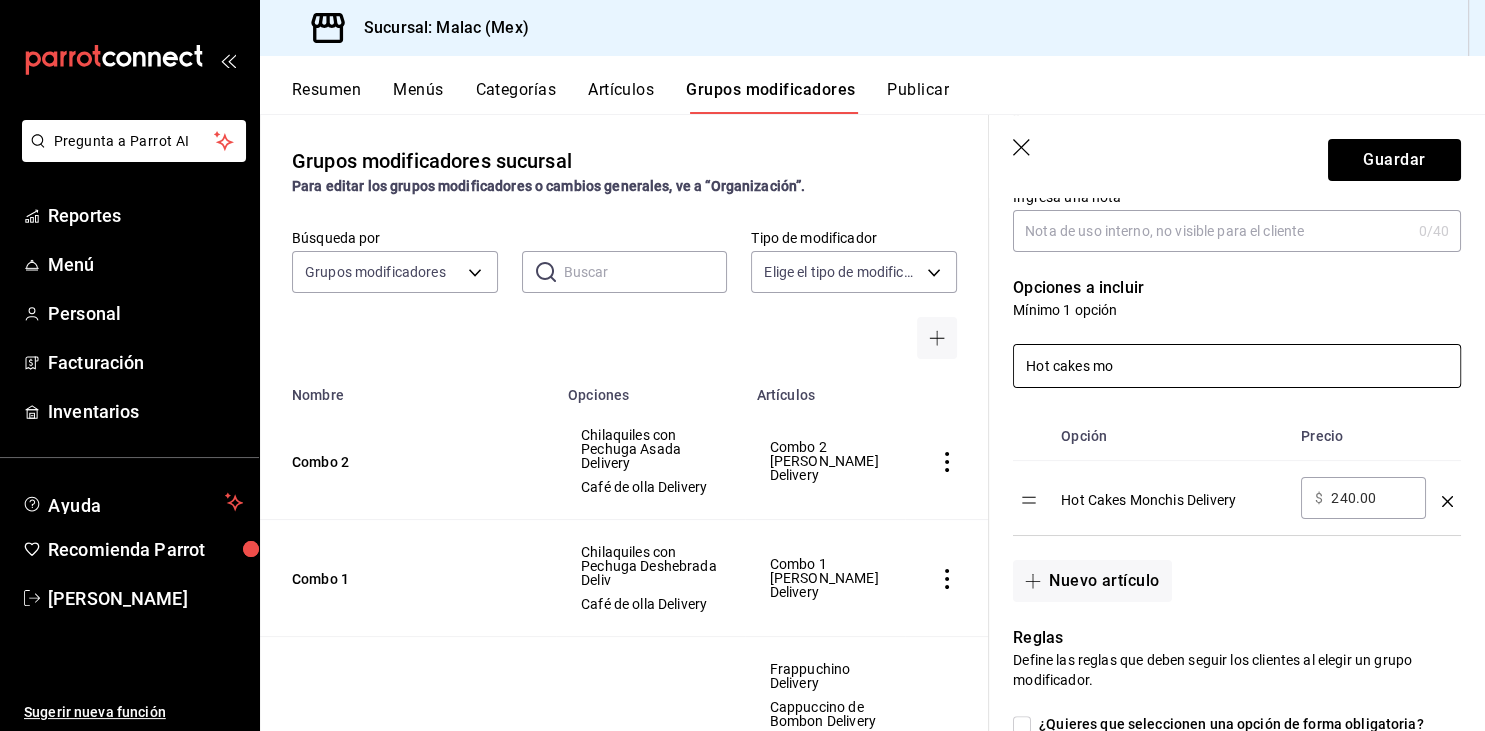 click on "Hot cakes mo" at bounding box center [1237, 366] 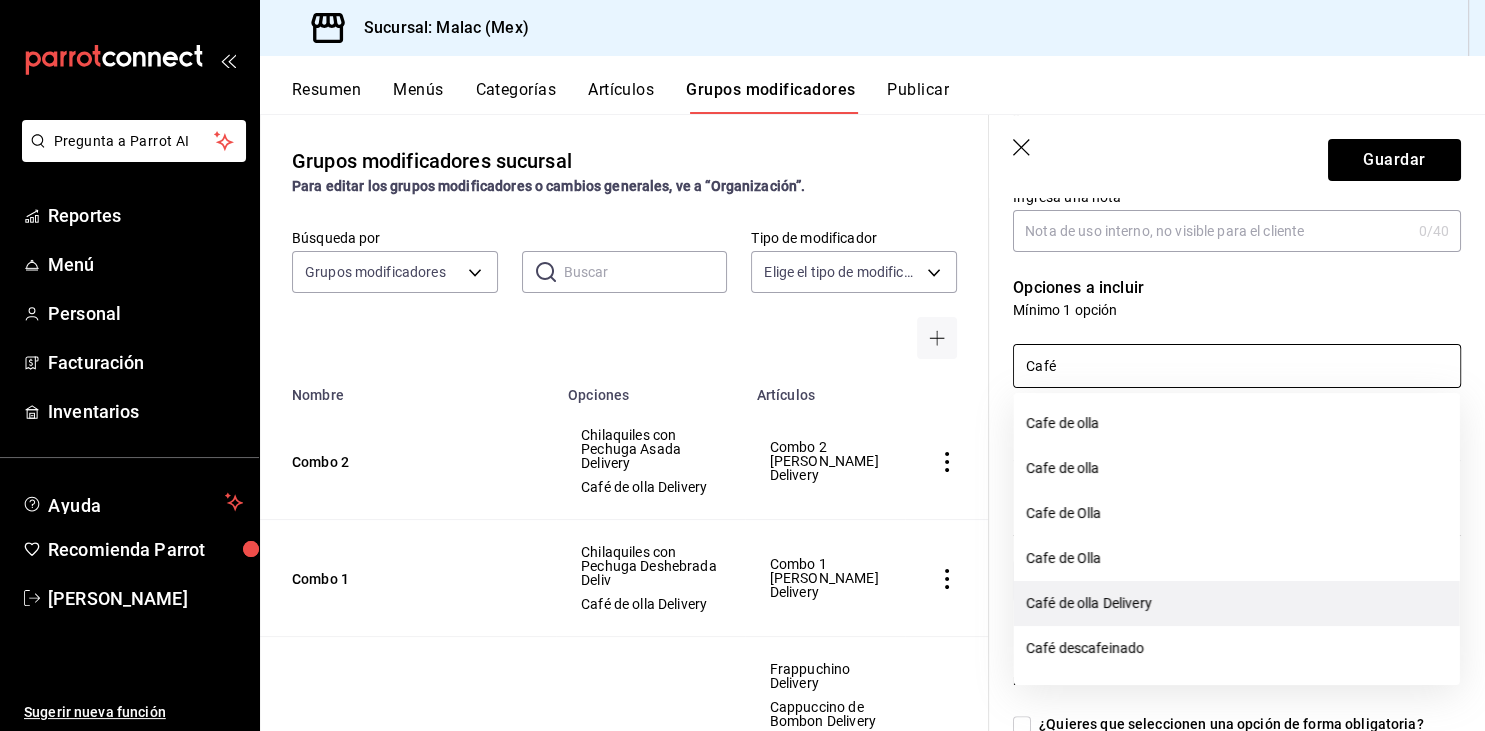 click on "Café de olla Delivery" at bounding box center (1237, 603) 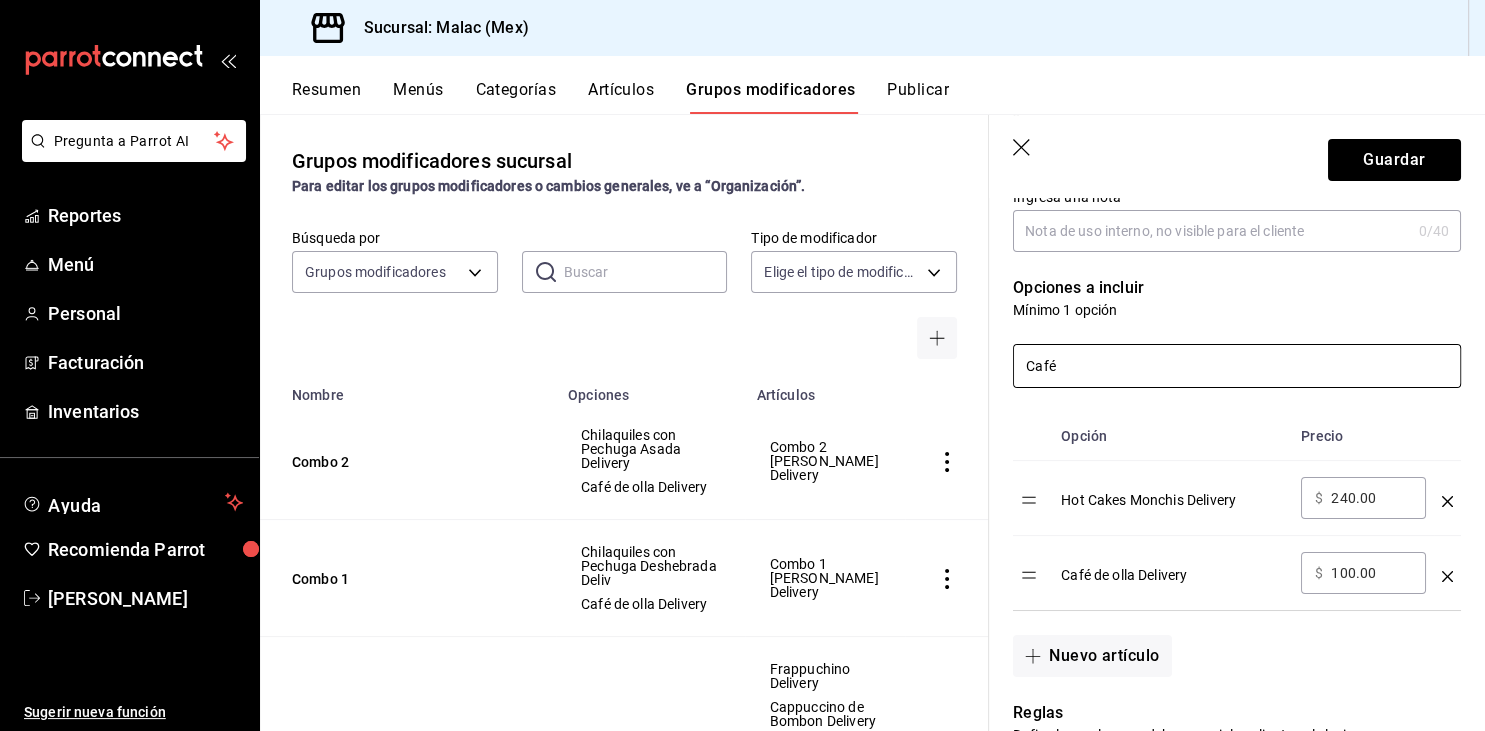 type on "Café" 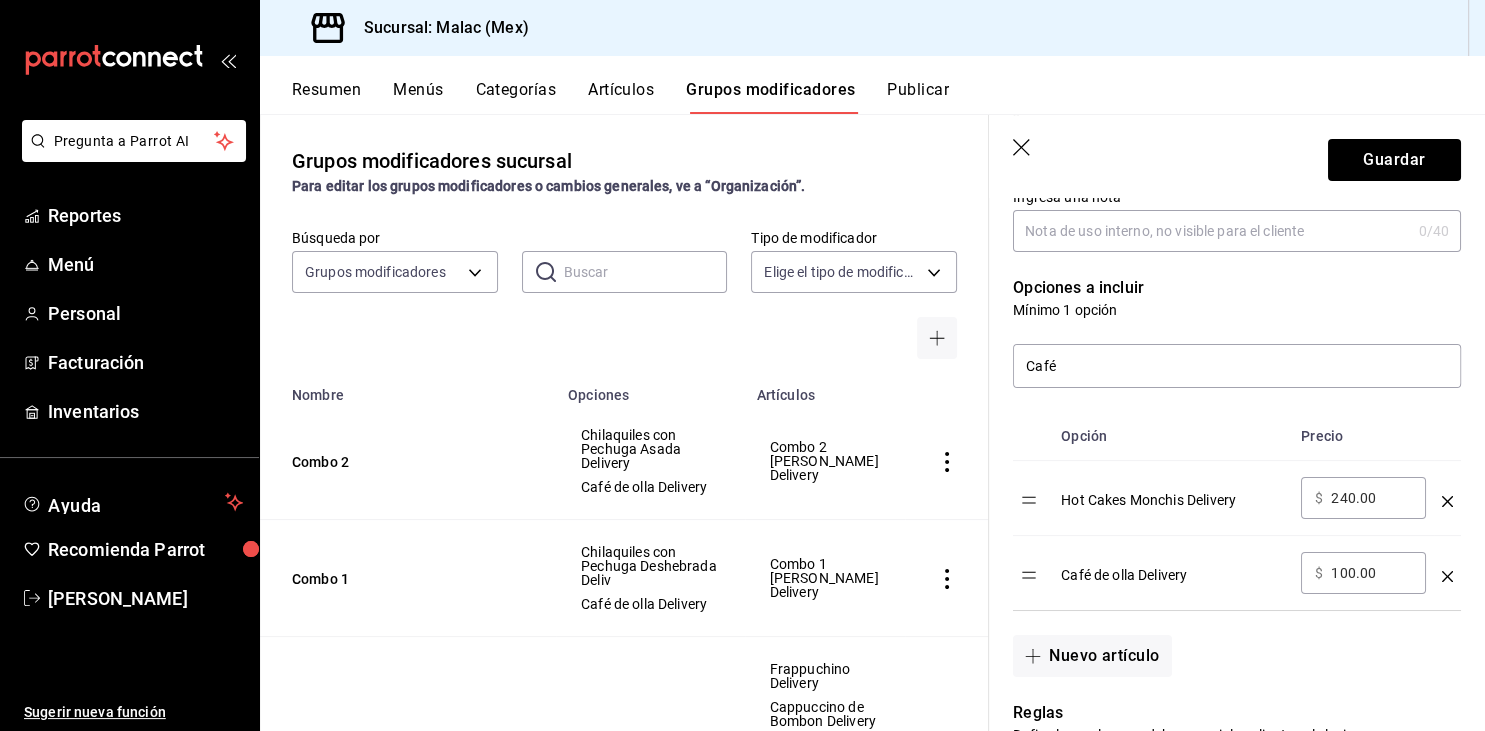 click on "240.00" at bounding box center [1371, 498] 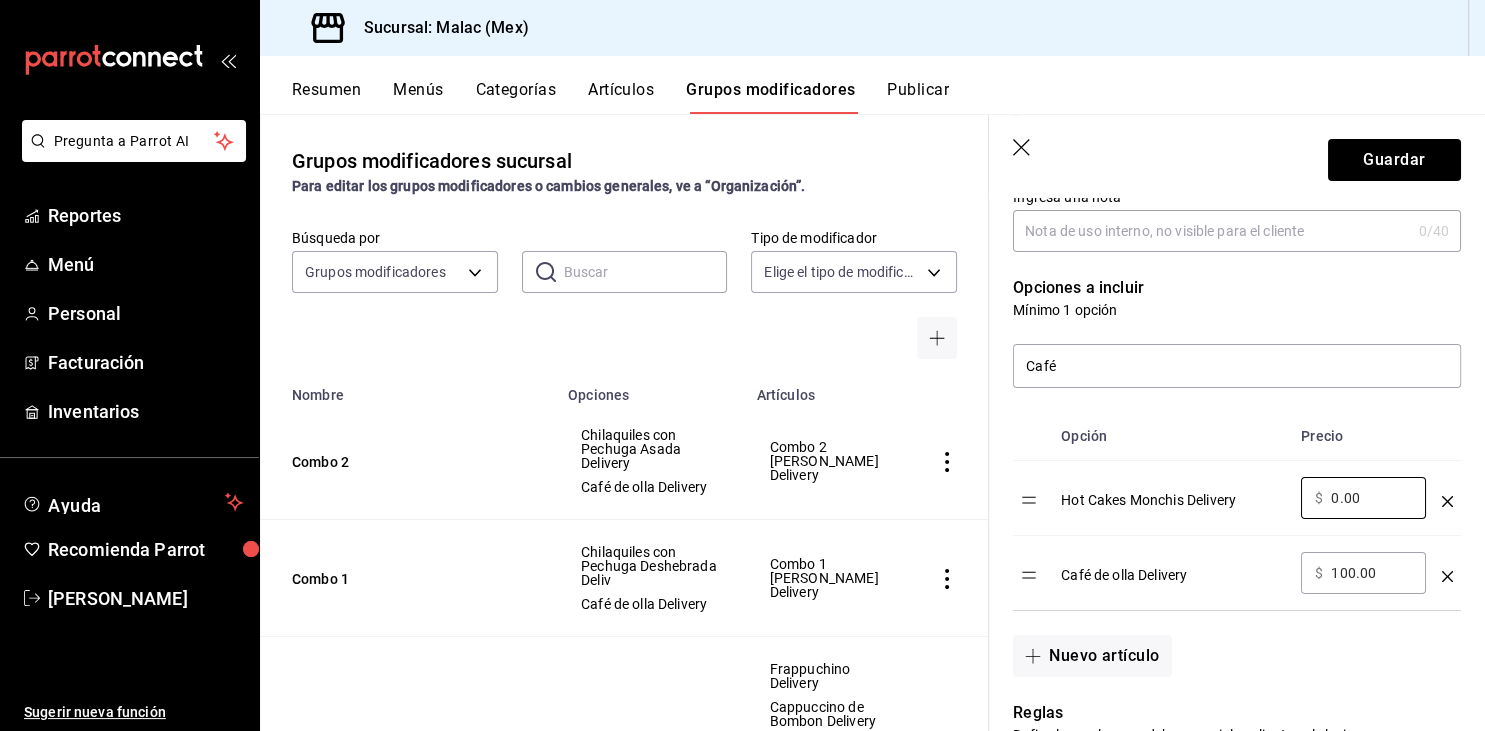 type on "0.00" 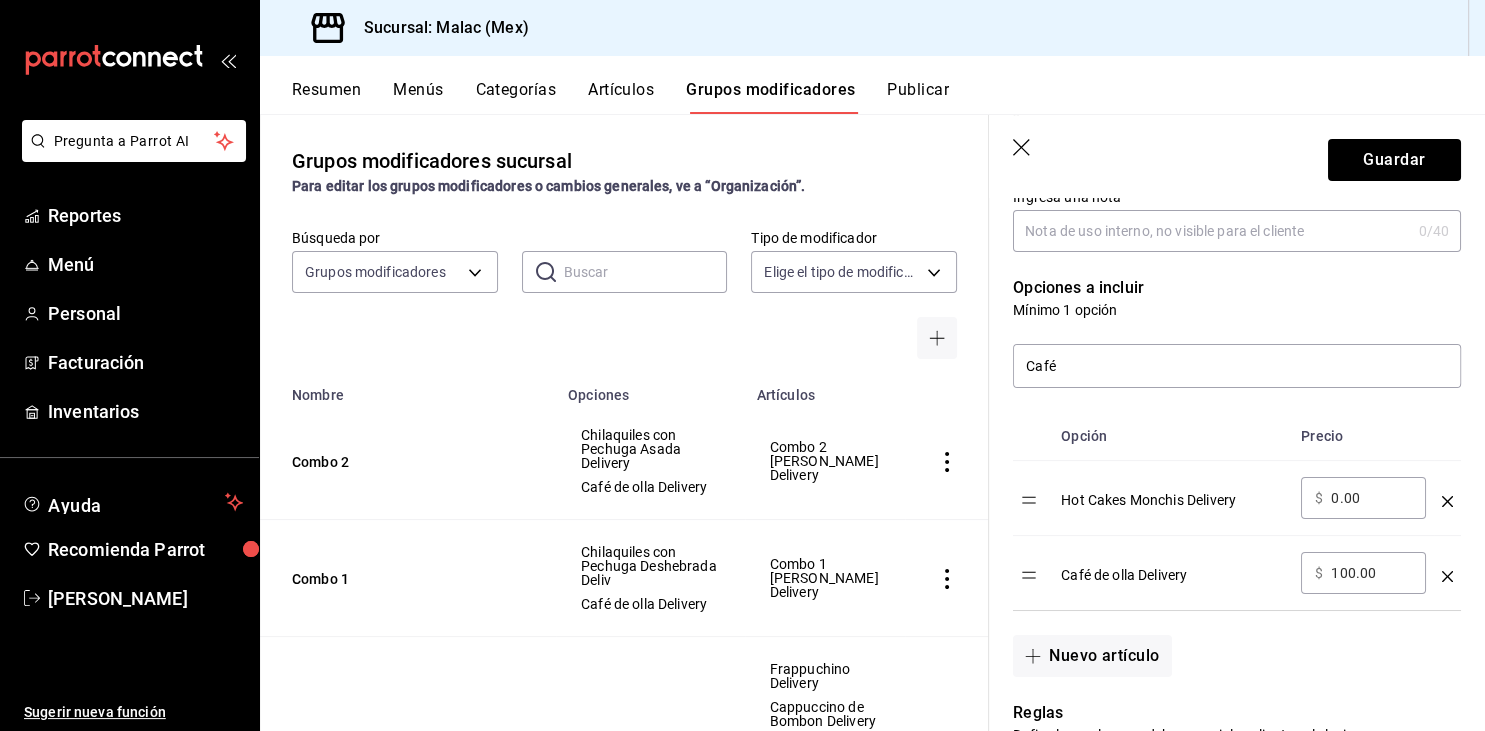 click on "100.00" at bounding box center (1371, 573) 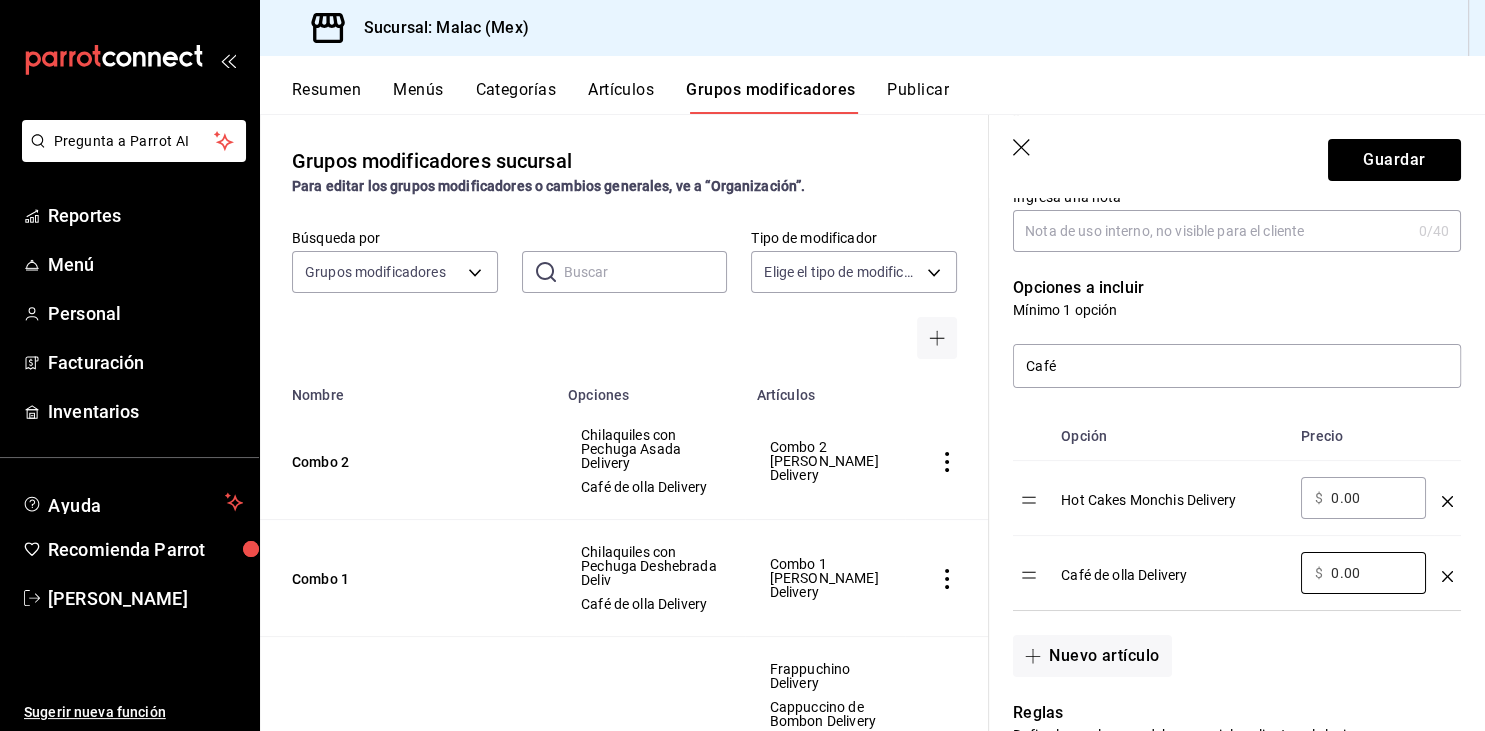 type on "0.00" 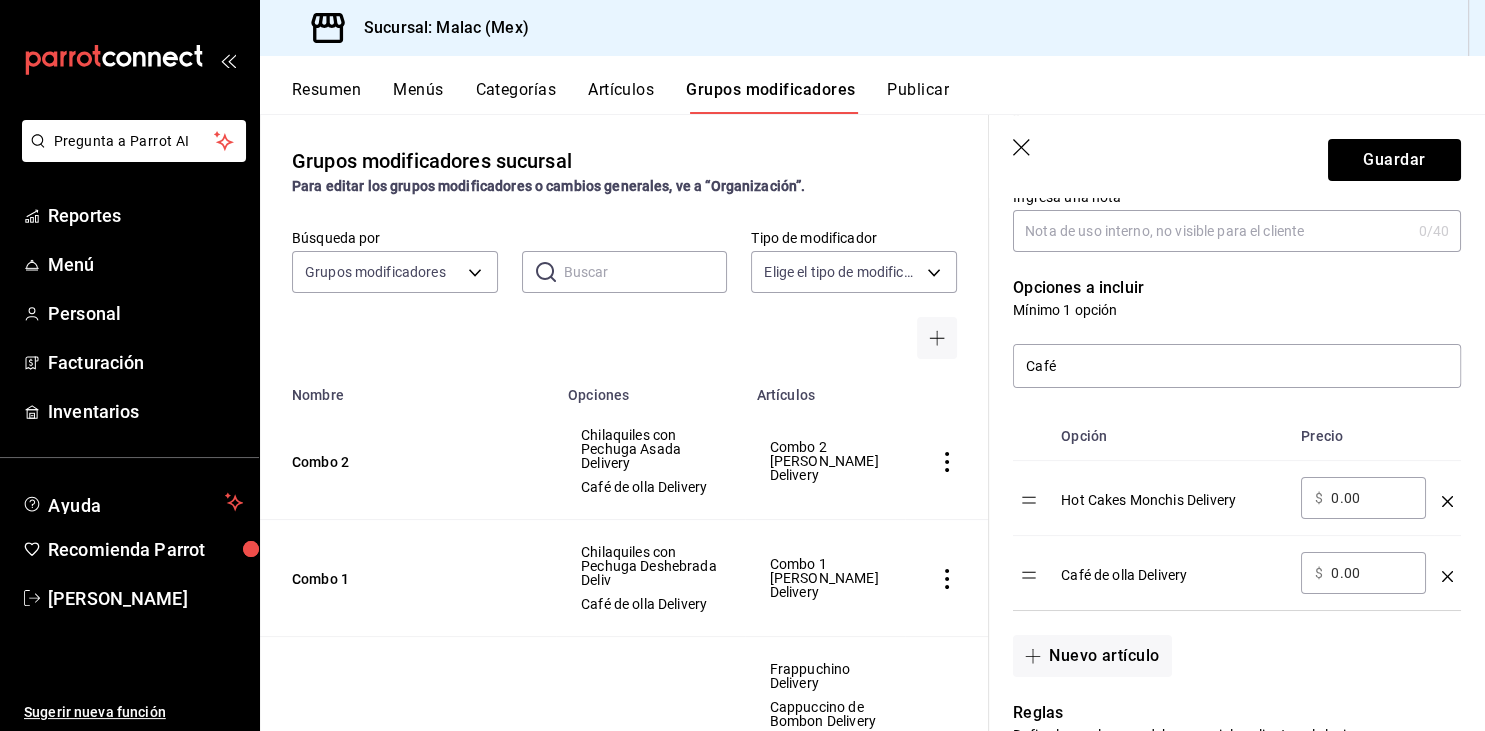click on "Nuevo artículo" at bounding box center [1225, 644] 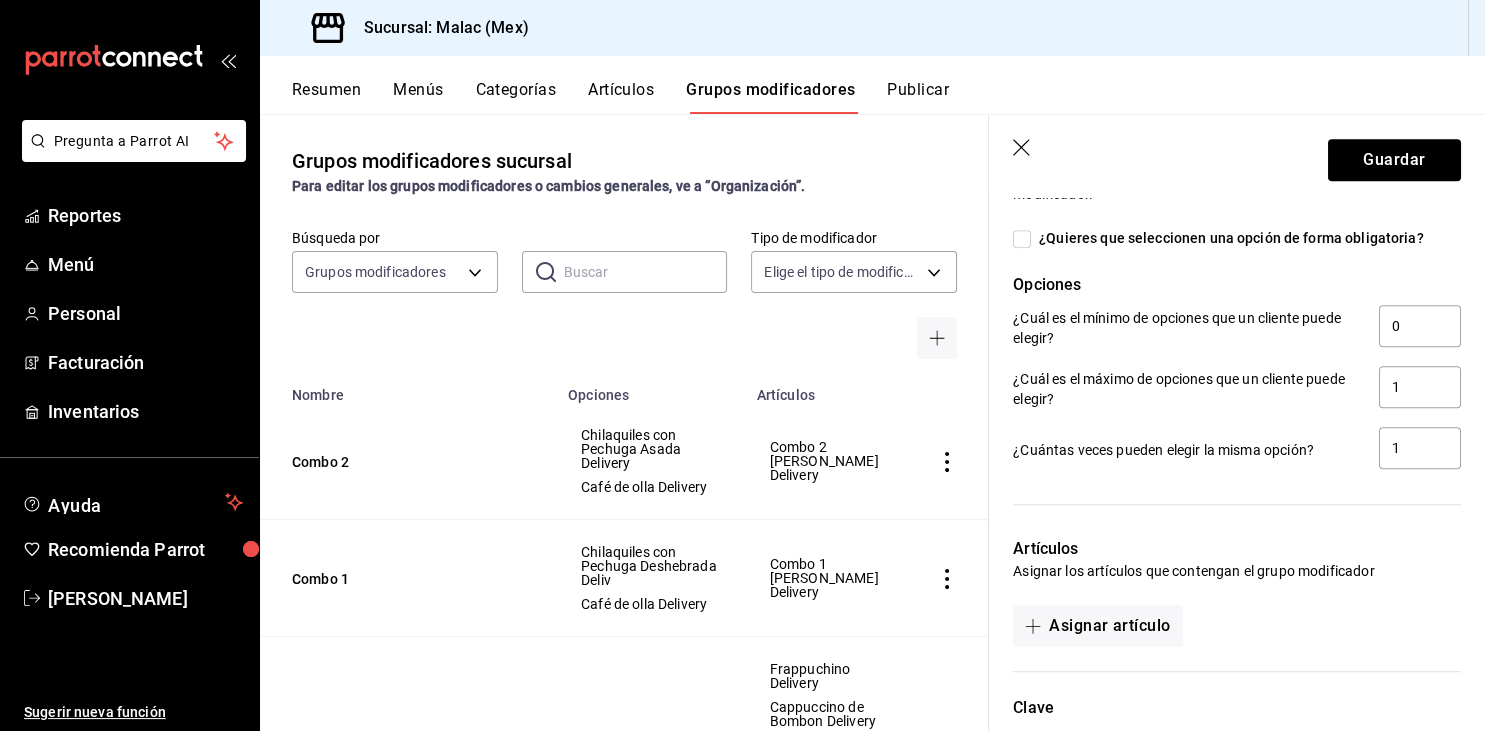 scroll, scrollTop: 908, scrollLeft: 0, axis: vertical 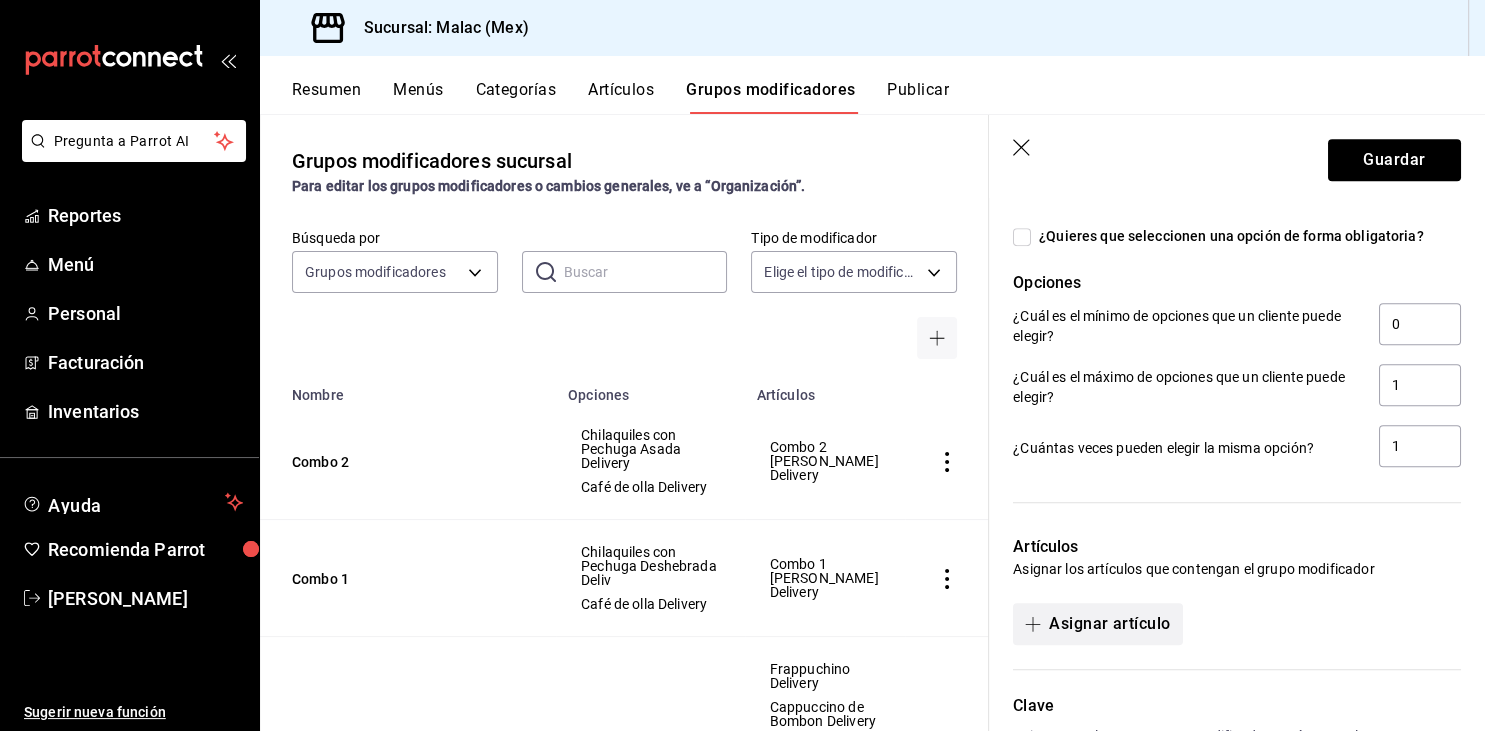 click on "Asignar artículo" at bounding box center (1097, 624) 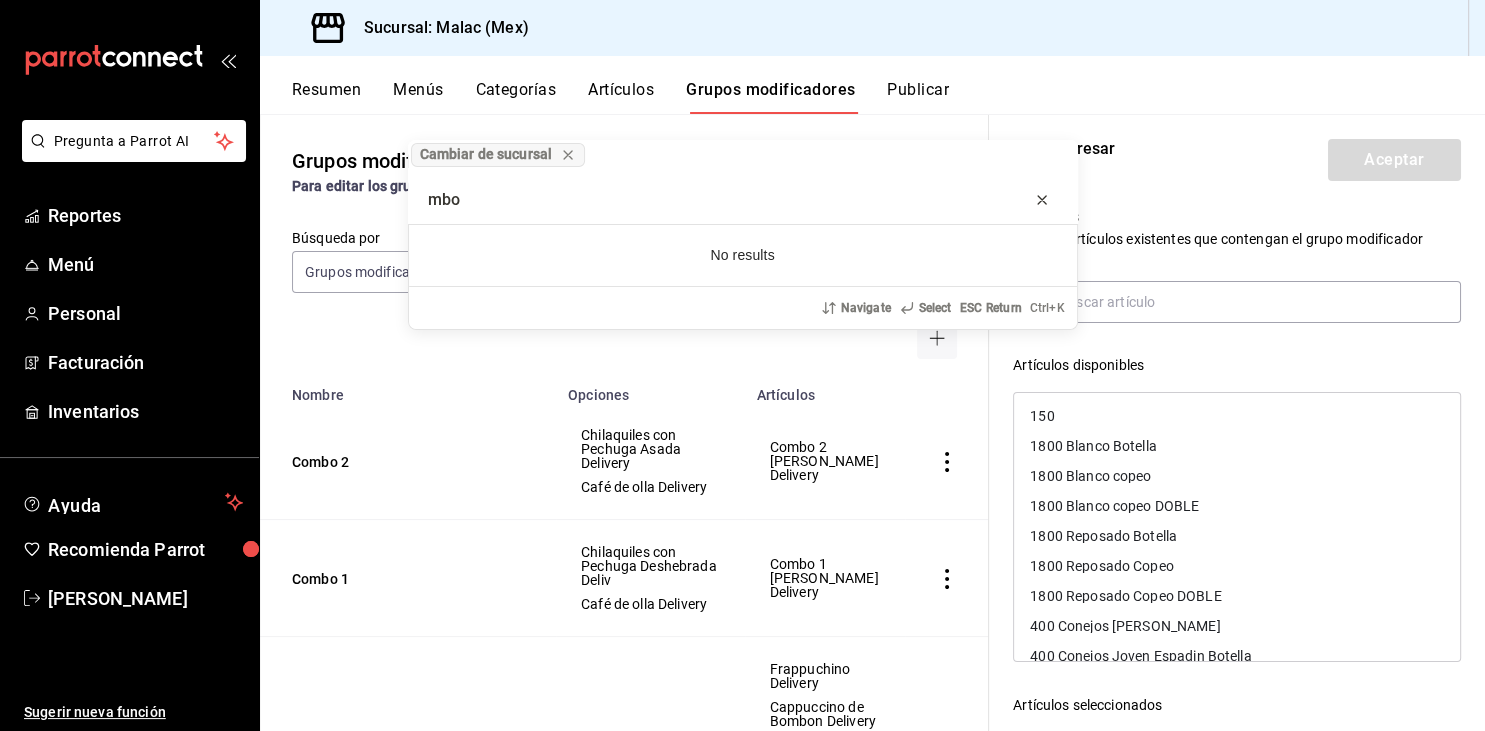 type on "mbo" 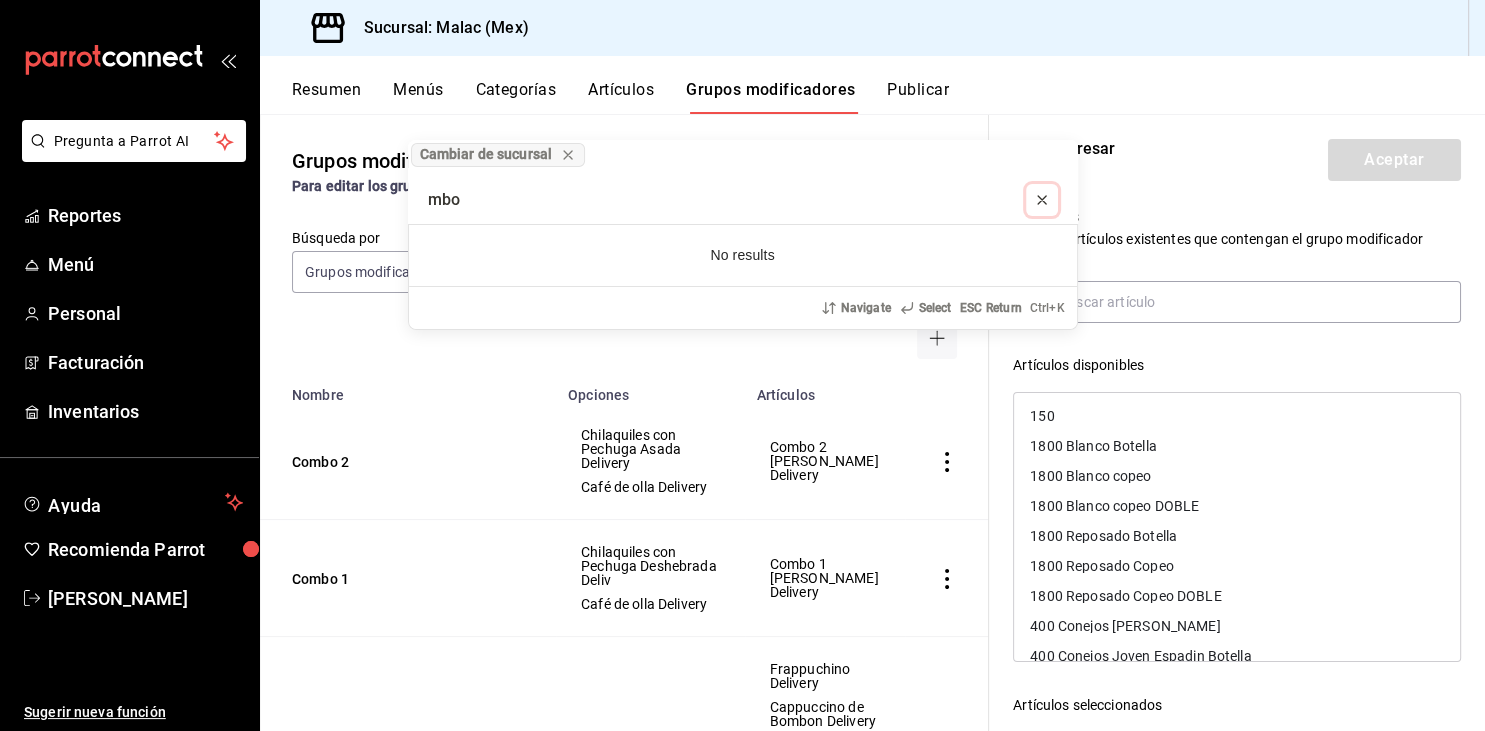 click 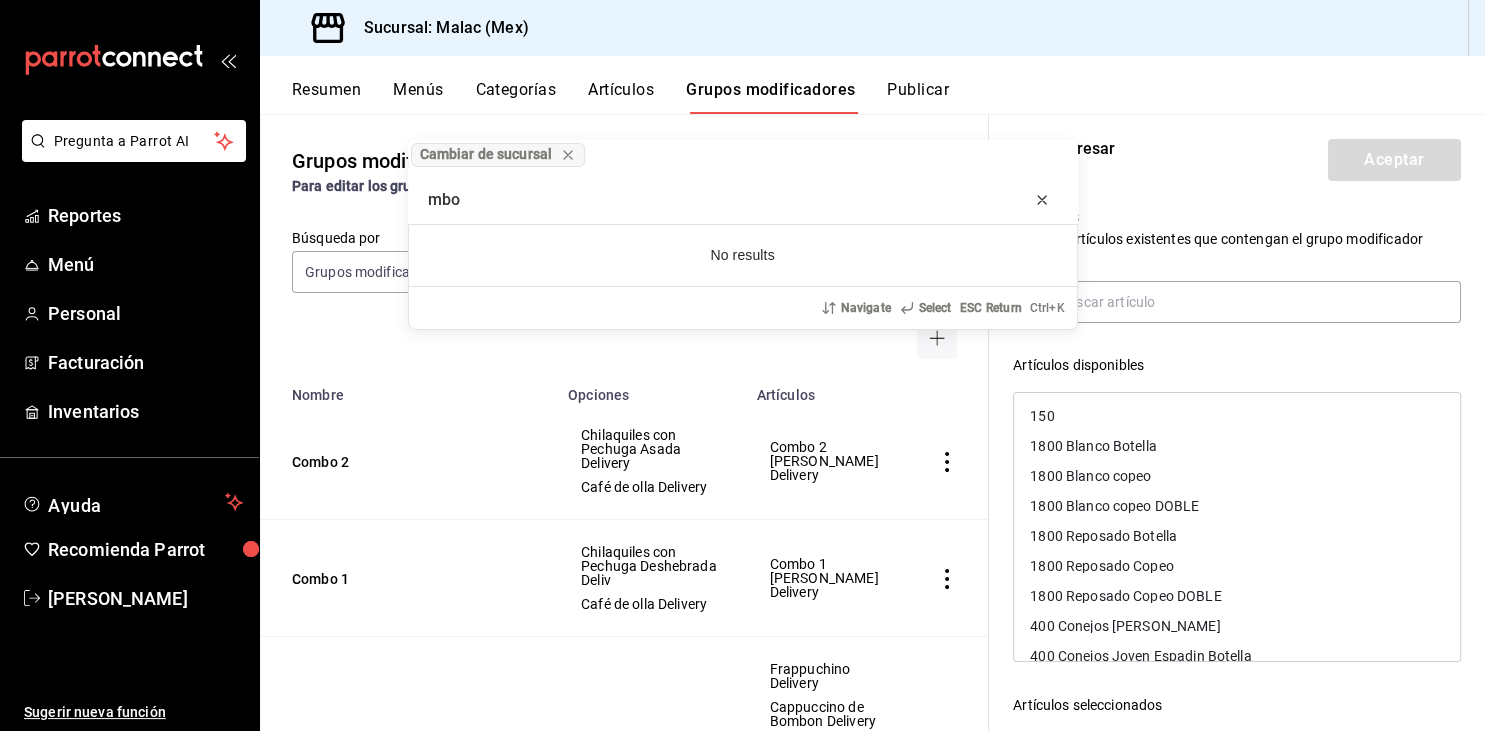 type 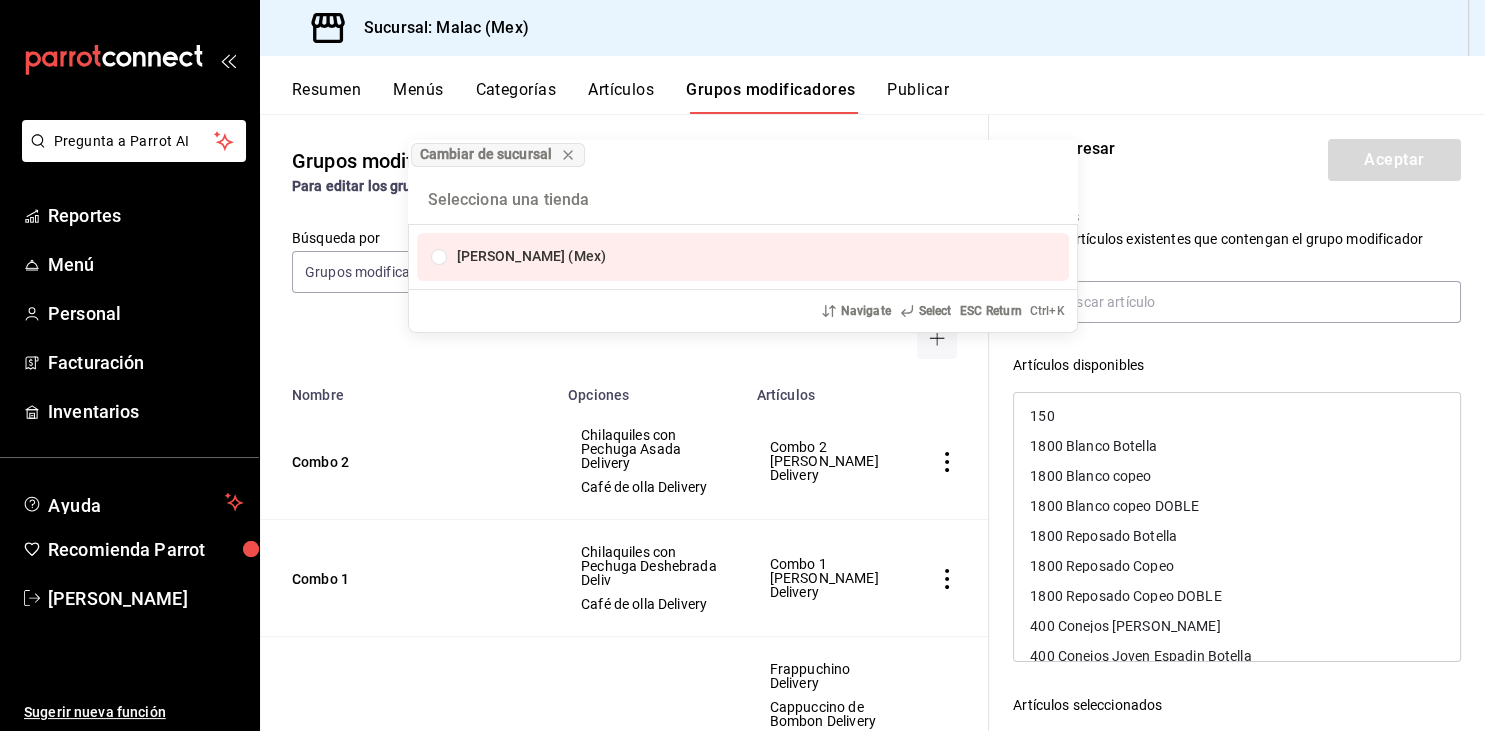 click on "Cambiar de sucursal Malac (Mex) Navigate Select ESC Return Ctrl+ K" at bounding box center (742, 365) 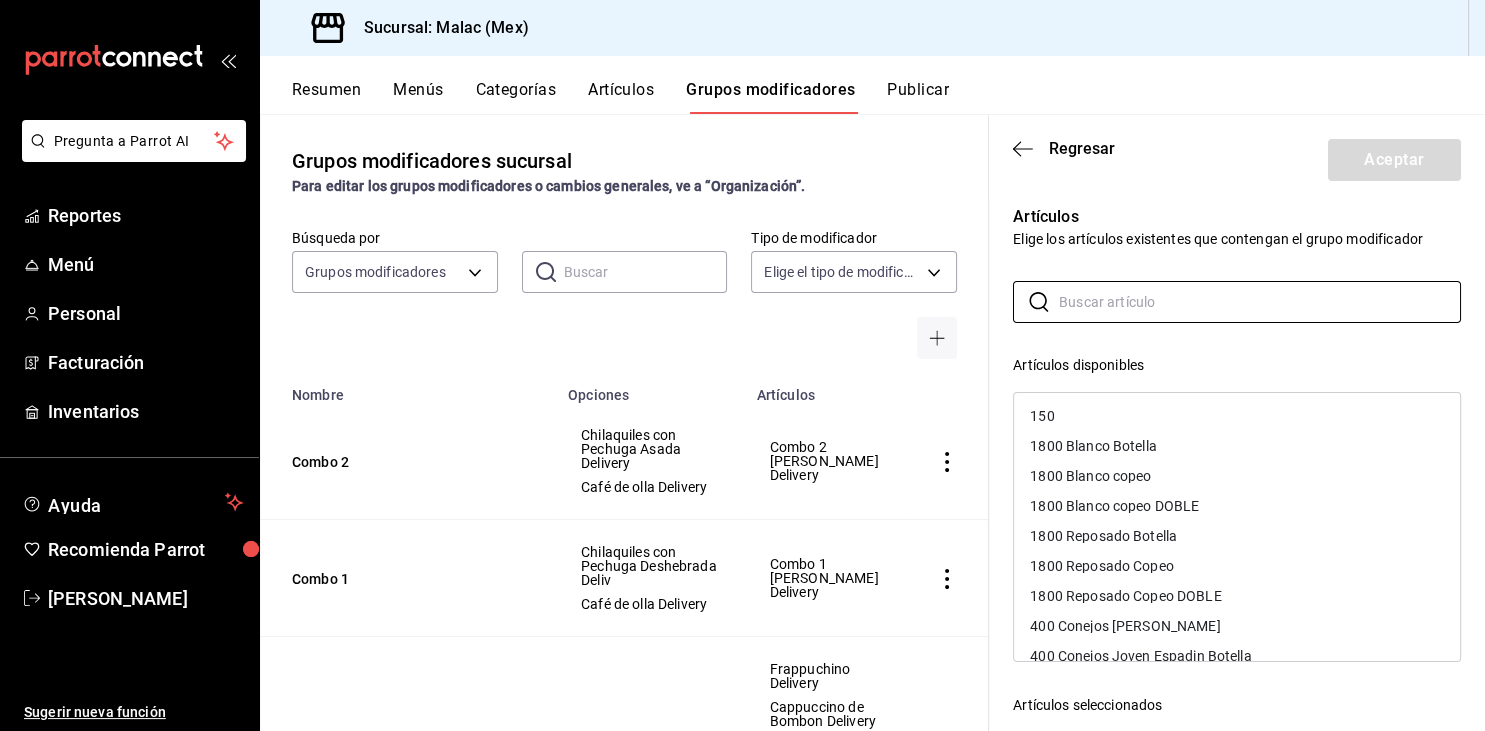 click at bounding box center [1260, 302] 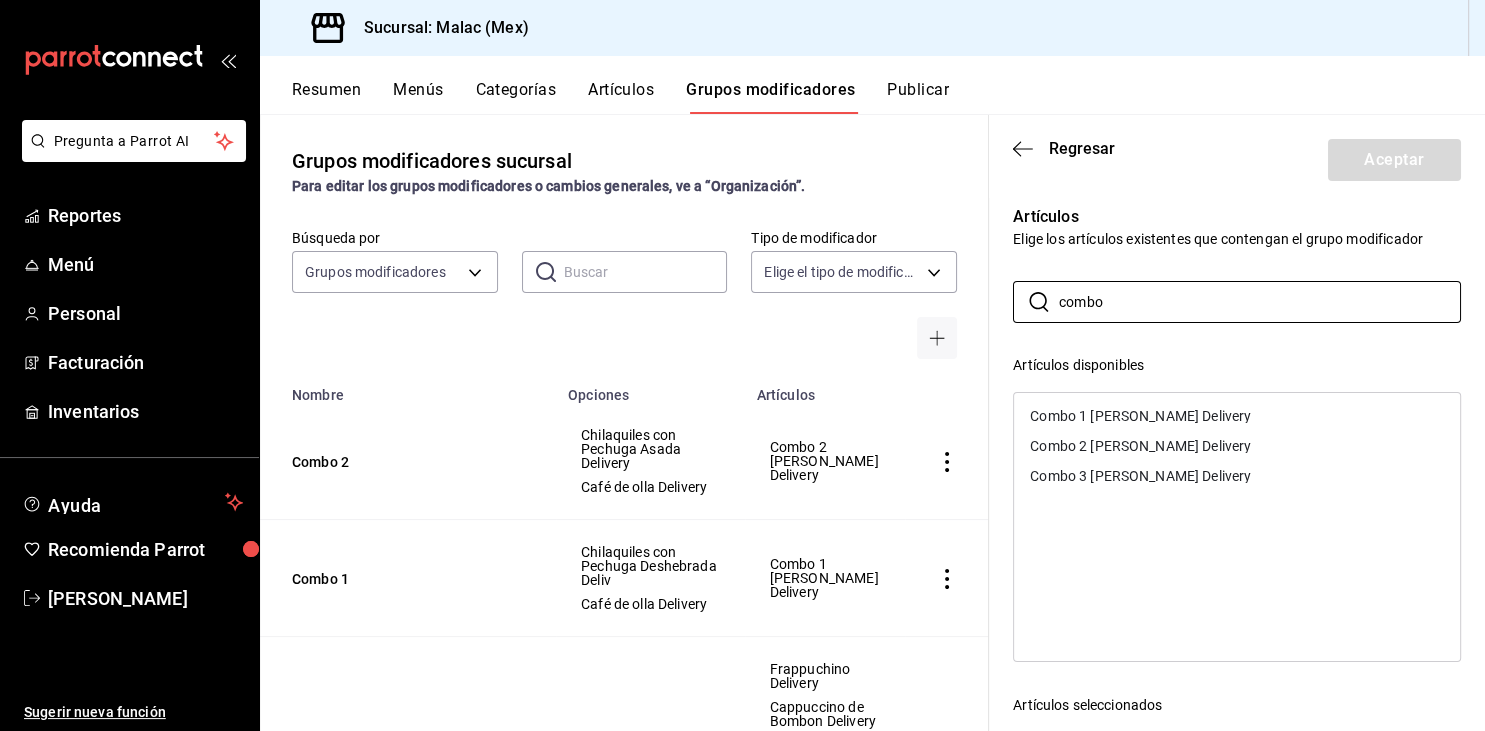 type on "combo" 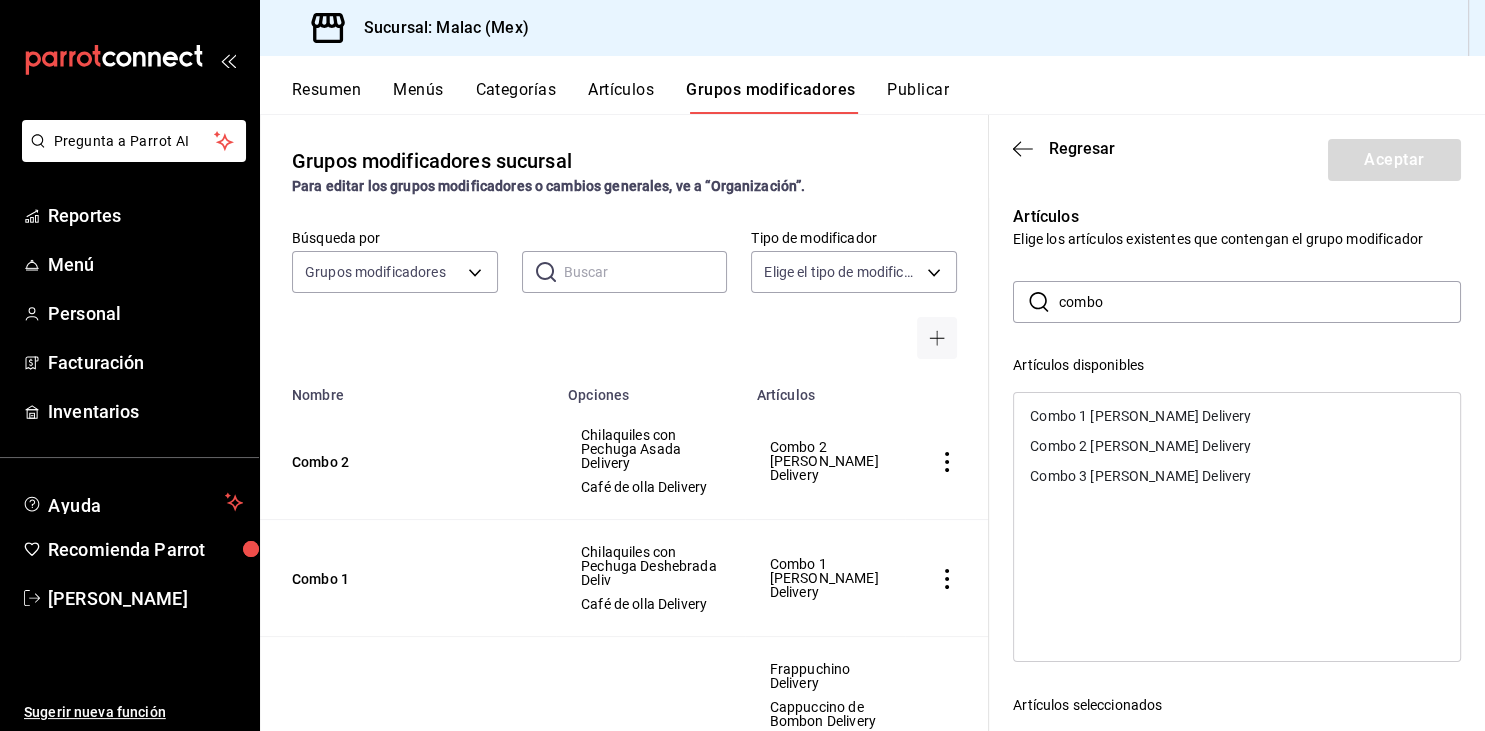 click on "Combo 3 MALAC Delivery" at bounding box center (1237, 476) 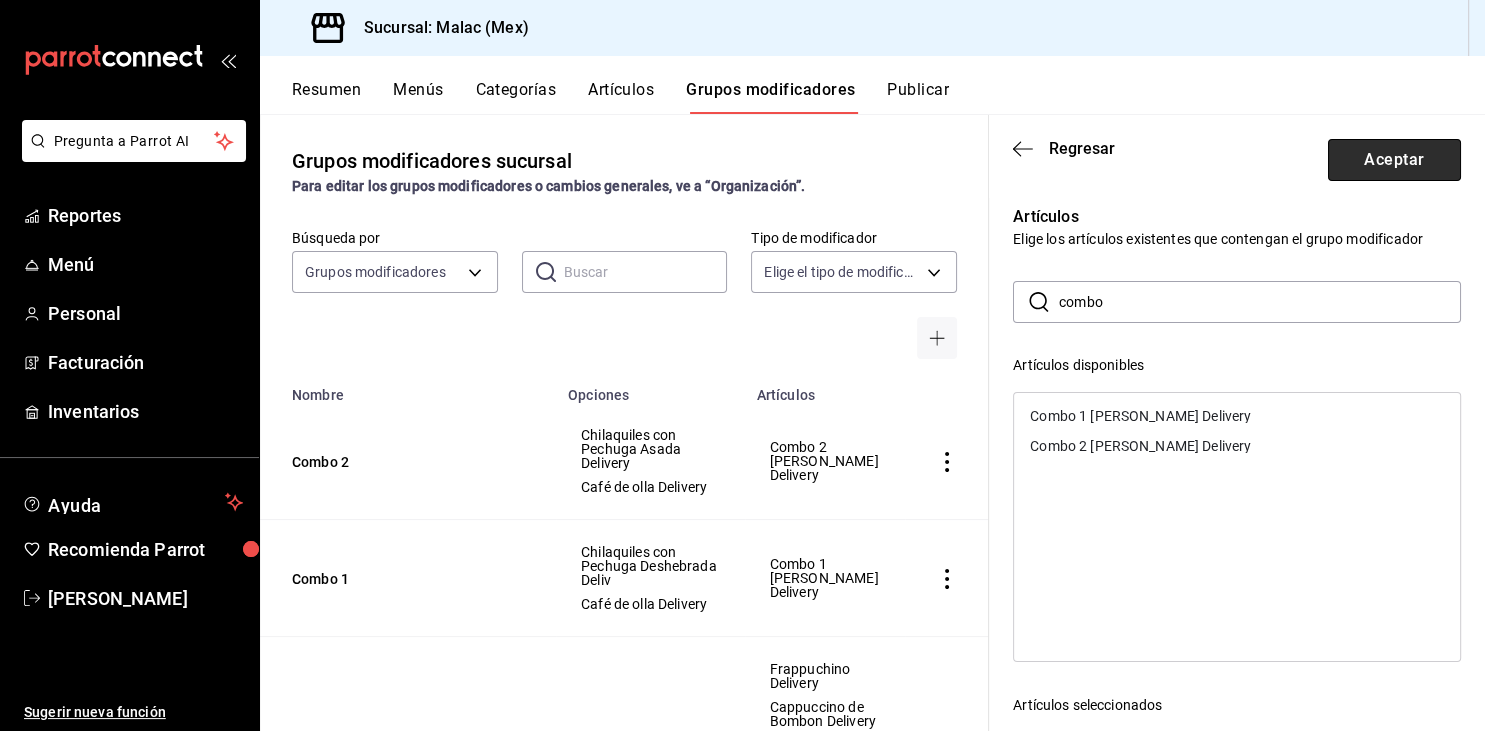 click on "Aceptar" at bounding box center (1394, 160) 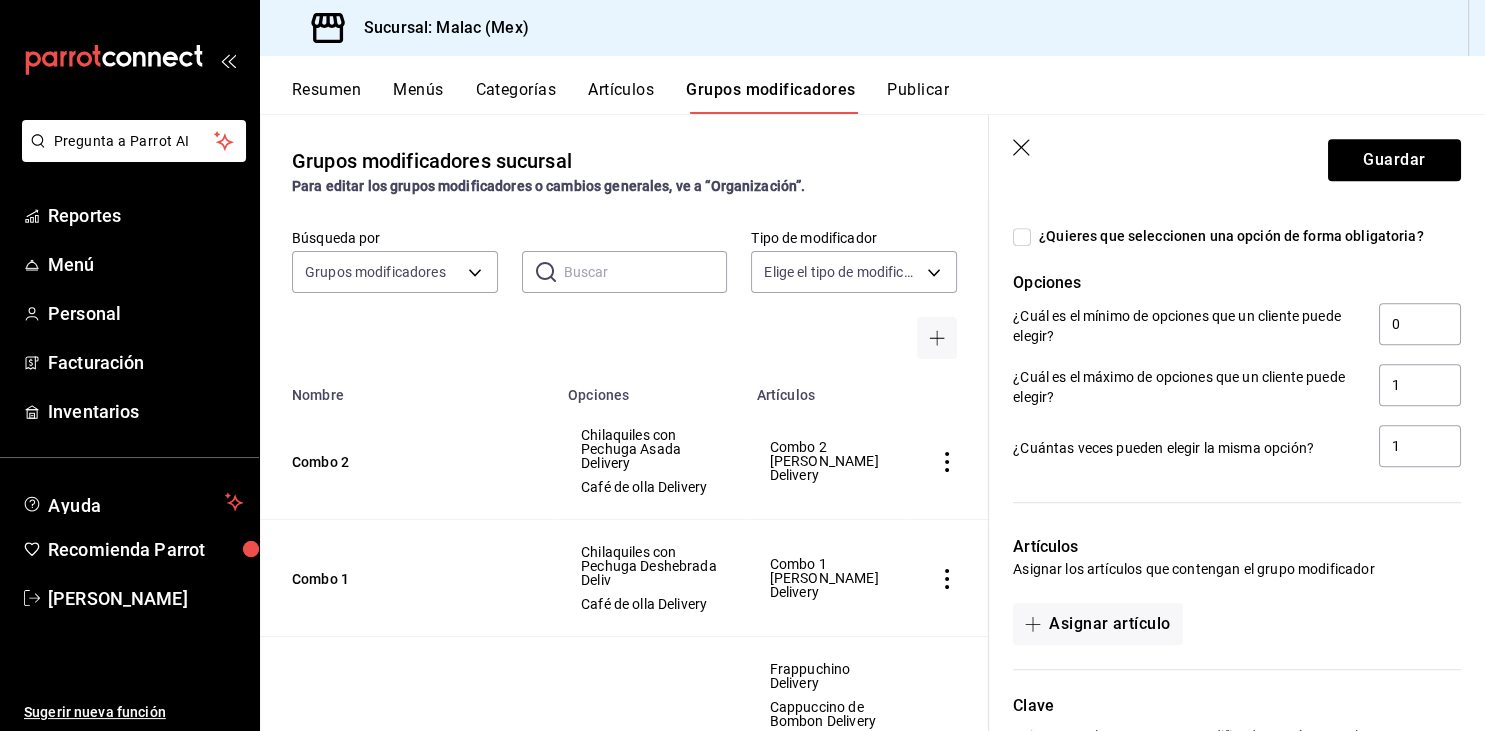 scroll, scrollTop: 908, scrollLeft: 0, axis: vertical 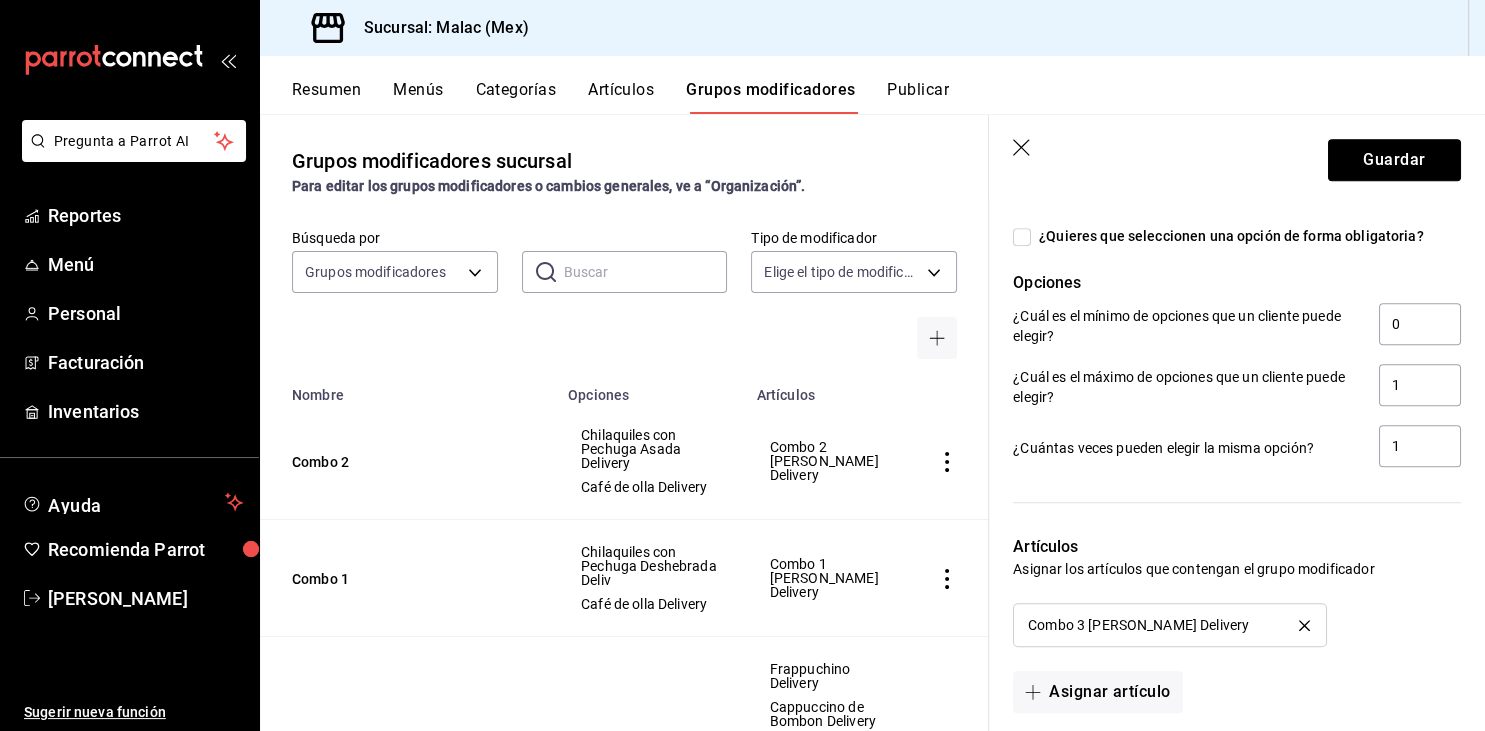click on "Guardar" at bounding box center (1394, 160) 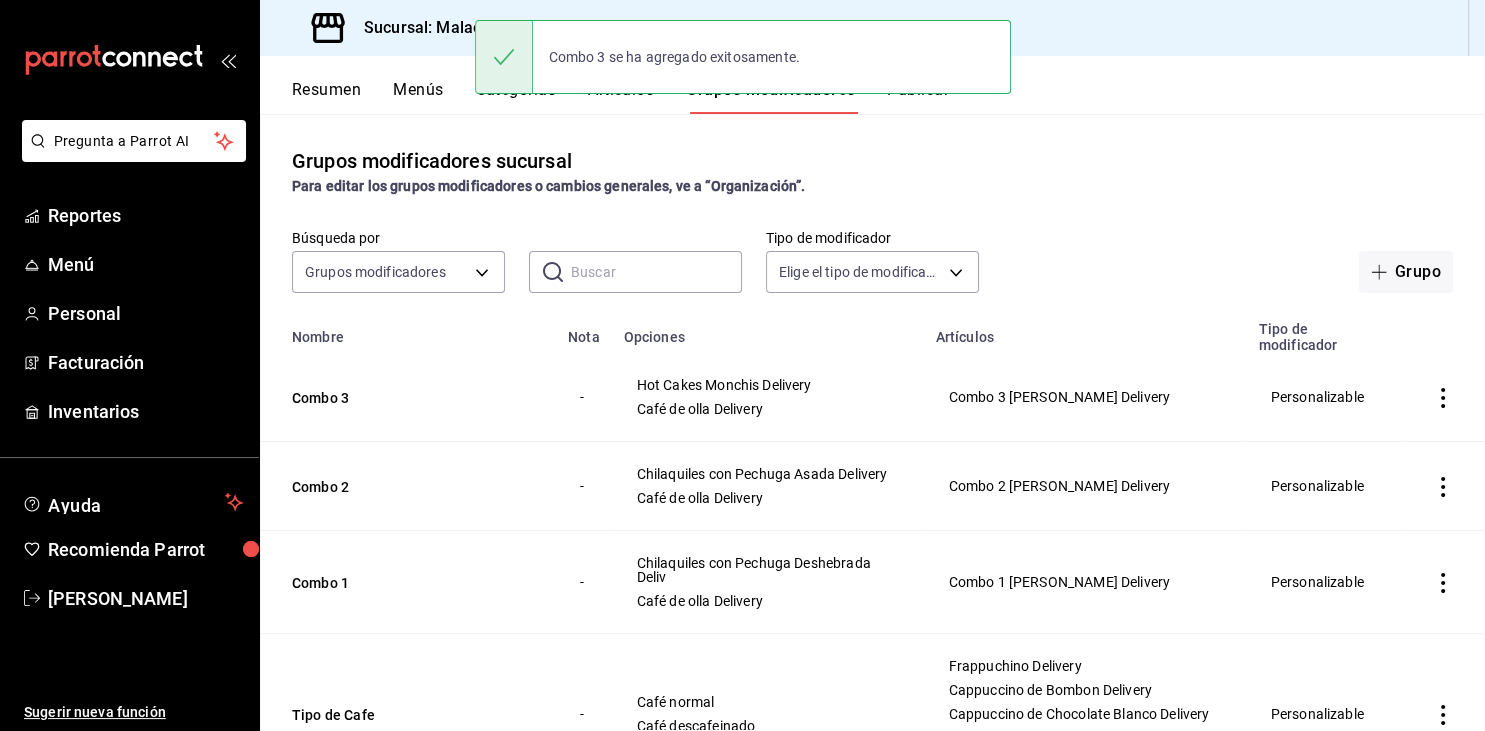 scroll, scrollTop: 0, scrollLeft: 0, axis: both 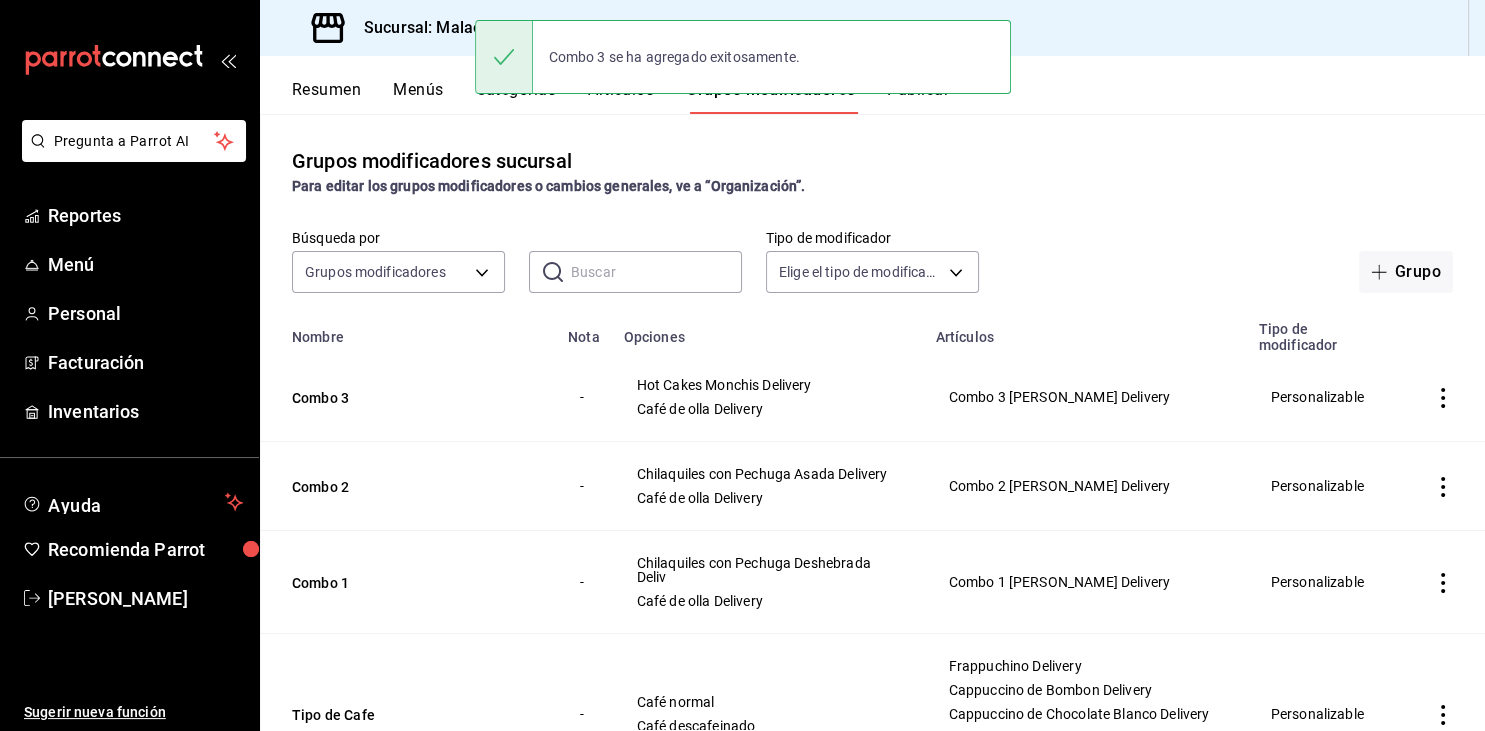 click on "Combo 3 se ha agregado exitosamente." at bounding box center (743, 57) 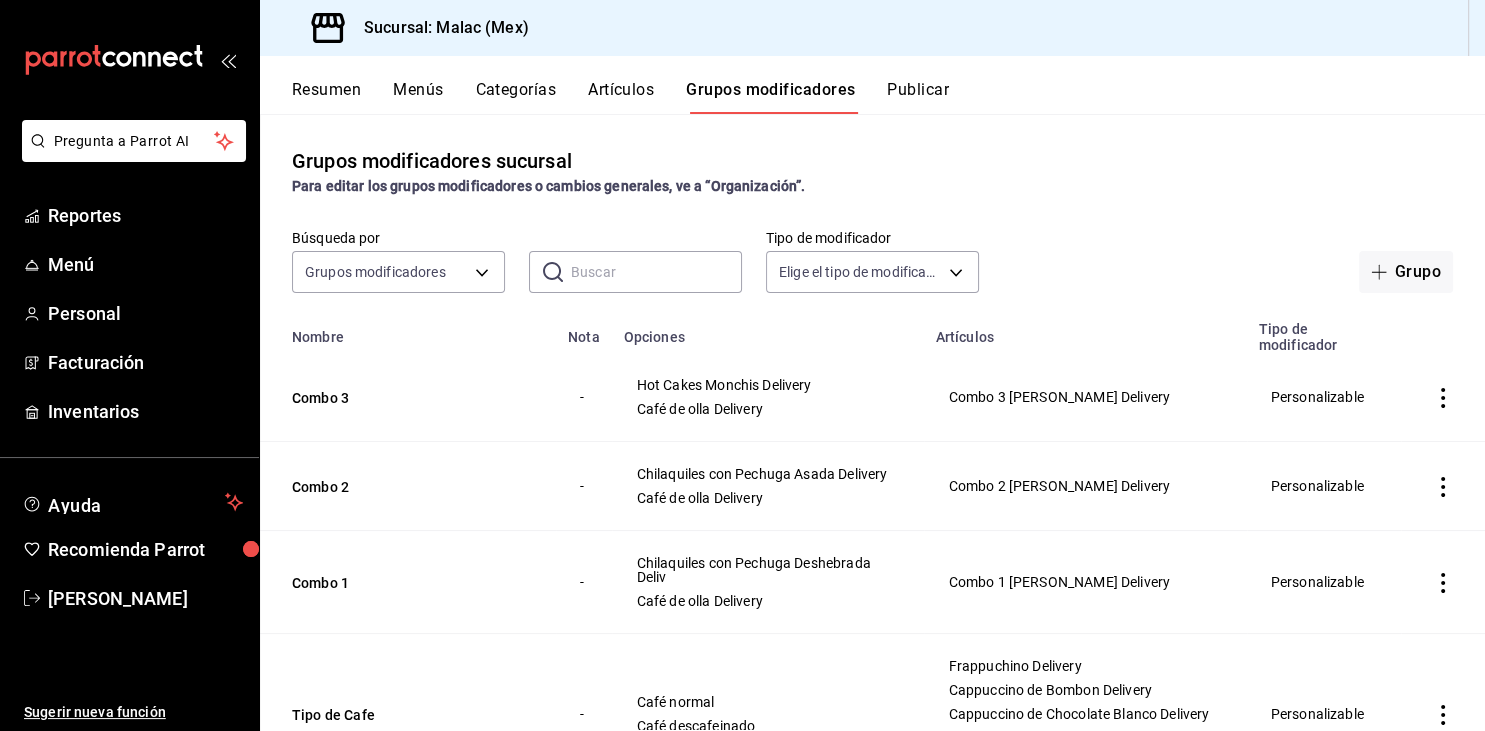 click on "Artículos" at bounding box center (621, 97) 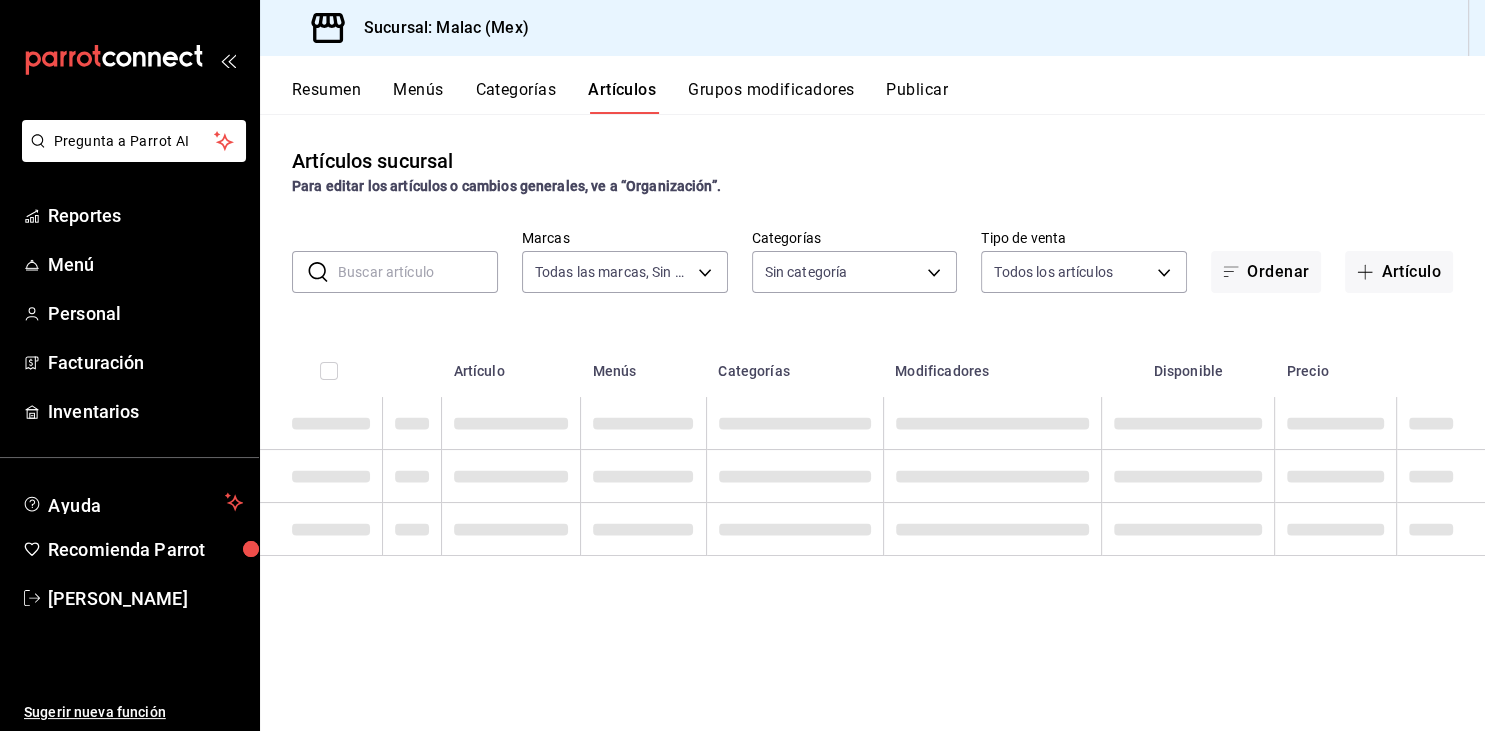 type on "68cda390-11aa-4088-a87d-1ba274343c49" 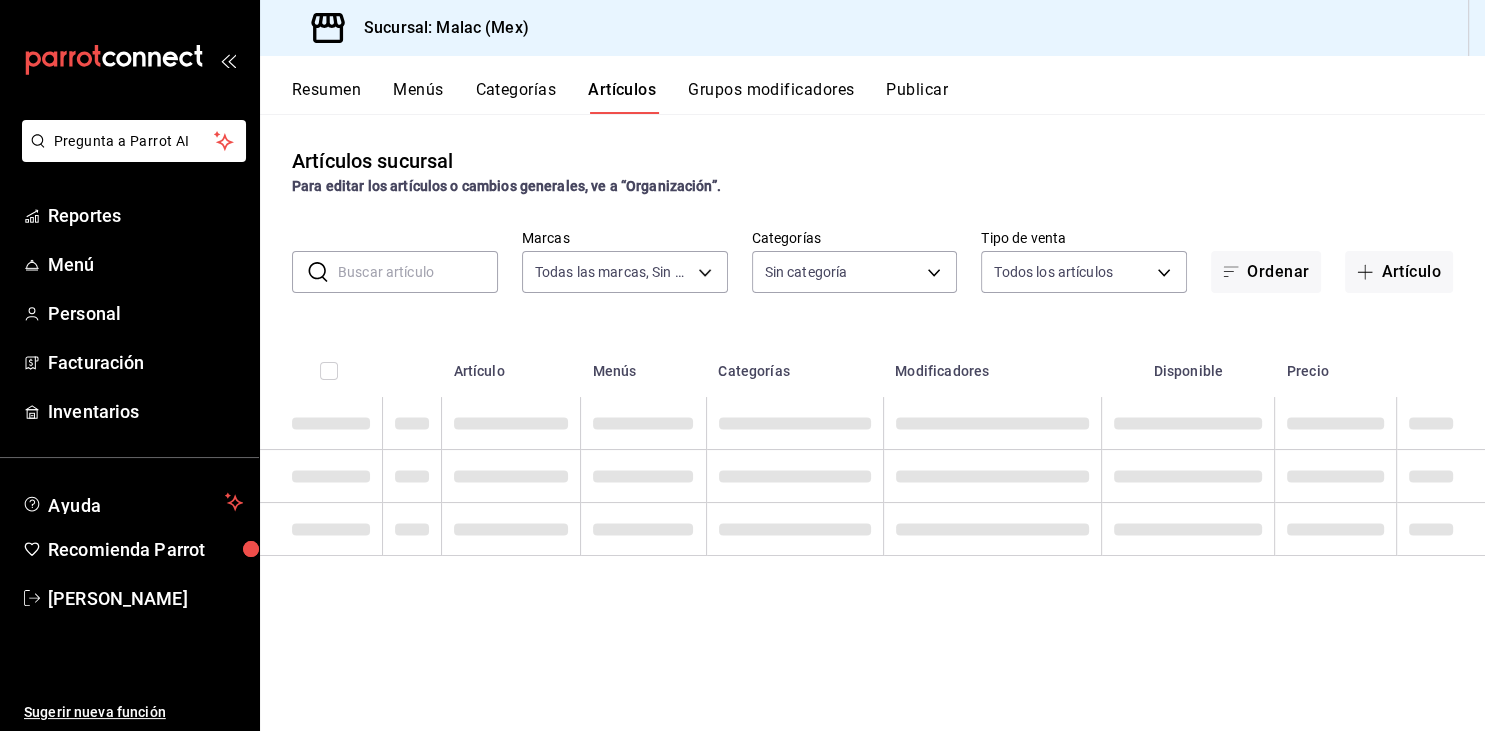 type on "c6b4b0ef-2f0d-41c3-a14d-3c93dda63d90,f01e7ccd-f52f-4a97-b189-9dff87216b39,2fcd0f70-dd15-4bd7-b46c-178138133817,ed9a6d92-3438-46b0-b295-75ef7a05b29f,66a04878-c5d7-44e0-b9ce-daf0da577921,9cb79f52-da57-416c-8e43-a5c041464065,573b4b21-3a7a-47b3-a8ed-436d0bb4e0e7,5cbf4f3d-7314-4823-b1ef-cf3e8c28e38b,3400c7a4-e89e-411f-9b05-d69c91a2fe48,0fe98a35-6881-431c-aeae-f33db9543bb4,73401d05-d640-4ae5-bfcb-5f88f7884f8e,cd10aec6-9cc9-4511-a22e-f8c45ddc4703,8d9e950f-4ea7-4c81-88da-c121cec3376f,20610ab2-6b3c-4715-9867-bc5297c25f23,5710125b-e1be-4a04-bbc0-697201abcc99,be5ba4c3-4cca-4d6d-9ade-24aa0259c5aa,7e34d237-1769-4359-904d-a4e998fd054f,f3ab84a3-84bd-4933-ae25-26e7f99ea001,500d3e83-5a88-417b-821c-842ad5bbbc49,7f440582-2796-4f73-8cd4-bc5d015b7631,98348ce9-8978-446b-9be5-8c1728dbbfc4,e4f146bb-a640-4717-bcb5-0816817a9ac2,b602821d-328c-4b9a-bdbe-fb894d88aff6,b51a6158-d48e-41f9-8119-ab9da0104b2f,972040f4-4a7b-45ba-995f-97c21ed3e75e,d4590ef1-797d-47ac-bda6-5a687755719f,4a82cbce-1e64-4cfa-b32d-593441310226,a2026c87-91f7-4ed6-b95..." 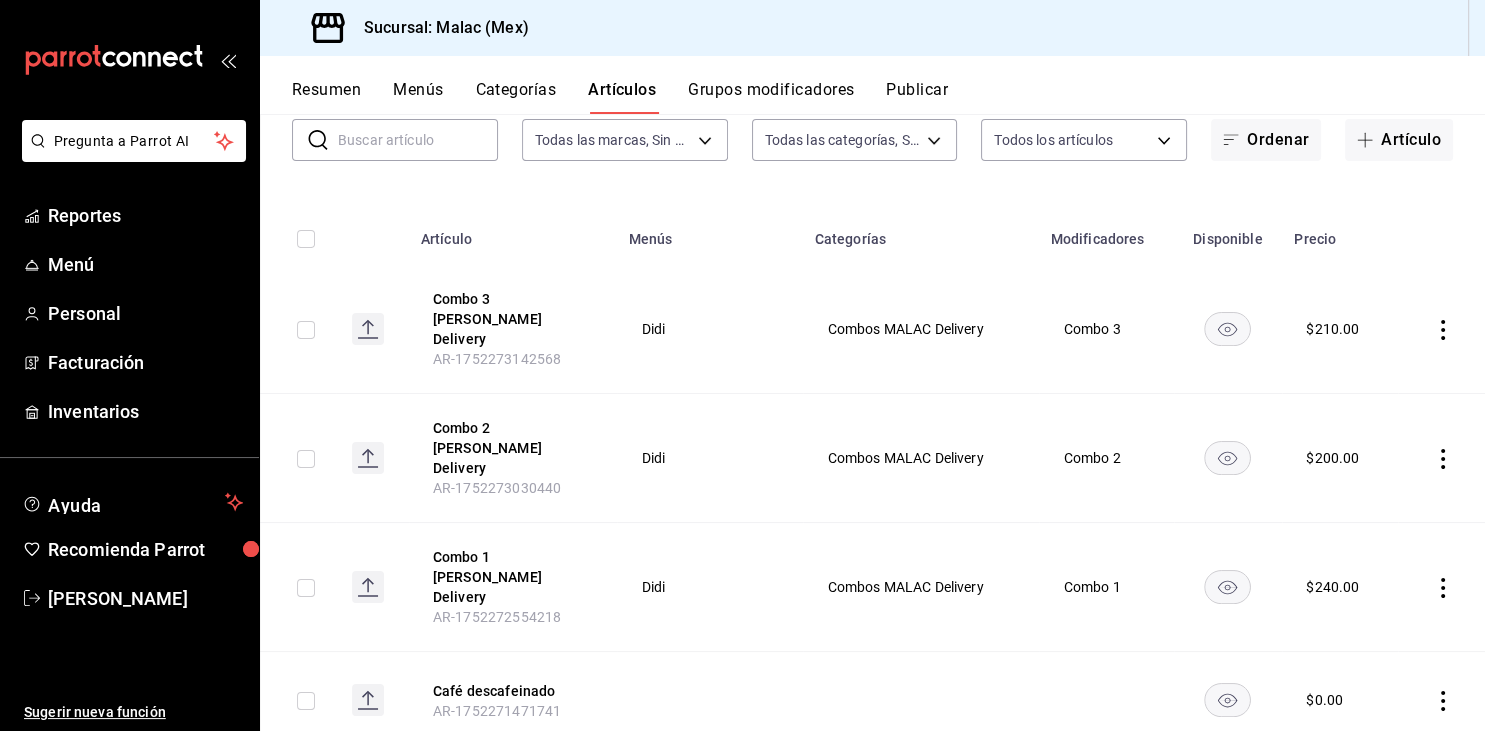 scroll, scrollTop: 0, scrollLeft: 0, axis: both 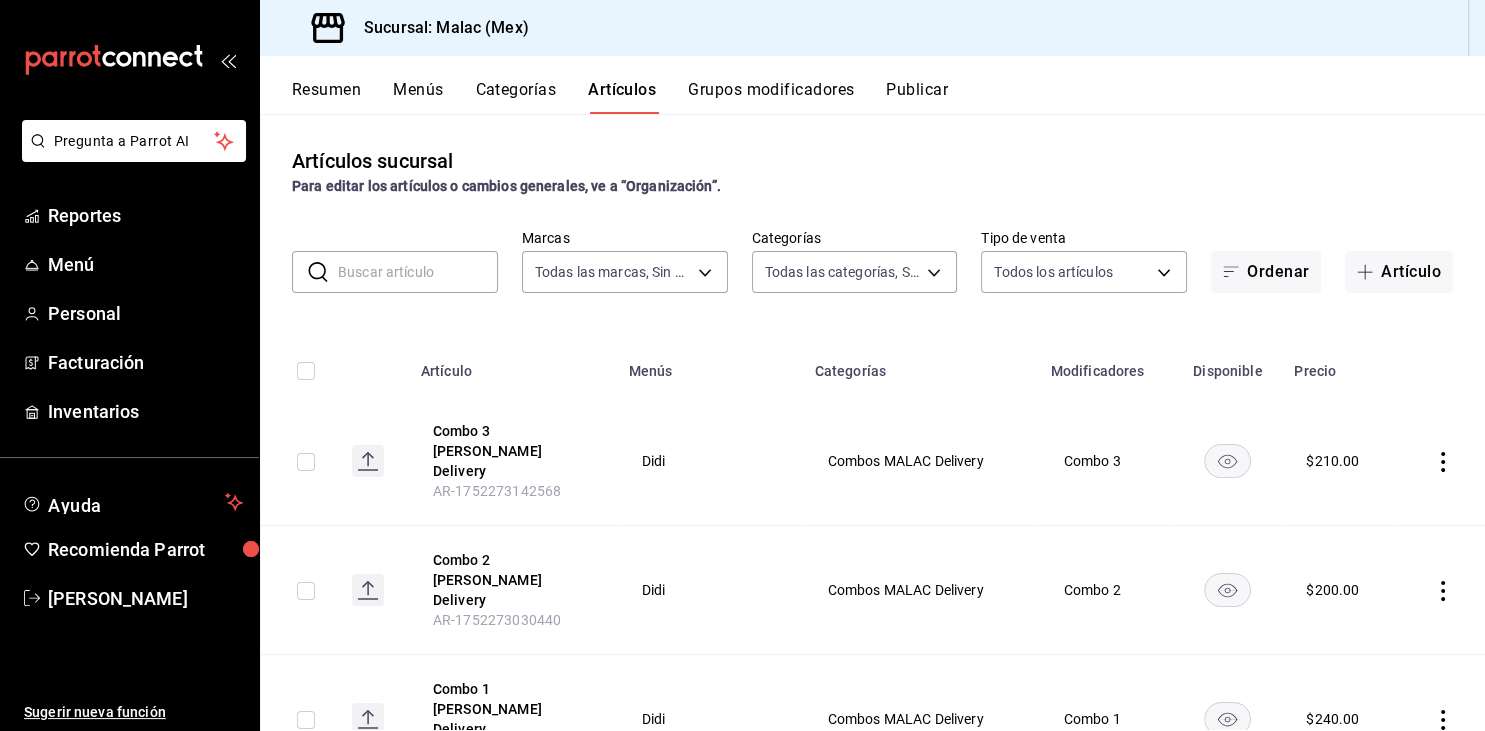 click on "Publicar" at bounding box center [917, 97] 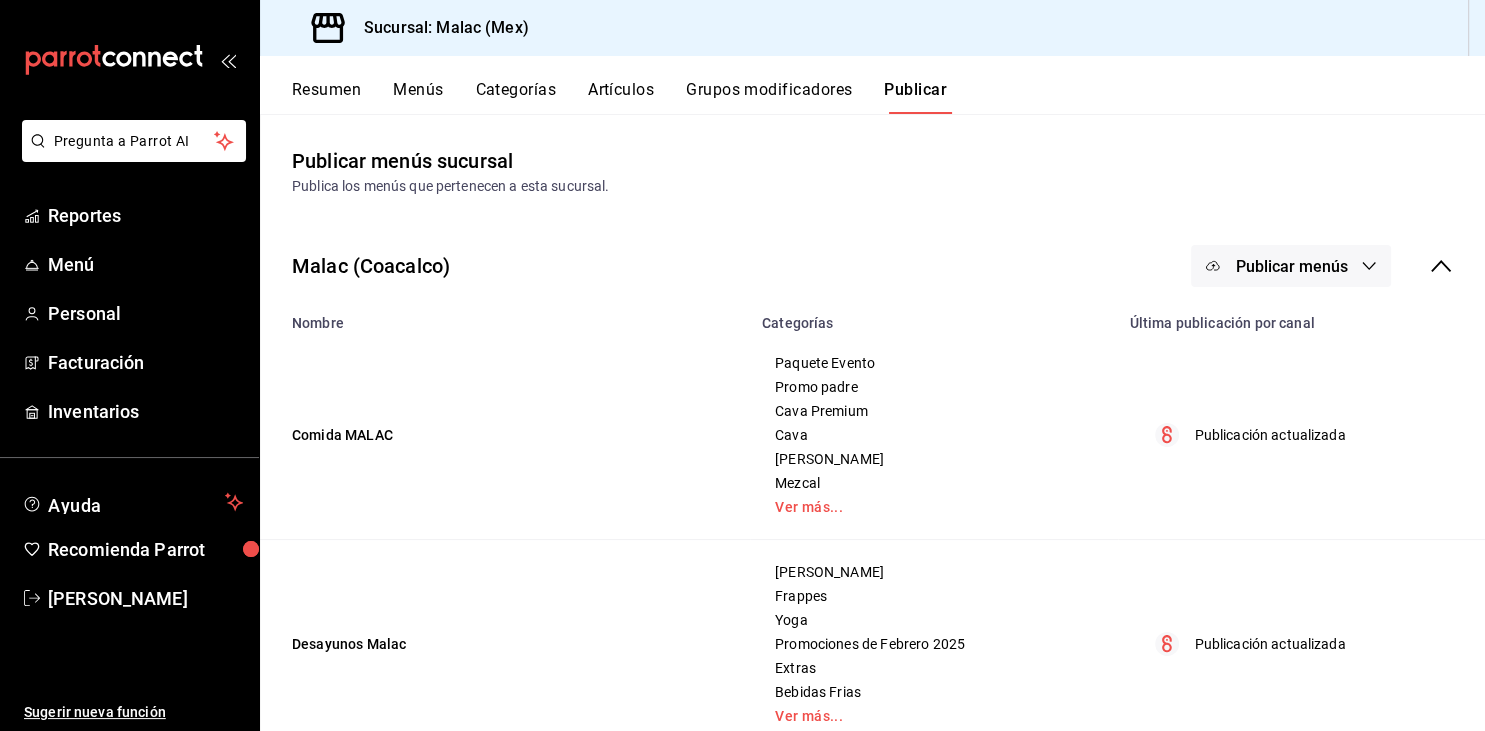 click on "Publicar menús" at bounding box center [1291, 266] 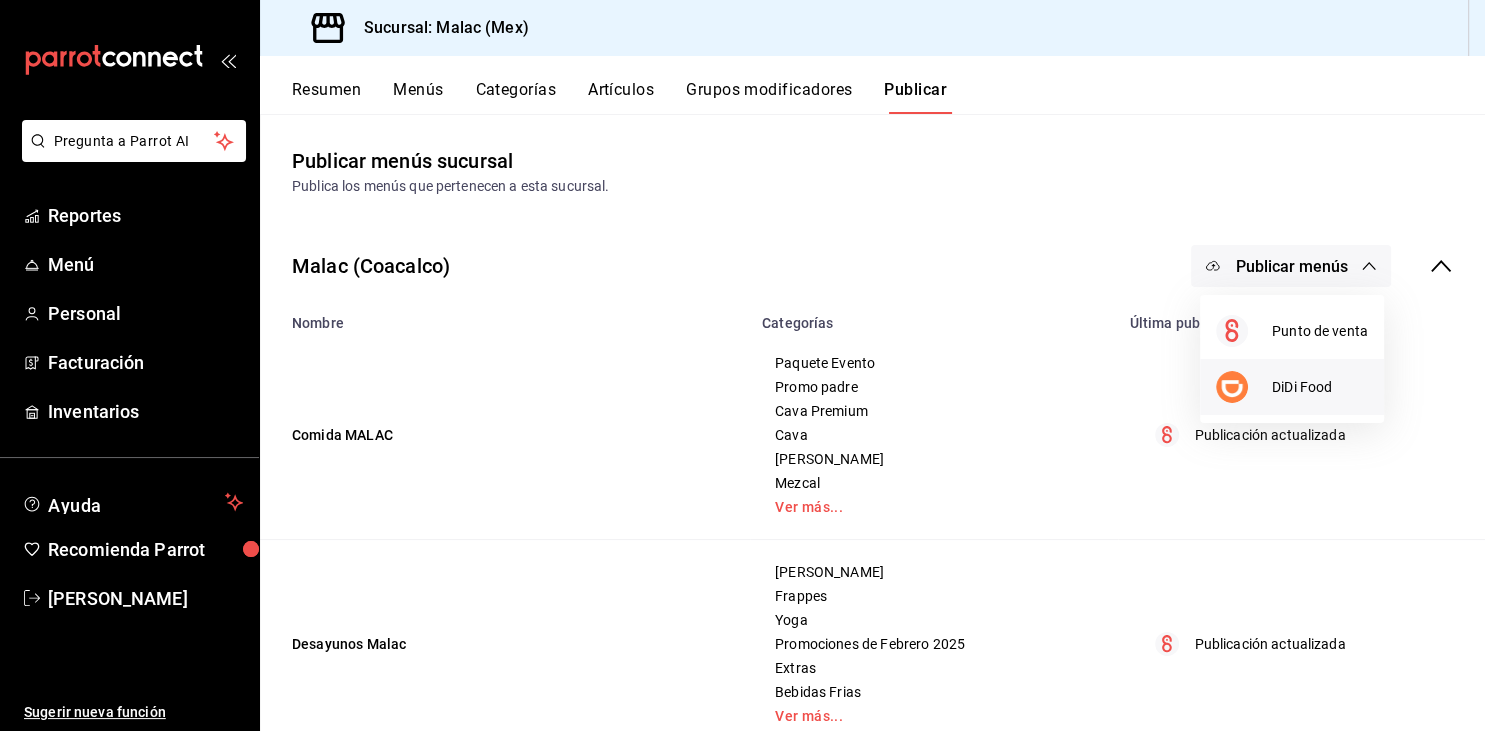 click on "DiDi Food" at bounding box center (1320, 387) 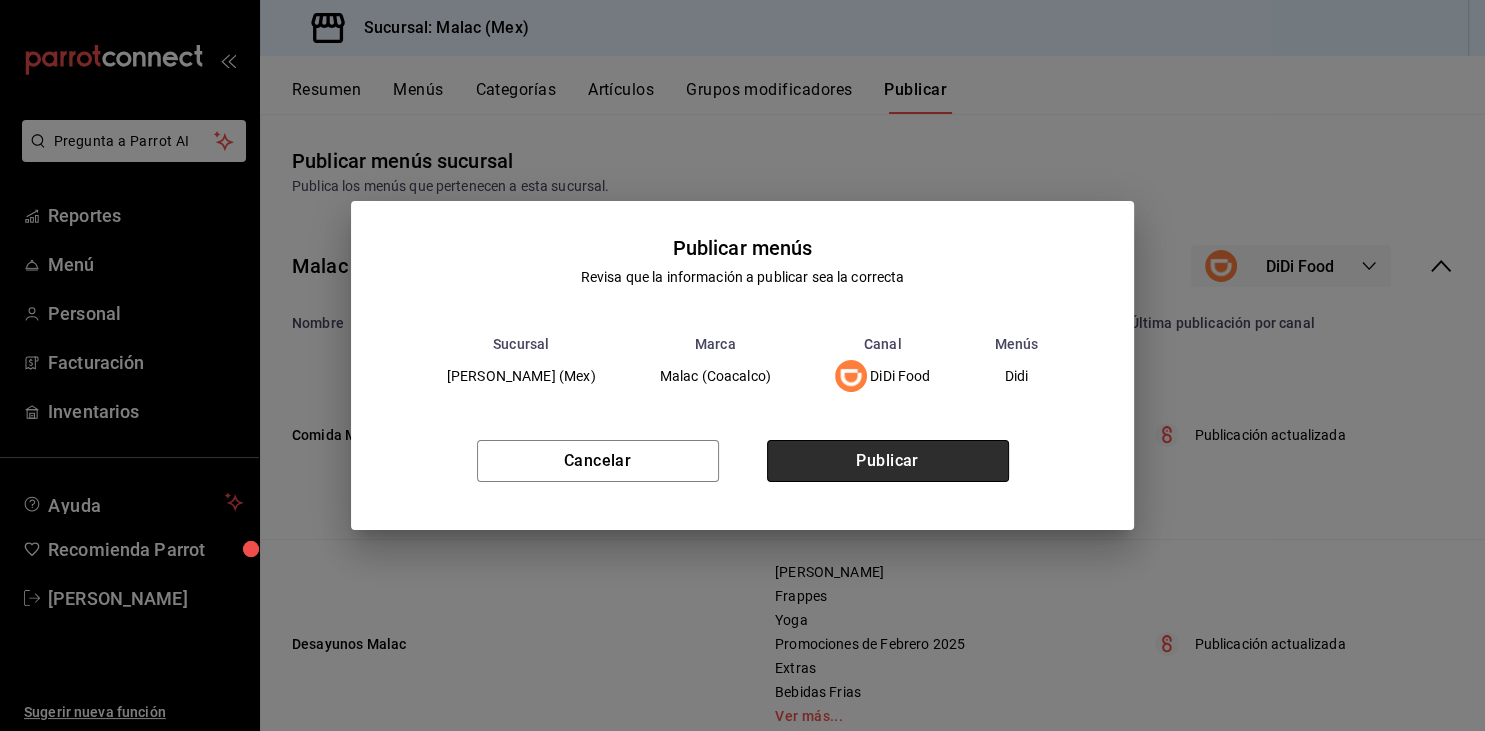 click on "Publicar" at bounding box center [888, 461] 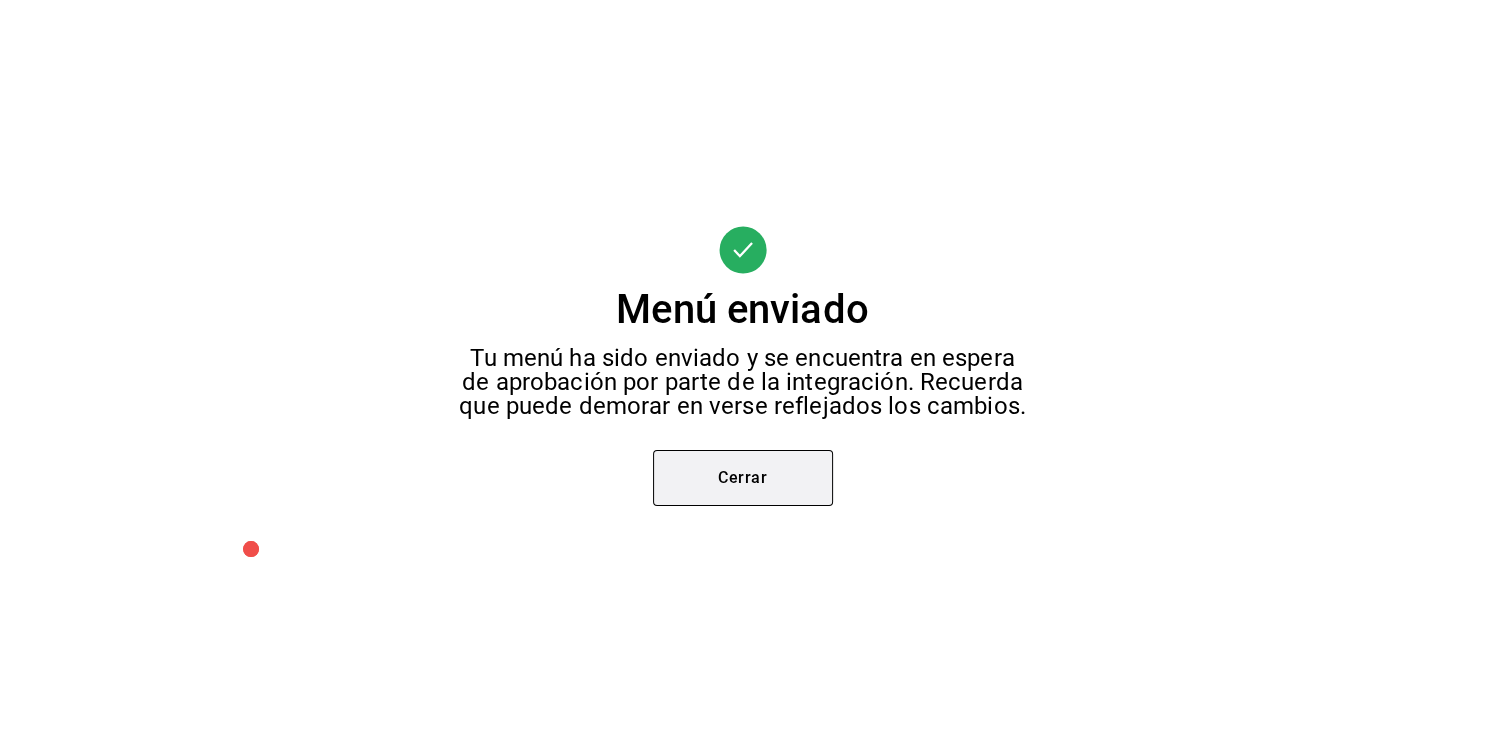 click on "Cerrar" at bounding box center [743, 478] 